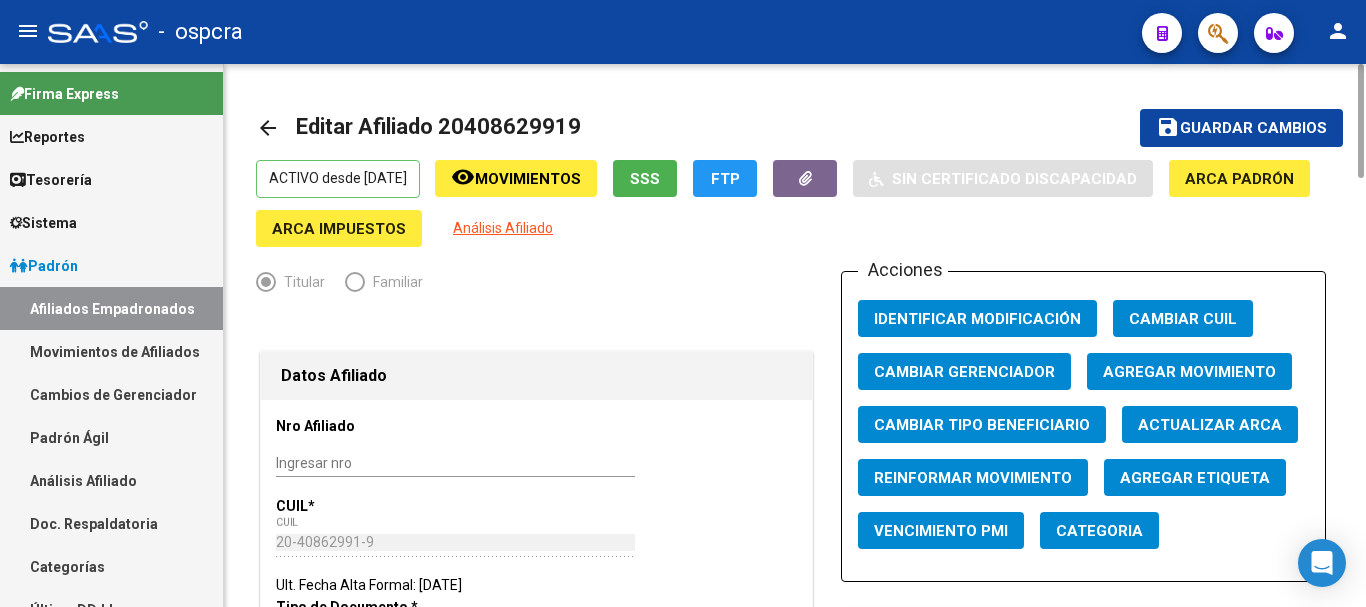 scroll, scrollTop: 0, scrollLeft: 0, axis: both 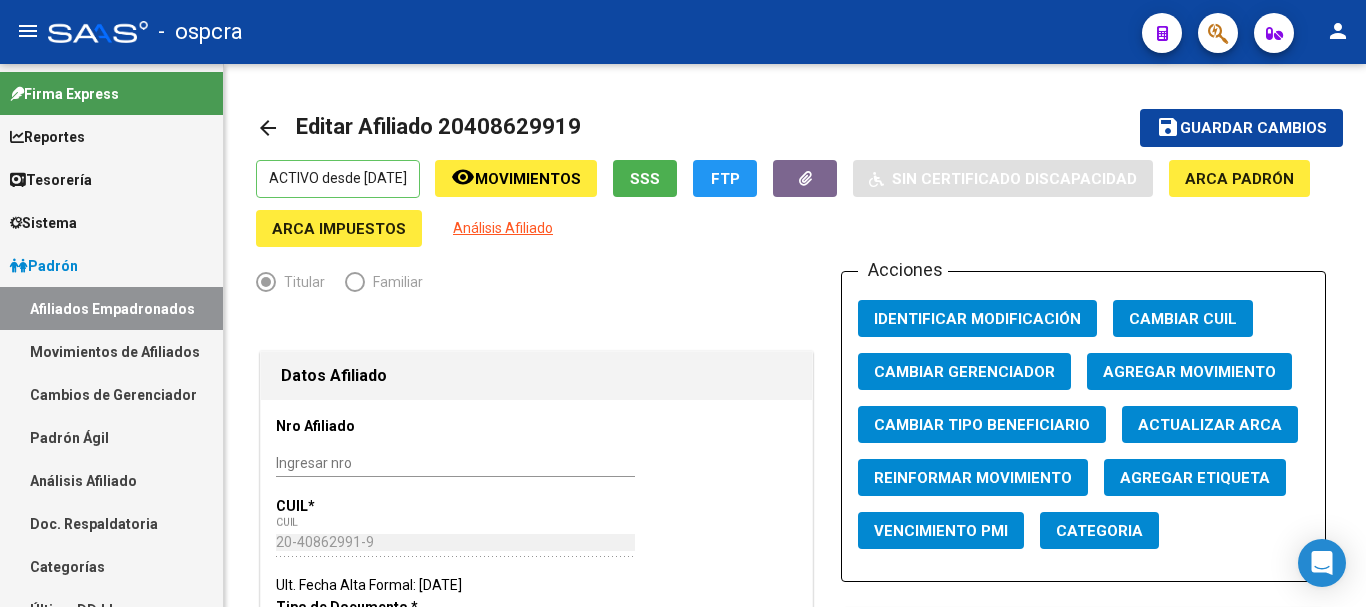 click on "arrow_back" 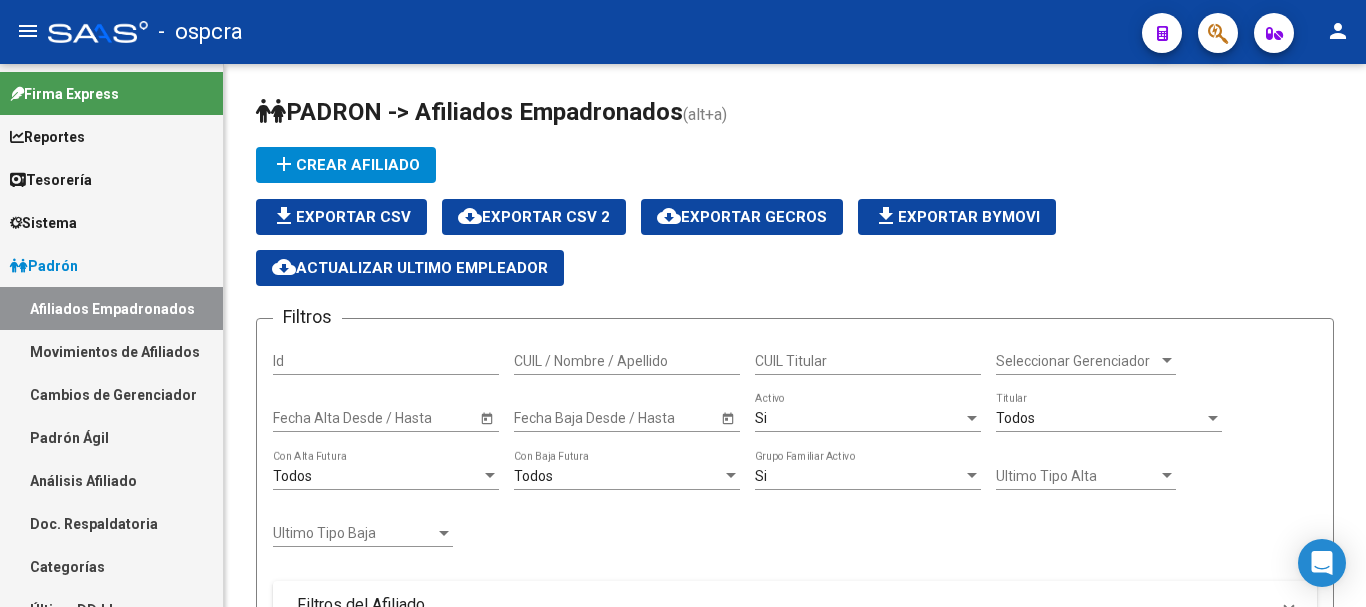 click on "Padrón" at bounding box center [44, 266] 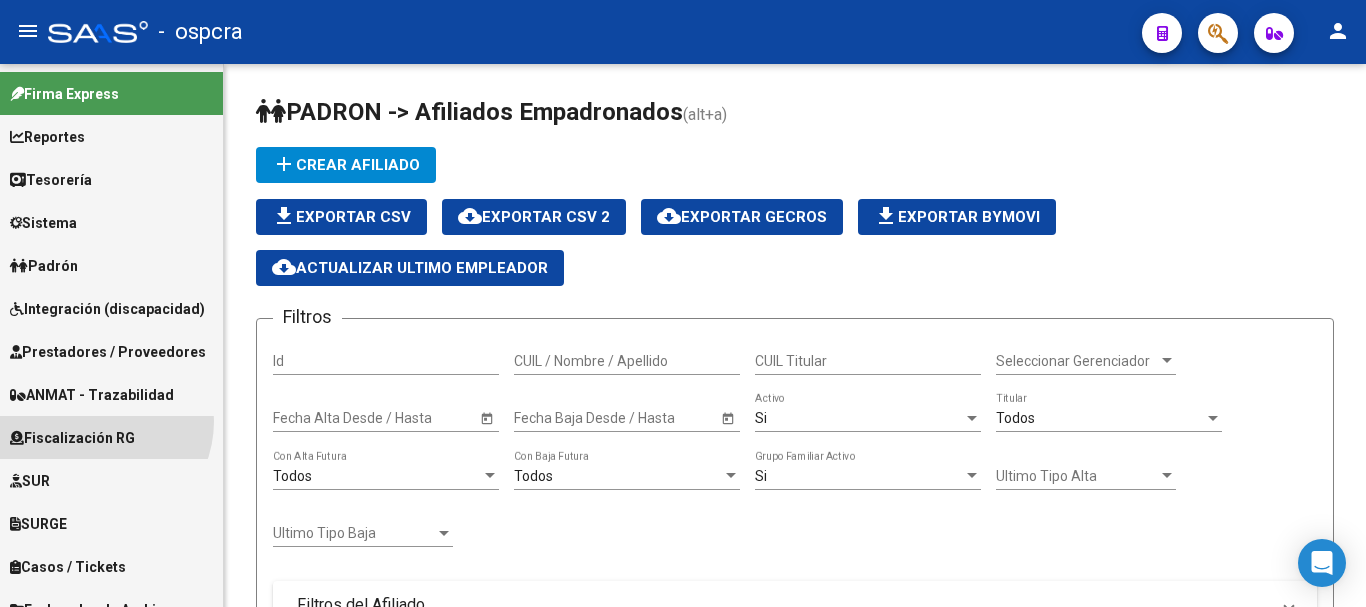 click on "Fiscalización RG" at bounding box center (111, 437) 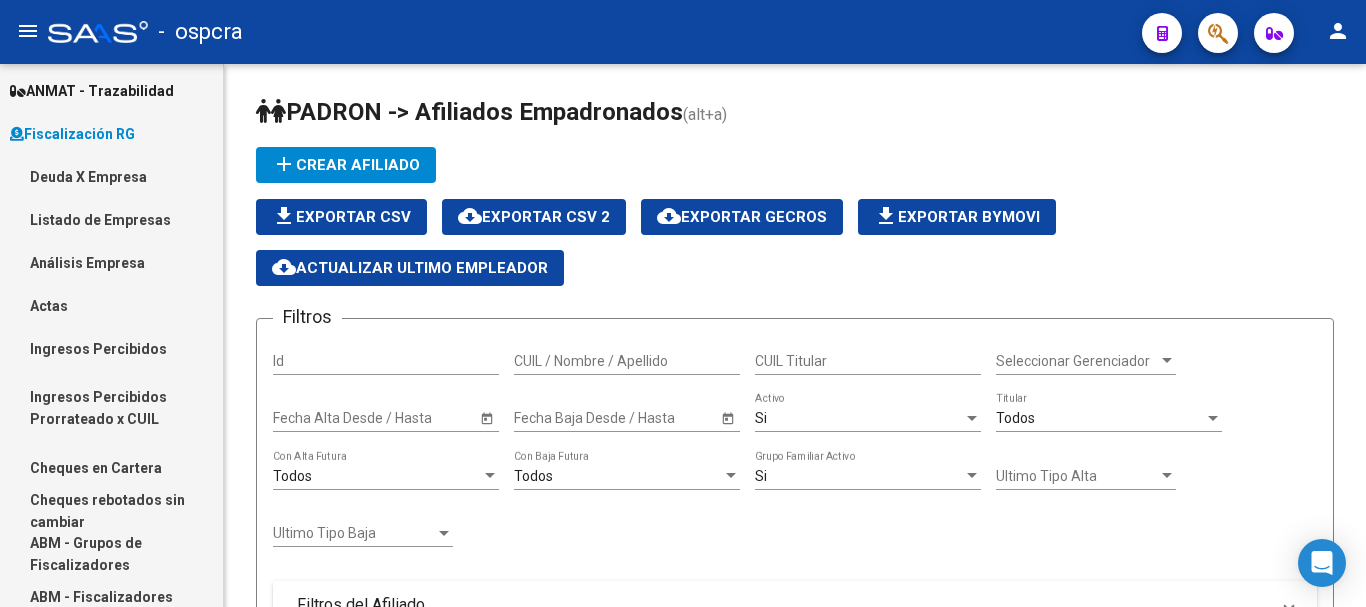 scroll, scrollTop: 300, scrollLeft: 0, axis: vertical 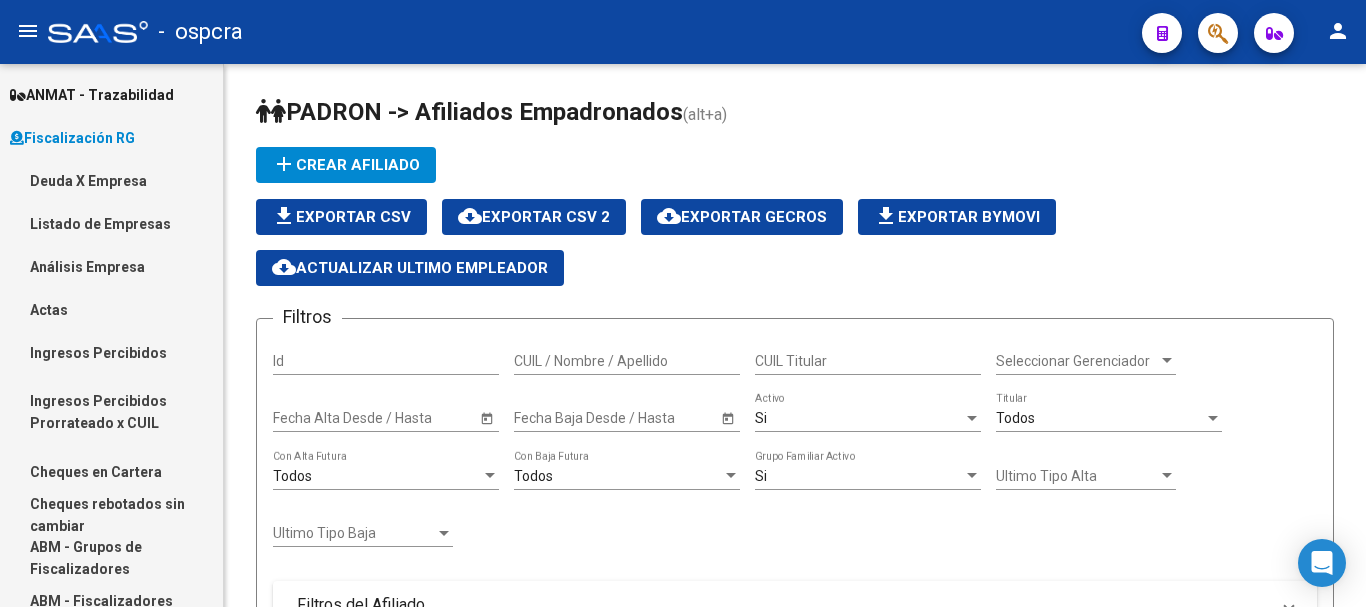 click on "Actas" at bounding box center [111, 309] 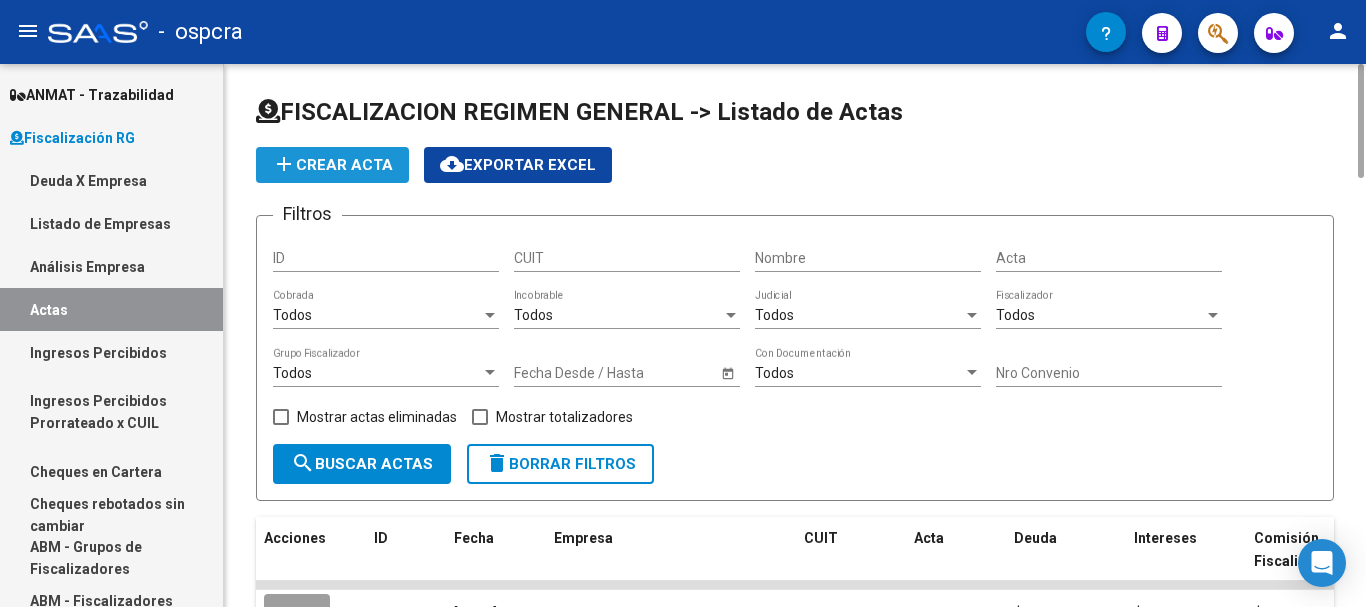 click on "add  Crear Acta" 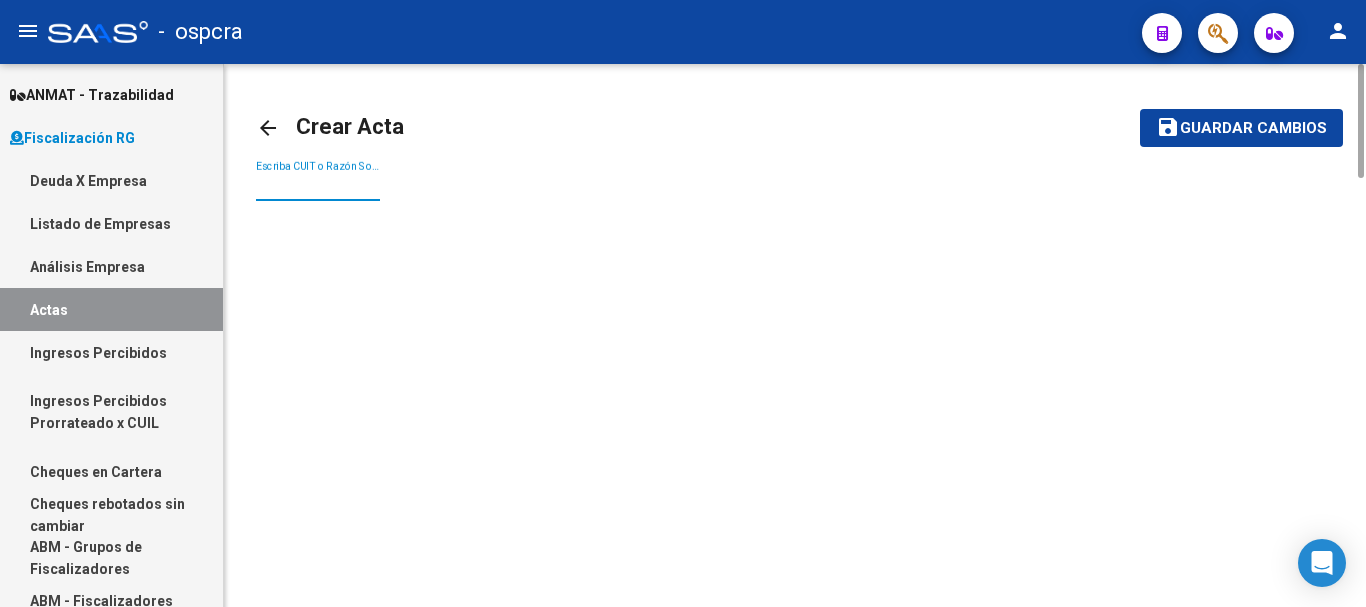 click on "Escriba CUIT o Razón Social para buscar" at bounding box center (318, 186) 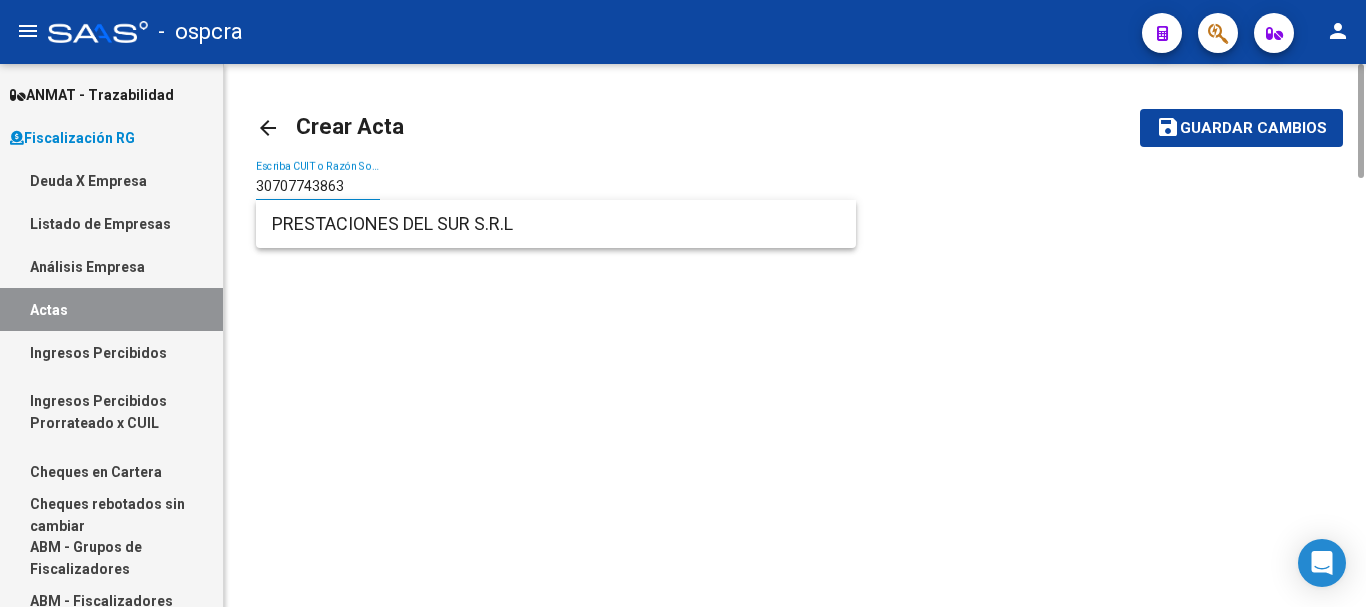 type on "30707743863" 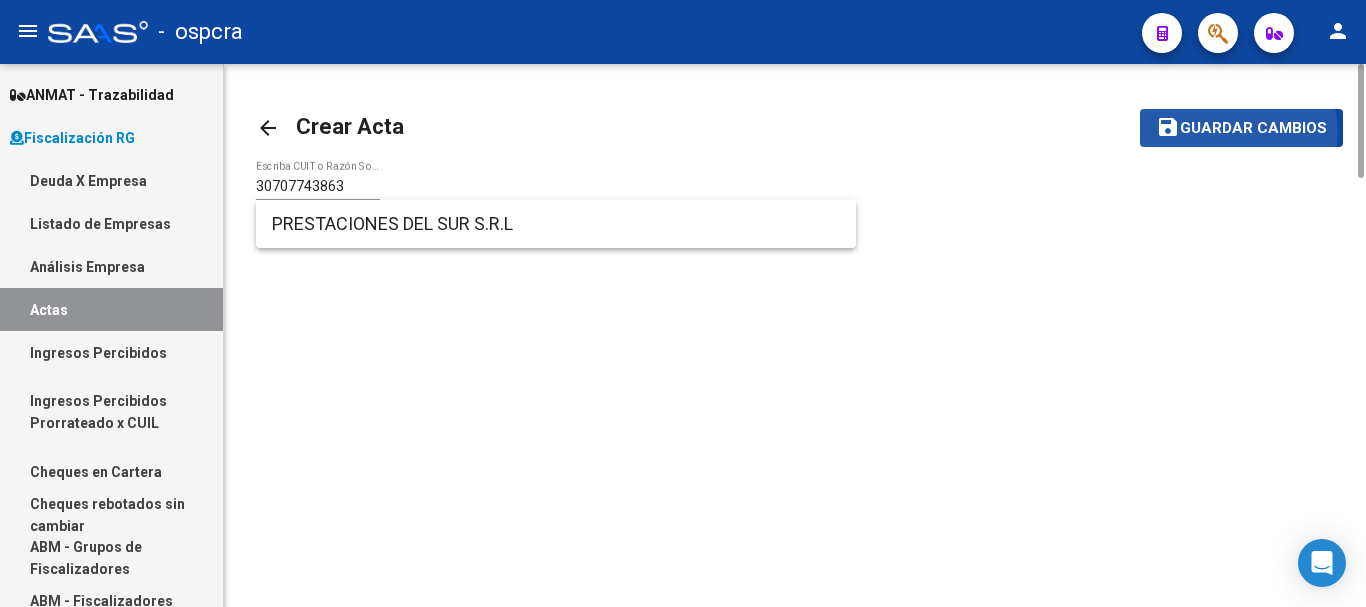 click on "Guardar cambios" 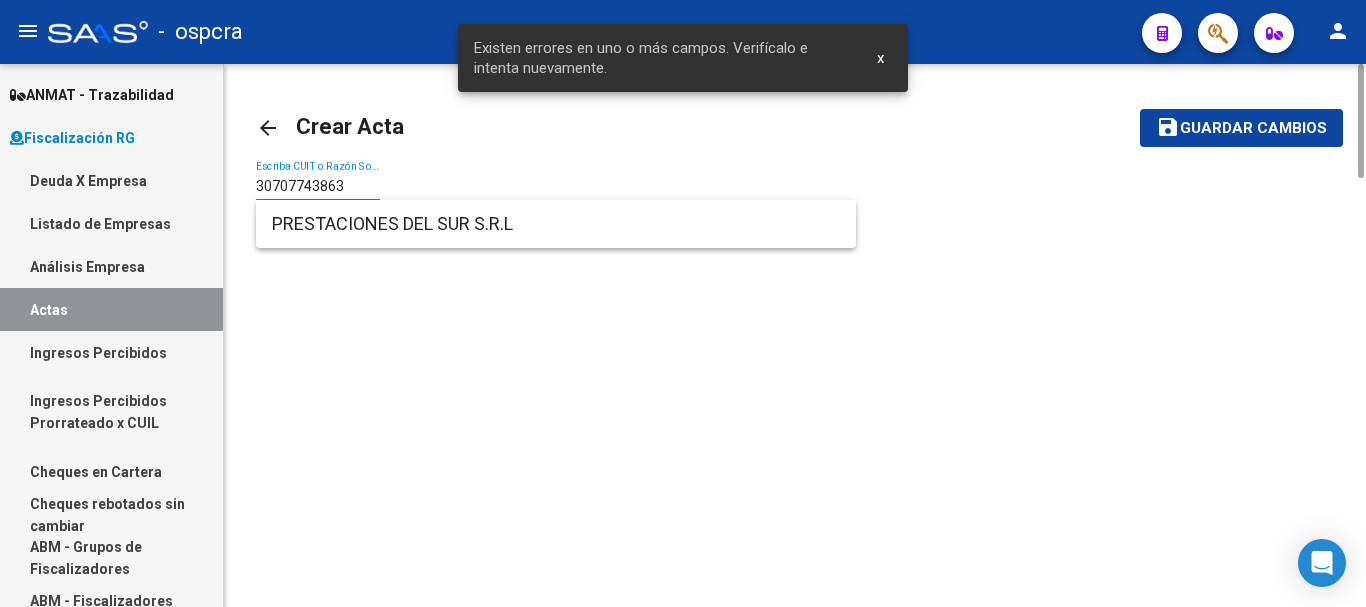 click on "30707743863" at bounding box center [318, 186] 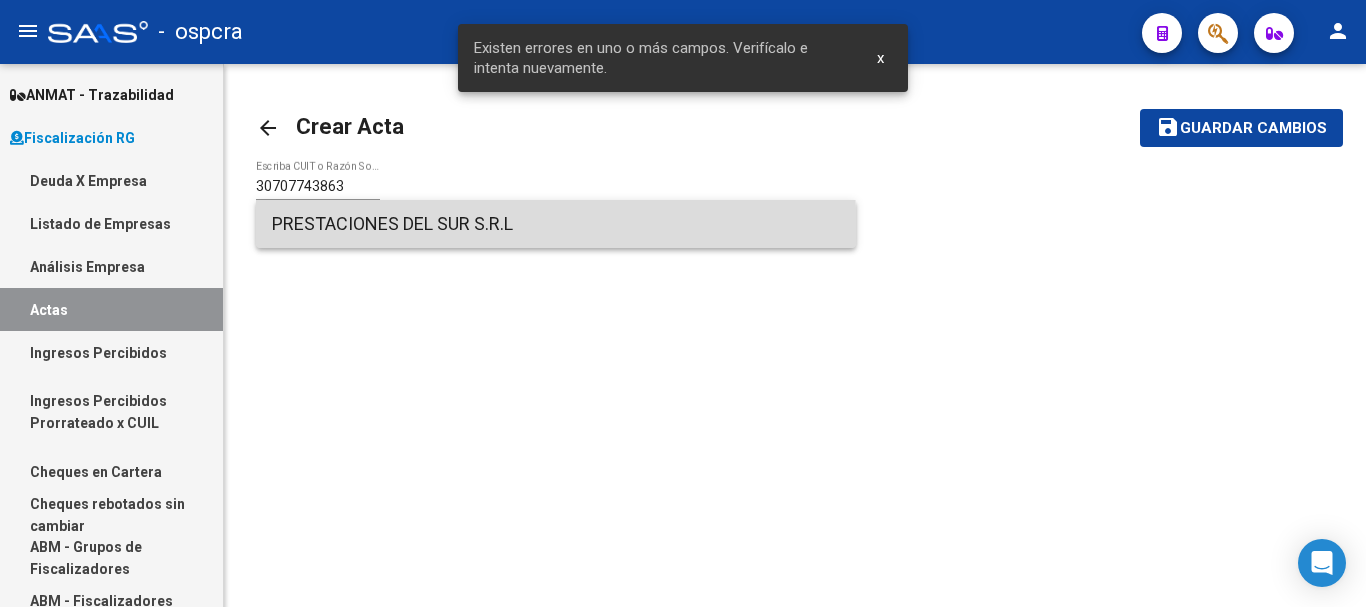 click on "PRESTACIONES DEL SUR S.R.L" at bounding box center (556, 224) 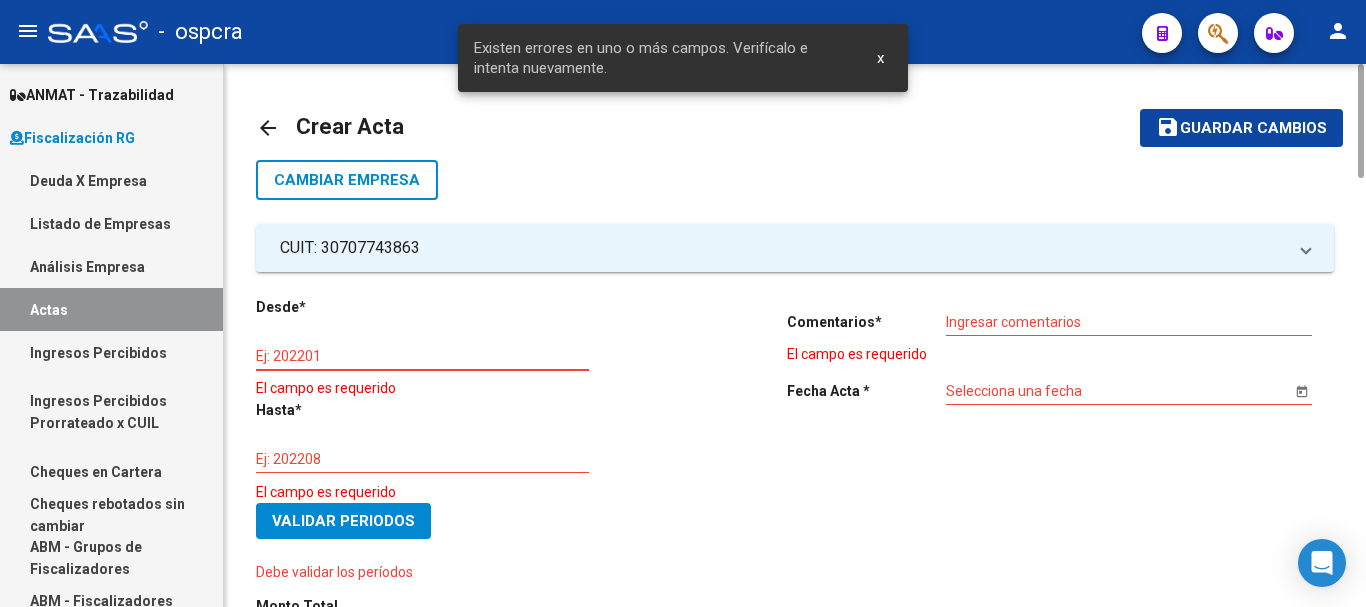 click on "Ej: 202201" at bounding box center (422, 356) 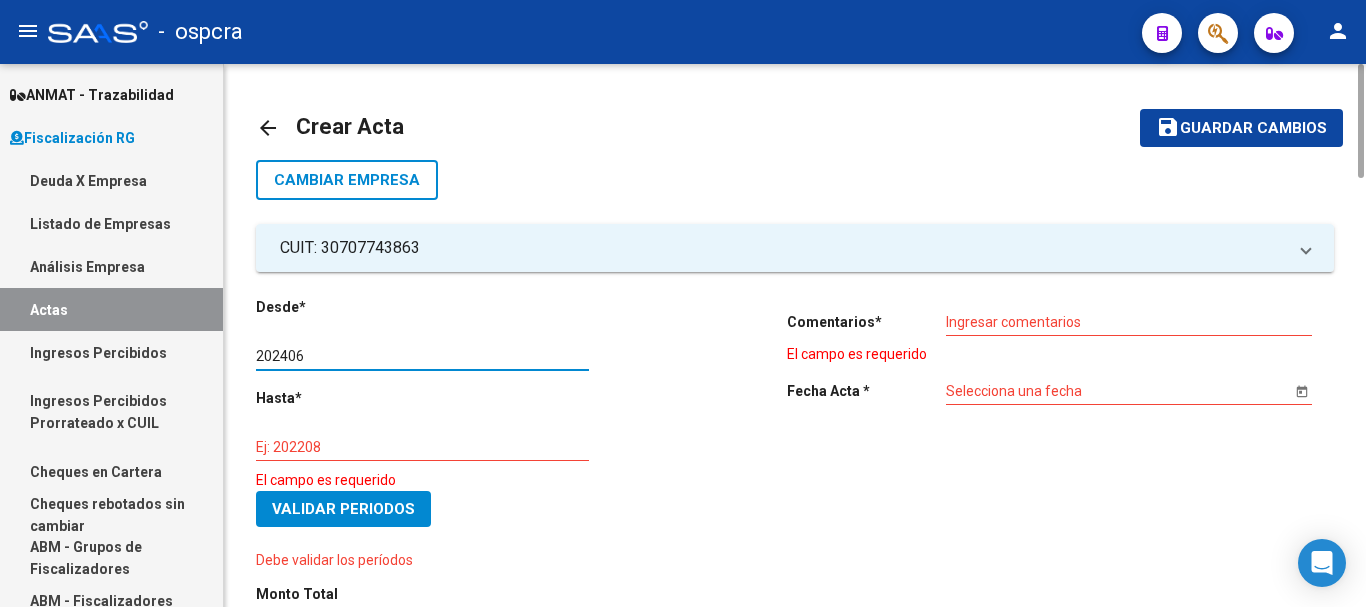 type on "202406" 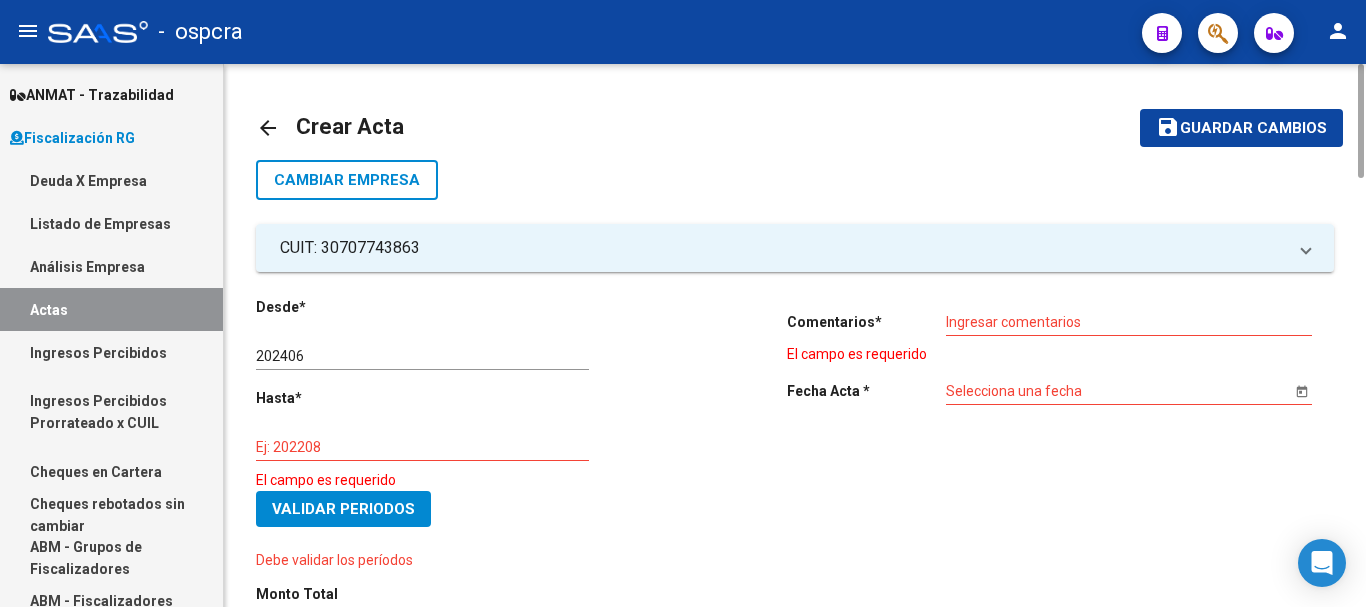 click on "Ej: 202208" 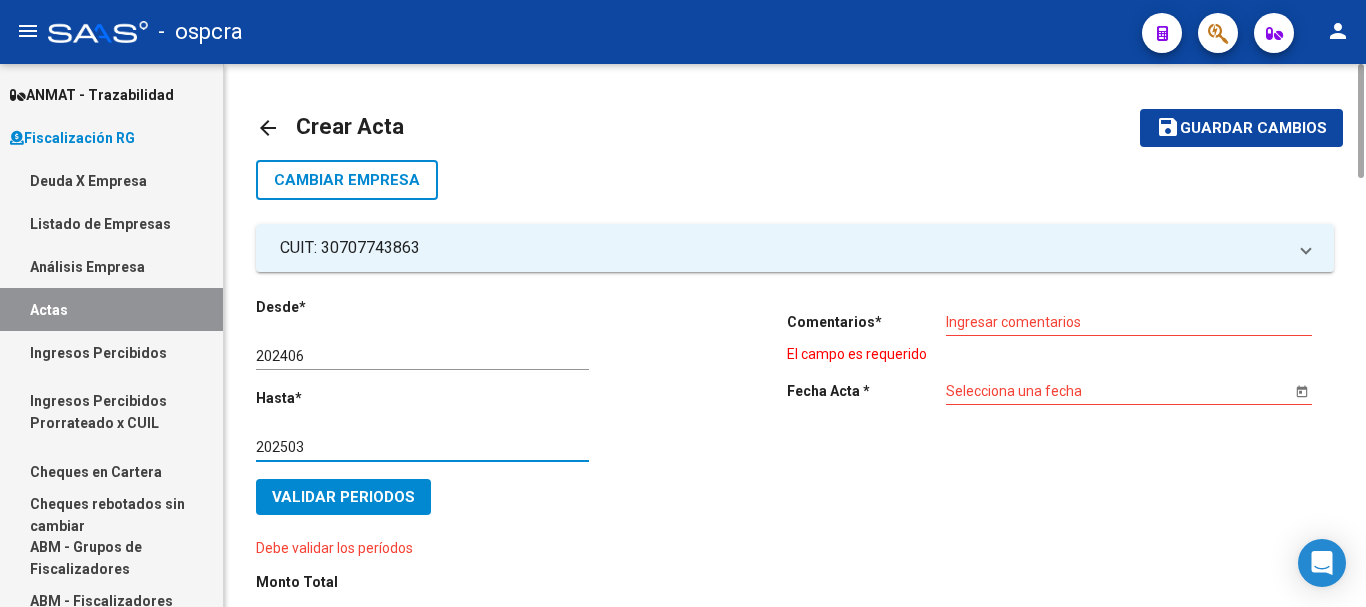 type on "202503" 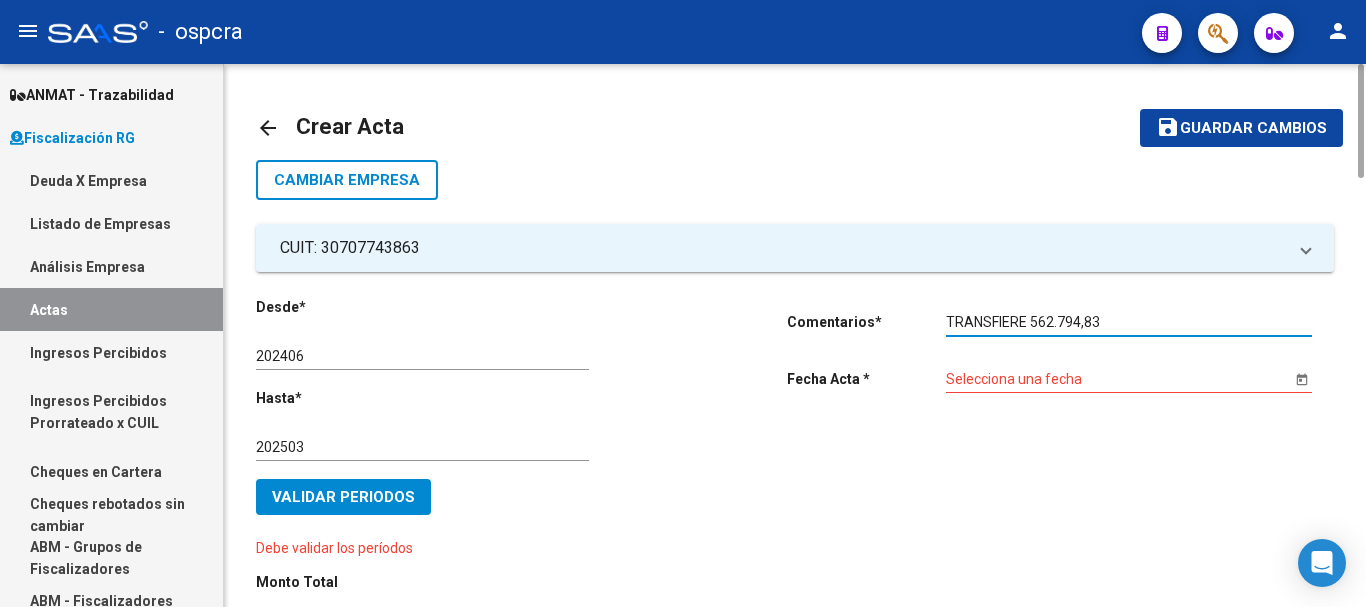 type on "TRANSFIERE 562.794,83" 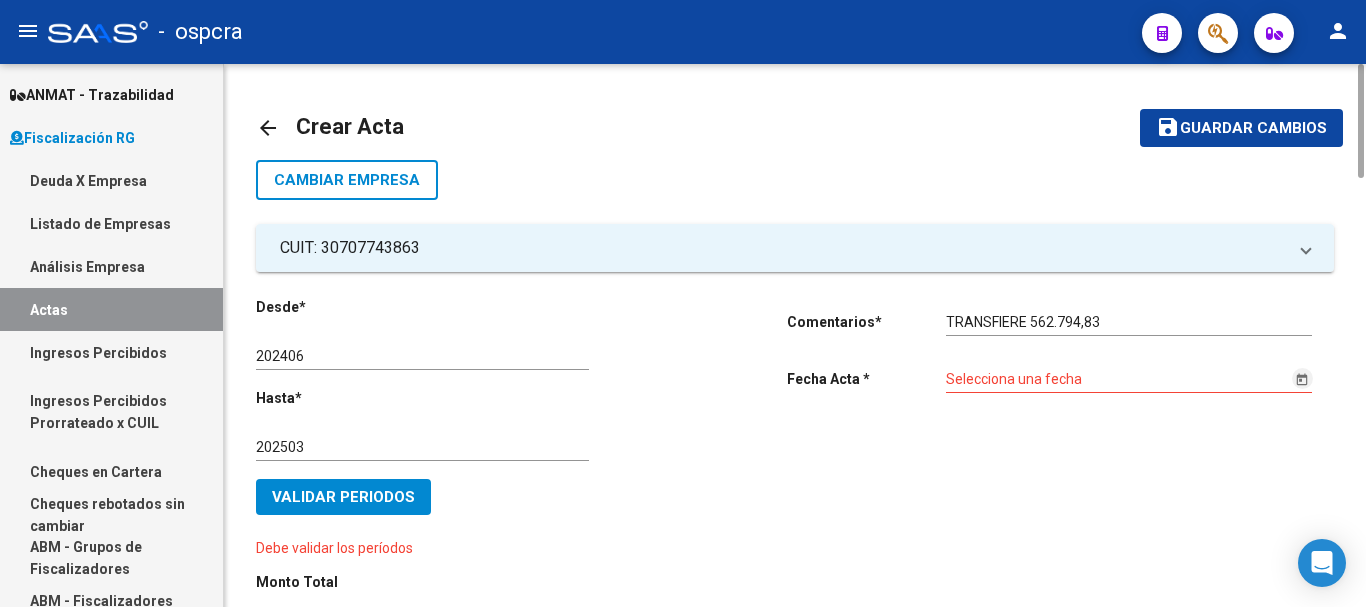 click 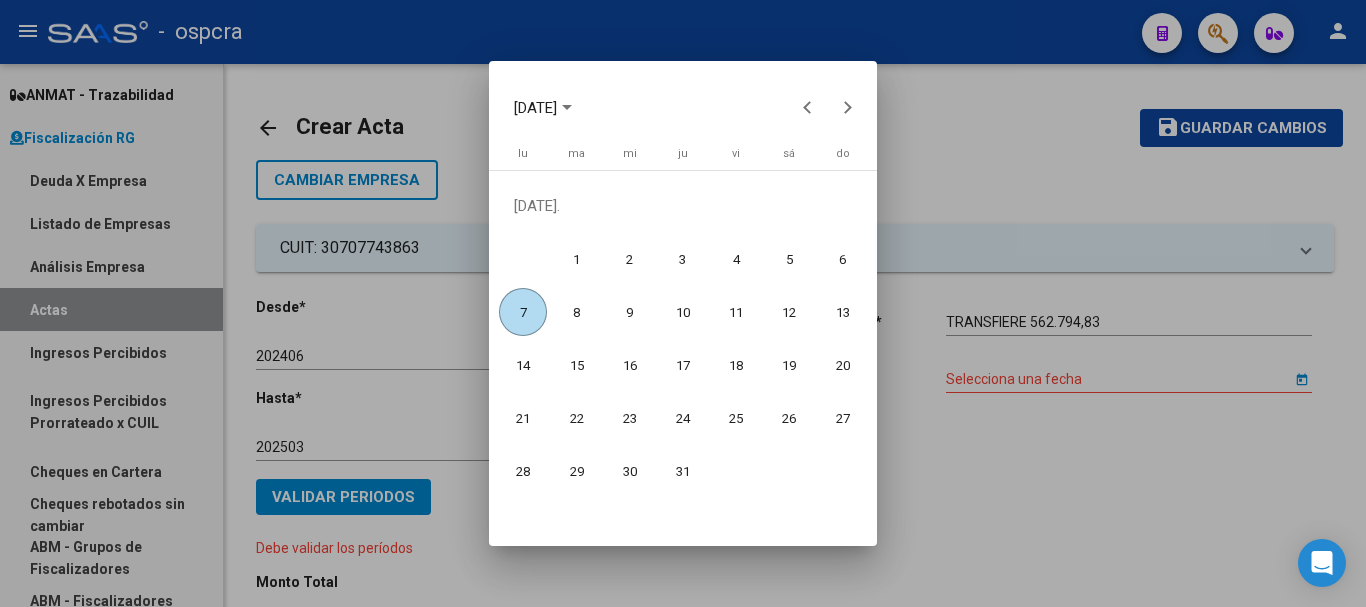 click on "7" at bounding box center [523, 312] 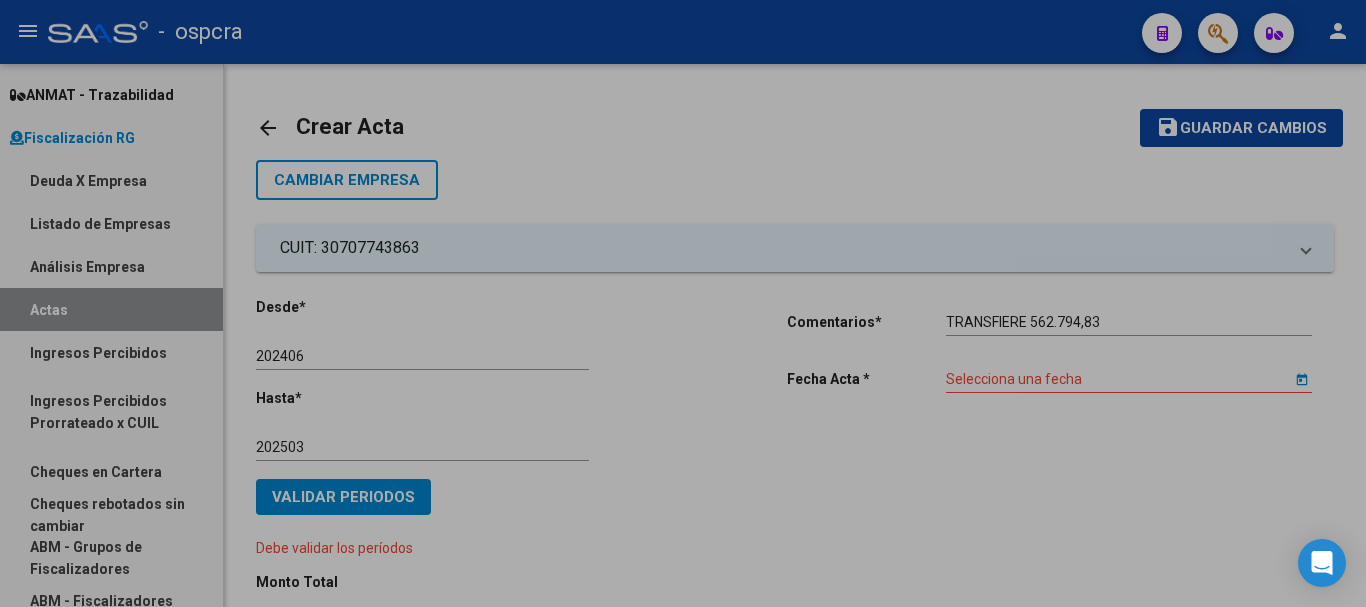 type on "[DATE]" 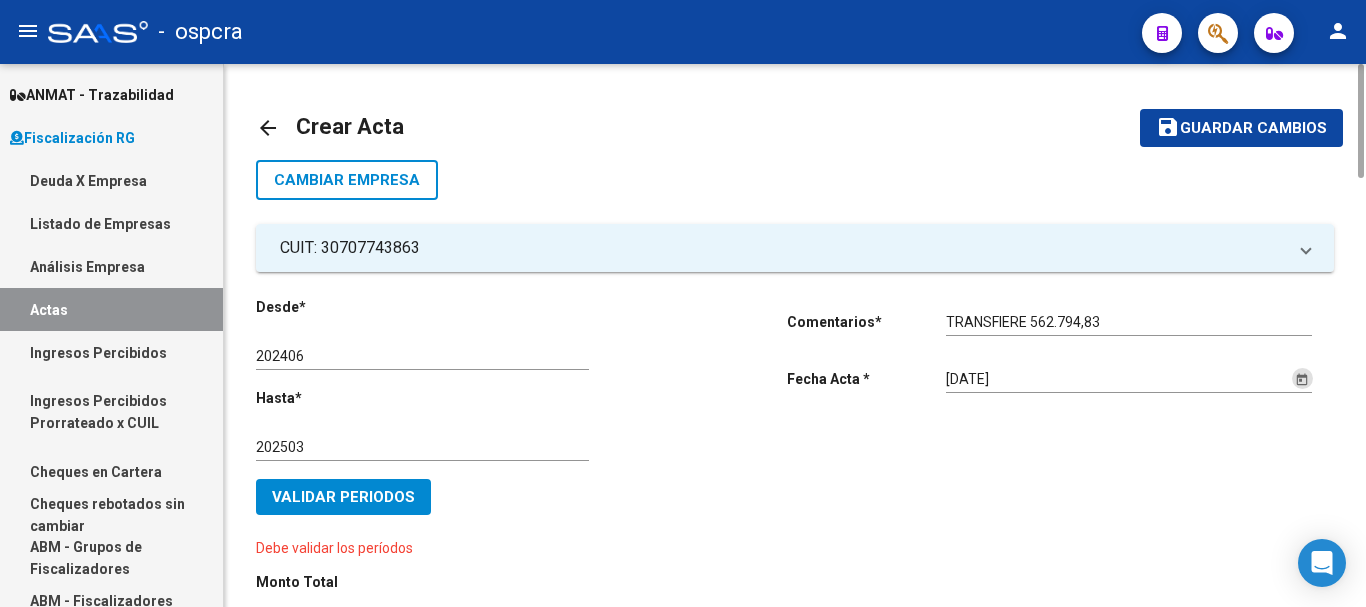 click on "Validar Periodos" 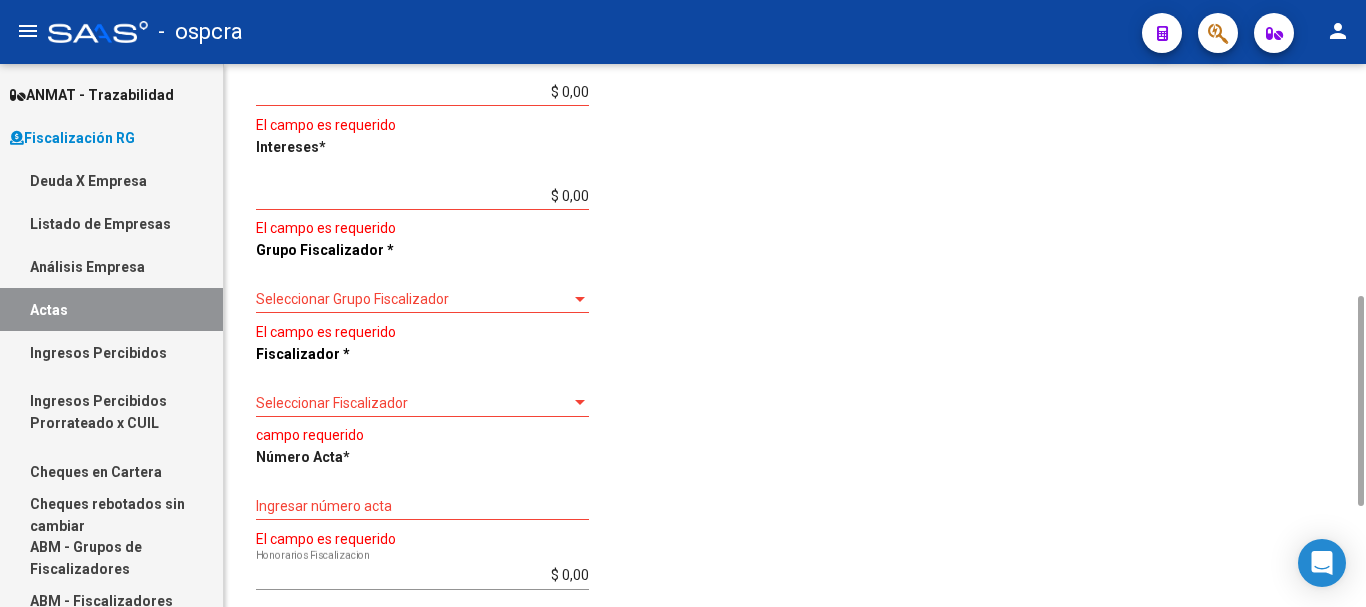 scroll, scrollTop: 400, scrollLeft: 0, axis: vertical 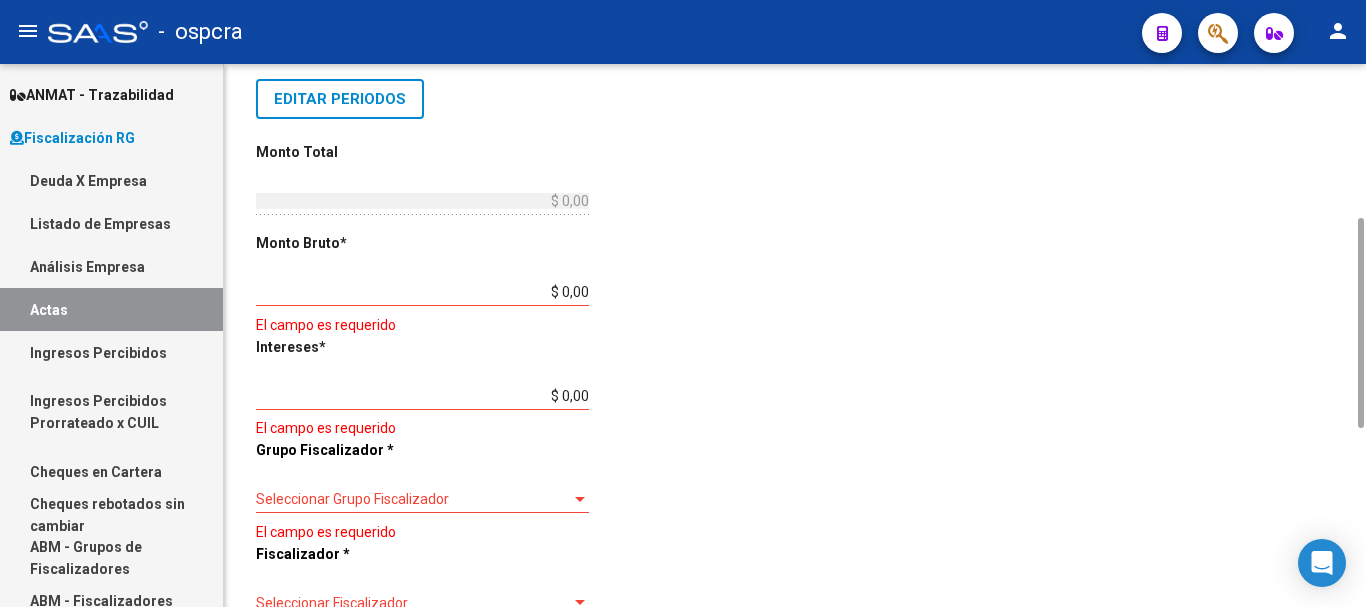 click on "$ 0,00" at bounding box center [422, 292] 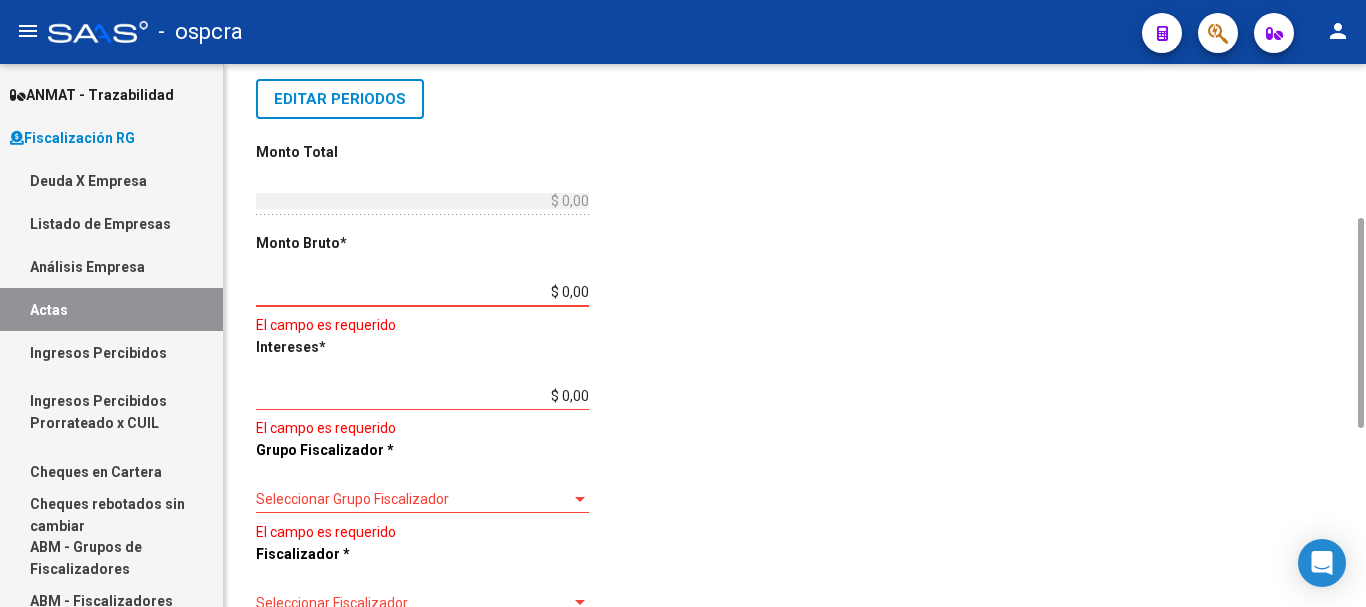 drag, startPoint x: 585, startPoint y: 291, endPoint x: 602, endPoint y: 289, distance: 17.117243 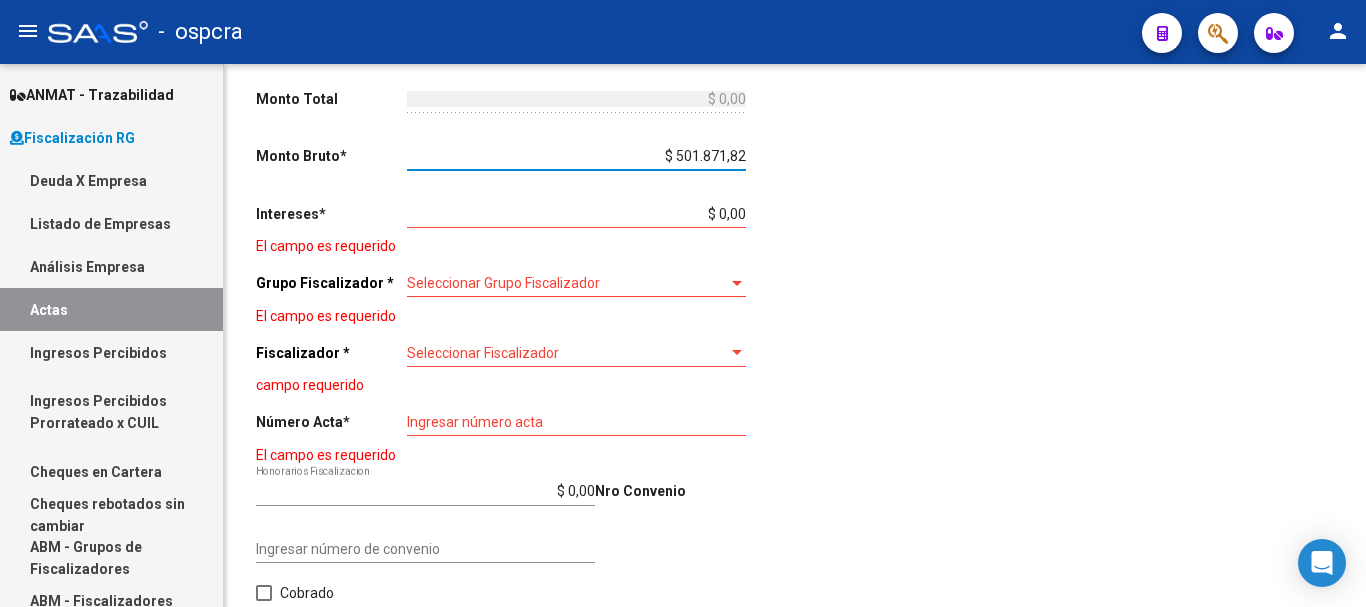 type on "$ 501.871,82" 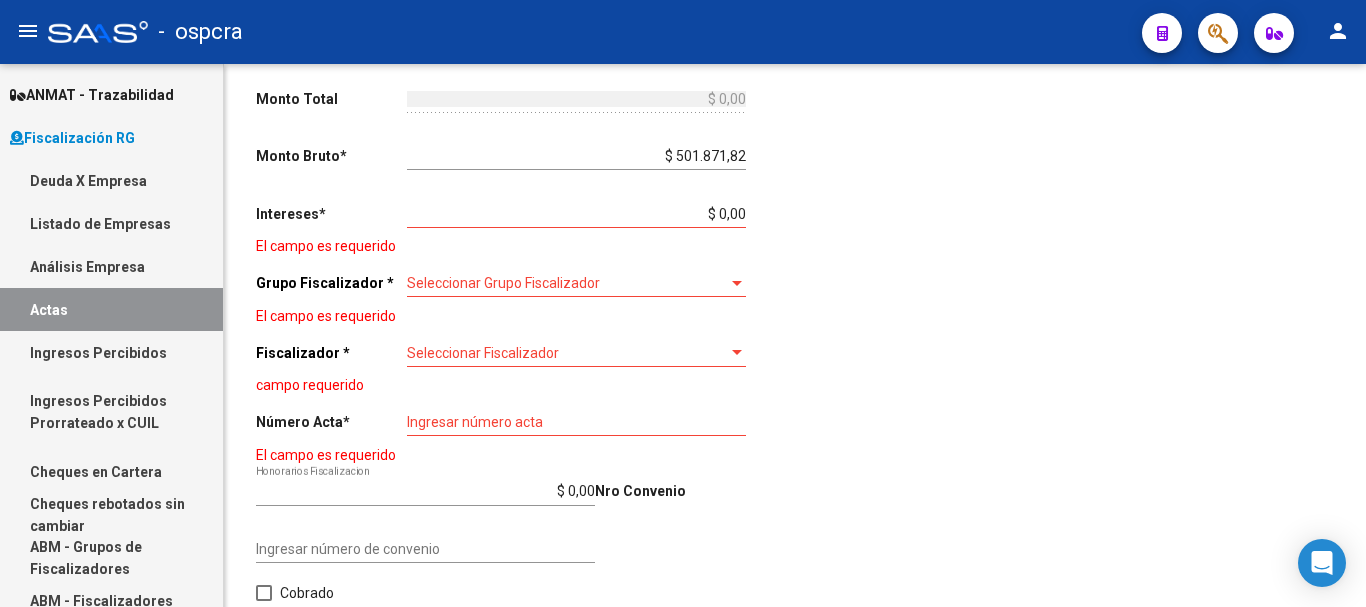 type on "$ 501.871,82" 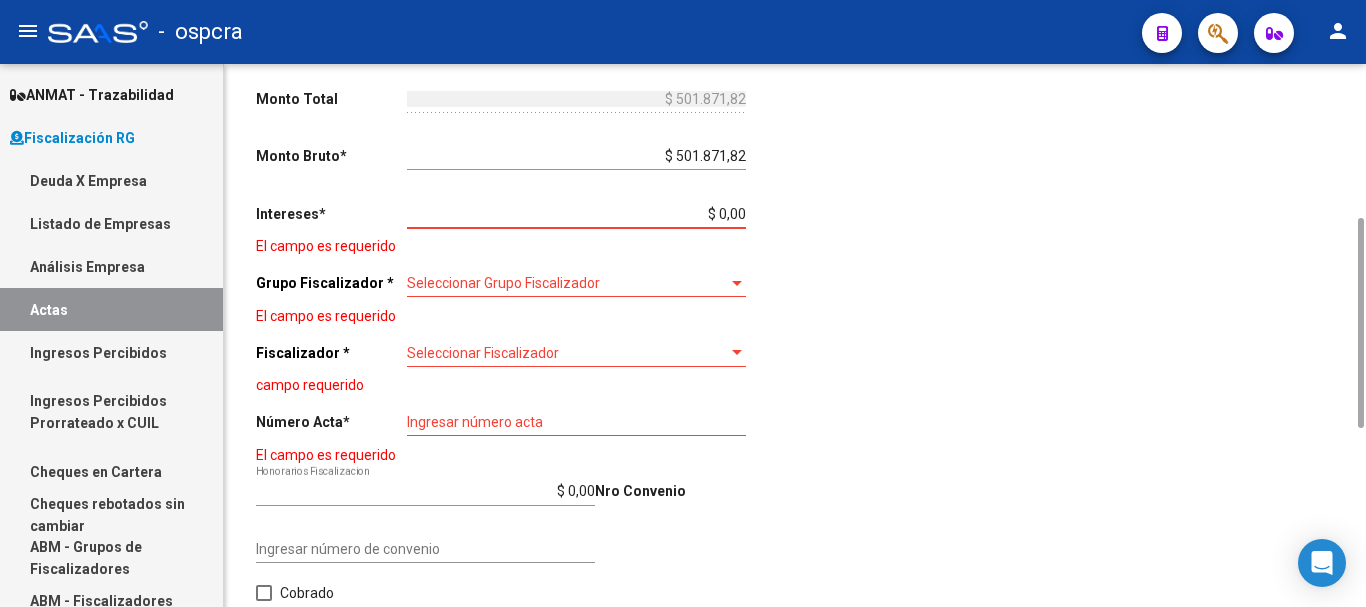 drag, startPoint x: 739, startPoint y: 208, endPoint x: 764, endPoint y: 206, distance: 25.079872 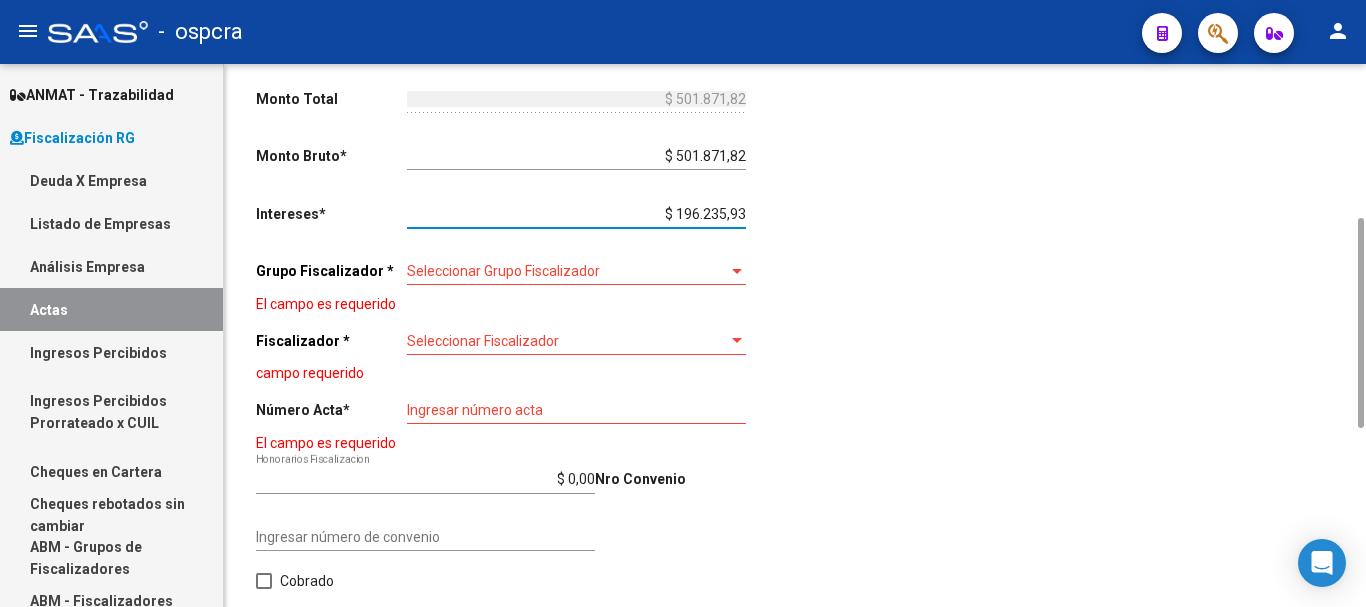 type on "$ 196.235,93" 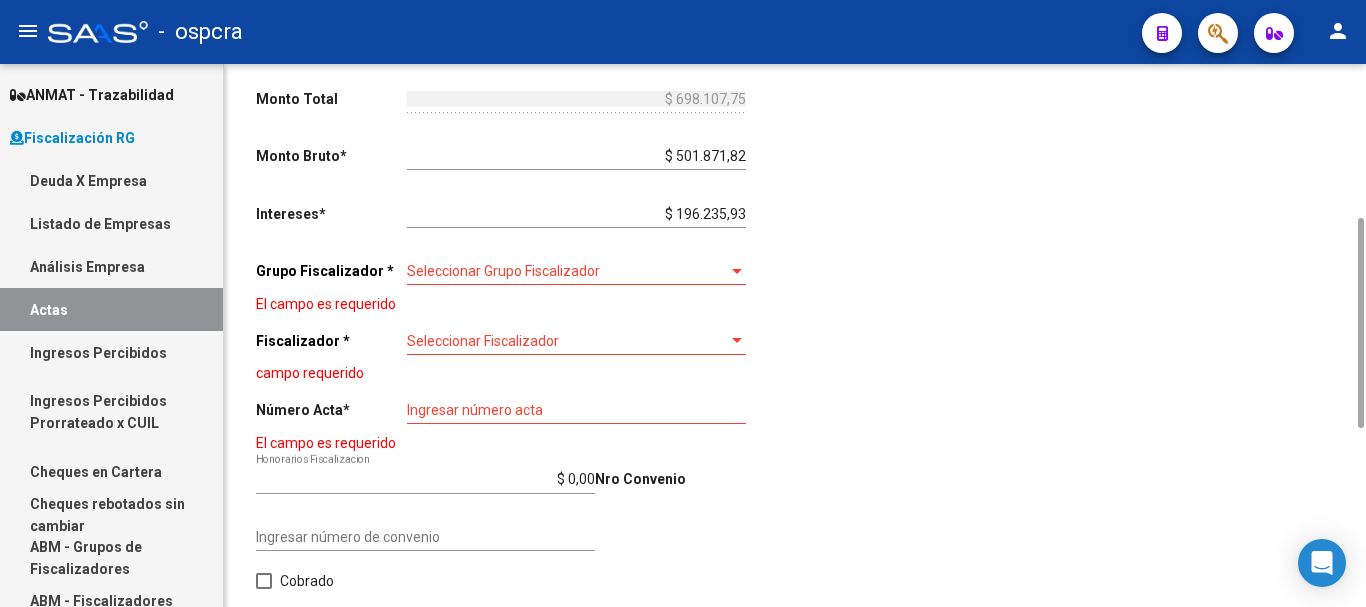click on "Seleccionar Grupo Fiscalizador Seleccionar Grupo Fiscalizador" 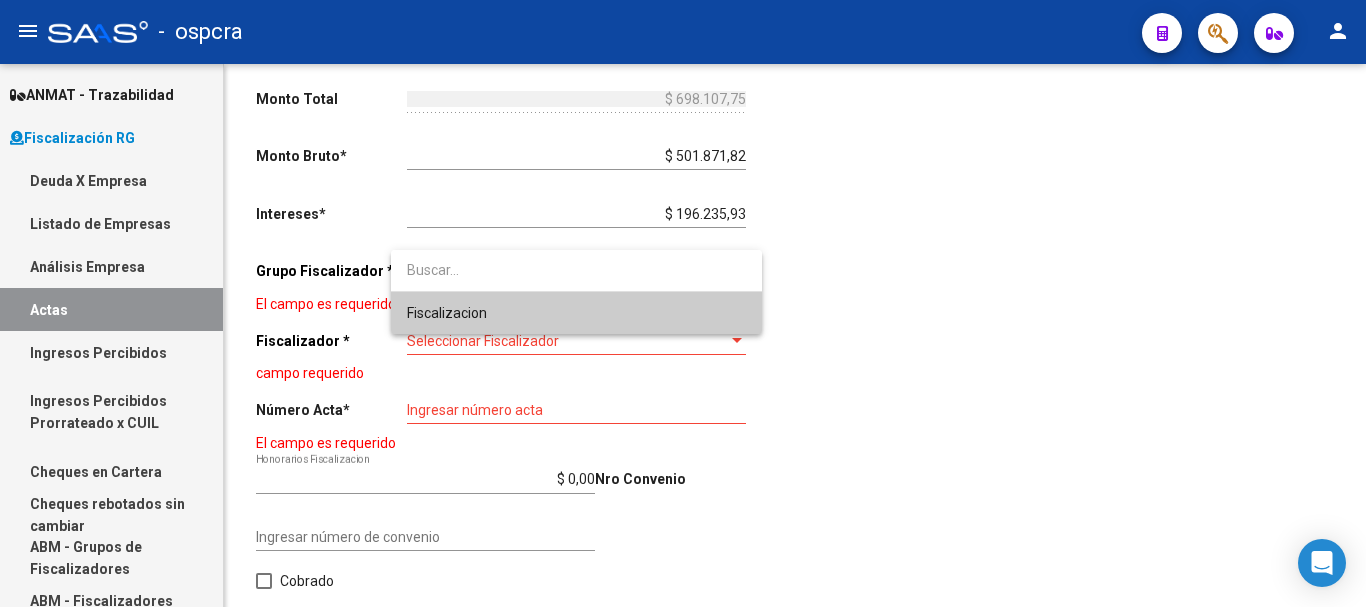 click on "Fiscalizacion" at bounding box center (576, 313) 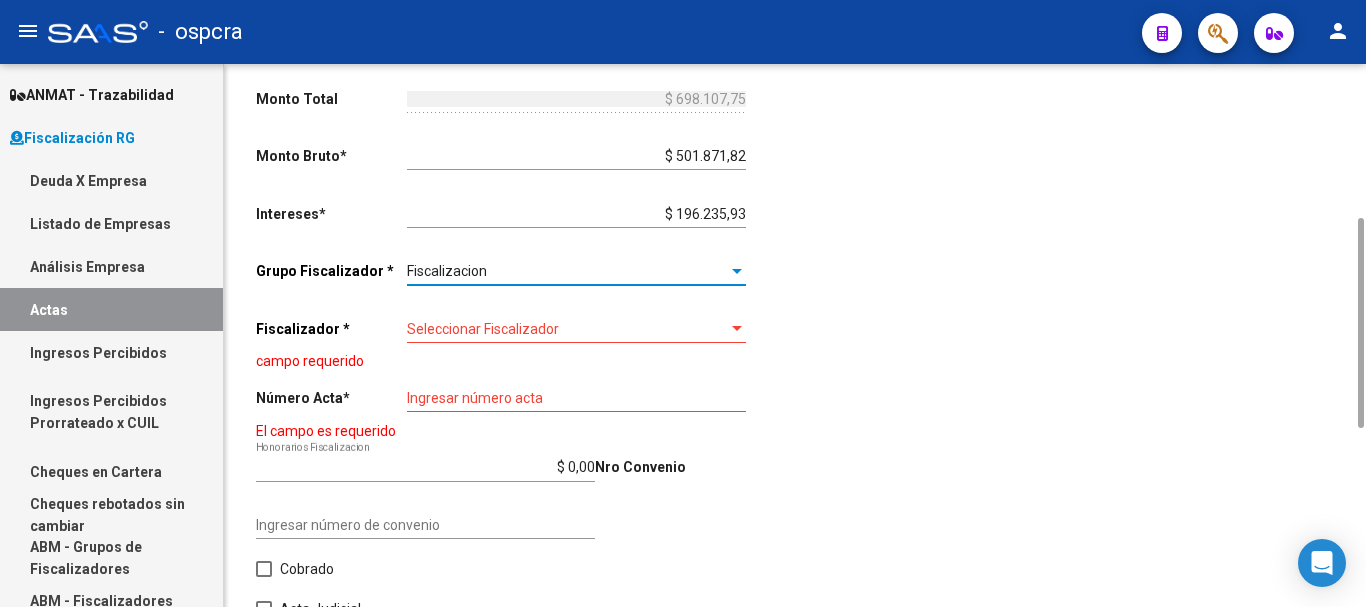 click at bounding box center [737, 329] 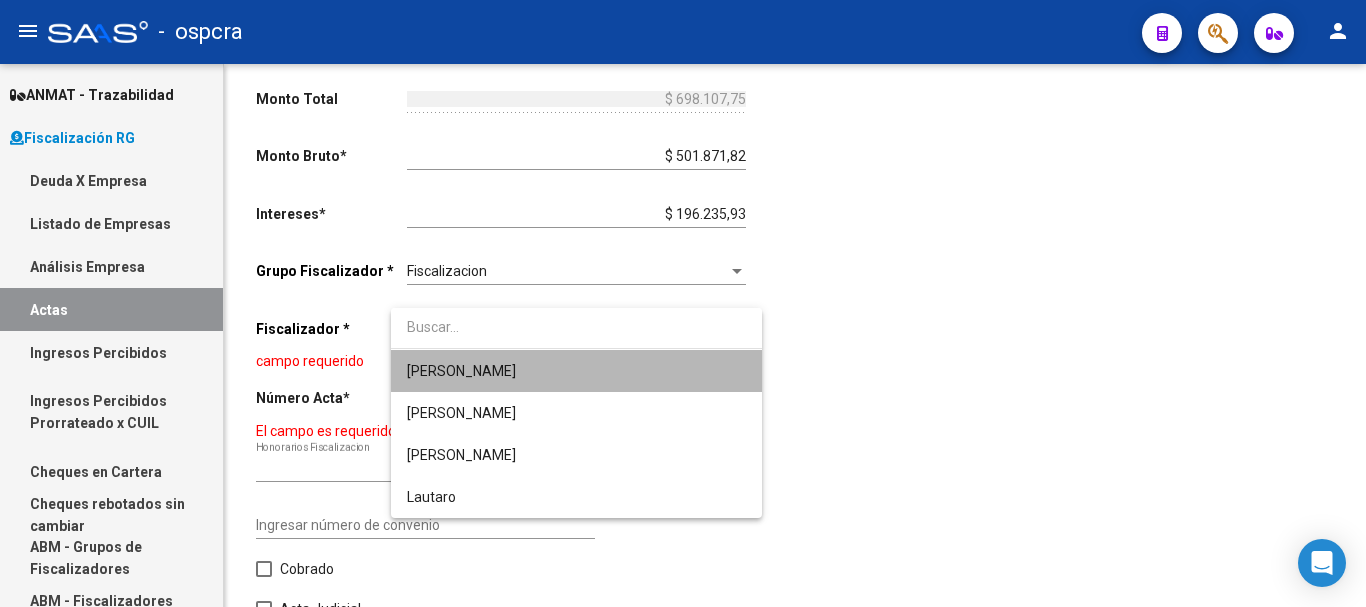 click on "[PERSON_NAME]" at bounding box center [576, 371] 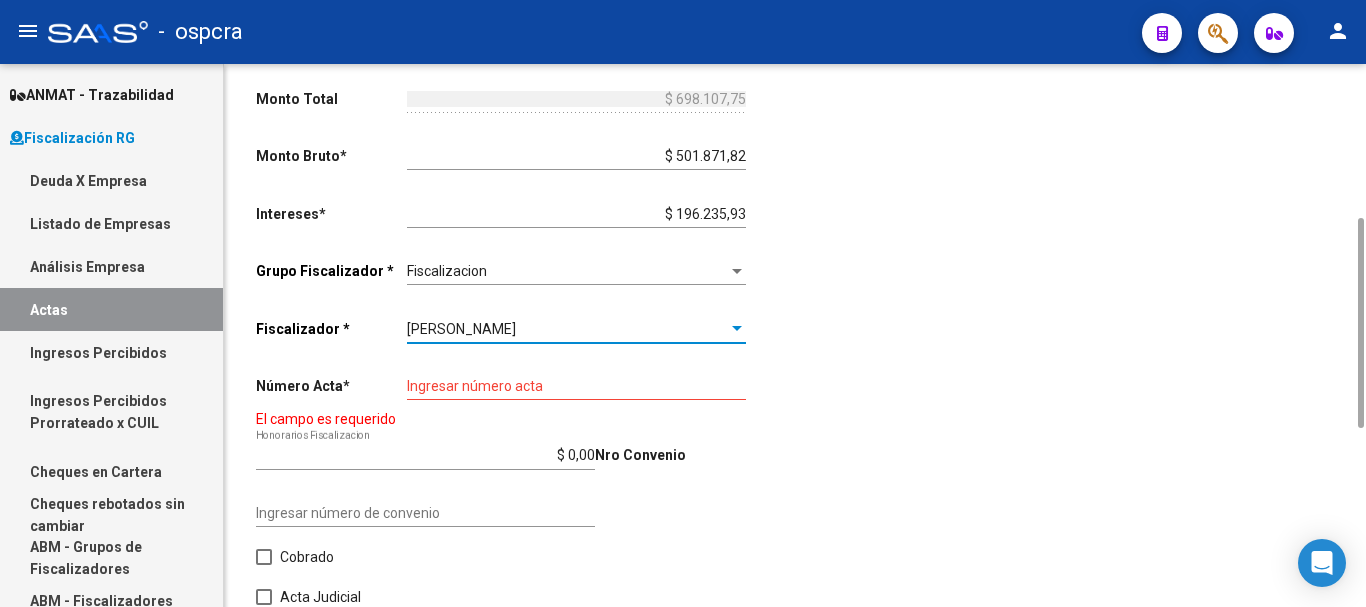 click on "Ingresar número acta" 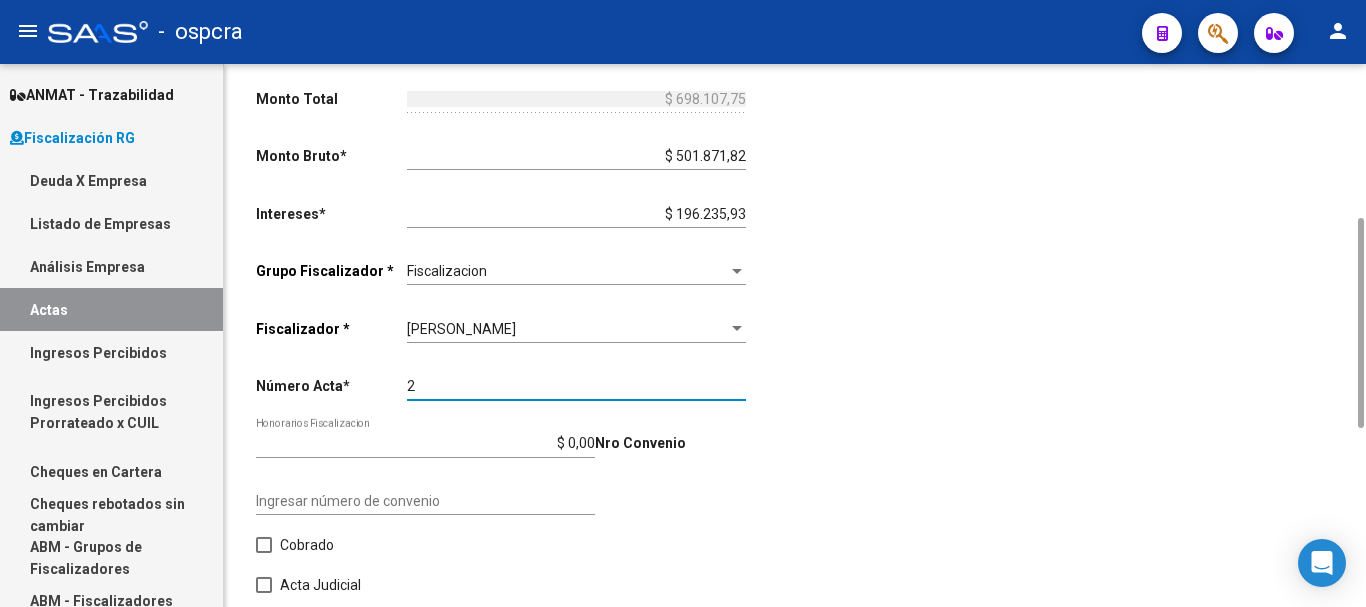 type on "2" 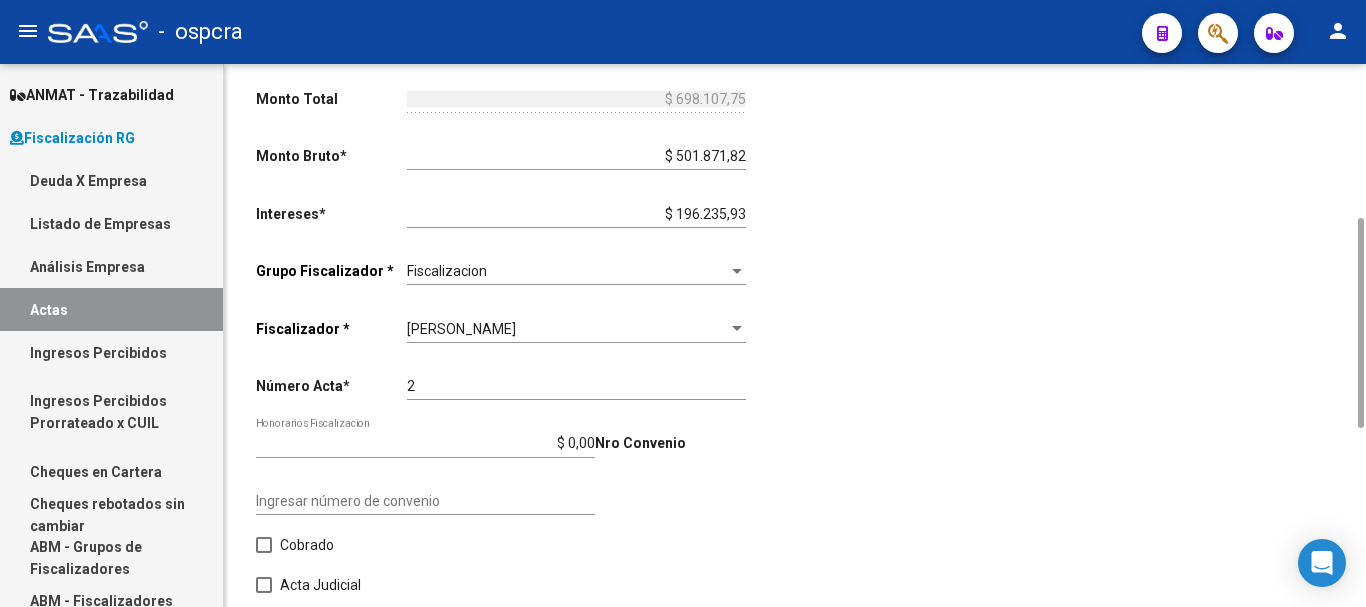 click on "Comentarios  *   TRANSFIERE 562.794,83 Ingresar comentarios  Fecha Acta * [DATE] Selecciona una fecha" 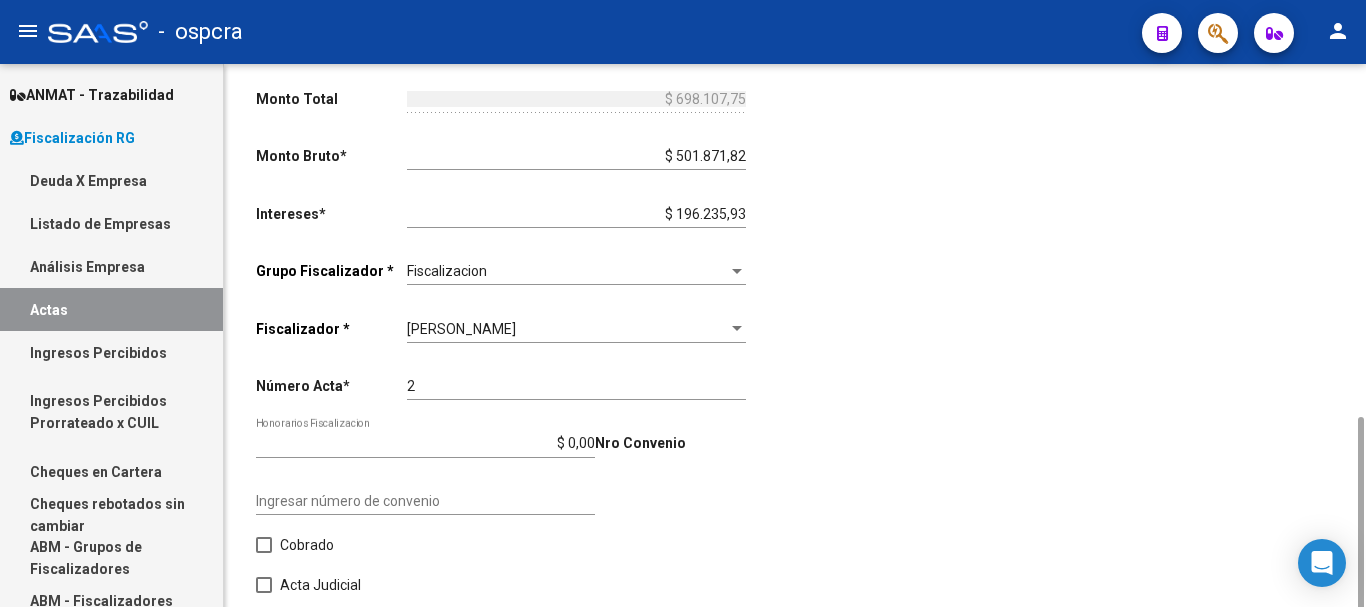 scroll, scrollTop: 494, scrollLeft: 0, axis: vertical 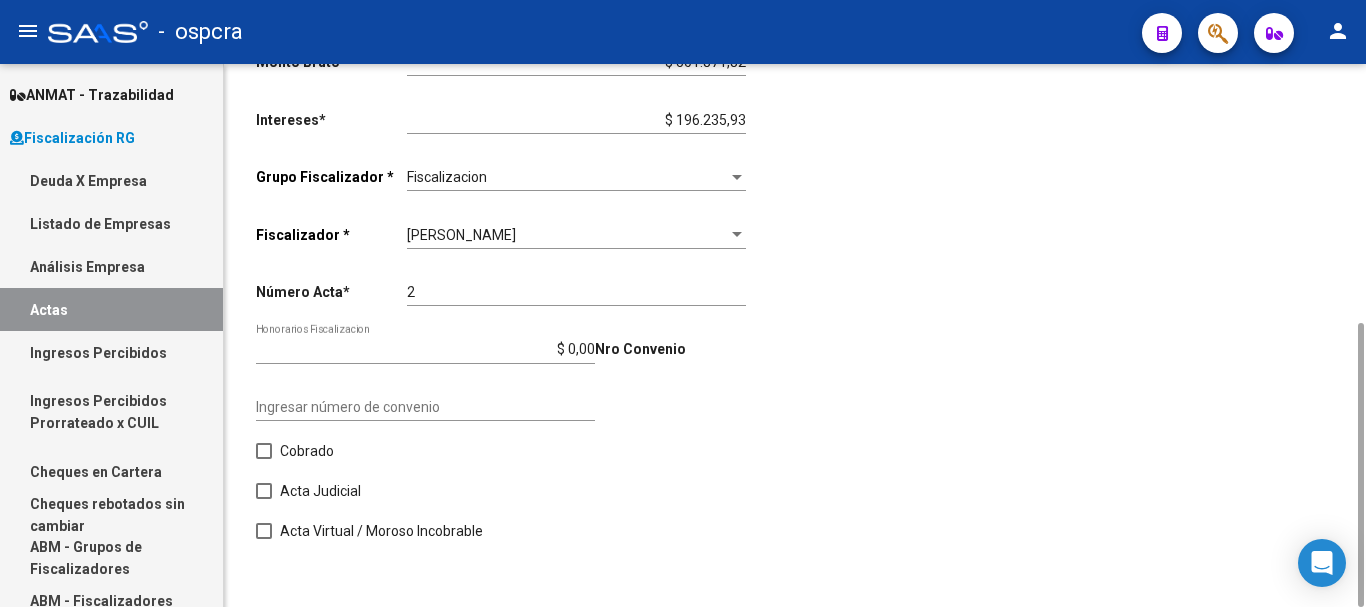 click on "Cobrado" at bounding box center [295, 451] 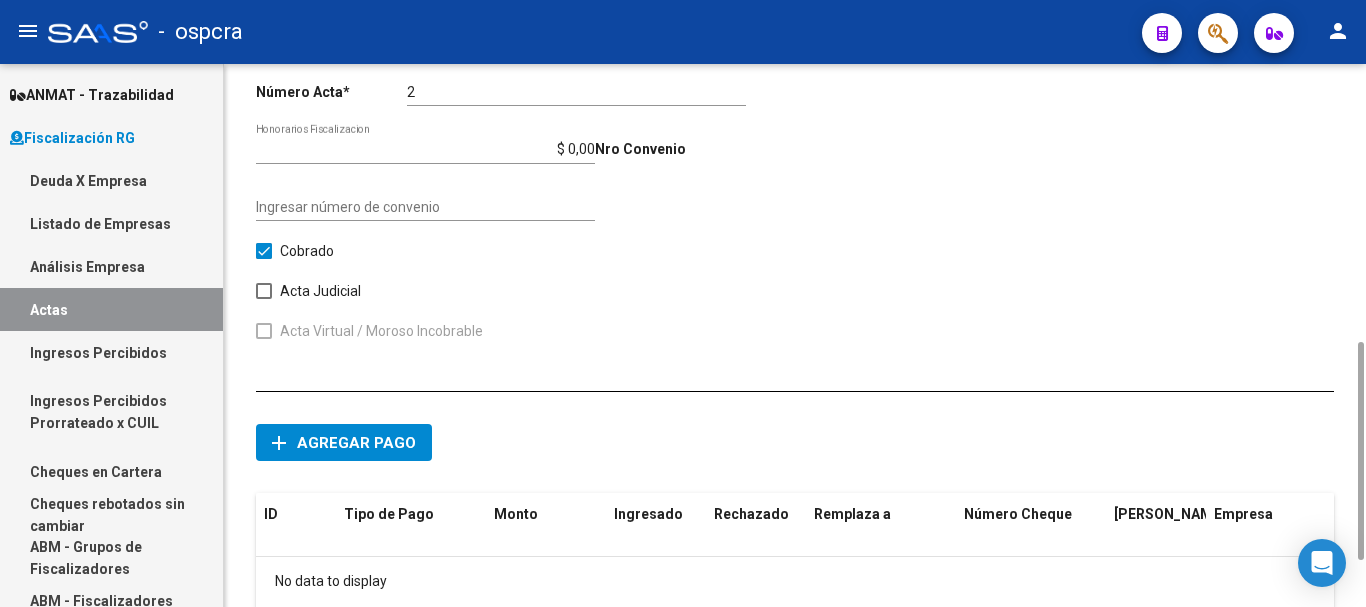 scroll, scrollTop: 809, scrollLeft: 0, axis: vertical 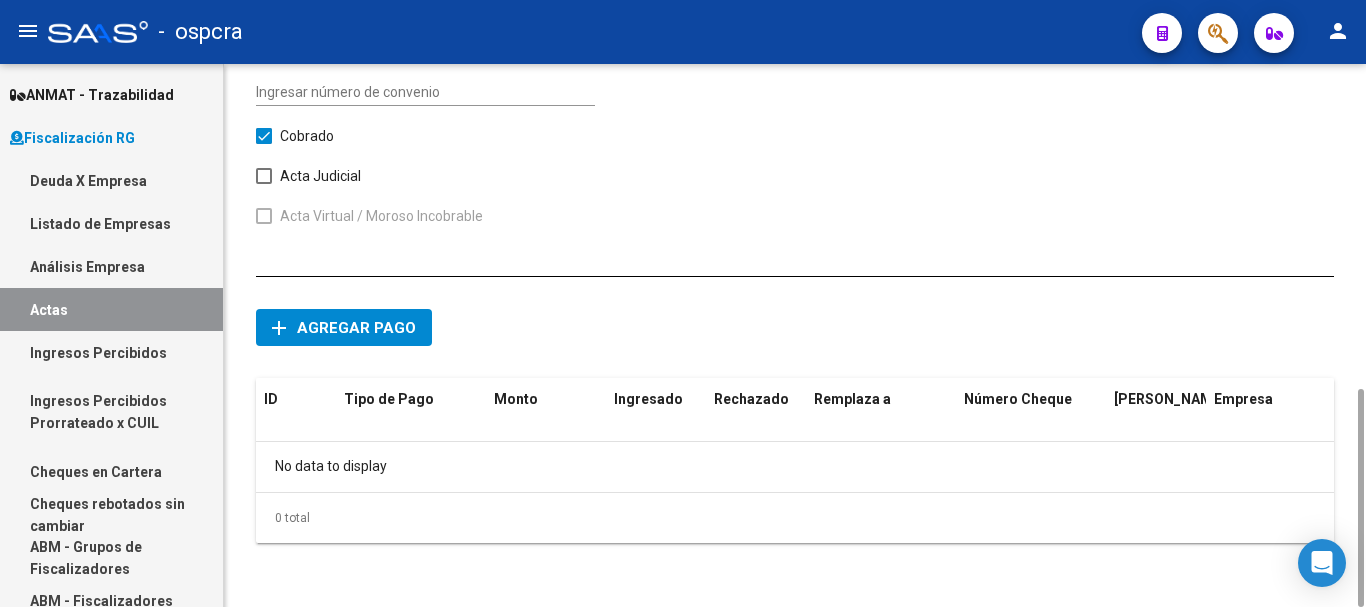 click on "Agregar pago" 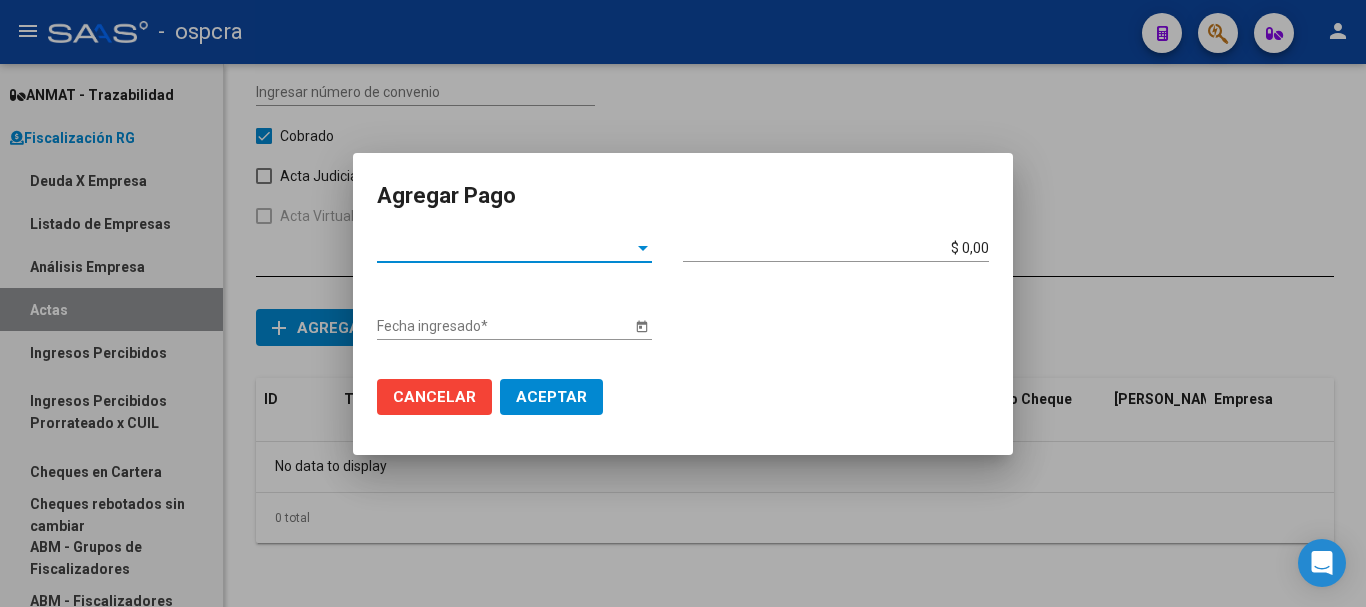 click on "Tipo de Pago * Tipo de Pago *" at bounding box center [514, 249] 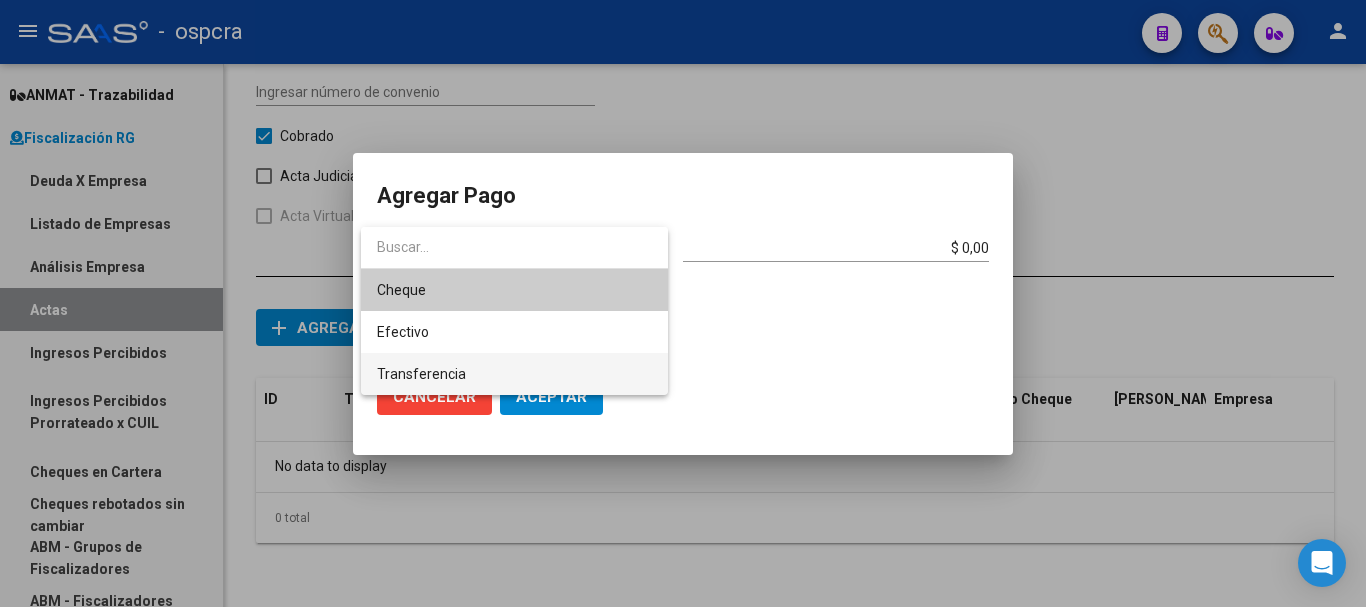 click on "Transferencia" at bounding box center [514, 374] 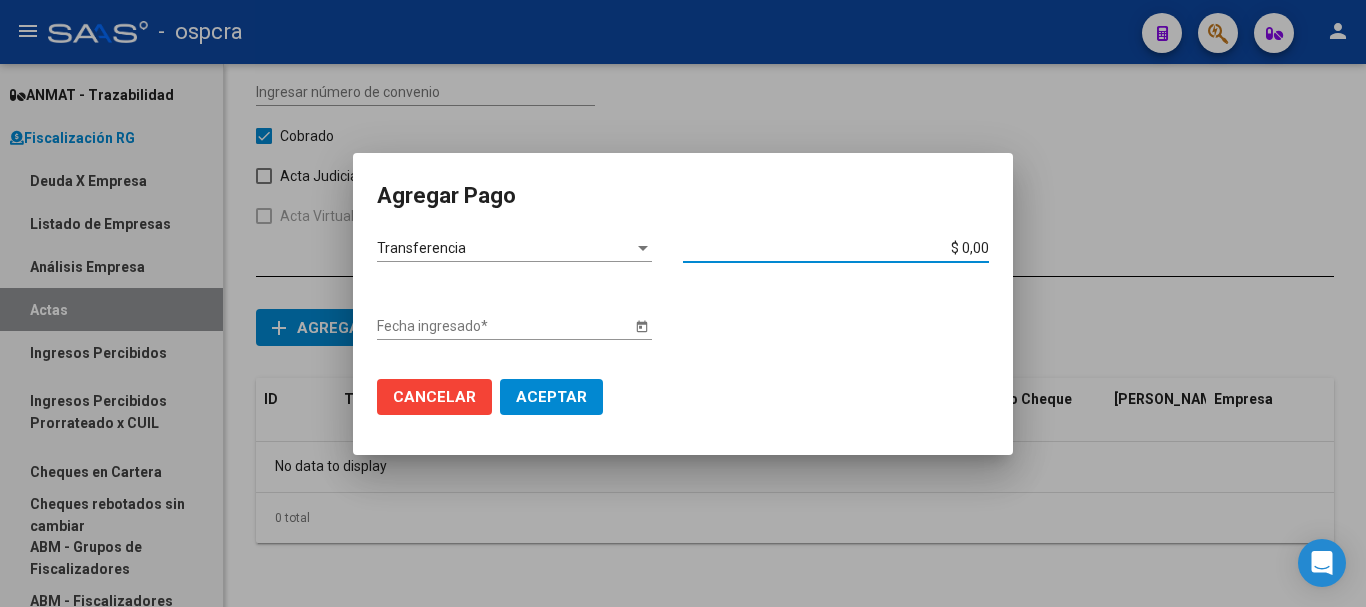 drag, startPoint x: 963, startPoint y: 247, endPoint x: 1143, endPoint y: 246, distance: 180.00278 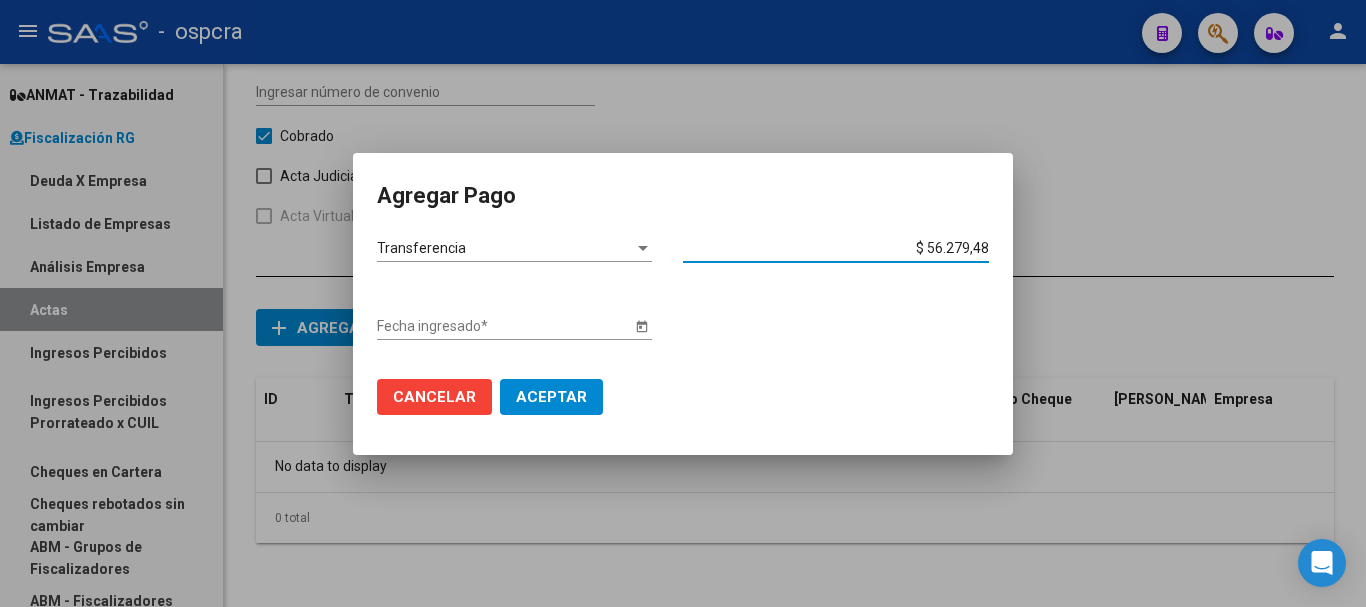 type on "$ 562.794,83" 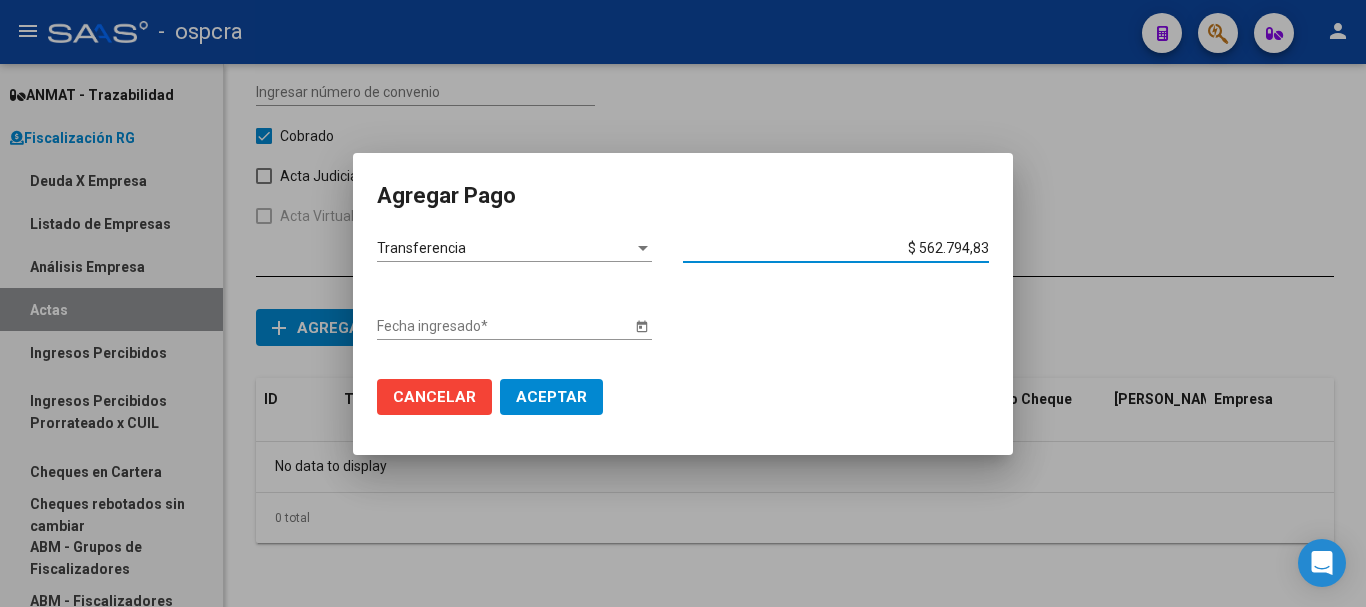 click on "Fecha ingresado  *" at bounding box center [504, 326] 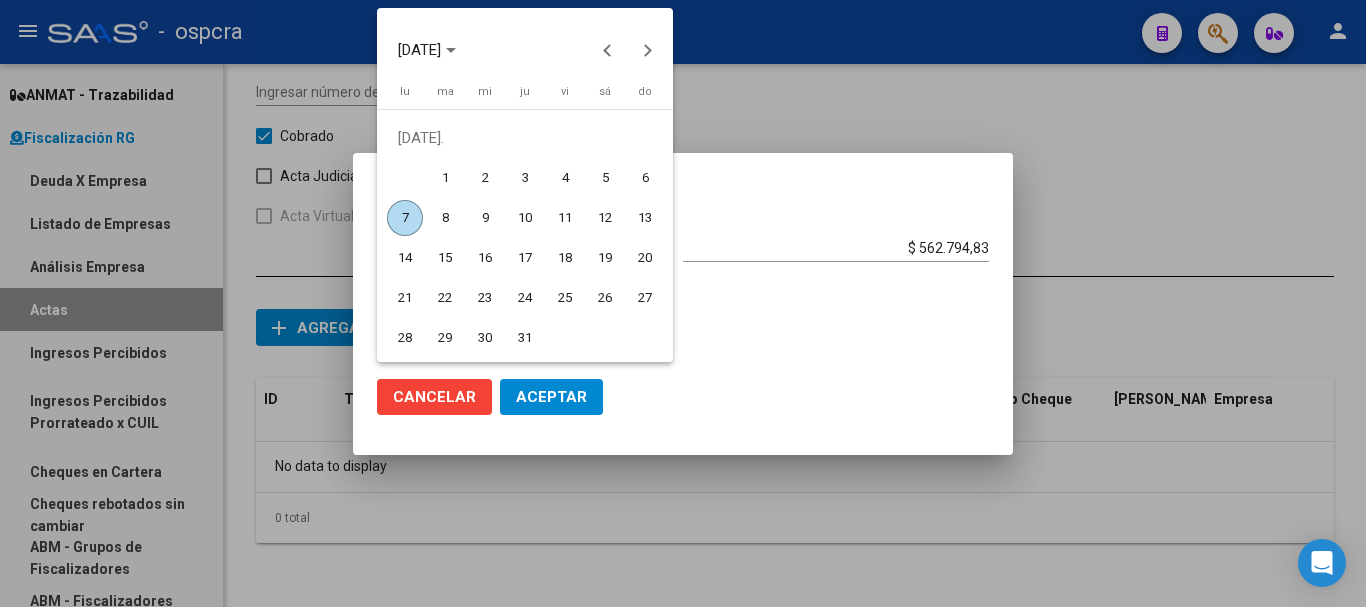 click on "7" at bounding box center (405, 218) 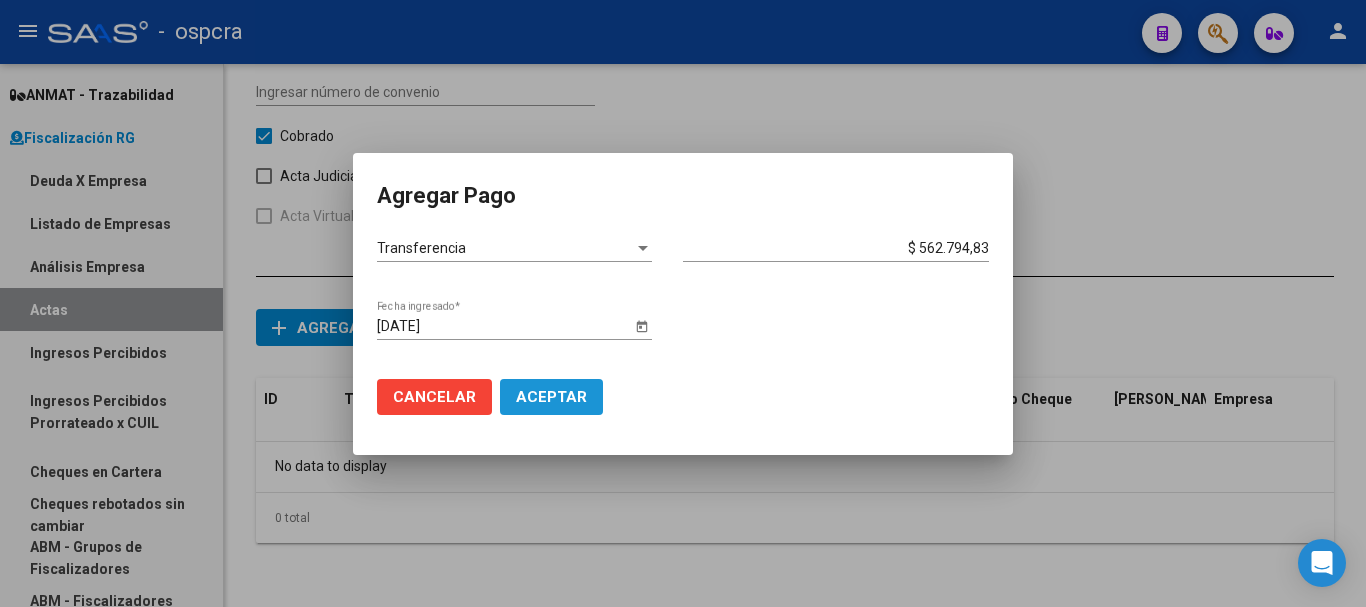 click on "Aceptar" at bounding box center [551, 397] 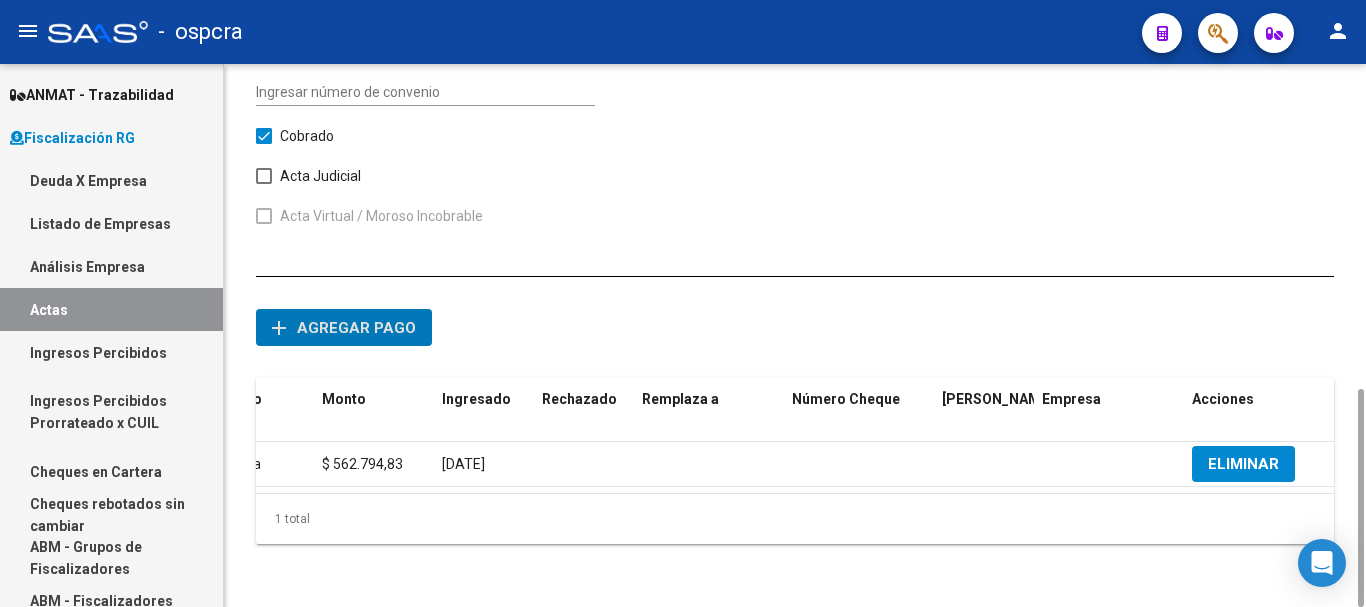 scroll, scrollTop: 0, scrollLeft: 0, axis: both 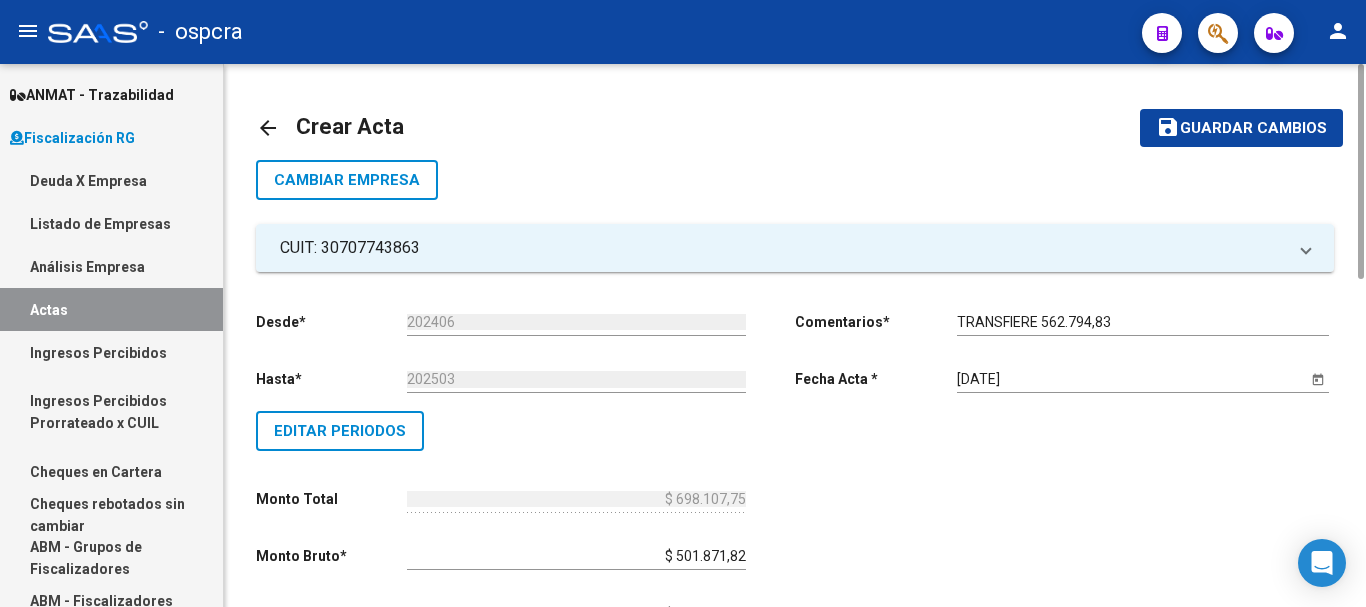click on "save" 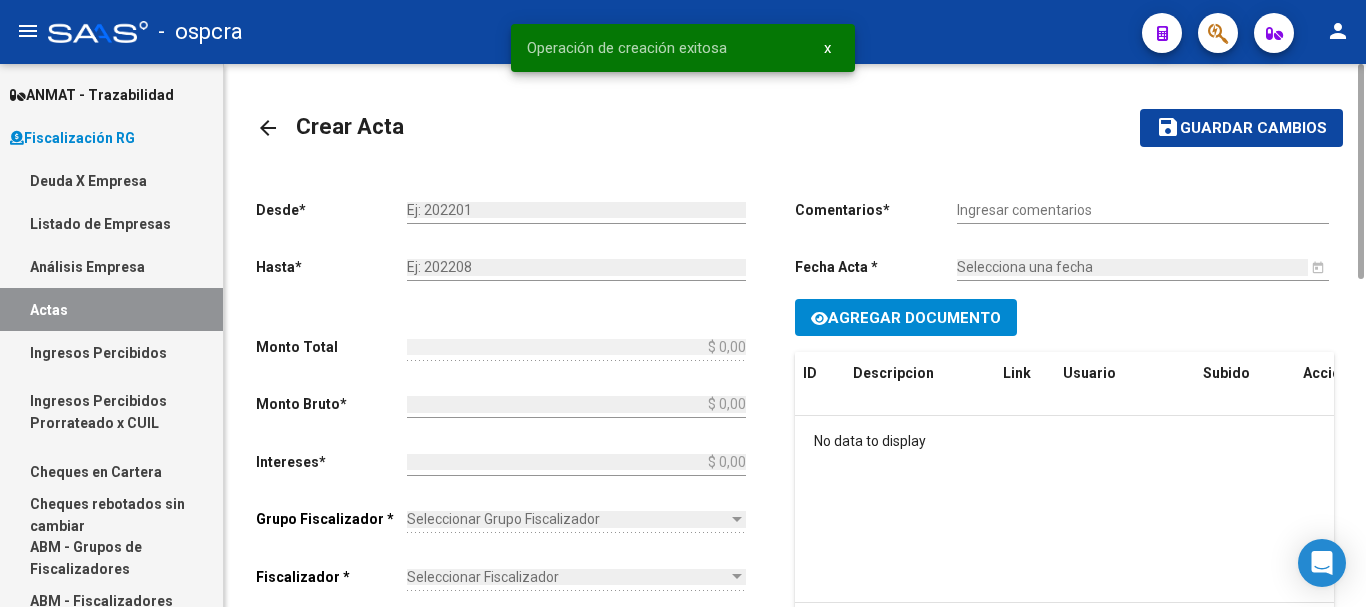 type on "202406" 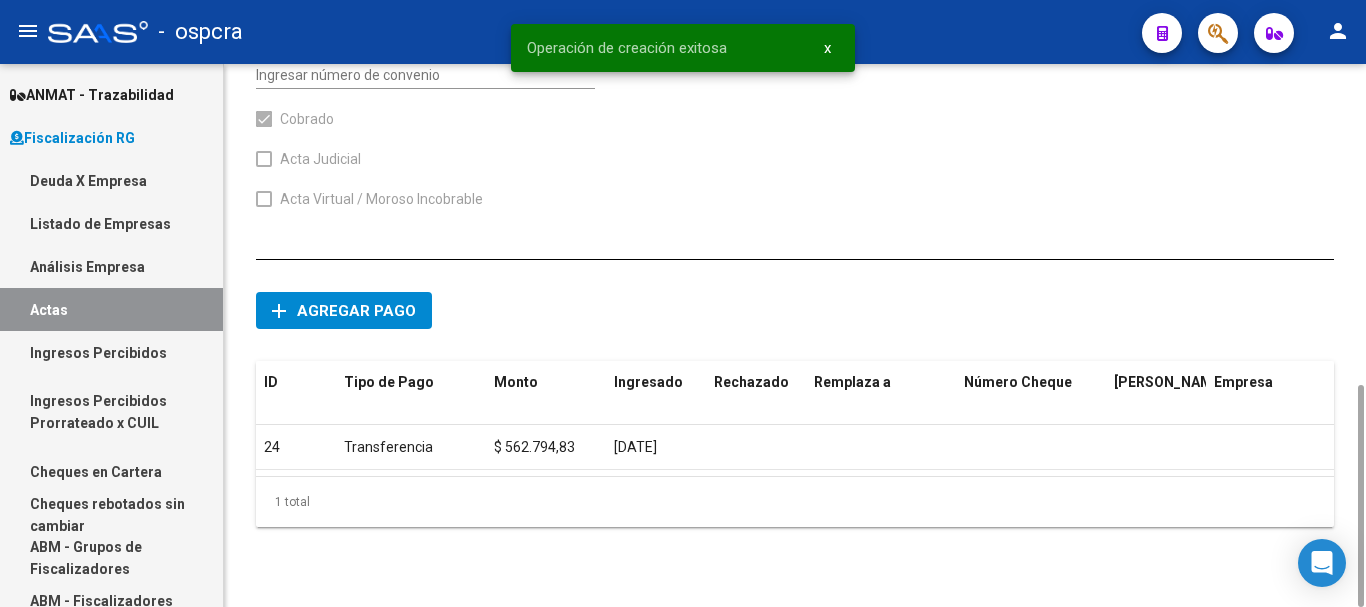 scroll, scrollTop: 0, scrollLeft: 0, axis: both 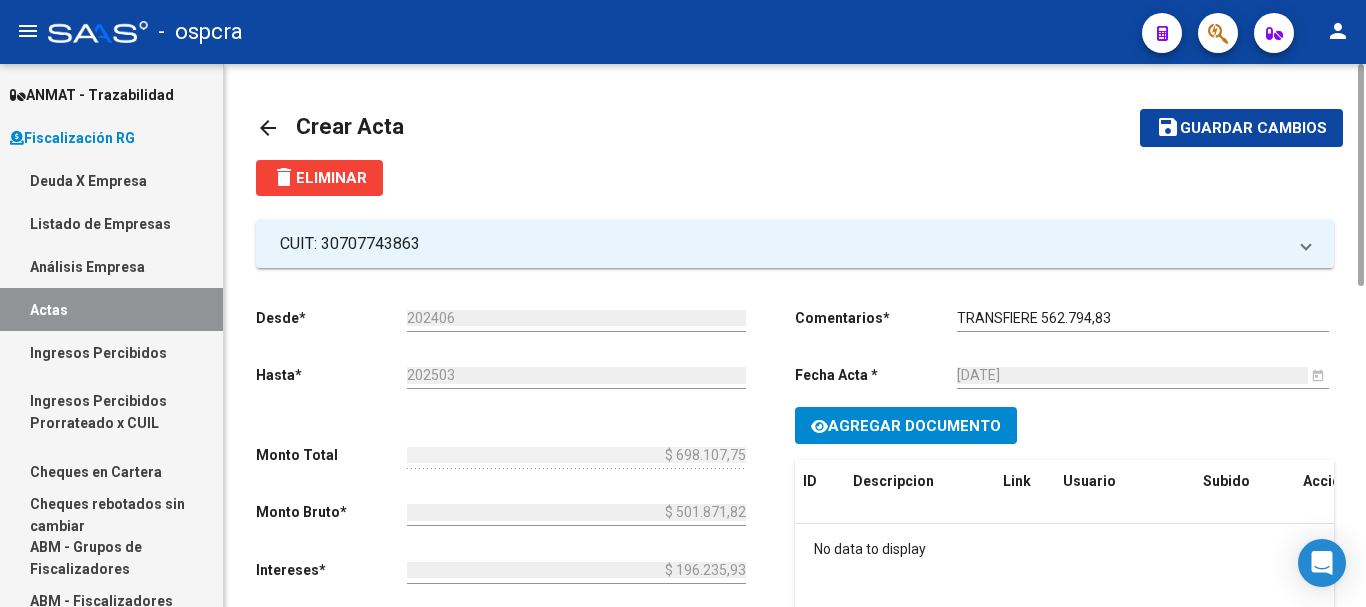 click on "Agregar Documento" 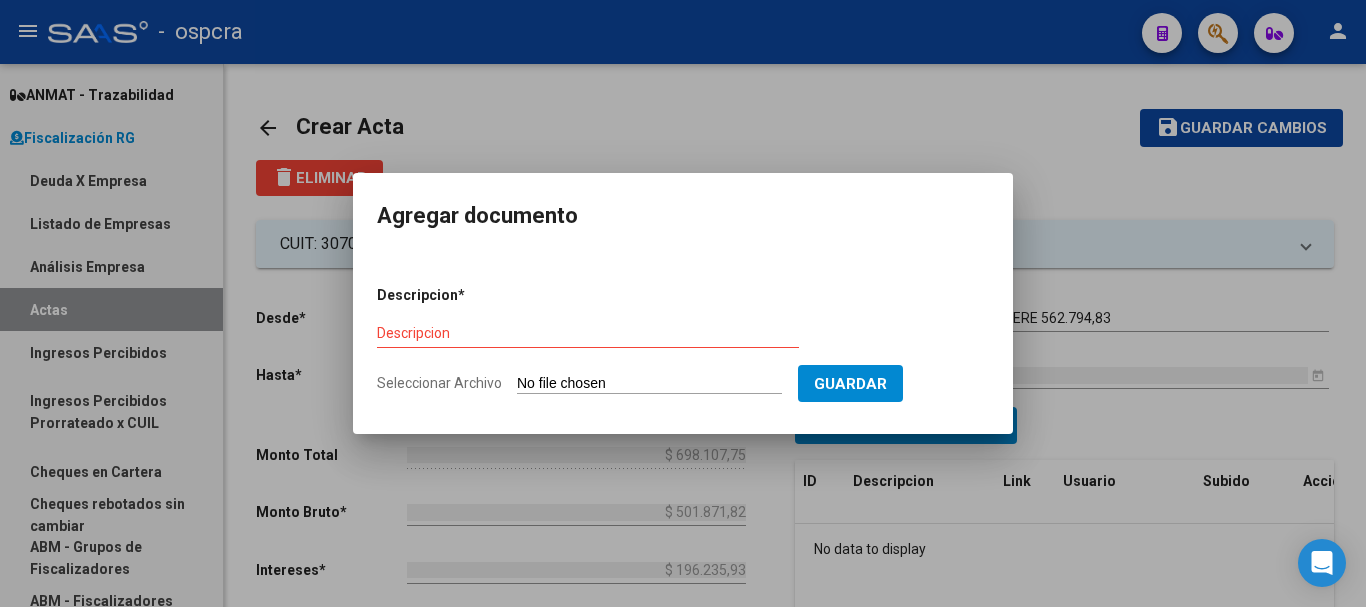 click on "Seleccionar Archivo" at bounding box center [649, 384] 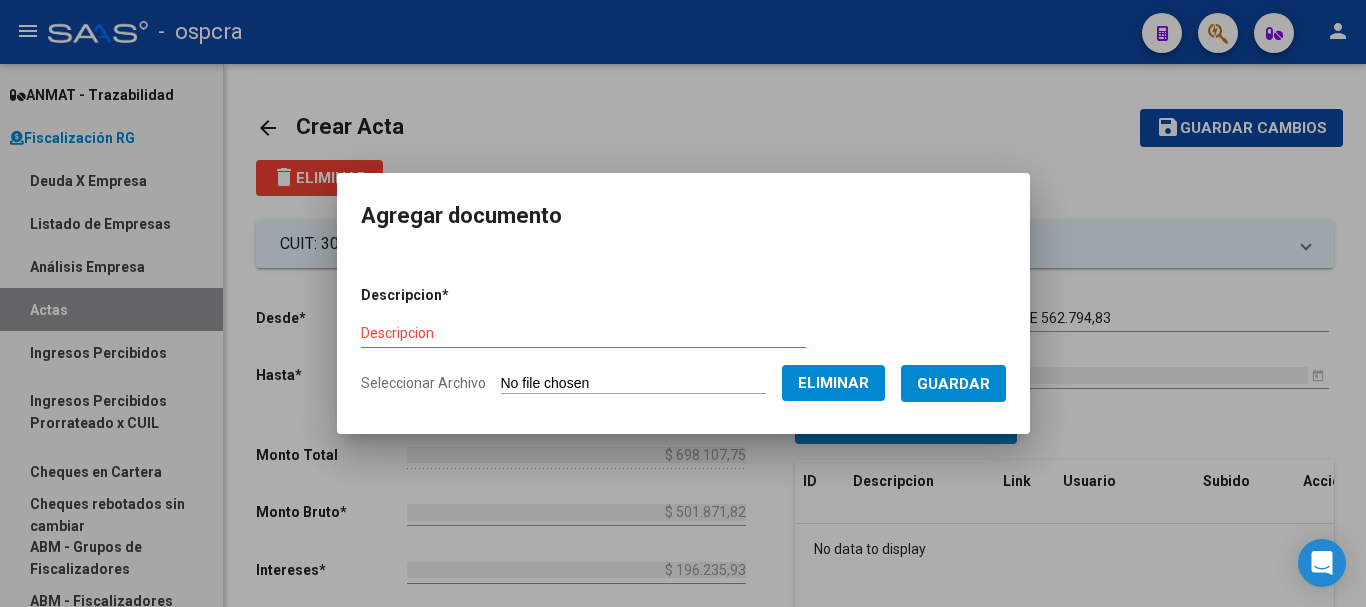 click on "Descripcion" at bounding box center [583, 342] 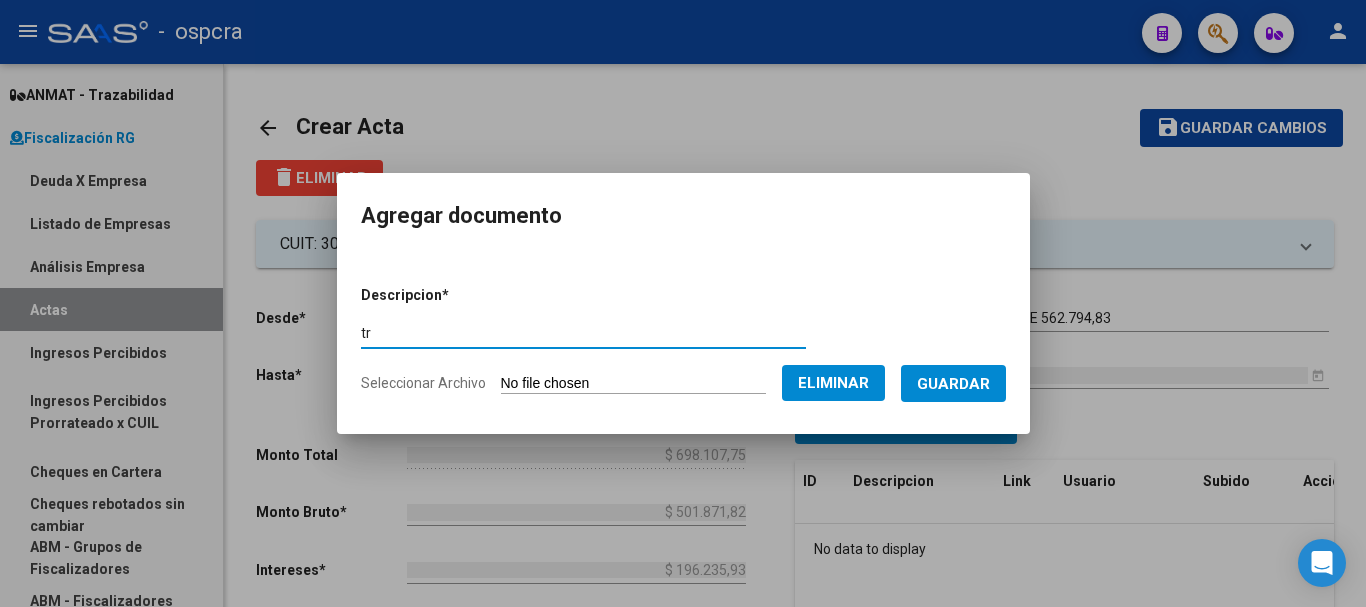 type on "t" 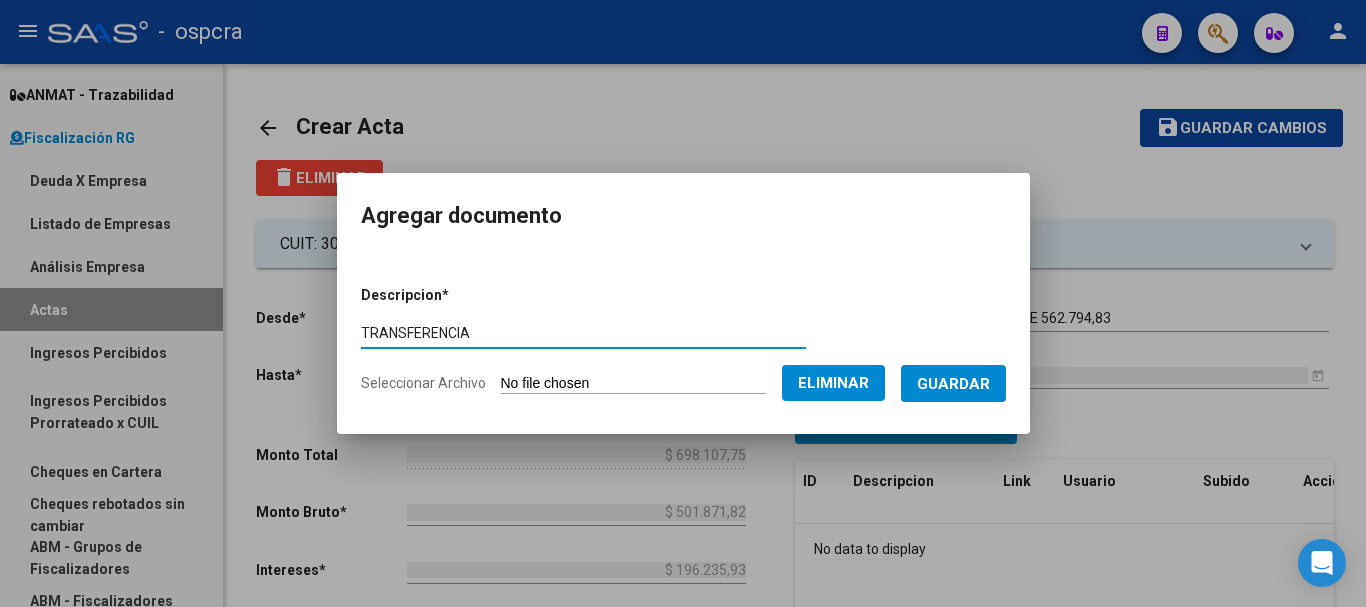 type on "TRANSFERENCIA" 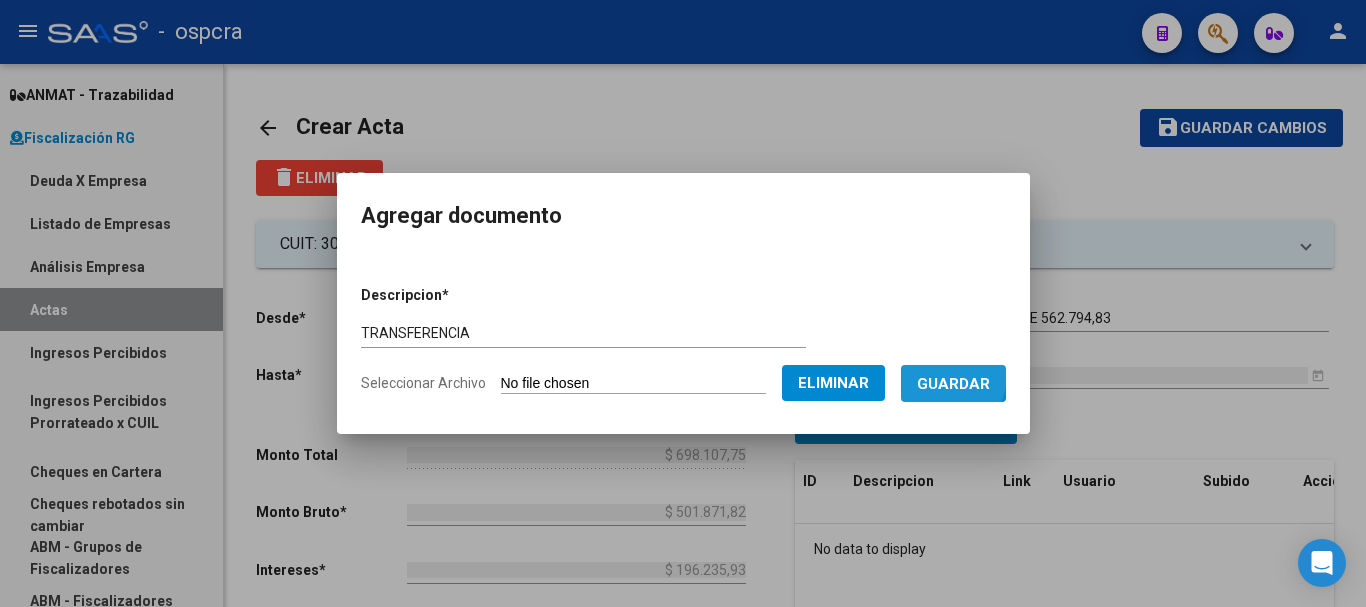 click on "Guardar" at bounding box center [953, 383] 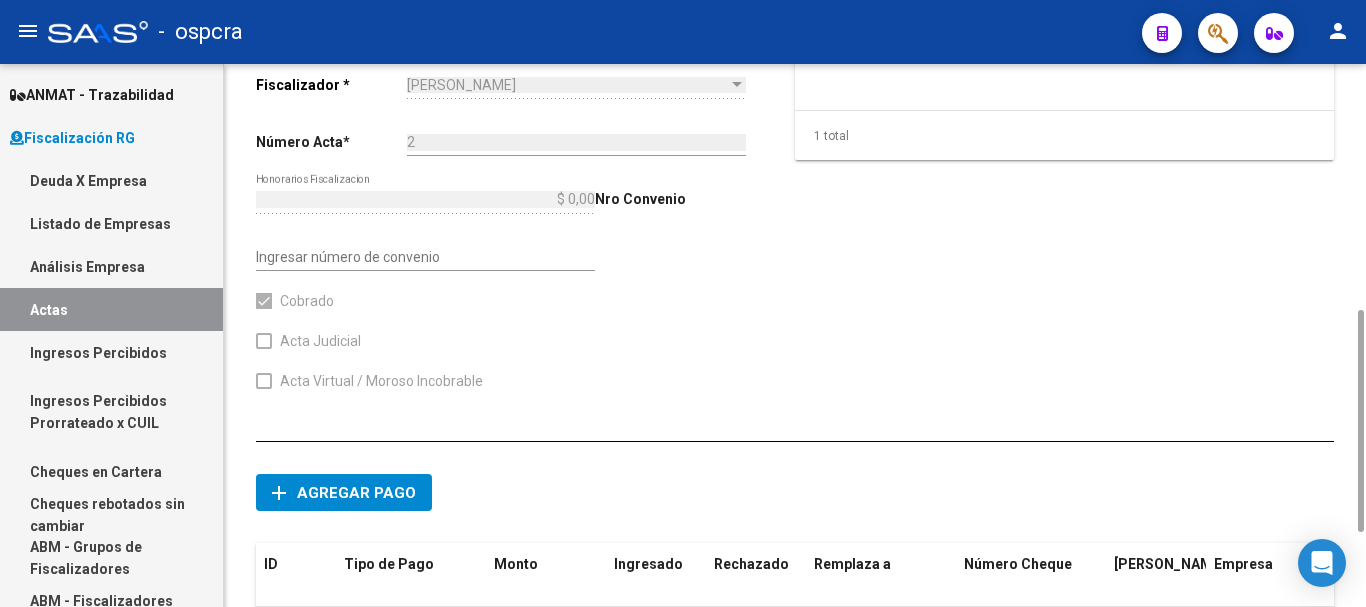 scroll, scrollTop: 782, scrollLeft: 0, axis: vertical 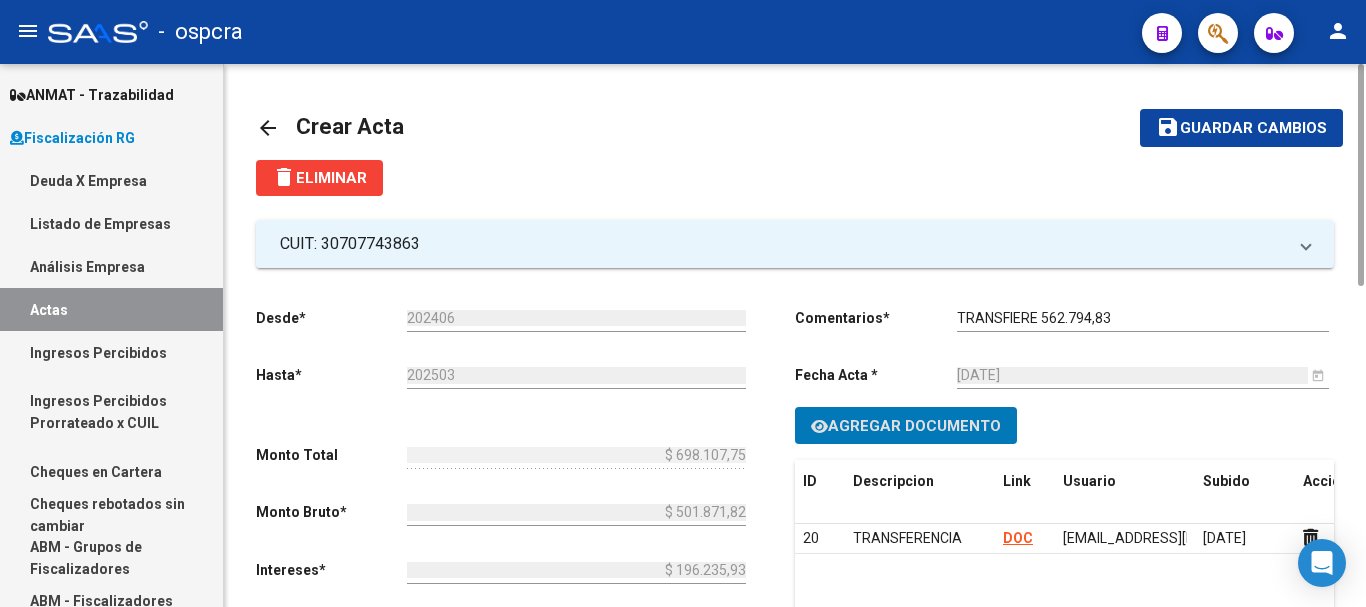click on "Guardar cambios" 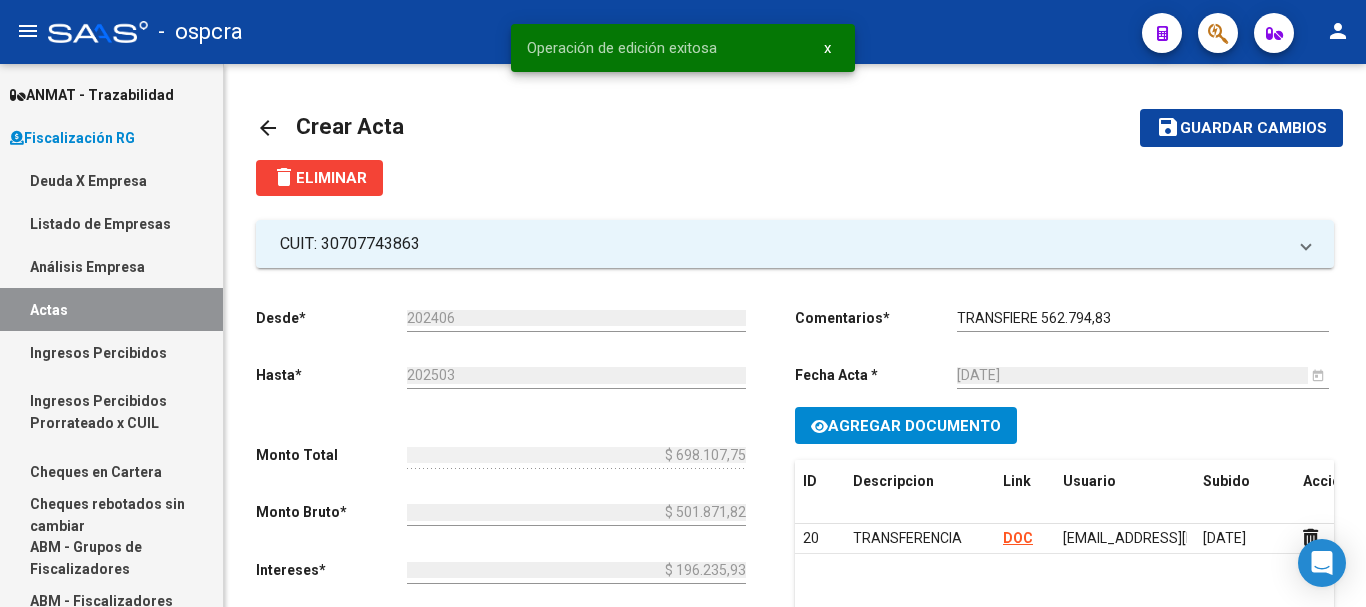 drag, startPoint x: 330, startPoint y: 169, endPoint x: 548, endPoint y: 152, distance: 218.66183 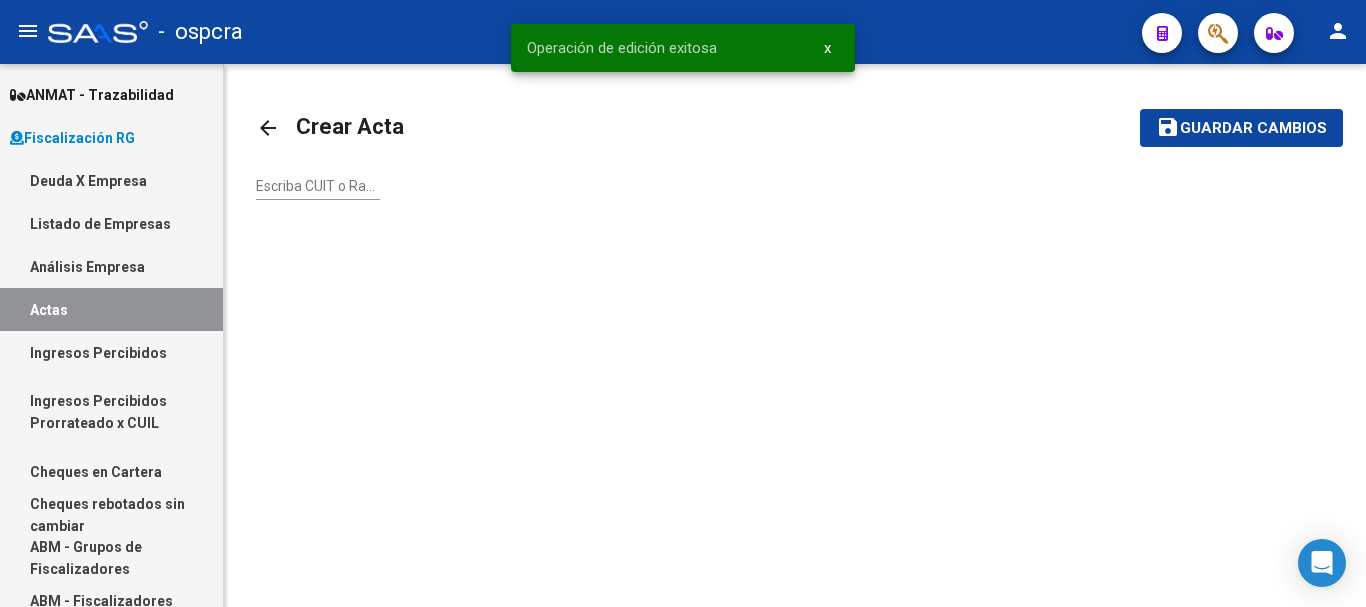 click on "arrow_back" 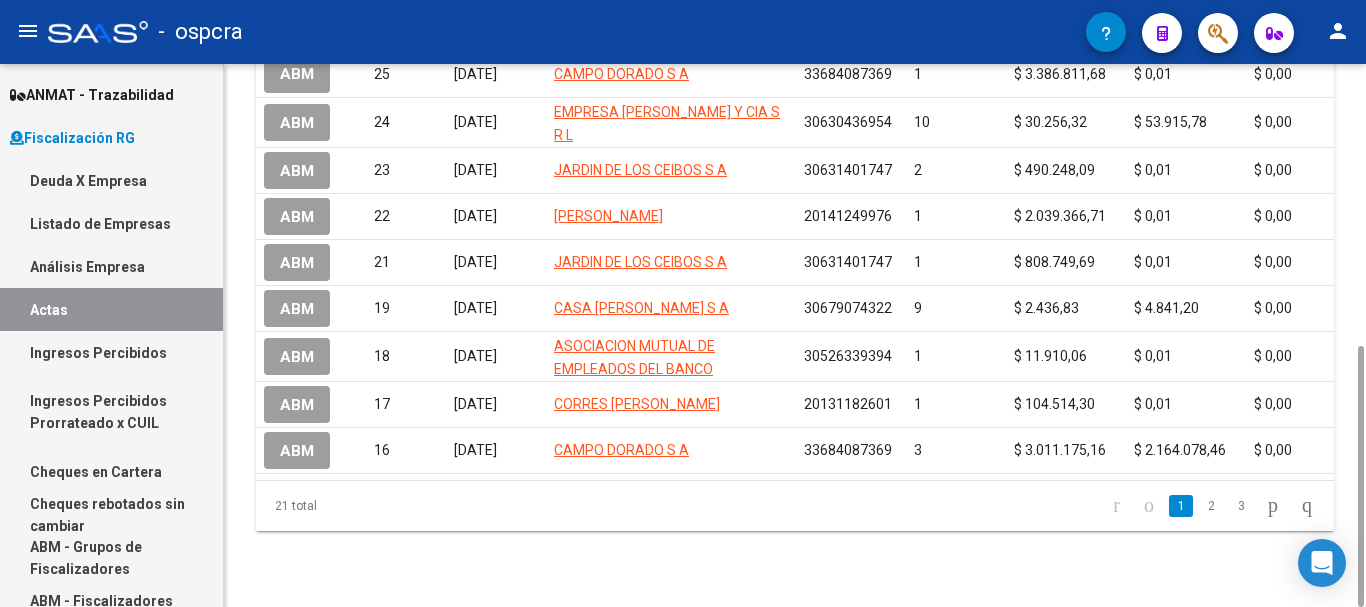 scroll, scrollTop: 0, scrollLeft: 0, axis: both 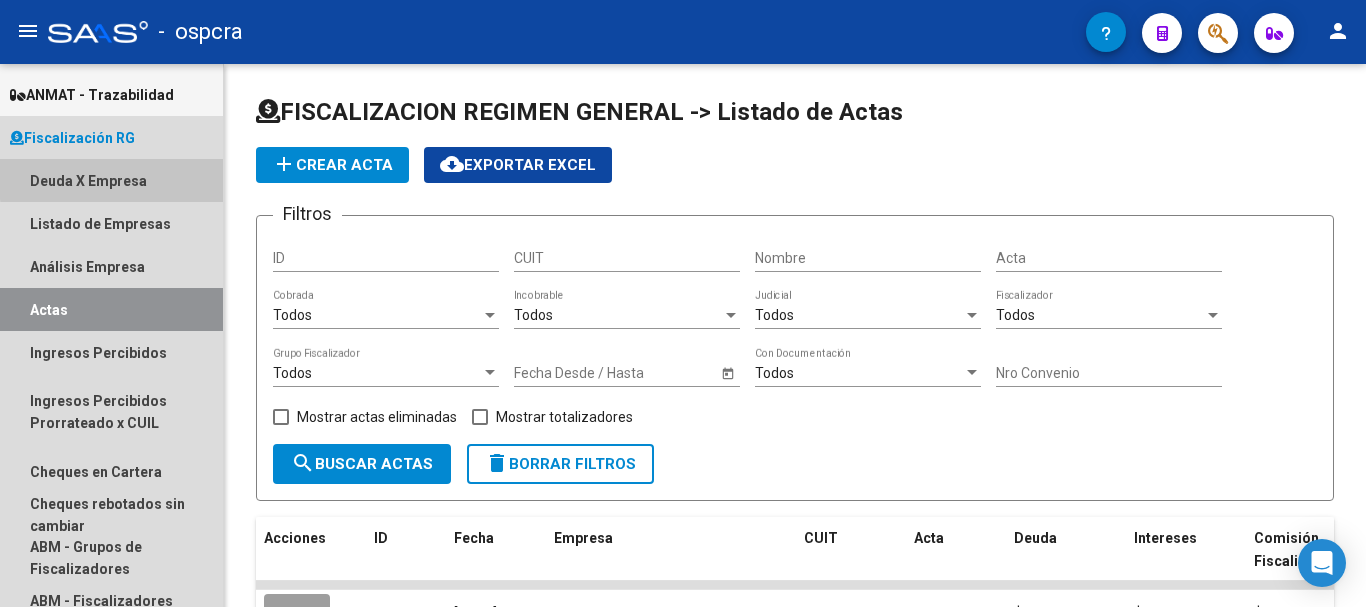 click on "Deuda X Empresa" at bounding box center (111, 180) 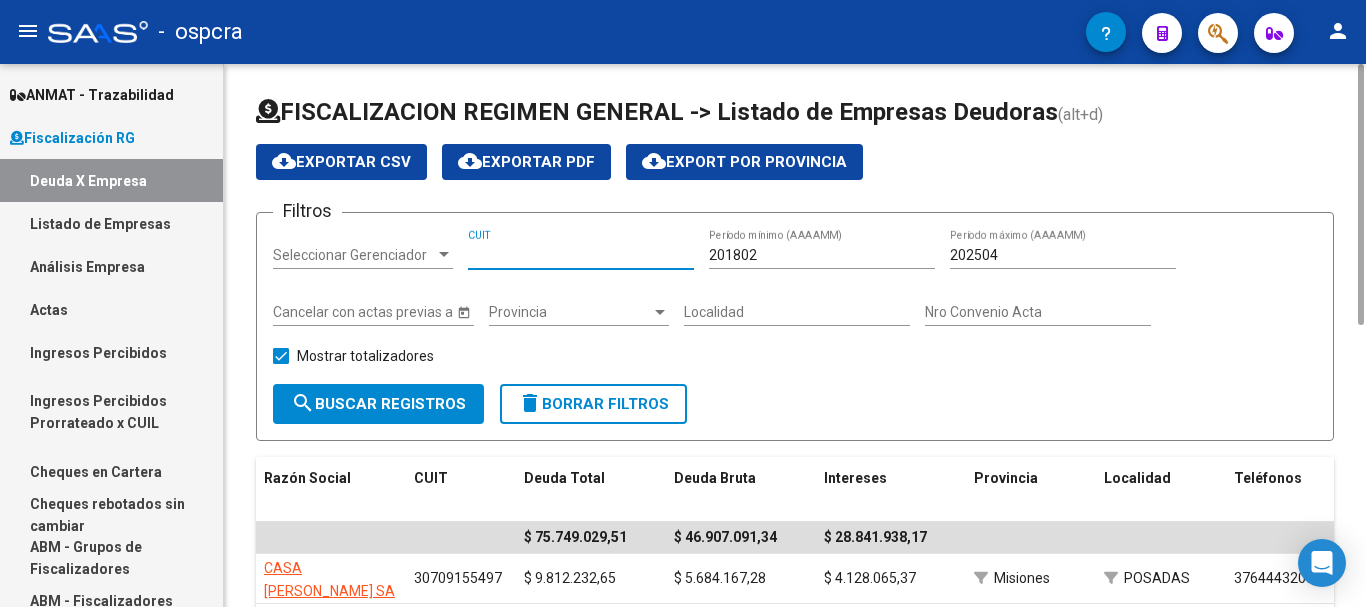 click on "CUIT" at bounding box center [581, 255] 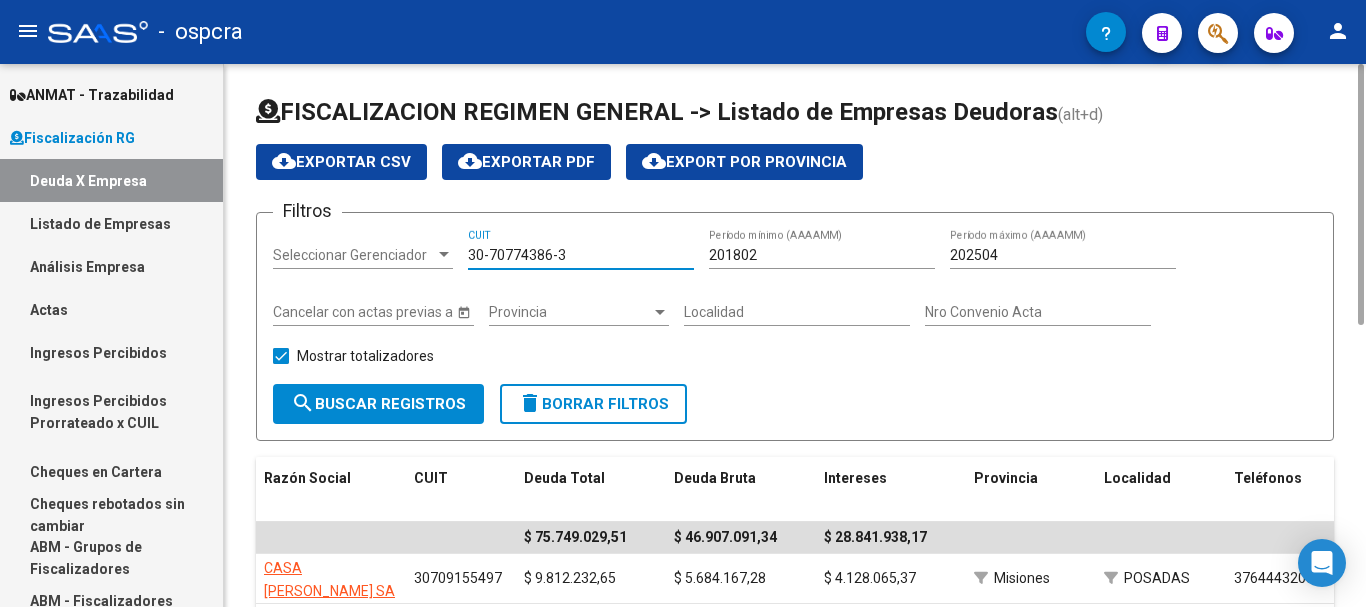 type on "30-70774386-3" 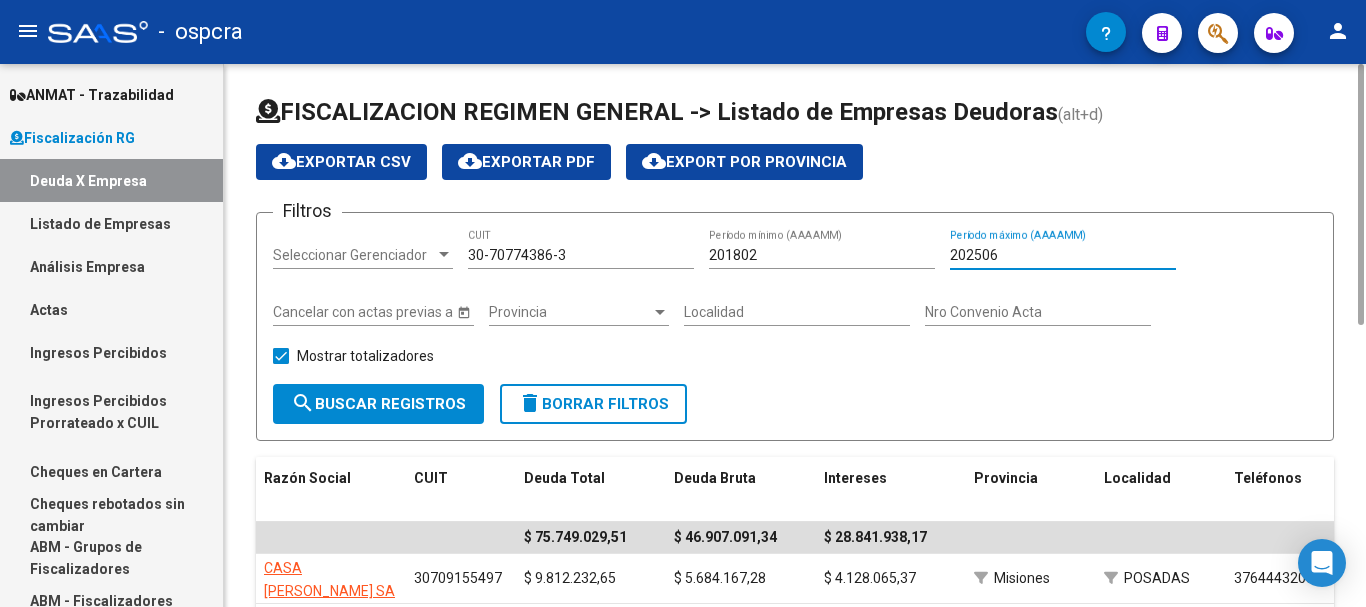 type on "202506" 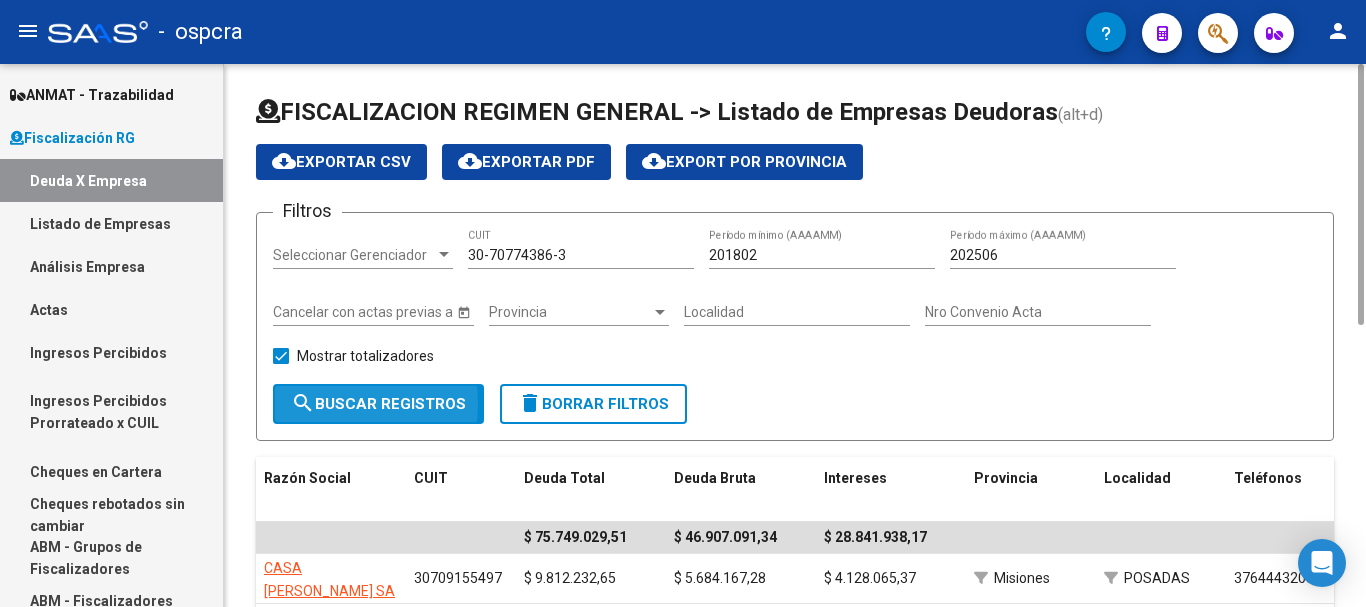 click on "search  Buscar Registros" 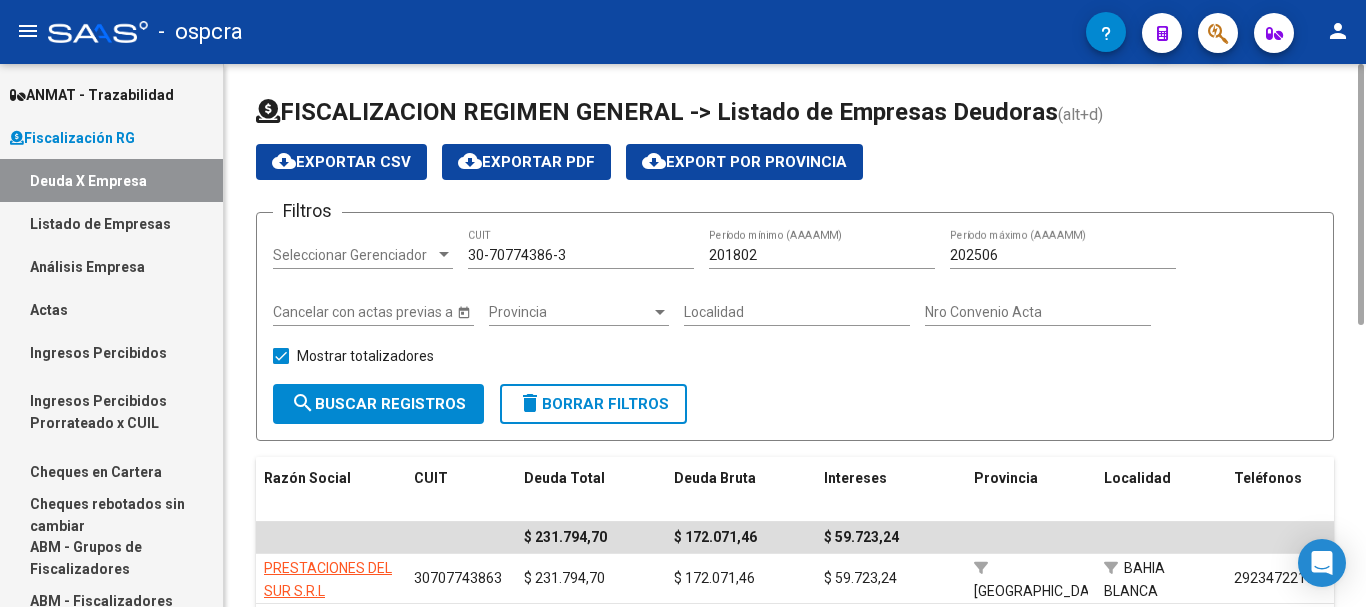 scroll, scrollTop: 134, scrollLeft: 0, axis: vertical 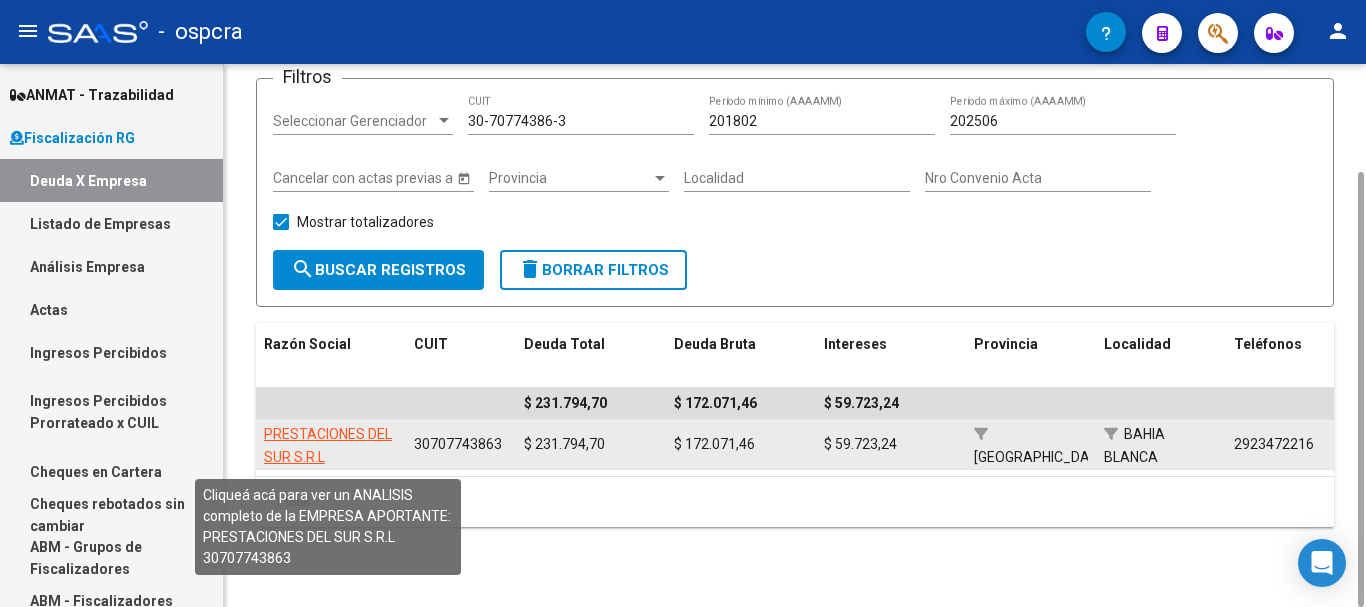 click on "PRESTACIONES DEL SUR S.R.L" 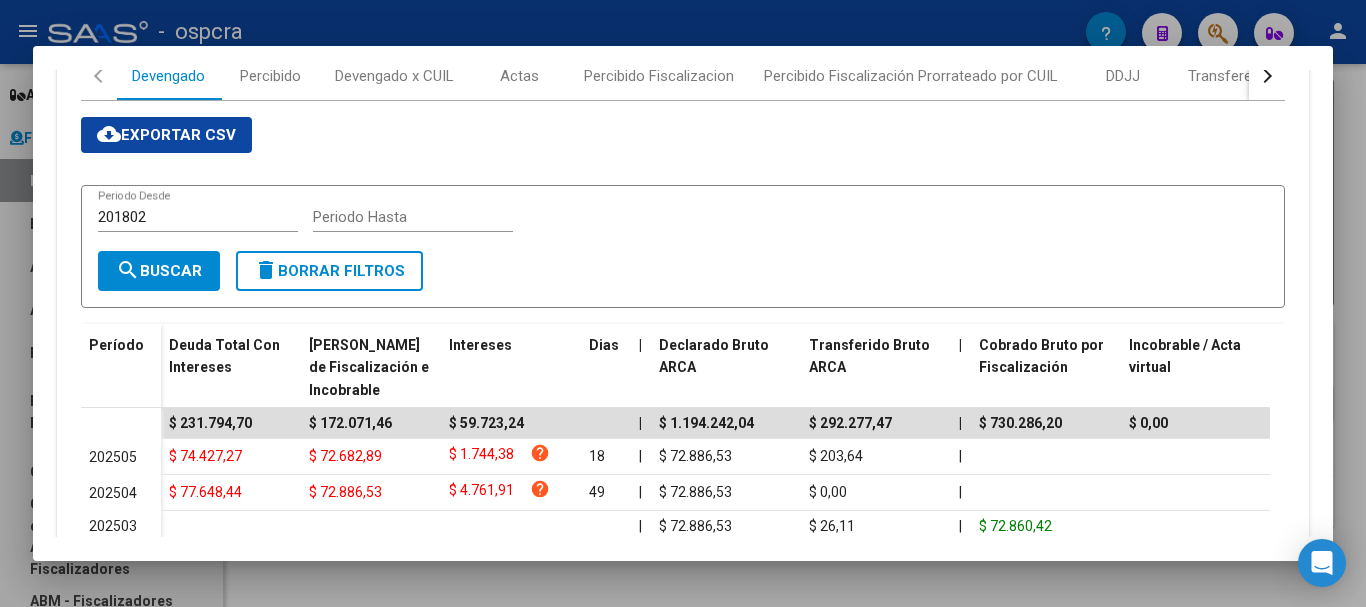 scroll, scrollTop: 400, scrollLeft: 0, axis: vertical 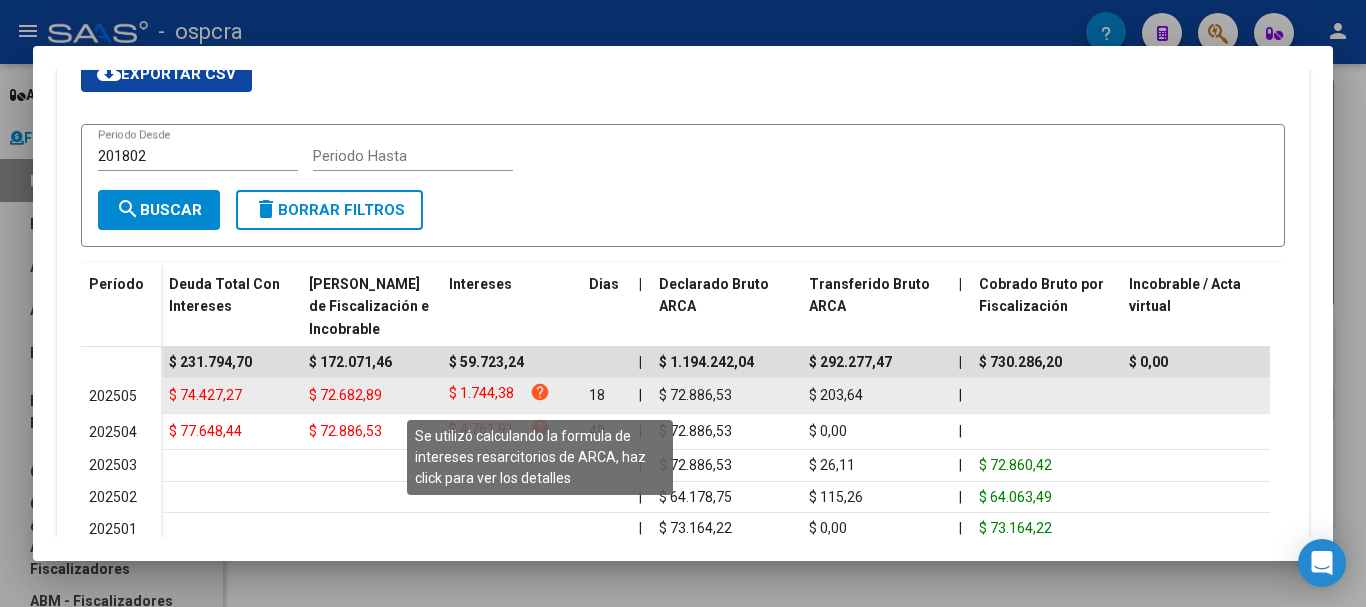 drag, startPoint x: 0, startPoint y: 420, endPoint x: 569, endPoint y: 380, distance: 570.40424 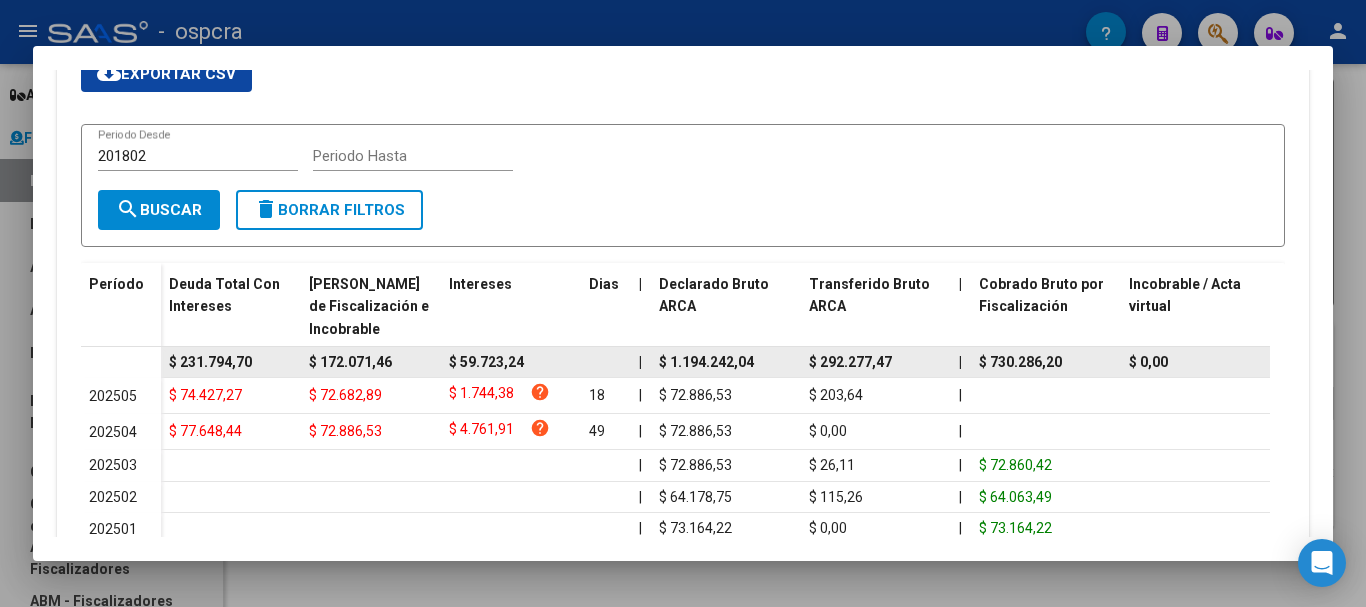 scroll, scrollTop: 0, scrollLeft: 0, axis: both 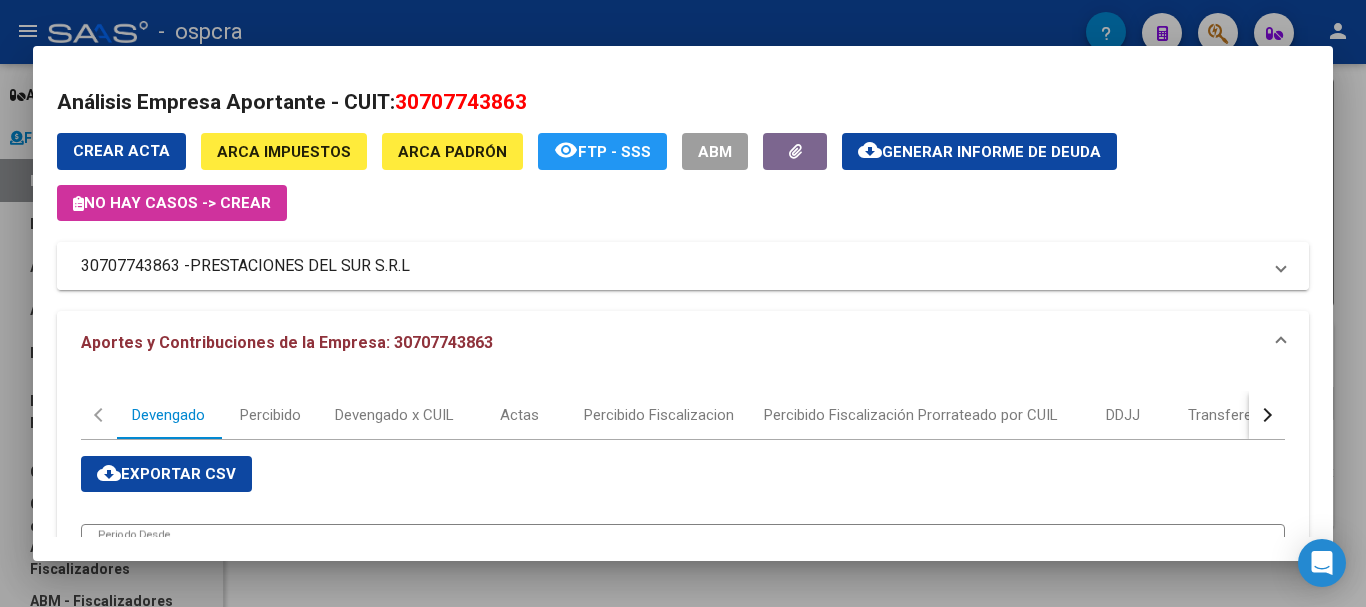 click on "30707743863 -   PRESTACIONES DEL SUR S.R.L" at bounding box center (671, 266) 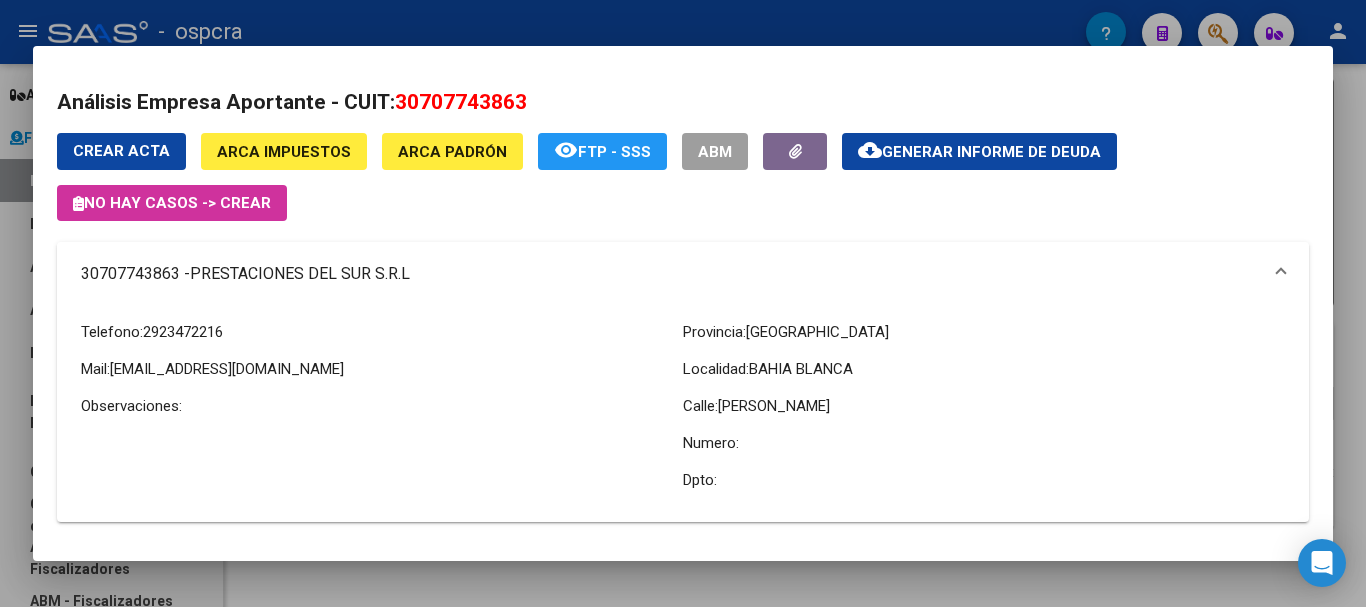 click on "PRESTACIONES DEL SUR S.R.L" at bounding box center [300, 274] 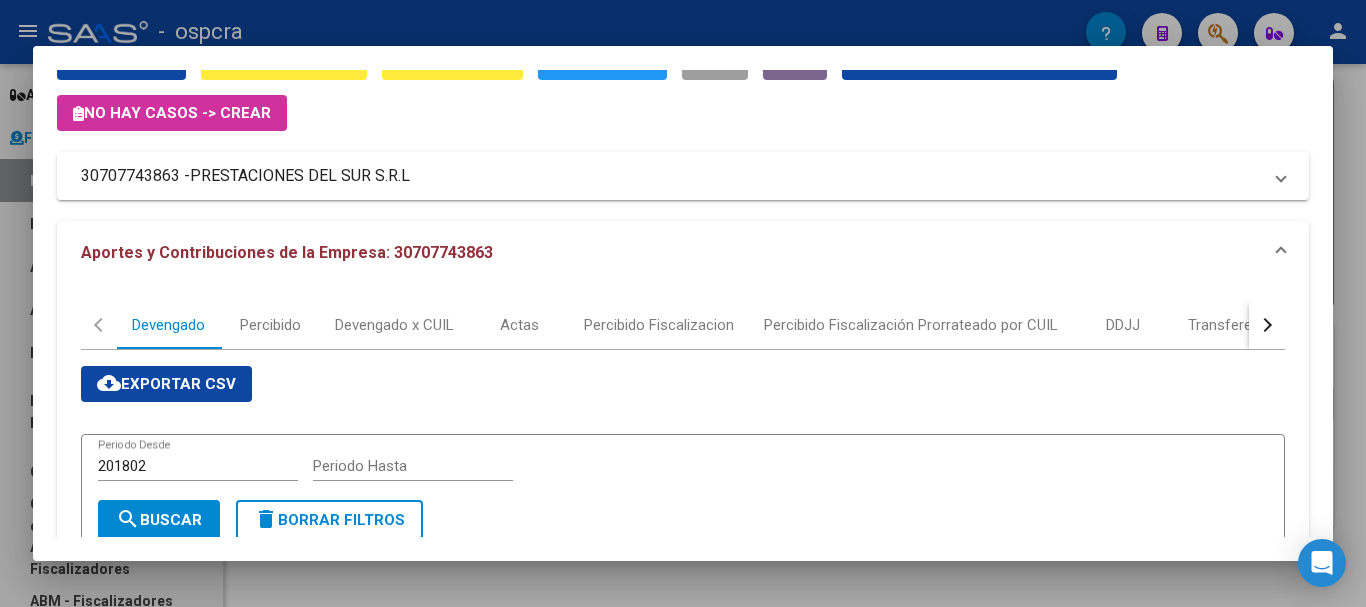 scroll, scrollTop: 88, scrollLeft: 0, axis: vertical 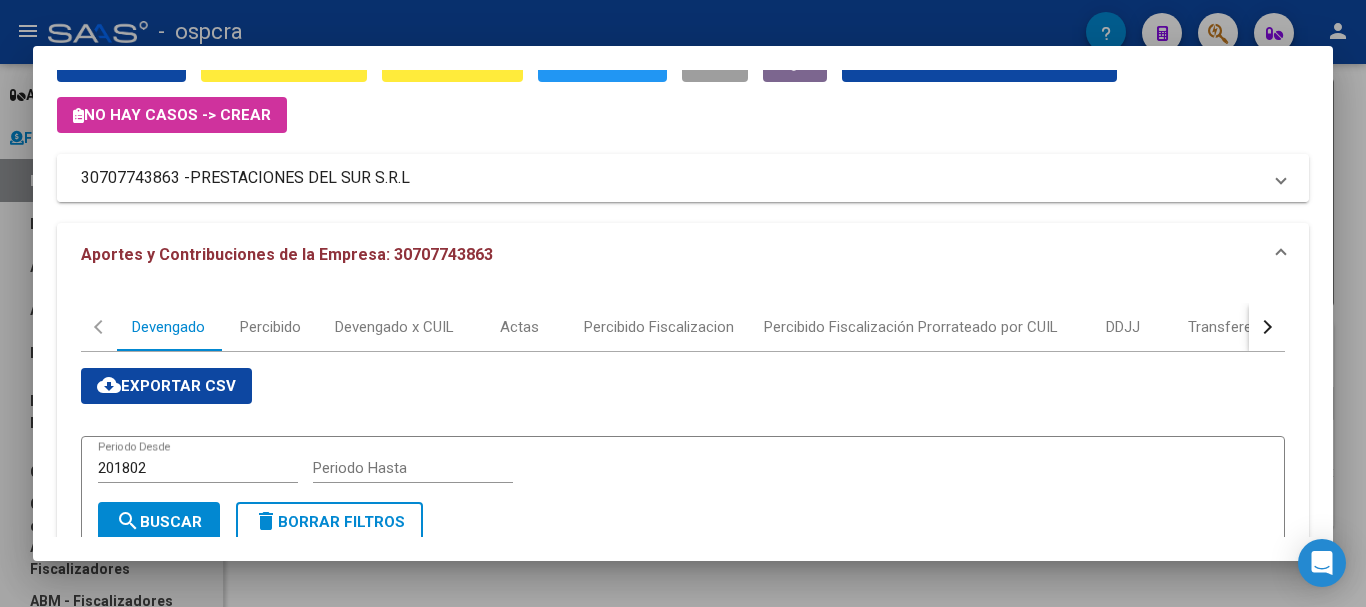 click on "PRESTACIONES DEL SUR S.R.L" at bounding box center (300, 178) 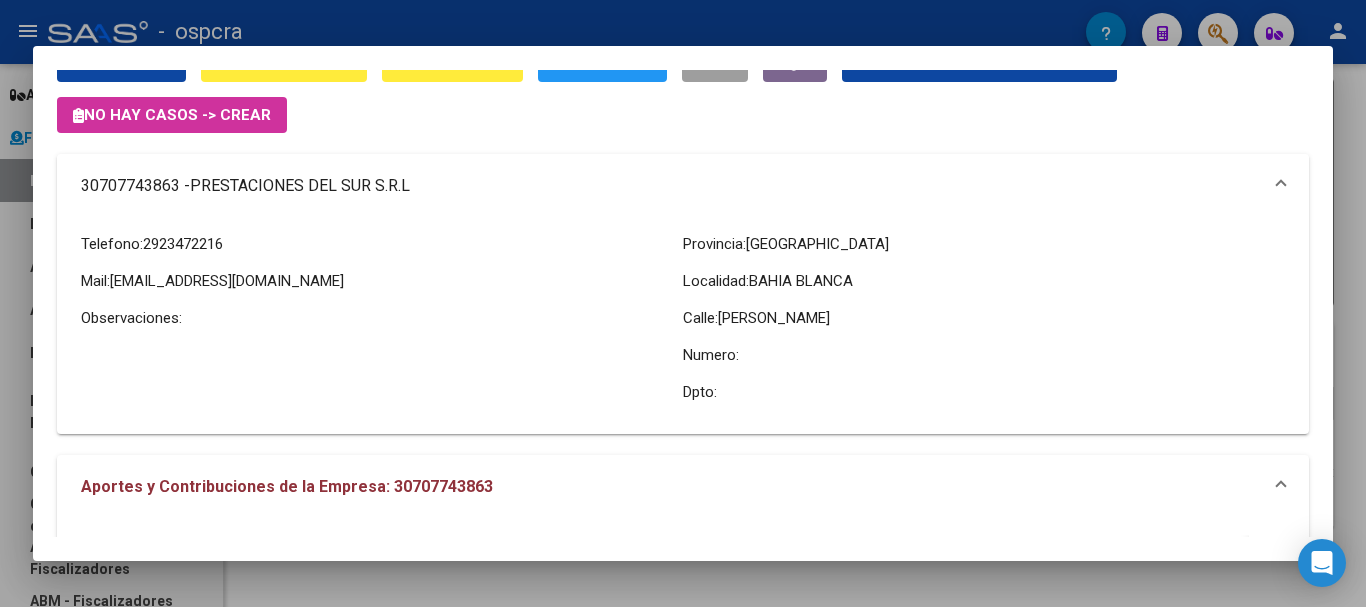drag, startPoint x: 192, startPoint y: 185, endPoint x: 413, endPoint y: 207, distance: 222.09232 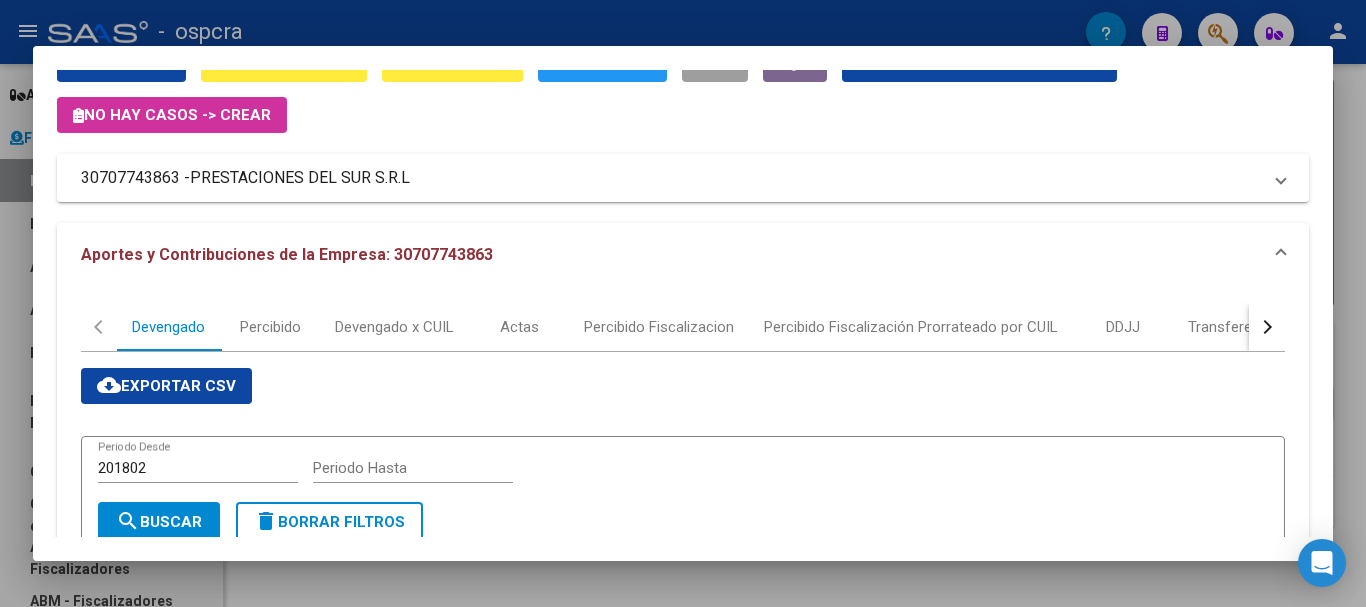 copy on "PRESTACIONES DEL SUR S.R.L" 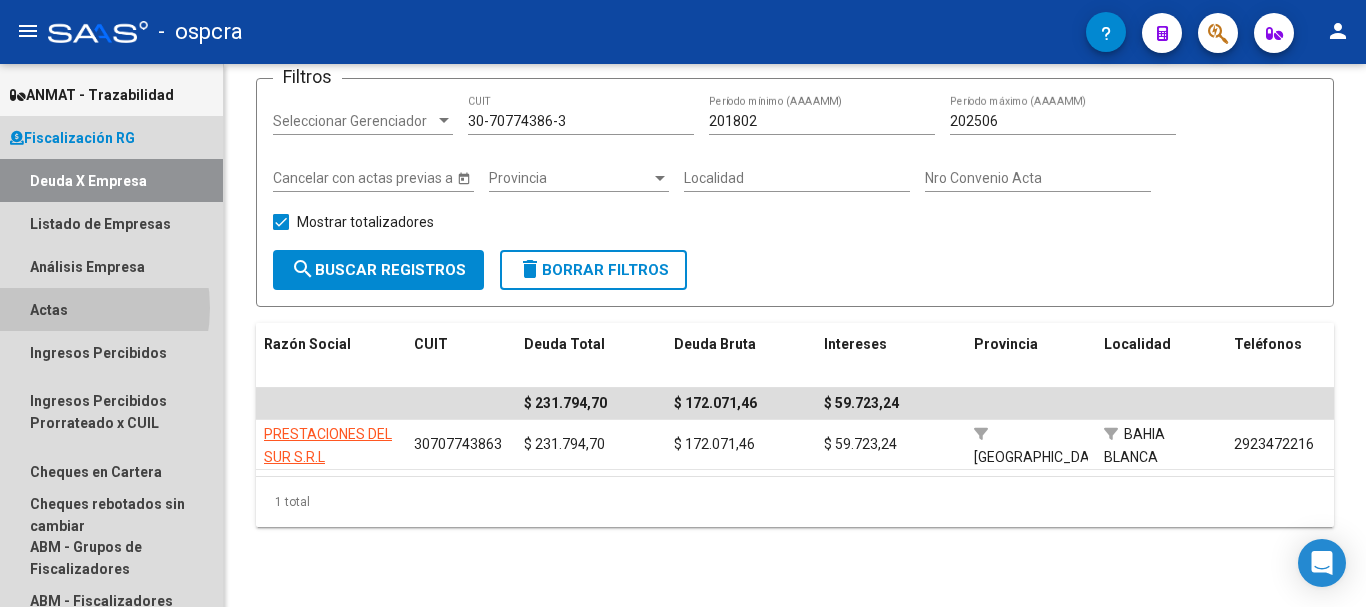 click on "Actas" at bounding box center (111, 309) 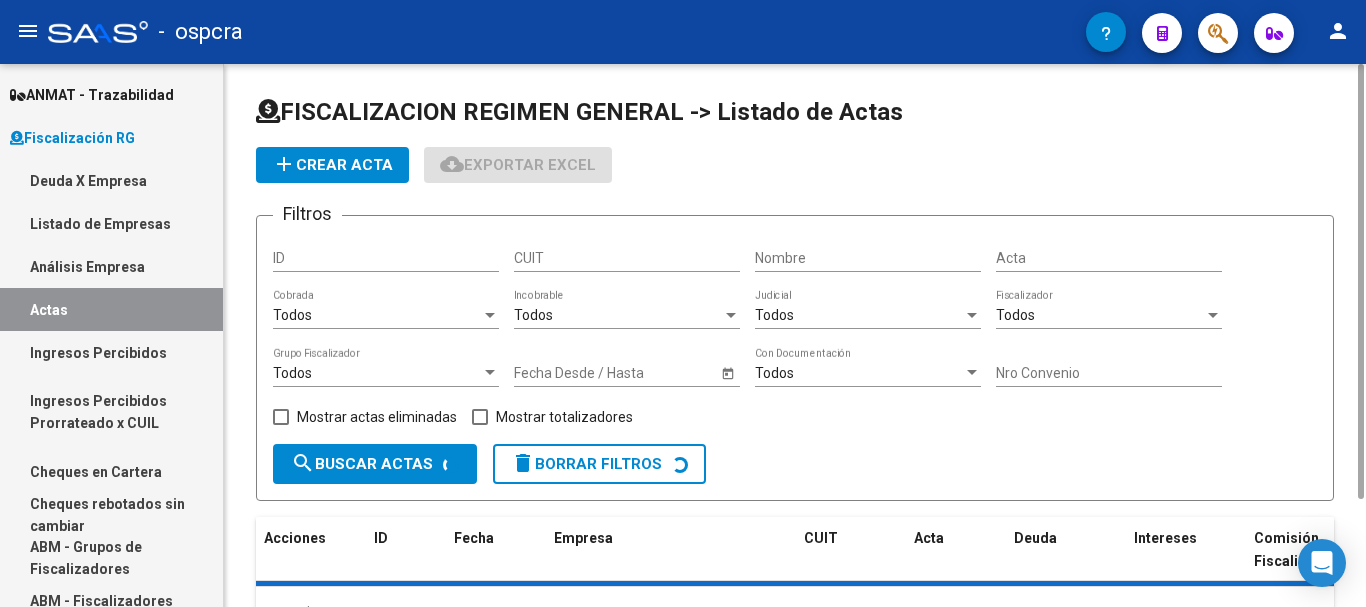 scroll, scrollTop: 94, scrollLeft: 0, axis: vertical 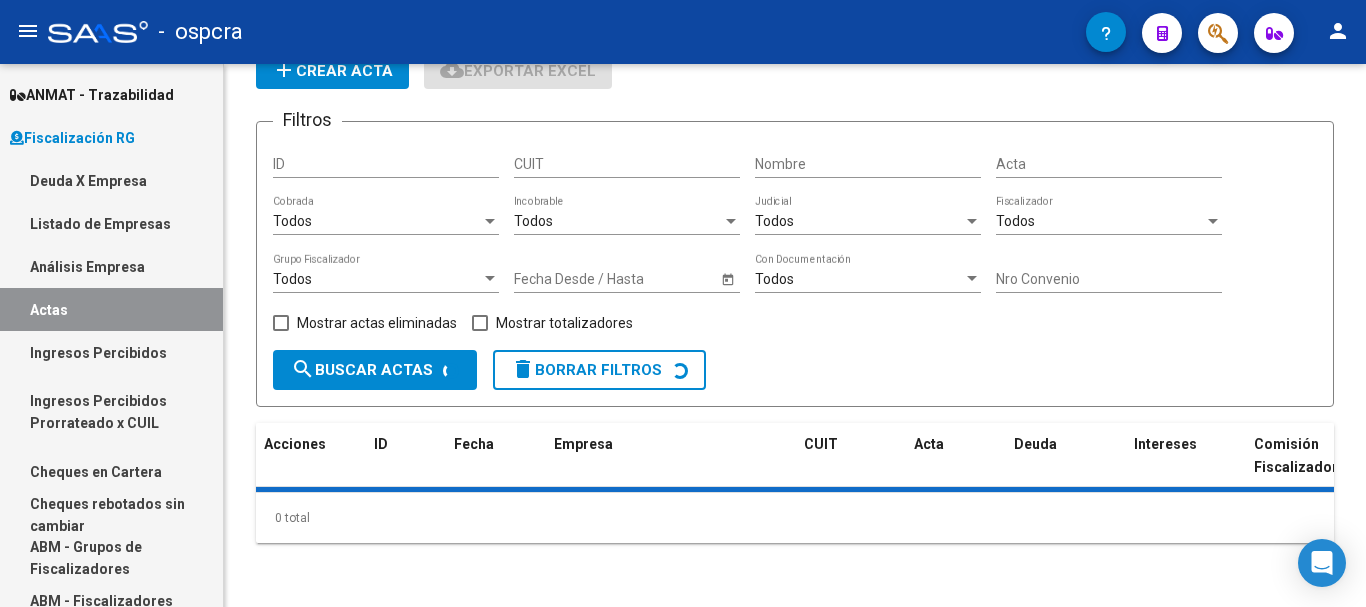 click on "Análisis Empresa" at bounding box center (111, 266) 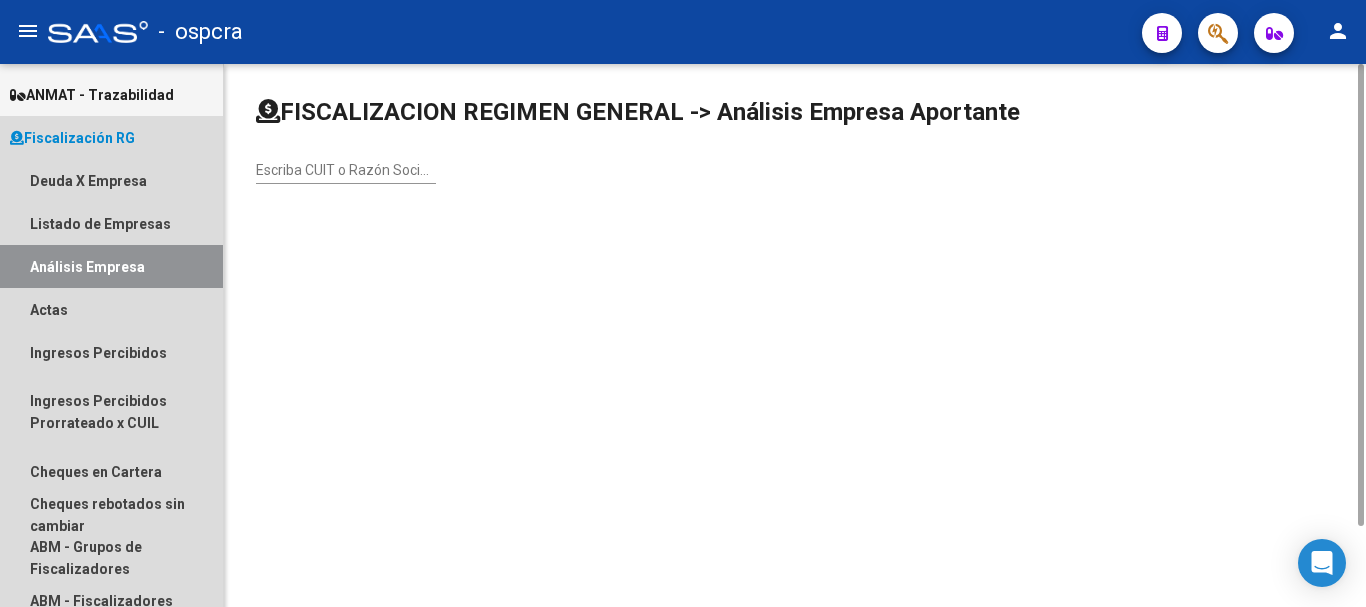 scroll, scrollTop: 0, scrollLeft: 0, axis: both 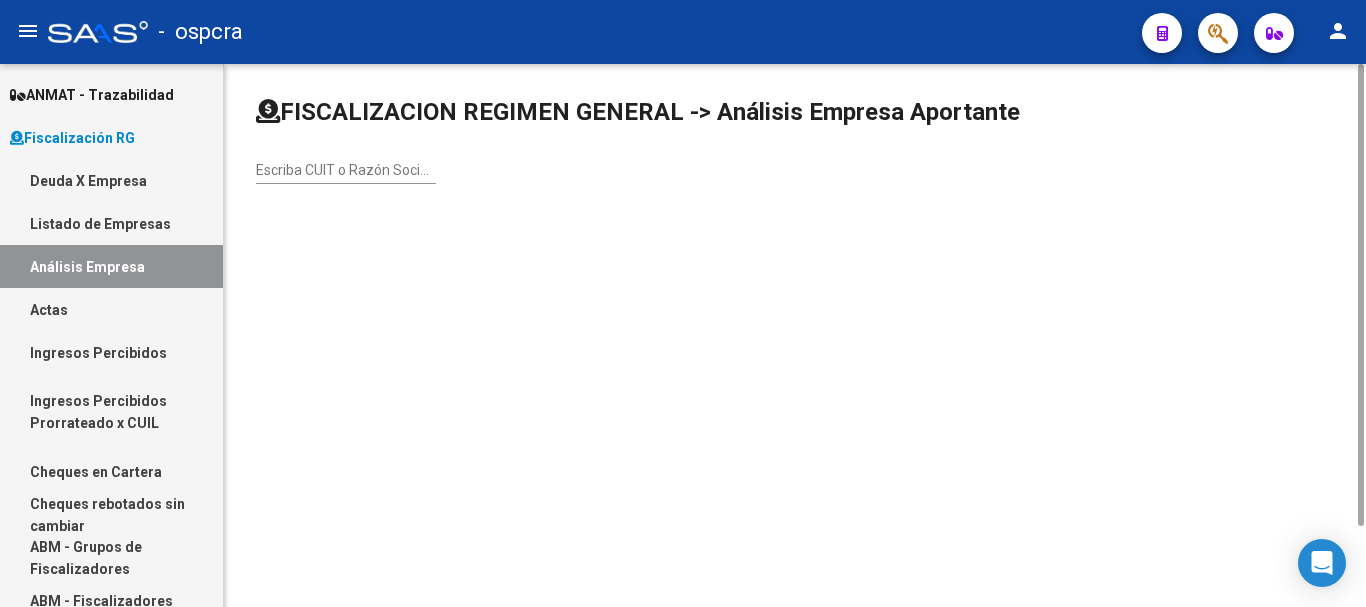 click on "Deuda X Empresa" at bounding box center (111, 180) 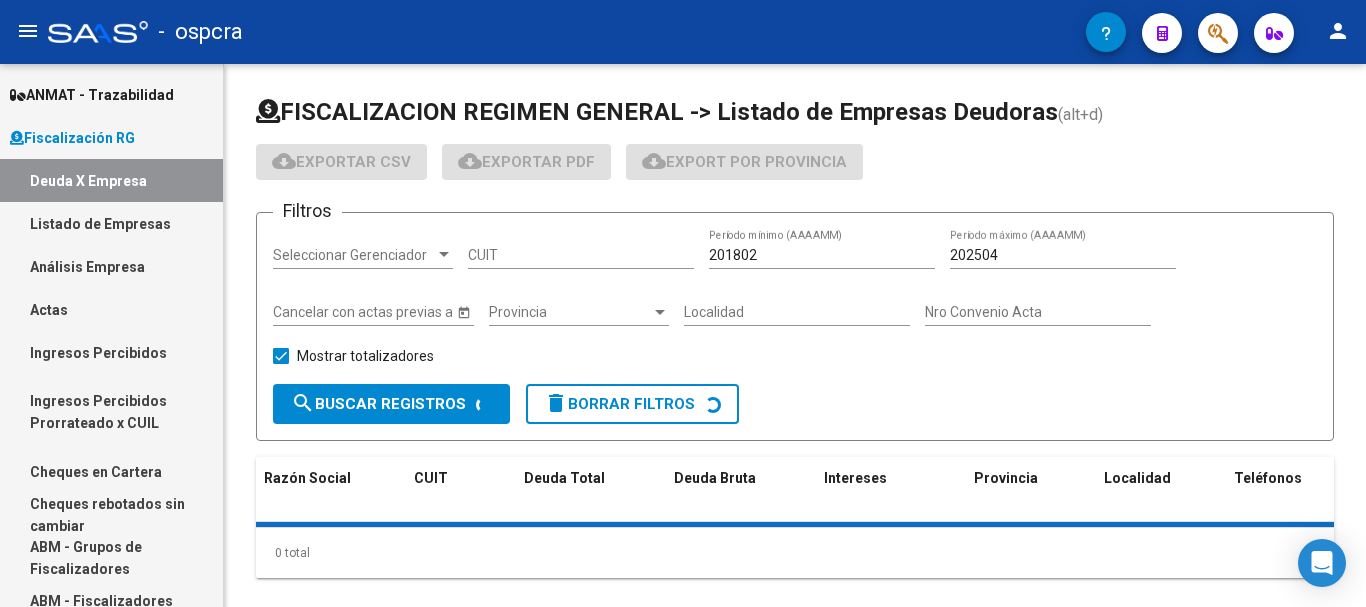 click on "Actas" at bounding box center [111, 309] 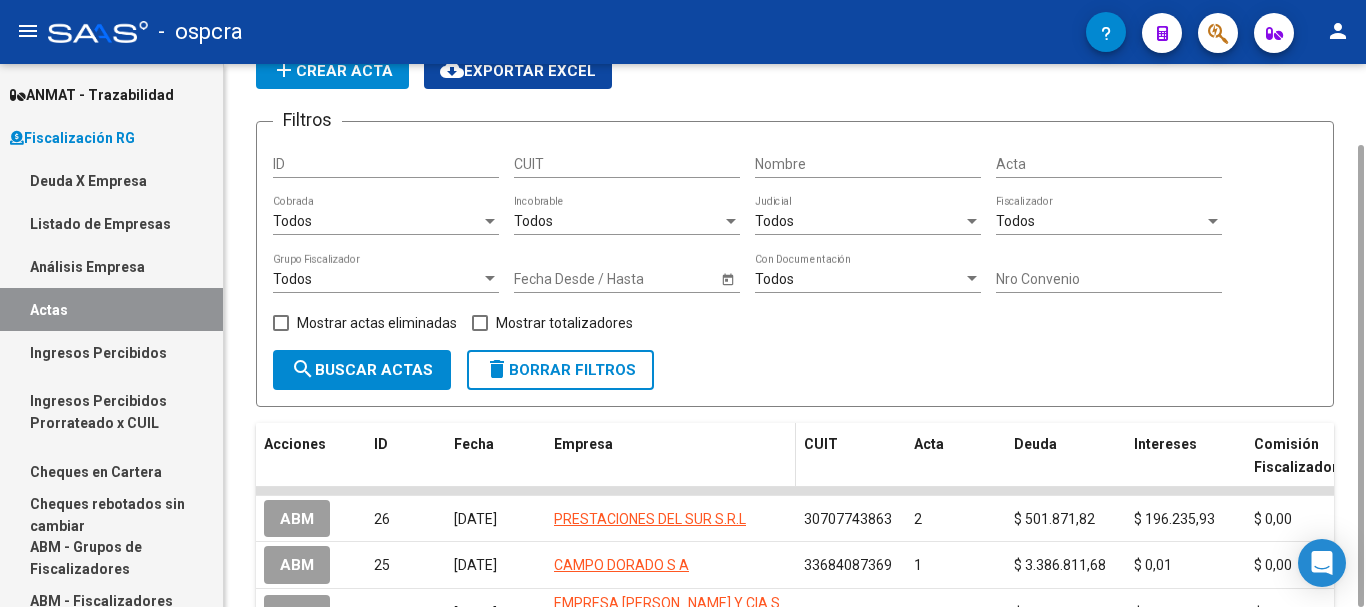scroll, scrollTop: 494, scrollLeft: 0, axis: vertical 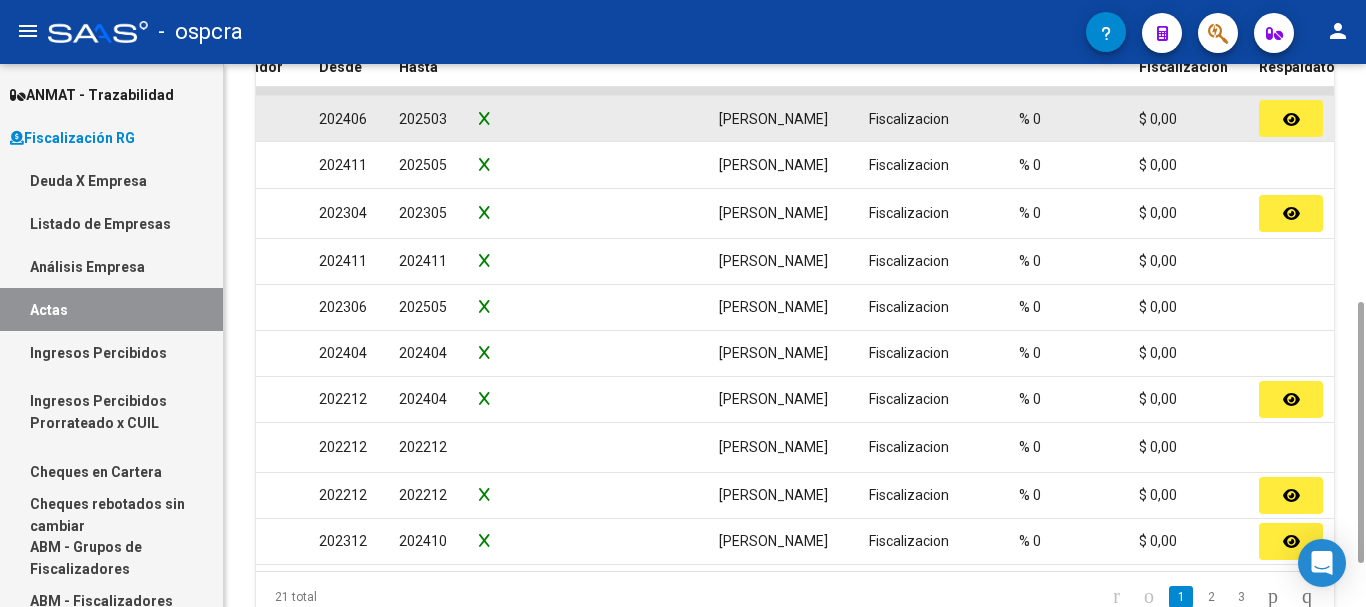 drag, startPoint x: 315, startPoint y: 115, endPoint x: 457, endPoint y: 121, distance: 142.12671 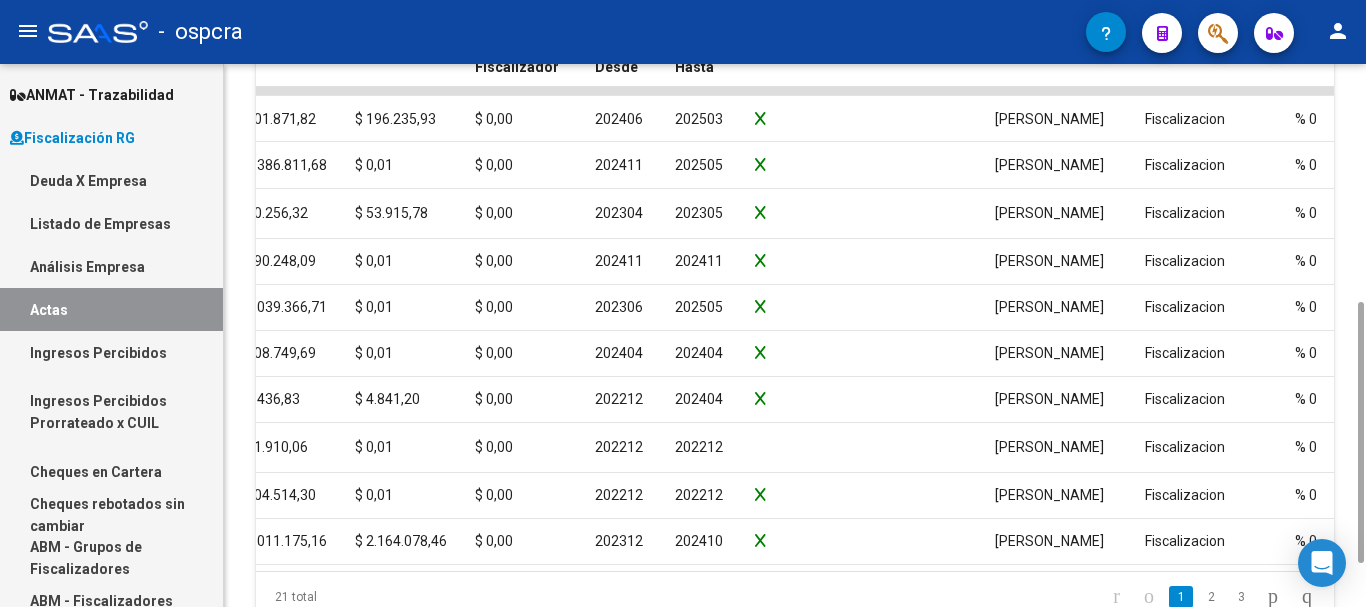 scroll, scrollTop: 0, scrollLeft: 788, axis: horizontal 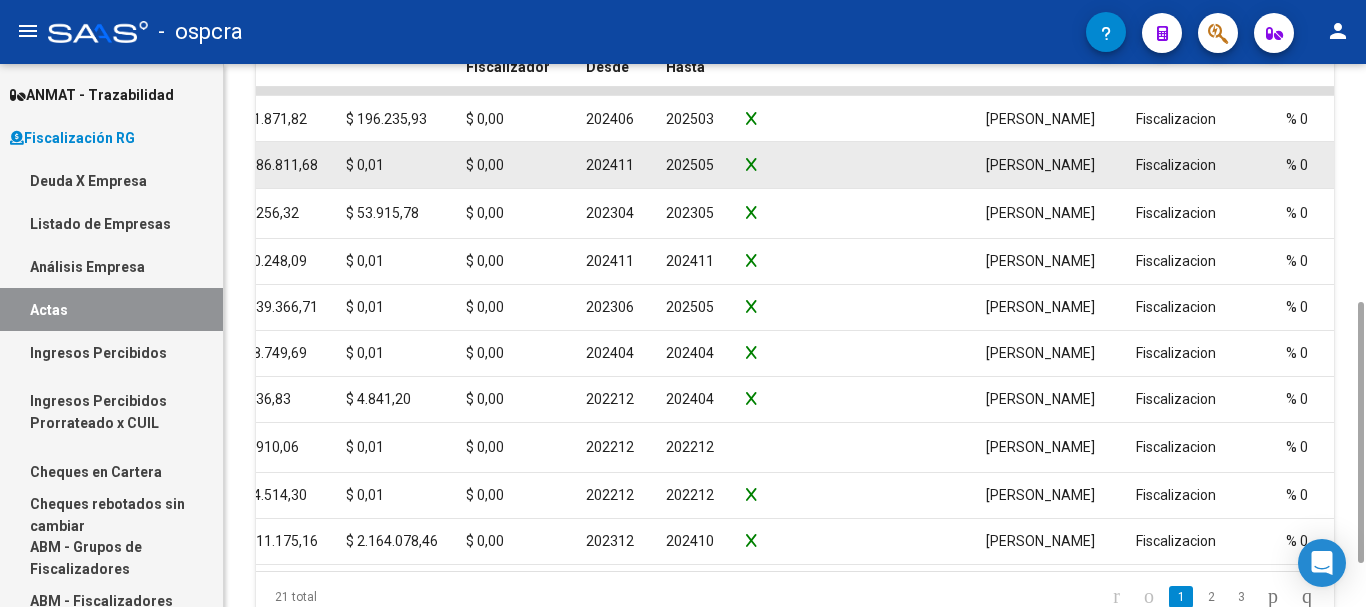 drag, startPoint x: 585, startPoint y: 163, endPoint x: 726, endPoint y: 163, distance: 141 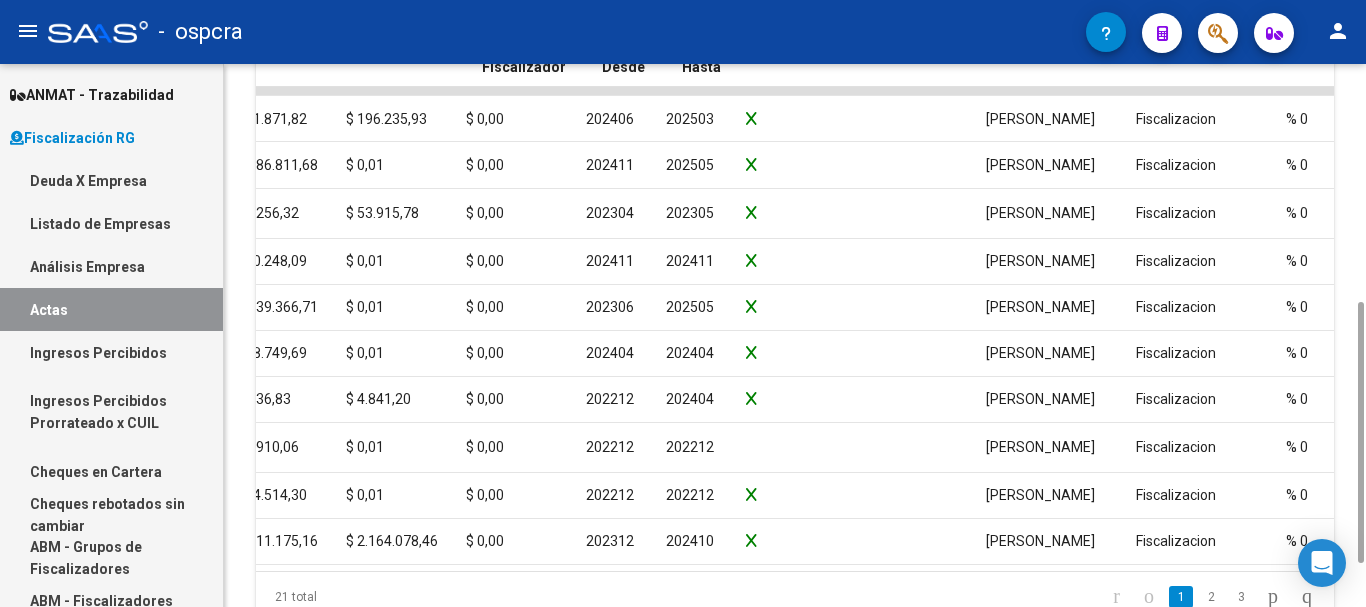 scroll, scrollTop: 0, scrollLeft: 0, axis: both 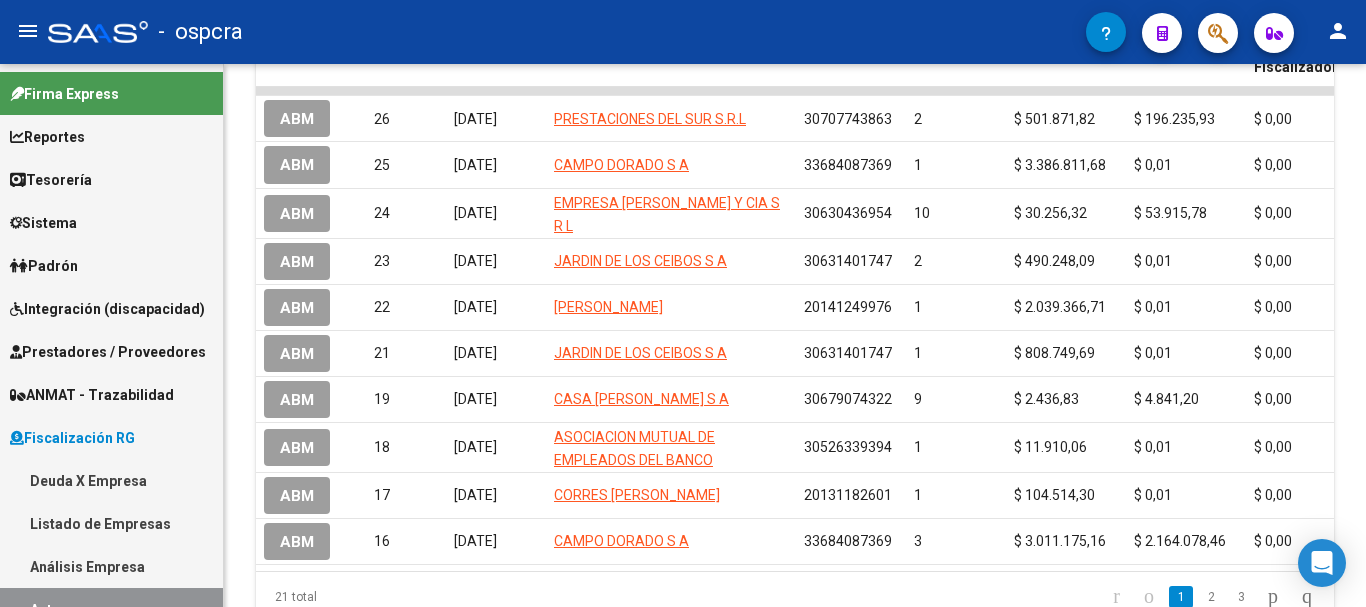 click on "Padrón" at bounding box center [111, 265] 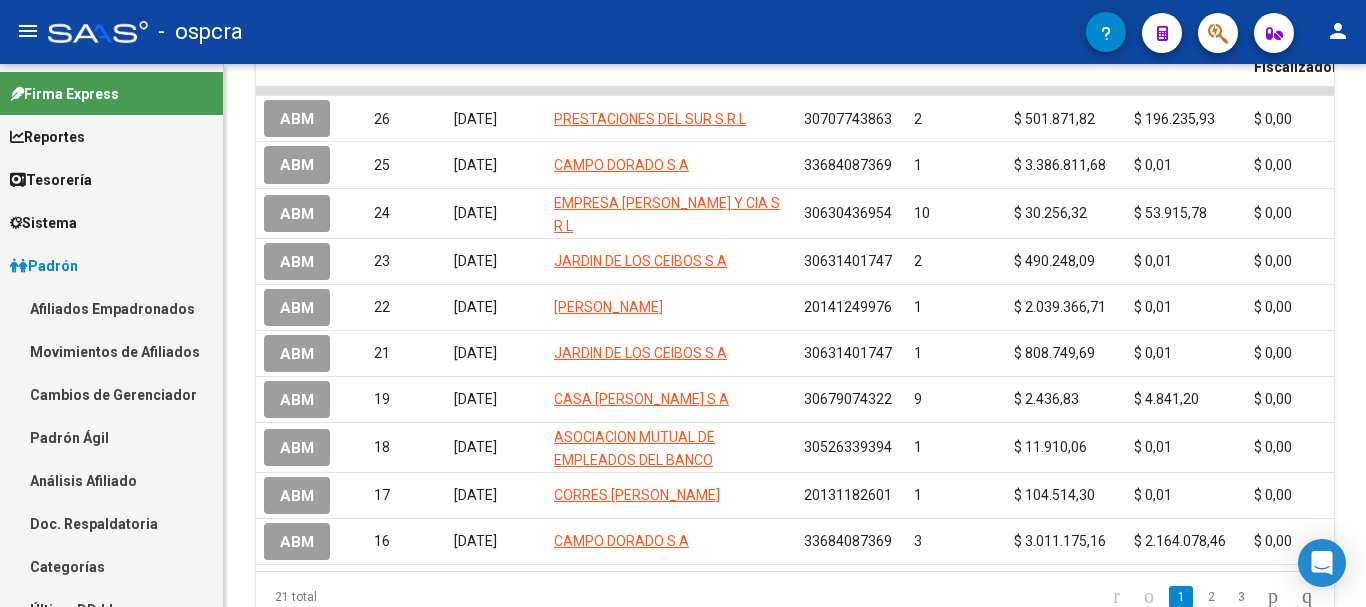 click on "Afiliados Empadronados" at bounding box center (111, 308) 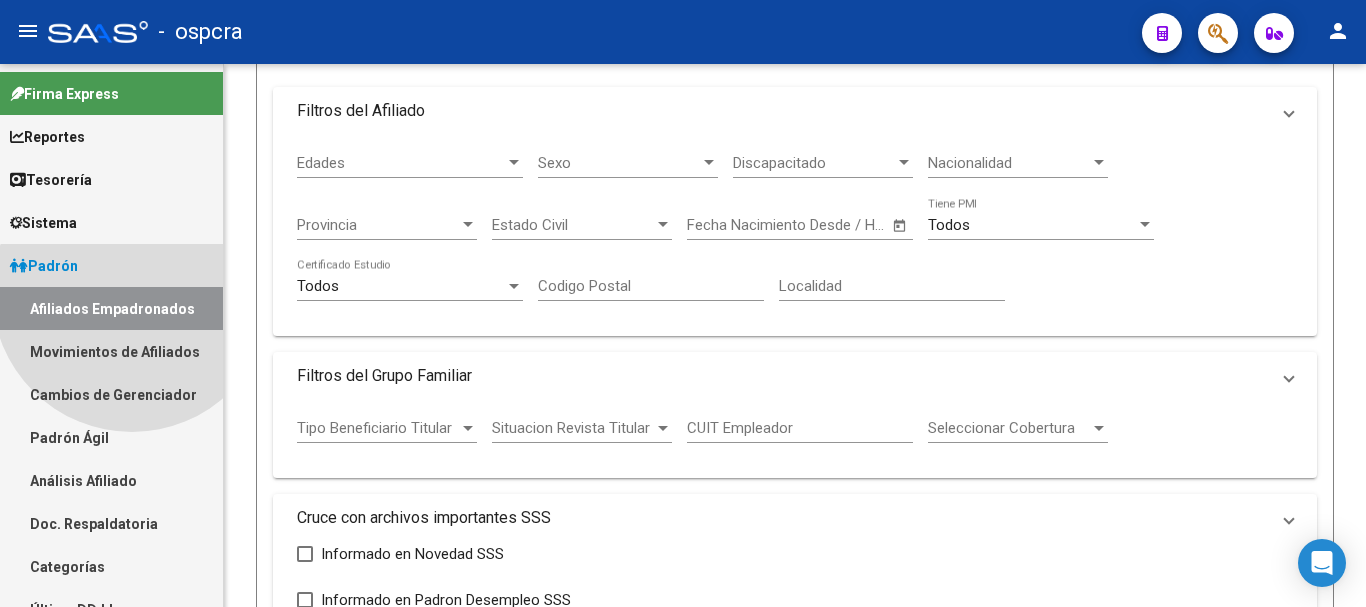 scroll, scrollTop: 0, scrollLeft: 0, axis: both 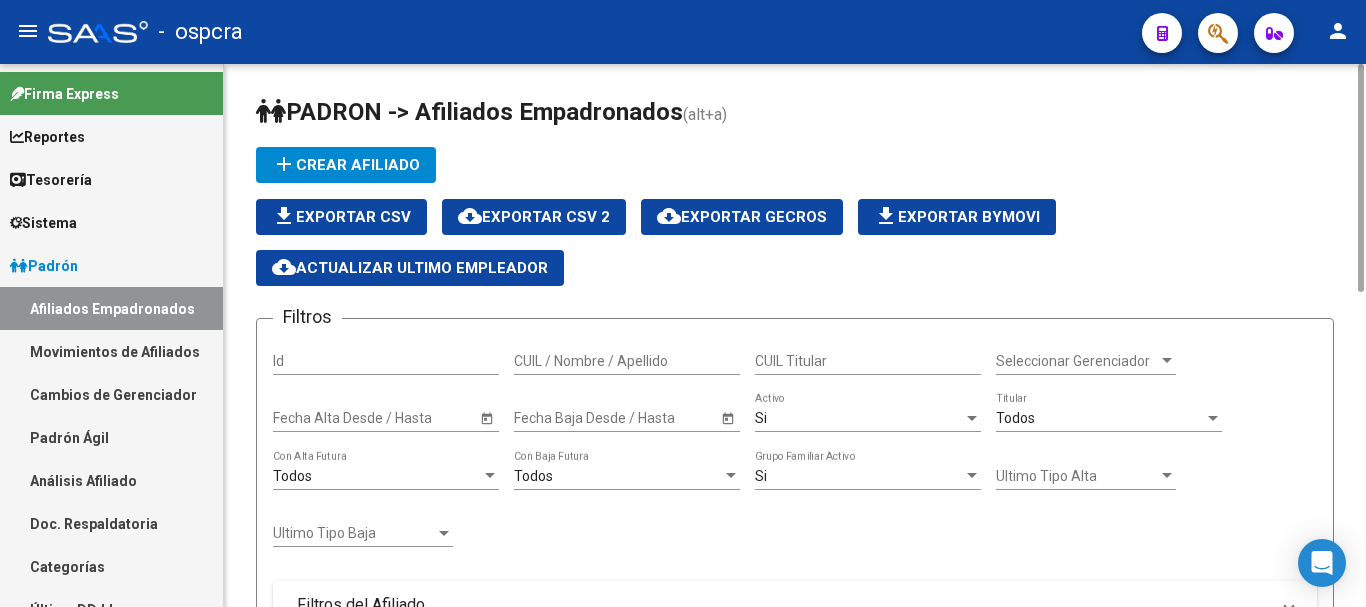 drag, startPoint x: 681, startPoint y: 349, endPoint x: 1320, endPoint y: 193, distance: 657.76666 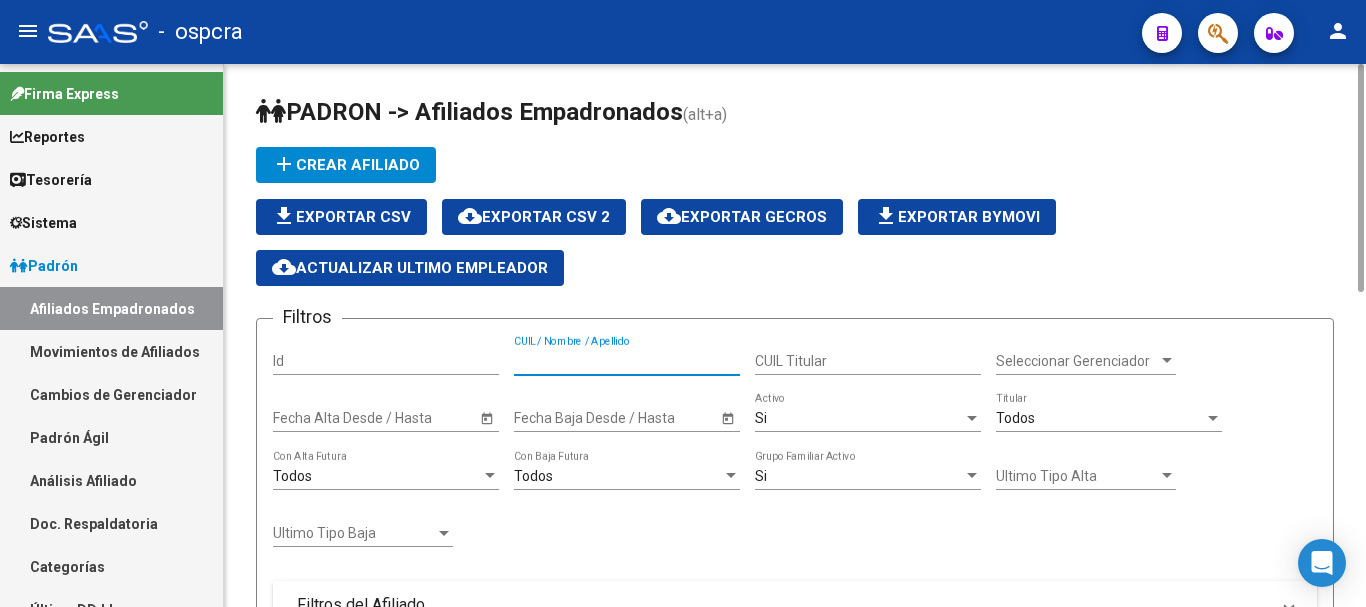 paste on "[EMAIL_ADDRESS][DOMAIN_NAME]" 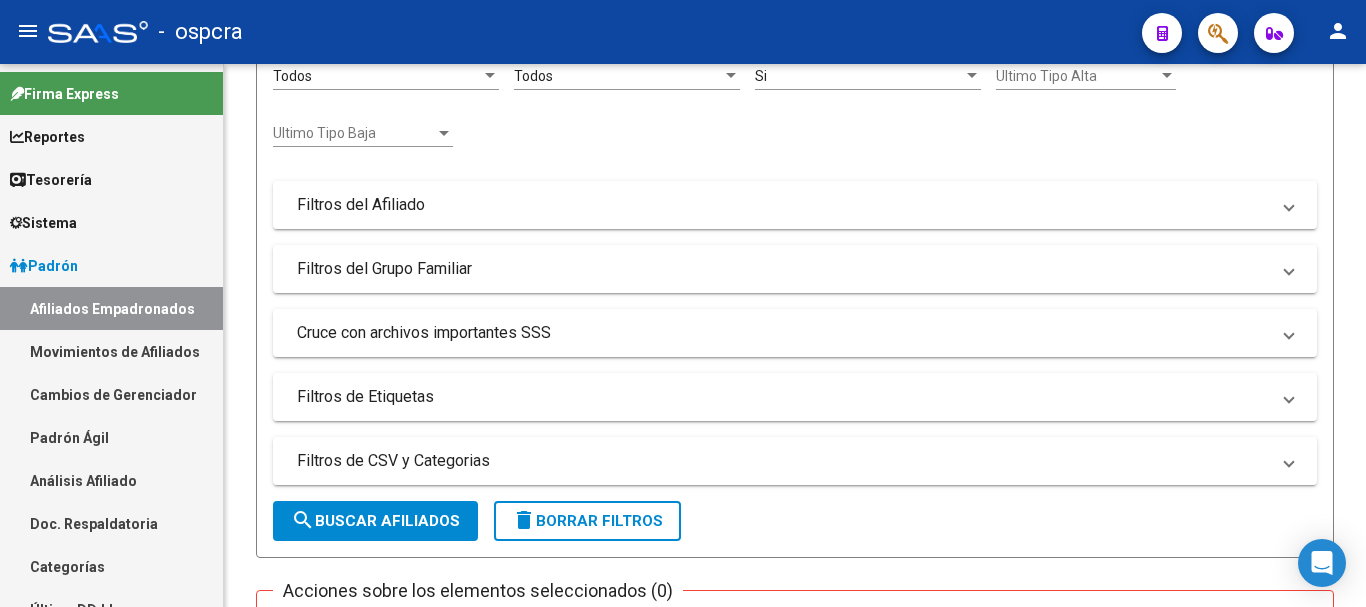 scroll, scrollTop: 0, scrollLeft: 0, axis: both 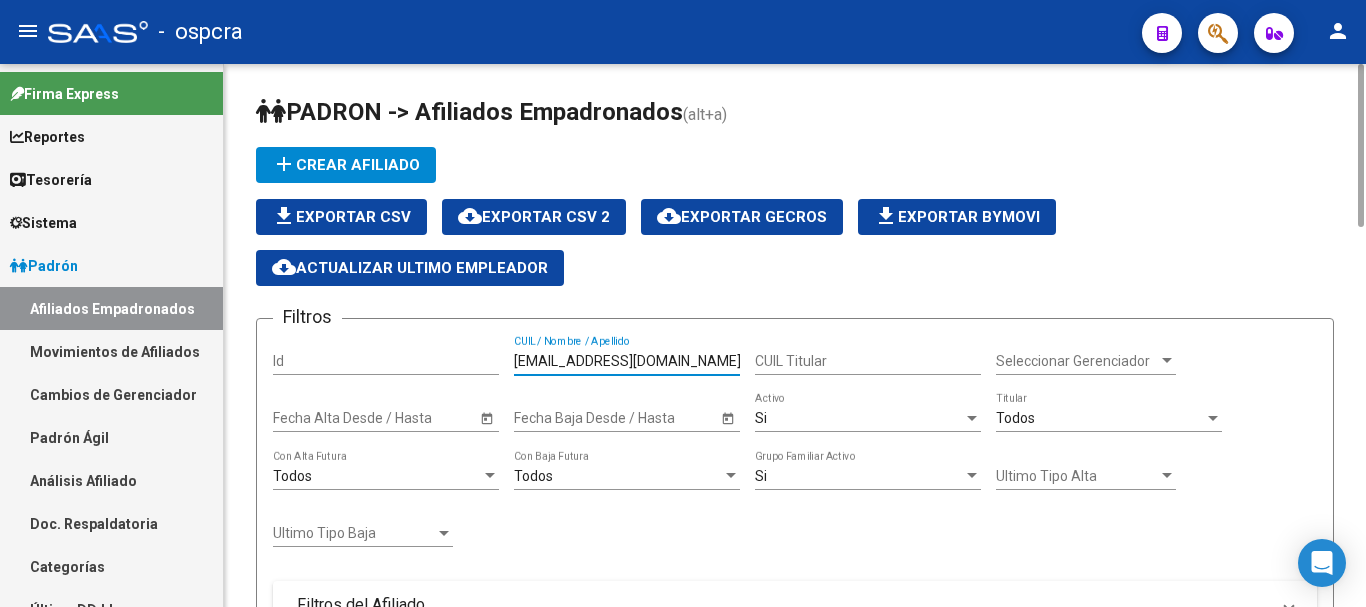 drag, startPoint x: 458, startPoint y: 330, endPoint x: 231, endPoint y: 296, distance: 229.53214 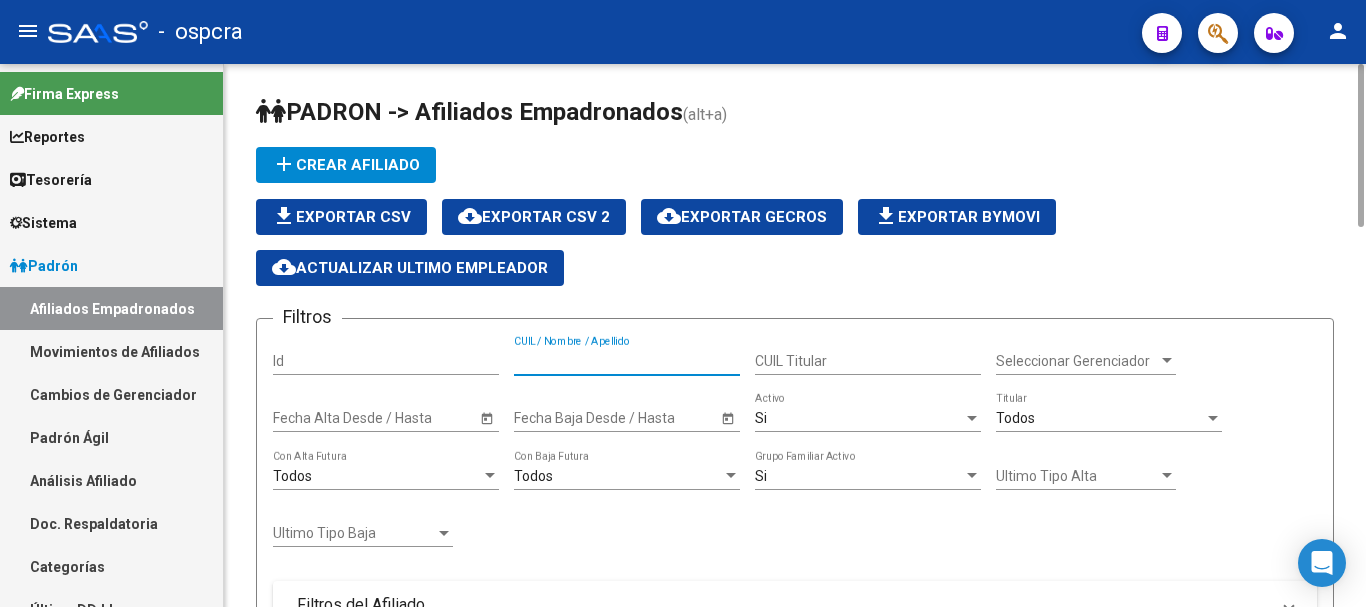 click on "CUIL / Nombre / Apellido" 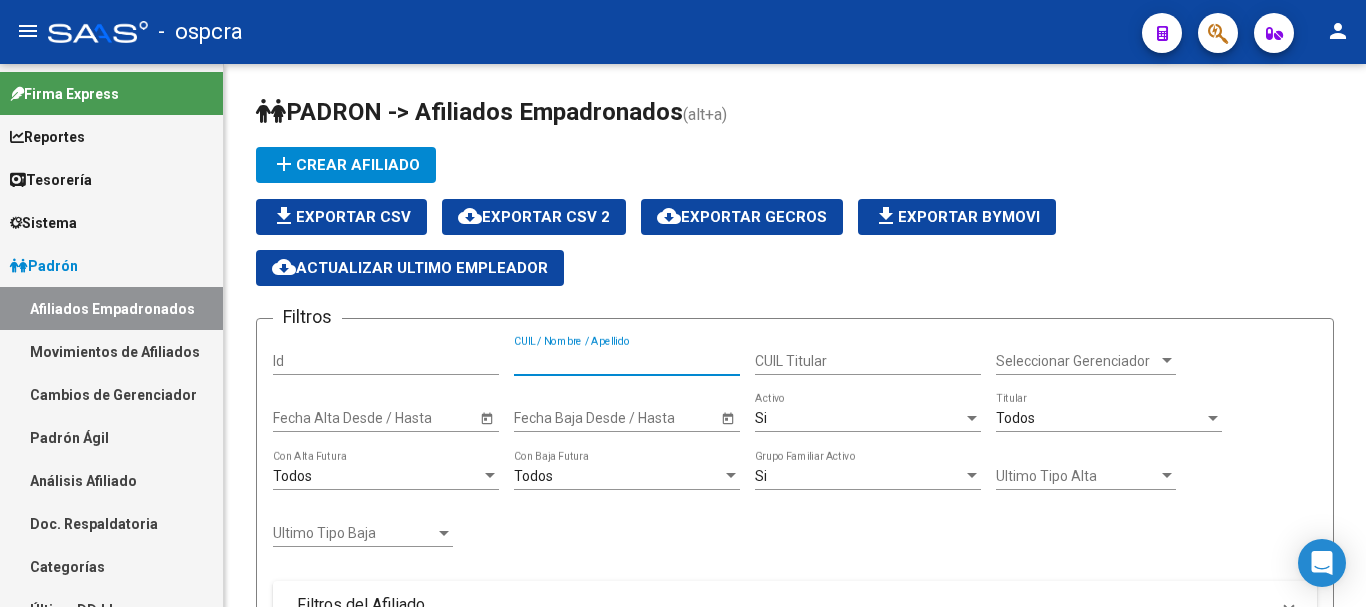 click on "Padrón" at bounding box center (111, 265) 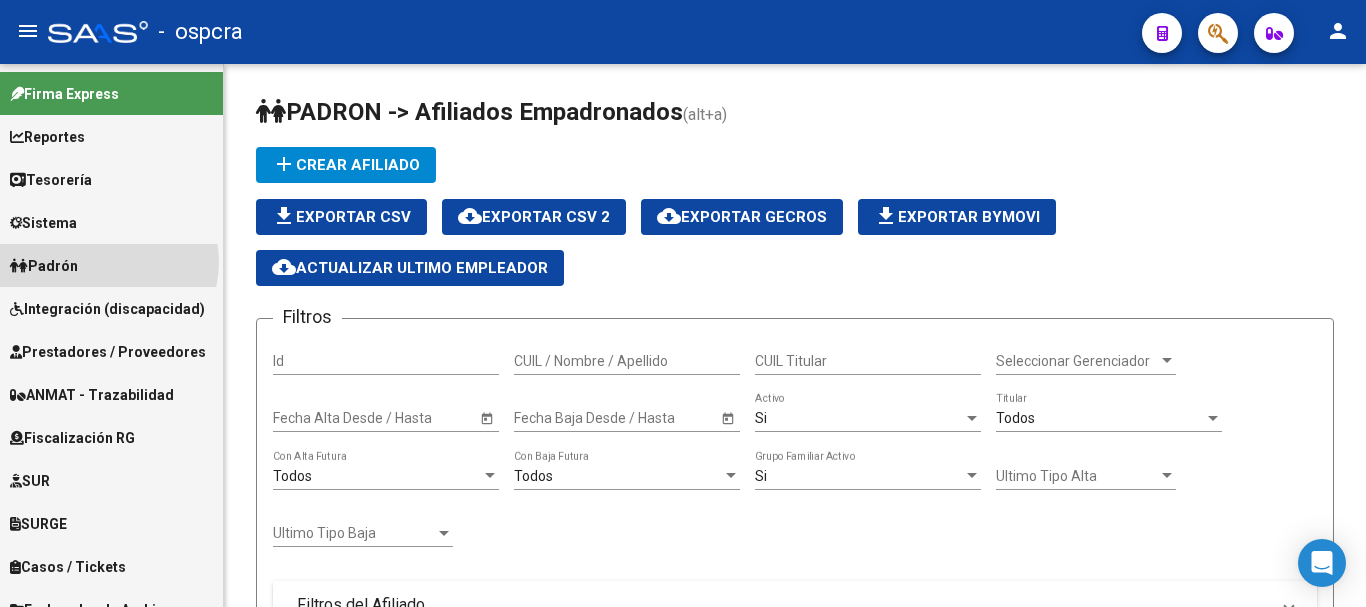 click on "Padrón" at bounding box center [111, 265] 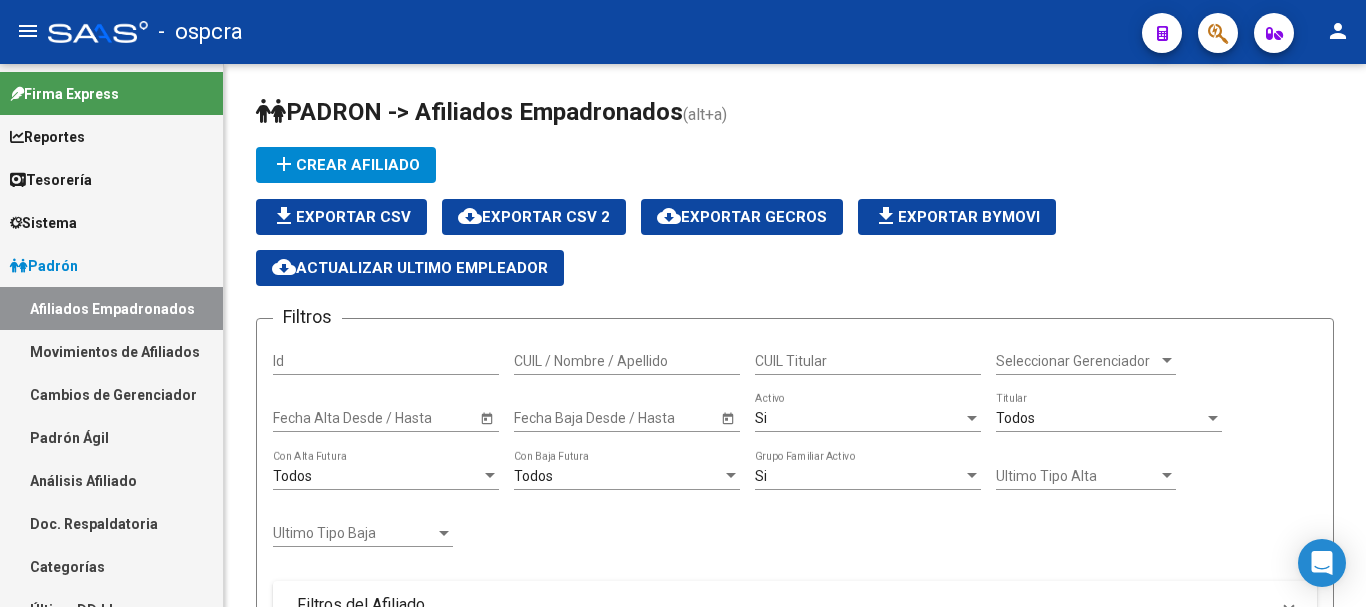 click on "Afiliados Empadronados" at bounding box center [111, 308] 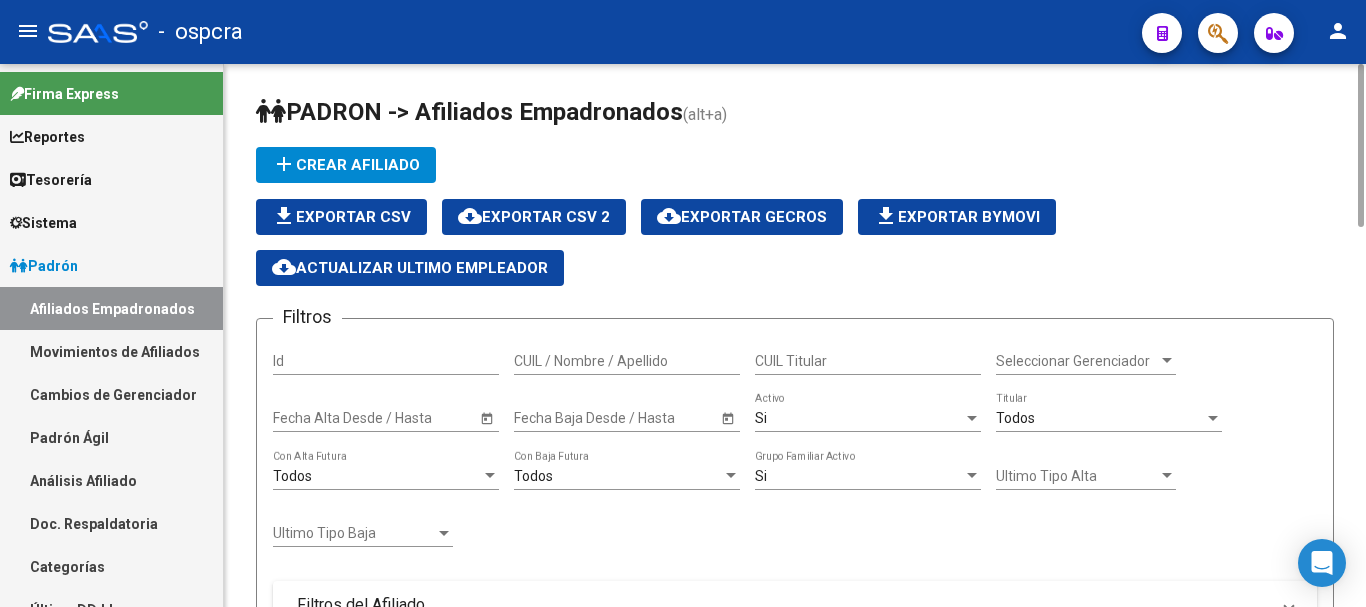 click on "Seleccionar Gerenciador" at bounding box center (1077, 361) 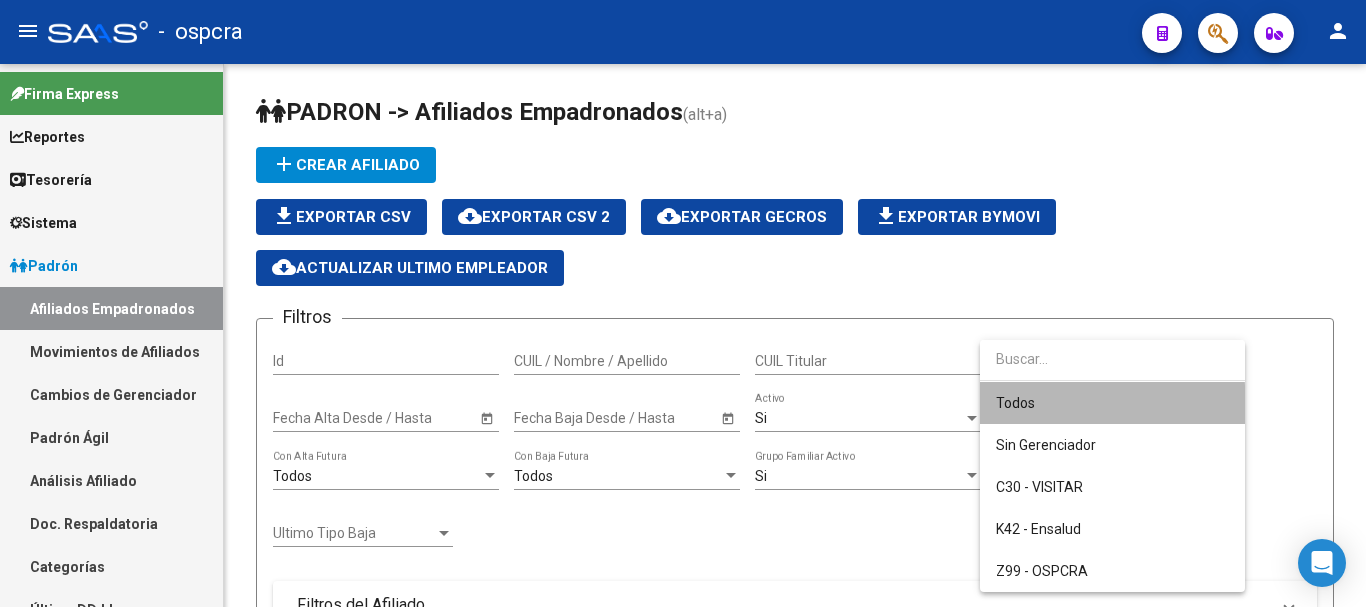 click on "Todos" at bounding box center (1112, 403) 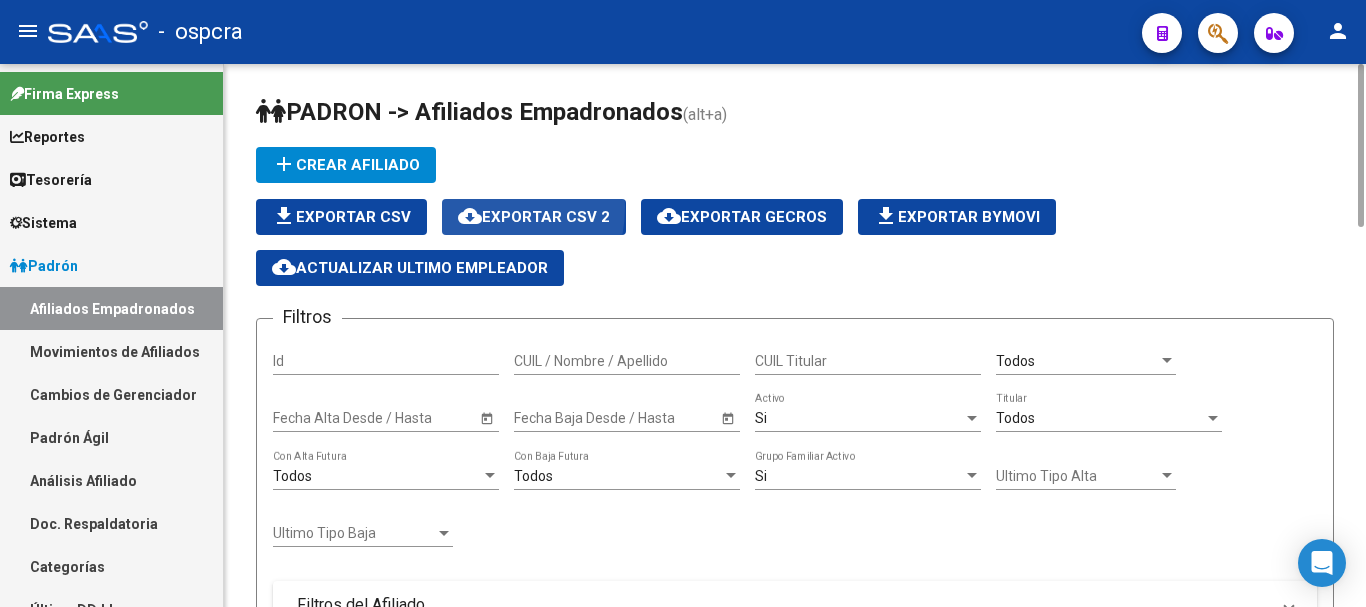 click on "cloud_download" 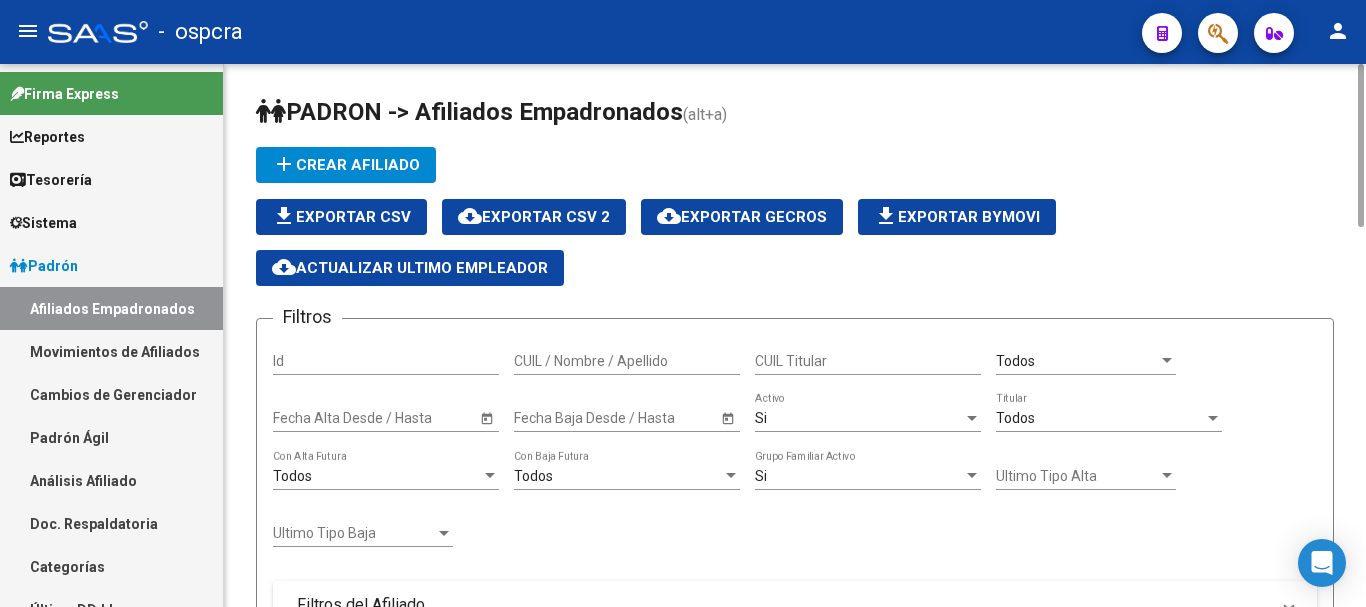 click on "cloud_download  Exportar CSV 2" 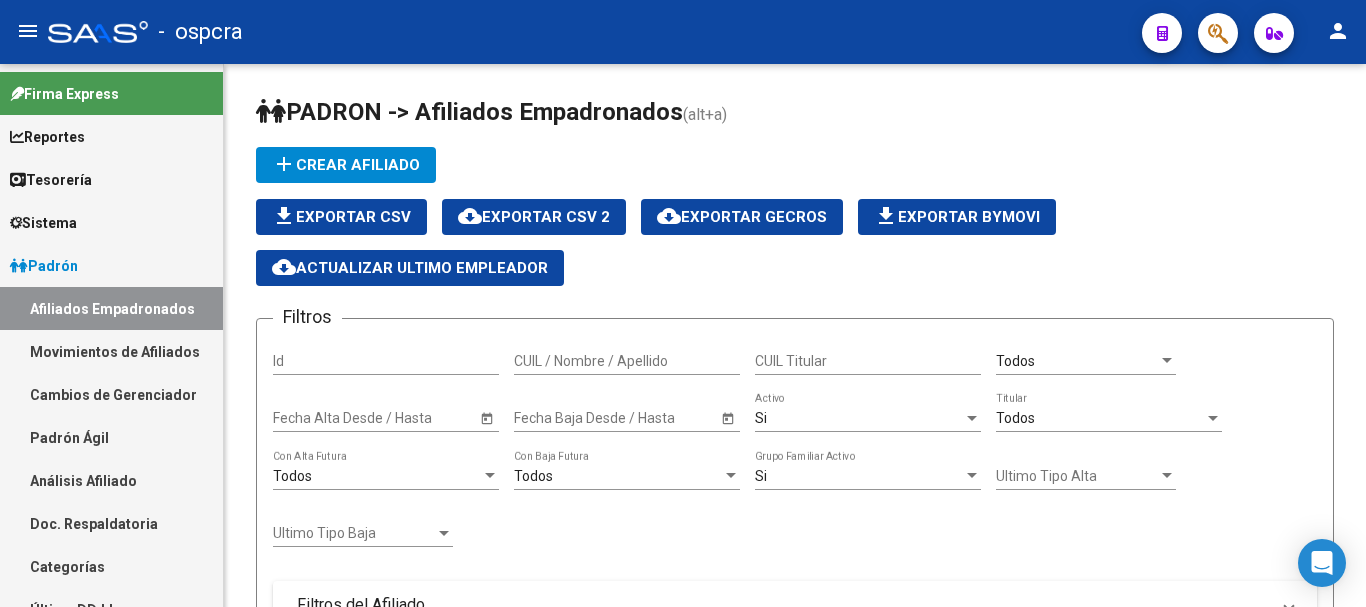 click on "Padrón" at bounding box center (44, 266) 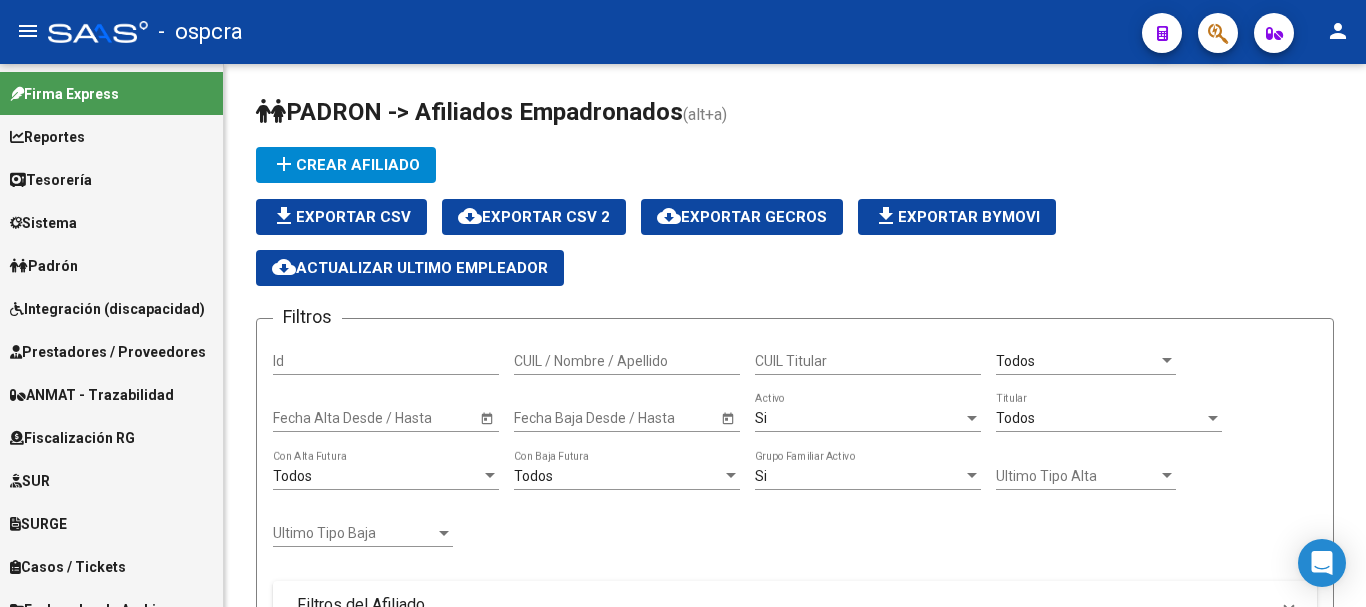 click on "Tesorería" at bounding box center (51, 180) 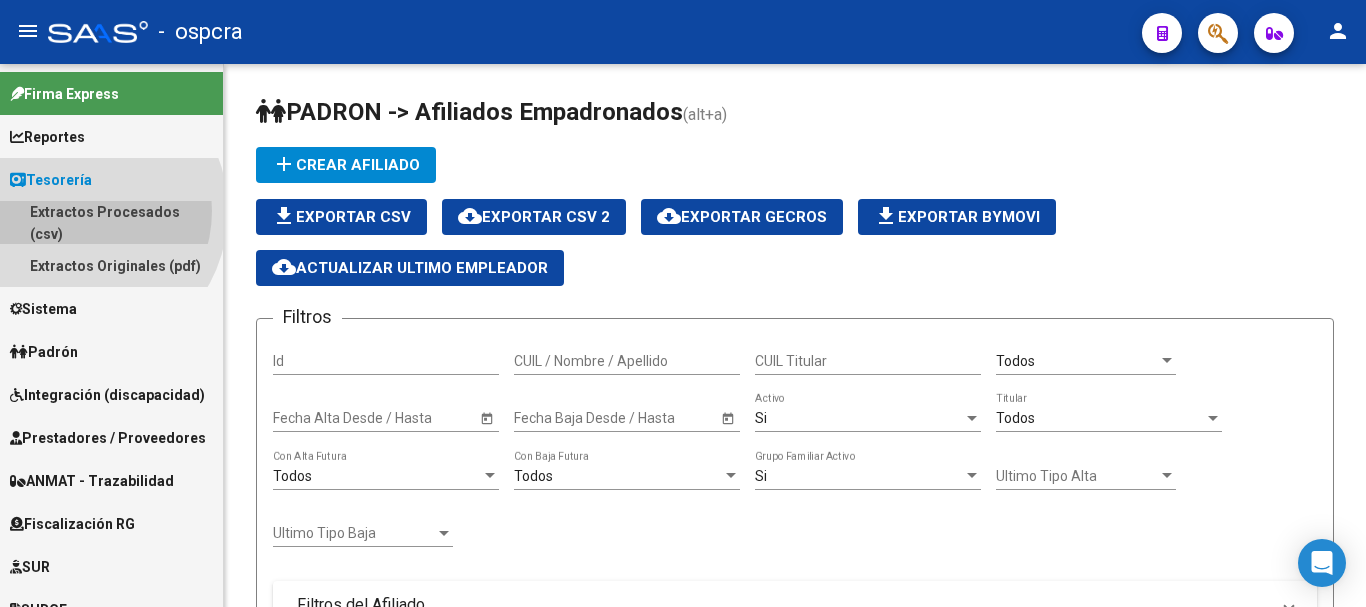 click on "Extractos Procesados (csv)" at bounding box center (111, 222) 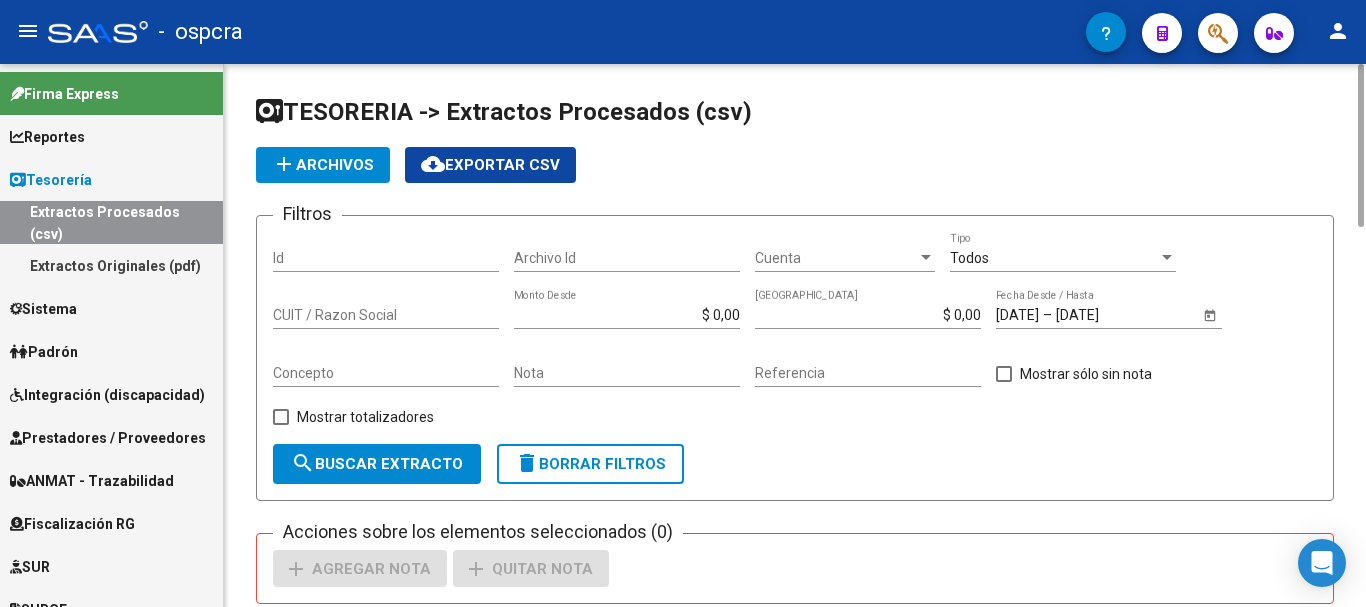 click on "Filtros Id Archivo Id Cuenta Cuenta Todos  Tipo CUIT / Razon Social Monto Desde [GEOGRAPHIC_DATA] [DATE] [DATE] – [DATE] Fecha Desde / Hasta Concepto Nota Referencia   Mostrar sólo sin nota     Mostrar totalizadores" 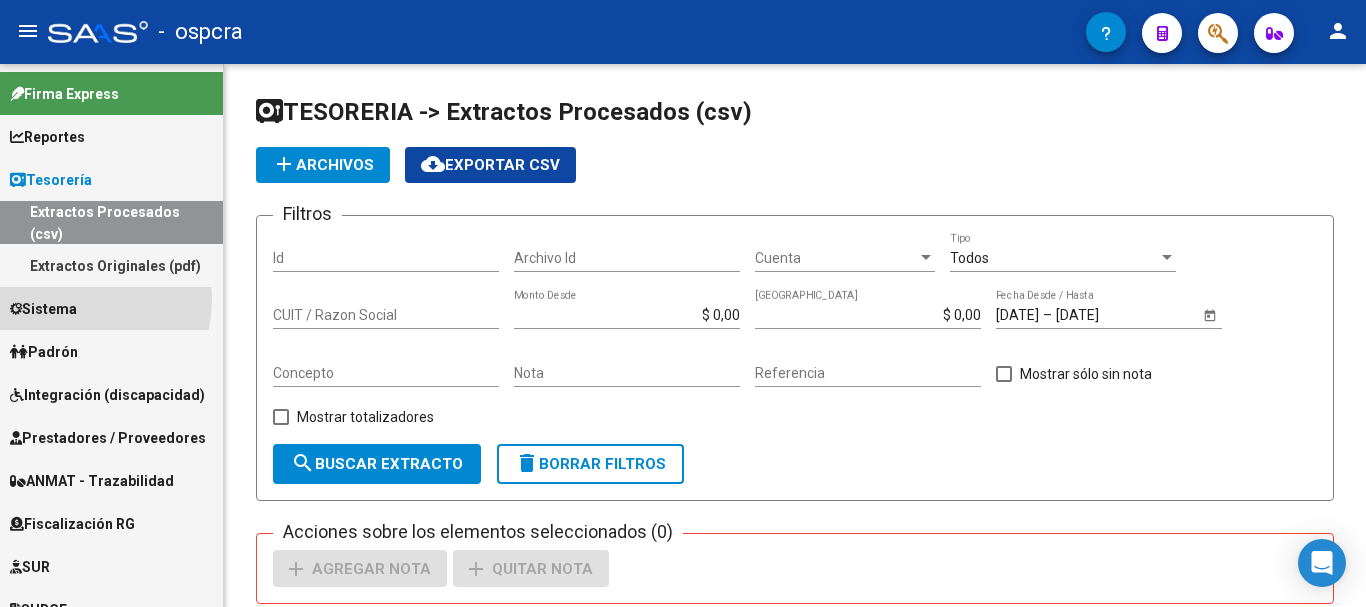 click on "Sistema" at bounding box center (43, 309) 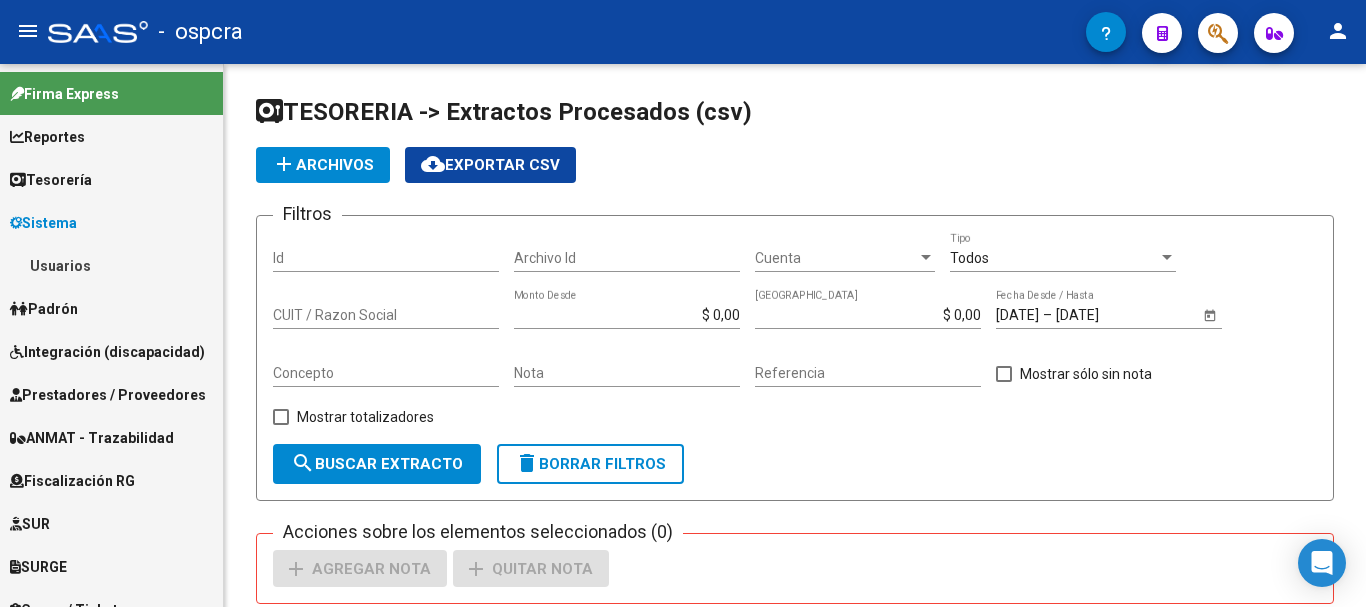 click on "Padrón" at bounding box center [111, 308] 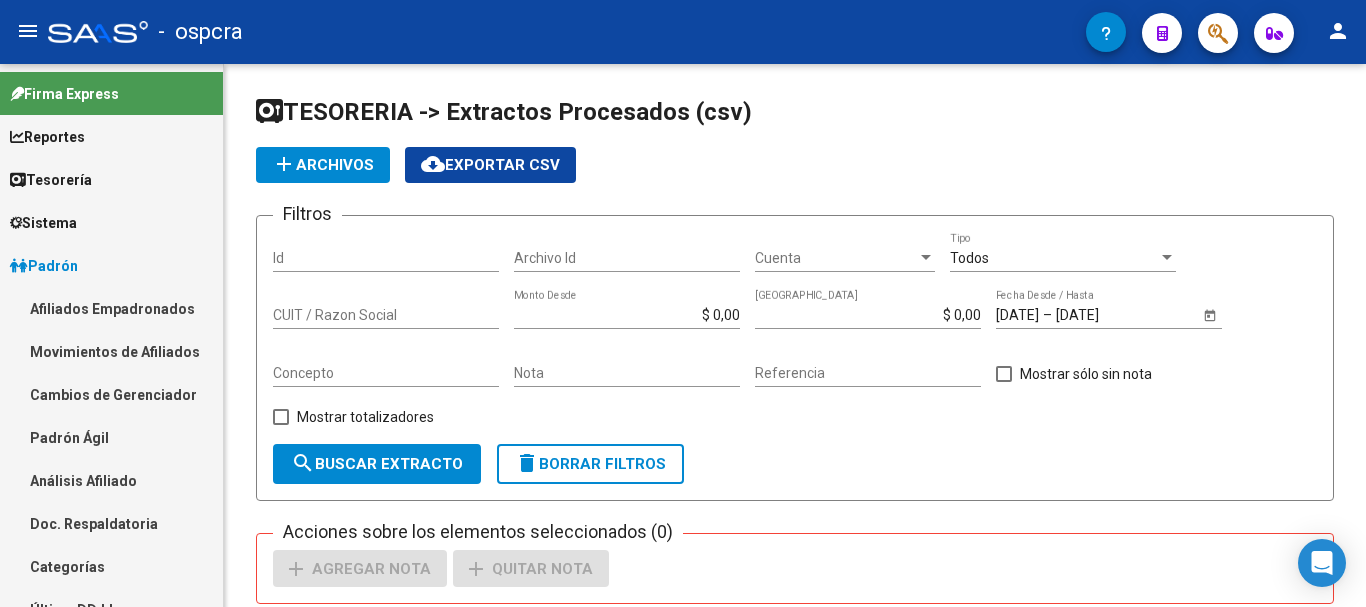click on "Reportes" at bounding box center (111, 136) 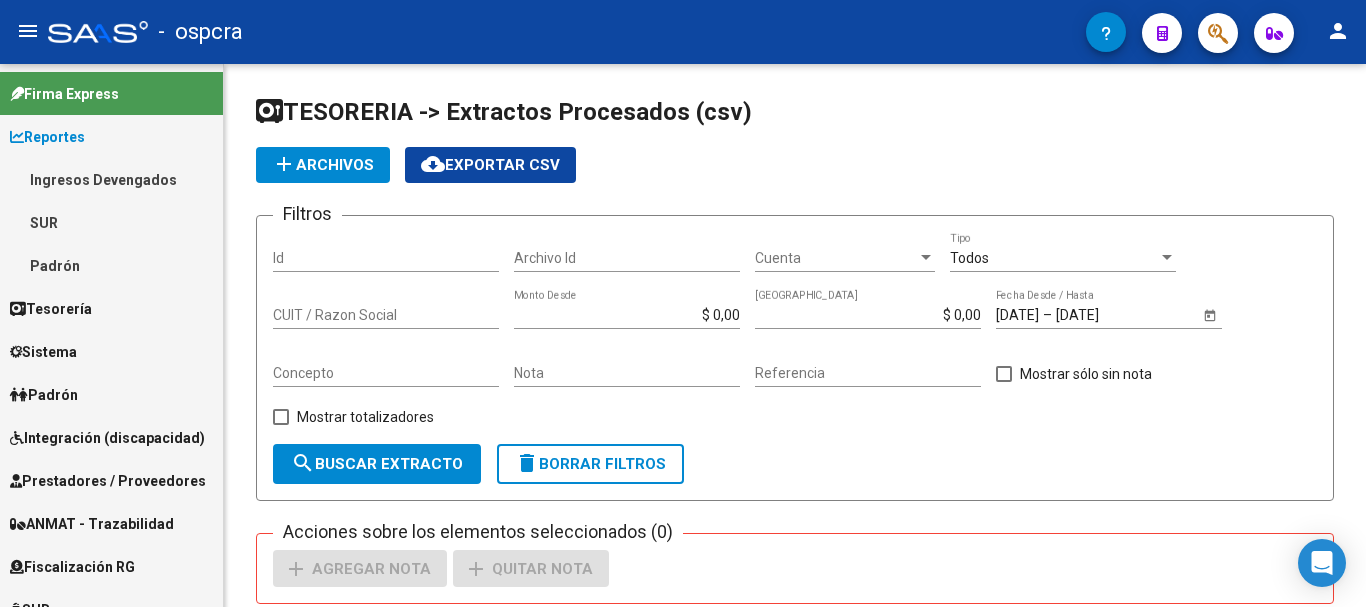 click on "Padrón" at bounding box center [111, 265] 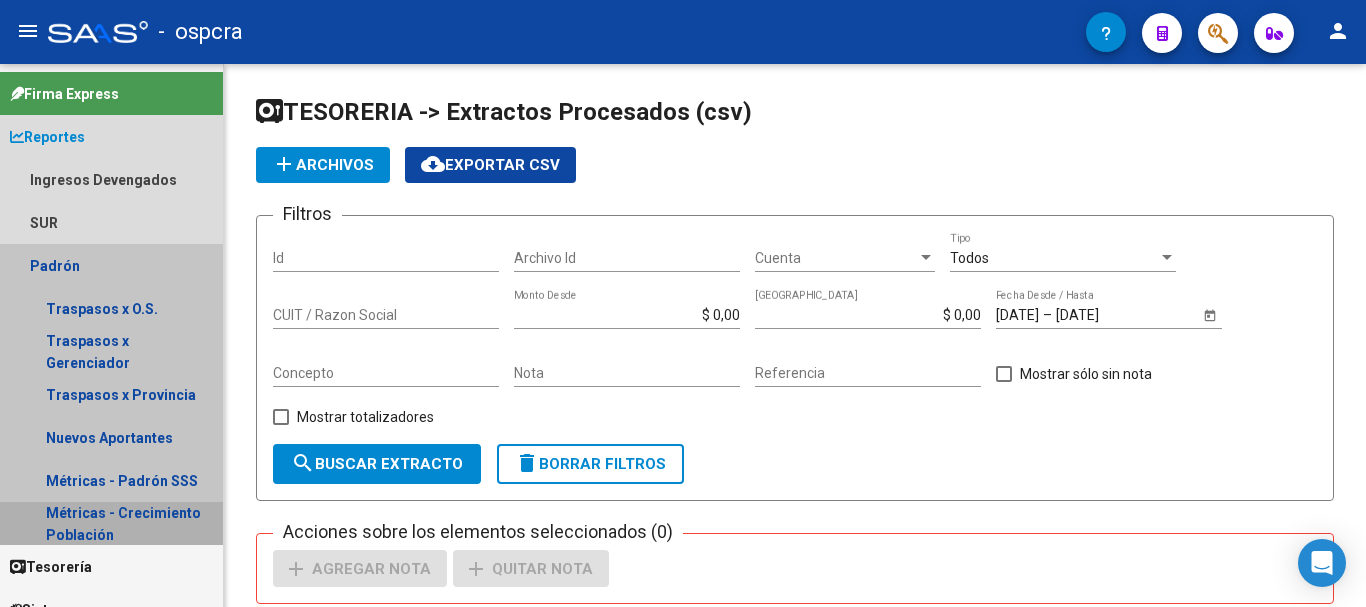 click on "Métricas - Crecimiento Población" at bounding box center (111, 523) 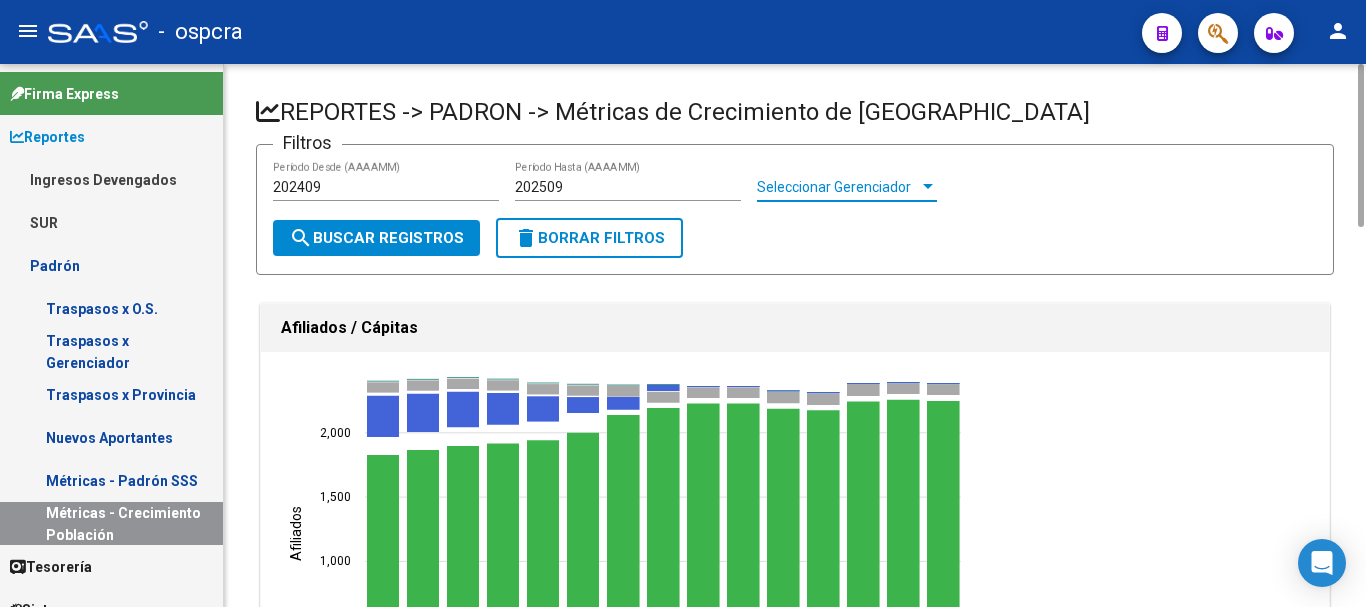 click on "Seleccionar Gerenciador" at bounding box center [838, 187] 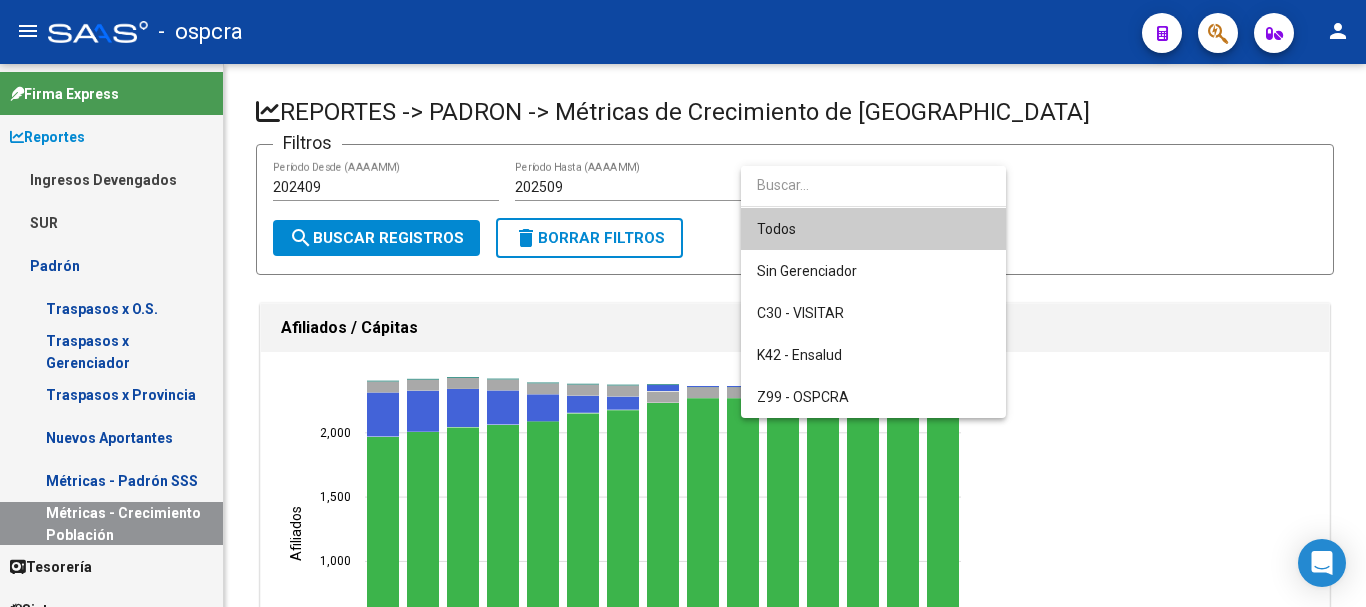 click at bounding box center [683, 303] 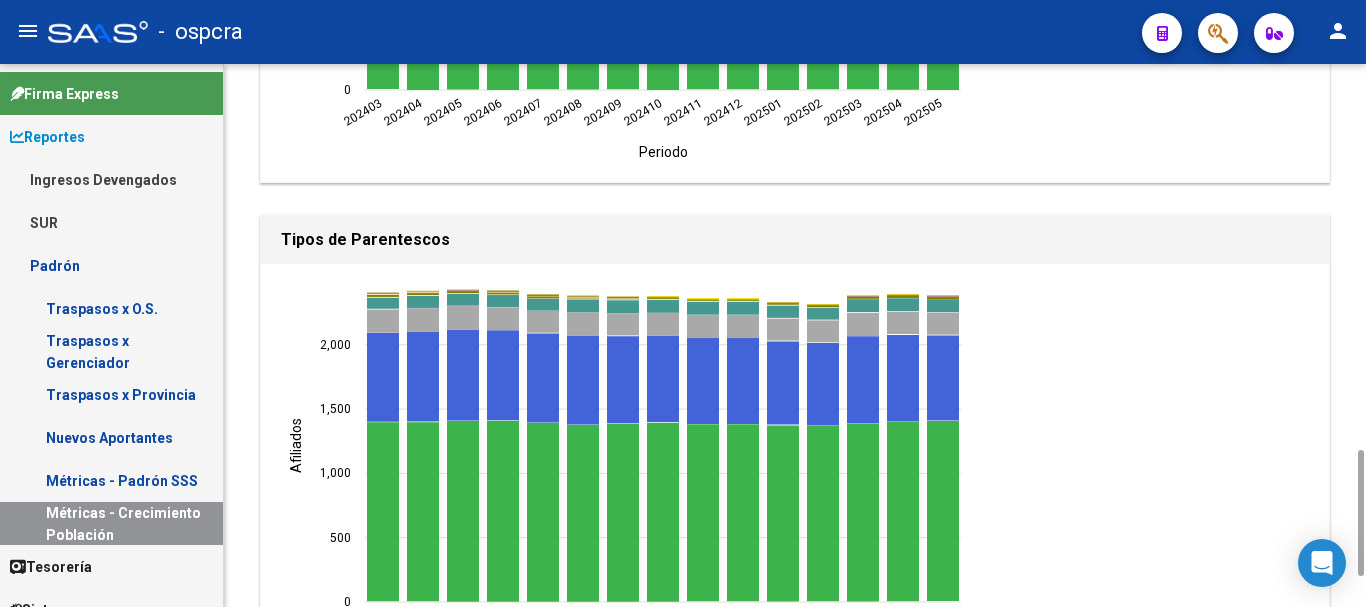 scroll, scrollTop: 800, scrollLeft: 0, axis: vertical 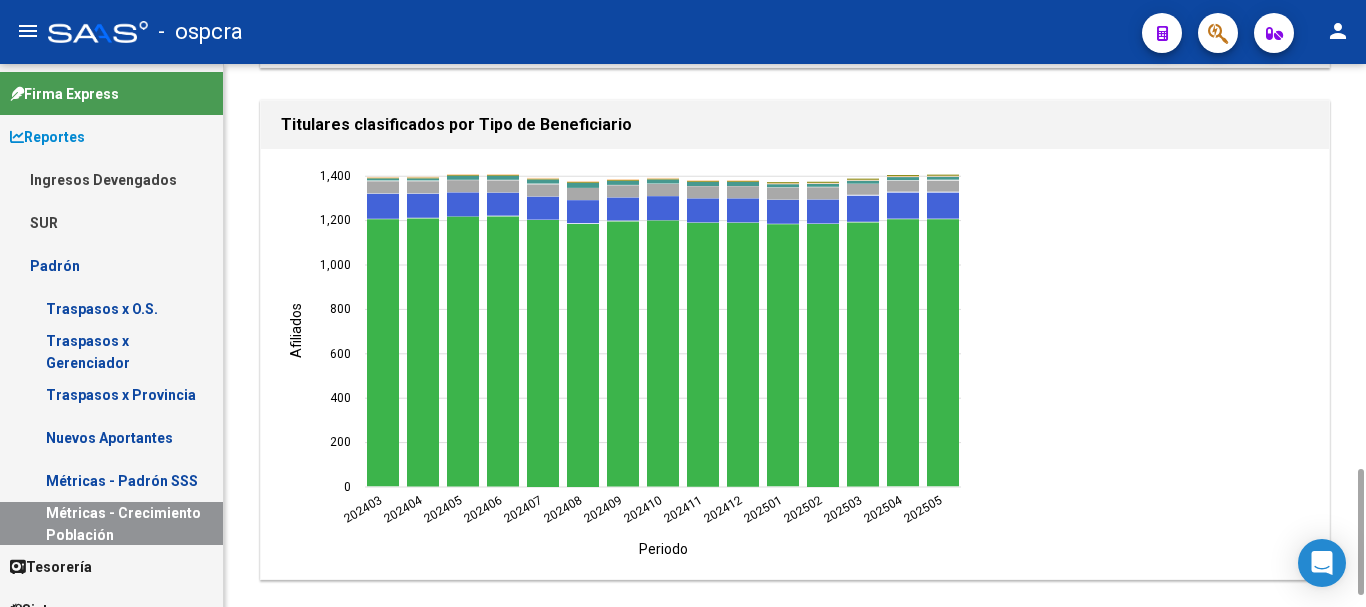 drag, startPoint x: 1362, startPoint y: 347, endPoint x: 886, endPoint y: 571, distance: 526.07227 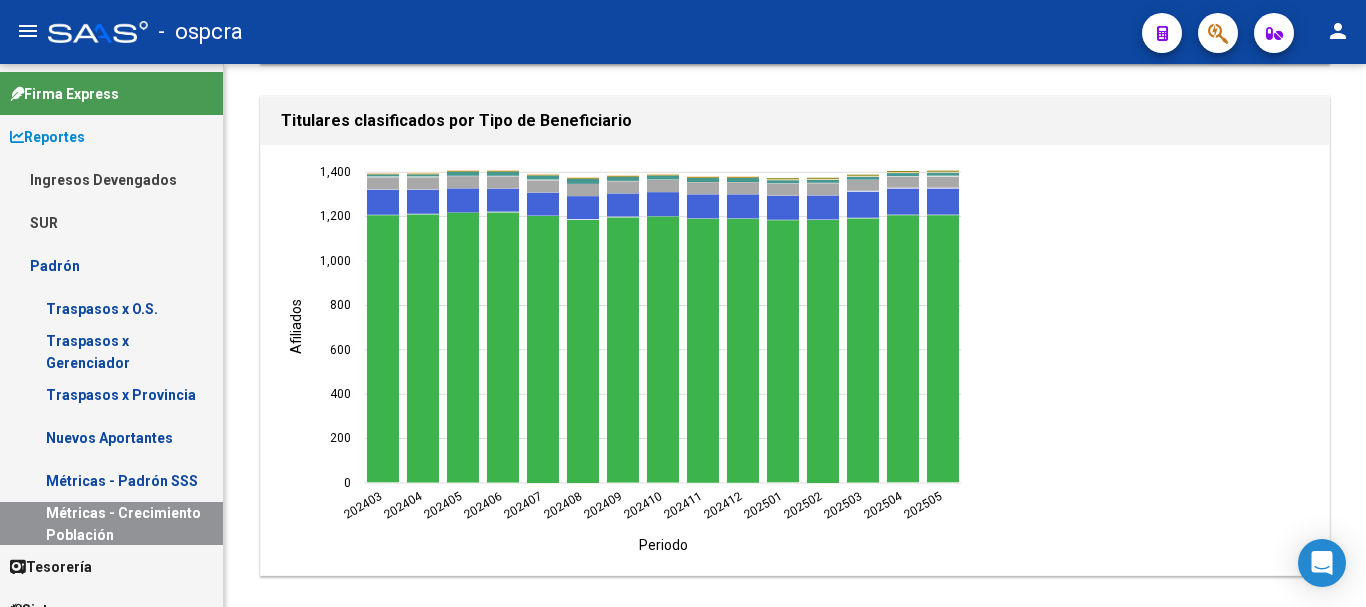 click on "Nuevos Aportantes" at bounding box center (111, 437) 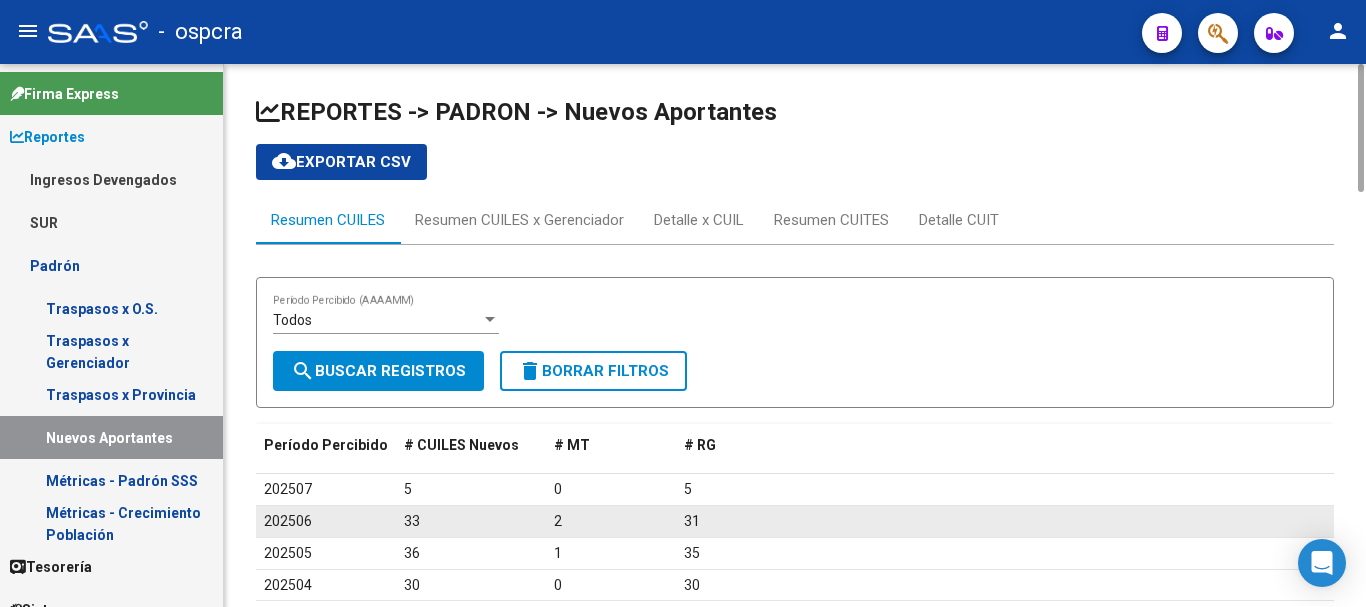 scroll, scrollTop: 200, scrollLeft: 0, axis: vertical 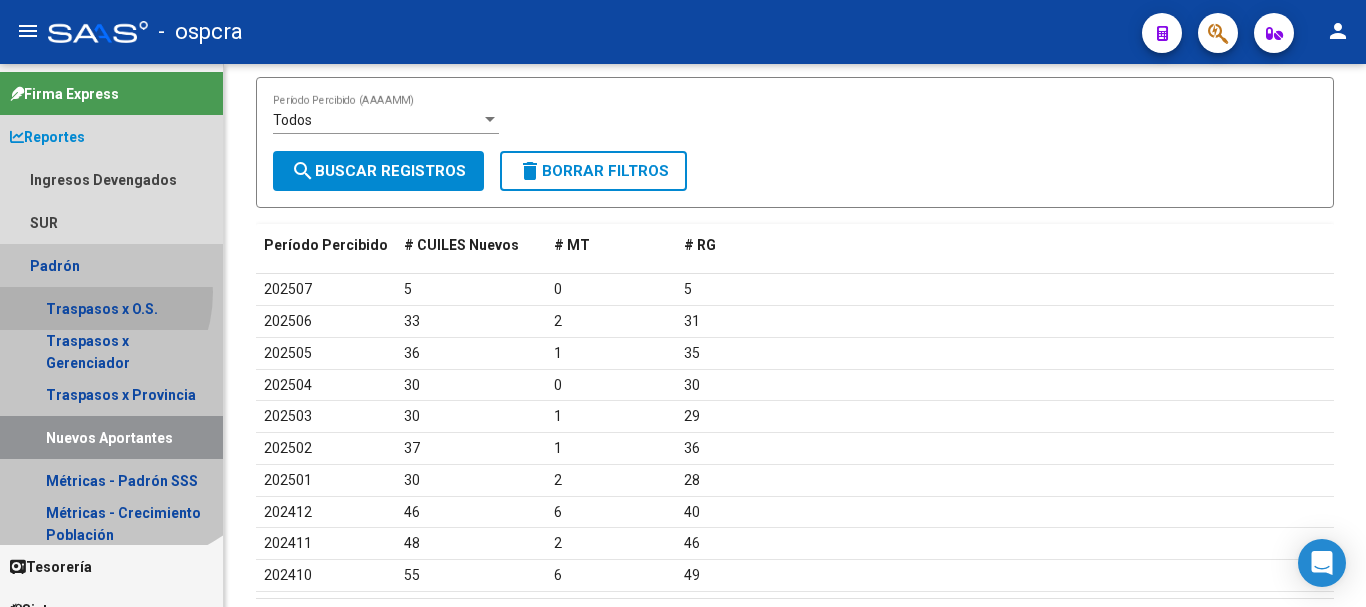 click on "Traspasos x O.S." at bounding box center [111, 308] 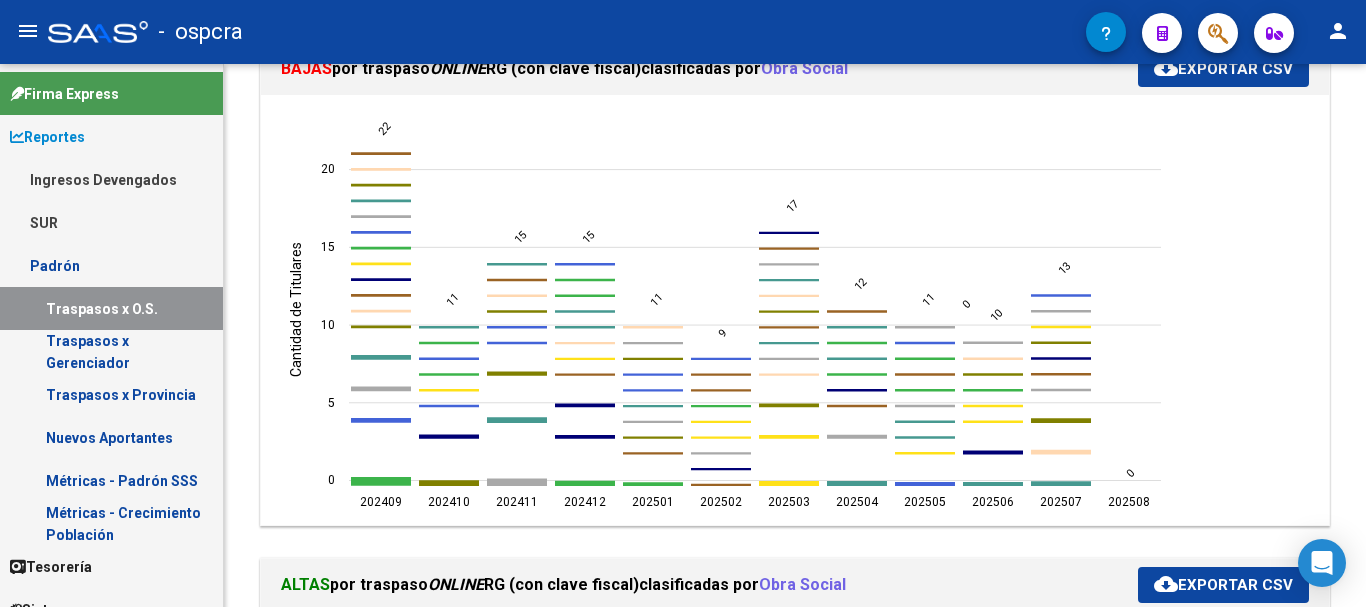 scroll, scrollTop: 800, scrollLeft: 0, axis: vertical 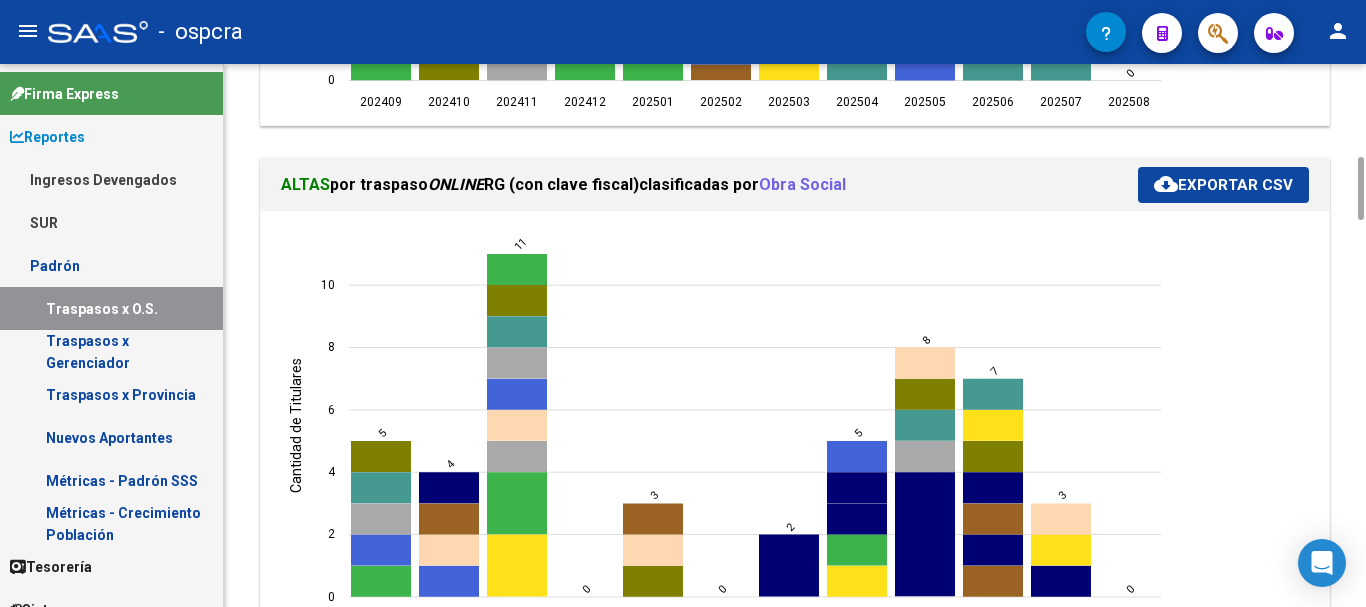 drag, startPoint x: 316, startPoint y: 178, endPoint x: 671, endPoint y: 193, distance: 355.31677 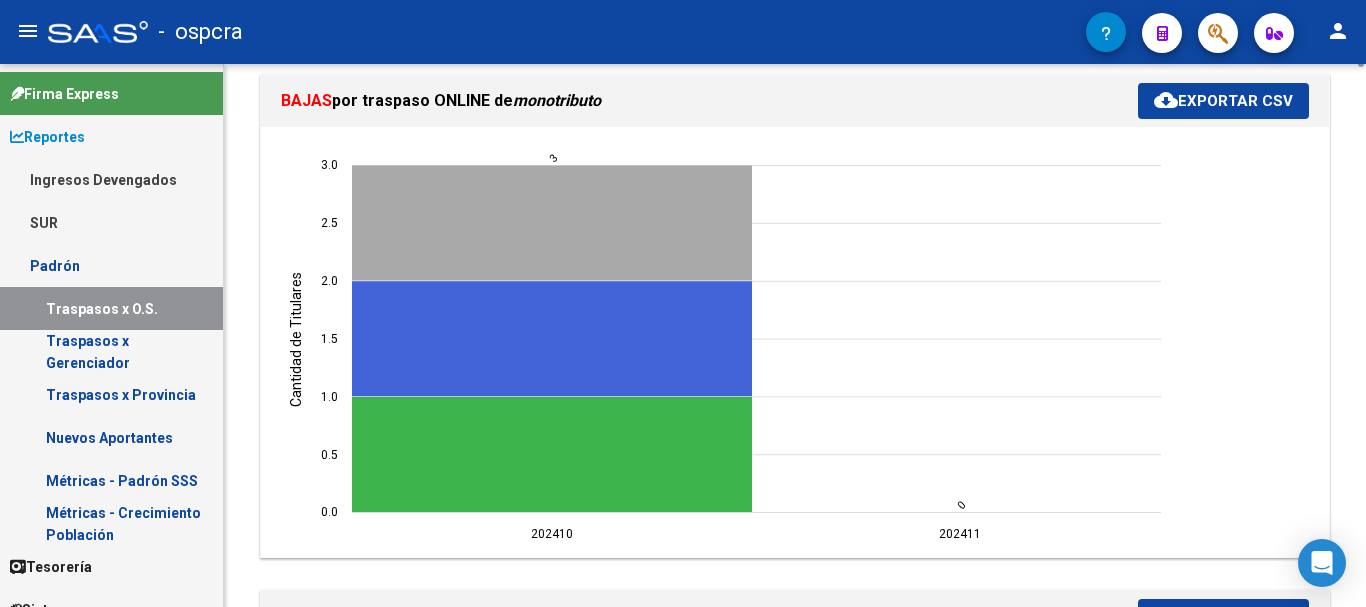 scroll, scrollTop: 1600, scrollLeft: 0, axis: vertical 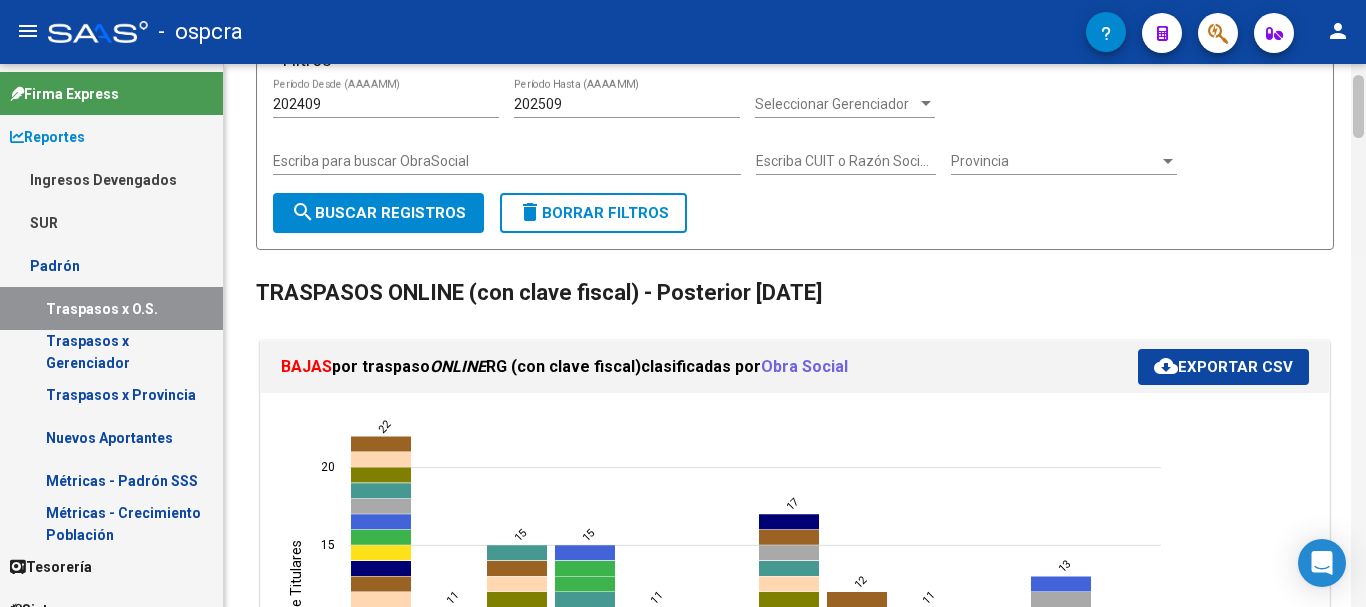 drag, startPoint x: 1363, startPoint y: 271, endPoint x: 1365, endPoint y: 95, distance: 176.01137 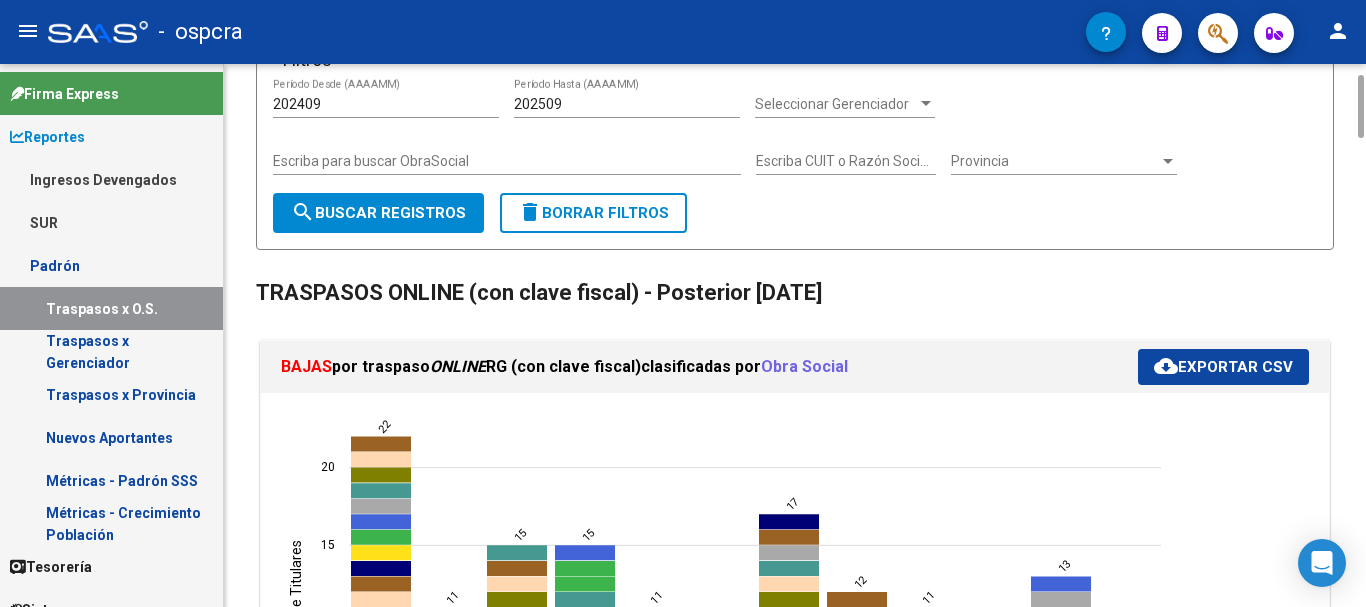 click on "Provincia Provincia" 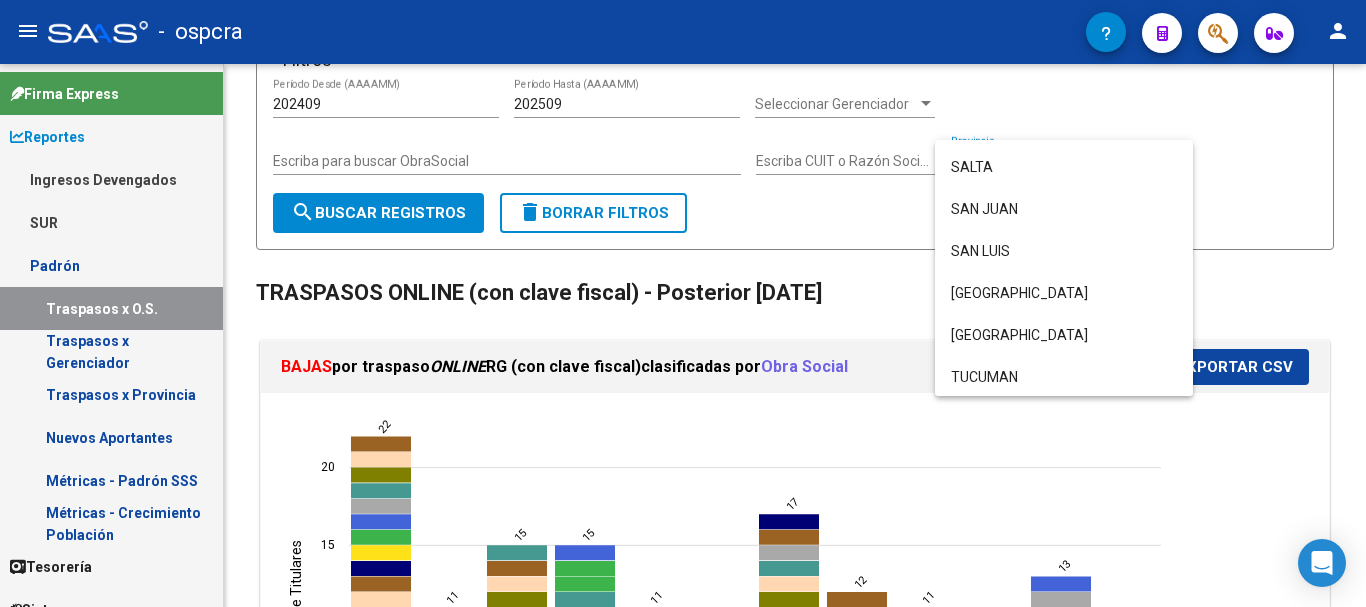scroll, scrollTop: 710, scrollLeft: 0, axis: vertical 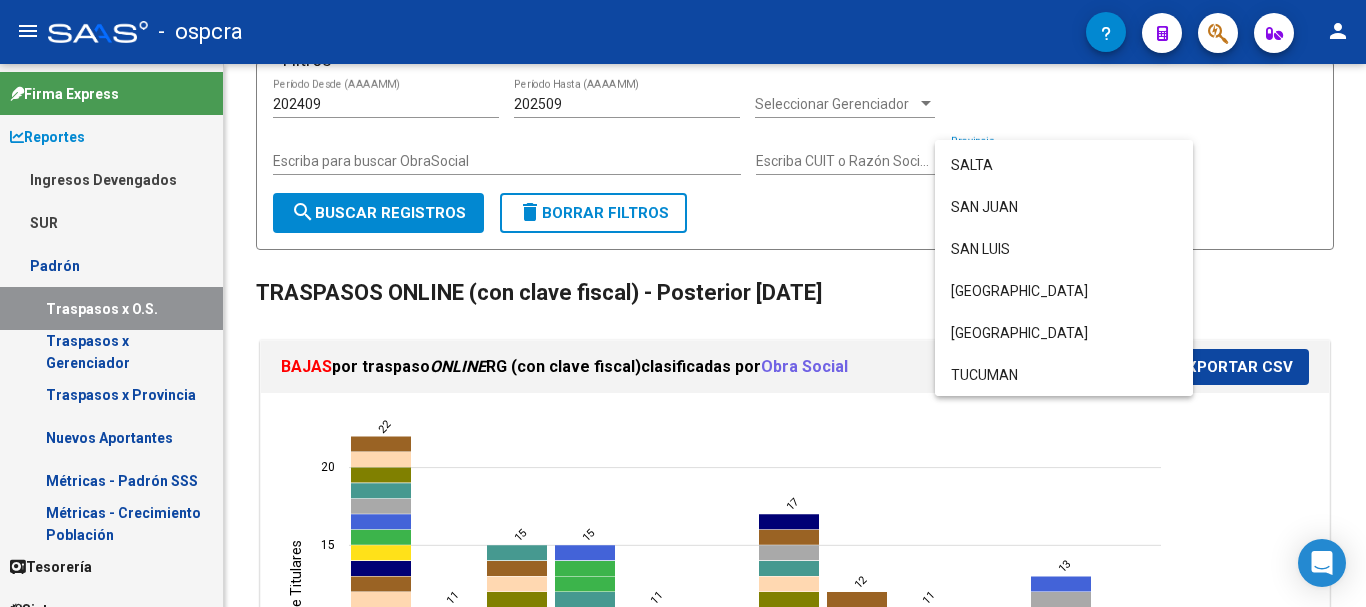 click at bounding box center [683, 303] 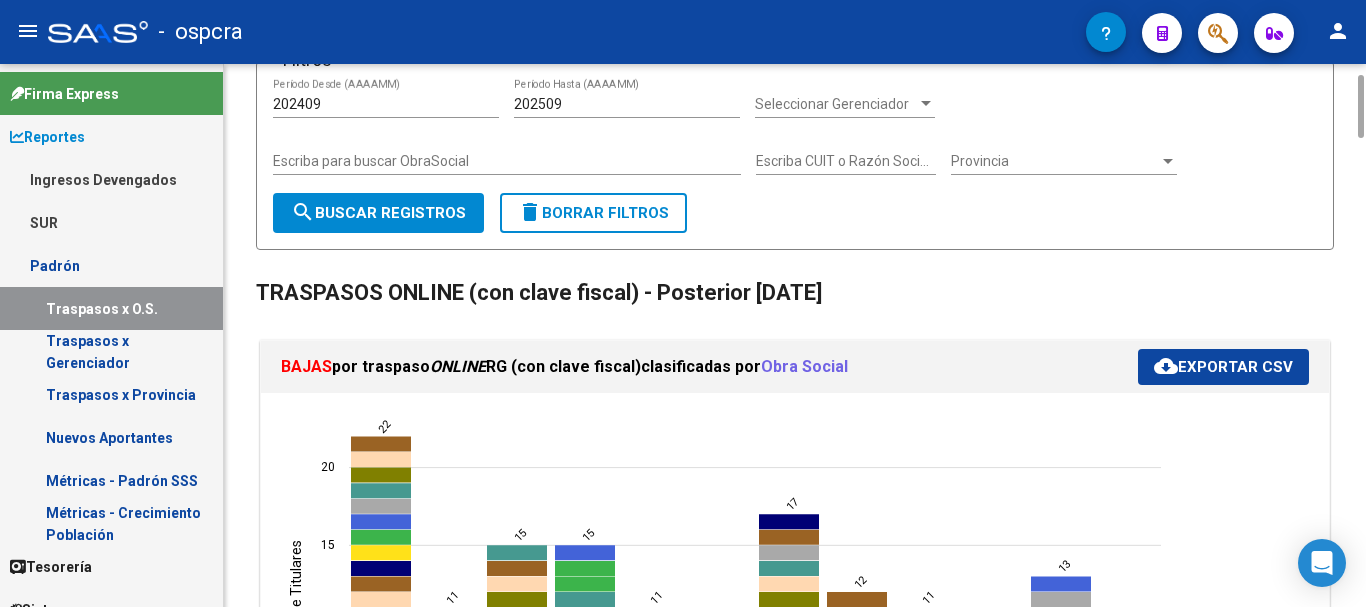 click on "Provincia" at bounding box center (1055, 161) 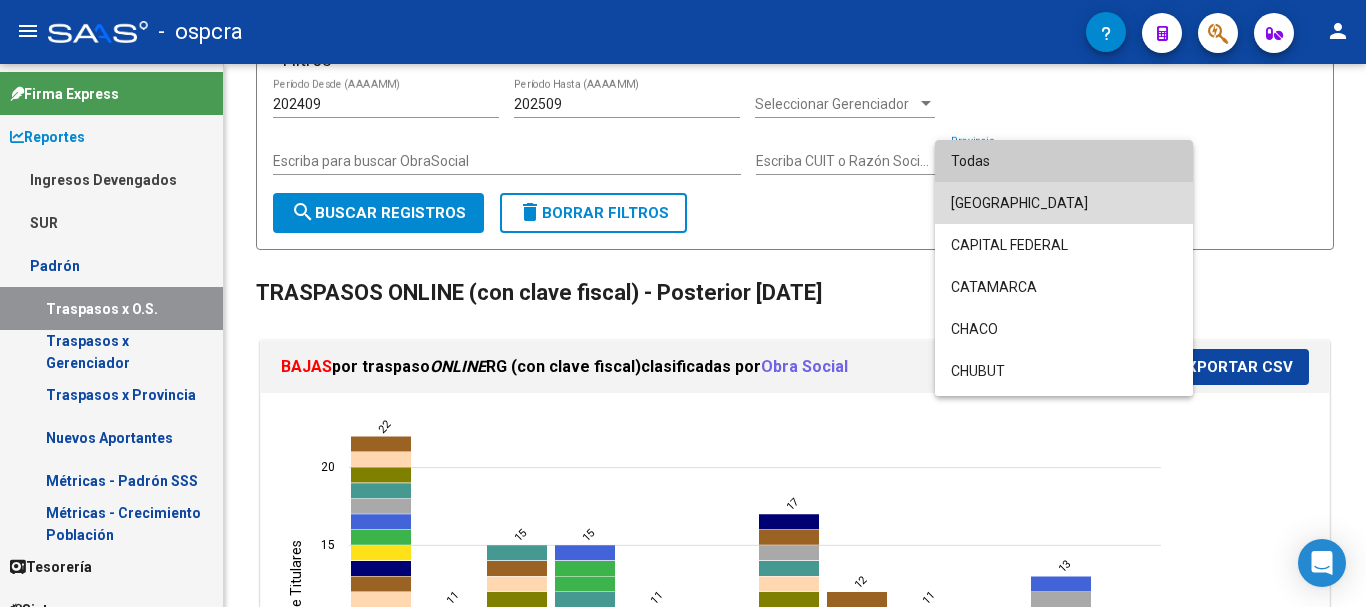 click on "[GEOGRAPHIC_DATA]" at bounding box center (1064, 203) 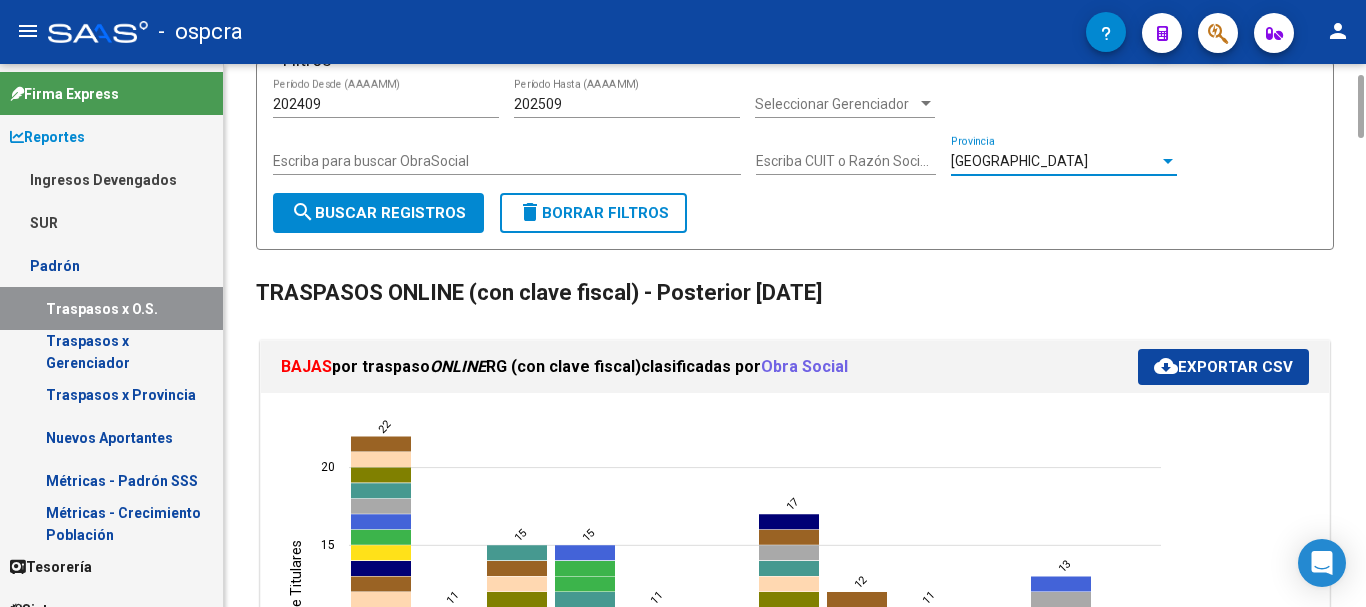 click on "search  Buscar Registros" 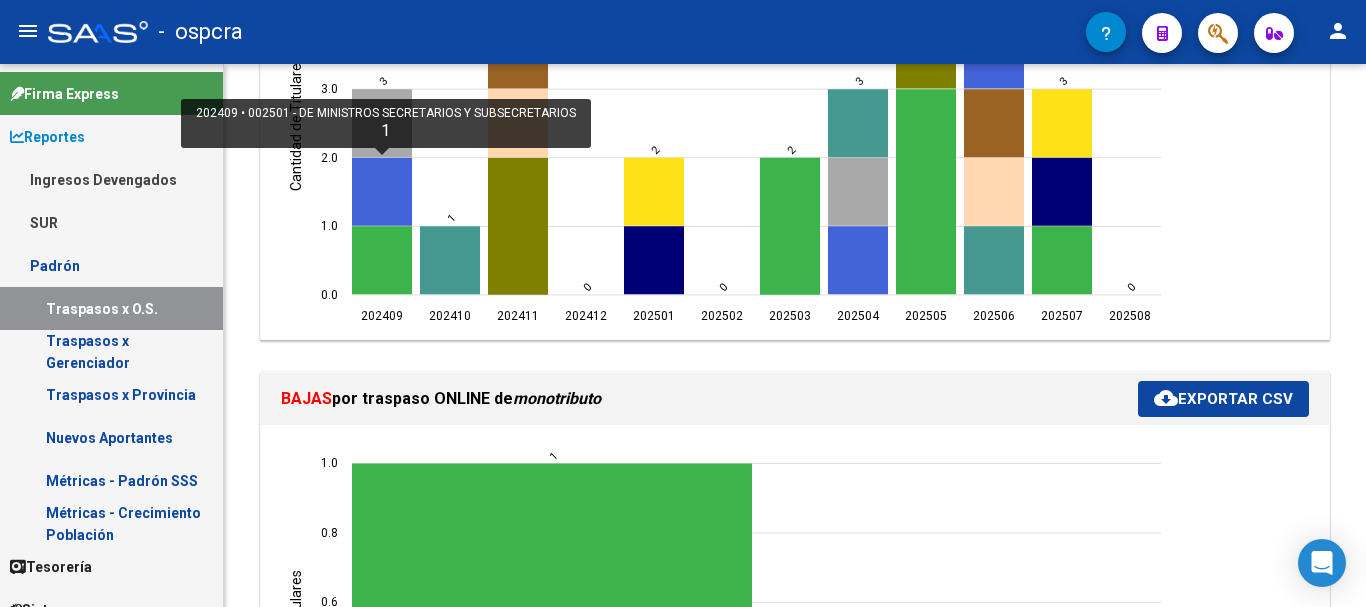scroll, scrollTop: 0, scrollLeft: 0, axis: both 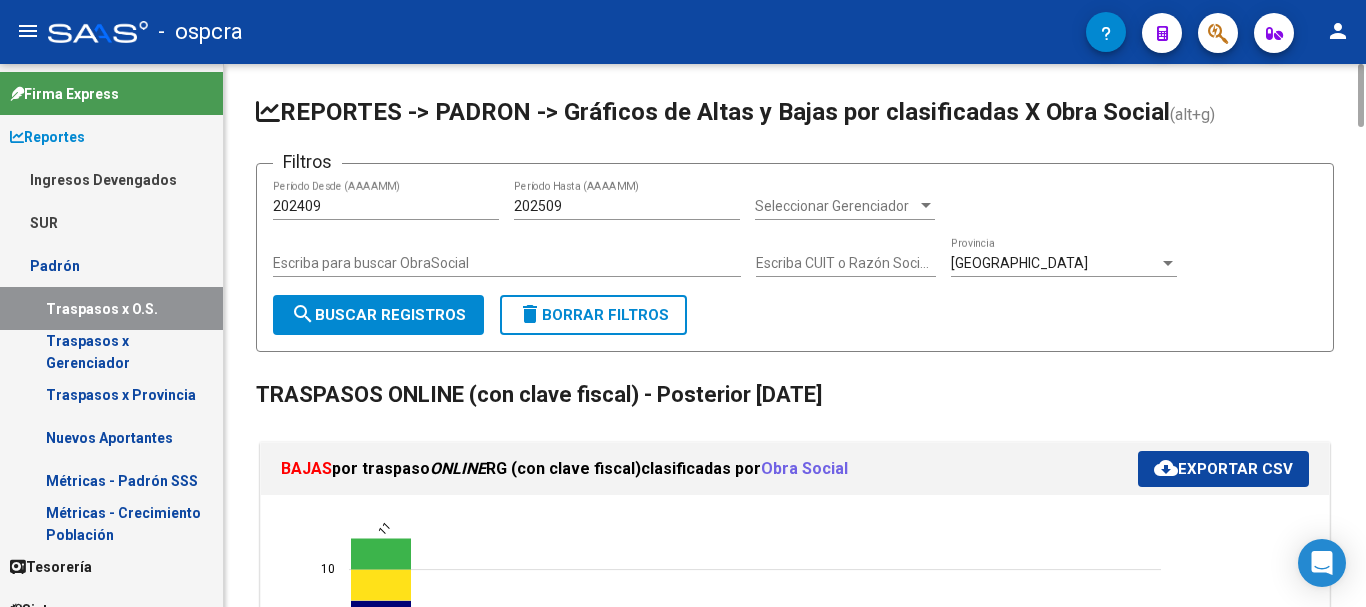 click on "Escriba para buscar ObraSocial" at bounding box center [507, 263] 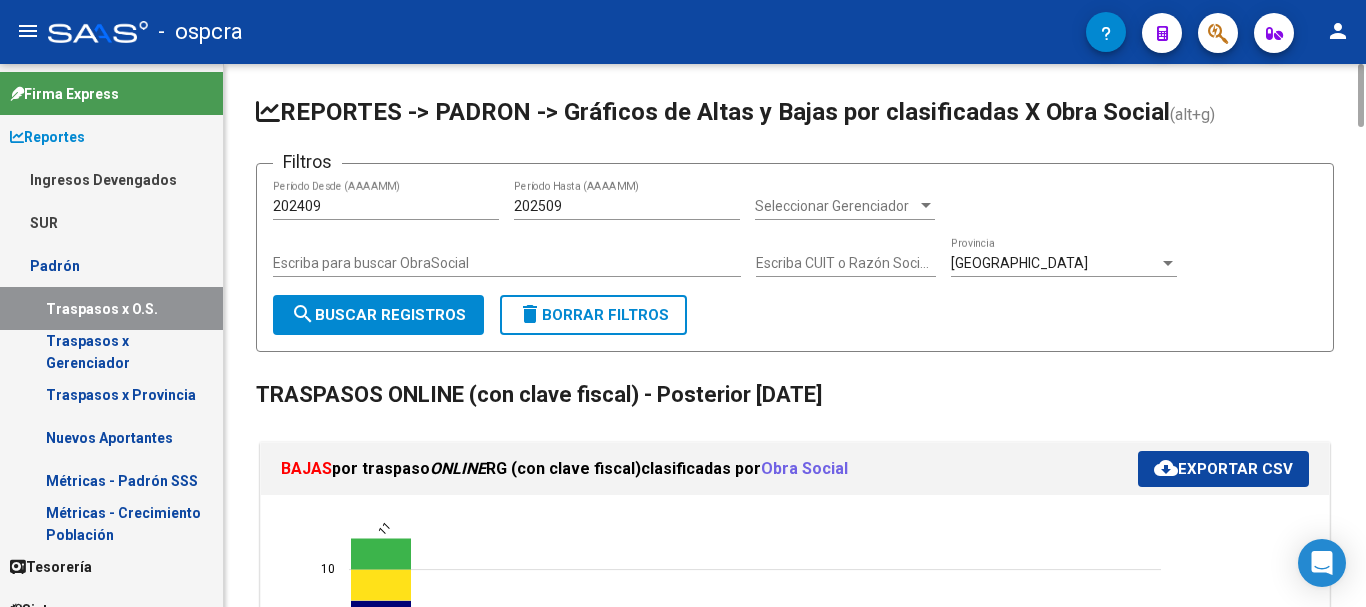 click on "Escriba CUIT o Razón Social para buscar" 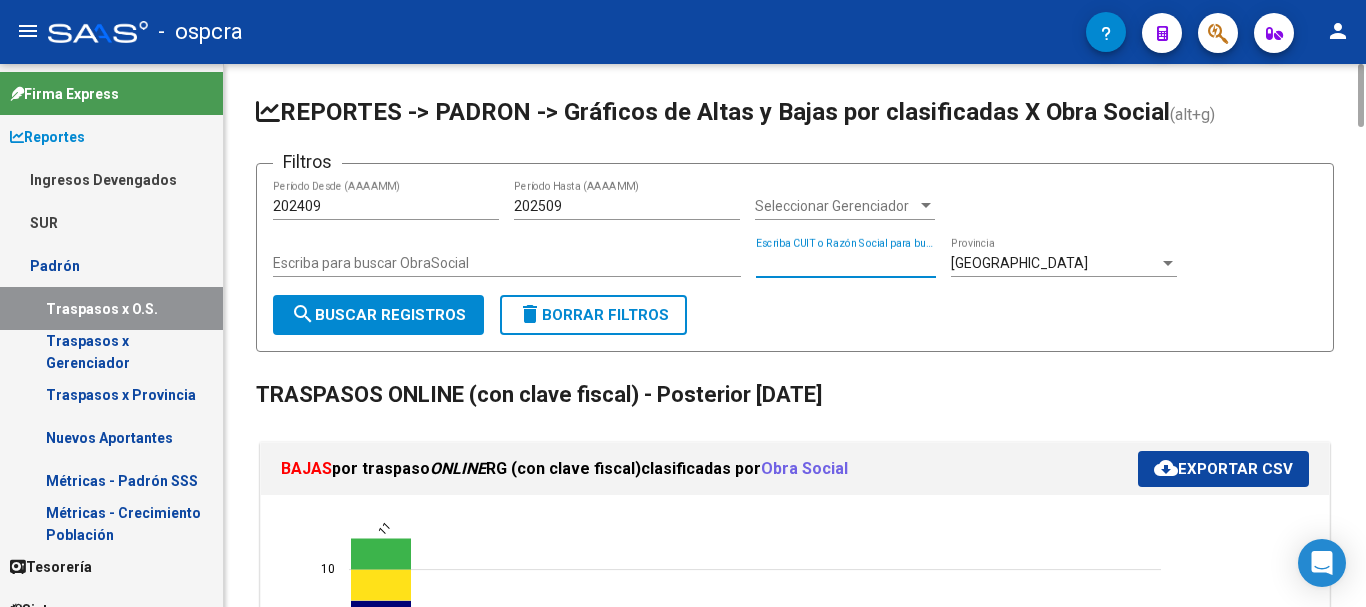 click on "[GEOGRAPHIC_DATA]" at bounding box center [1055, 263] 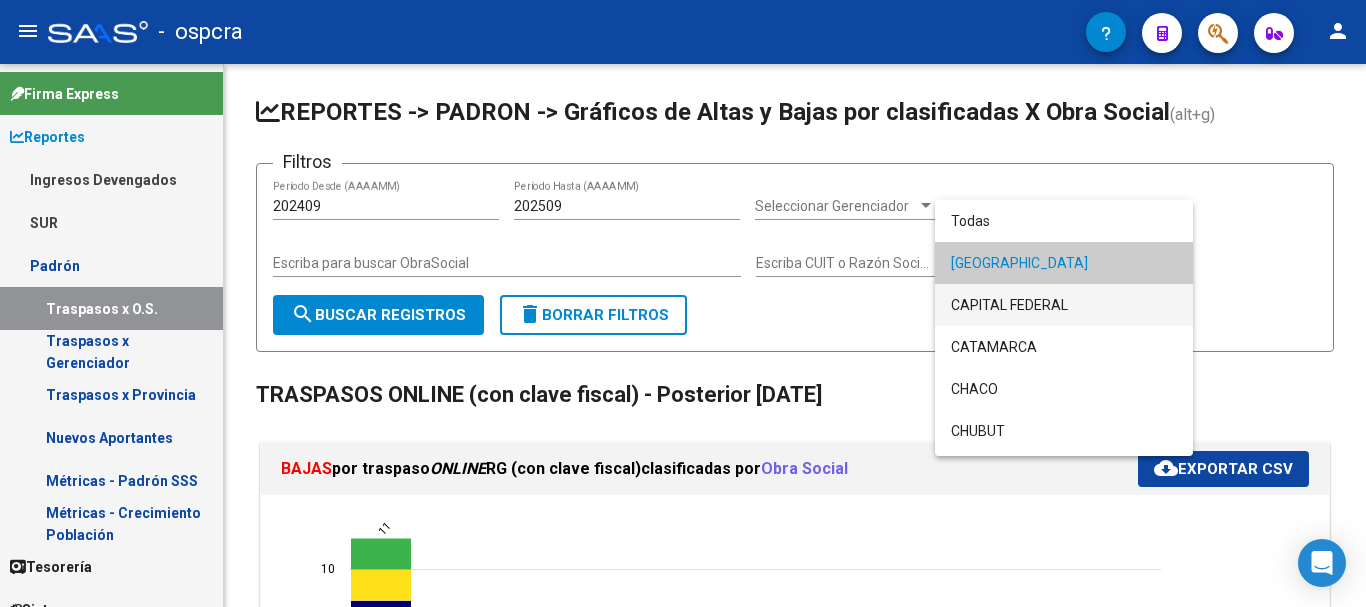 click on "CAPITAL FEDERAL" at bounding box center [1064, 305] 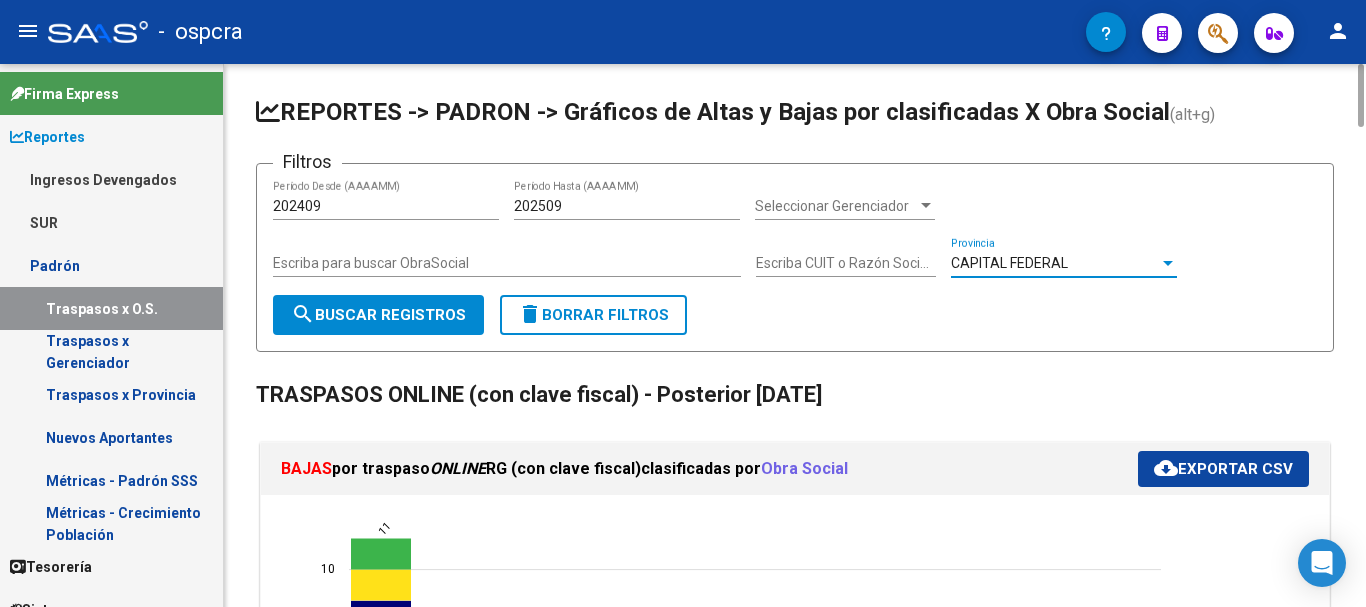 click on "CAPITAL FEDERAL" at bounding box center (1009, 263) 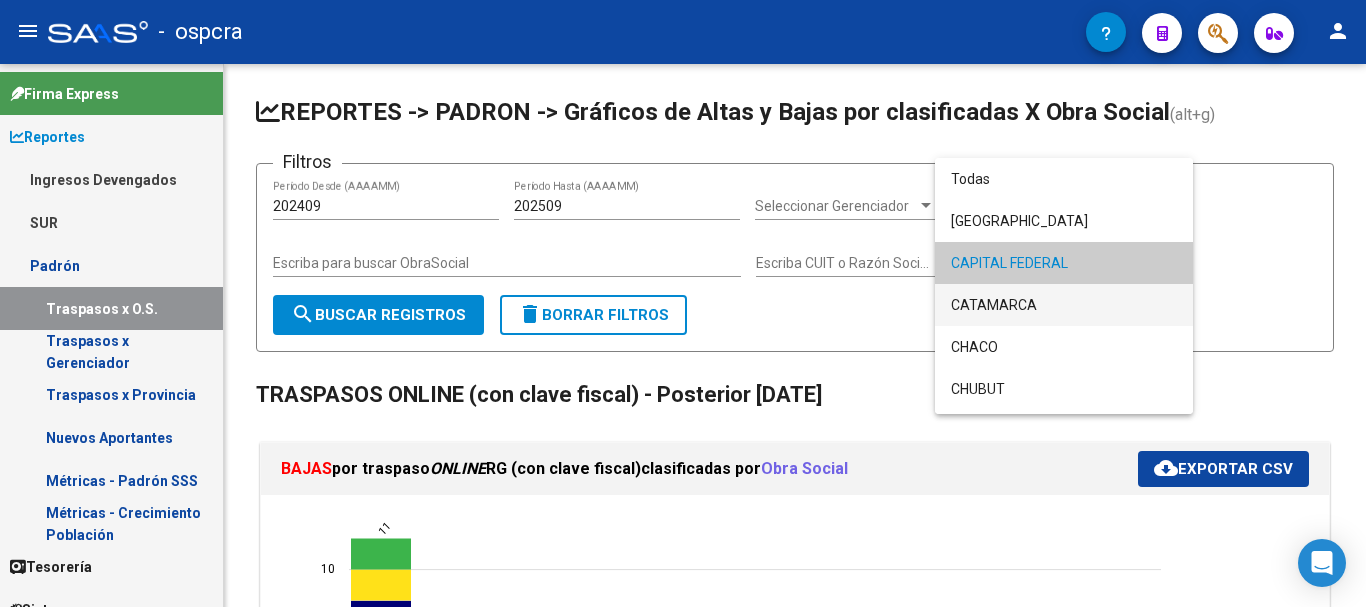 click on "CATAMARCA" at bounding box center [1064, 305] 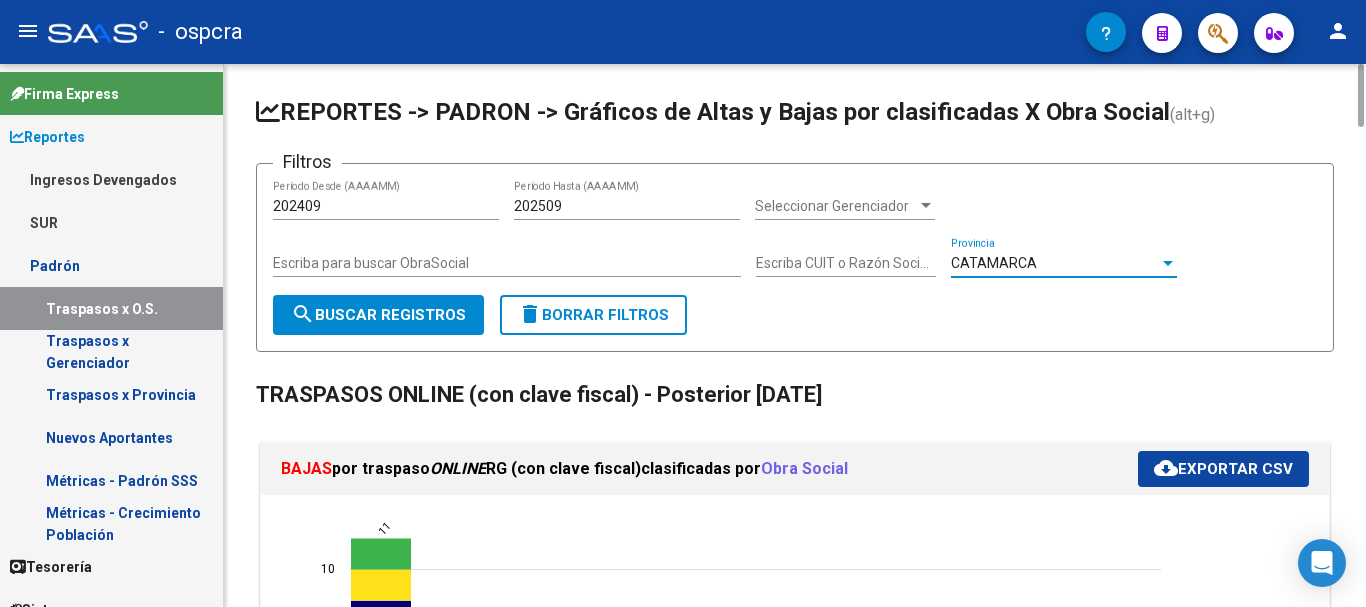 click on "search  Buscar Registros" 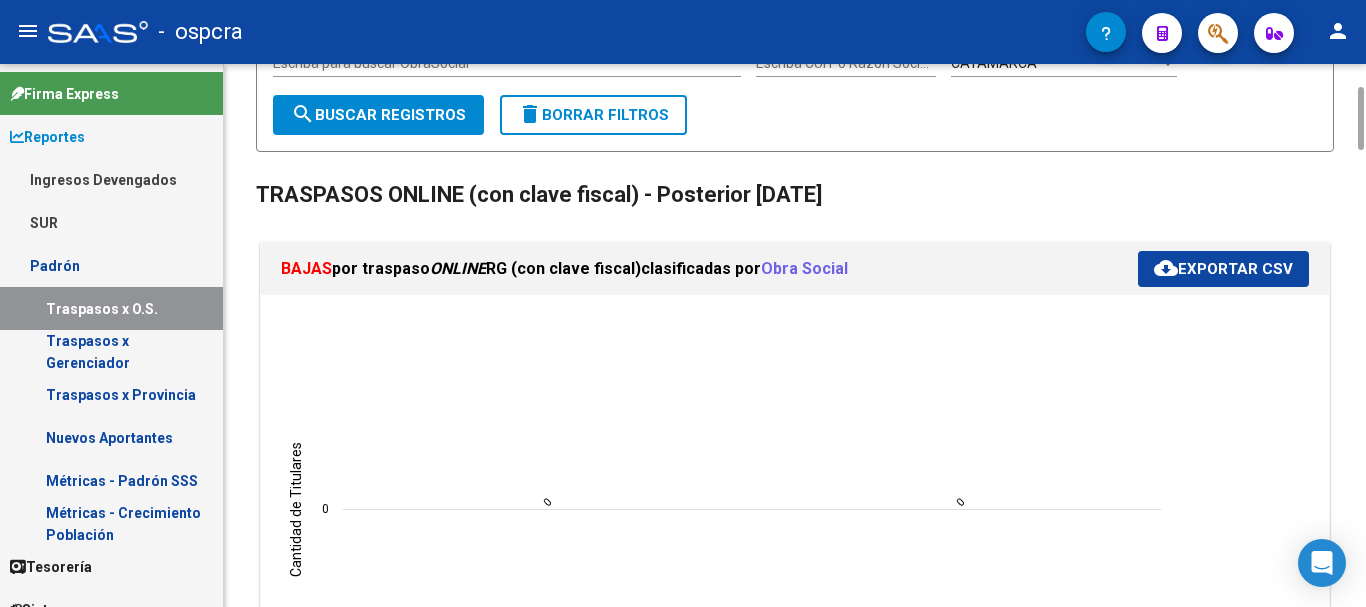 scroll, scrollTop: 0, scrollLeft: 0, axis: both 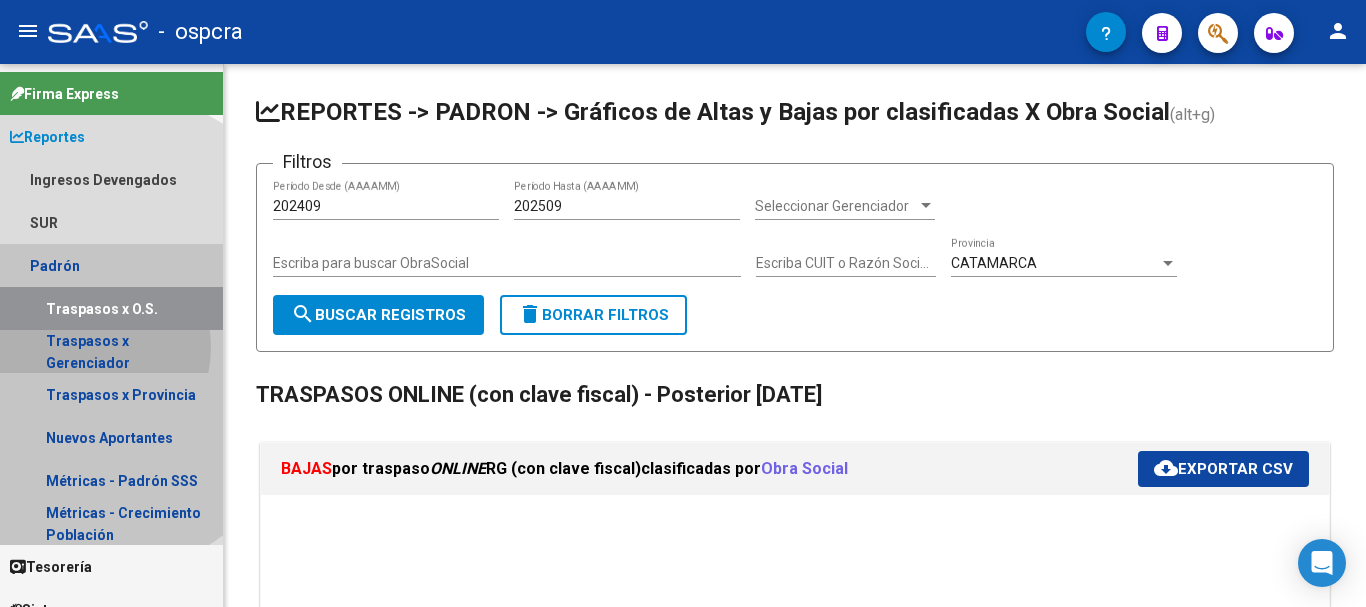click on "Traspasos x Gerenciador" at bounding box center [111, 351] 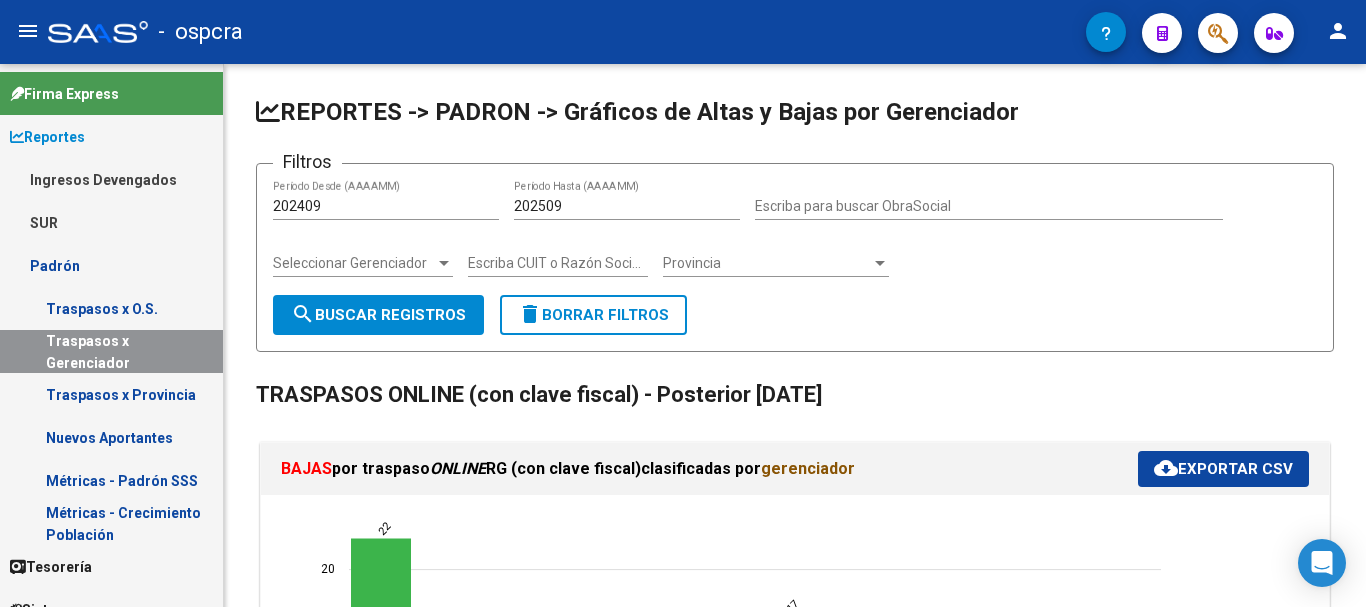 click on "Traspasos x Provincia" at bounding box center (111, 394) 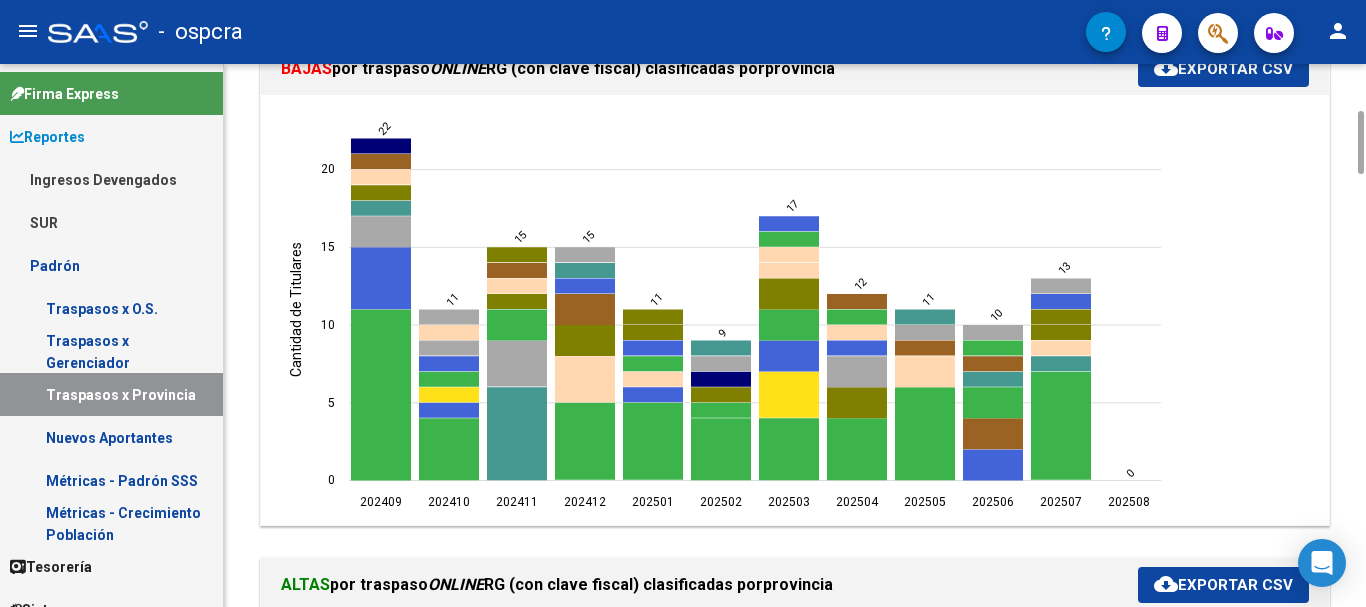 scroll, scrollTop: 0, scrollLeft: 0, axis: both 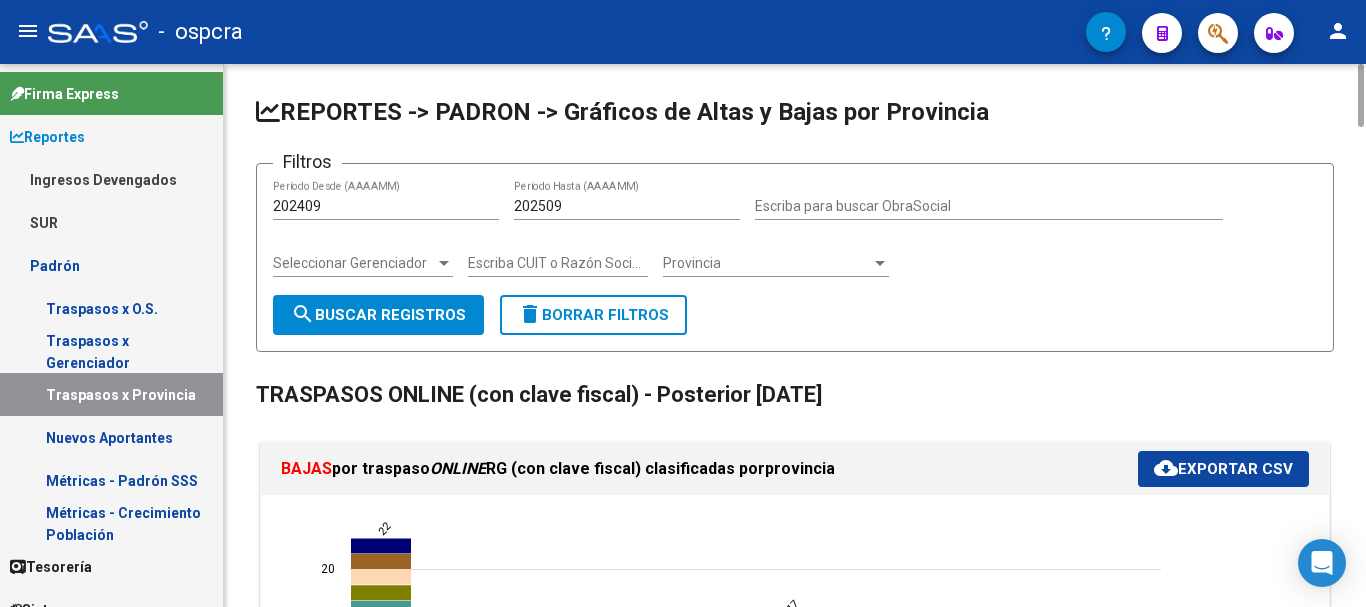 click on "Escriba para buscar ObraSocial" 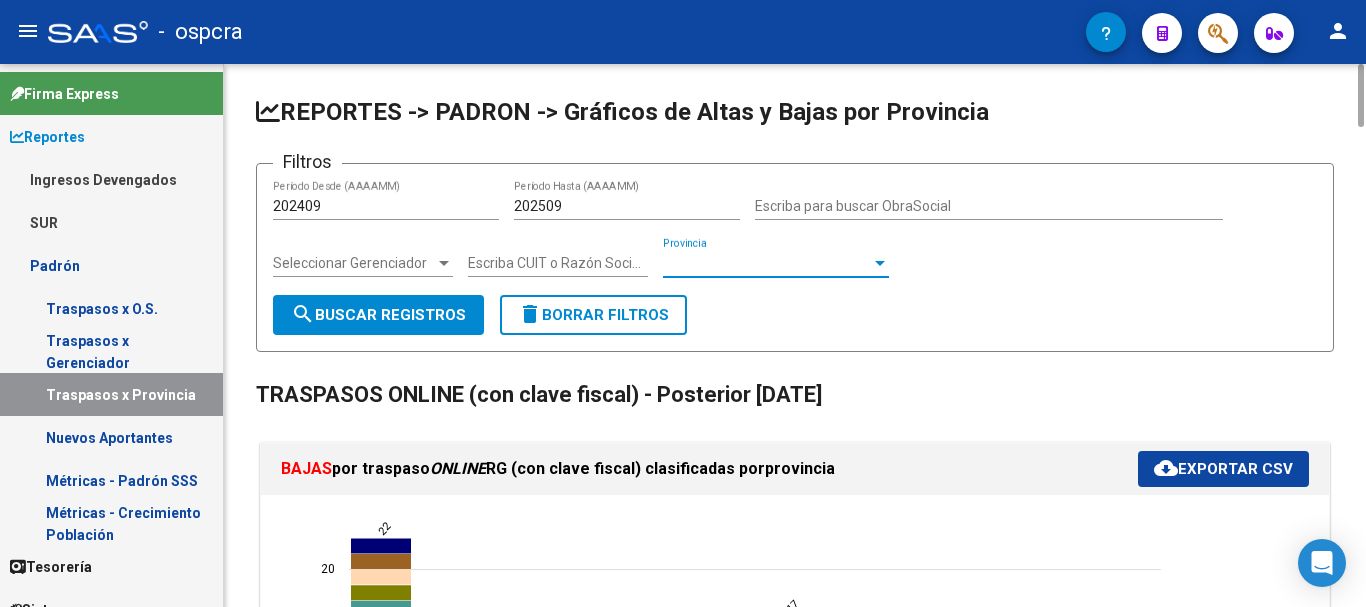 click on "Provincia" at bounding box center [767, 263] 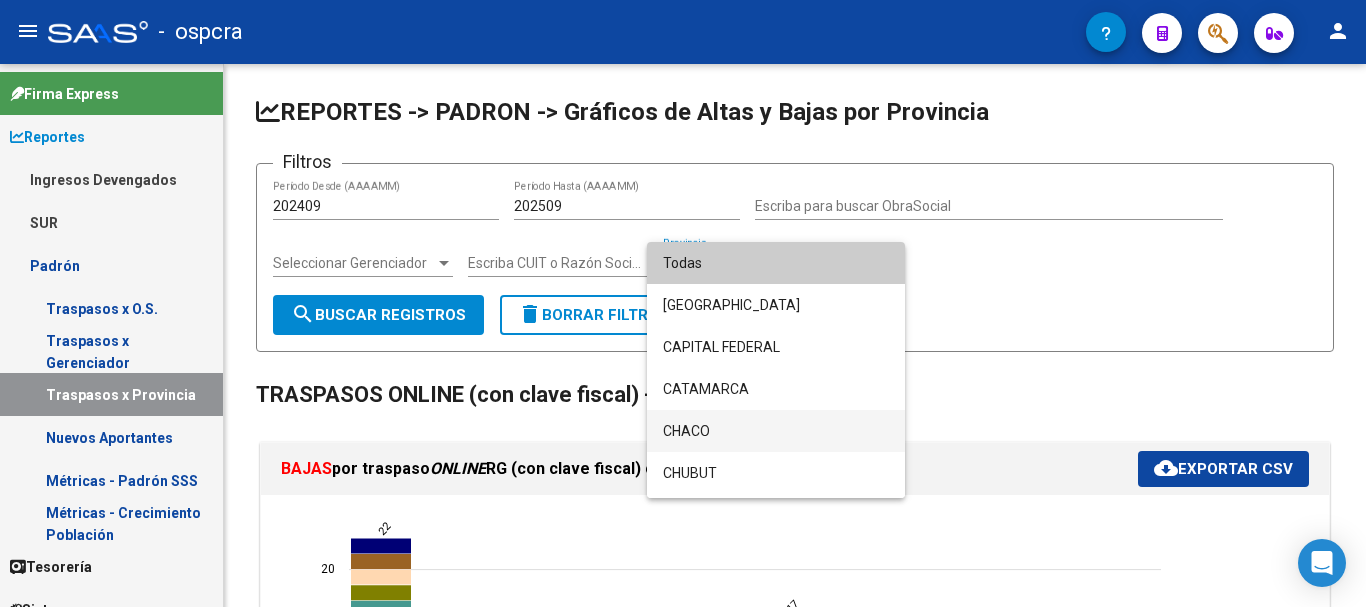 click on "CHACO" at bounding box center (776, 431) 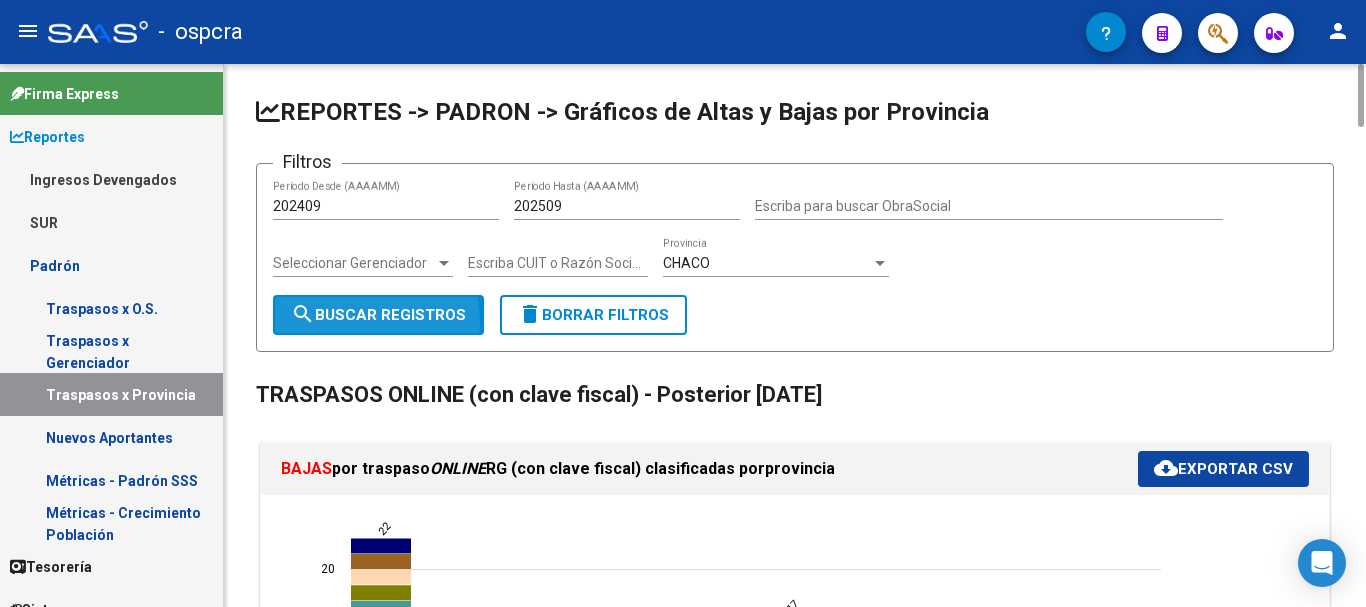 click on "search  Buscar Registros" 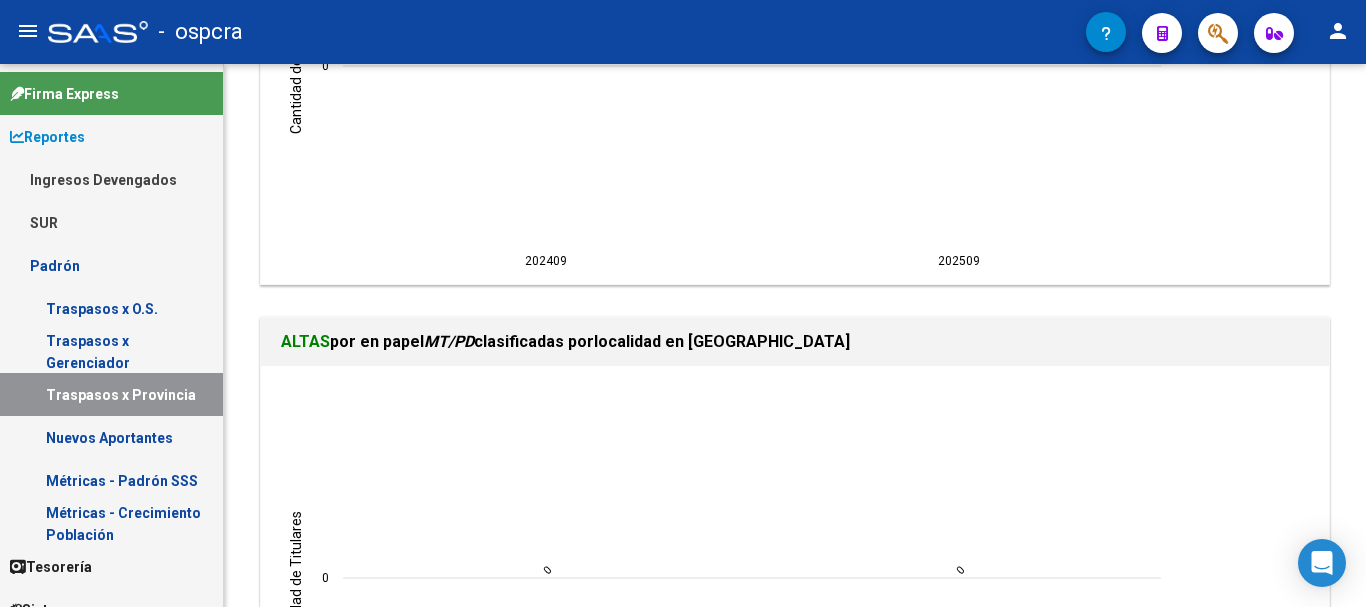 scroll, scrollTop: 4066, scrollLeft: 0, axis: vertical 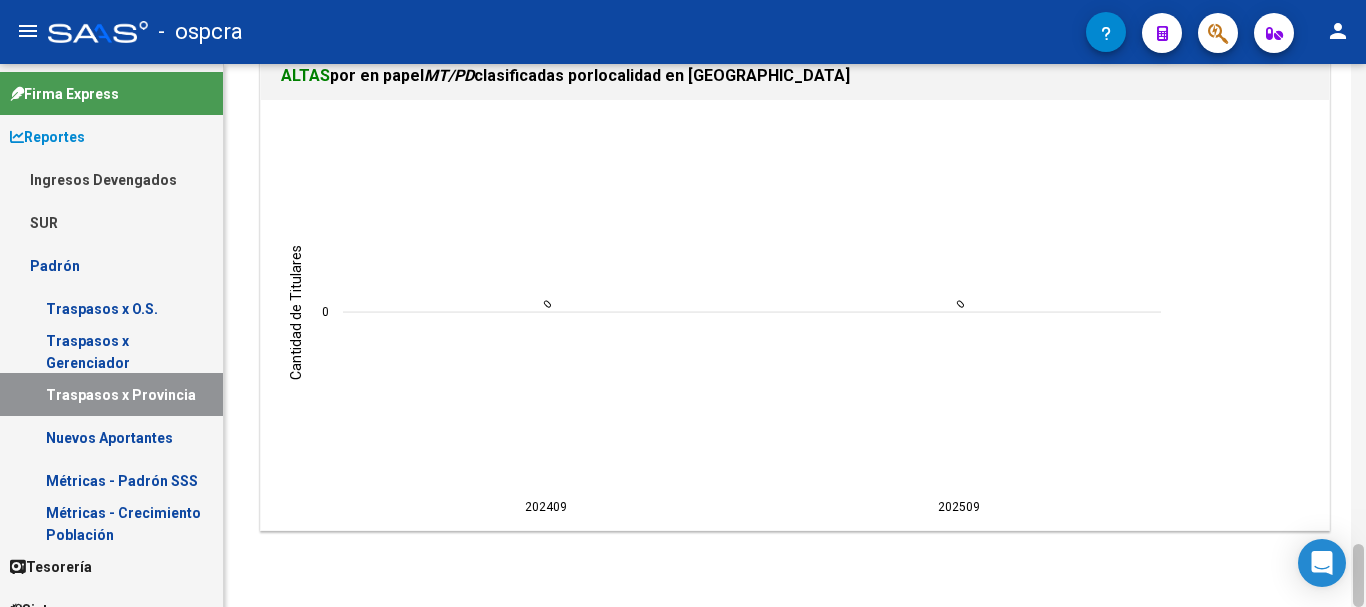 drag, startPoint x: 1364, startPoint y: 555, endPoint x: 1357, endPoint y: 349, distance: 206.1189 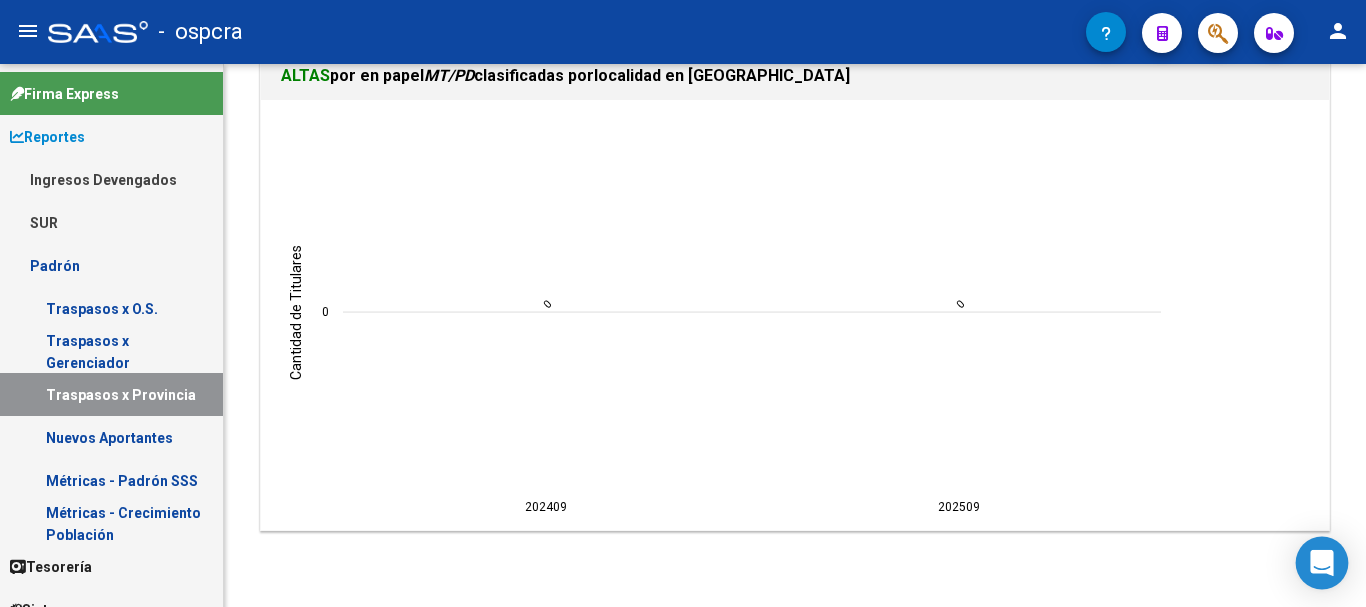 click at bounding box center [1322, 563] 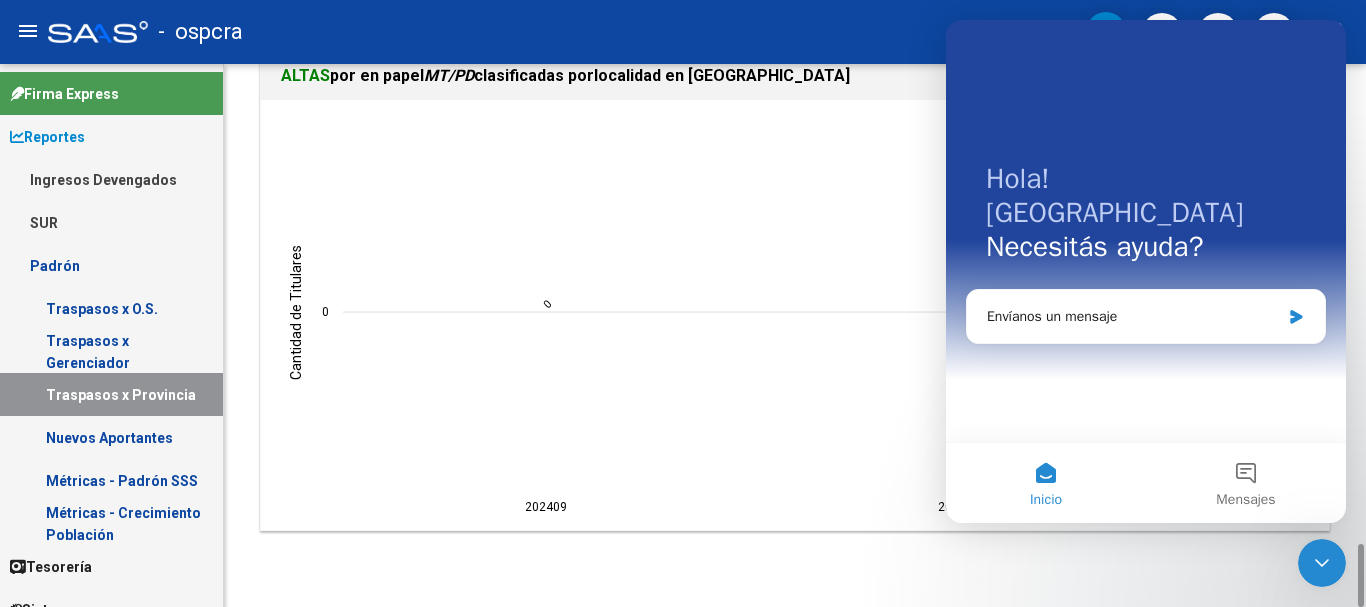 scroll, scrollTop: 0, scrollLeft: 0, axis: both 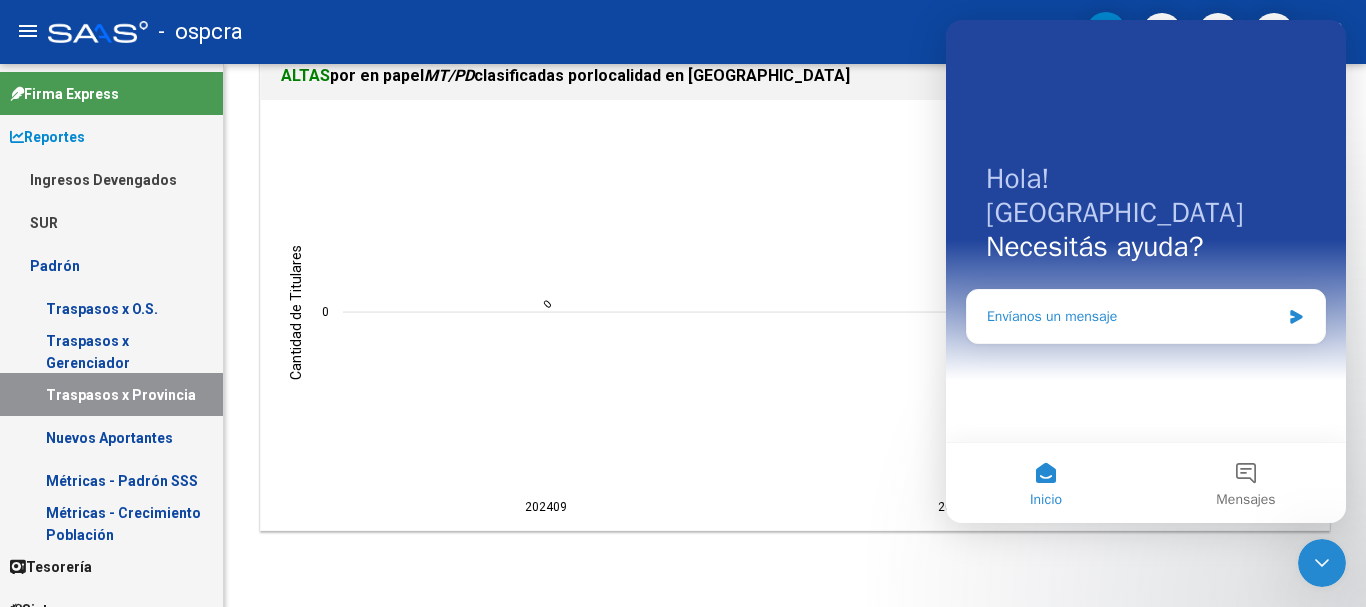 click on "Envíanos un mensaje" at bounding box center [1133, 316] 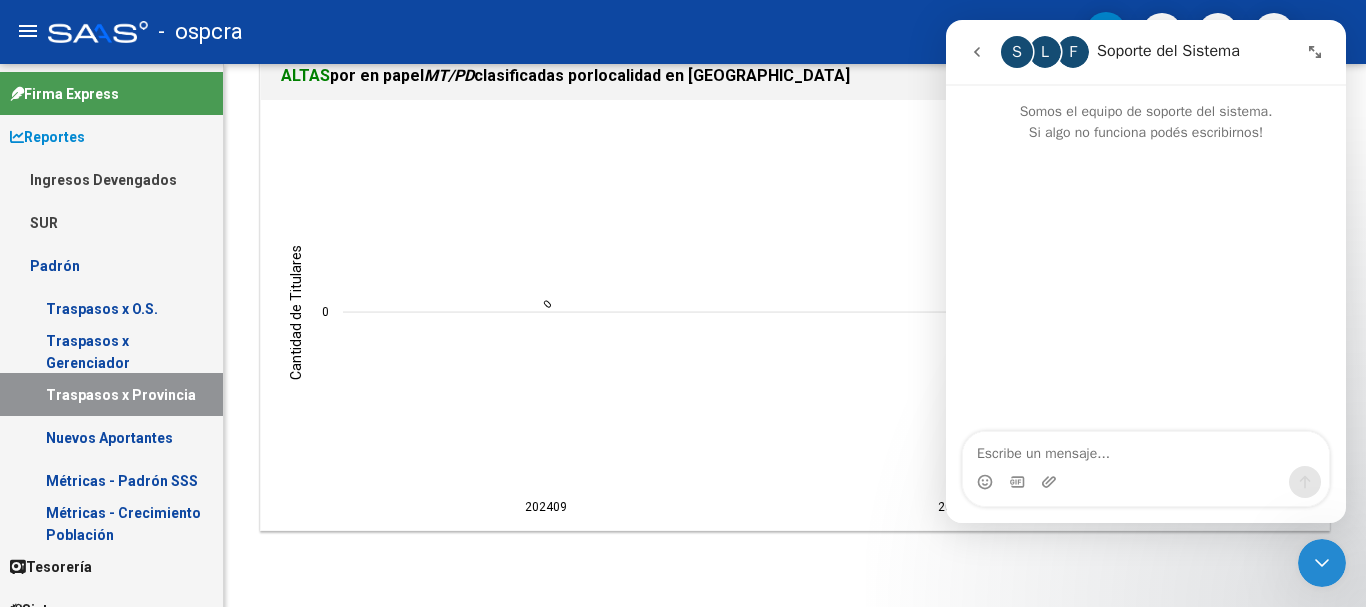 click at bounding box center [1146, 449] 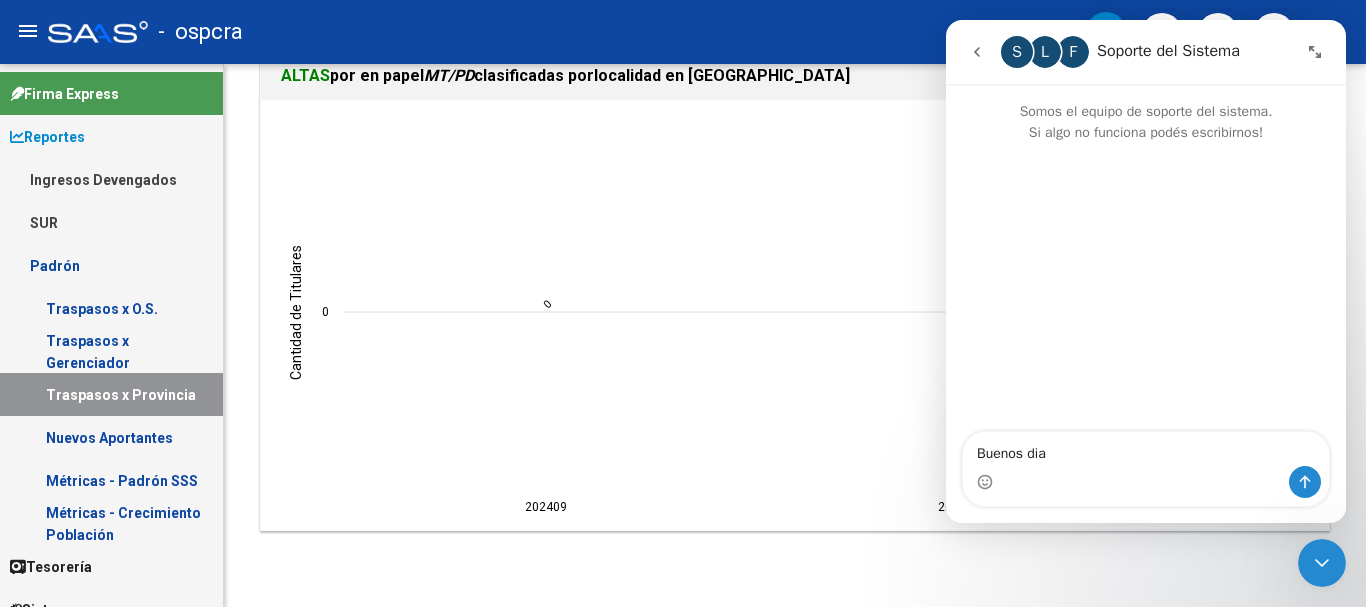 type on "Buenos dias" 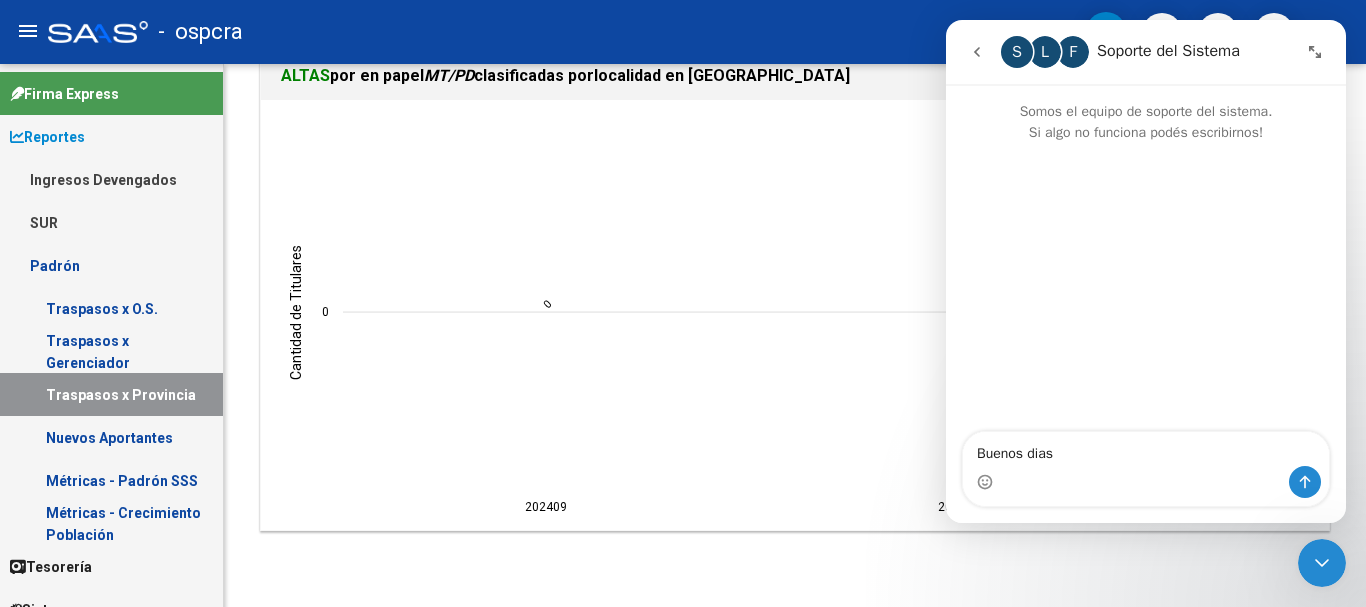 type 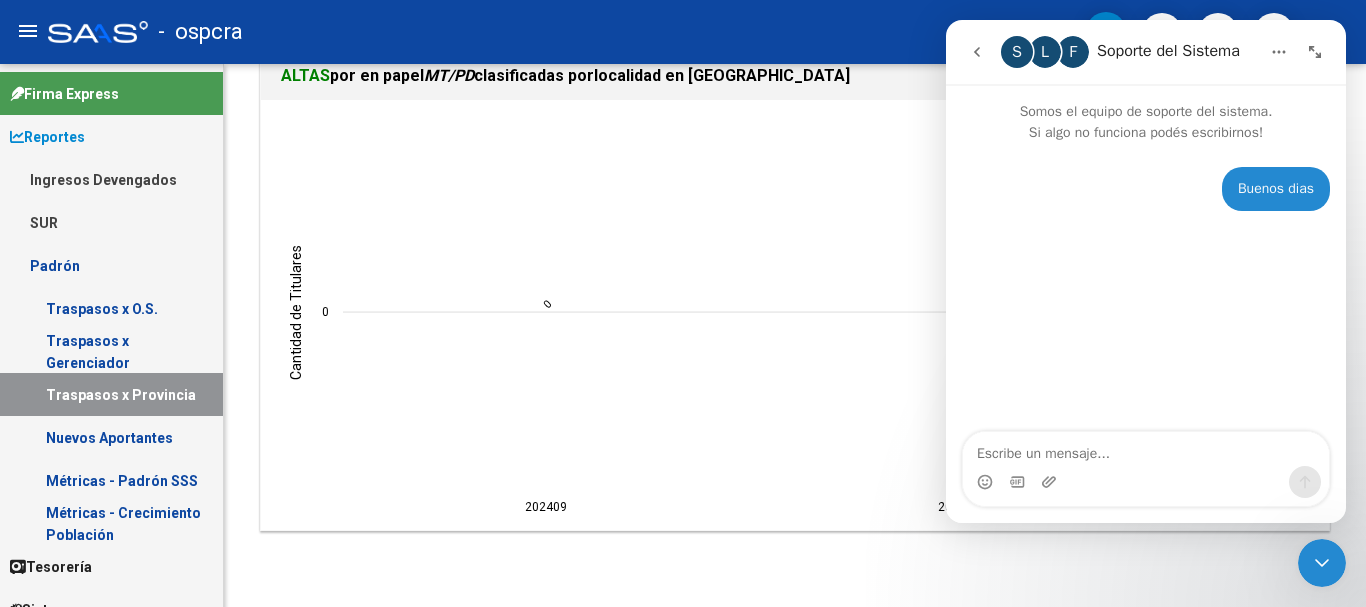 click on "Padrón" at bounding box center [111, 265] 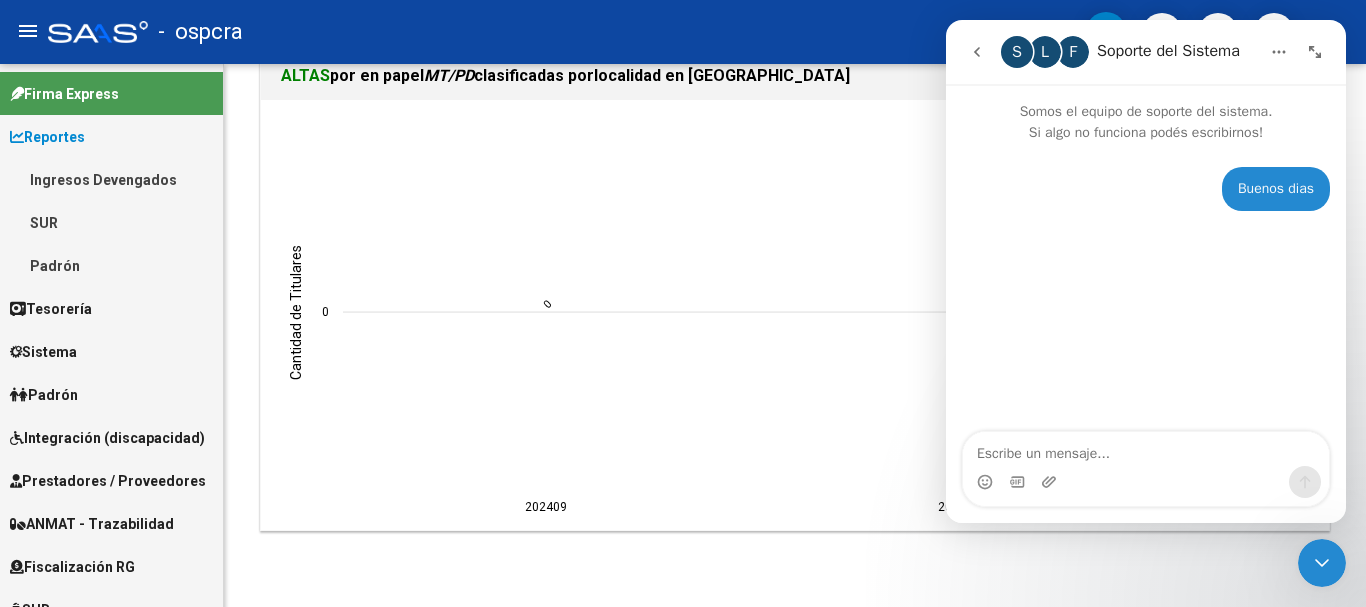click on "Reportes" at bounding box center [47, 137] 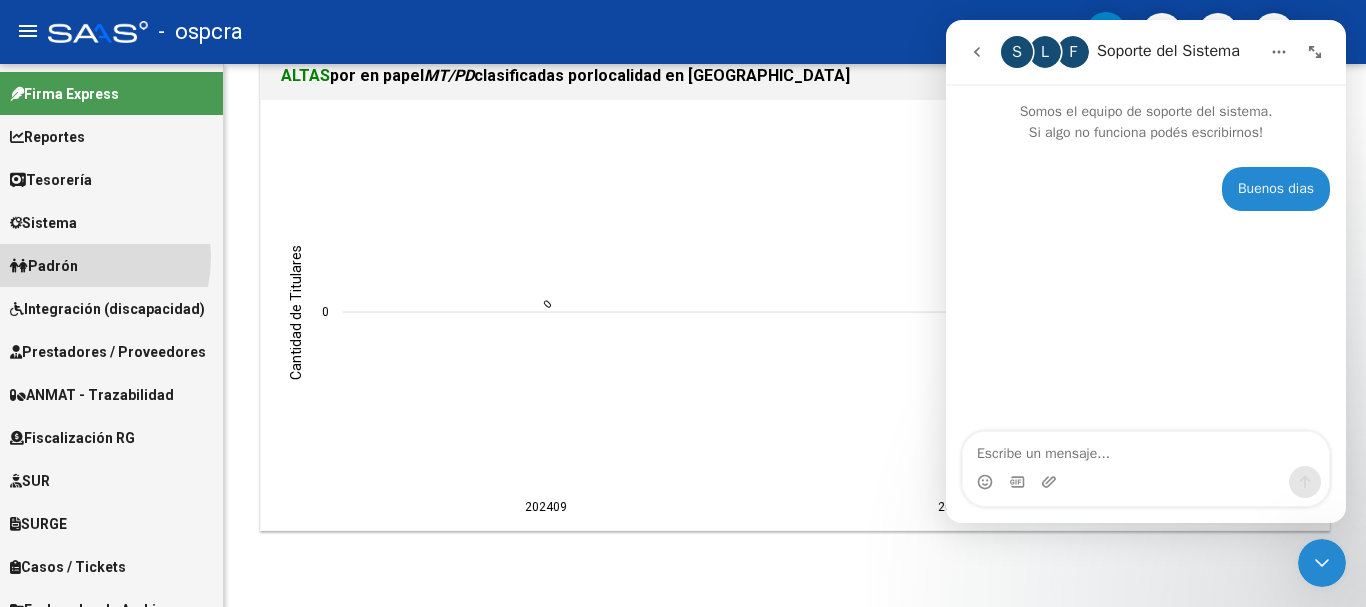 click on "Padrón" at bounding box center [44, 266] 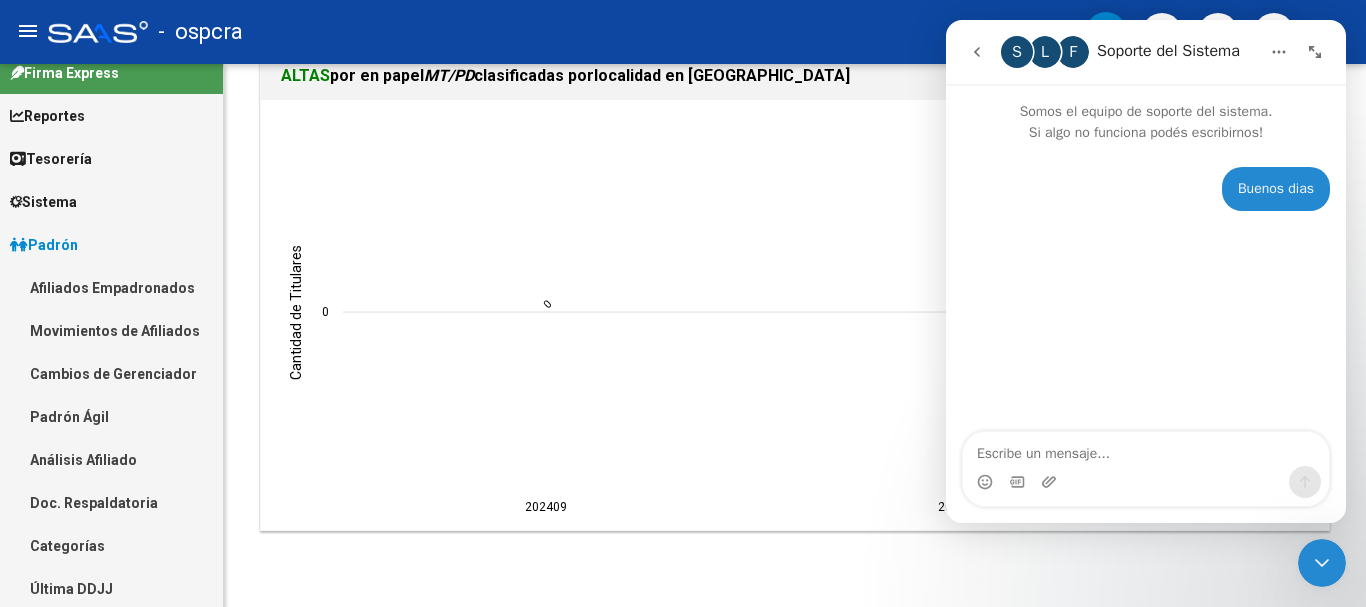 scroll, scrollTop: 0, scrollLeft: 0, axis: both 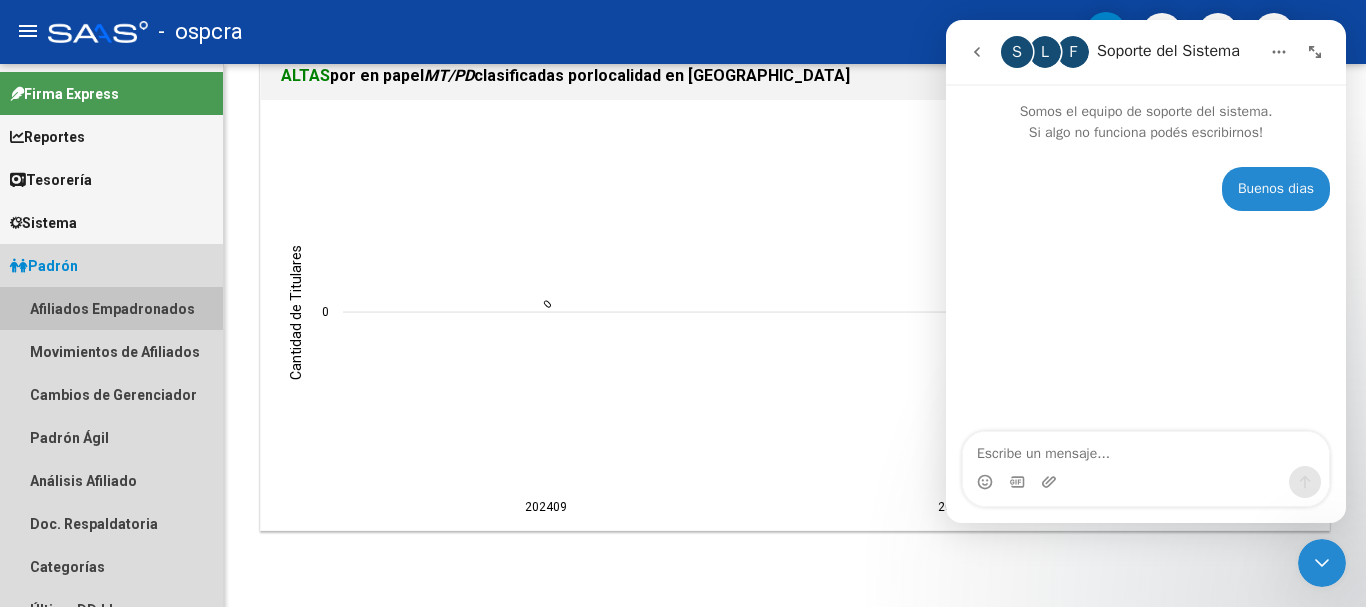 click on "Afiliados Empadronados" at bounding box center [111, 308] 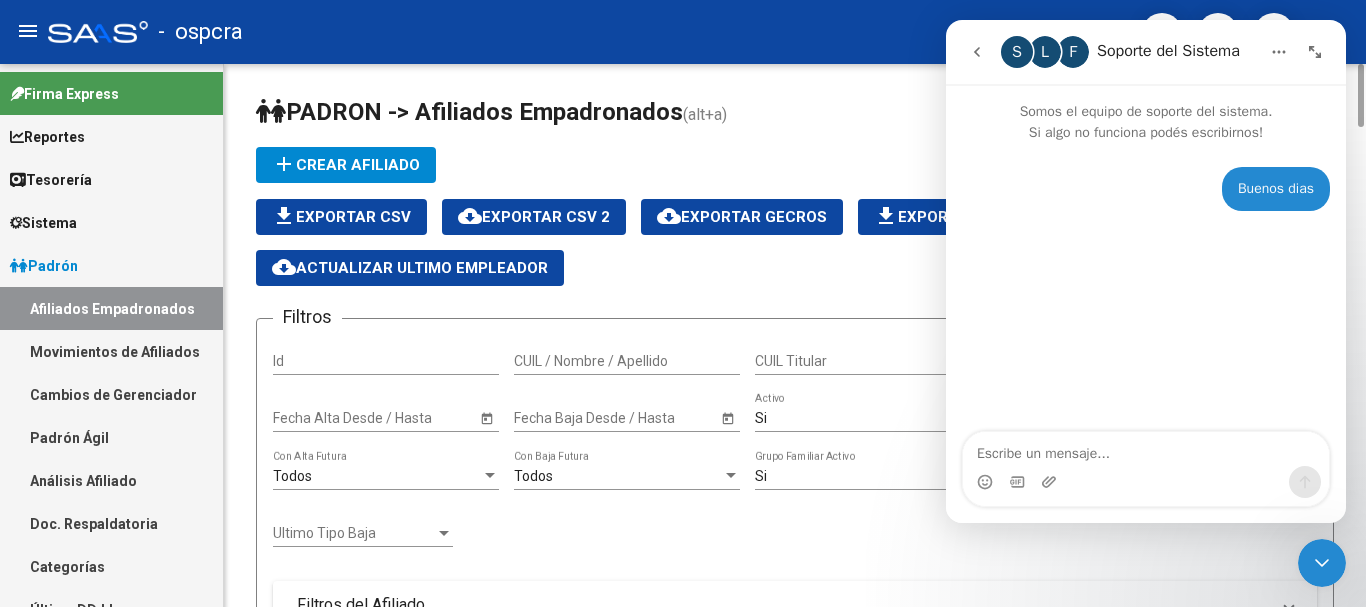 click on "PADRON -> Afiliados Empadronados  (alt+a) add  Crear Afiliado
file_download  Exportar CSV  cloud_download  Exportar CSV 2  cloud_download  Exportar GECROS  file_download  Exportar Bymovi  cloud_download  Actualizar ultimo Empleador  Filtros Id CUIL / Nombre / Apellido CUIL Titular Seleccionar Gerenciador Seleccionar Gerenciador Start date – Fecha Alta Desde / Hasta Start date – Fecha Baja Desde / Hasta Si  Activo Todos  Titular Todos  Con Alta Futura Todos  Con Baja Futura Si  Grupo Familiar Activo Ultimo Tipo Alta Ultimo Tipo Alta Ultimo Tipo Baja Ultimo Tipo Baja  Filtros del Afiliado  Edades Edades Sexo Sexo Discapacitado Discapacitado Nacionalidad Nacionalidad Provincia Provincia Estado Civil Estado Civil Start date – Fecha Nacimiento Desde / Hasta Todos  Tiene PMI Todos  Certificado Estudio Codigo Postal Localidad  Filtros del Grupo Familiar  Tipo Beneficiario Titular Tipo Beneficiario Titular Situacion Revista Titular Situacion Revista Titular CUIT Empleador Seleccionar Cobertura" 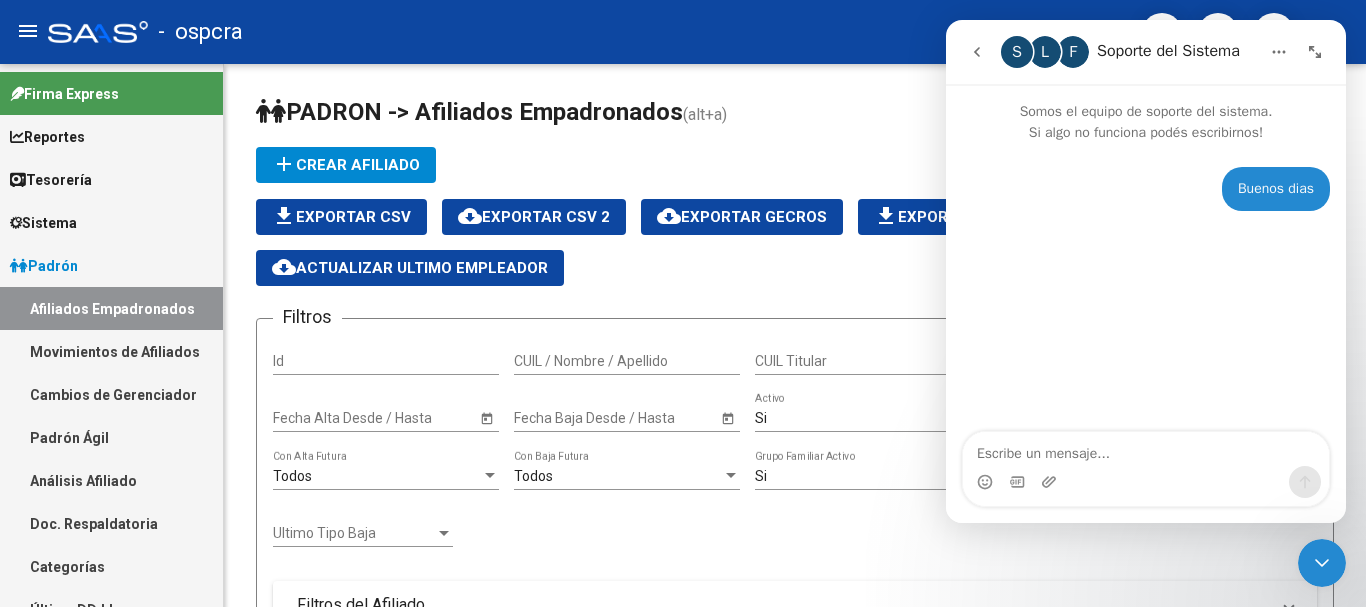 click 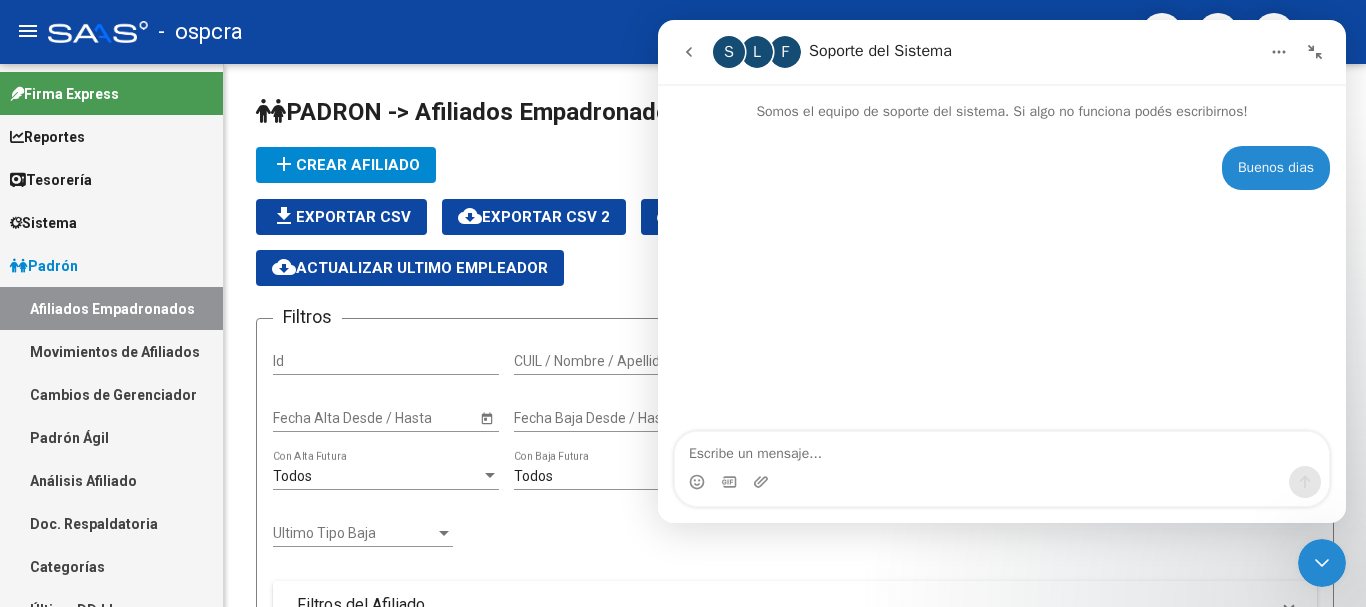 click 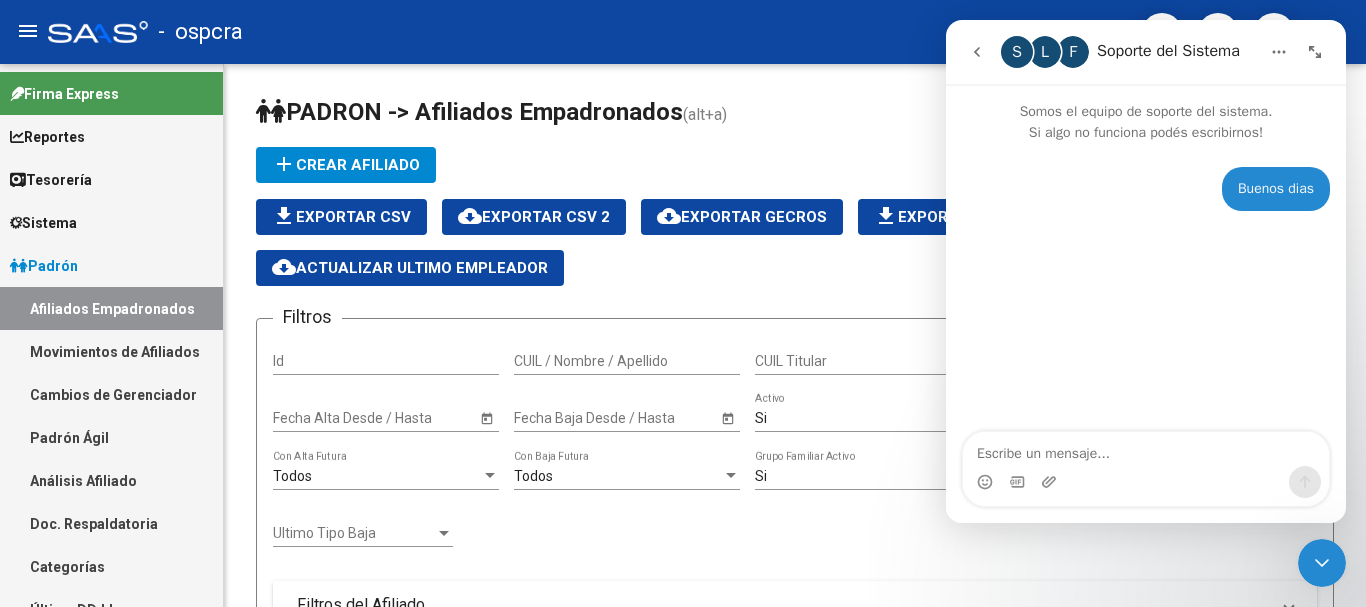 click 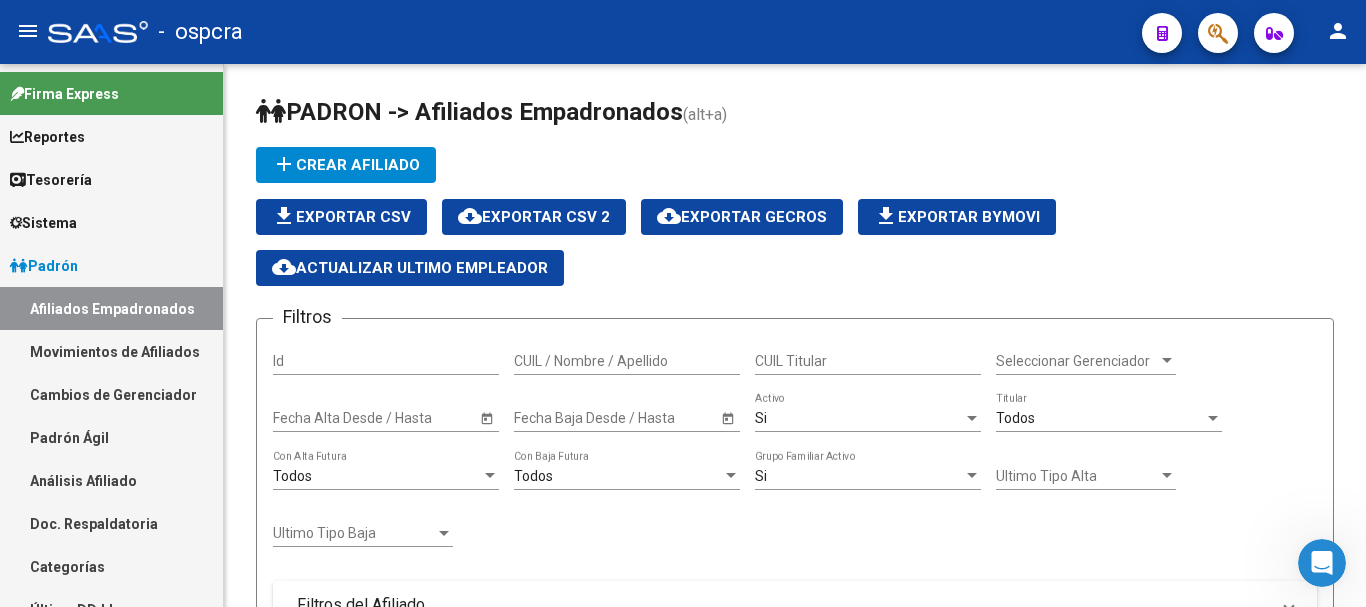 scroll, scrollTop: 0, scrollLeft: 0, axis: both 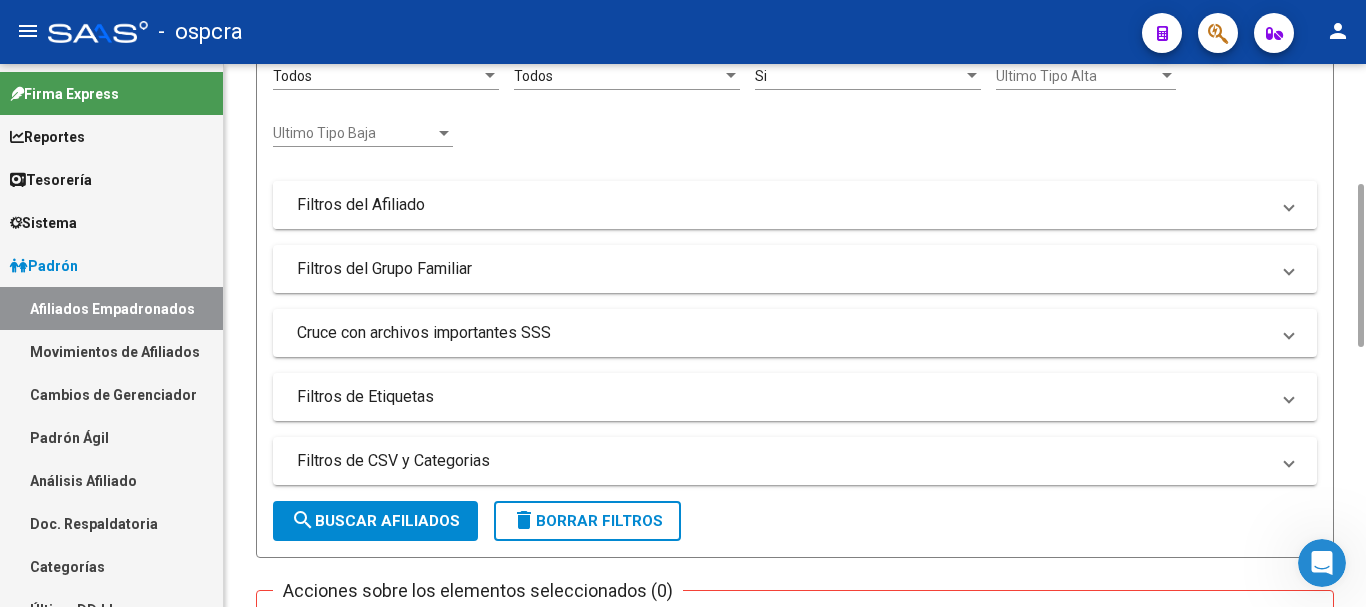 click on "Filtros del Afiliado" at bounding box center [783, 205] 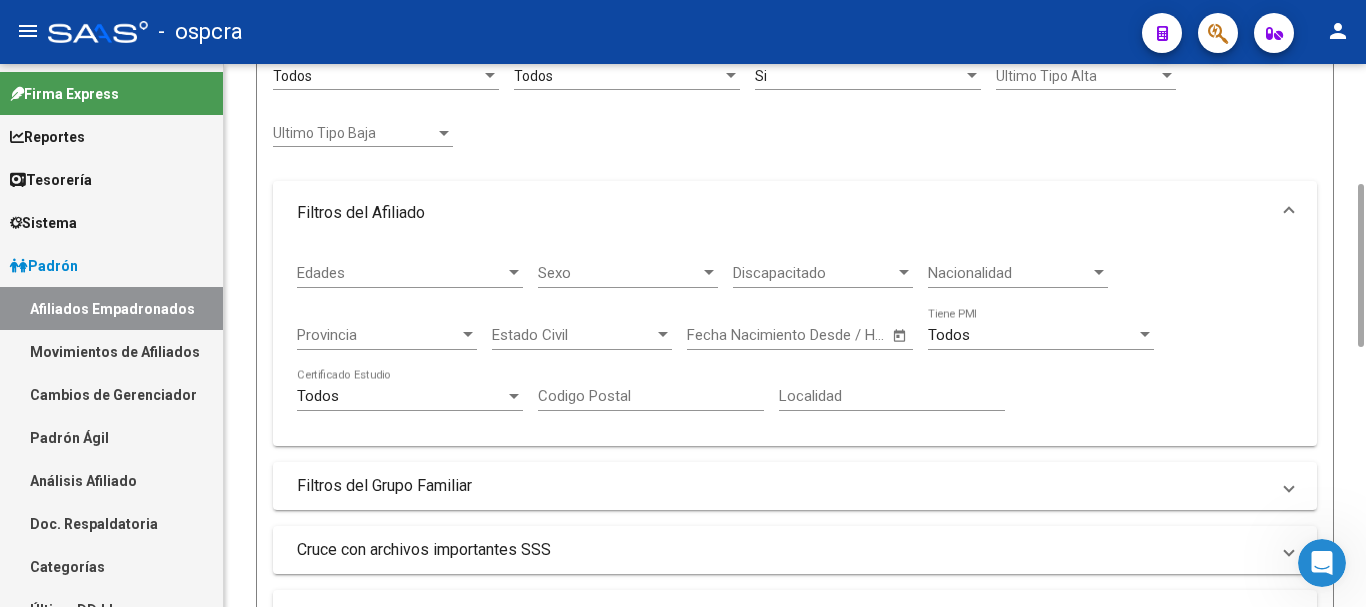 click on "Codigo Postal" at bounding box center [651, 396] 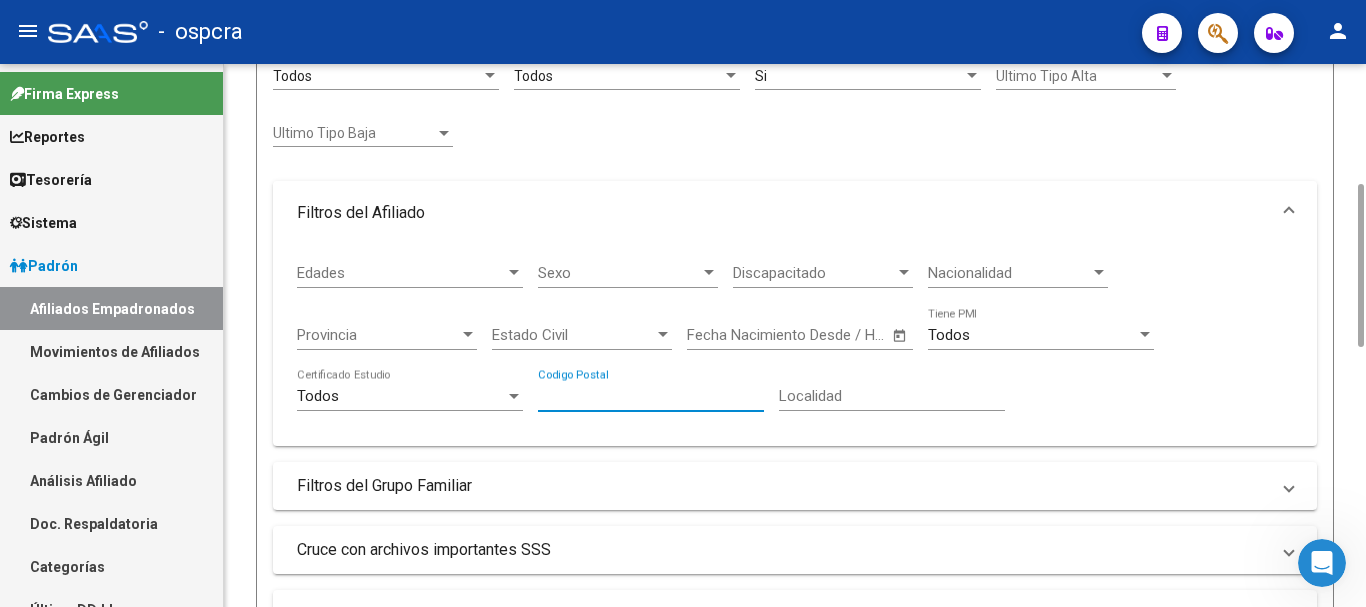 click on "Filtros del Afiliado" at bounding box center [795, 213] 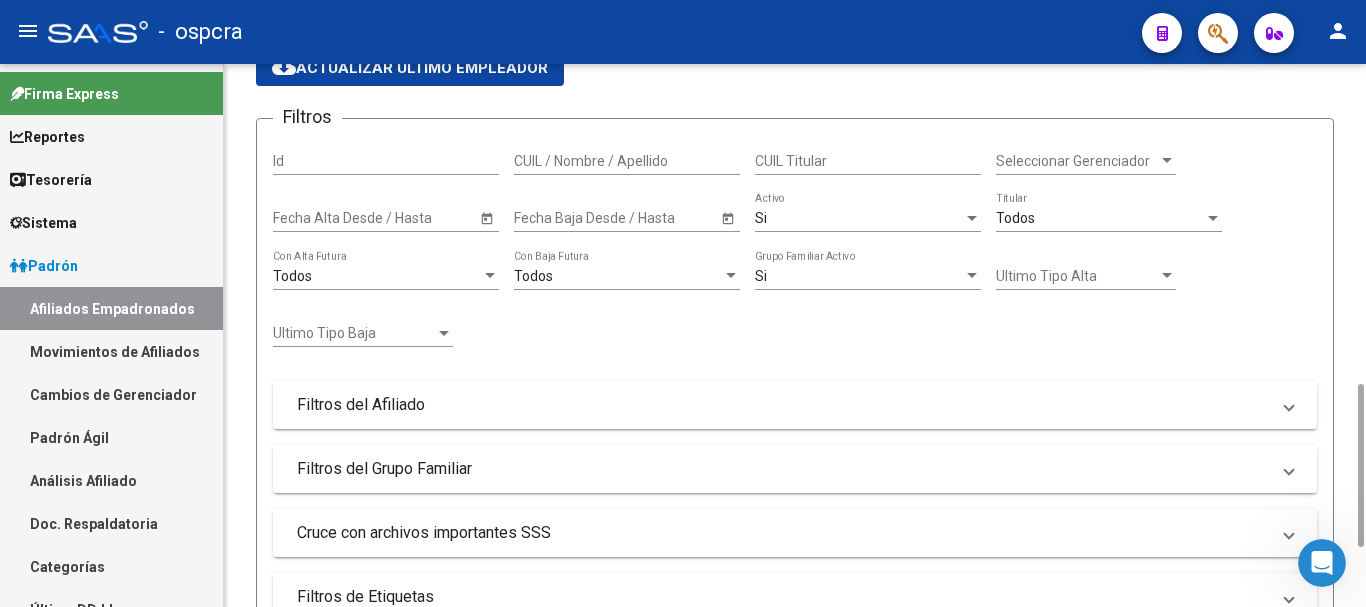 scroll, scrollTop: 400, scrollLeft: 0, axis: vertical 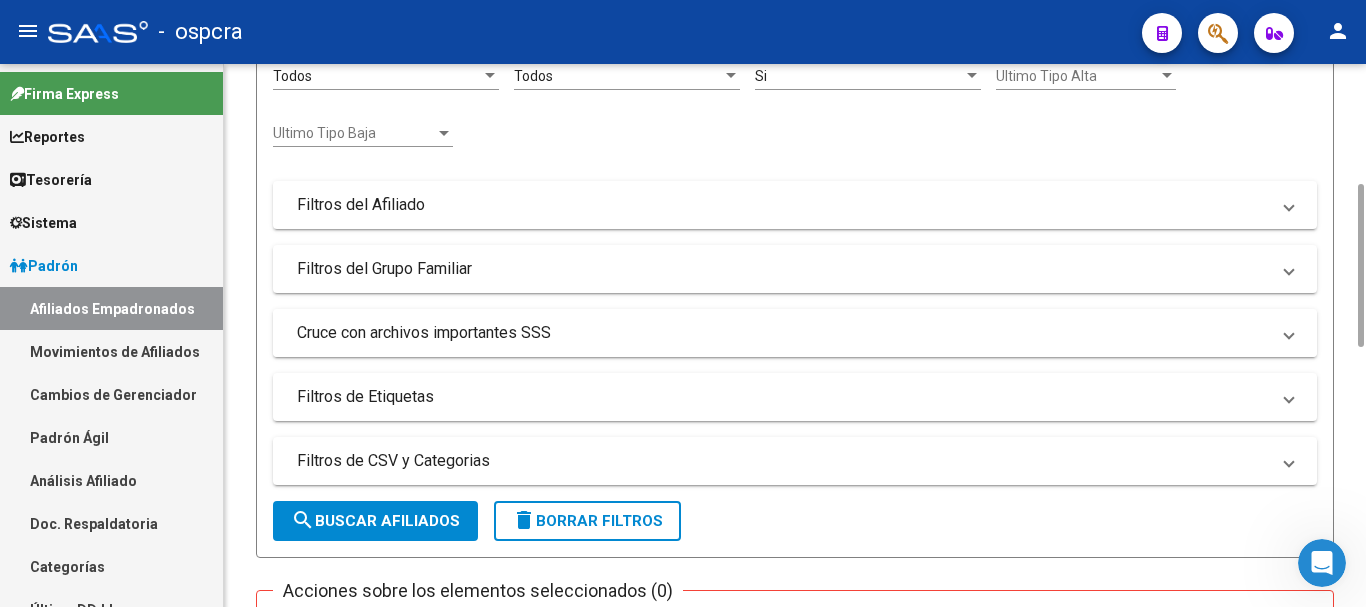 click on "Cruce con archivos importantes SSS" at bounding box center (795, 333) 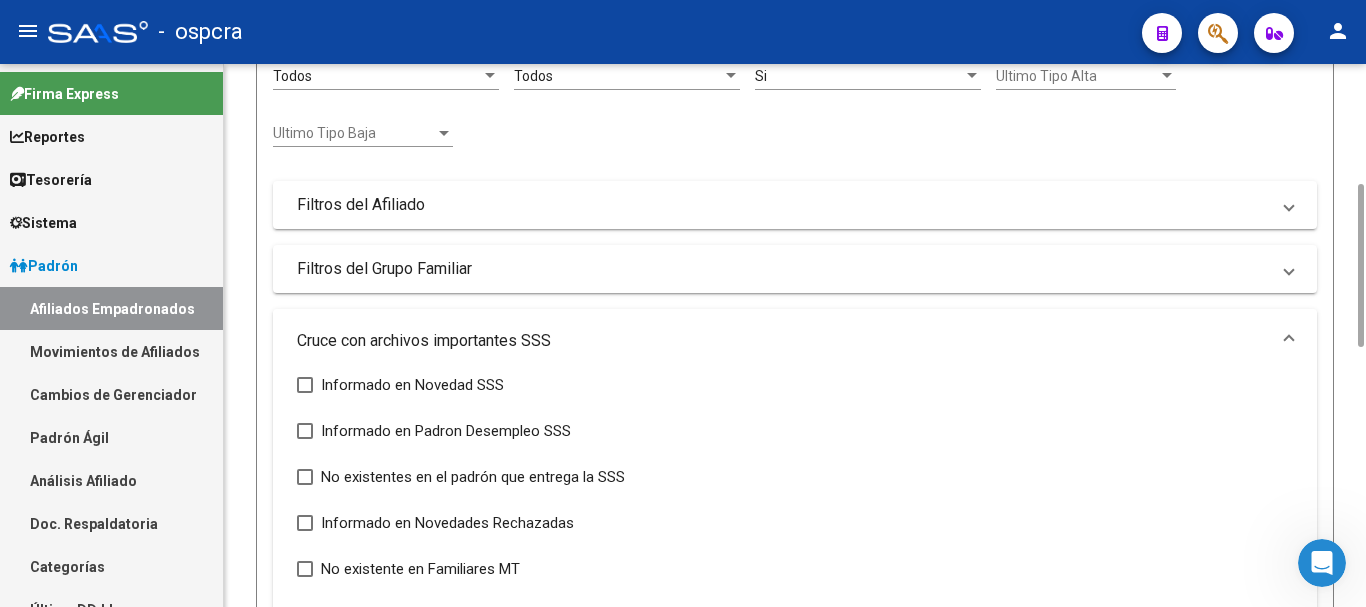 click on "Cruce con archivos importantes SSS" at bounding box center (791, 341) 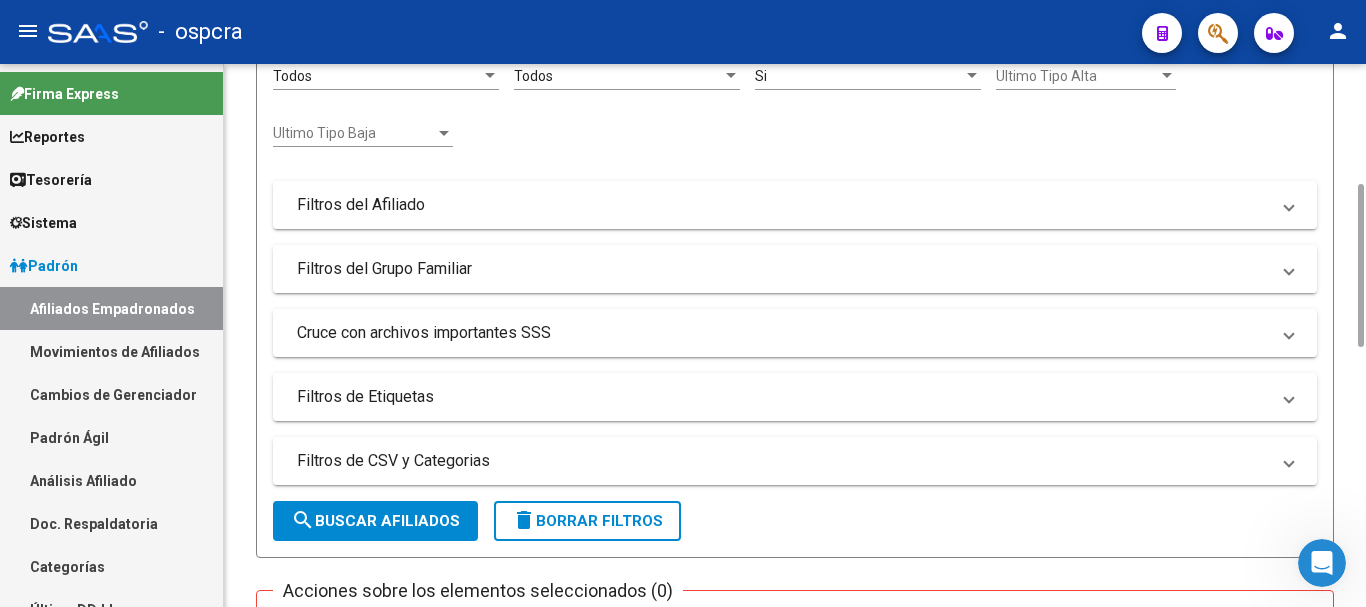 click on "Filtros del Grupo Familiar" at bounding box center [795, 269] 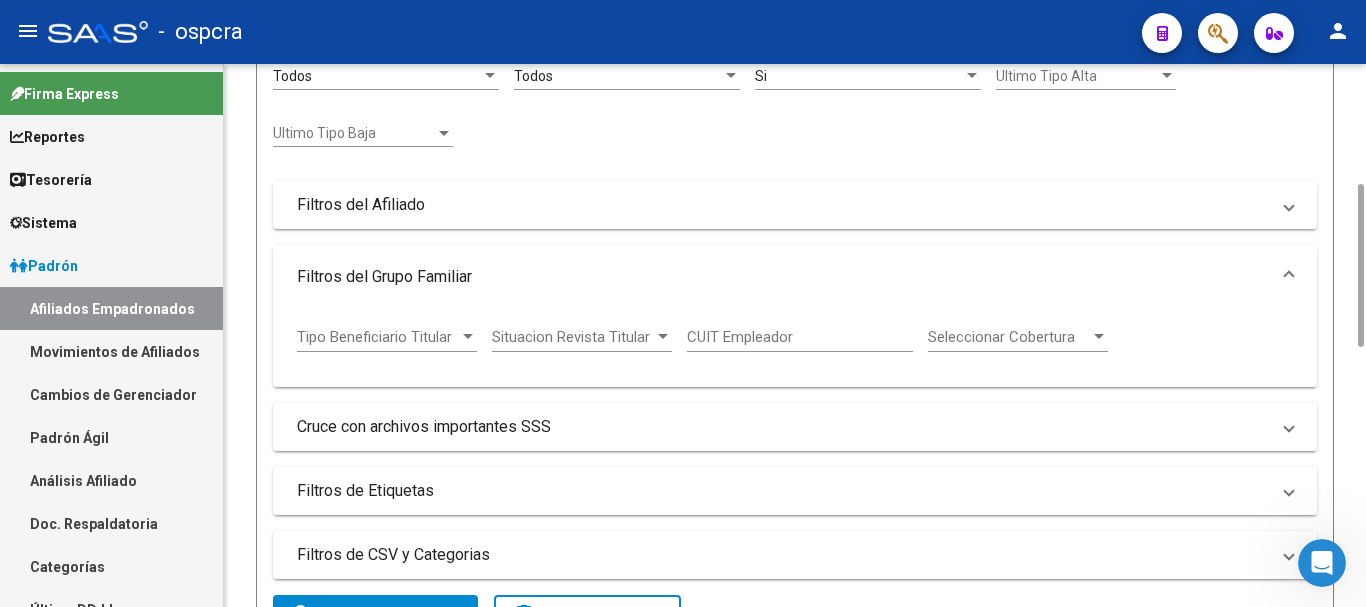 click at bounding box center [1289, 277] 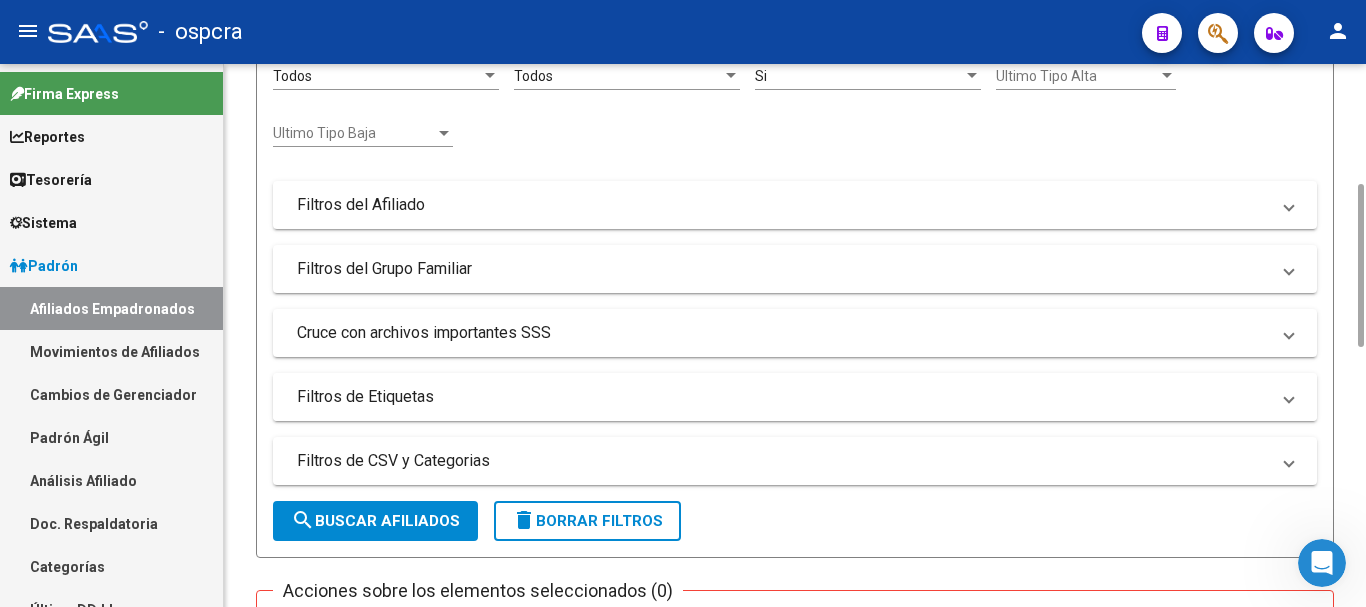 click on "Filtros de Etiquetas" at bounding box center (795, 397) 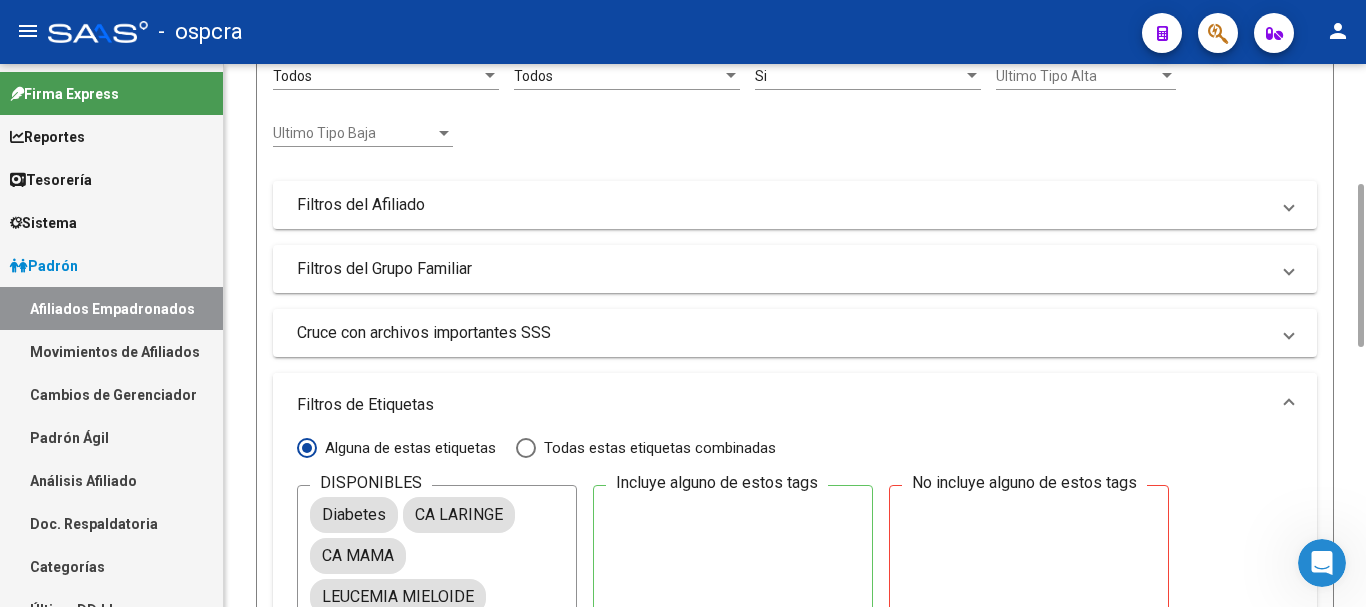 scroll, scrollTop: 600, scrollLeft: 0, axis: vertical 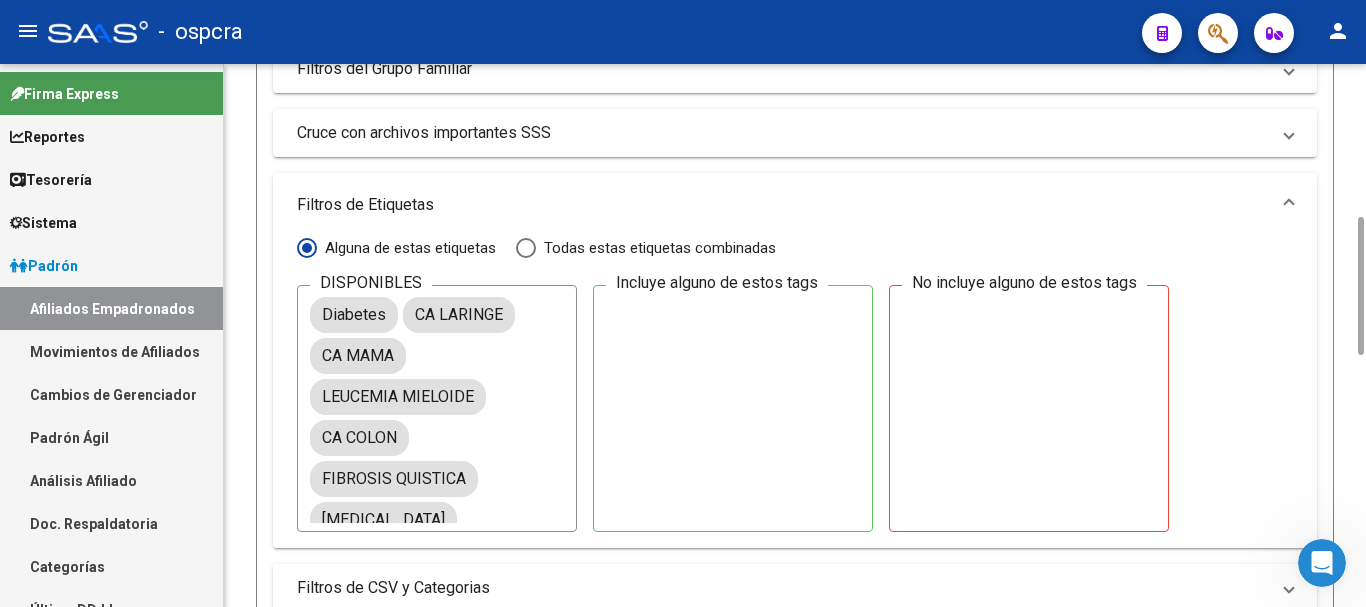 click on "Filtros de Etiquetas" at bounding box center [795, 205] 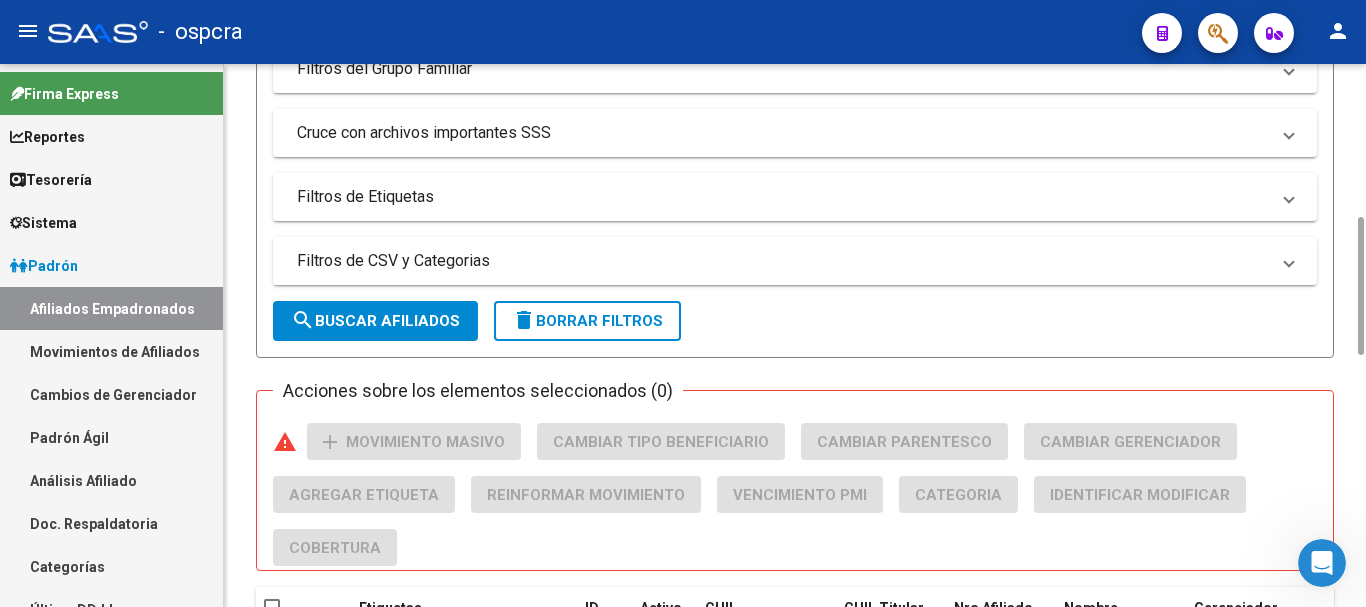 click on "Filtros de CSV y Categorias" at bounding box center [791, 261] 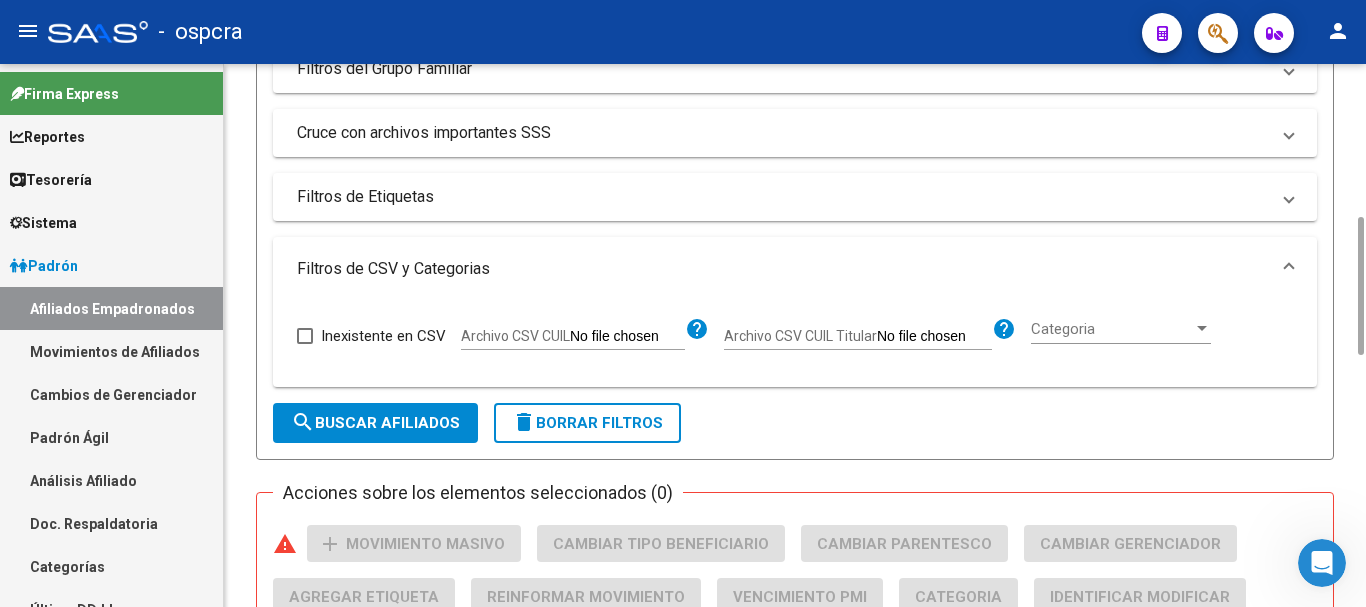click at bounding box center [1202, 328] 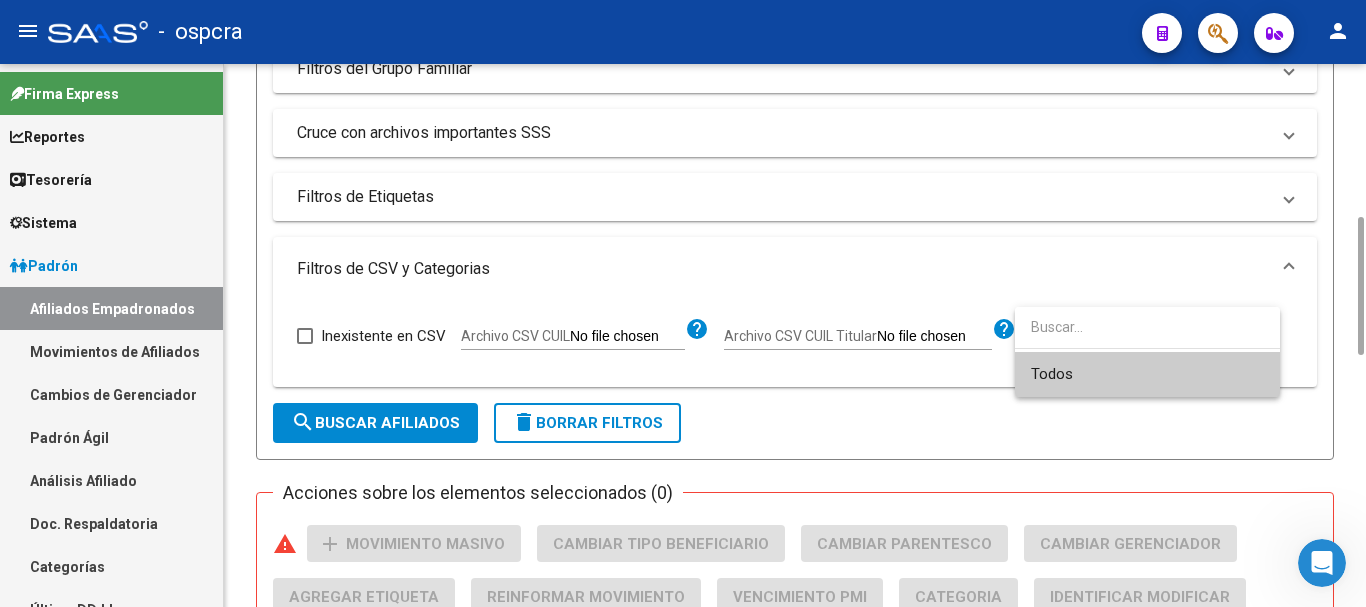 click at bounding box center [1147, 327] 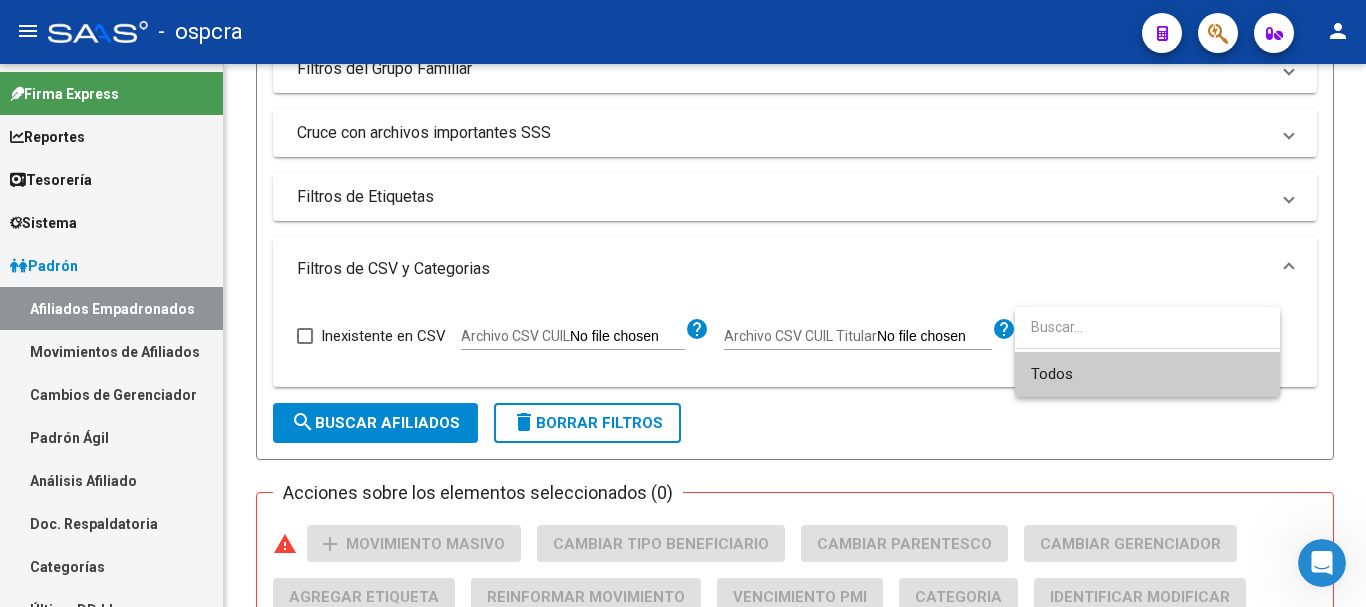 click at bounding box center [683, 303] 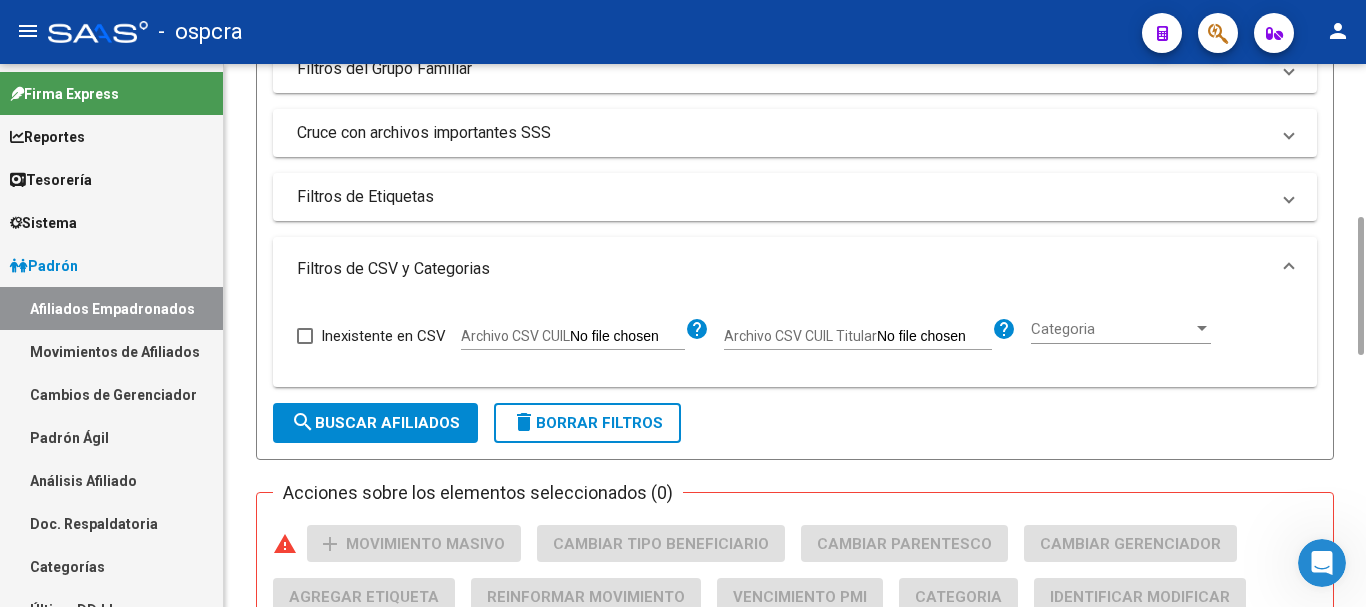 scroll, scrollTop: 400, scrollLeft: 0, axis: vertical 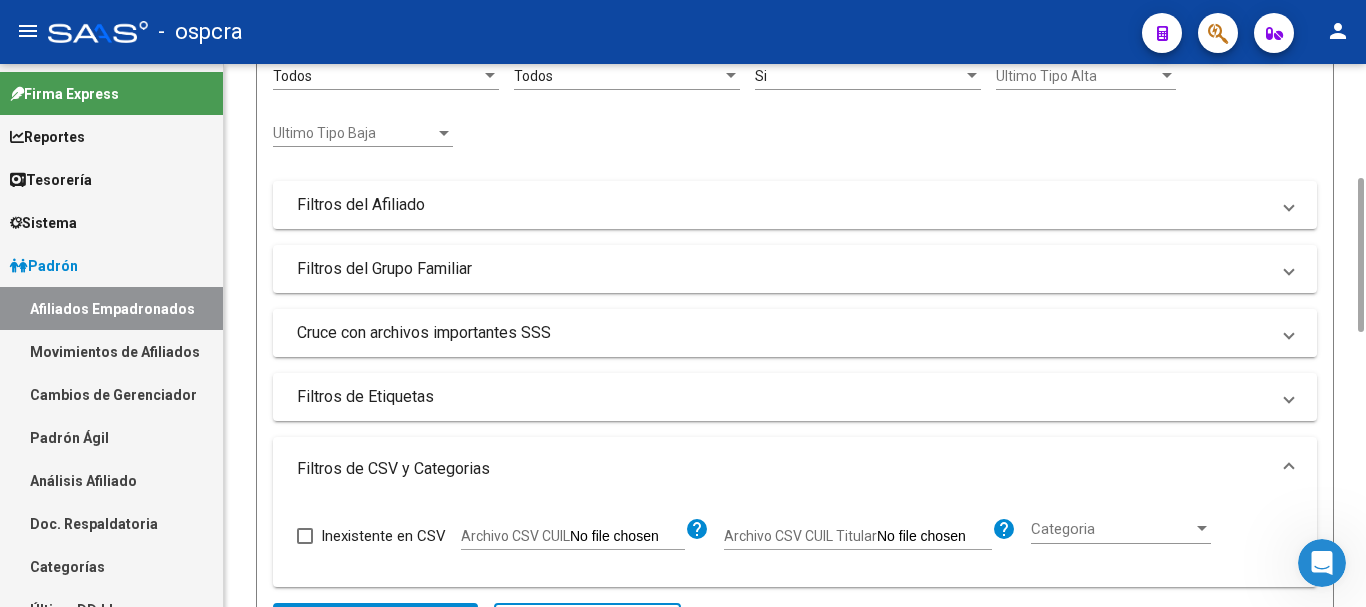 click on "Cruce con archivos importantes SSS" at bounding box center [795, 333] 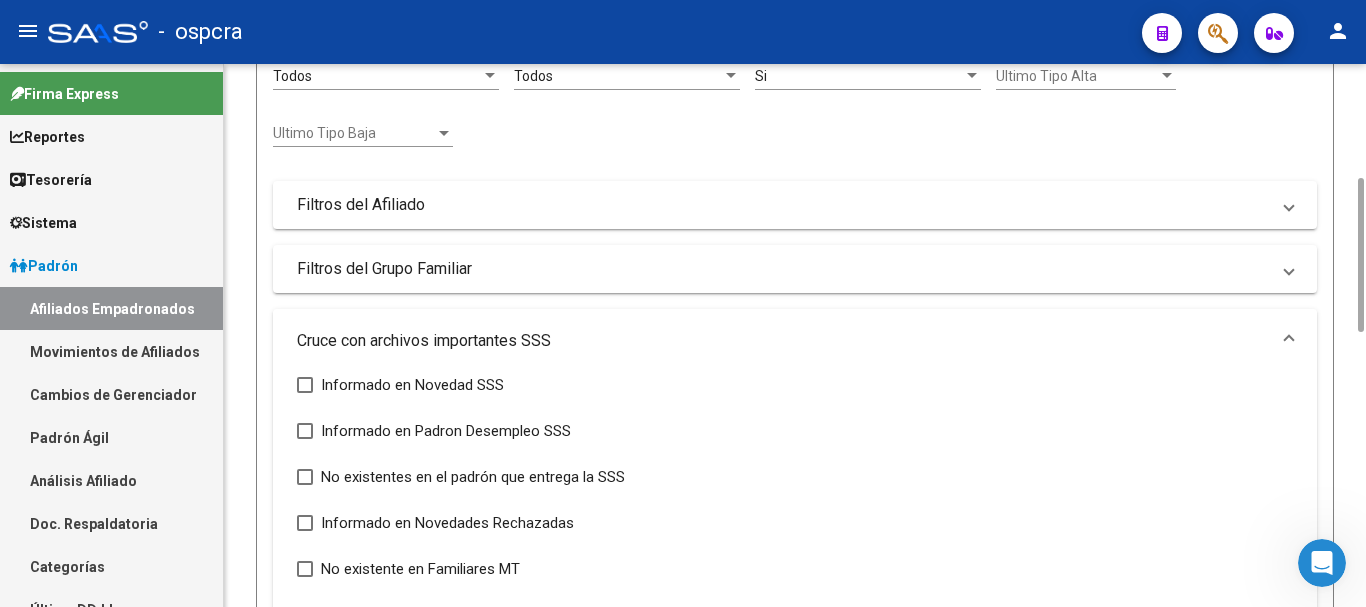 click on "Cruce con archivos importantes SSS" at bounding box center [795, 341] 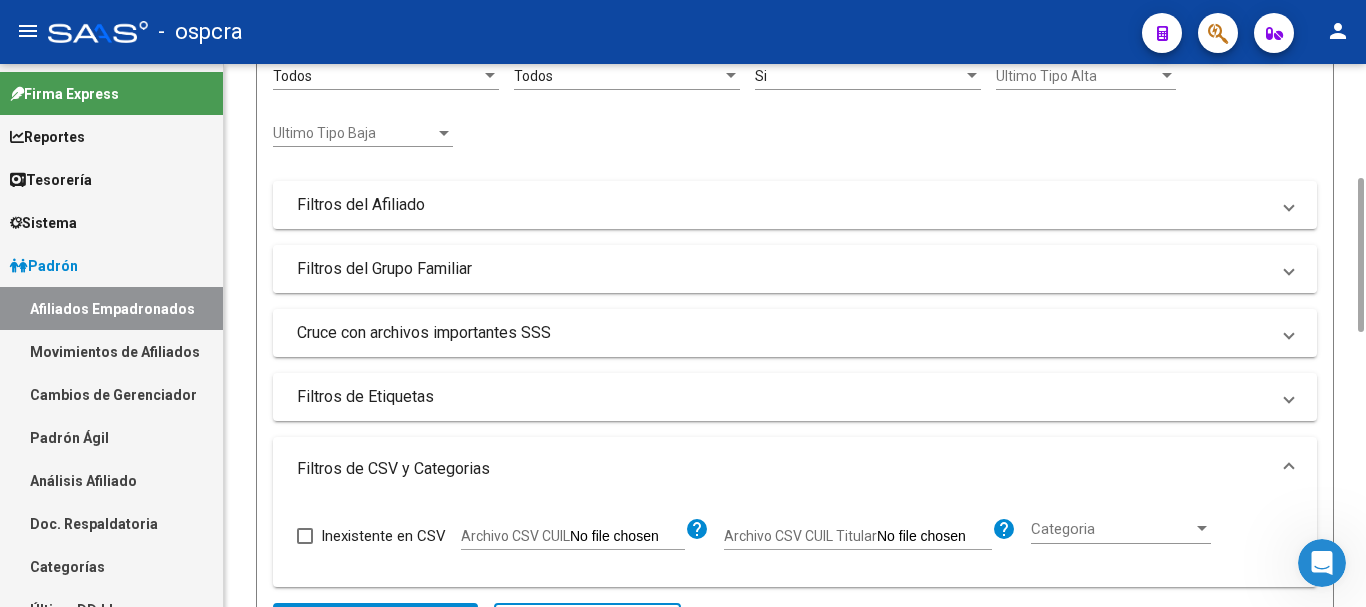 click at bounding box center (1289, 269) 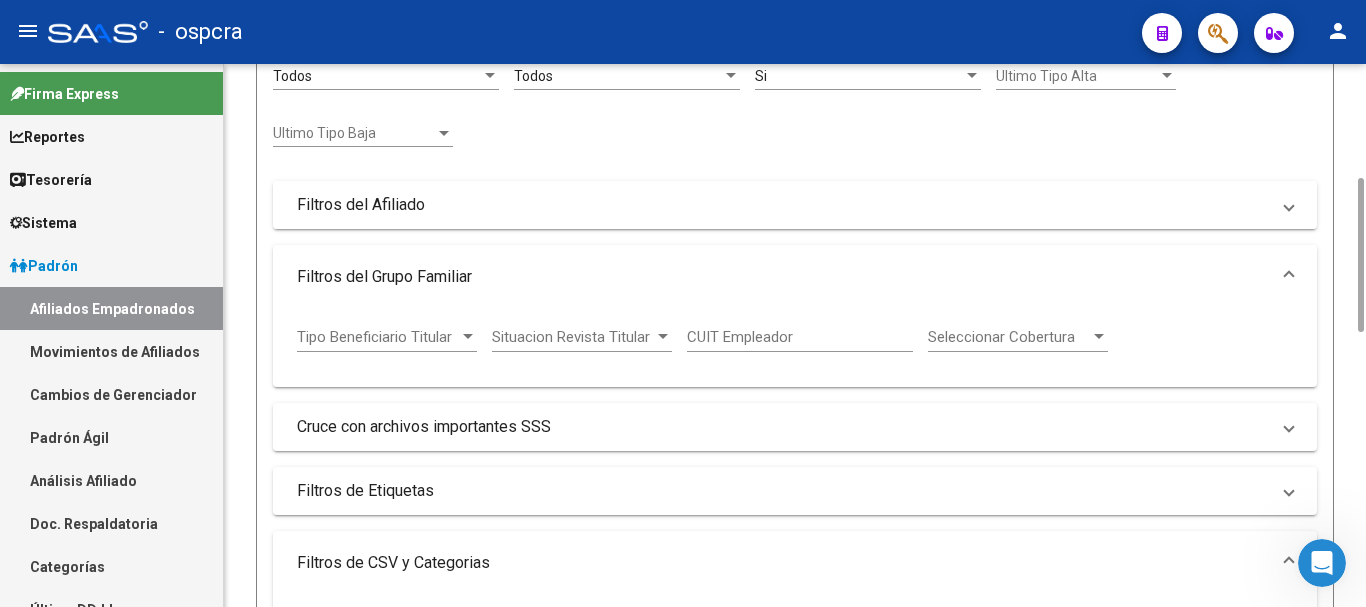 click on "Filtros del Afiliado" at bounding box center (791, 205) 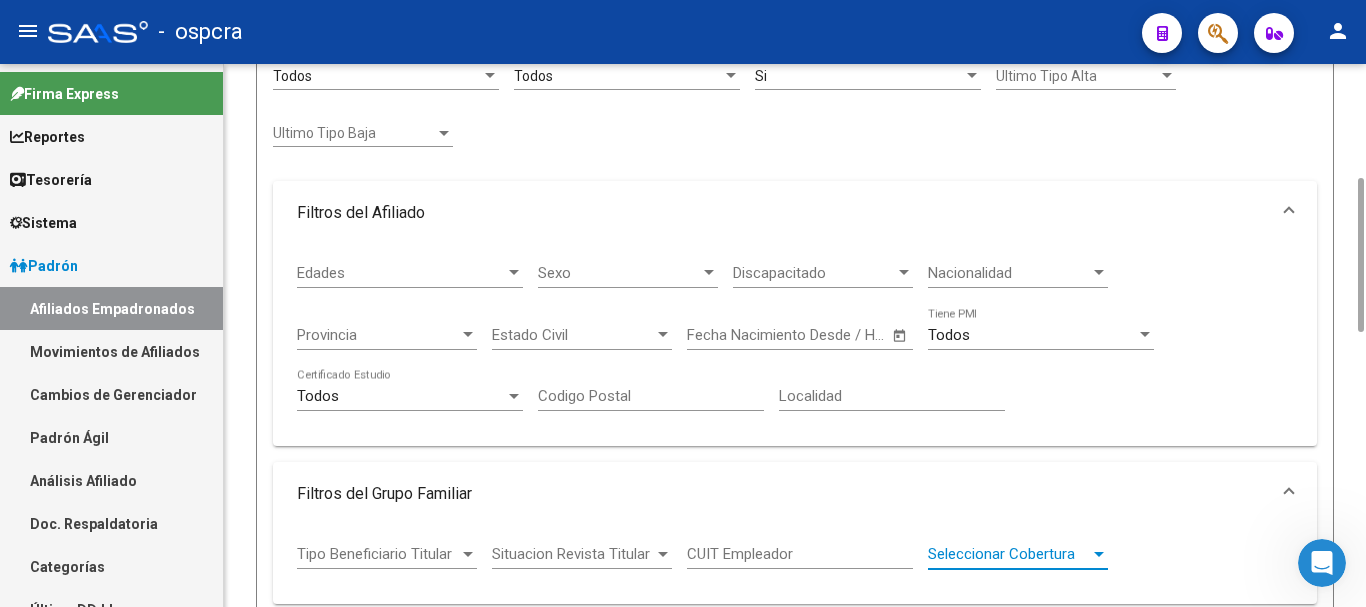 click at bounding box center [1099, 554] 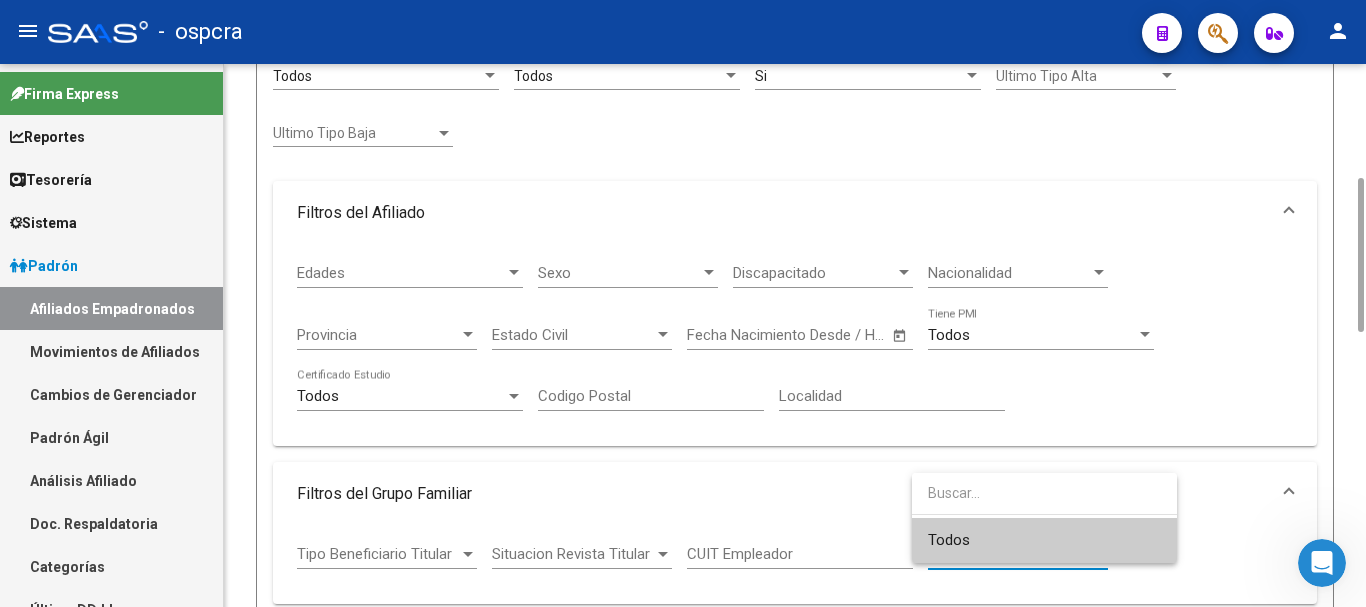 click on "Todos" at bounding box center (1044, 540) 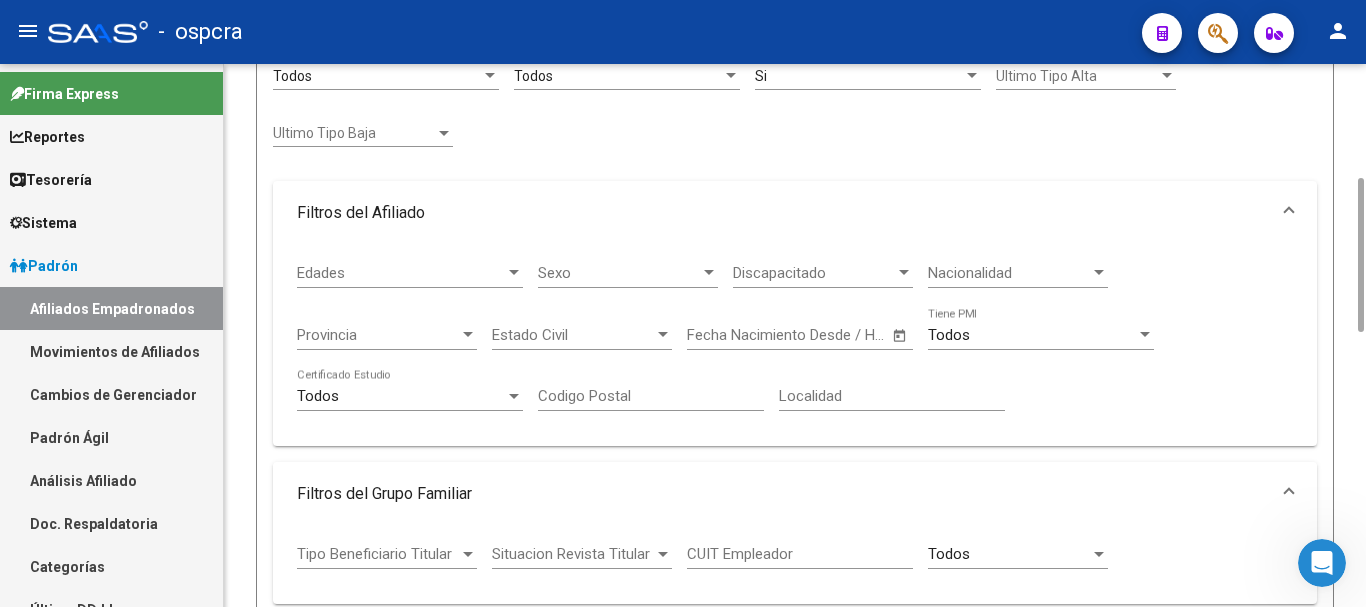 click on "Filtros del Grupo Familiar" at bounding box center (791, 494) 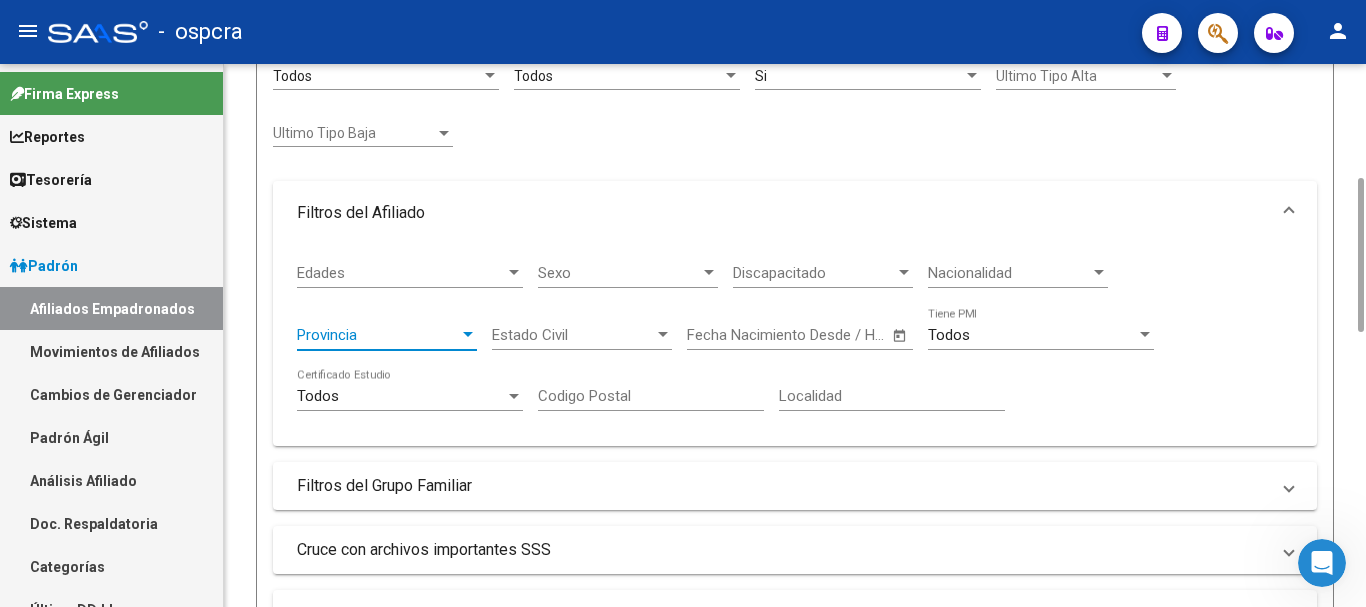 click at bounding box center (468, 335) 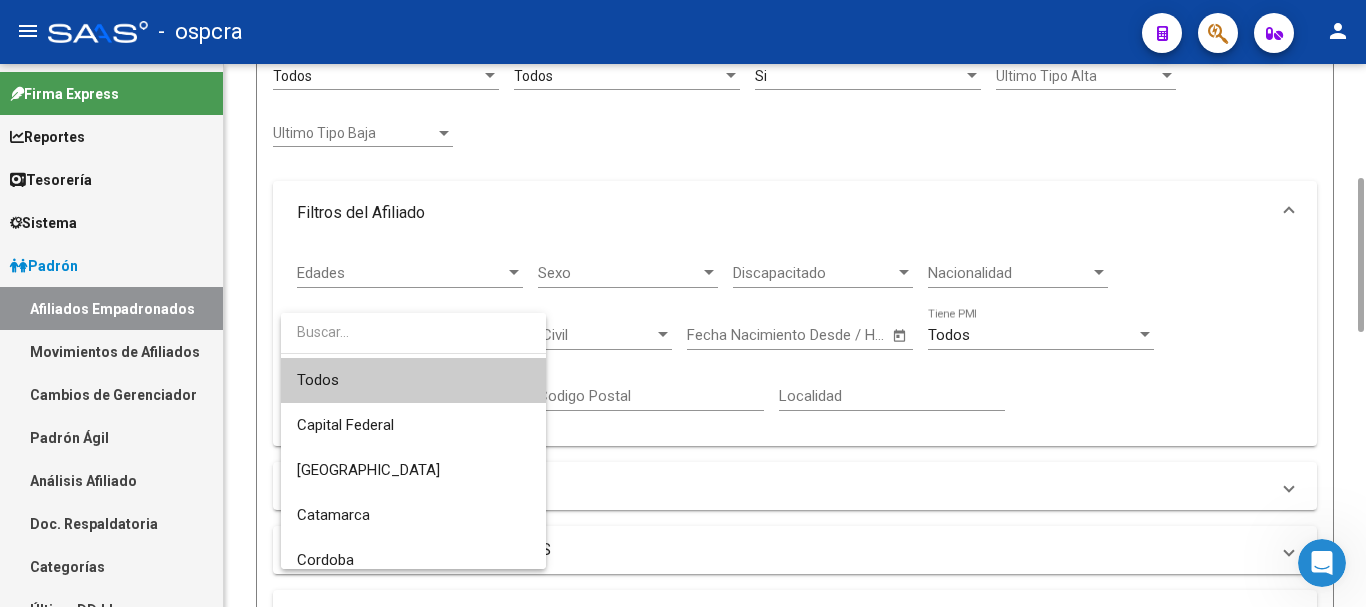 click at bounding box center [413, 332] 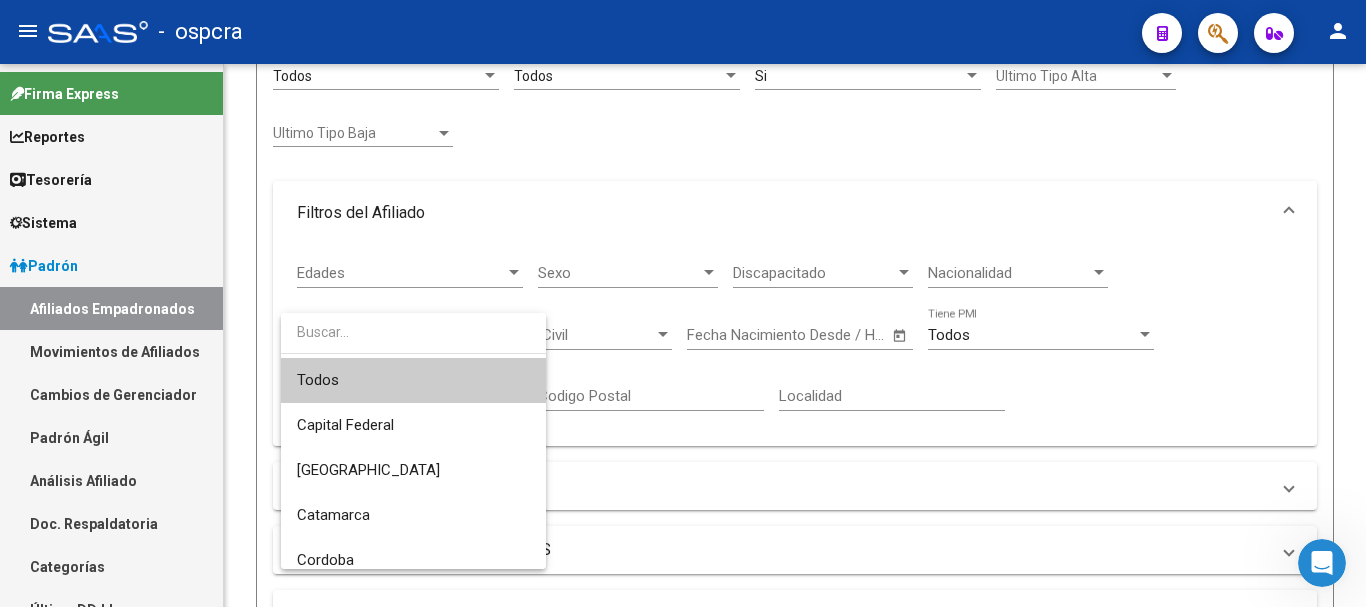 click at bounding box center (683, 303) 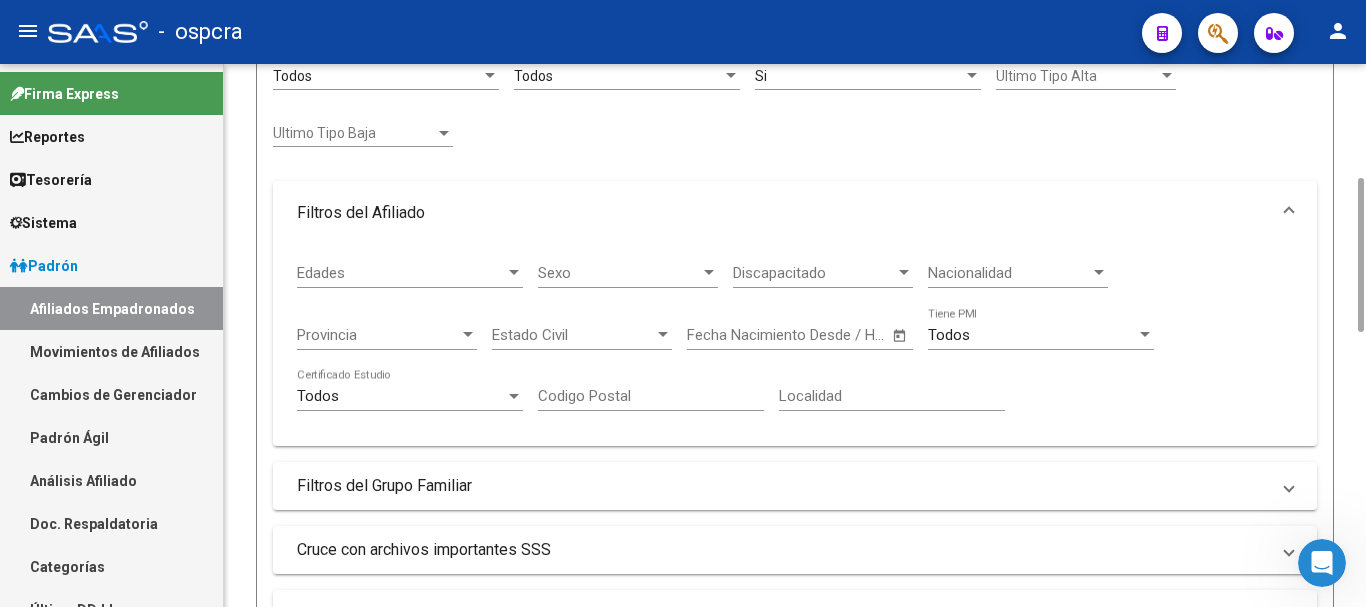 click on "Localidad" at bounding box center [892, 396] 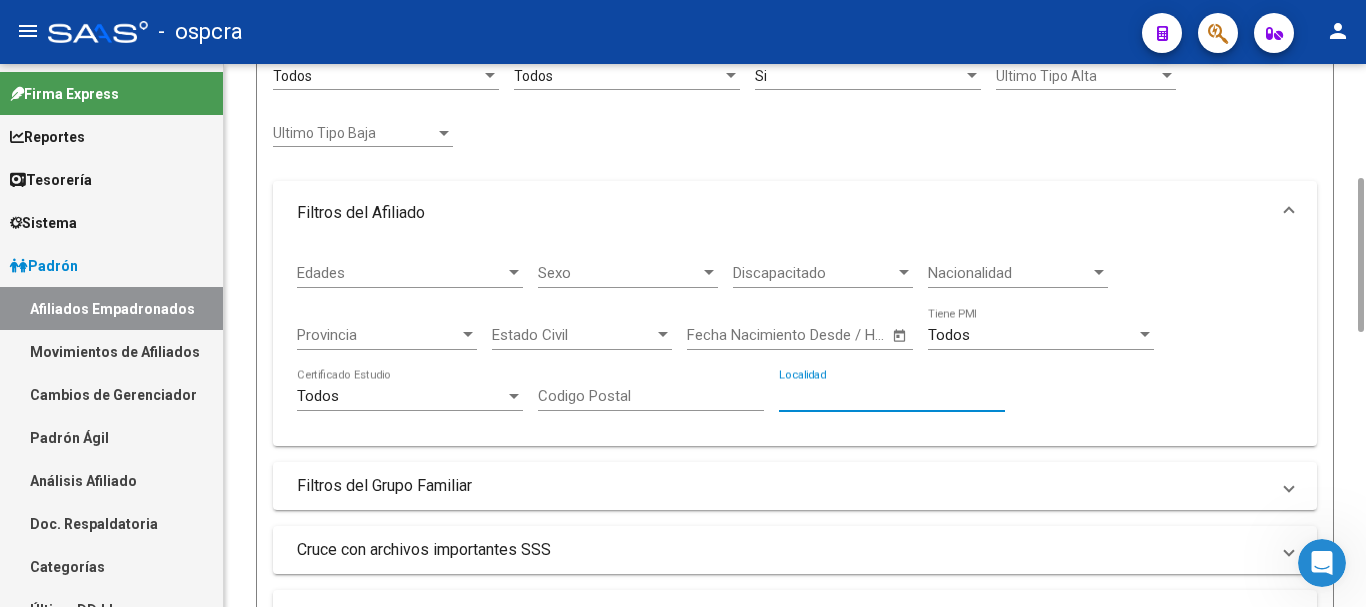 click on "Localidad" at bounding box center (892, 396) 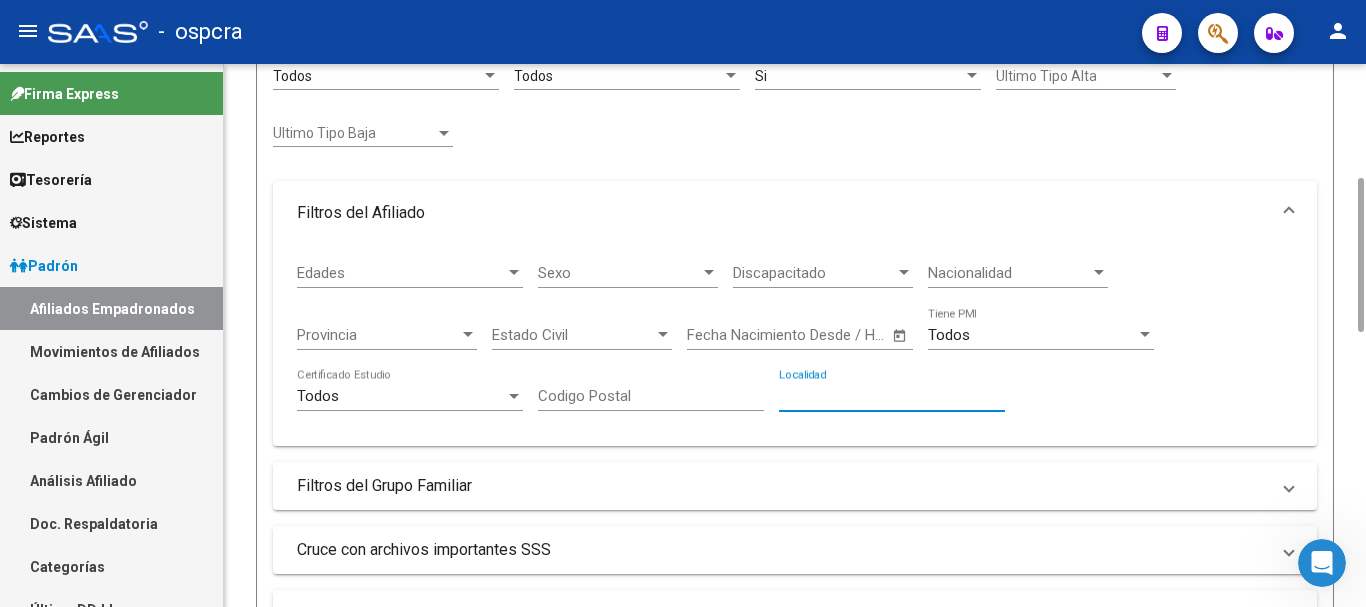 click on "Localidad" at bounding box center [892, 396] 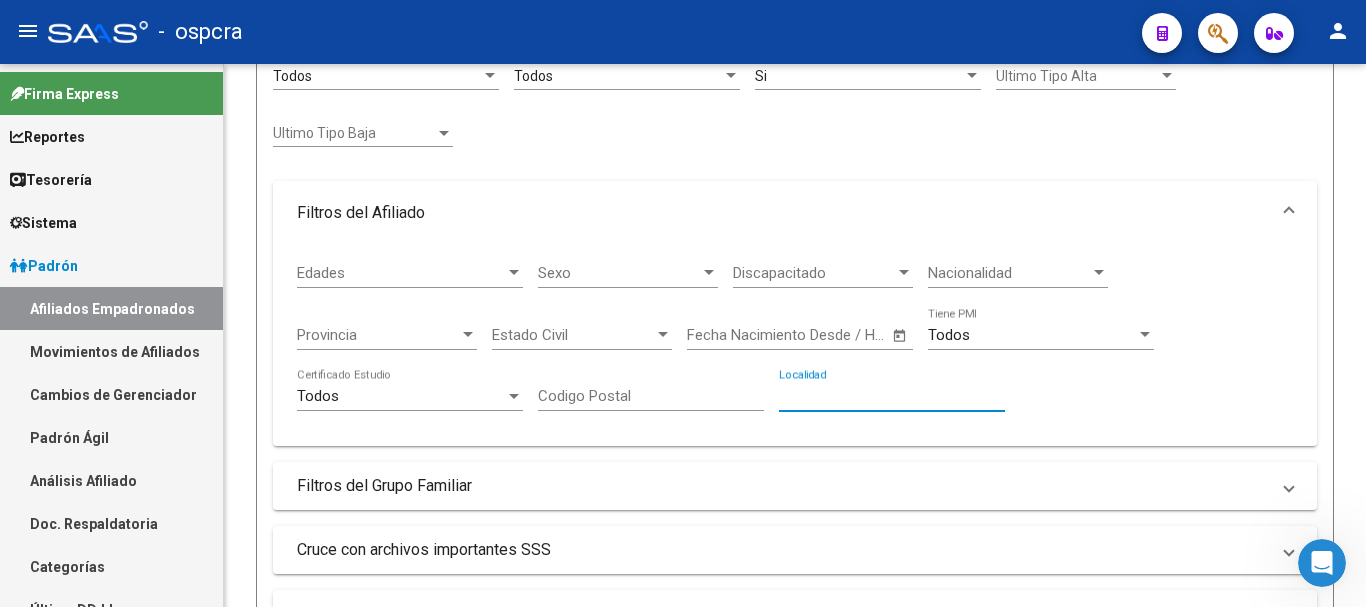 click 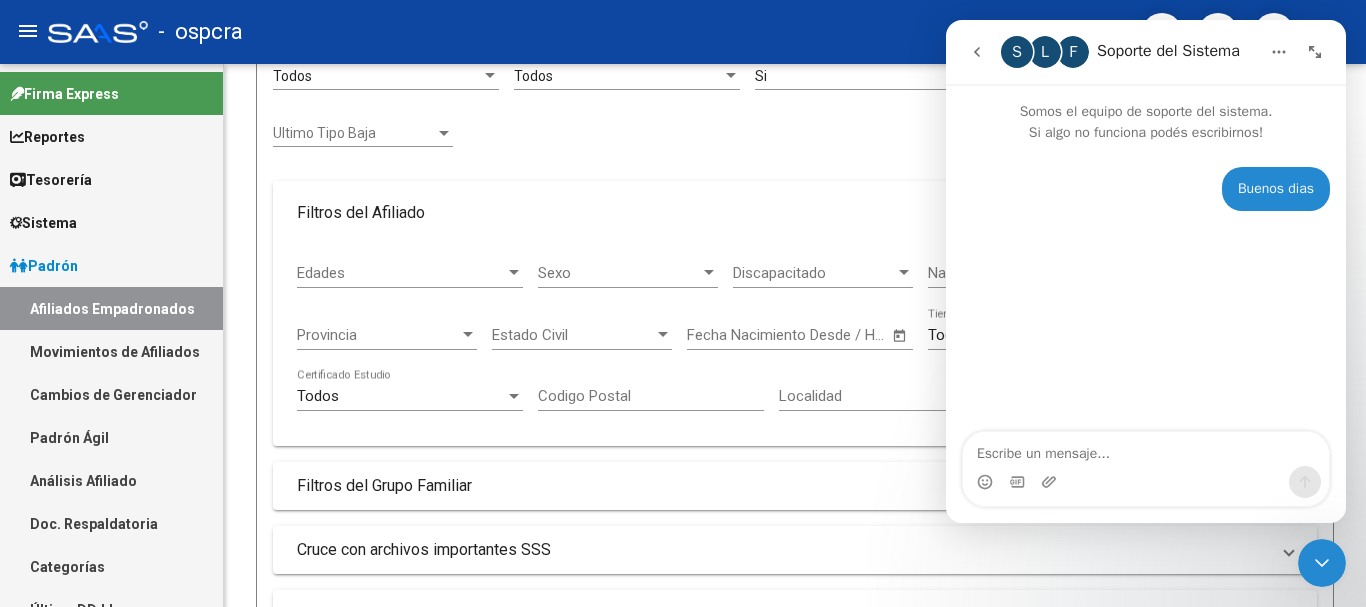 click at bounding box center (1146, 482) 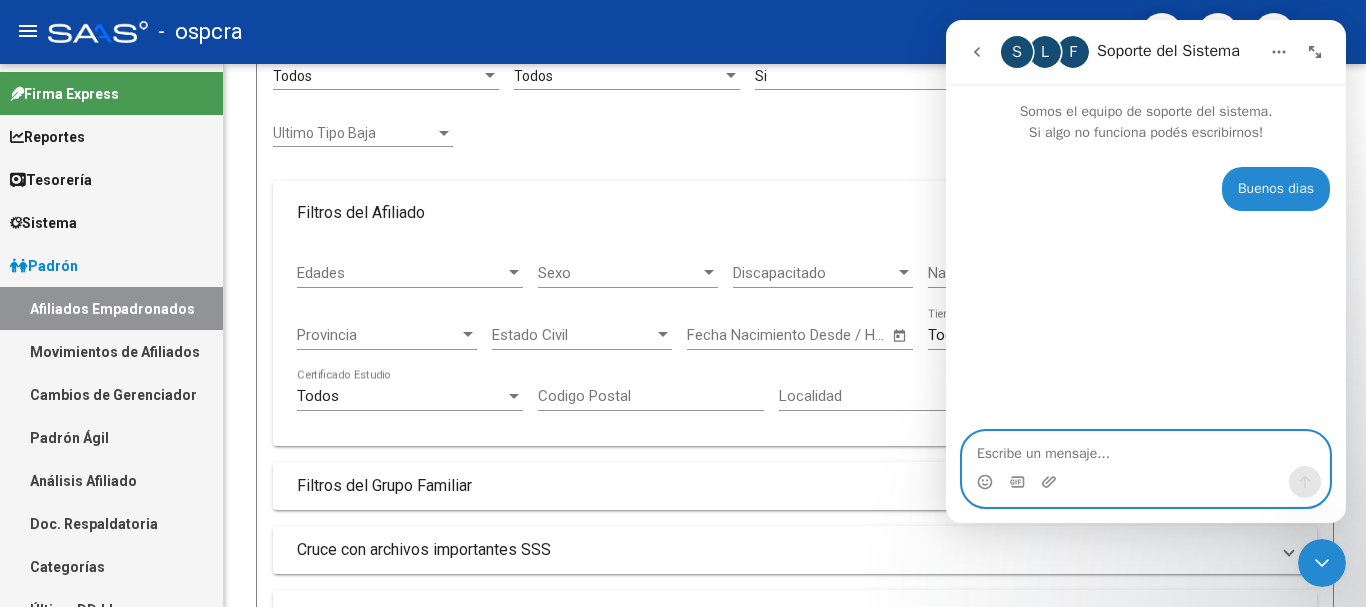 click at bounding box center (1146, 449) 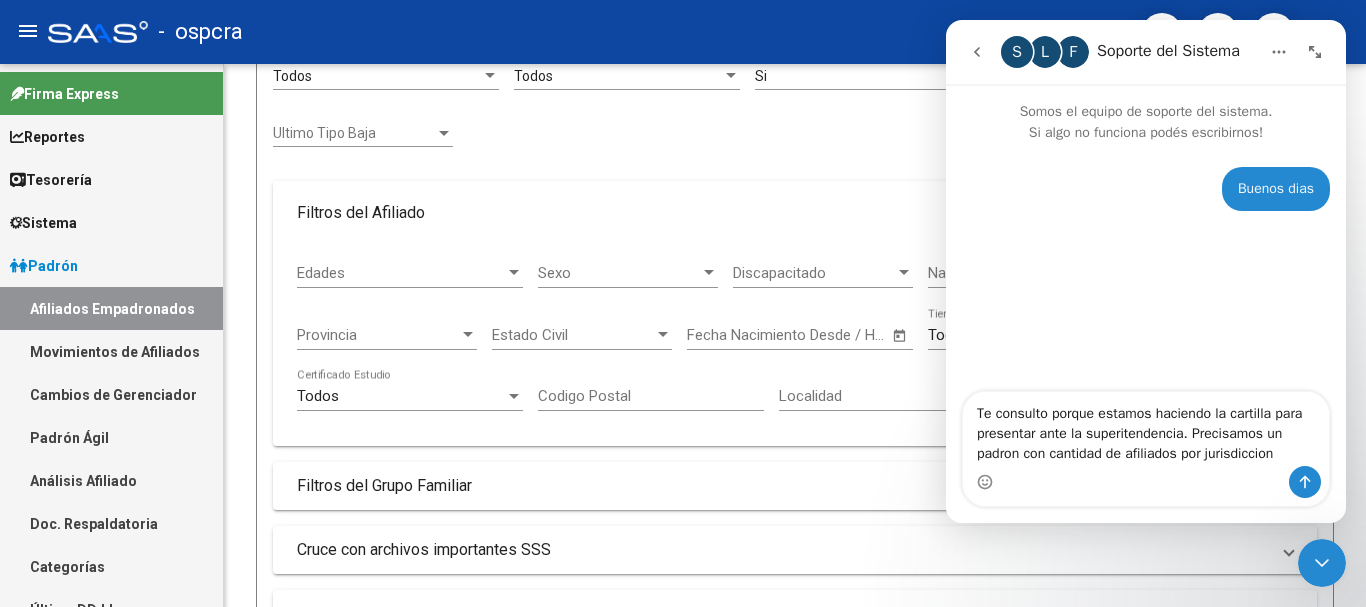 drag, startPoint x: 1241, startPoint y: 454, endPoint x: 1106, endPoint y: 65, distance: 411.75964 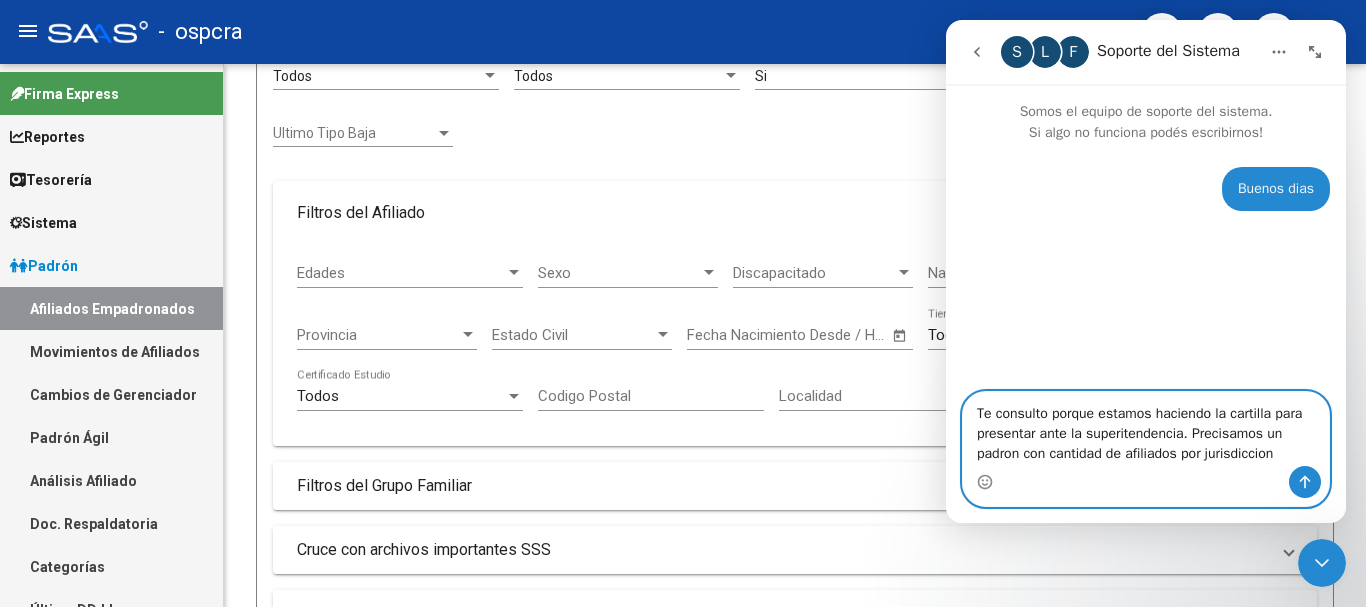 type on "Te consulto porque estamos haciendo la cartilla para presentar ante la superitendencia. Precisamos un padron con cantidad de afiliados por jurisdicción" 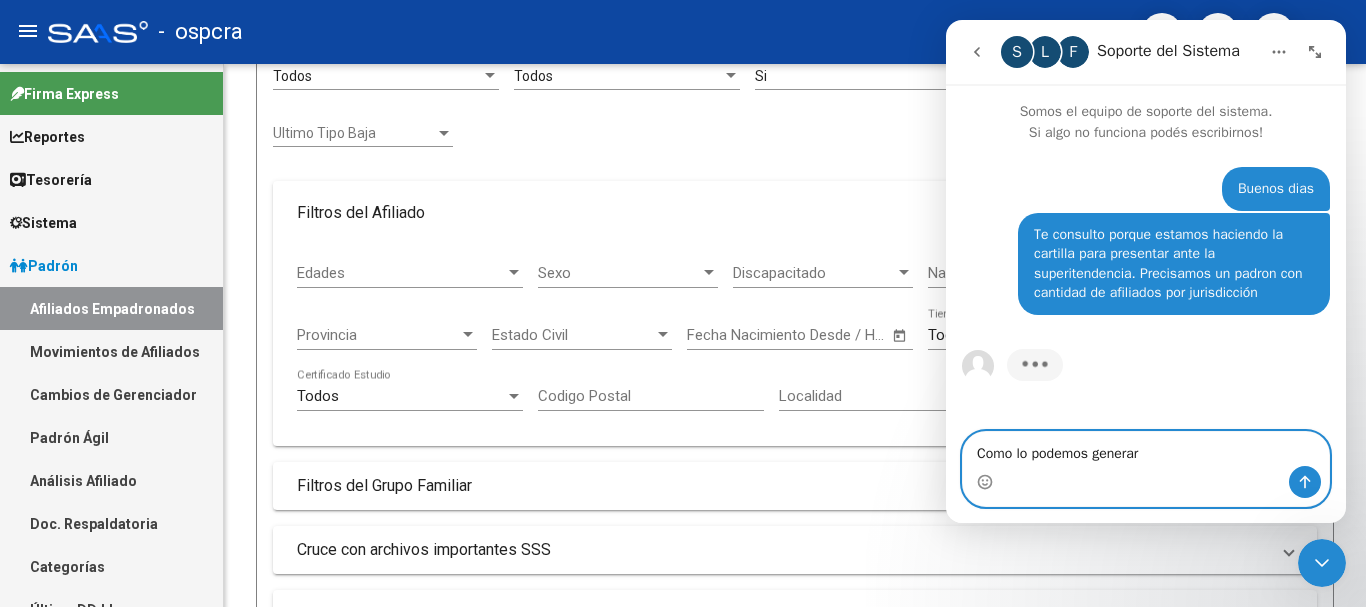 type on "Como lo podemos generar?" 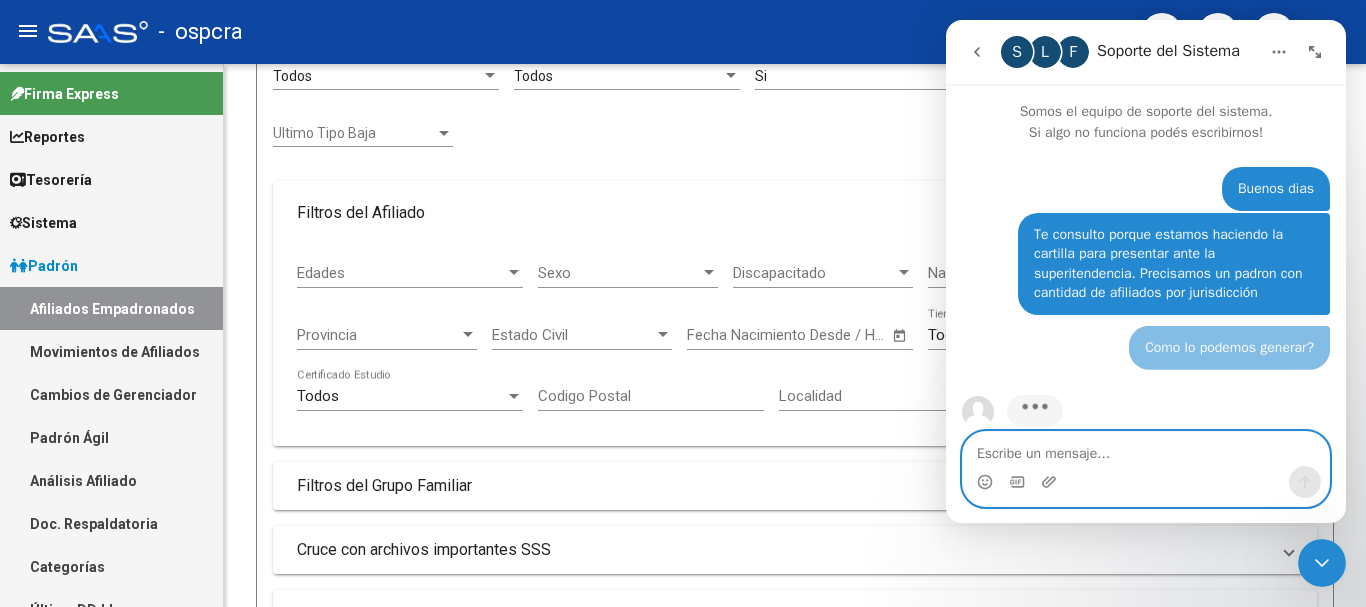 scroll, scrollTop: 28, scrollLeft: 0, axis: vertical 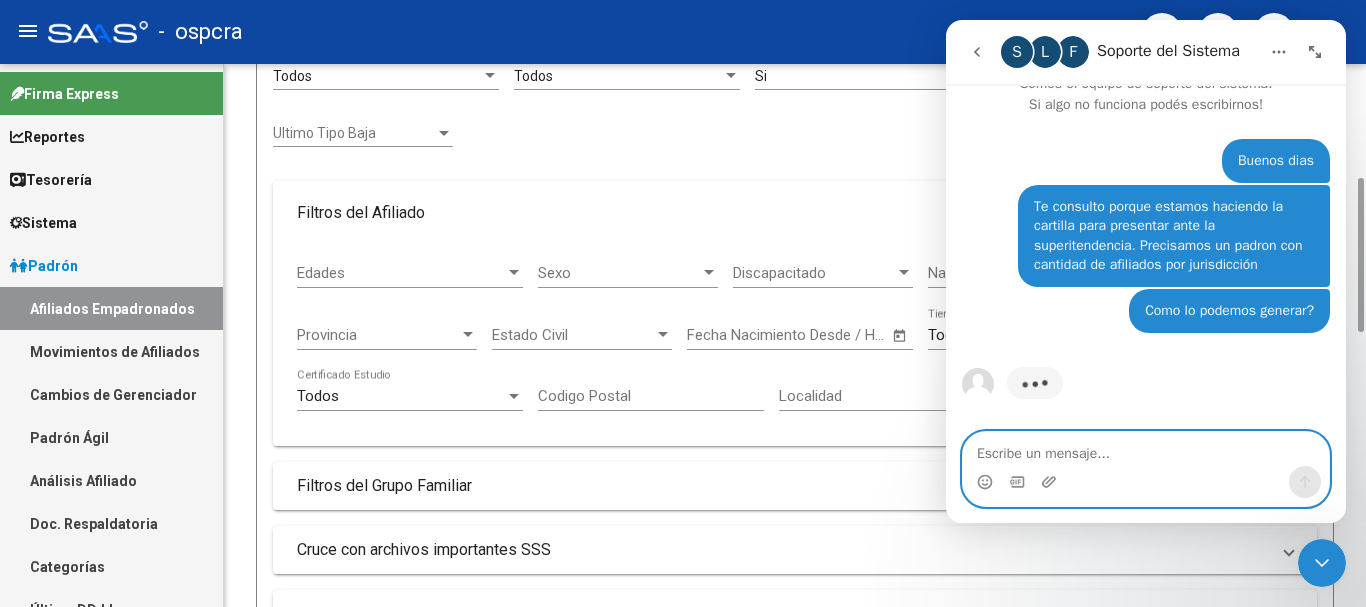 type 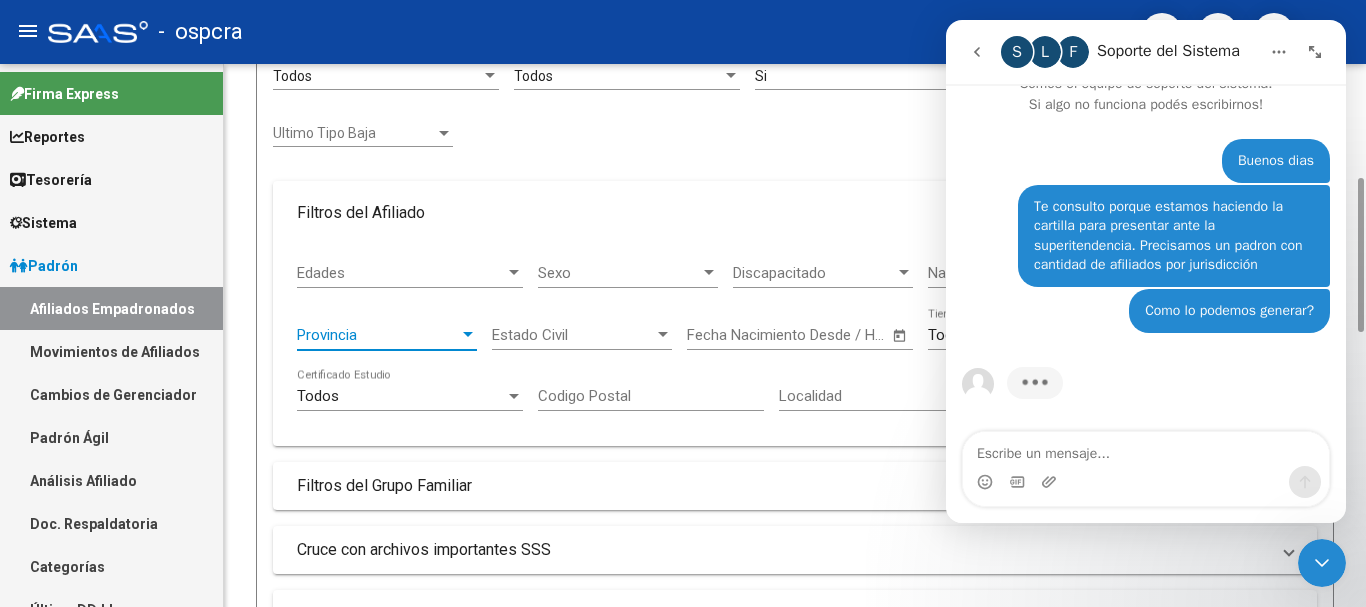 click on "Provincia" at bounding box center (378, 335) 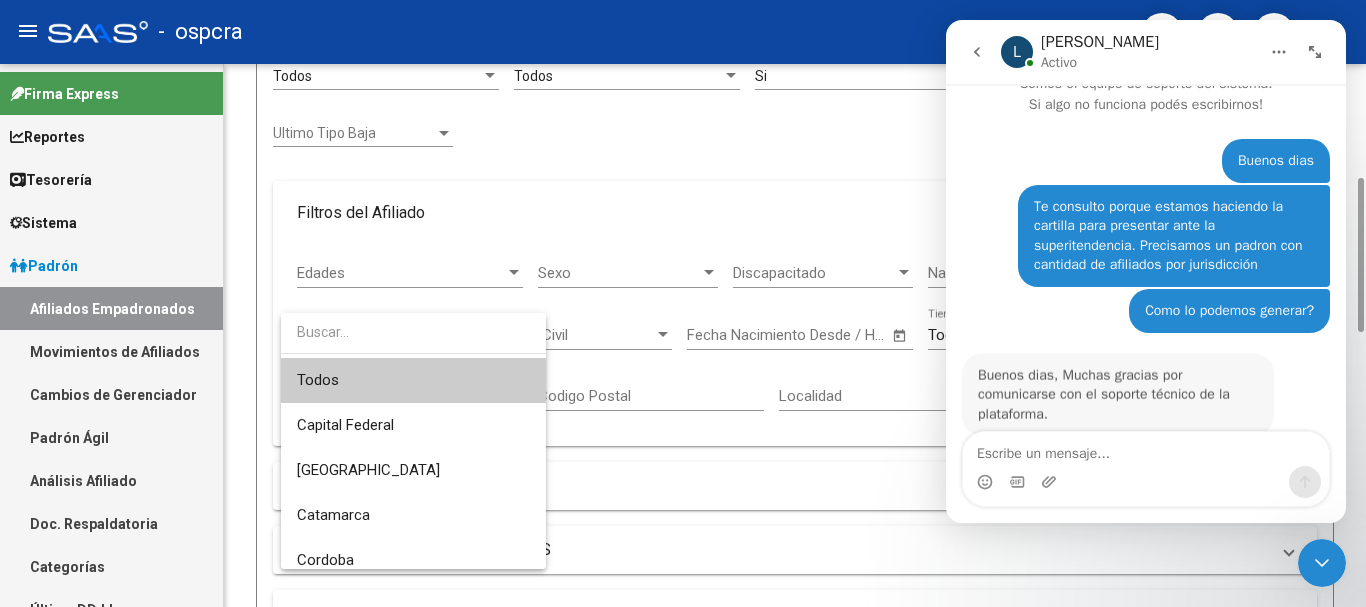 scroll, scrollTop: 146, scrollLeft: 0, axis: vertical 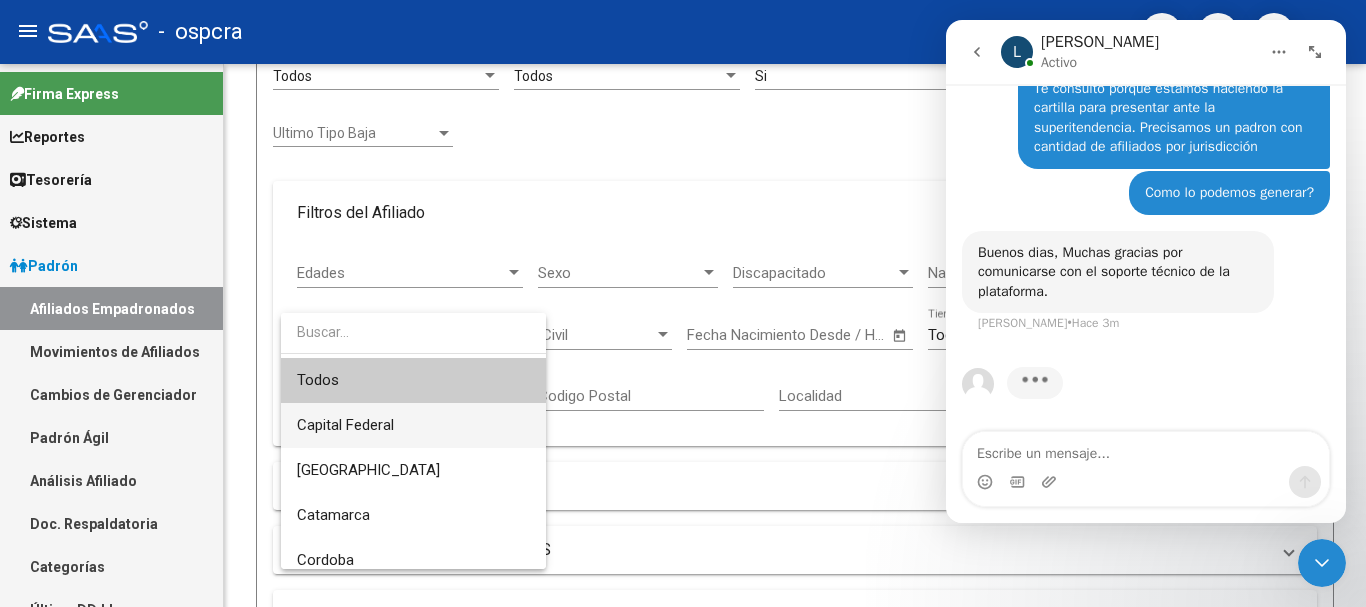 click on "Capital Federal" at bounding box center (413, 425) 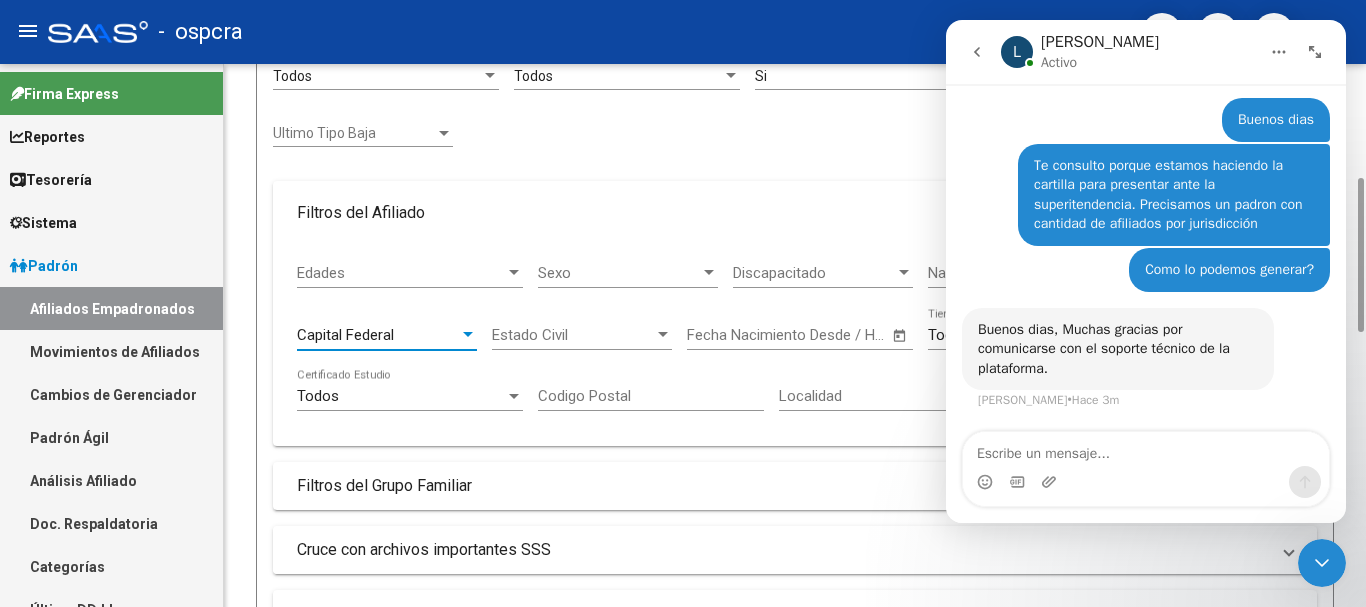 scroll, scrollTop: 69, scrollLeft: 0, axis: vertical 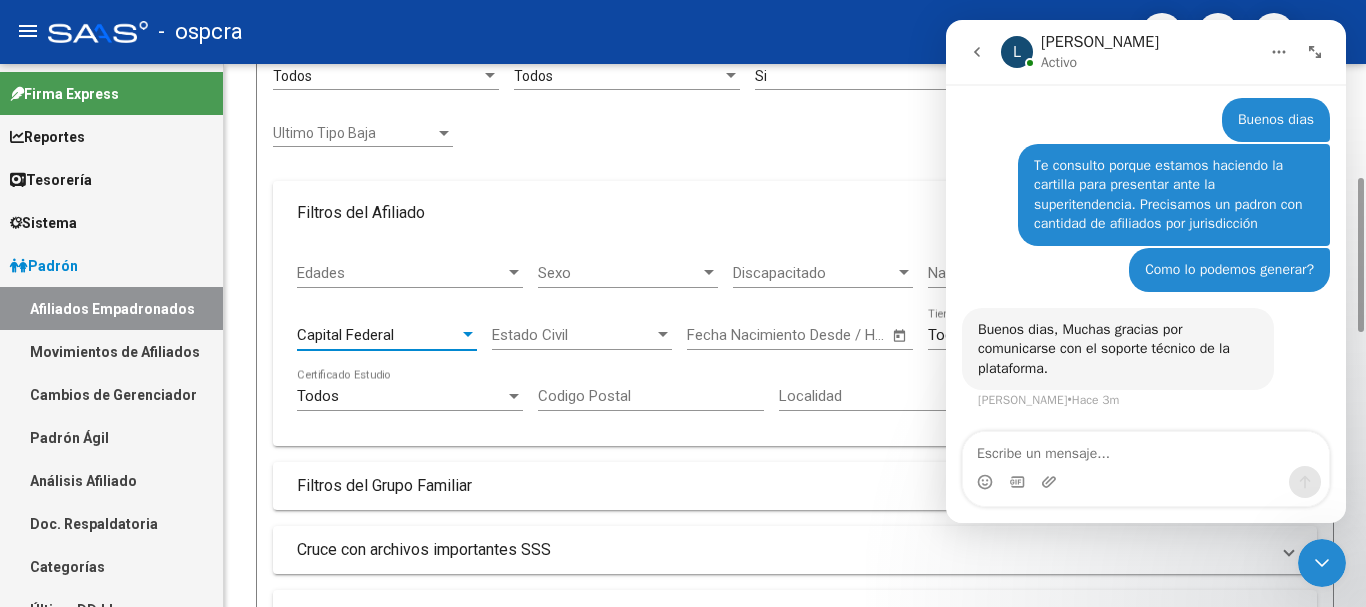 click on "Localidad" at bounding box center [892, 396] 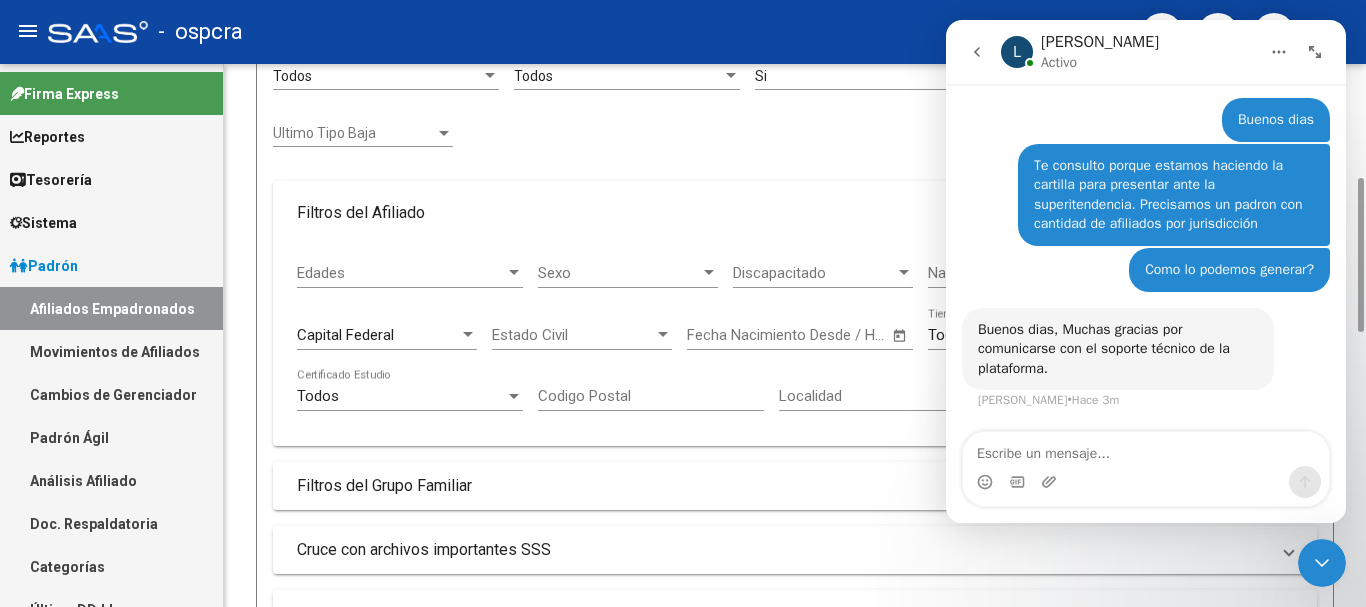 click on "Edades Edades Sexo Sexo Discapacitado Discapacitado Nacionalidad Nacionalidad Capital Federal Provincia Estado Civil Estado Civil Start date – Fecha Nacimiento Desde / Hasta Todos  Tiene PMI Todos  Certificado Estudio Codigo Postal Localidad" at bounding box center [795, 345] 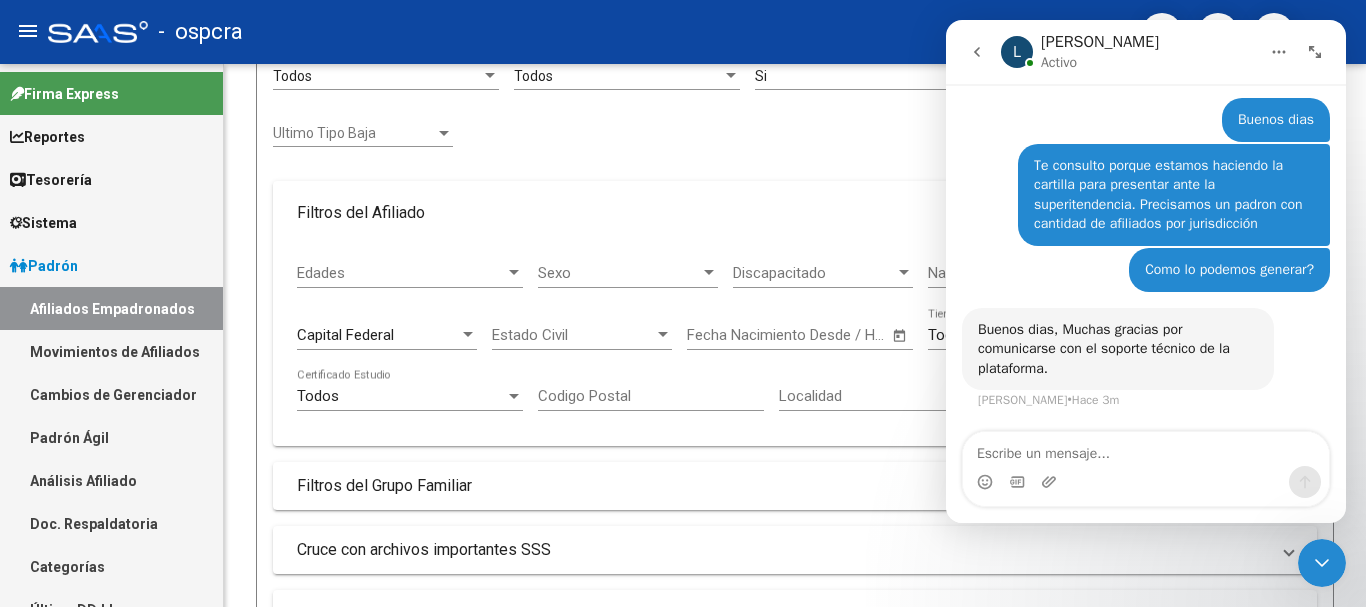 drag, startPoint x: 1324, startPoint y: 556, endPoint x: 1312, endPoint y: 540, distance: 20 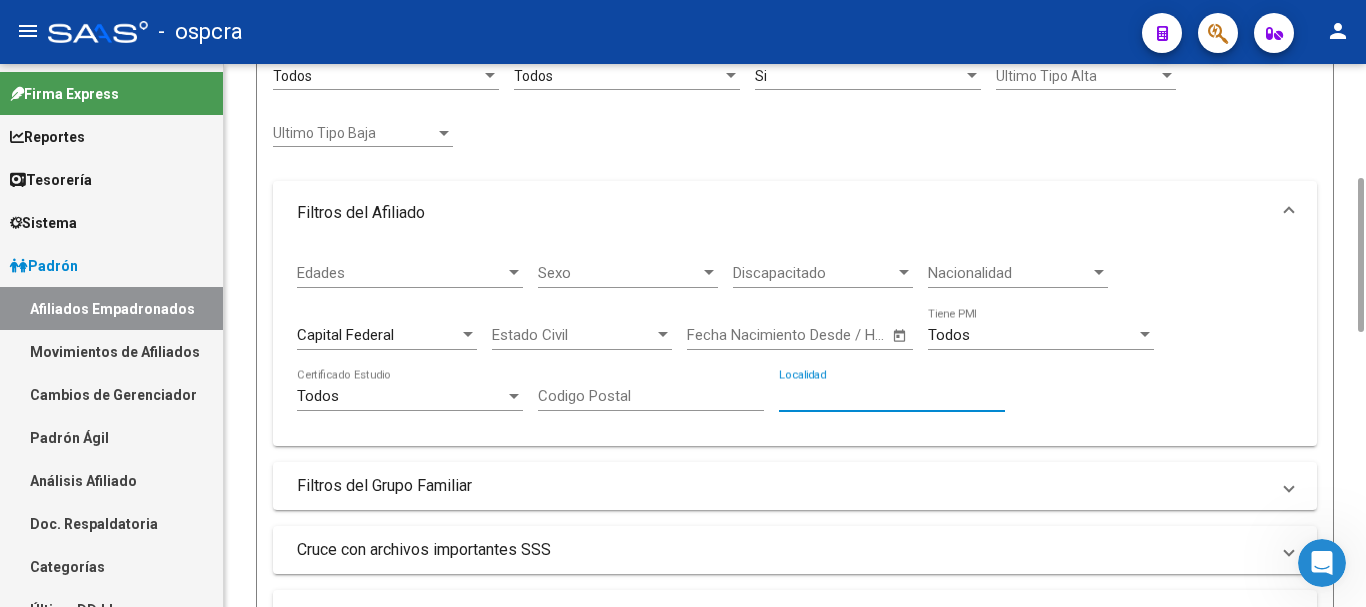 click on "Localidad" at bounding box center (892, 396) 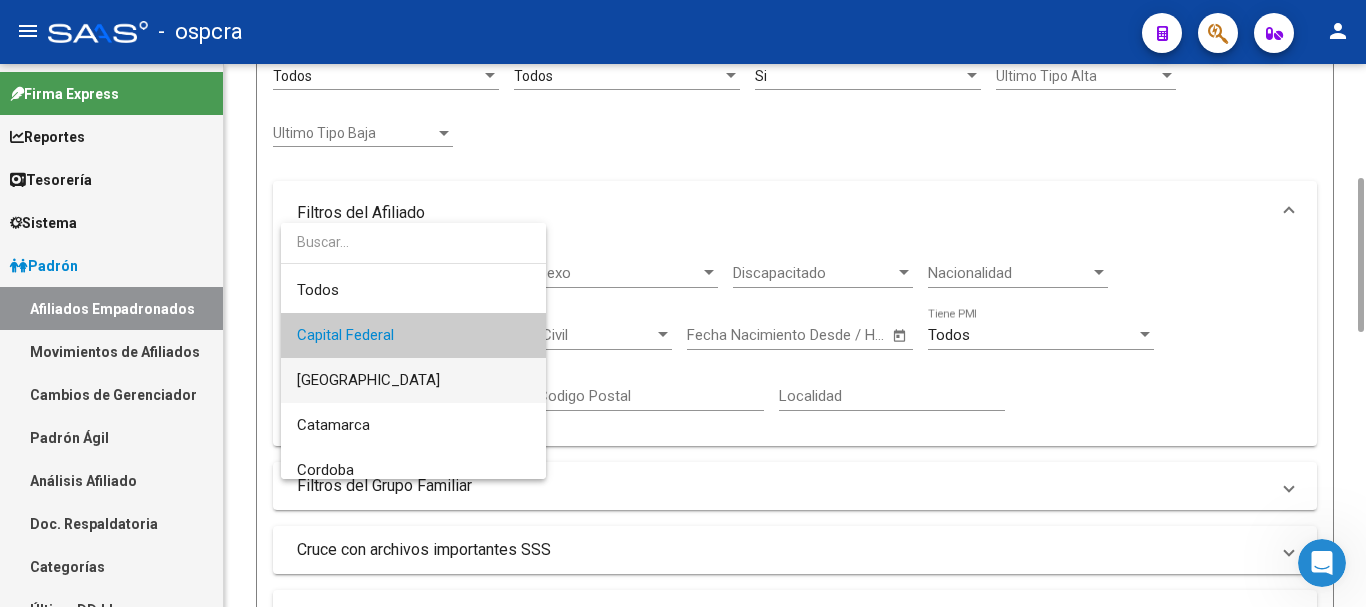 drag, startPoint x: 455, startPoint y: 382, endPoint x: 869, endPoint y: 432, distance: 417.0084 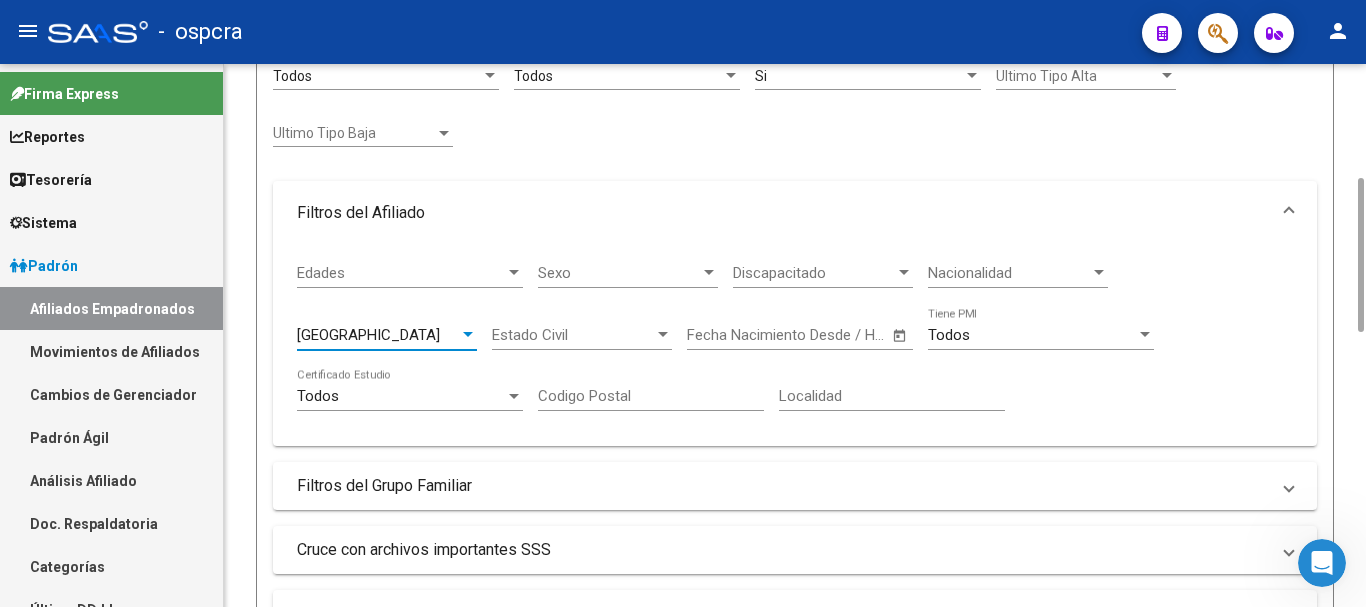 click on "Localidad" at bounding box center (892, 396) 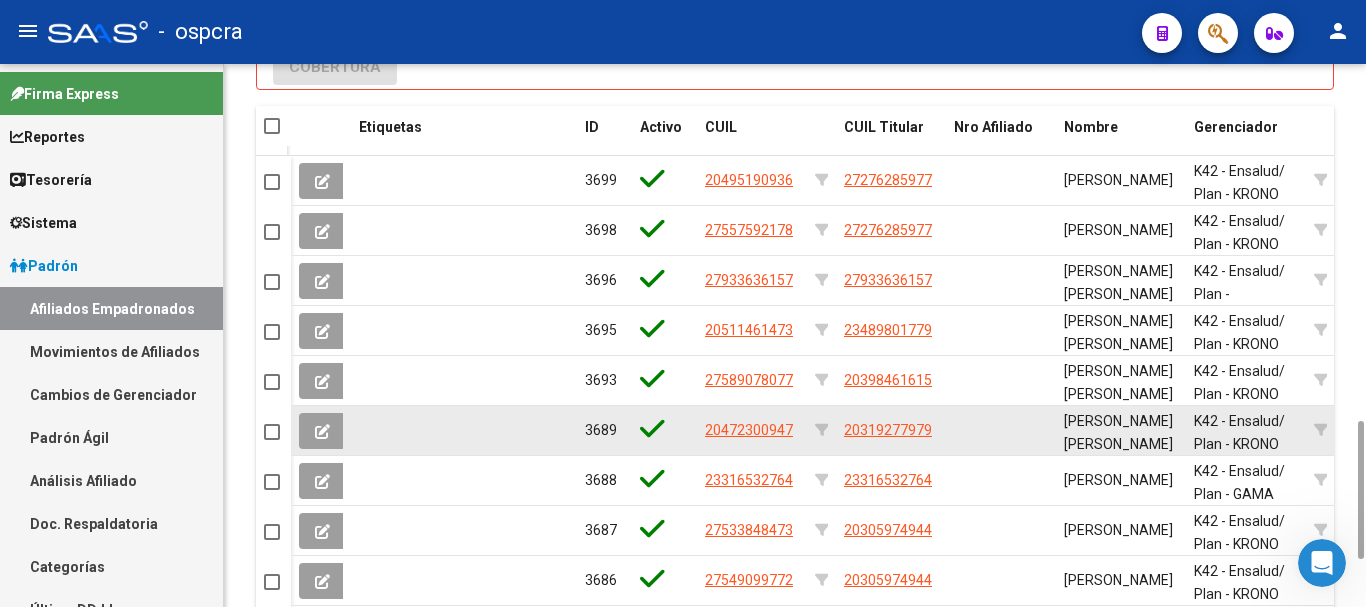 scroll, scrollTop: 1580, scrollLeft: 0, axis: vertical 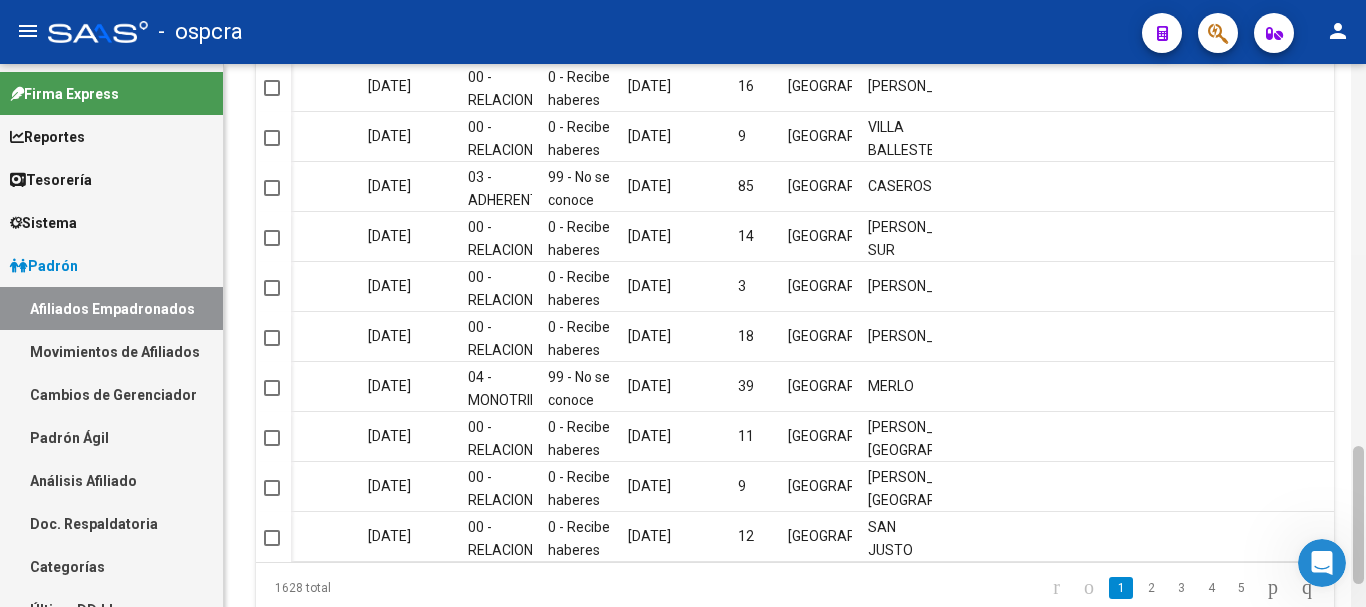 drag, startPoint x: 1359, startPoint y: 503, endPoint x: 1352, endPoint y: 481, distance: 23.086792 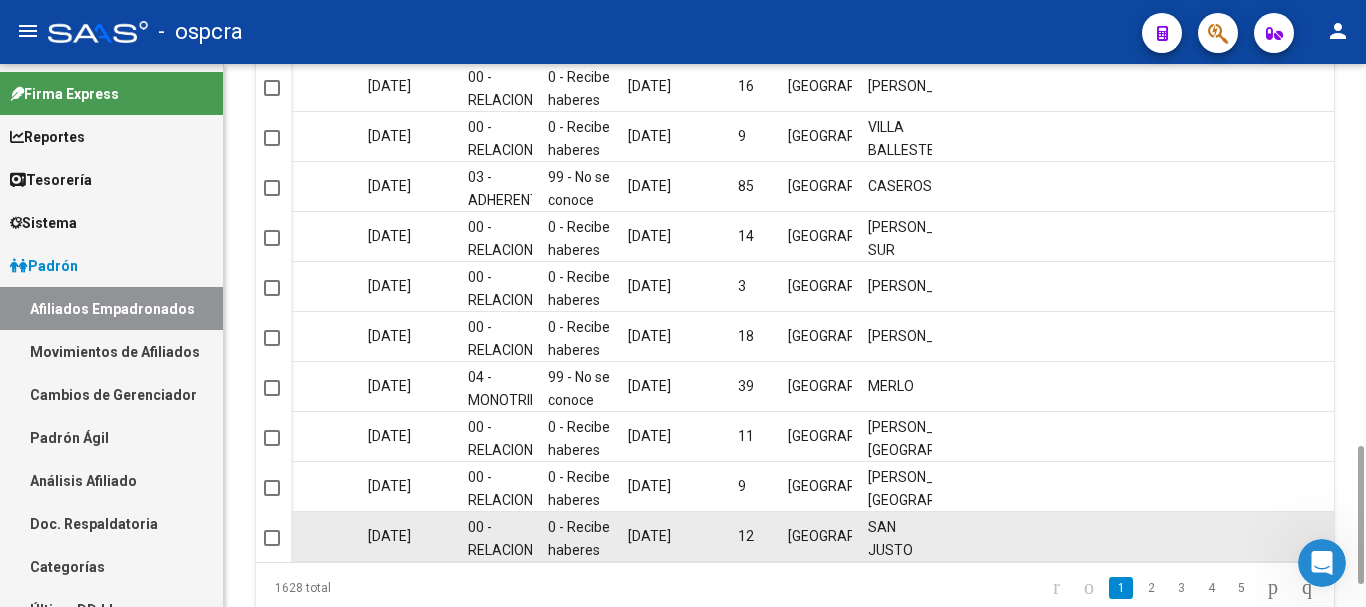 scroll, scrollTop: 1580, scrollLeft: 0, axis: vertical 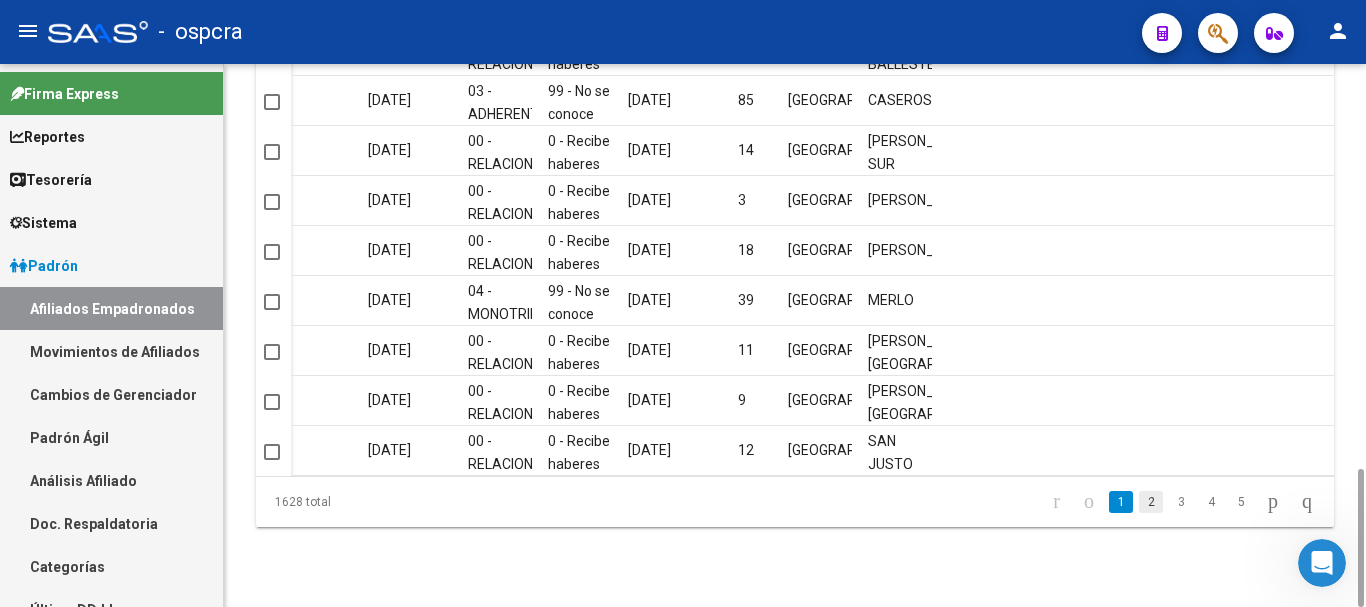 click on "2" 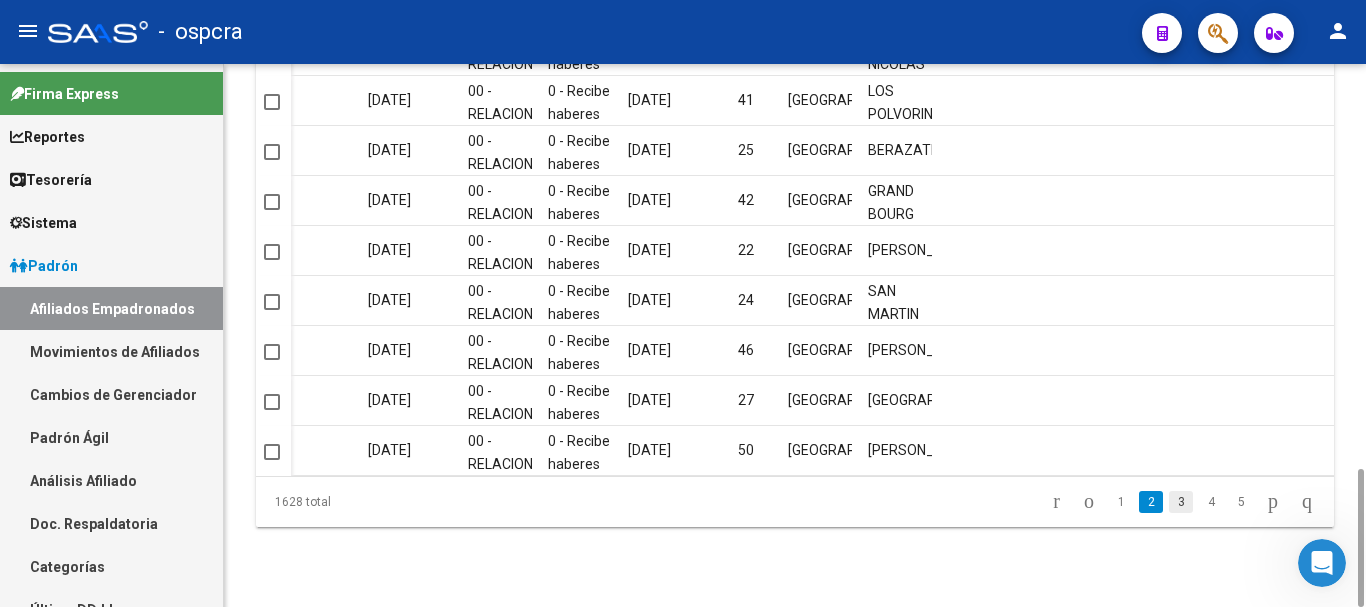 click on "3" 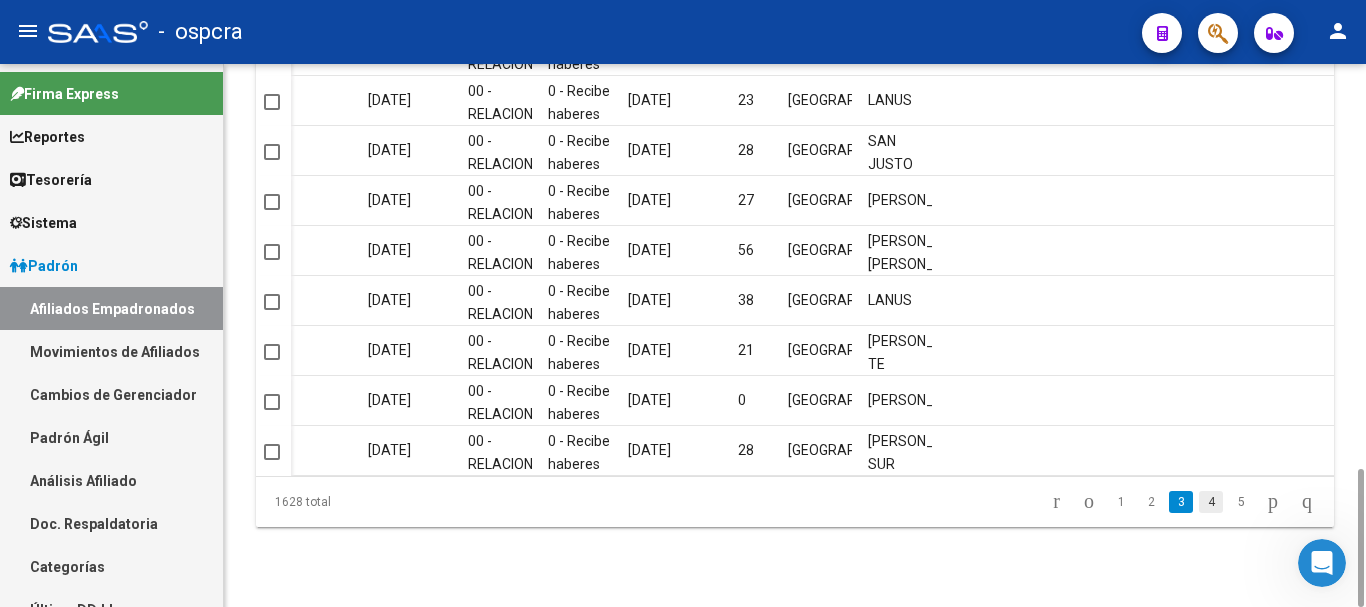 click on "4" 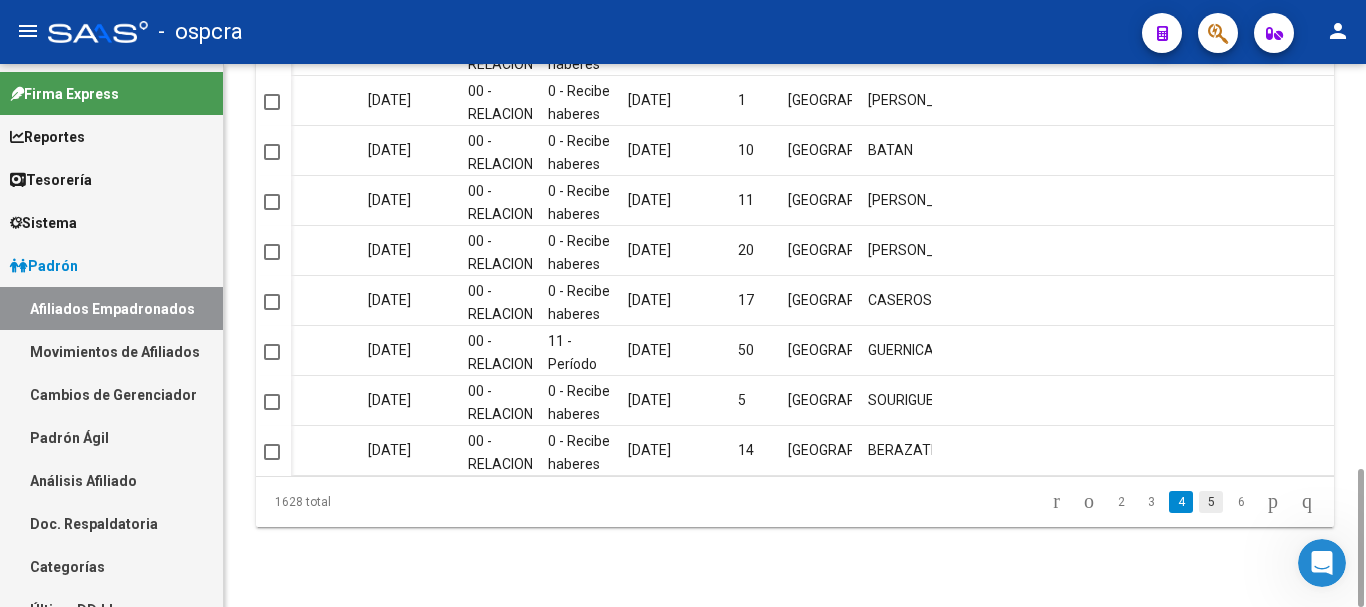 click on "5" 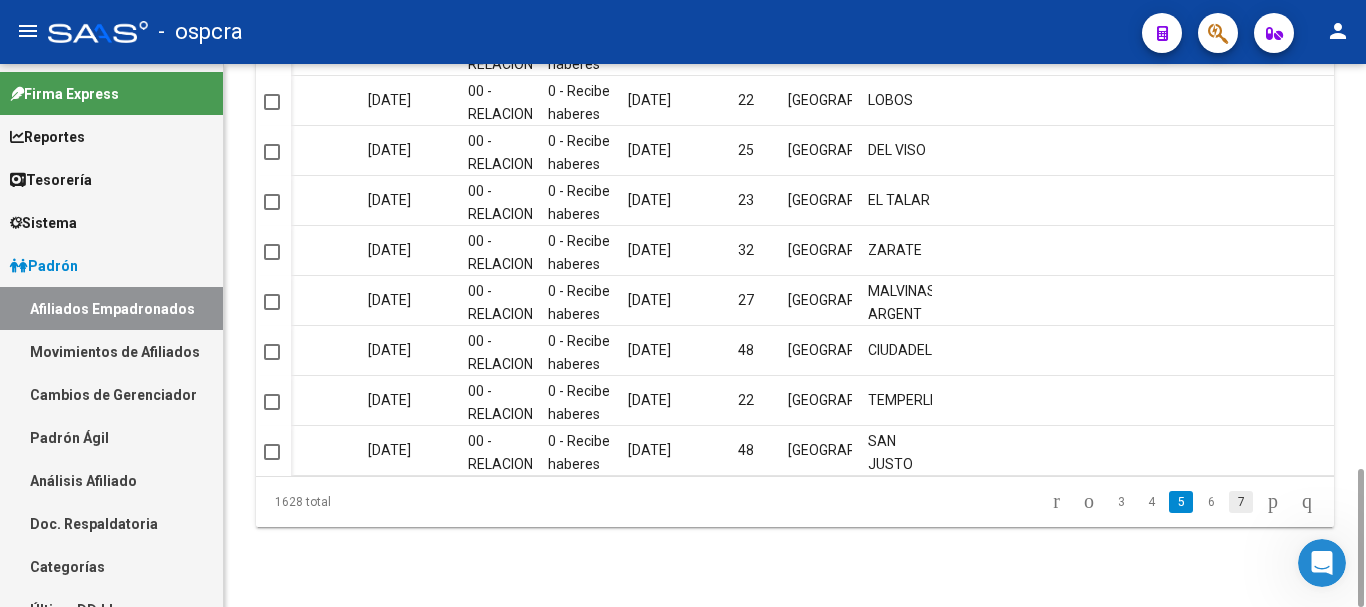 click on "7" 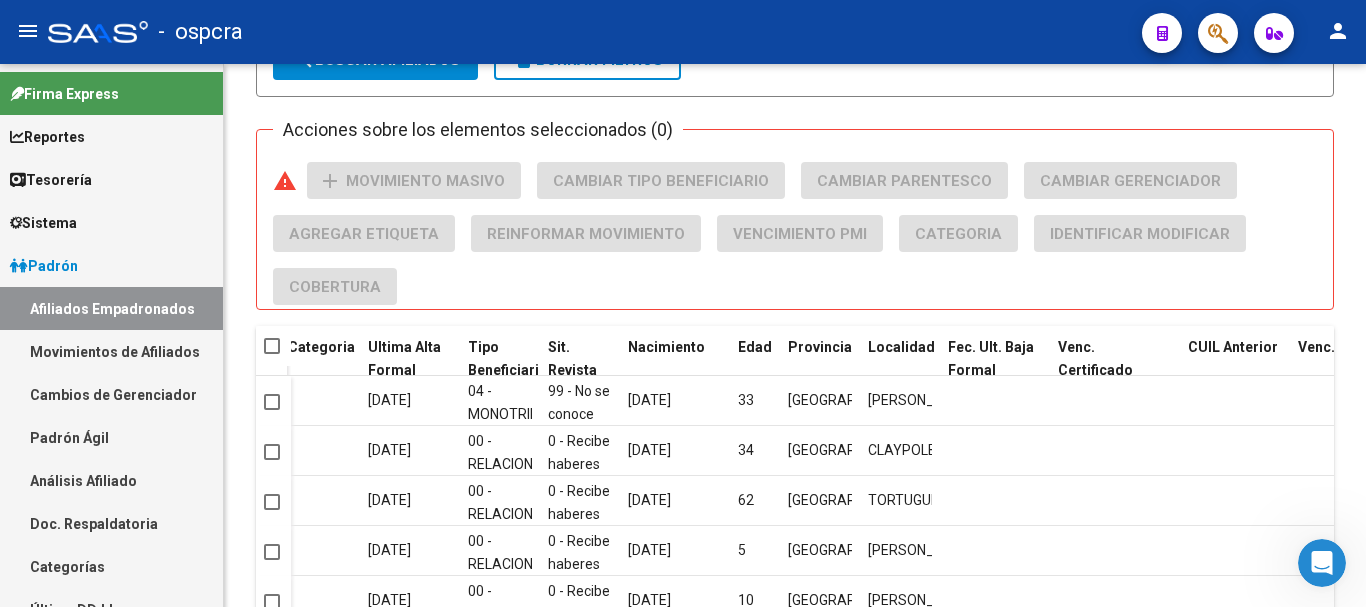 scroll, scrollTop: 1580, scrollLeft: 0, axis: vertical 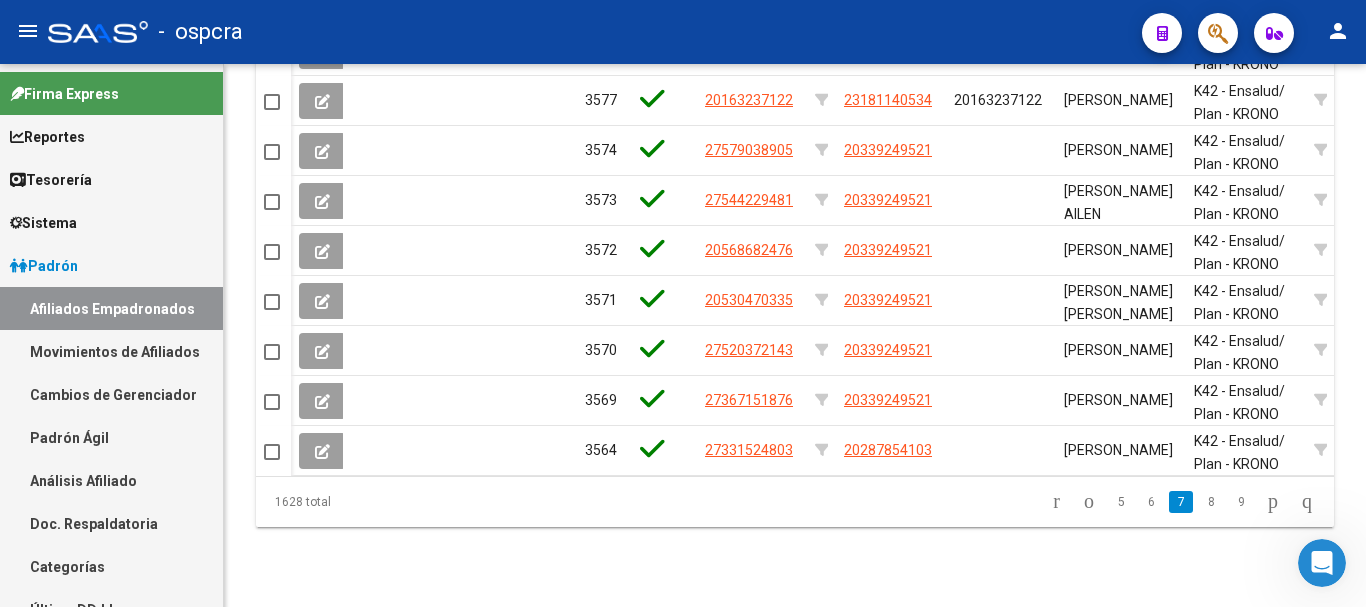 click on "5" 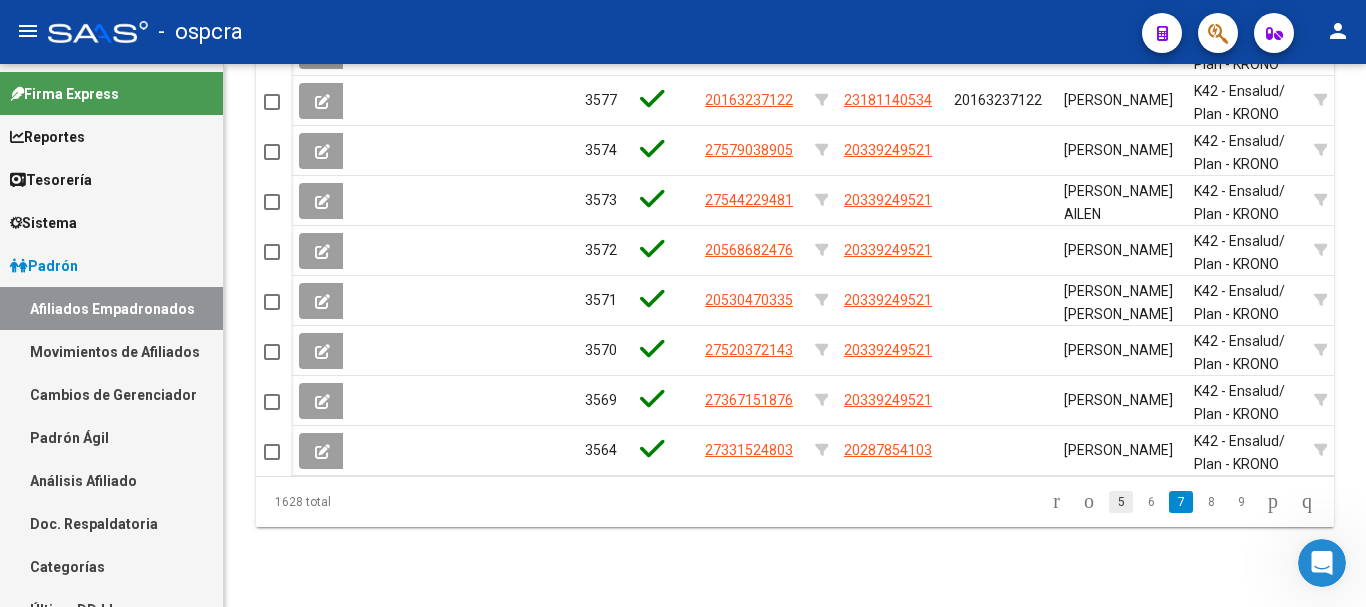 click on "5" 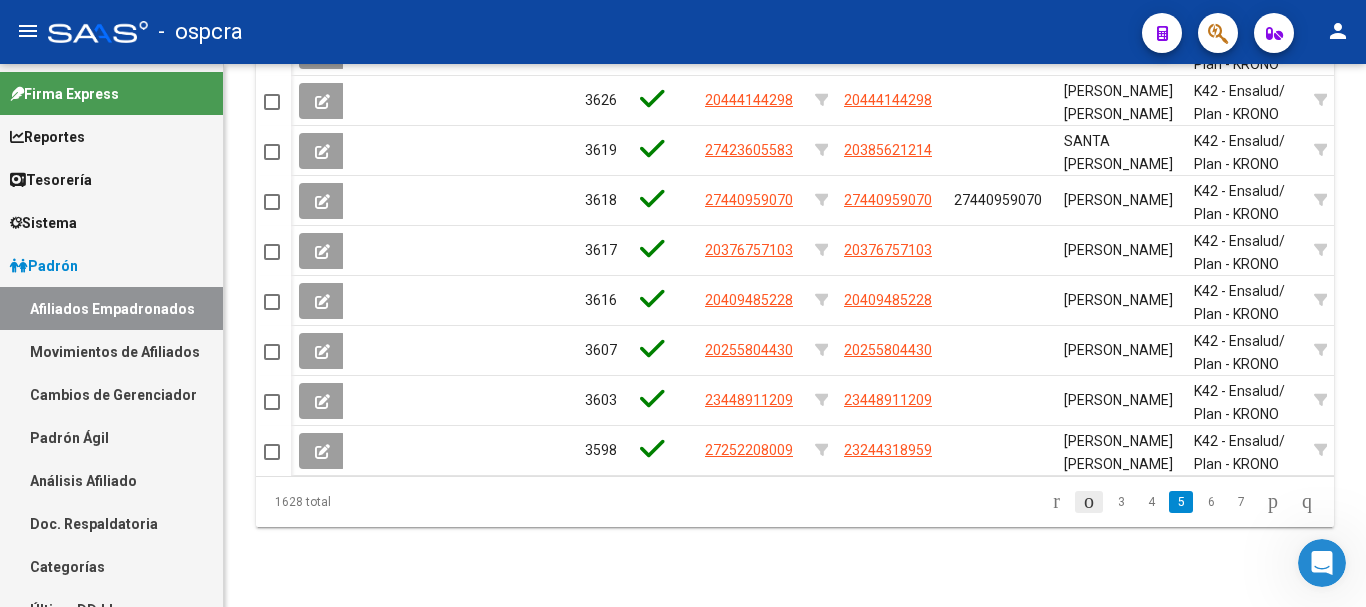 click 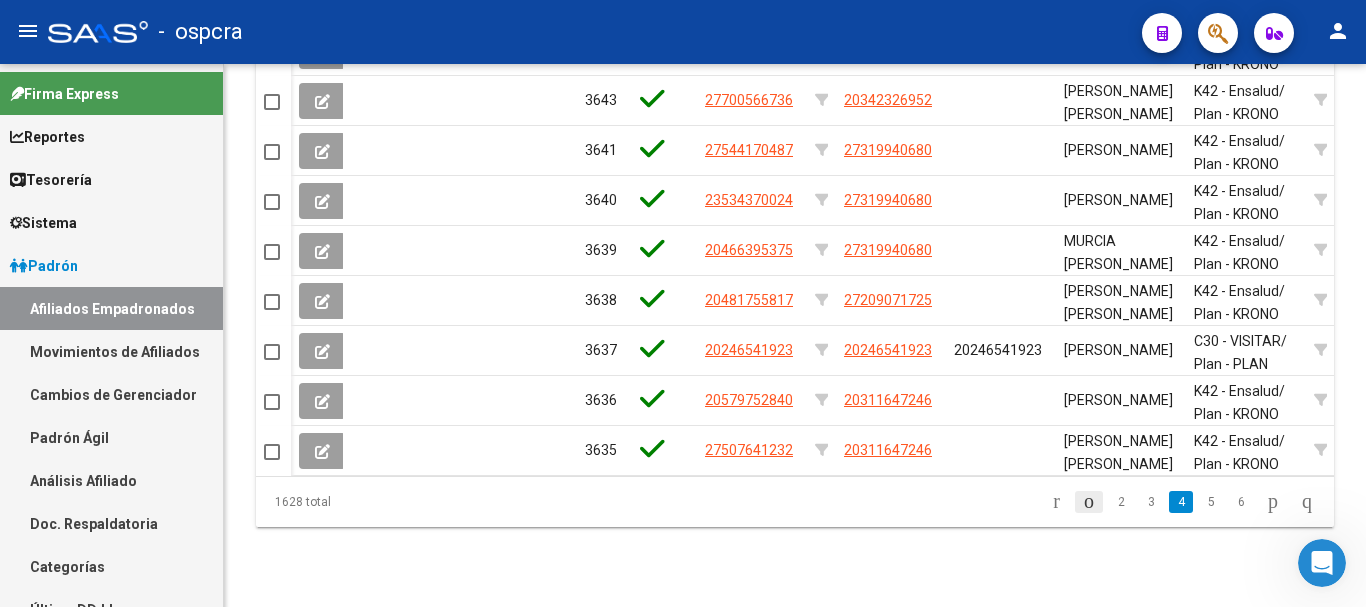 click 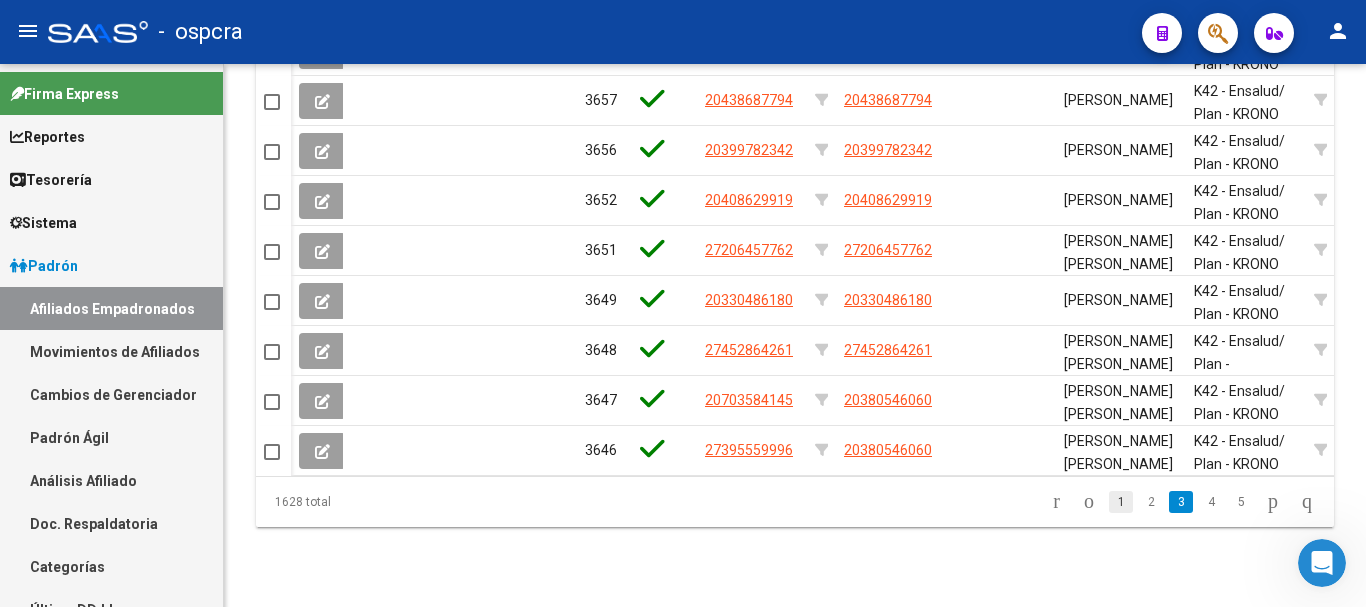 click on "1" 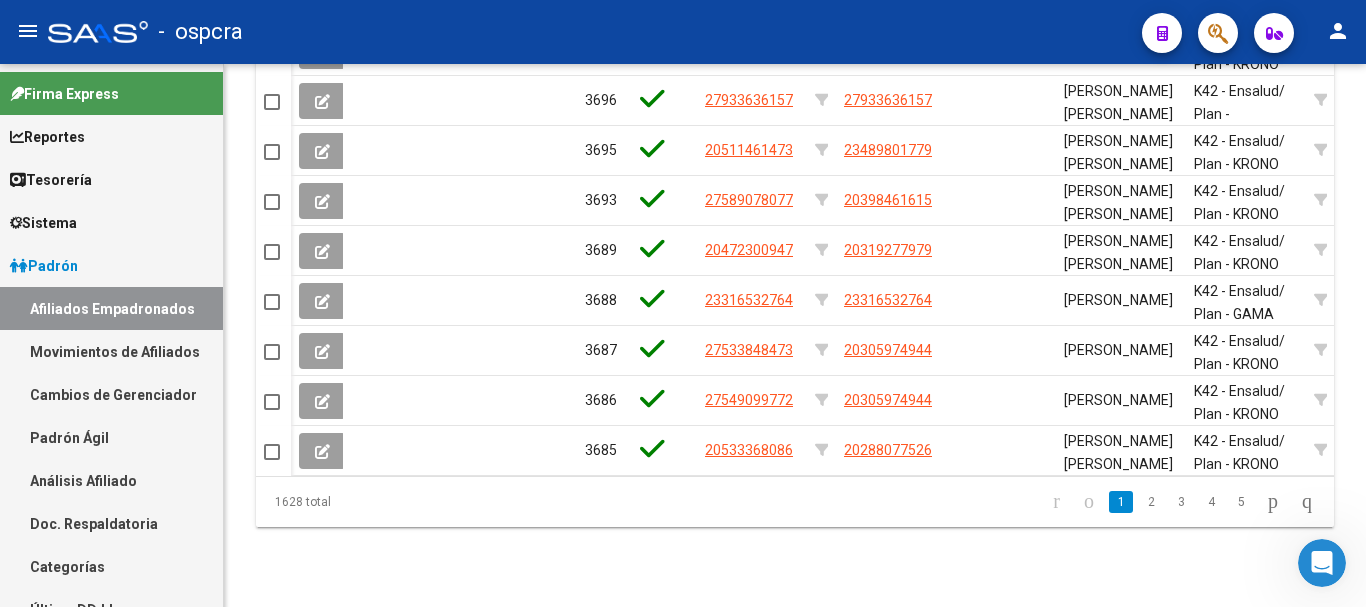 click 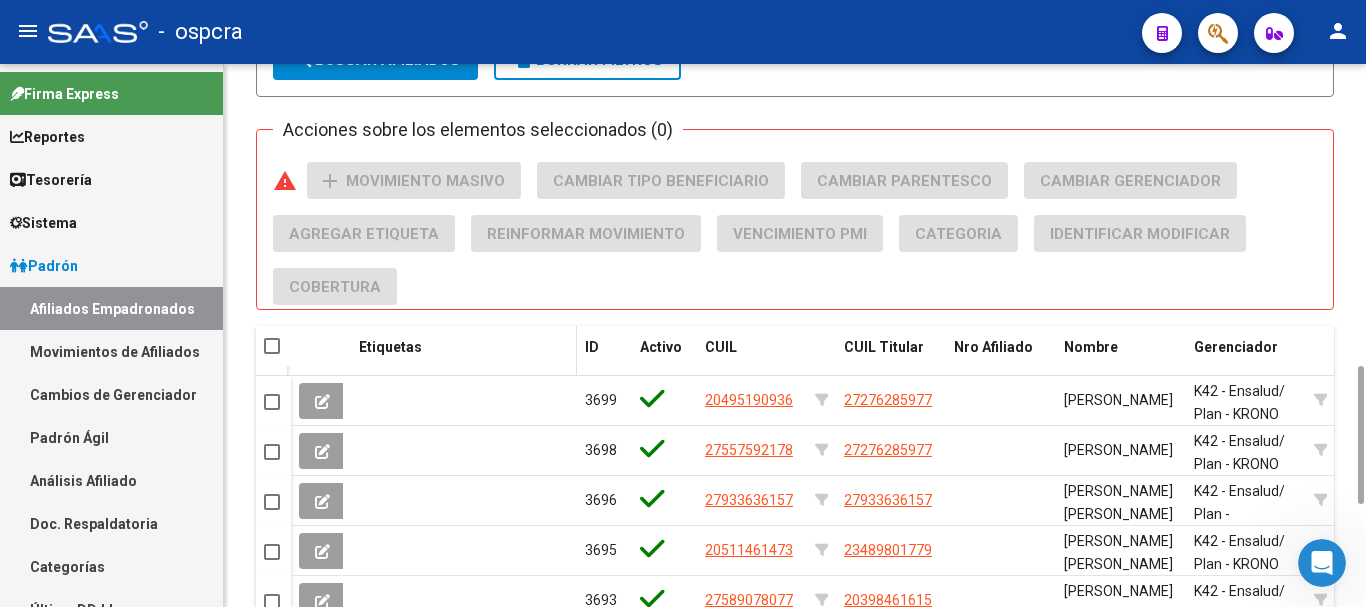 scroll, scrollTop: 780, scrollLeft: 0, axis: vertical 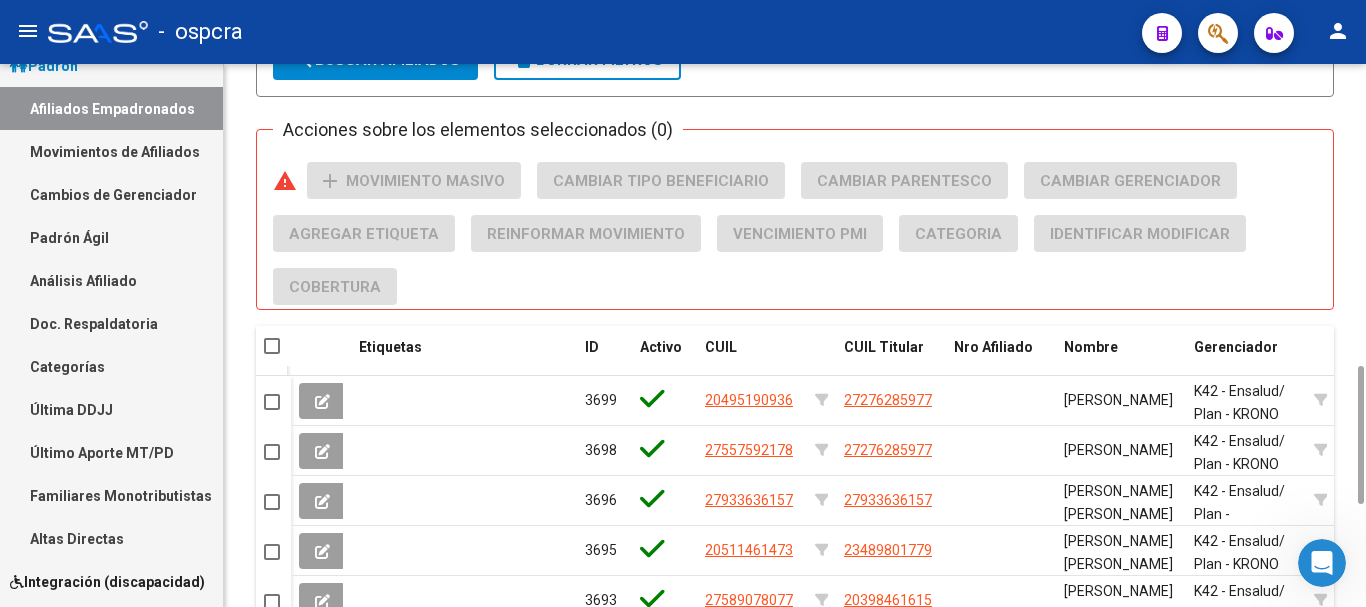 click 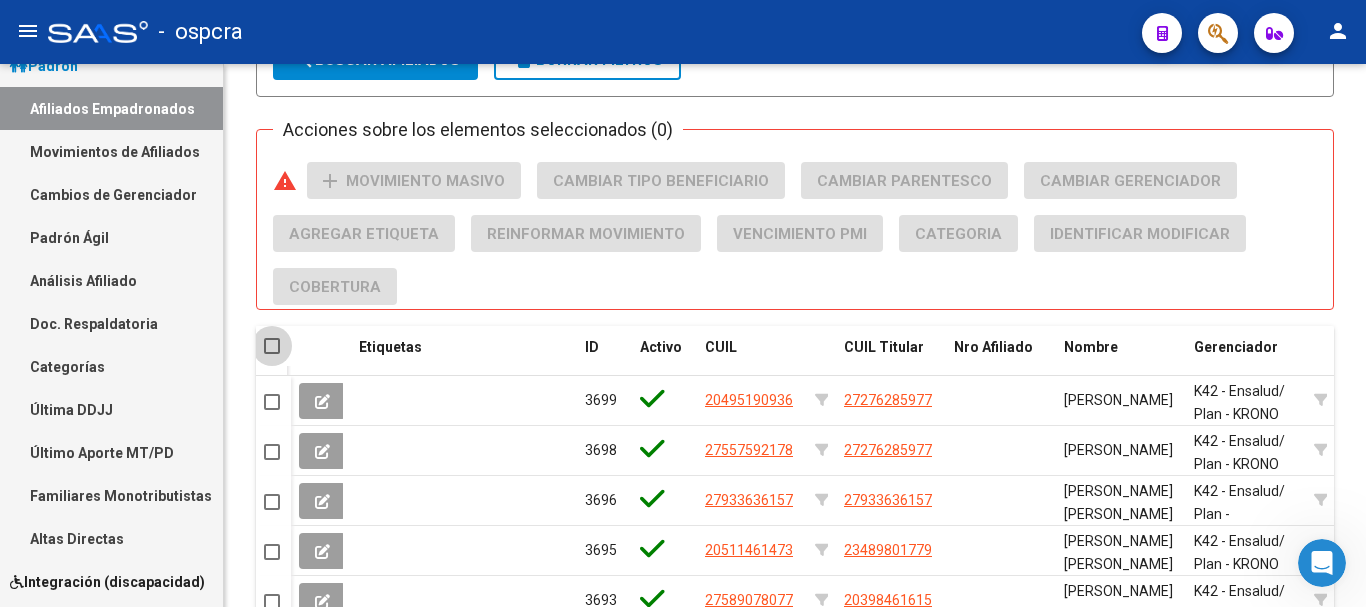 click at bounding box center (272, 346) 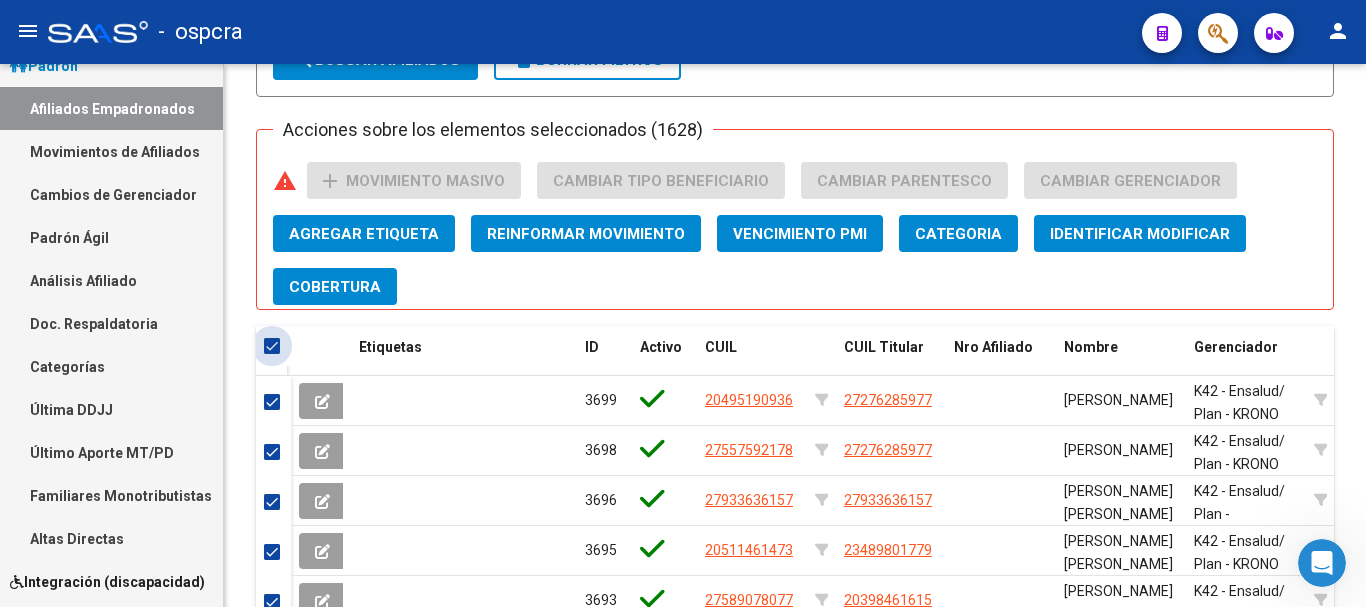click at bounding box center [272, 346] 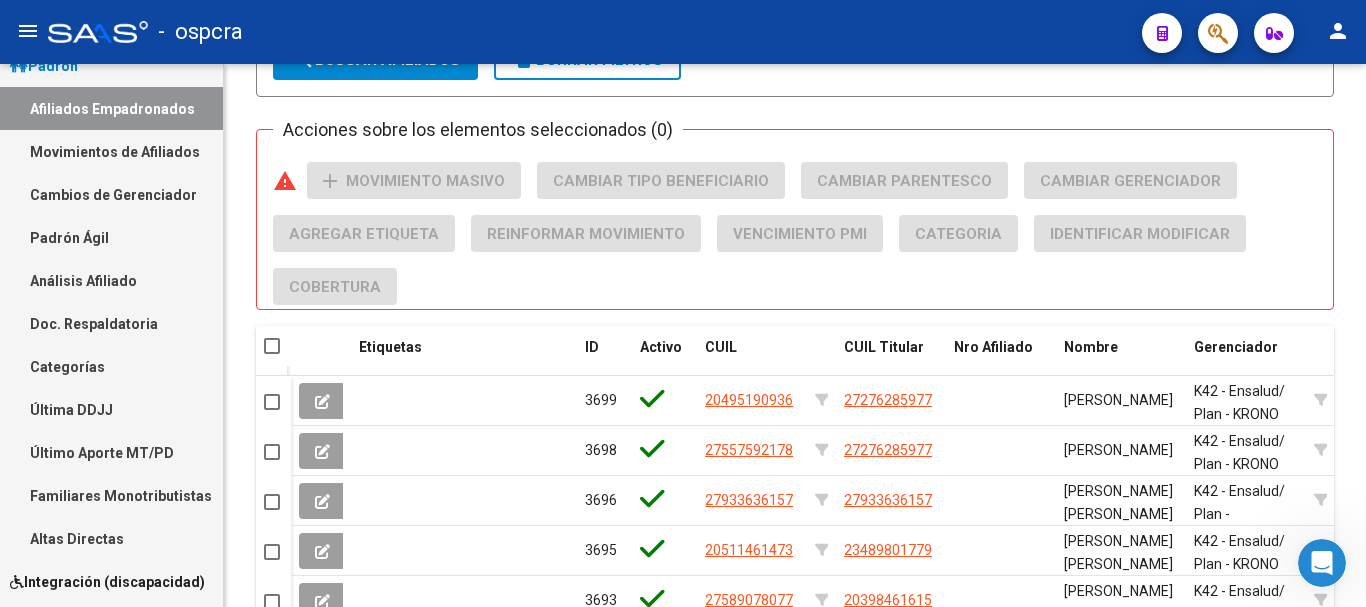 click 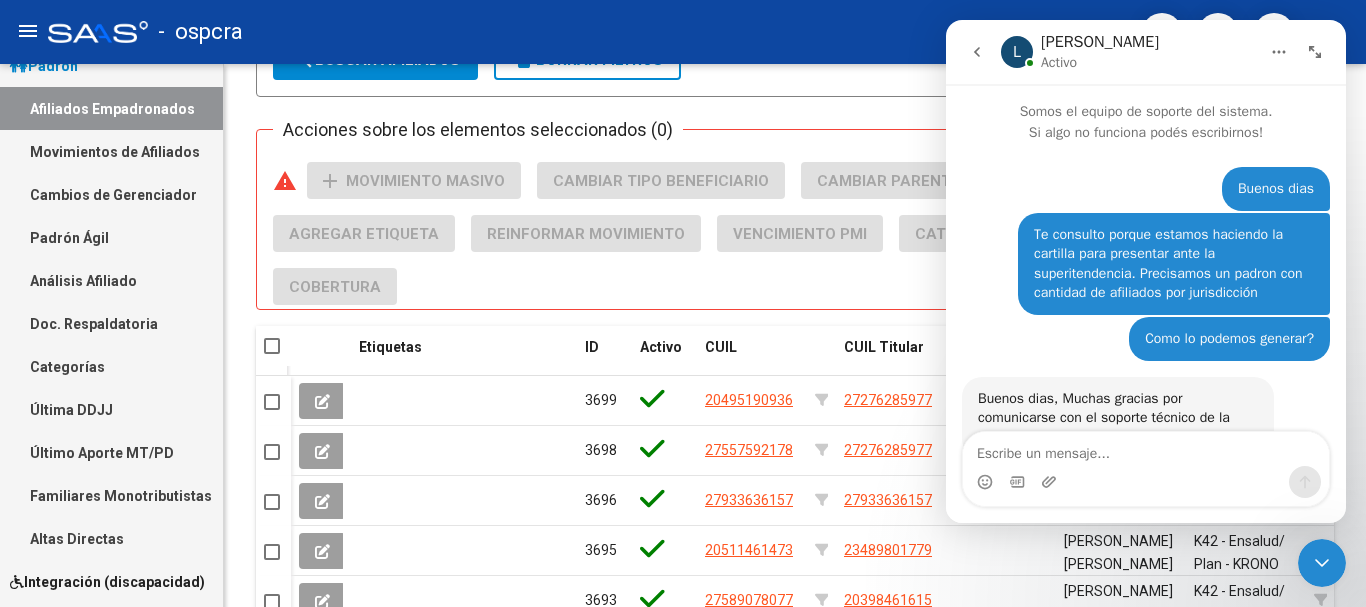 scroll, scrollTop: 69, scrollLeft: 0, axis: vertical 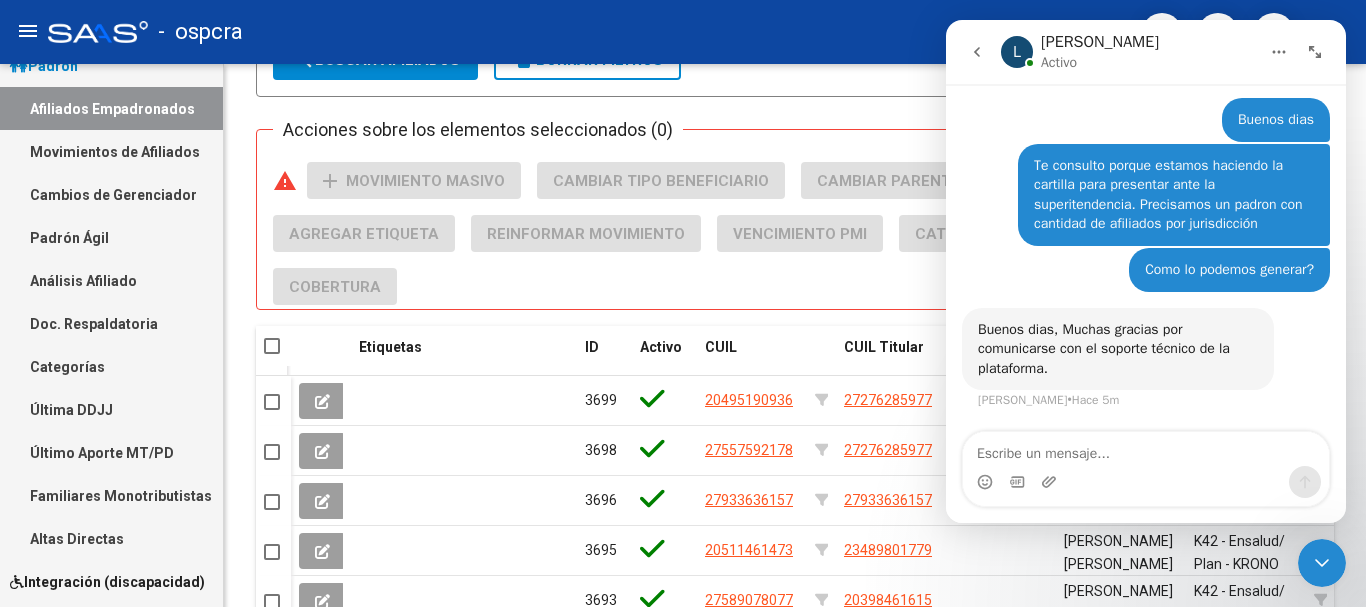 click at bounding box center (1146, 449) 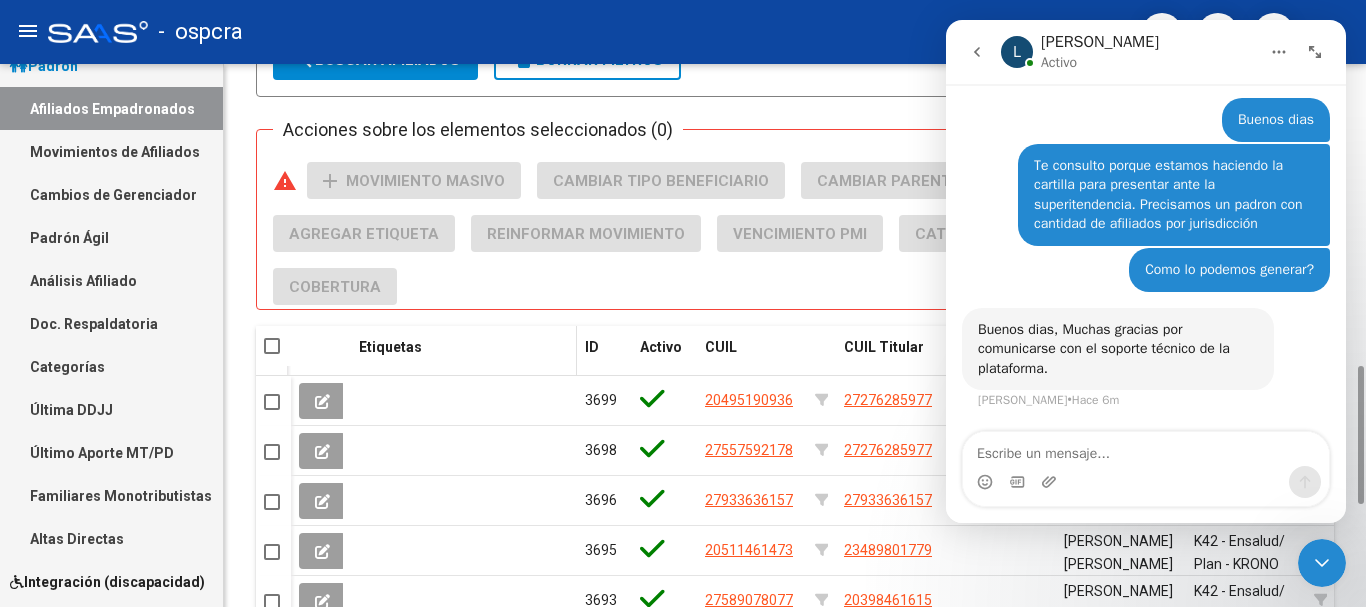 click on "Etiquetas" 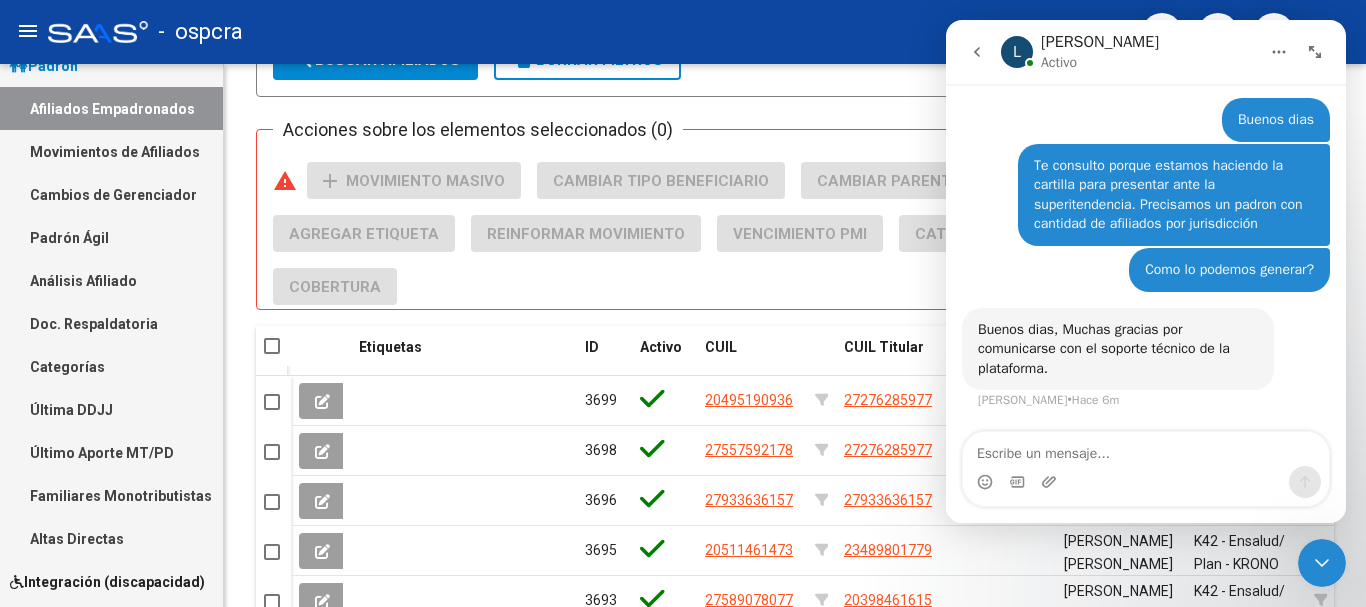 click 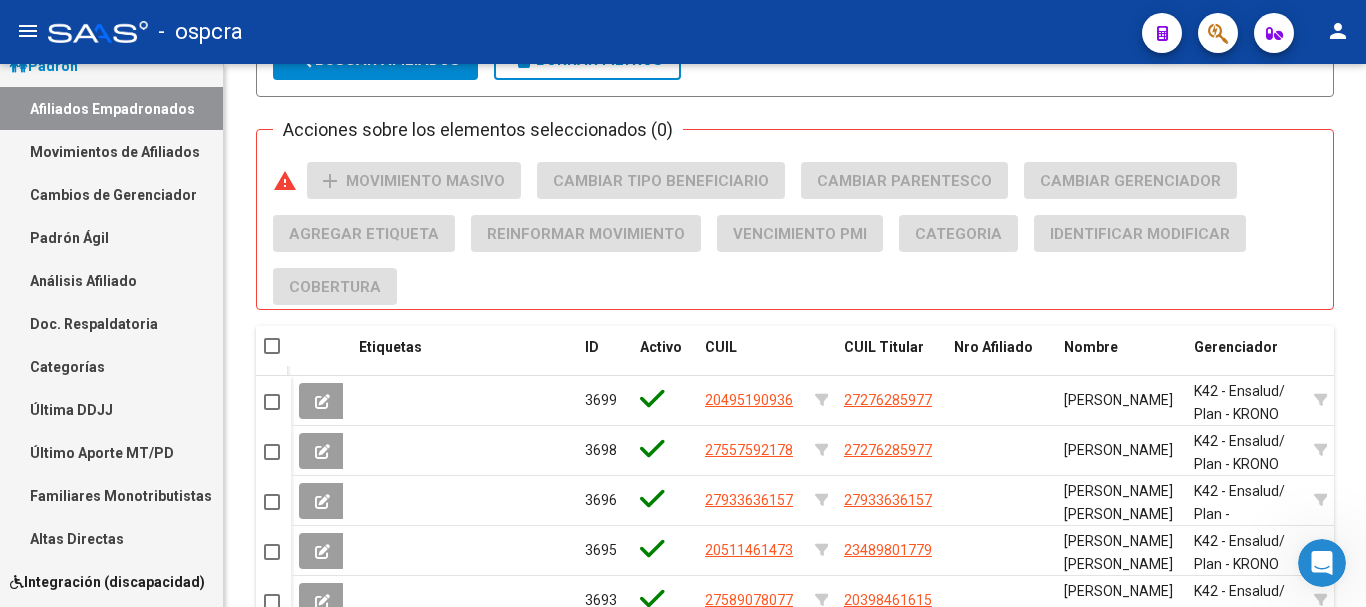 scroll, scrollTop: 1580, scrollLeft: 0, axis: vertical 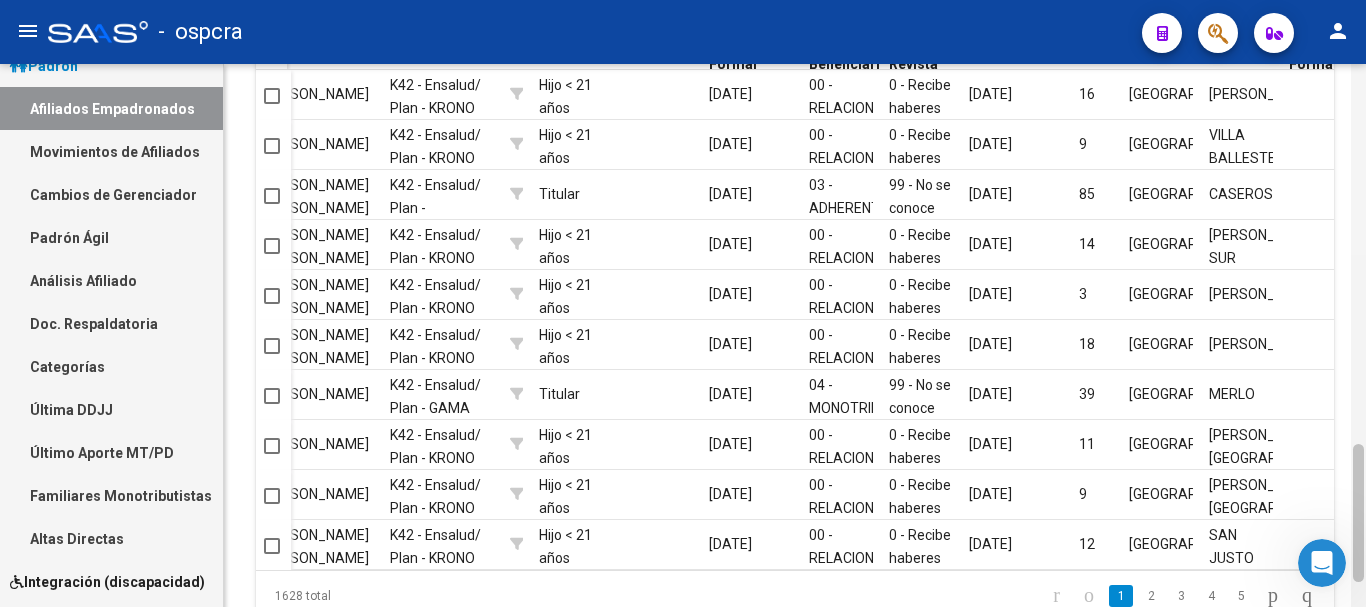 drag, startPoint x: 1355, startPoint y: 493, endPoint x: 1361, endPoint y: 470, distance: 23.769728 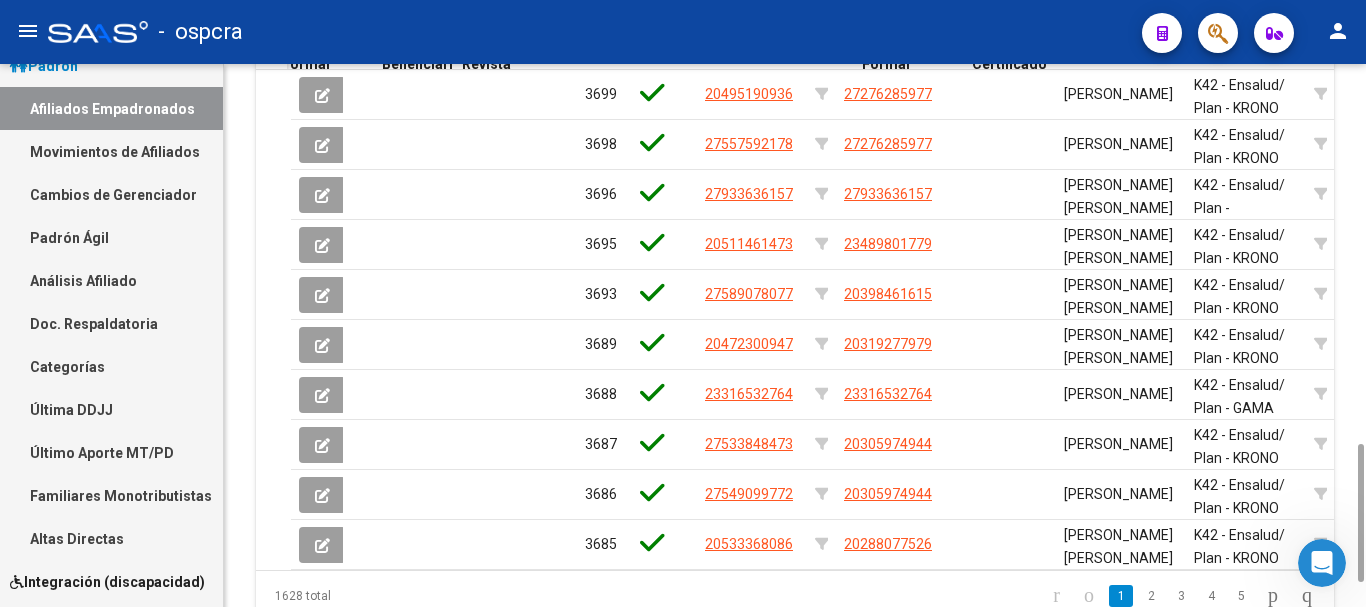 scroll, scrollTop: 0, scrollLeft: 1231, axis: horizontal 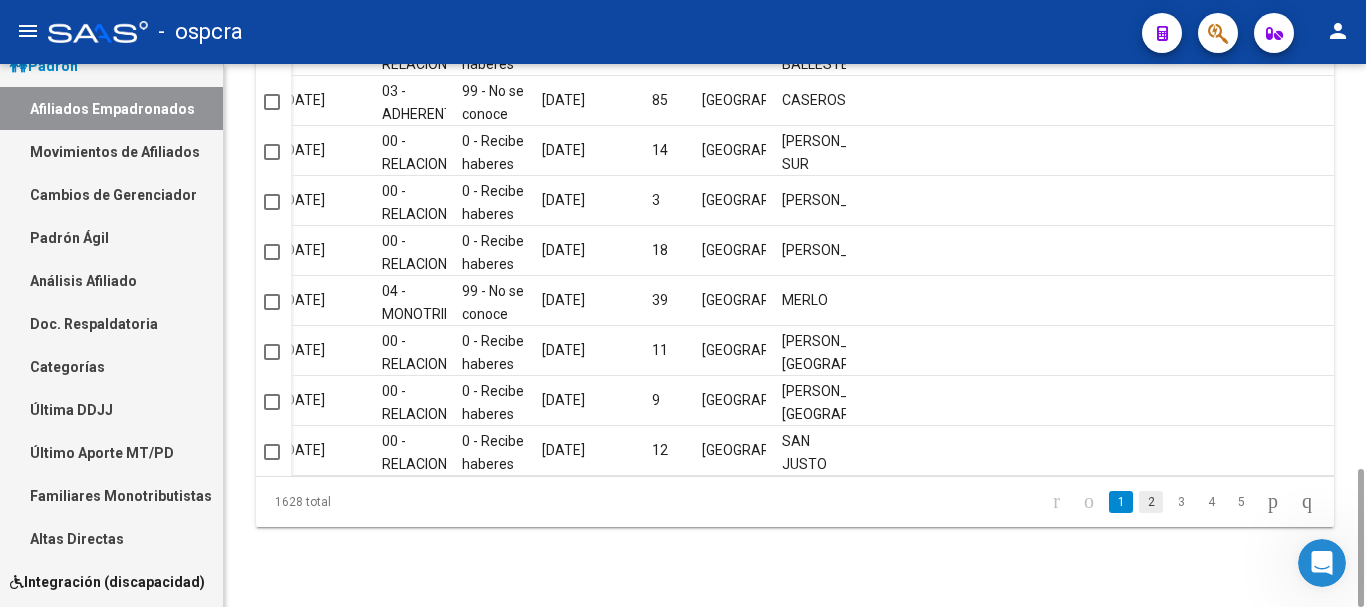 click on "2" 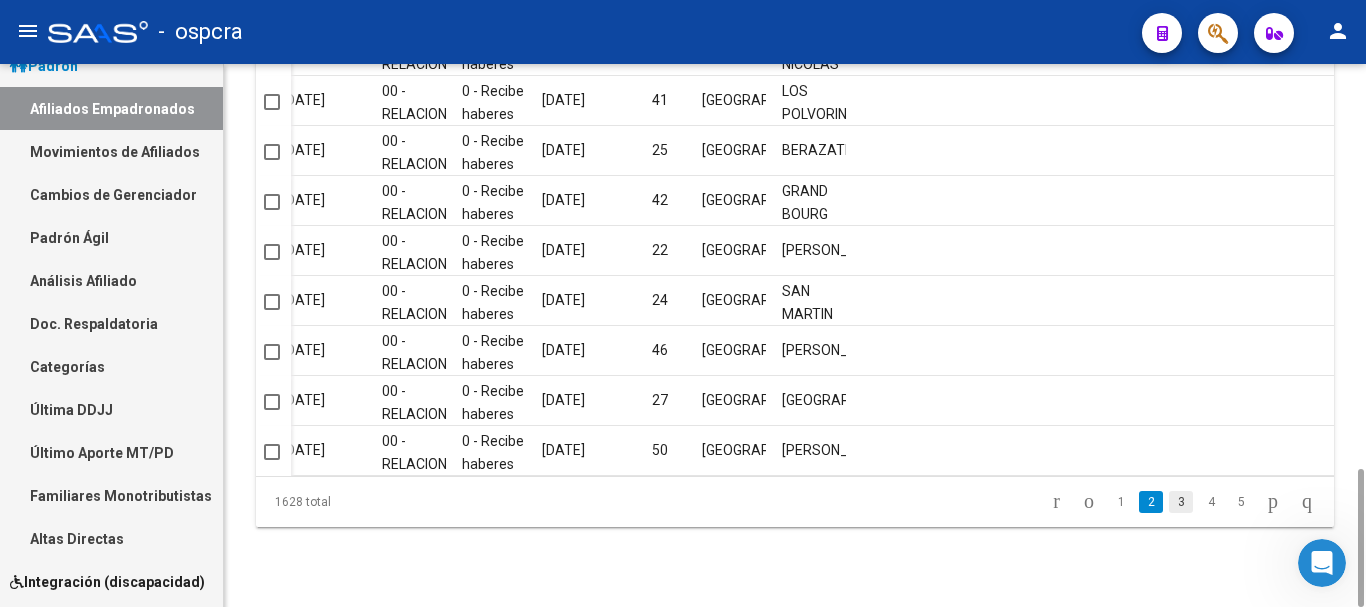 click on "3" 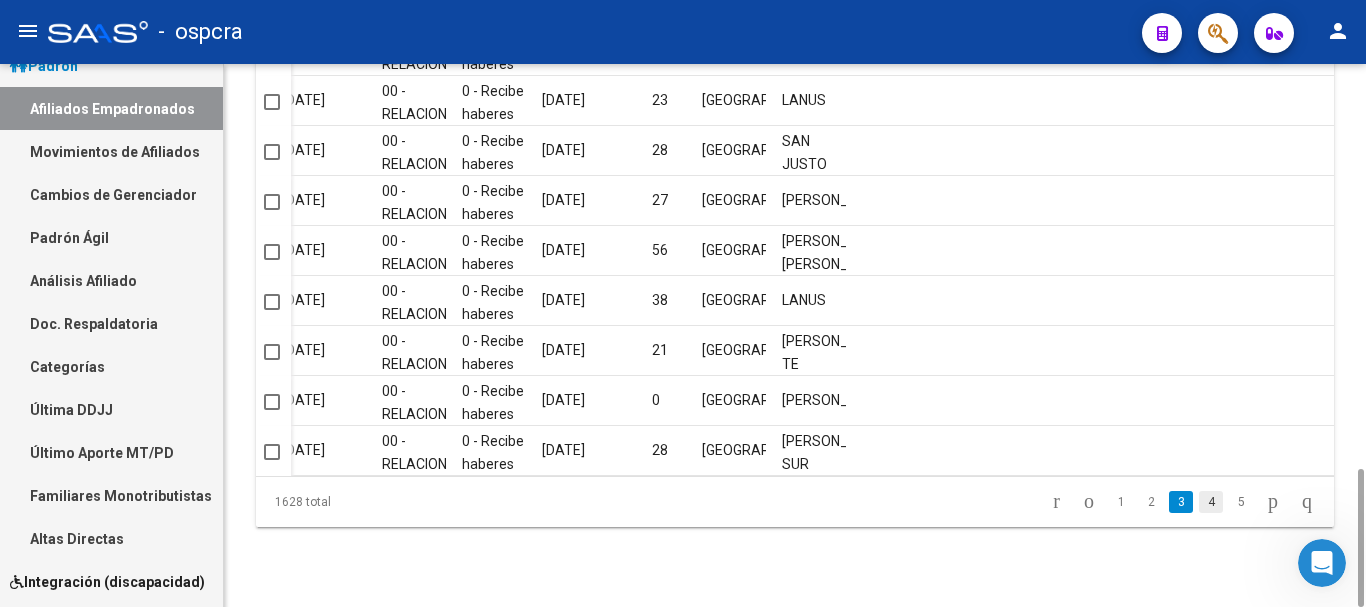 click on "4" 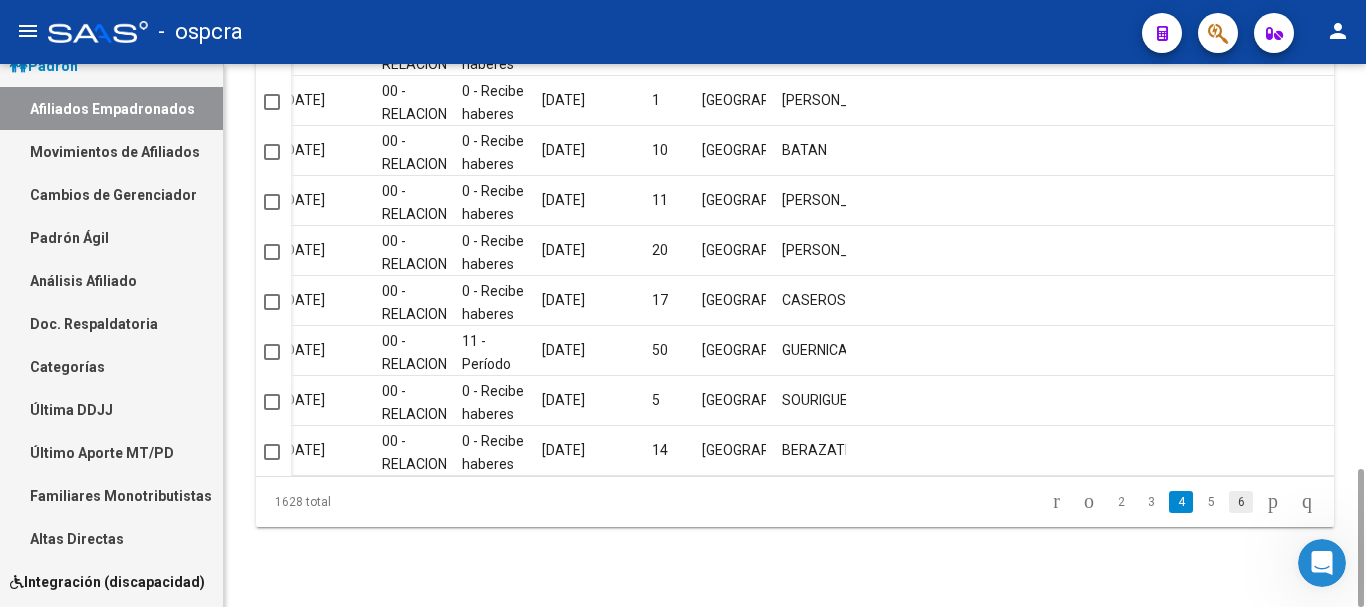 click on "6" 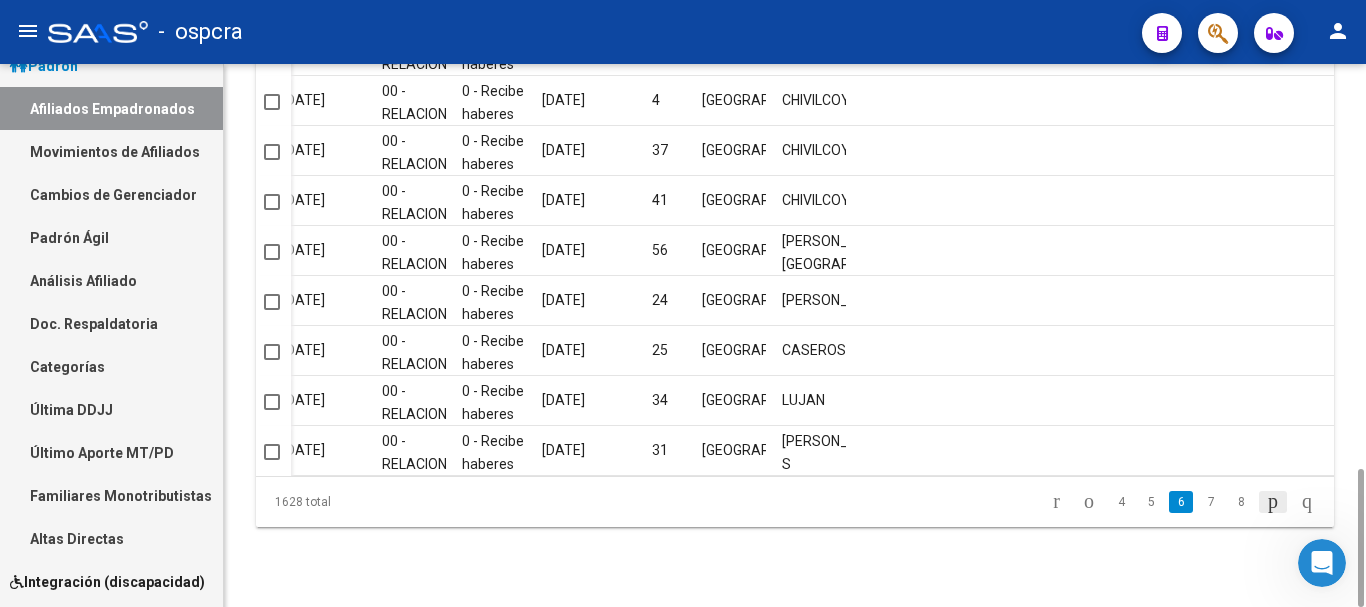 click 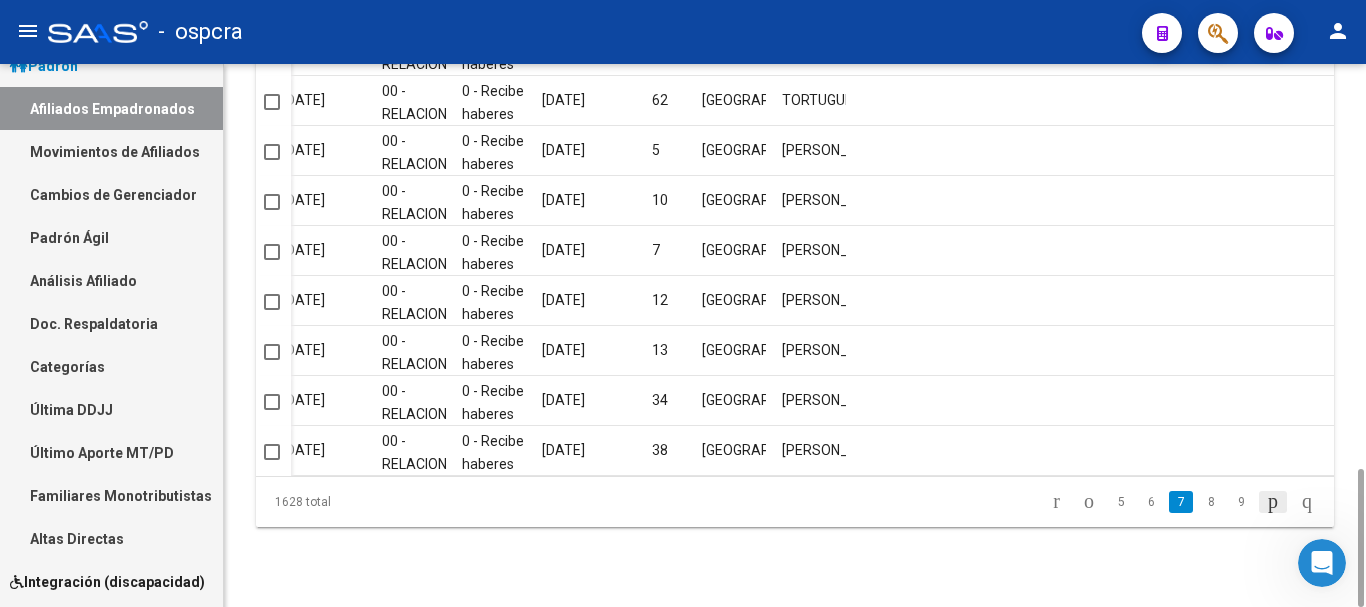click 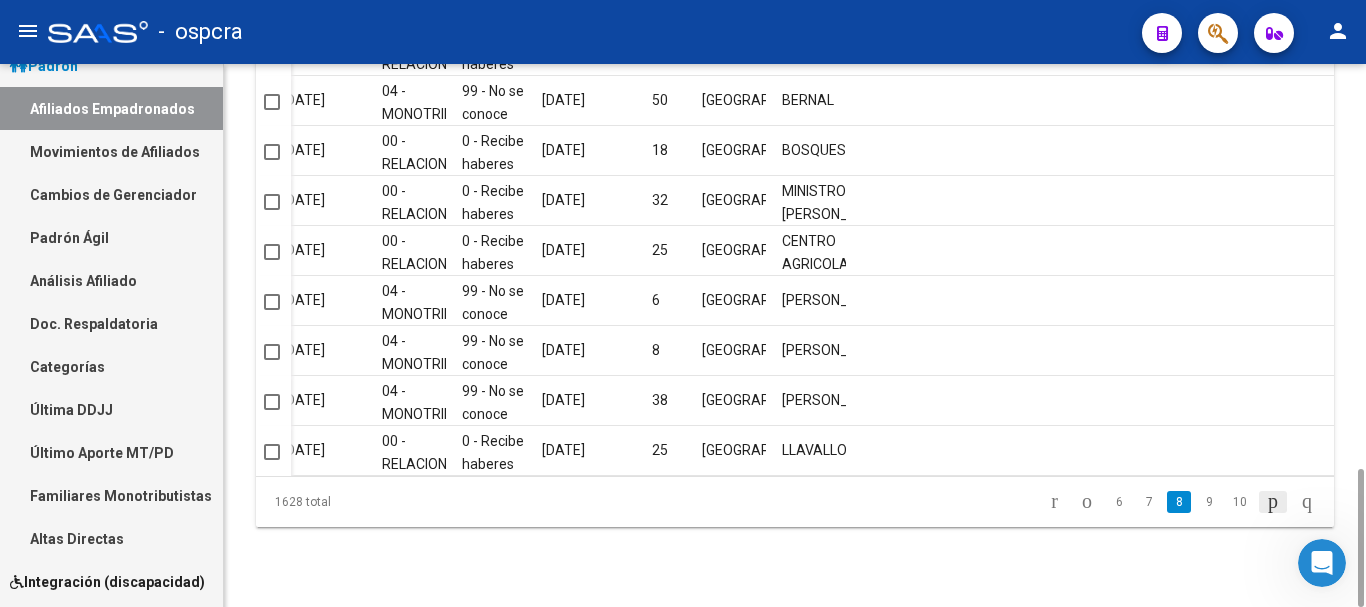 click 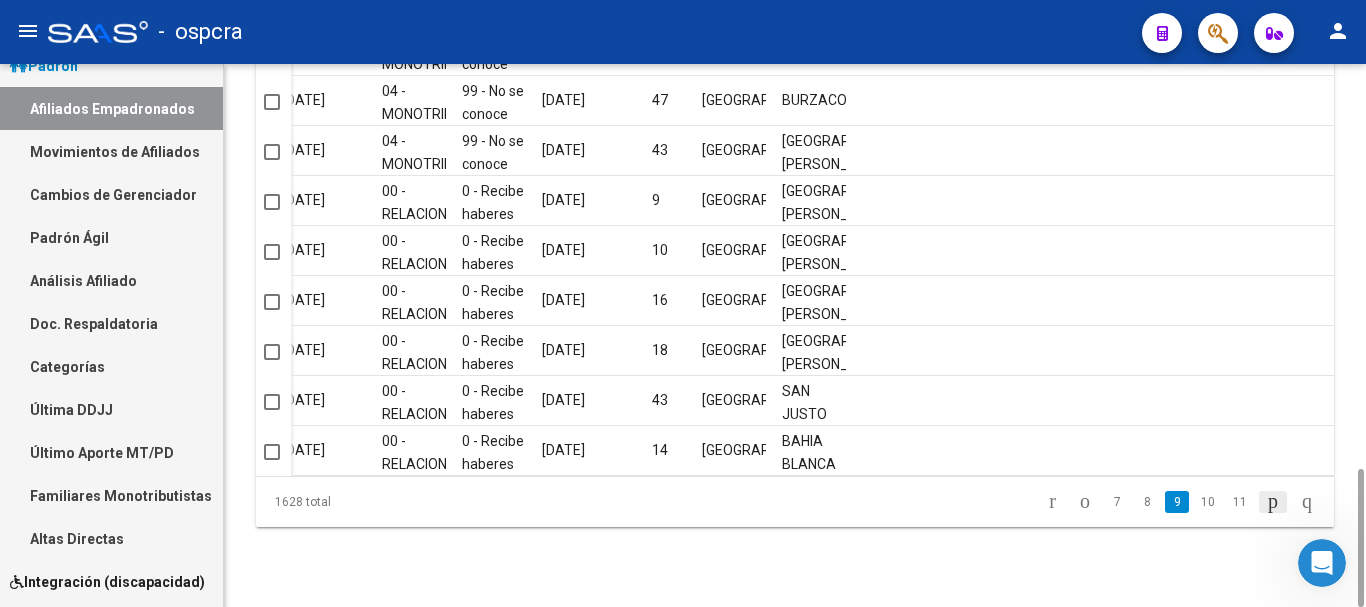 click 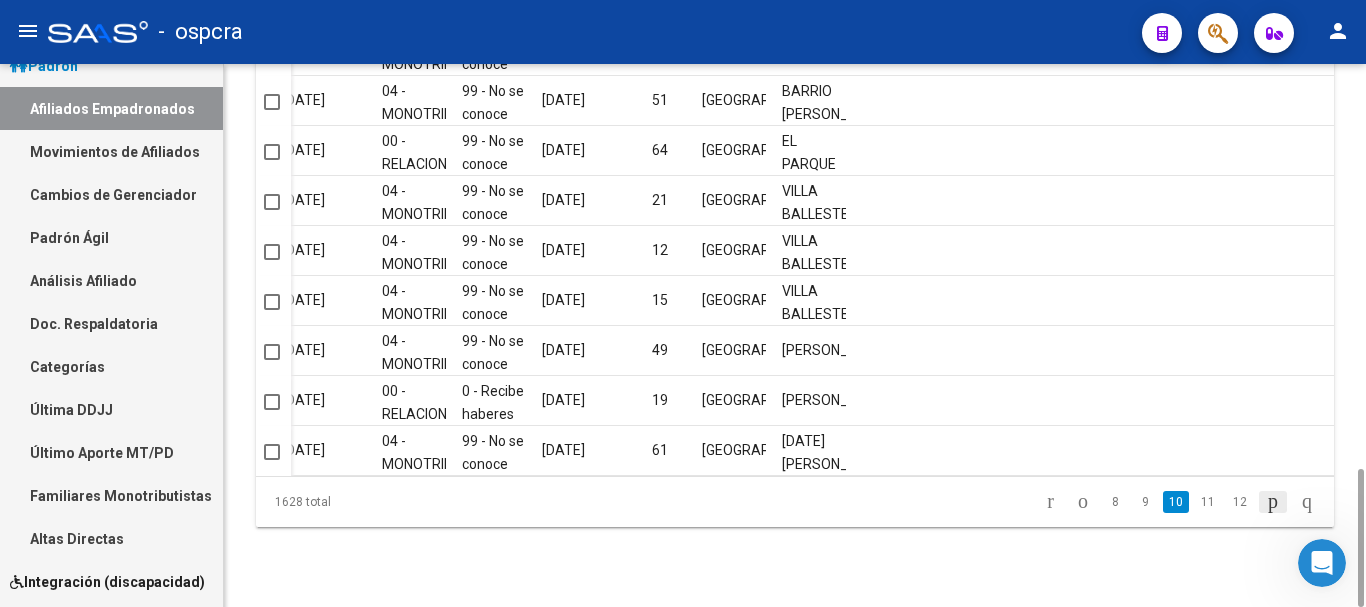 click 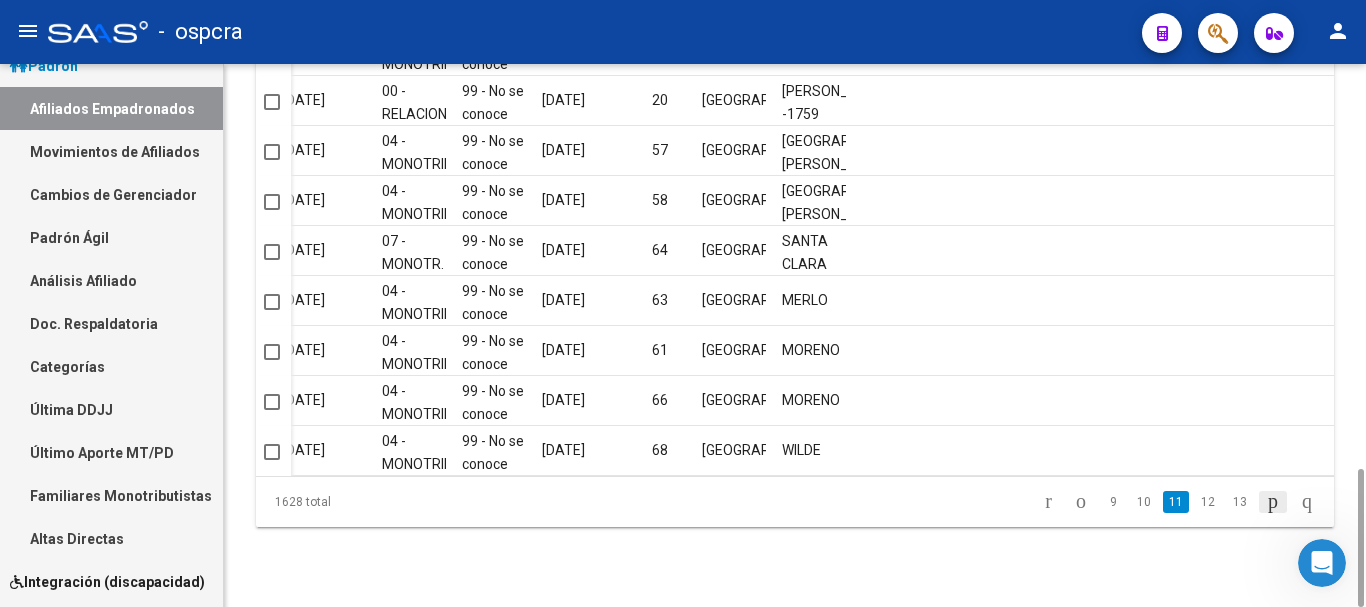 click 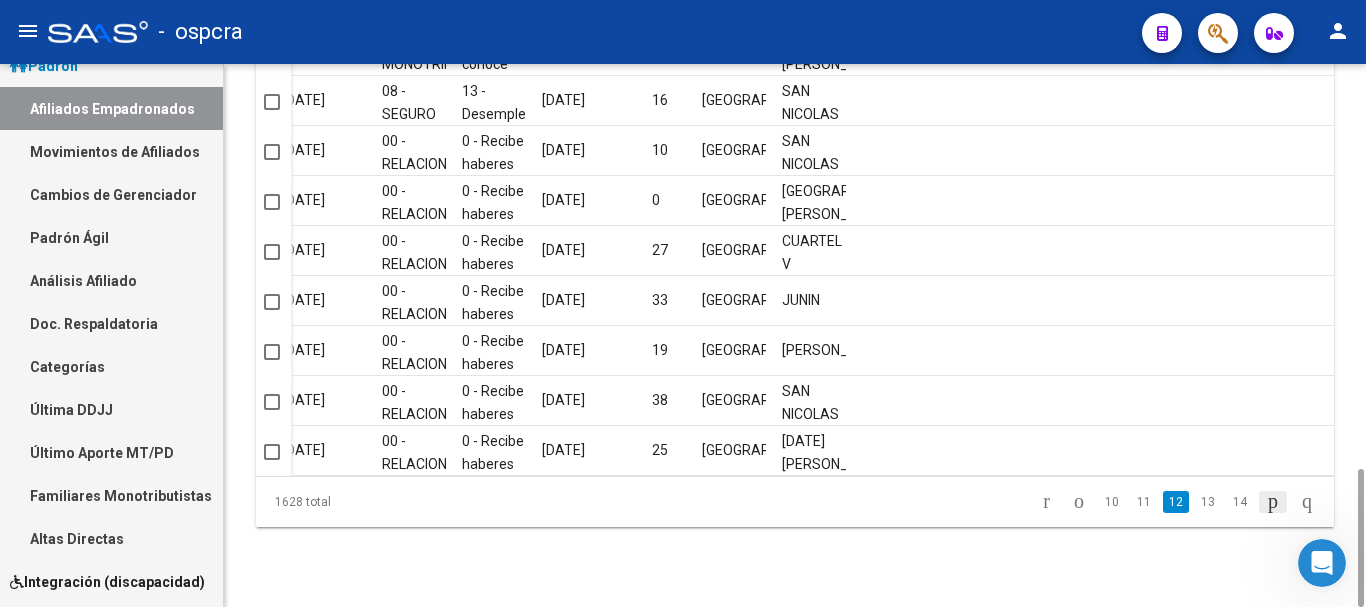 click 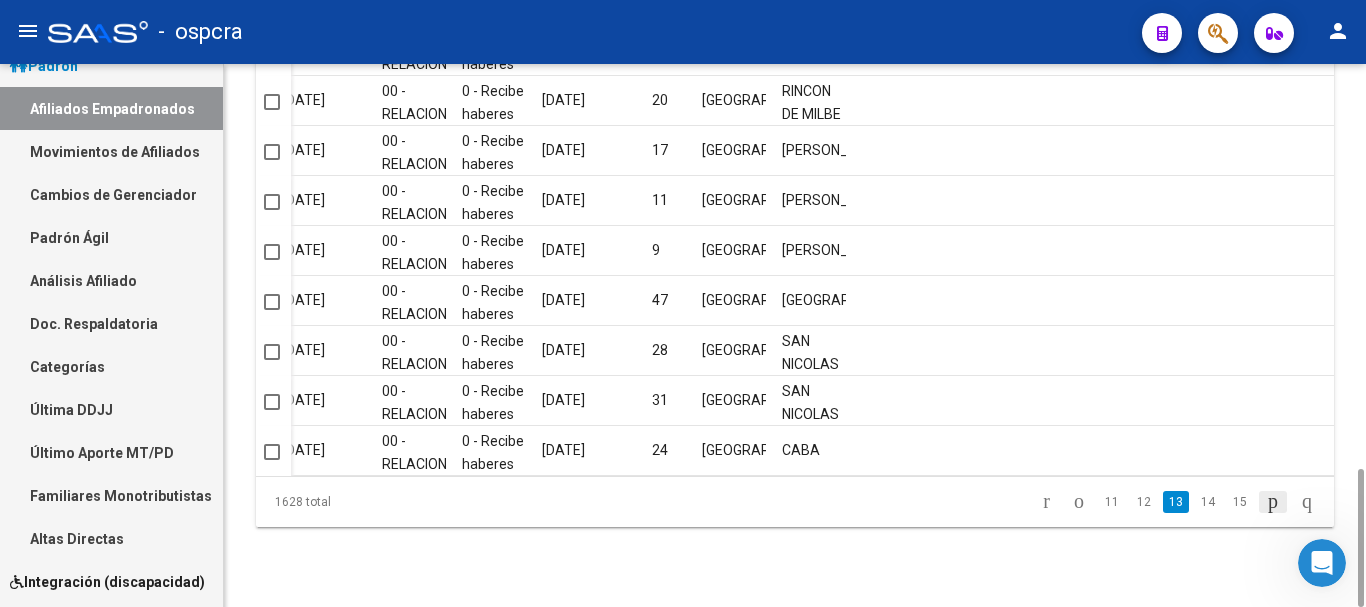 click 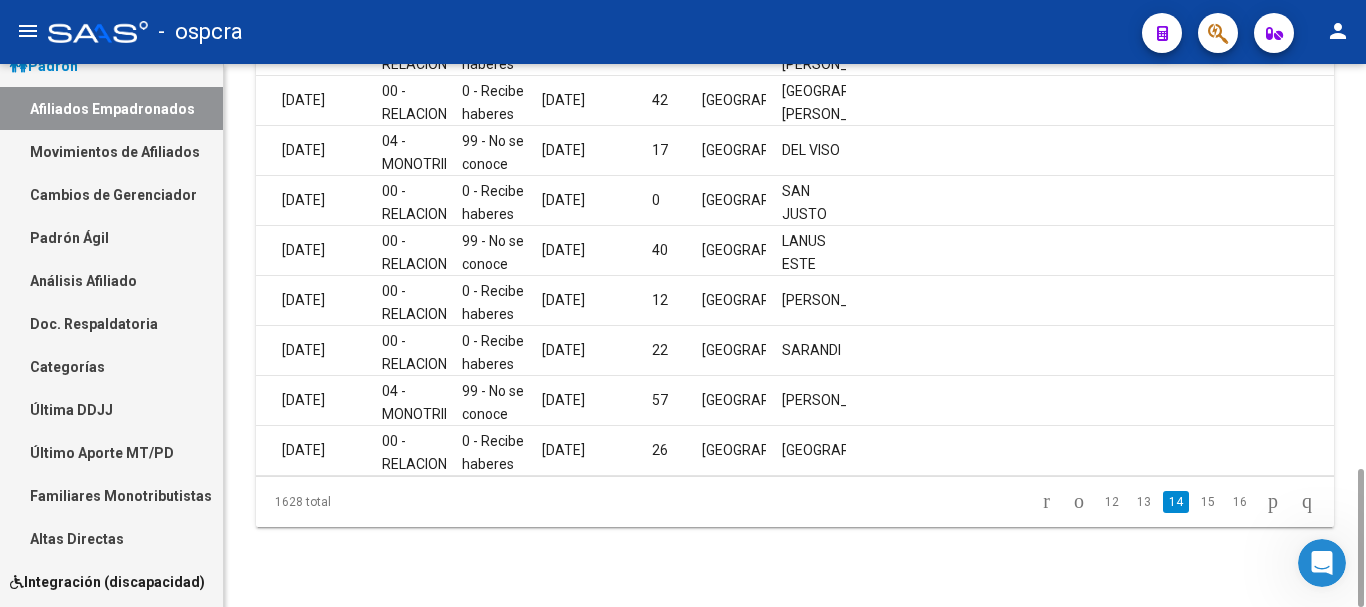 scroll, scrollTop: 0, scrollLeft: 0, axis: both 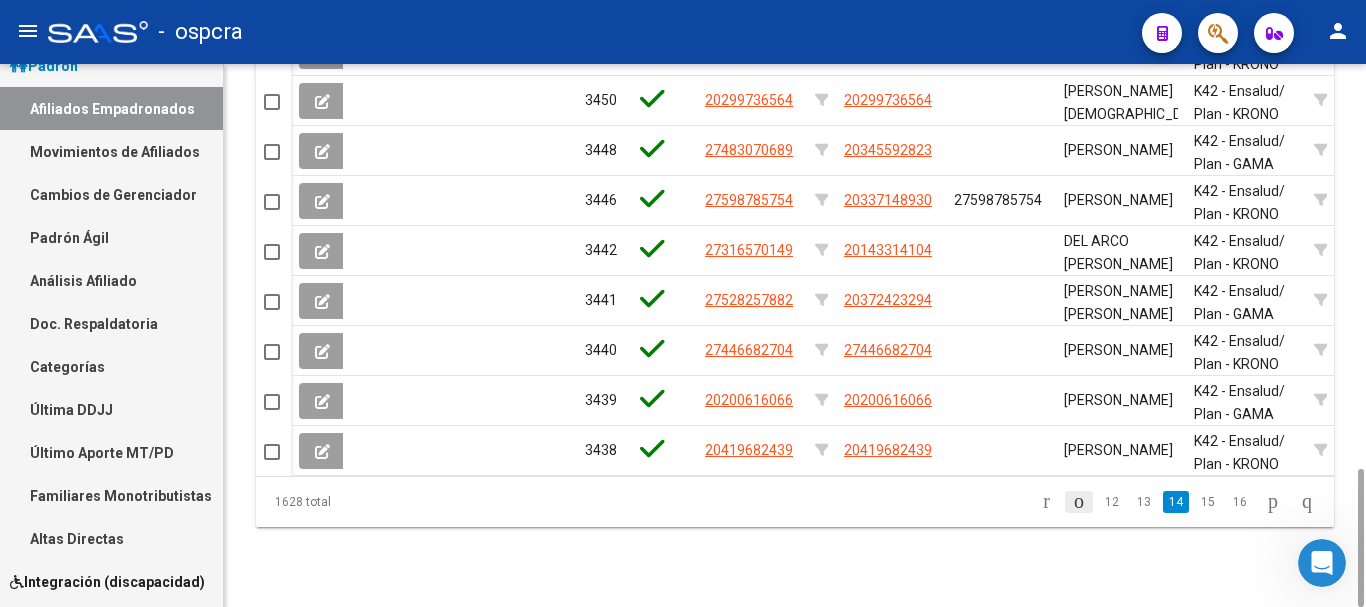click 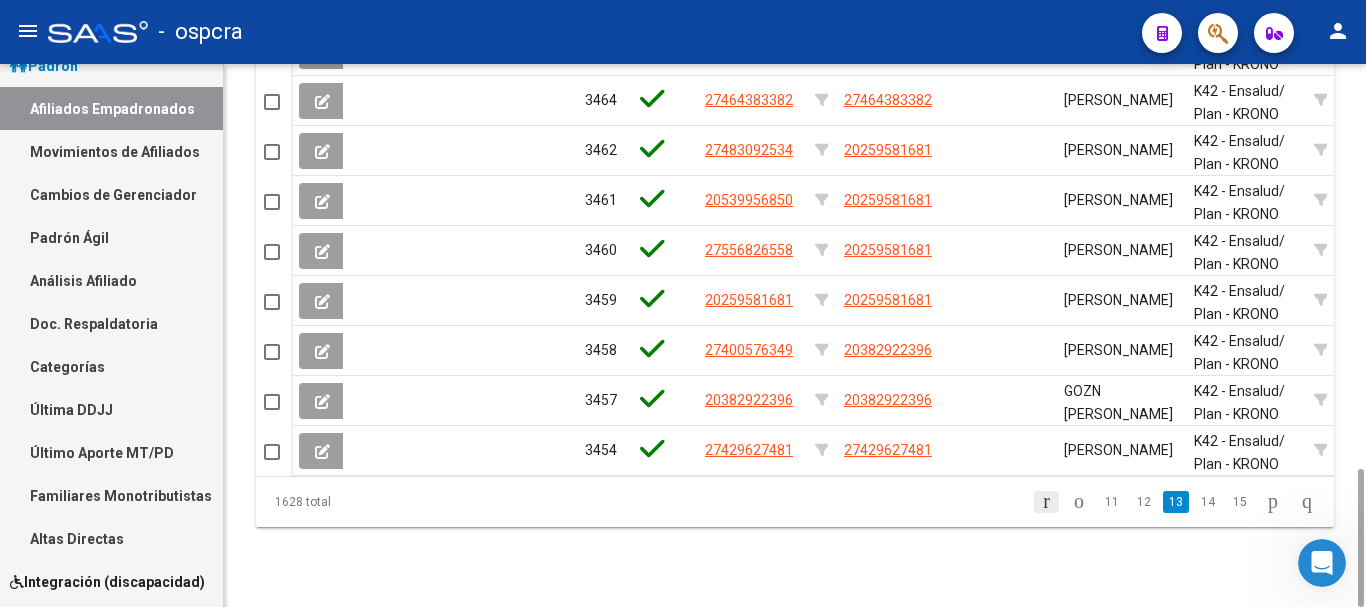 click 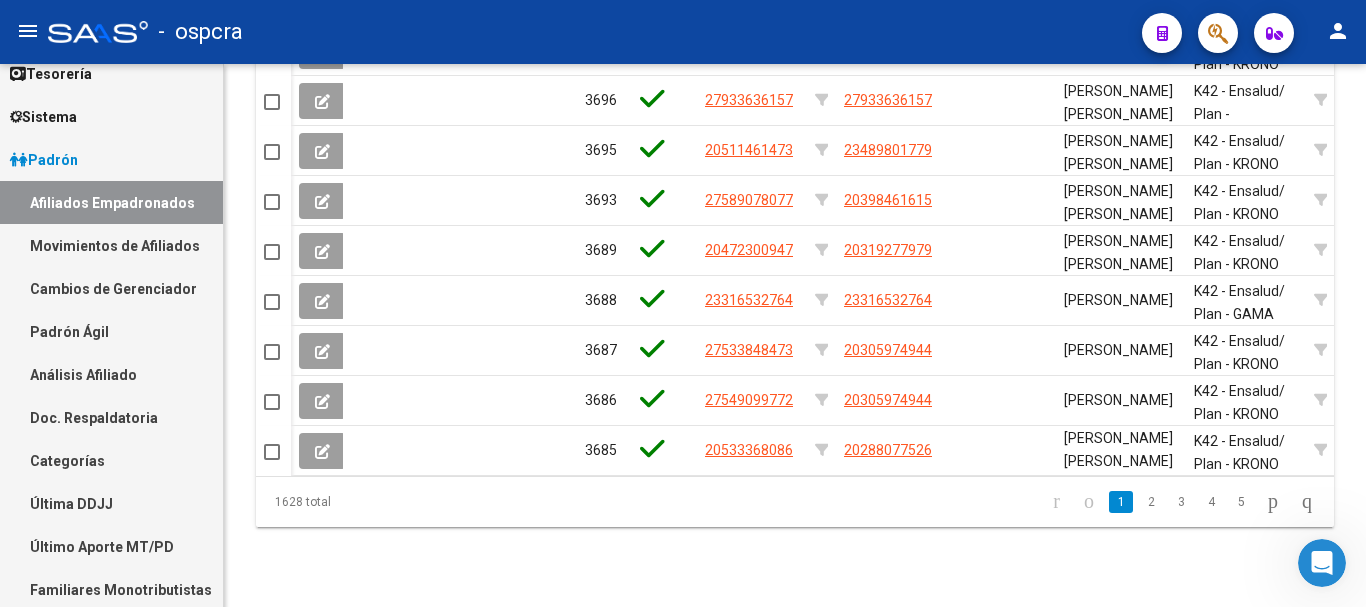 scroll, scrollTop: 0, scrollLeft: 0, axis: both 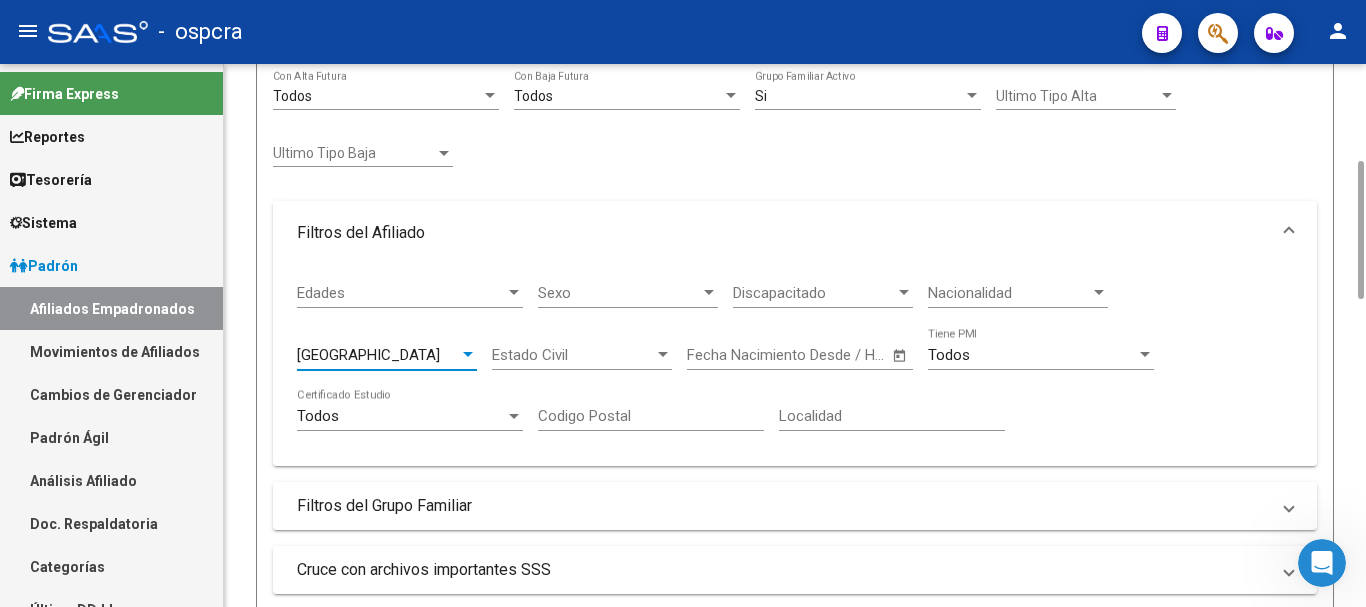 click on "[GEOGRAPHIC_DATA]" at bounding box center [378, 355] 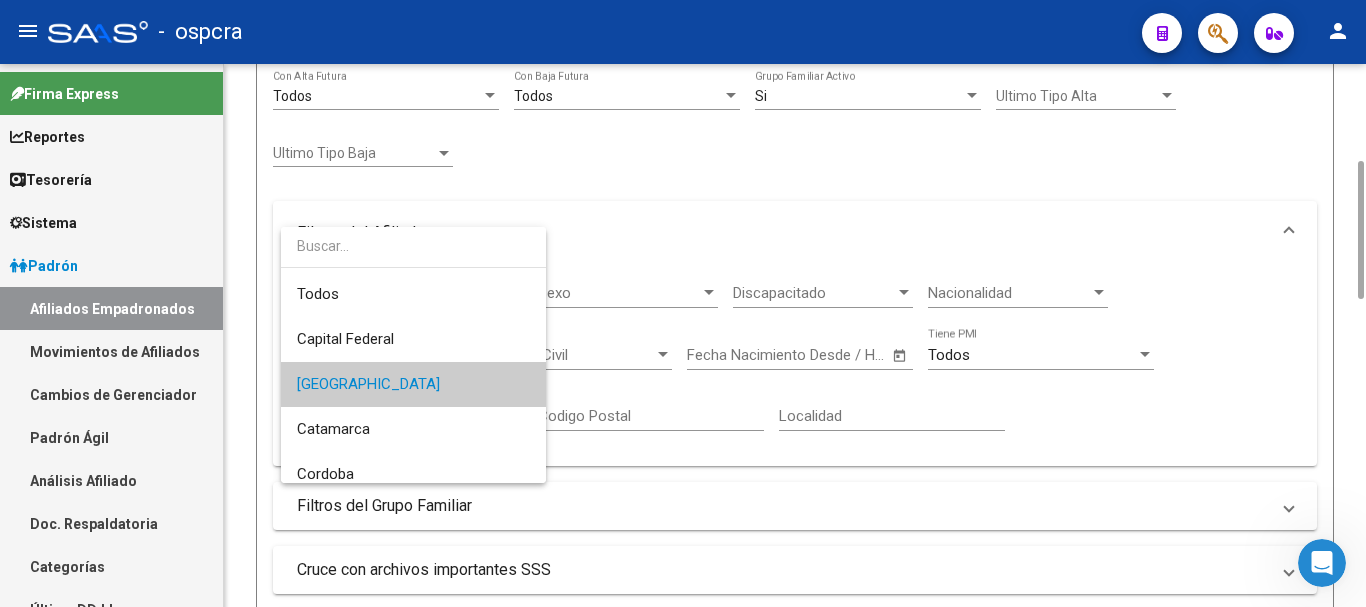 scroll, scrollTop: 30, scrollLeft: 0, axis: vertical 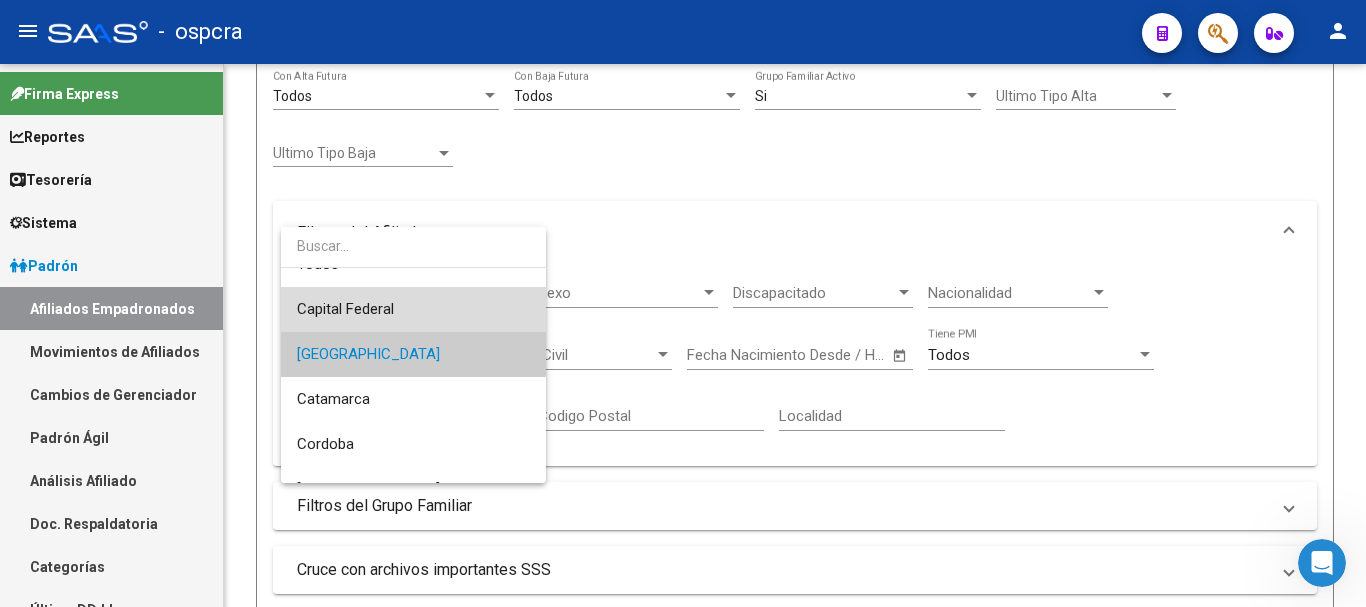 click on "Capital Federal" at bounding box center (413, 309) 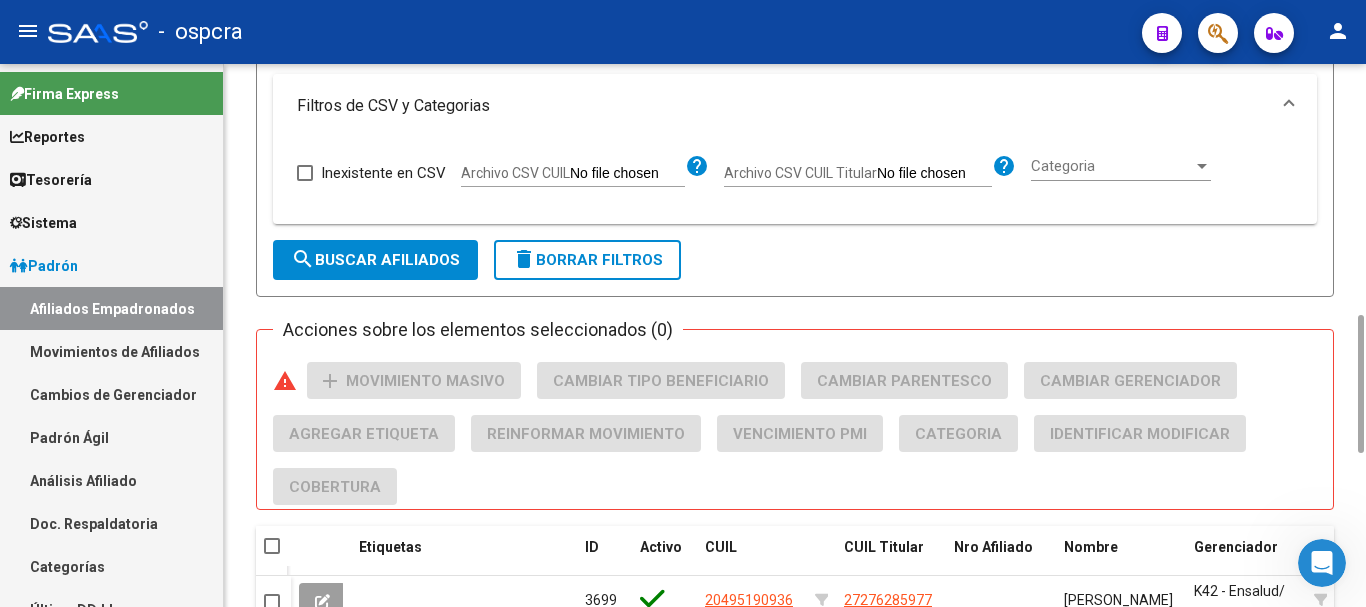 scroll, scrollTop: 1180, scrollLeft: 0, axis: vertical 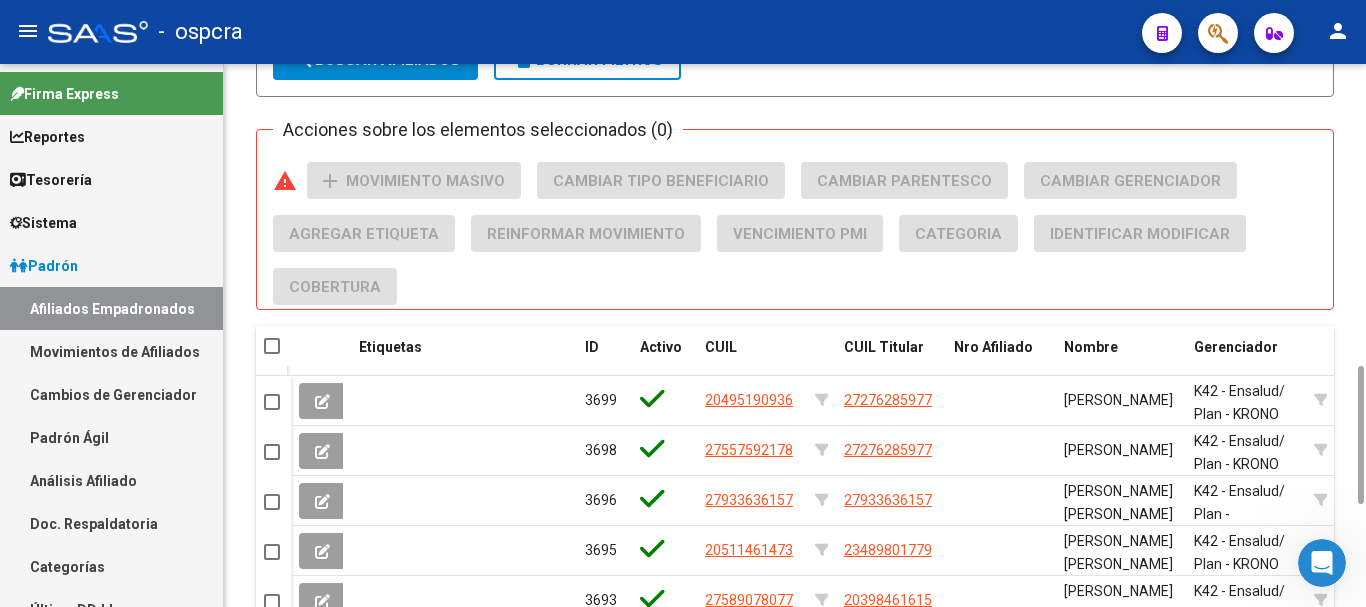 click at bounding box center [272, 346] 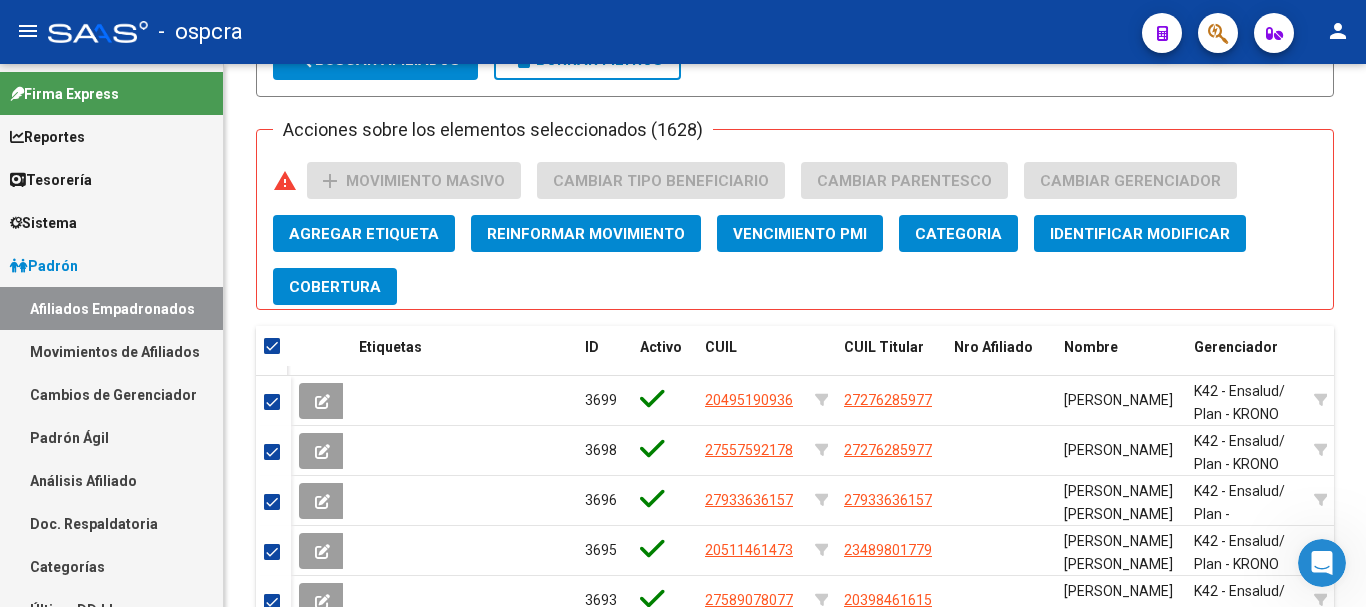 scroll, scrollTop: 1580, scrollLeft: 0, axis: vertical 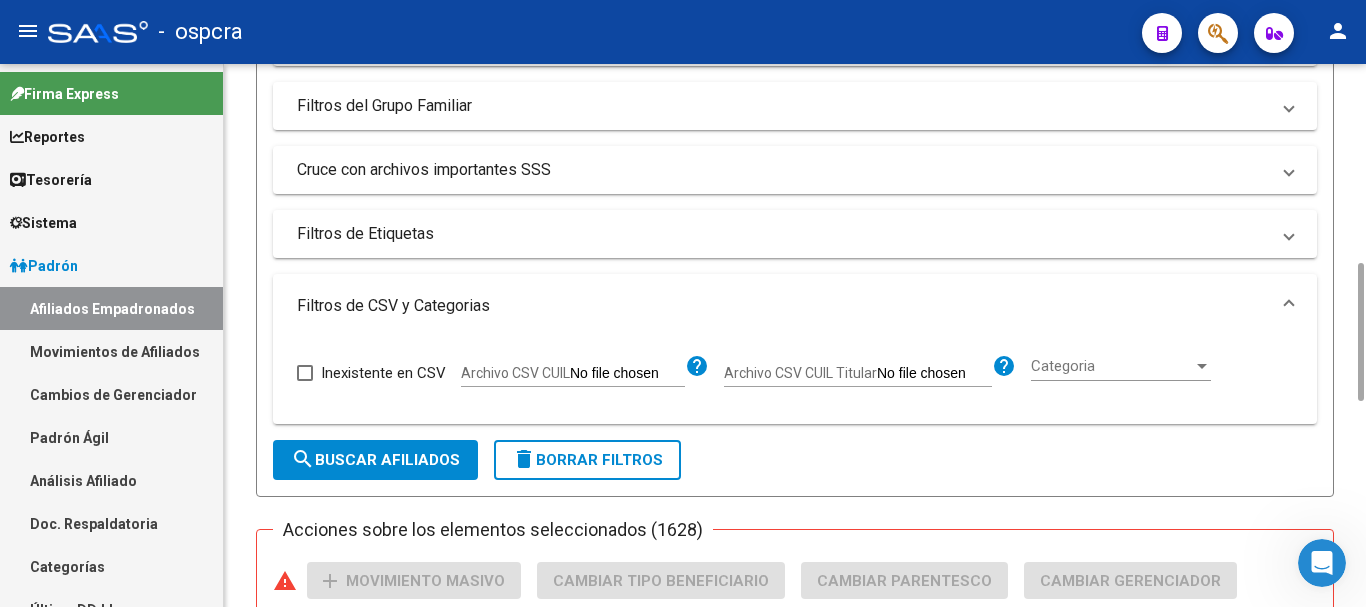 click on "search  Buscar Afiliados" 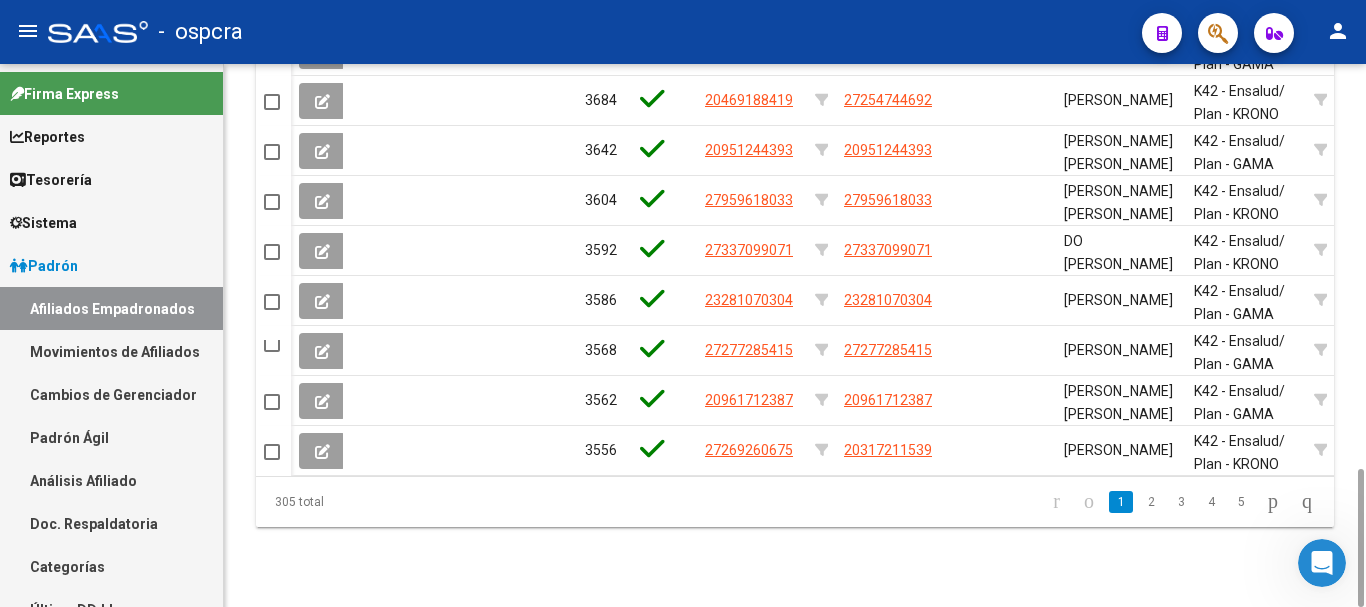 drag, startPoint x: 352, startPoint y: 494, endPoint x: 668, endPoint y: 534, distance: 318.52158 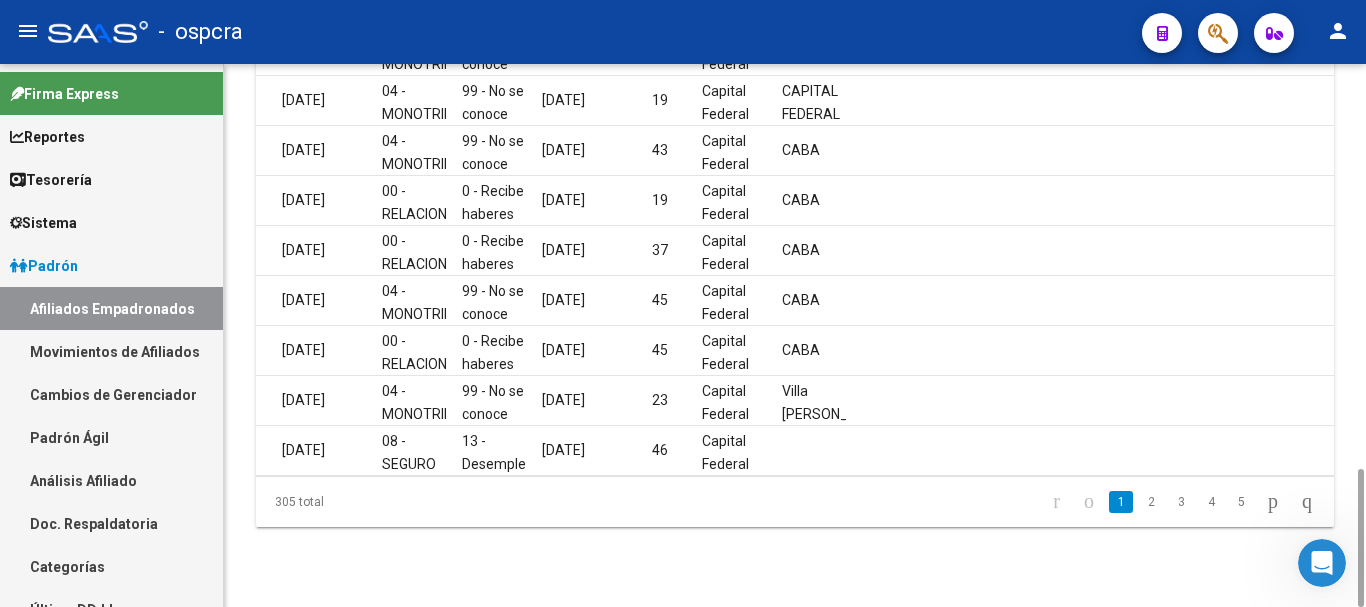 scroll, scrollTop: 0, scrollLeft: 128, axis: horizontal 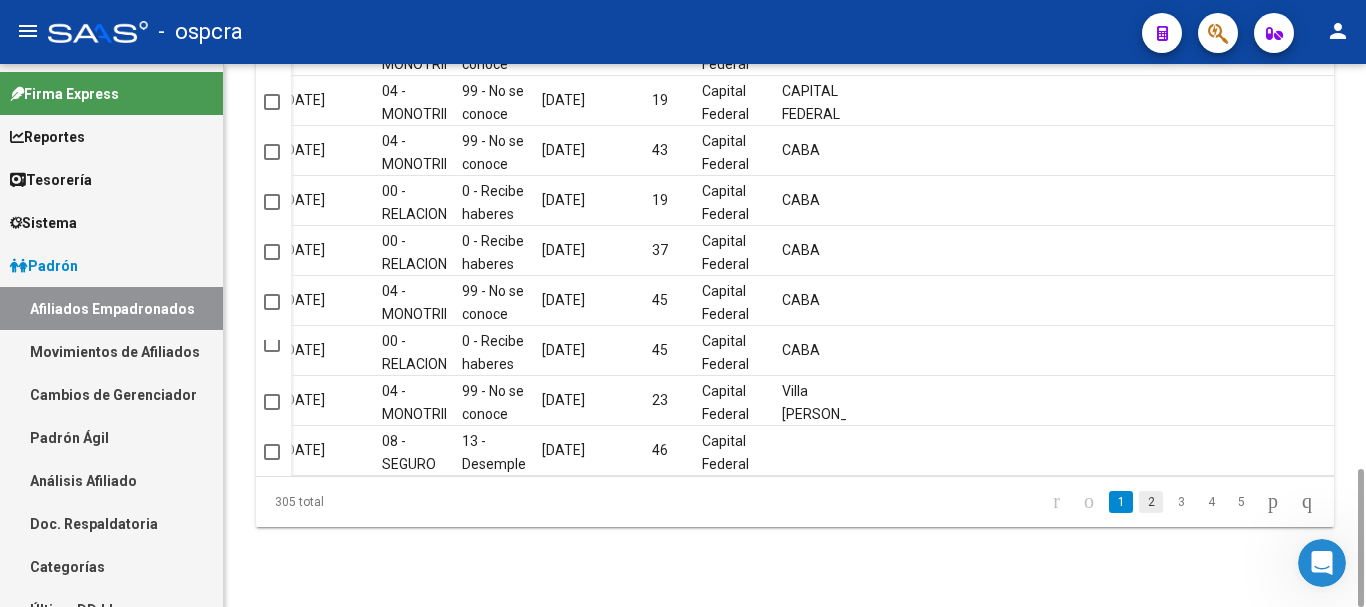 click on "2" 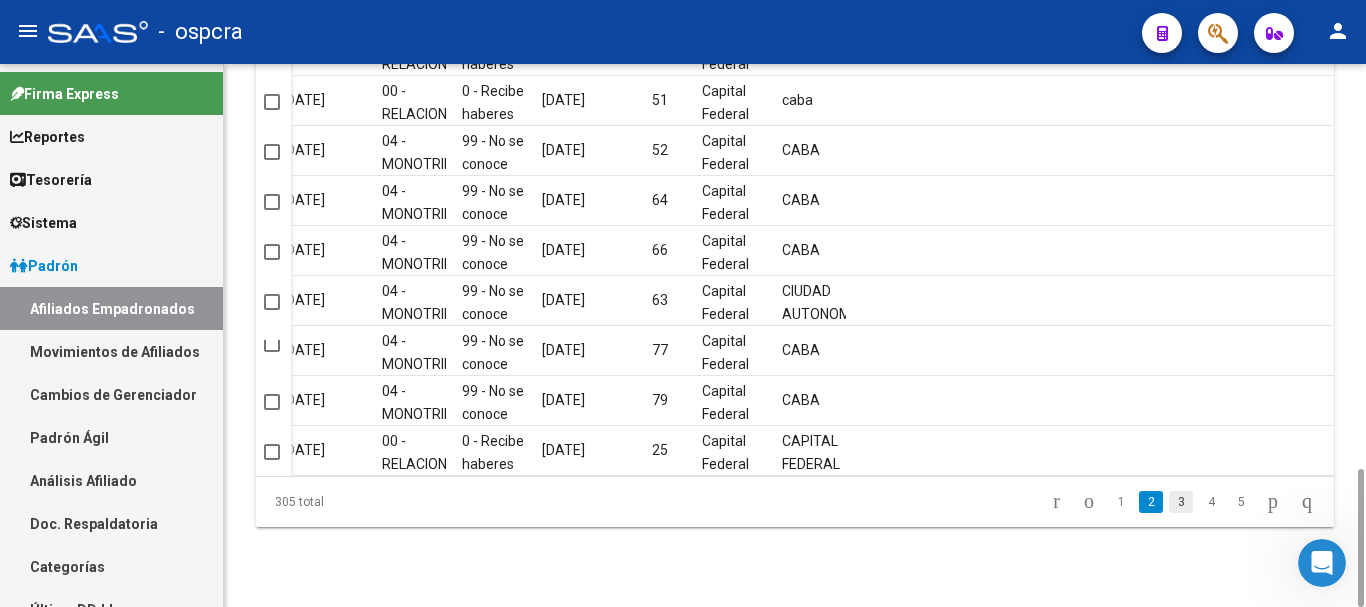 click on "3" 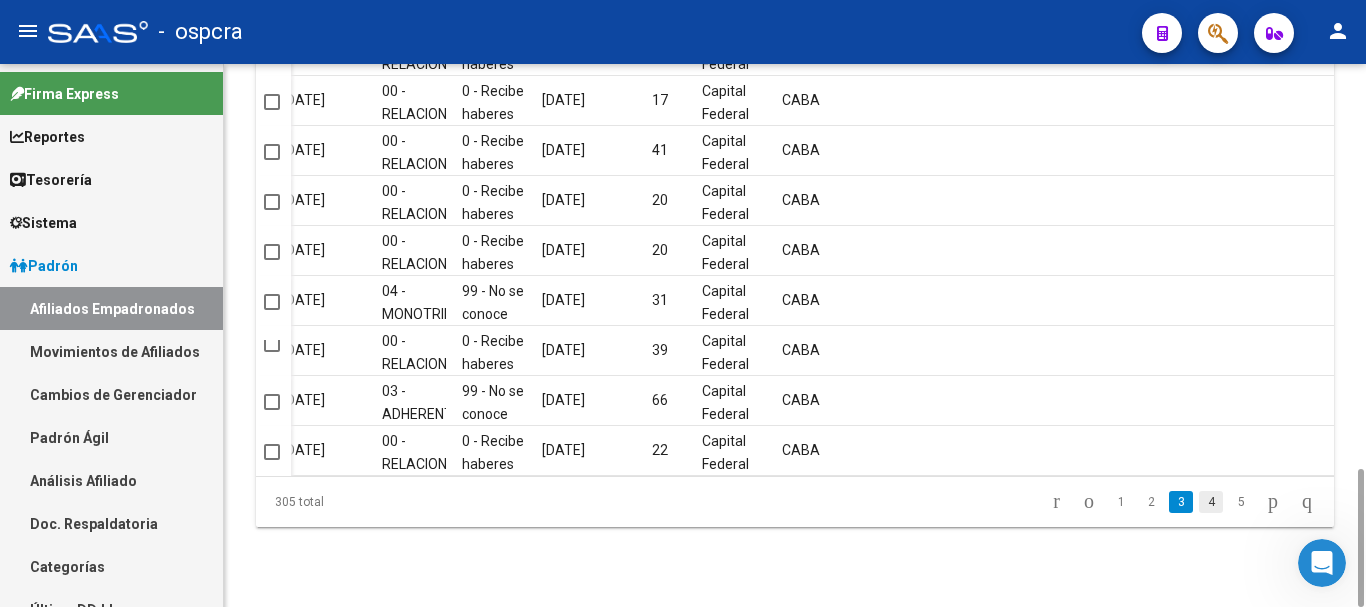 click on "4" 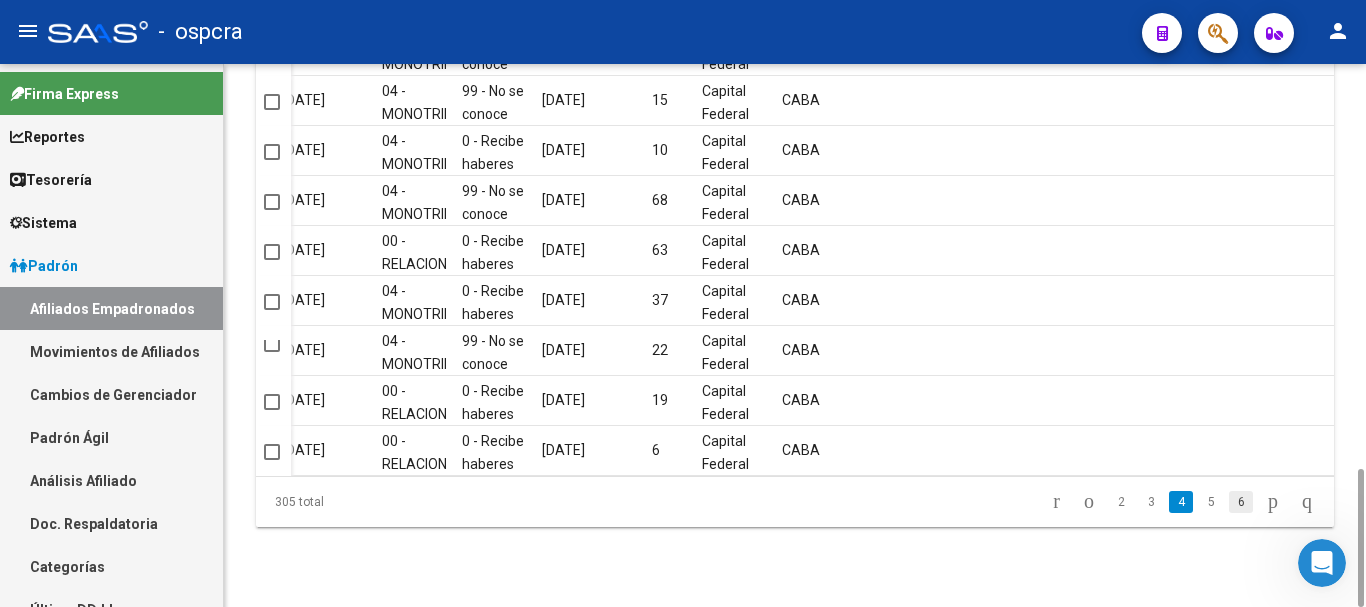 click on "6" 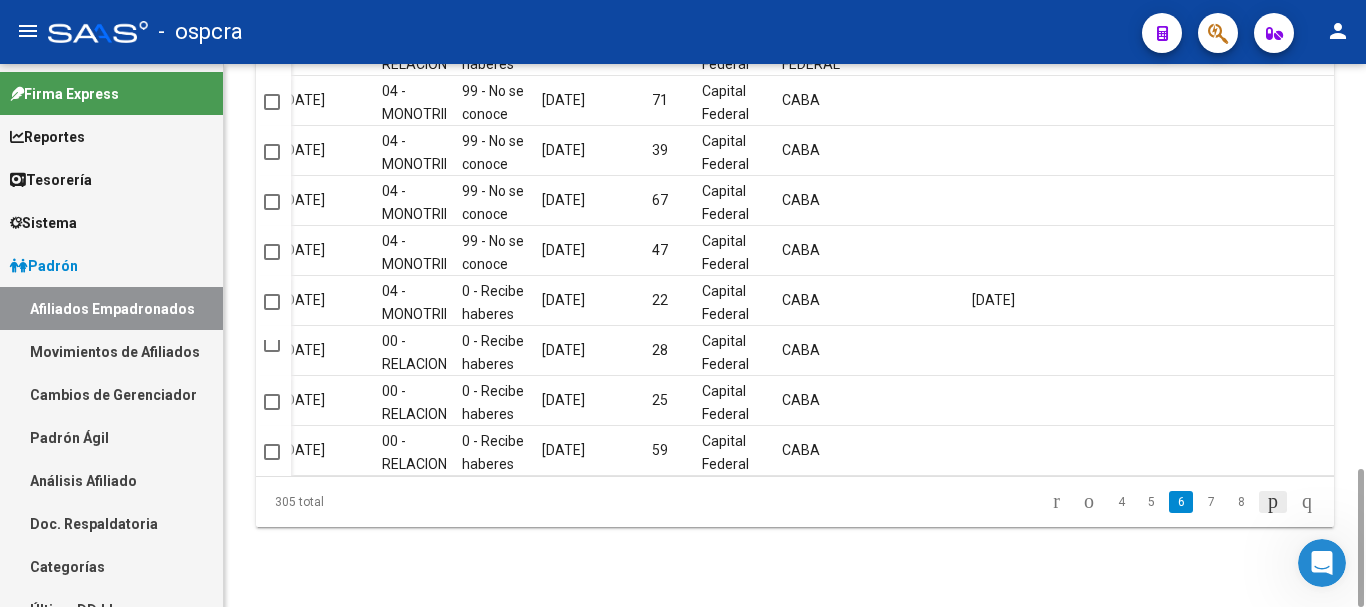 click 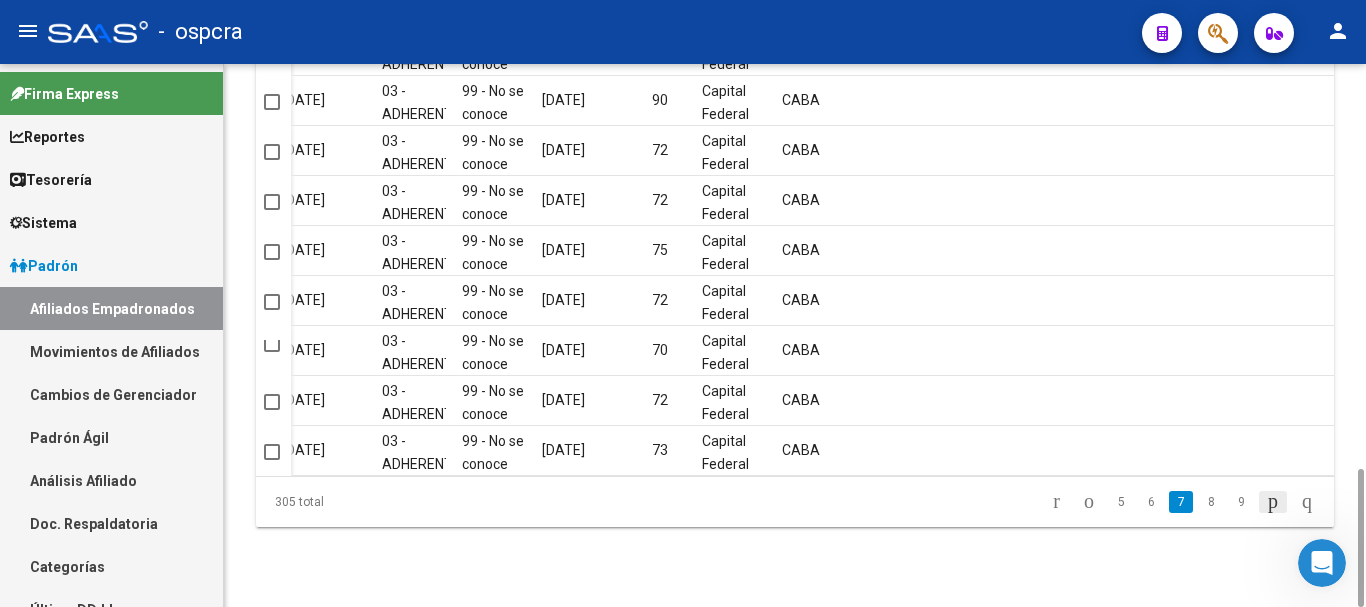 click 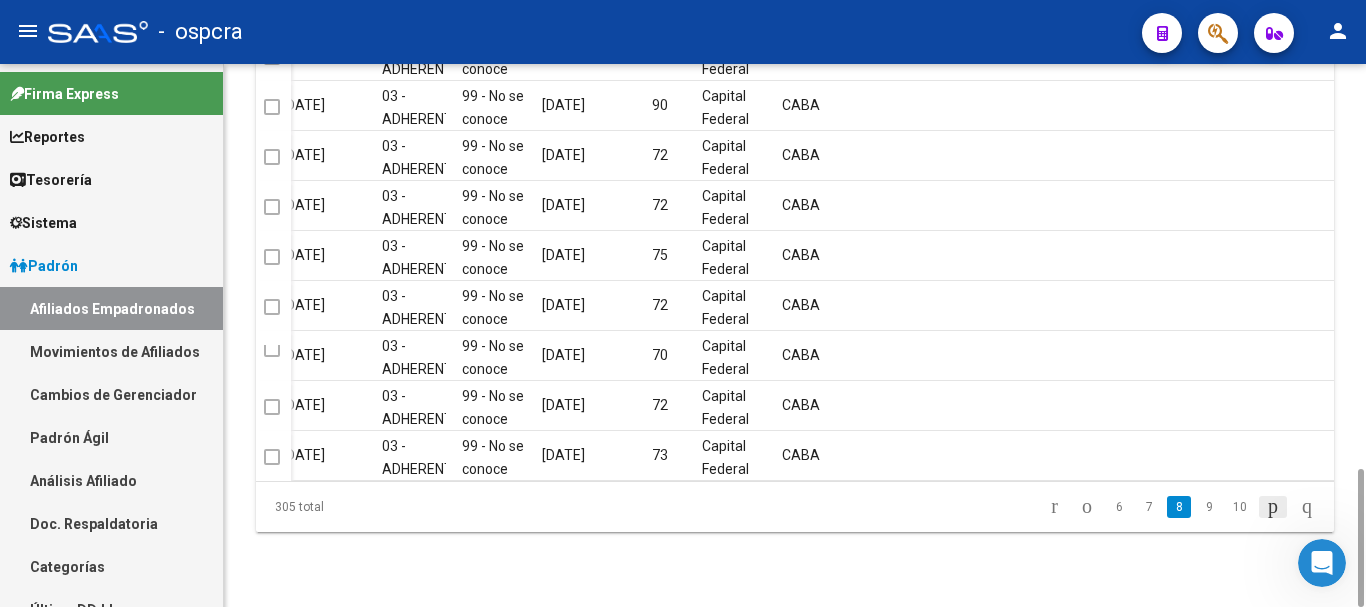 click on "305 total   6   7   8   9   10" 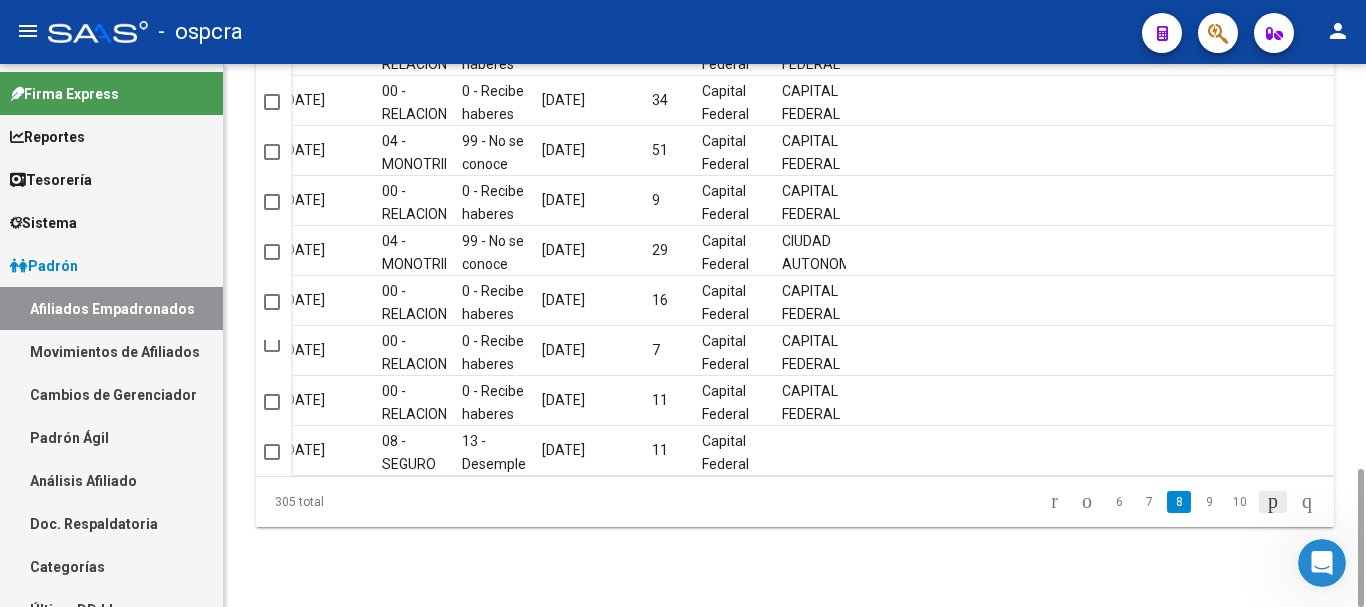 click 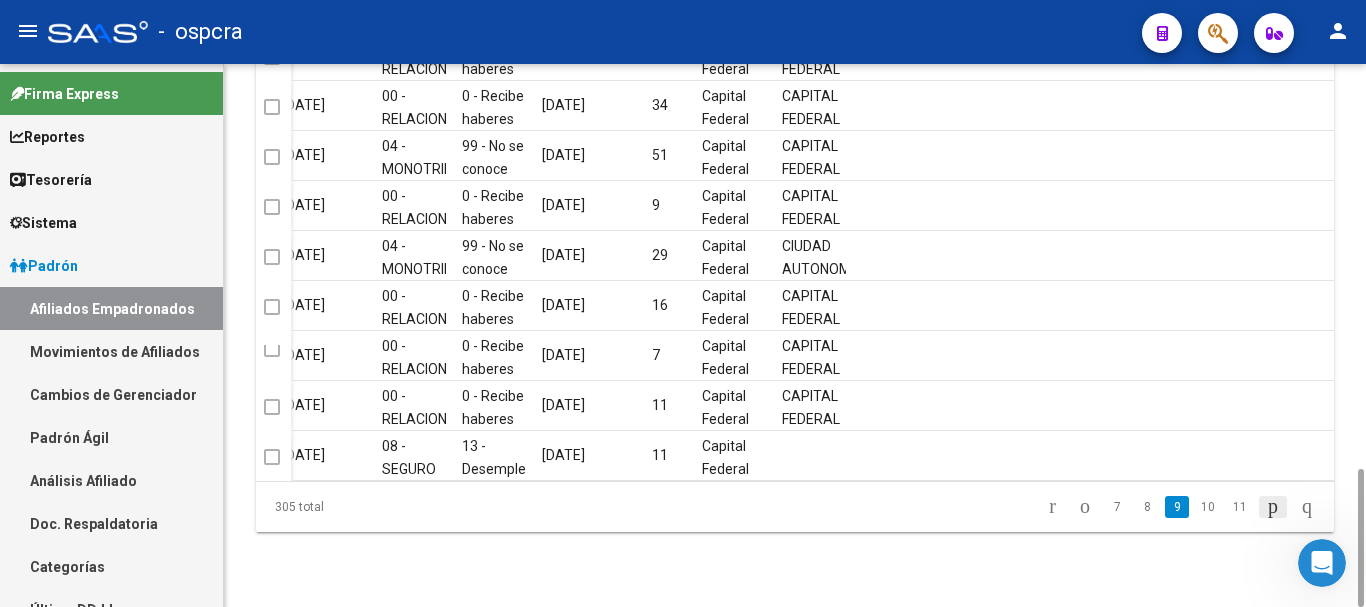 click on "305 total   7   8   9   10   11" 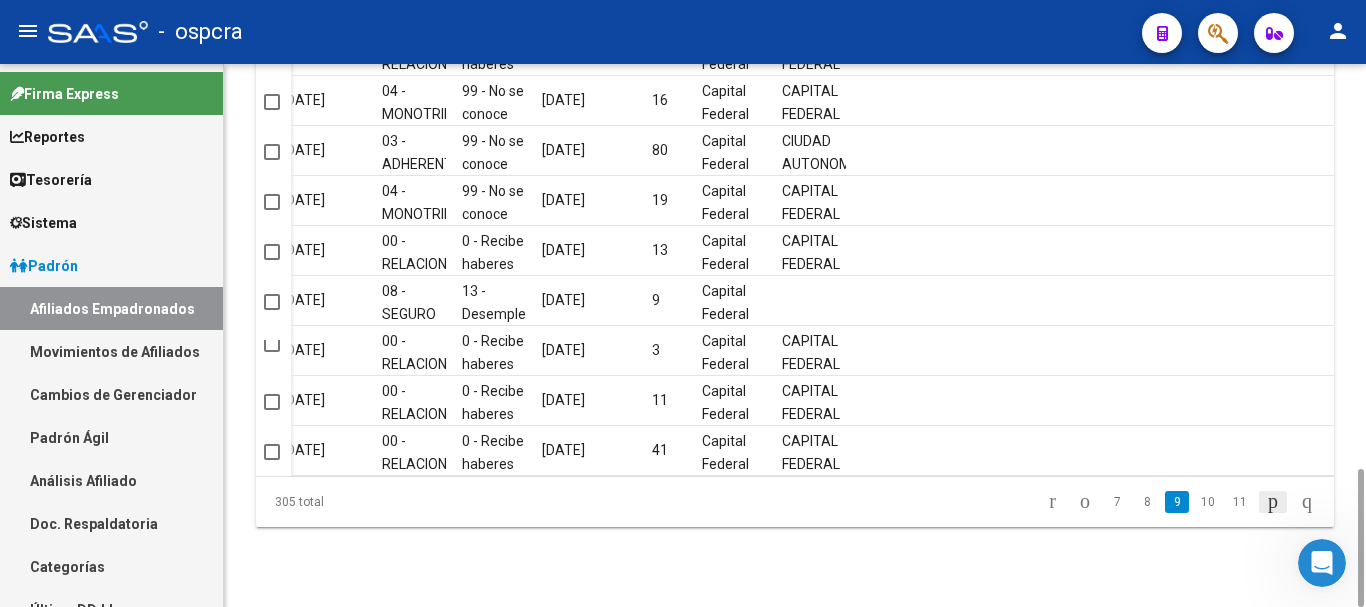 click 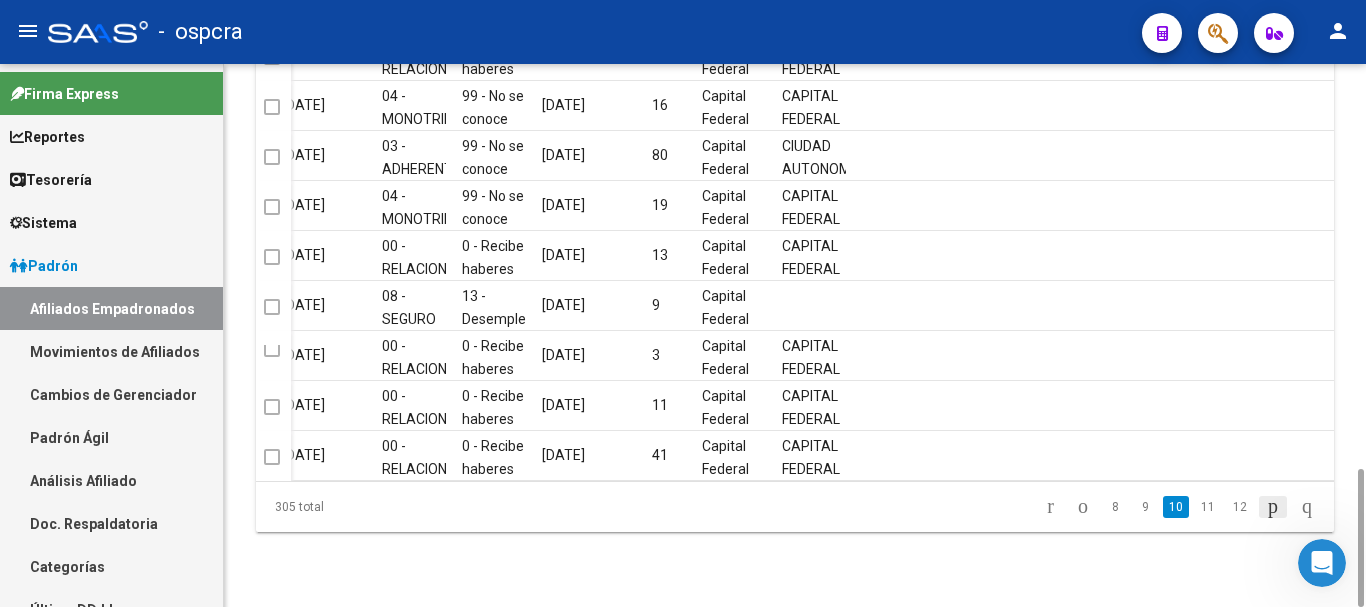 click on "305 total   8   9   10   11   12" 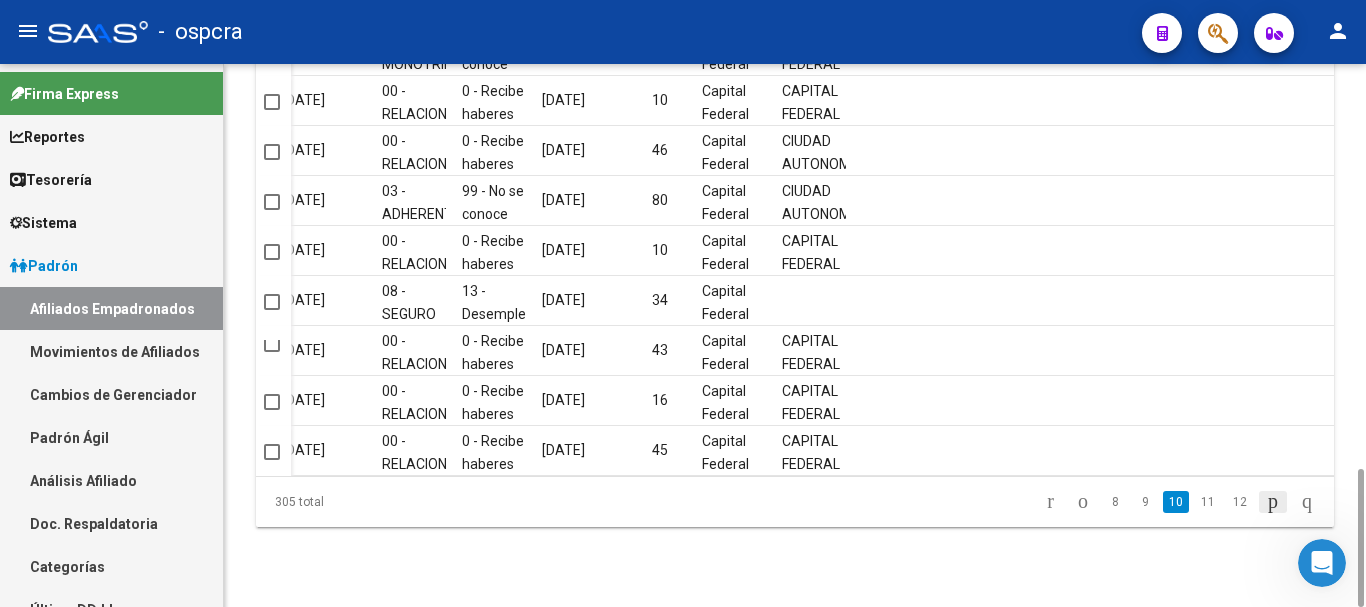 click 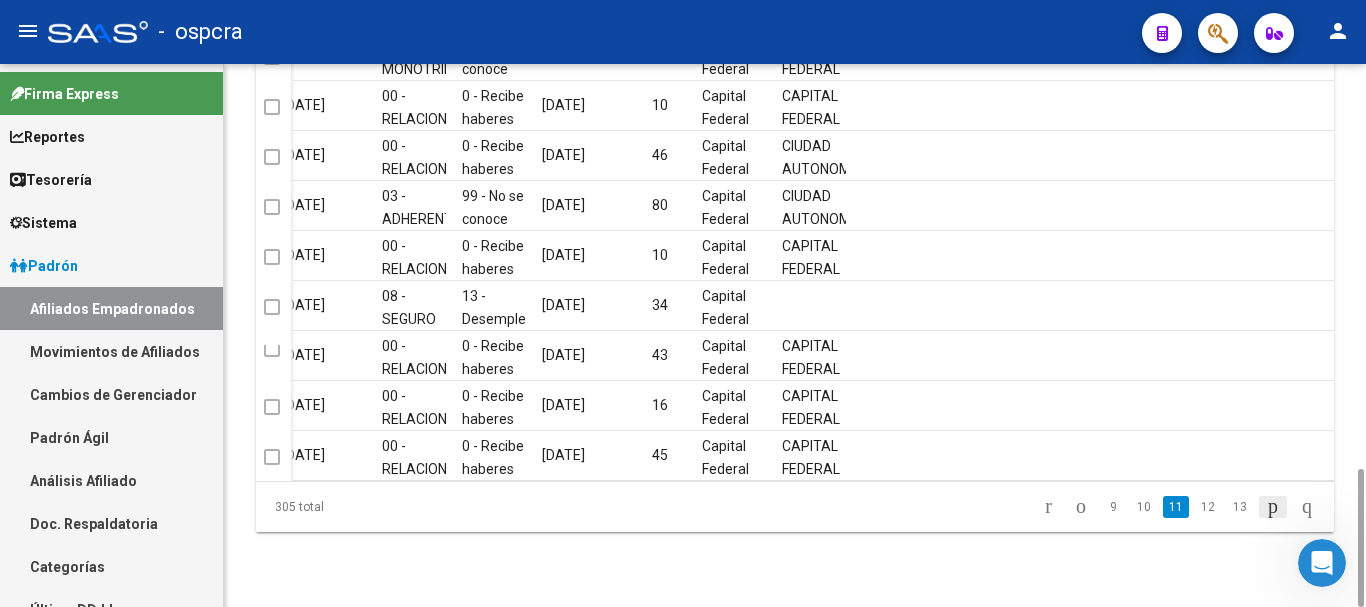 click on "305 total   9   10   11   12   13" 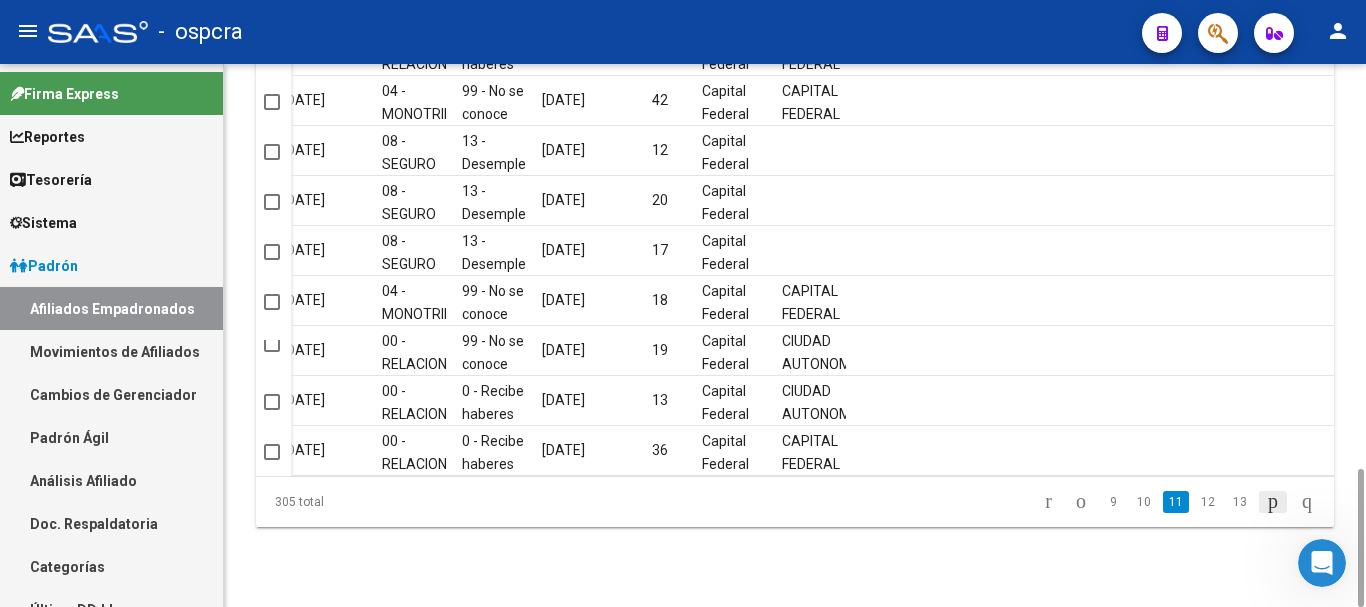 click 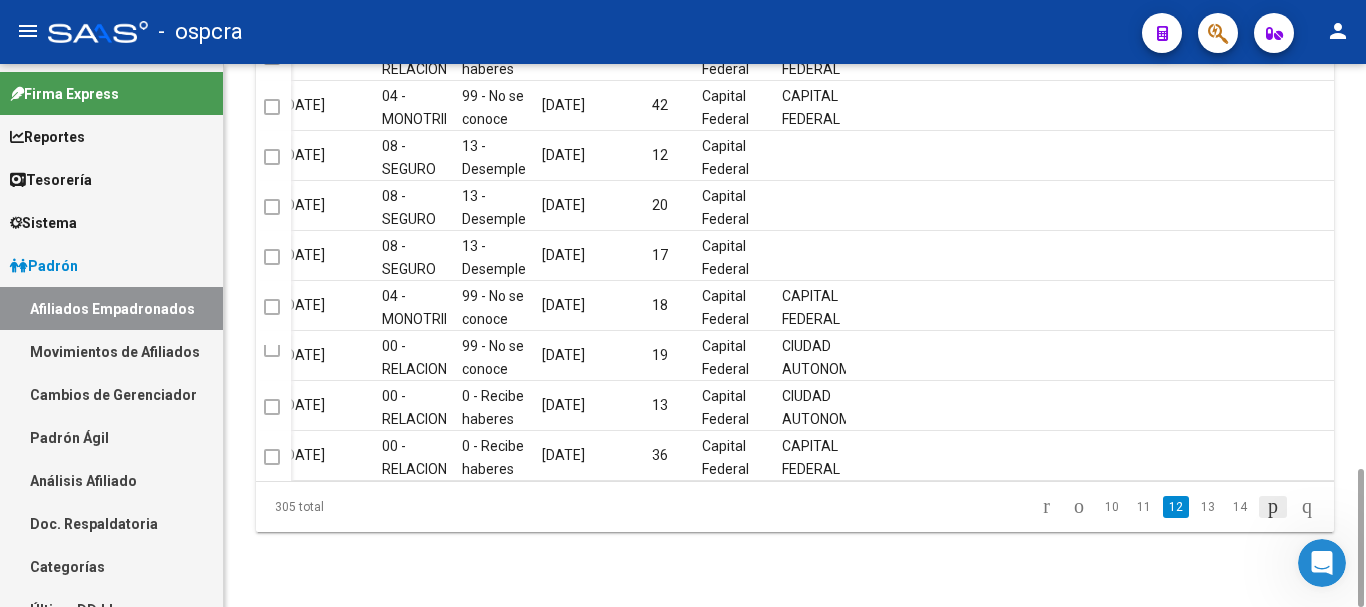 click on "305 total   10   11   12   13   14" 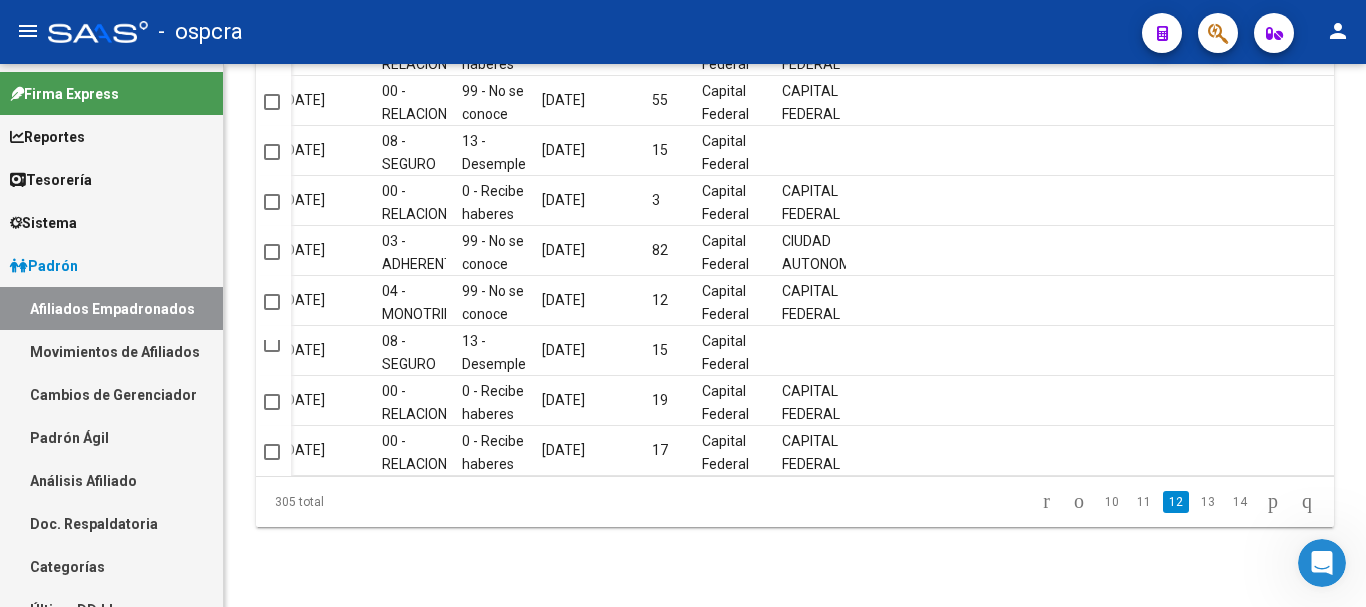 click at bounding box center (1322, 563) 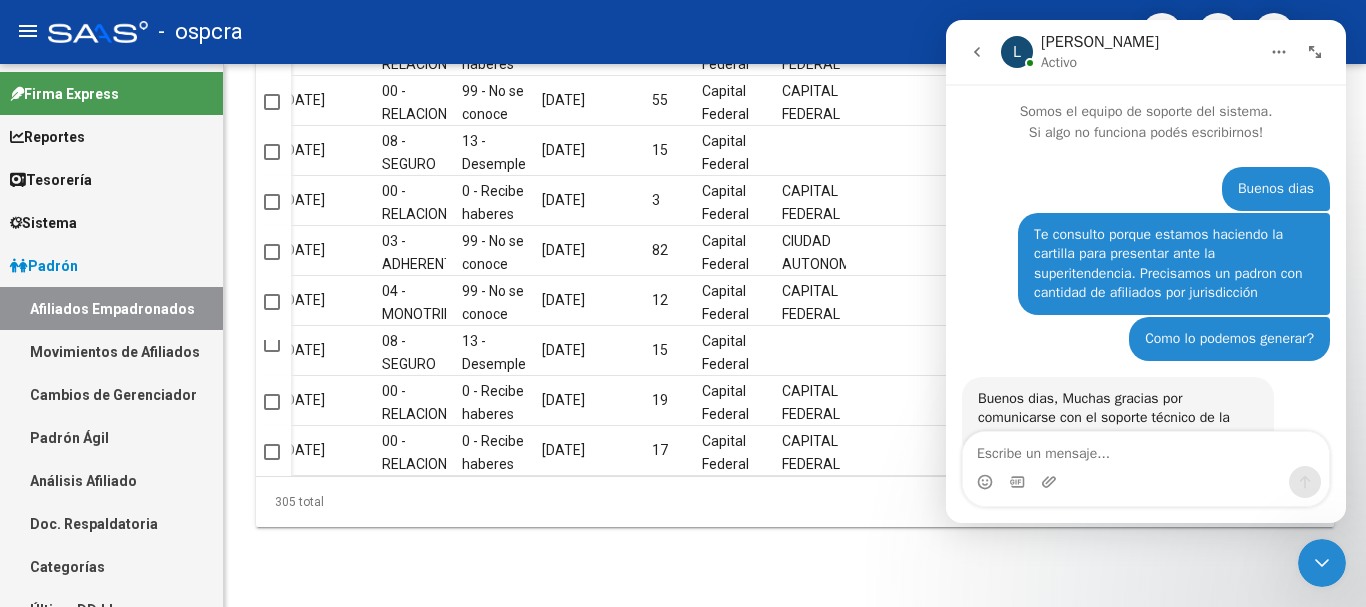 scroll, scrollTop: 69, scrollLeft: 0, axis: vertical 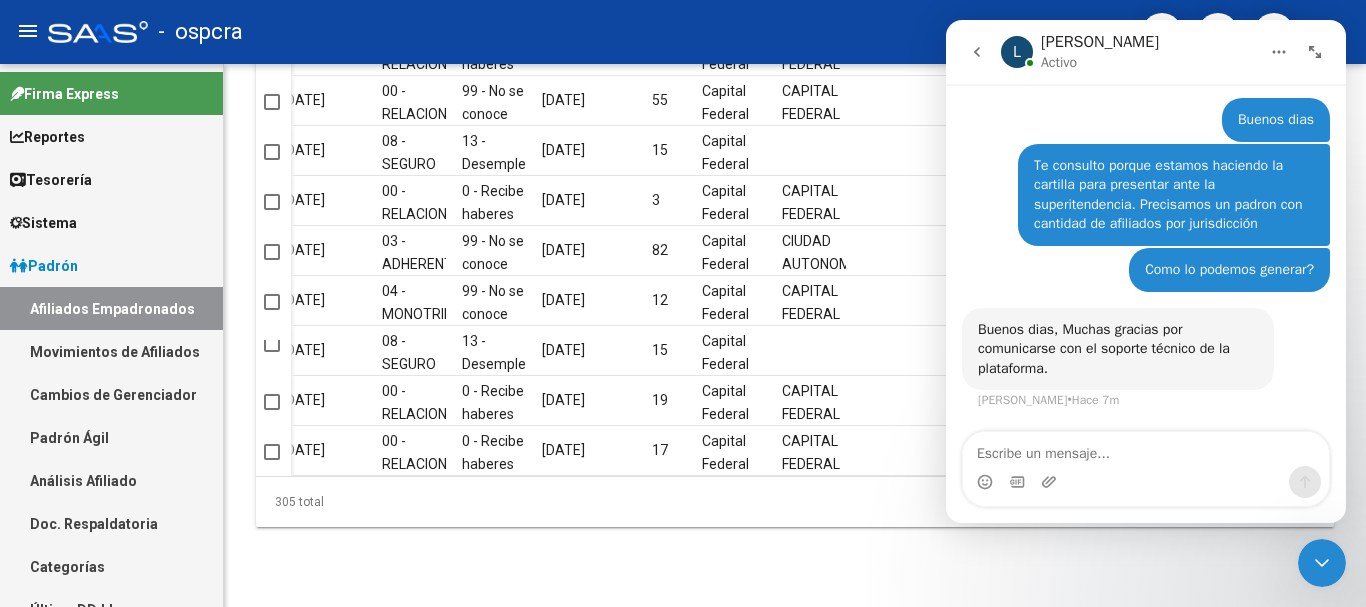 click at bounding box center [1146, 449] 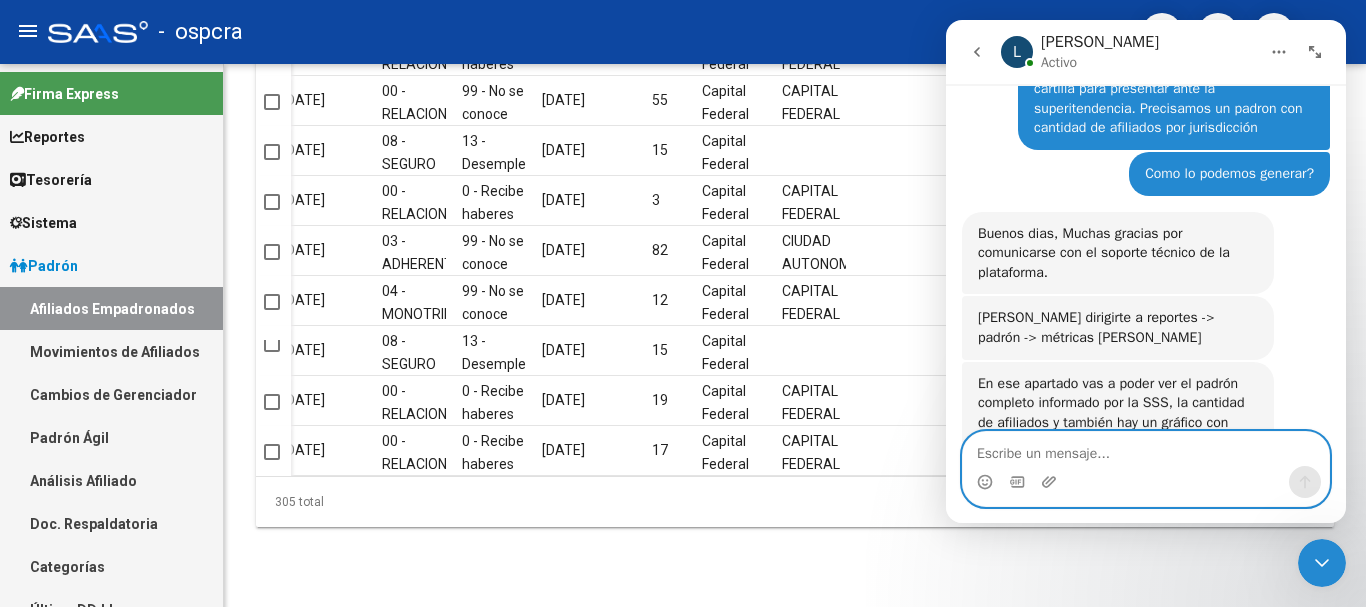 scroll, scrollTop: 239, scrollLeft: 0, axis: vertical 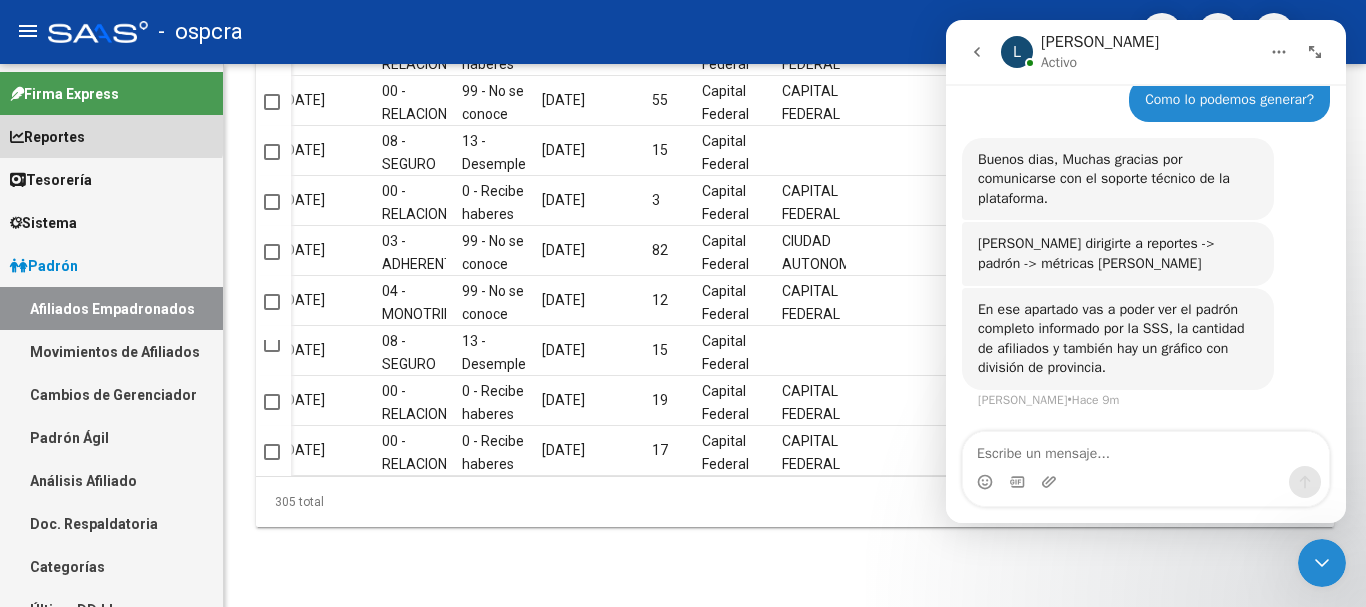 click on "Reportes" at bounding box center [111, 136] 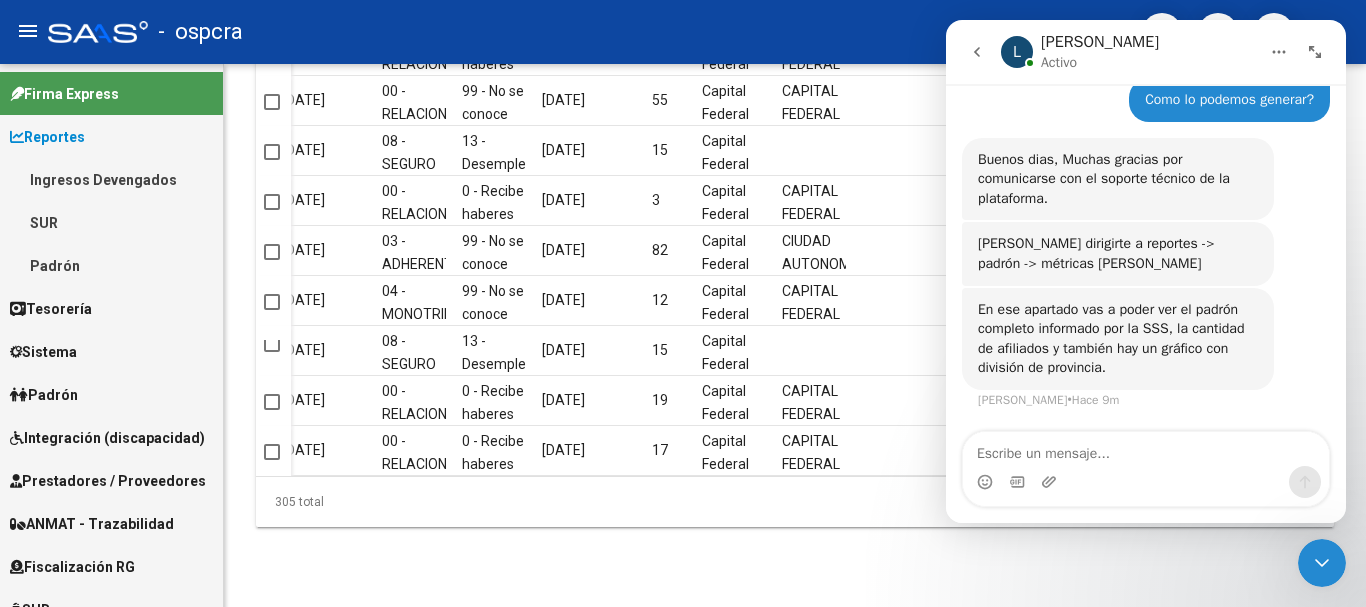 click on "Padrón" at bounding box center (111, 265) 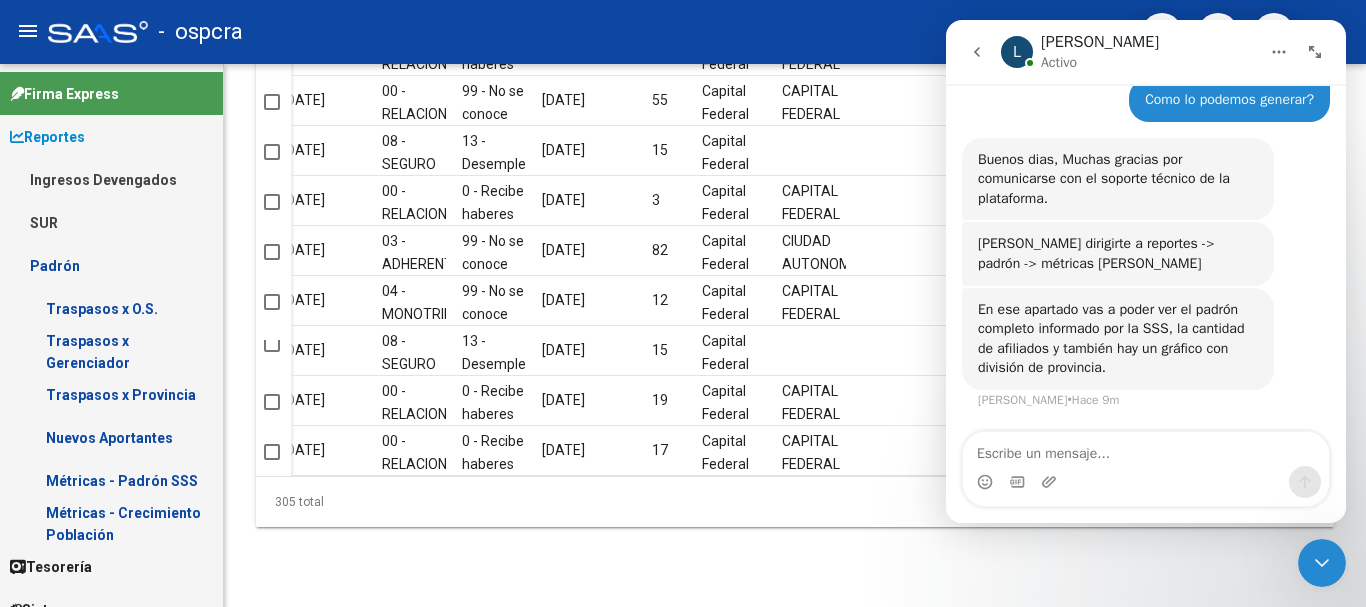 click on "Métricas - Padrón SSS" at bounding box center [111, 480] 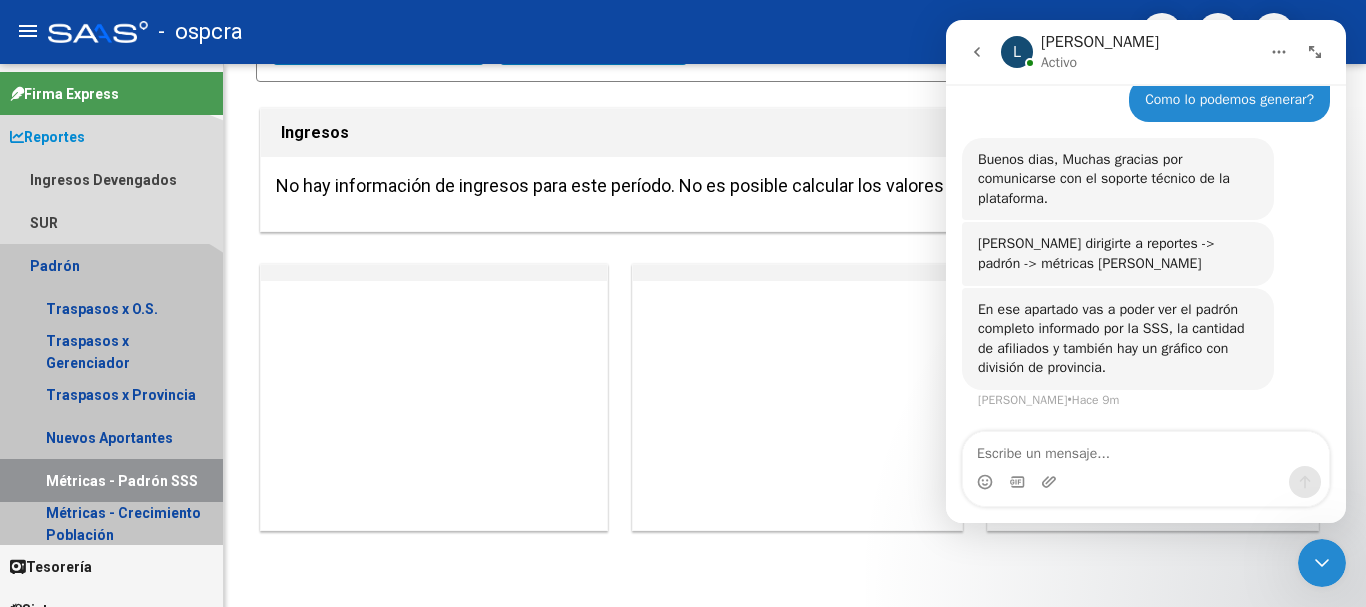 scroll, scrollTop: 0, scrollLeft: 0, axis: both 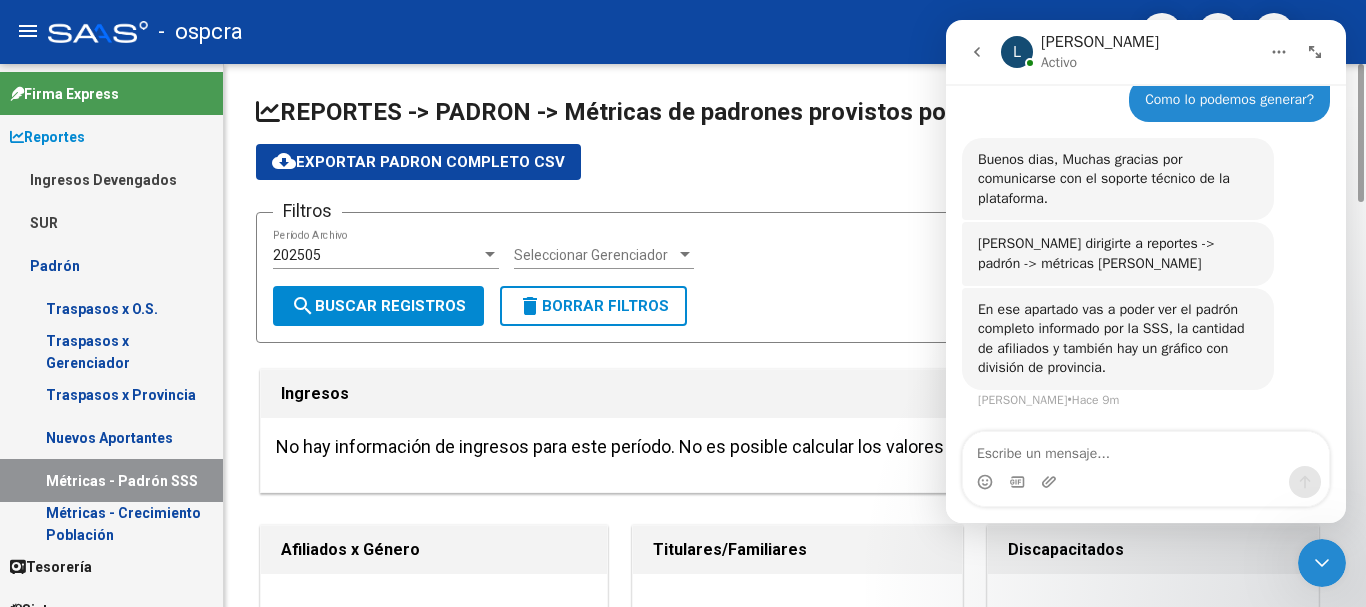 click on "Seleccionar Gerenciador Seleccionar Gerenciador" 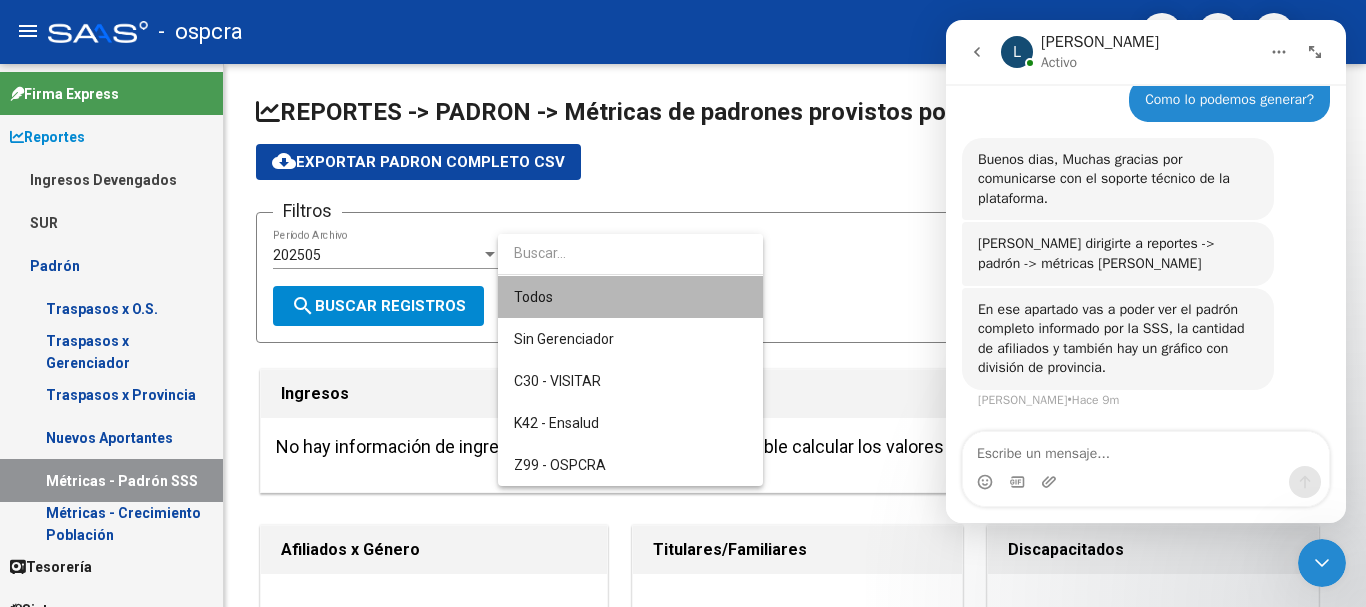 click on "Todos" at bounding box center (630, 297) 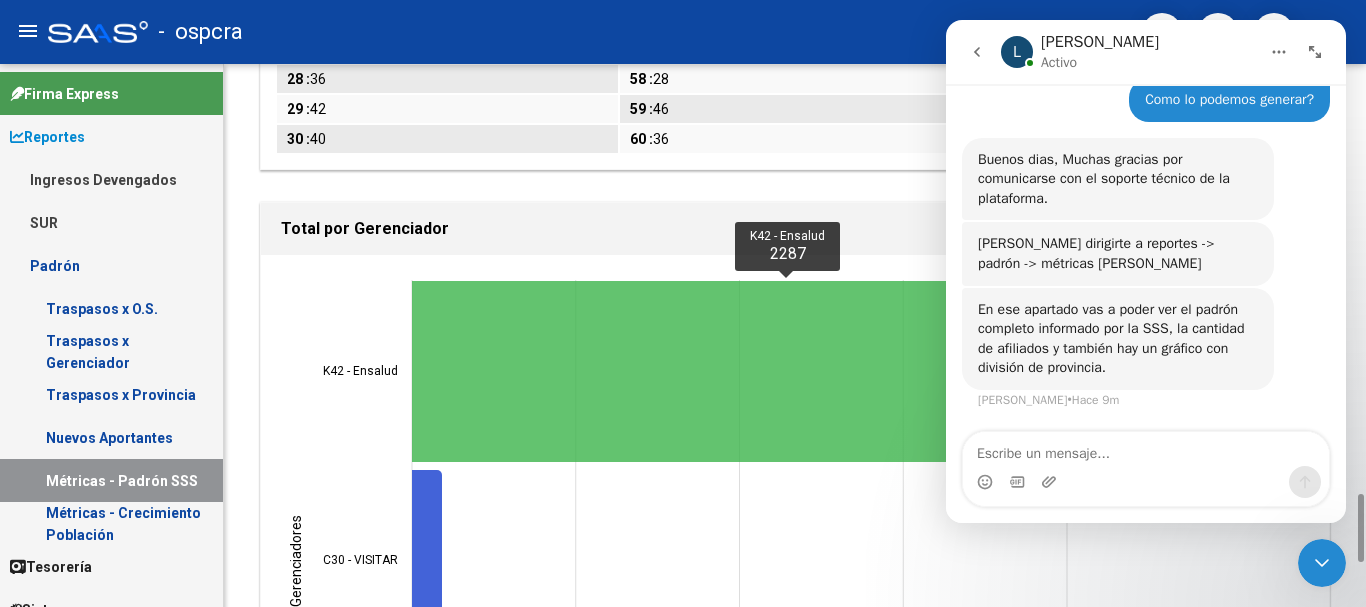 scroll, scrollTop: 3755, scrollLeft: 0, axis: vertical 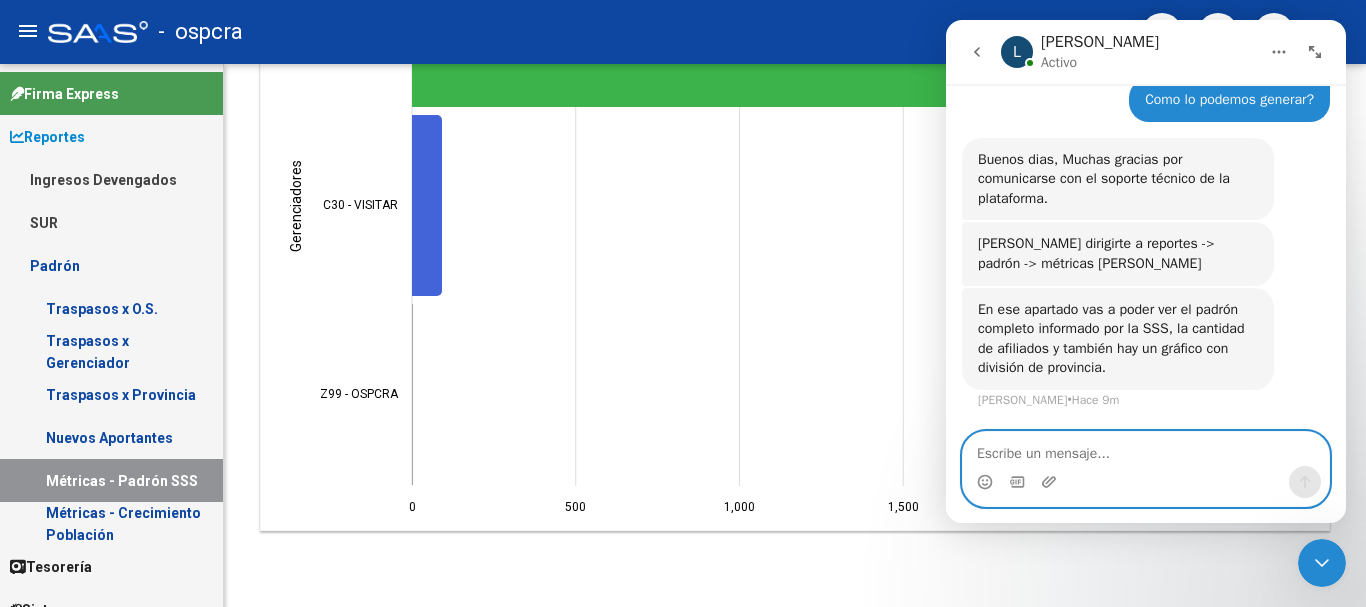 click at bounding box center (1146, 449) 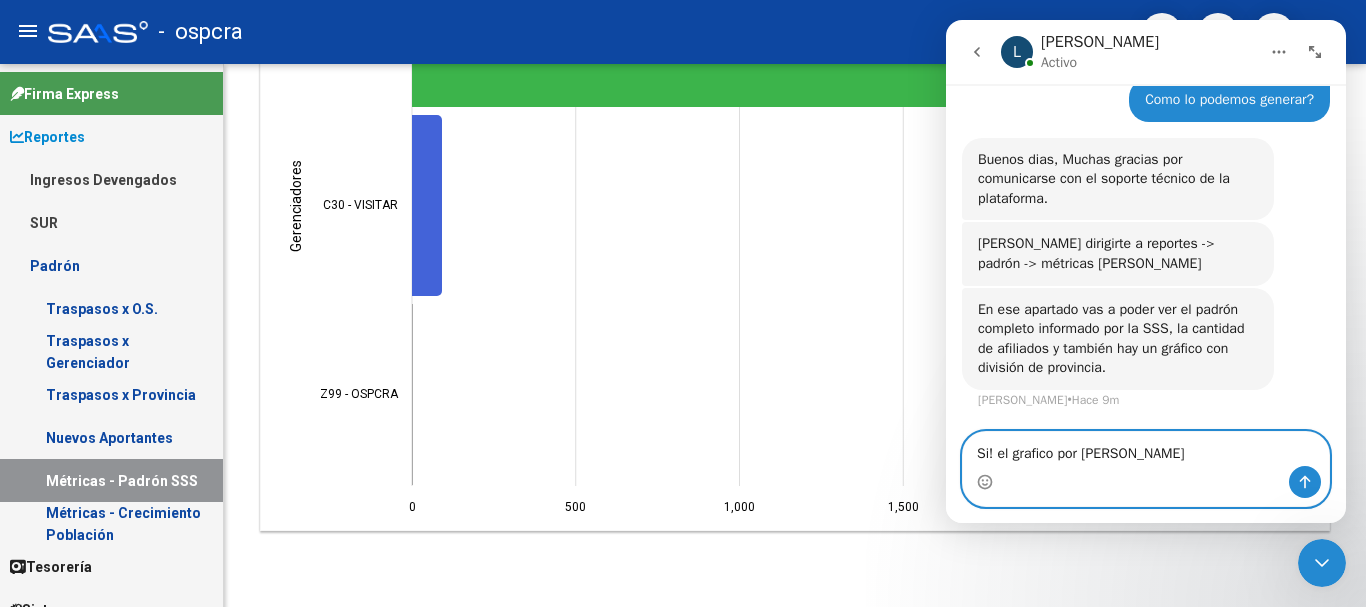 type on "Si! el grafico por [PERSON_NAME]" 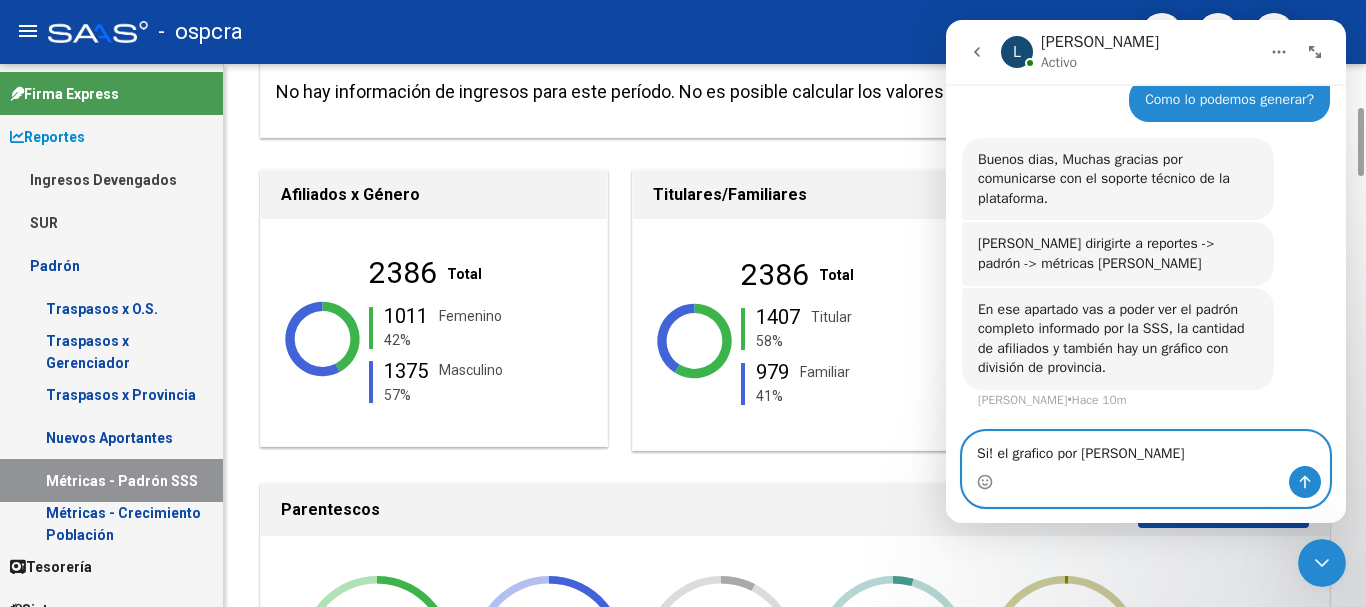 scroll, scrollTop: 0, scrollLeft: 0, axis: both 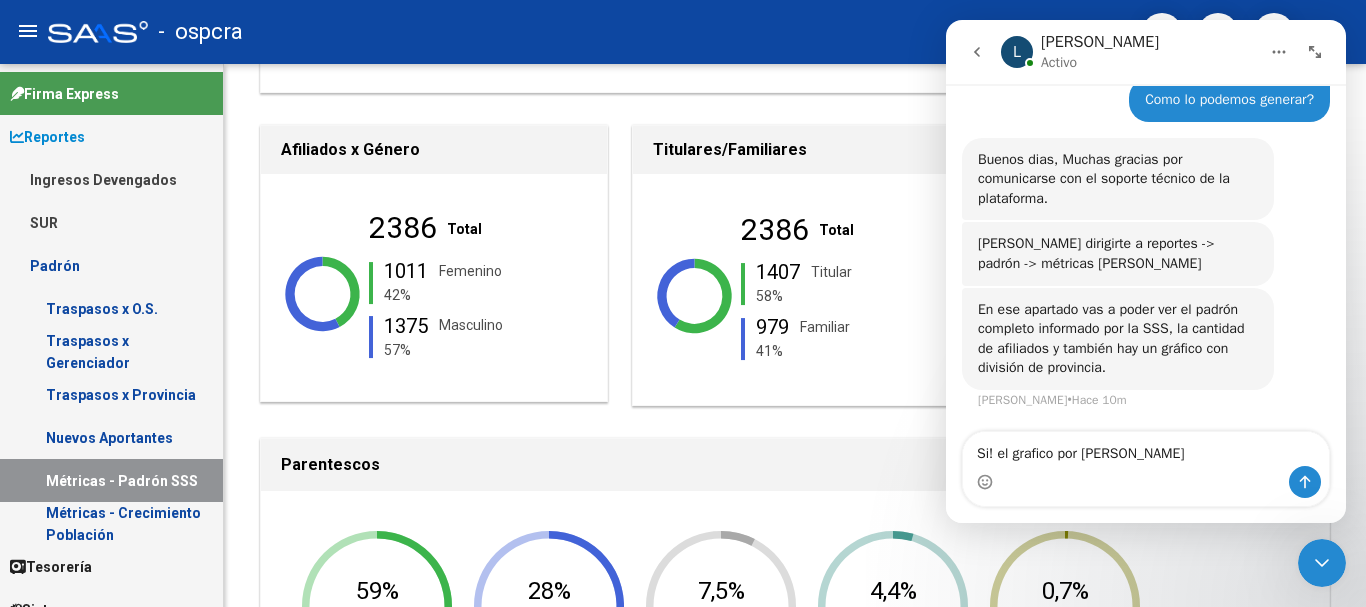 click at bounding box center [1315, 52] 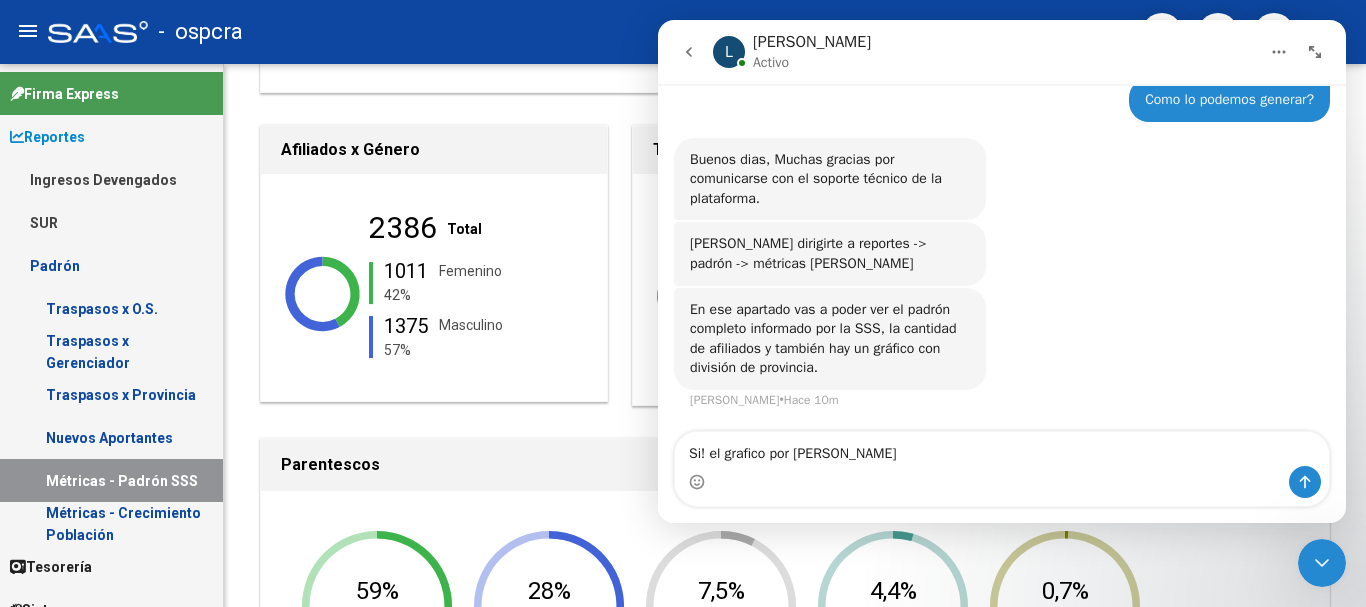 scroll, scrollTop: 100, scrollLeft: 0, axis: vertical 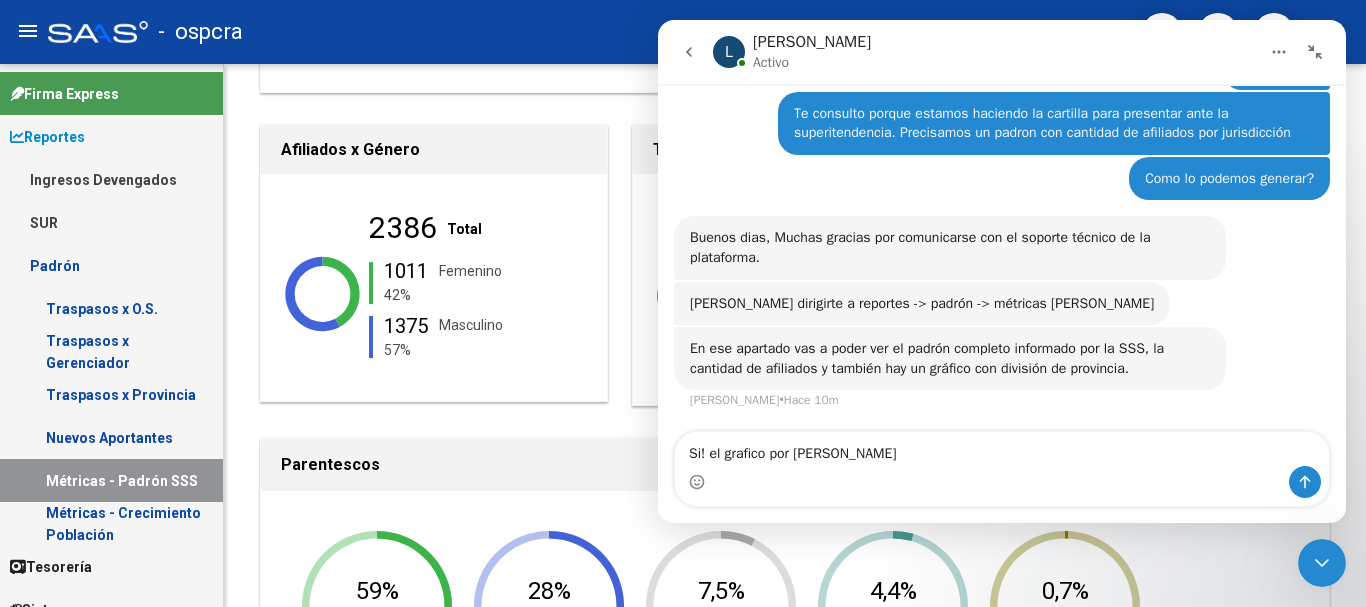click 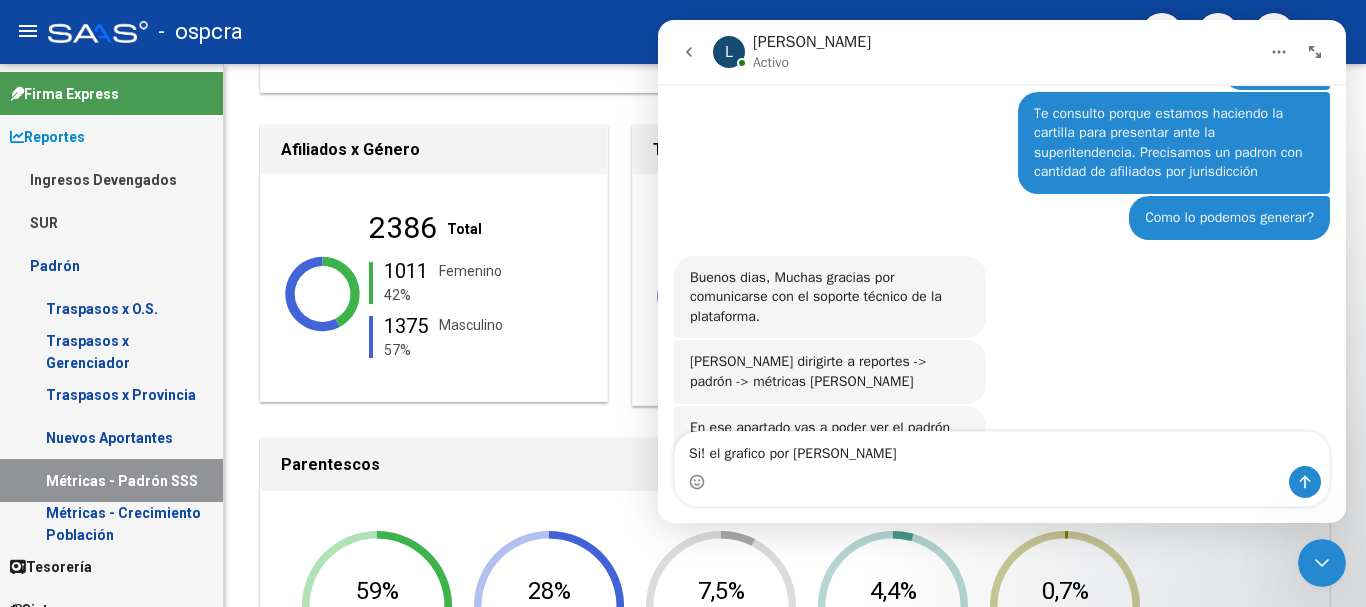 scroll, scrollTop: 239, scrollLeft: 0, axis: vertical 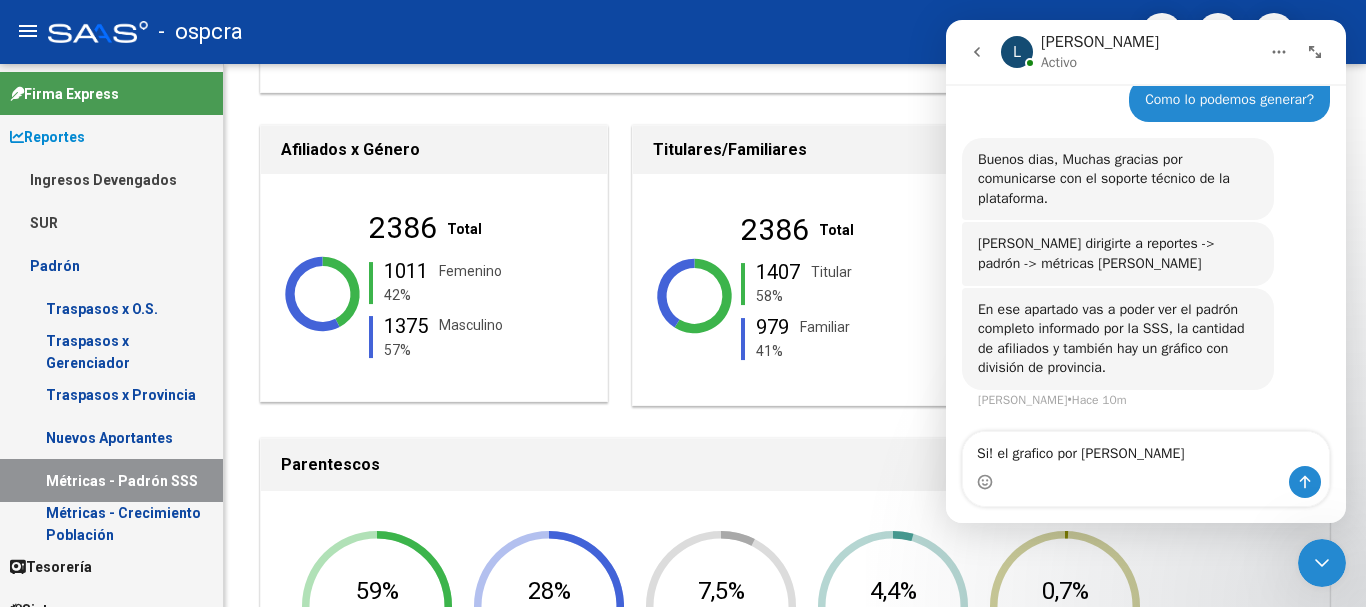 click 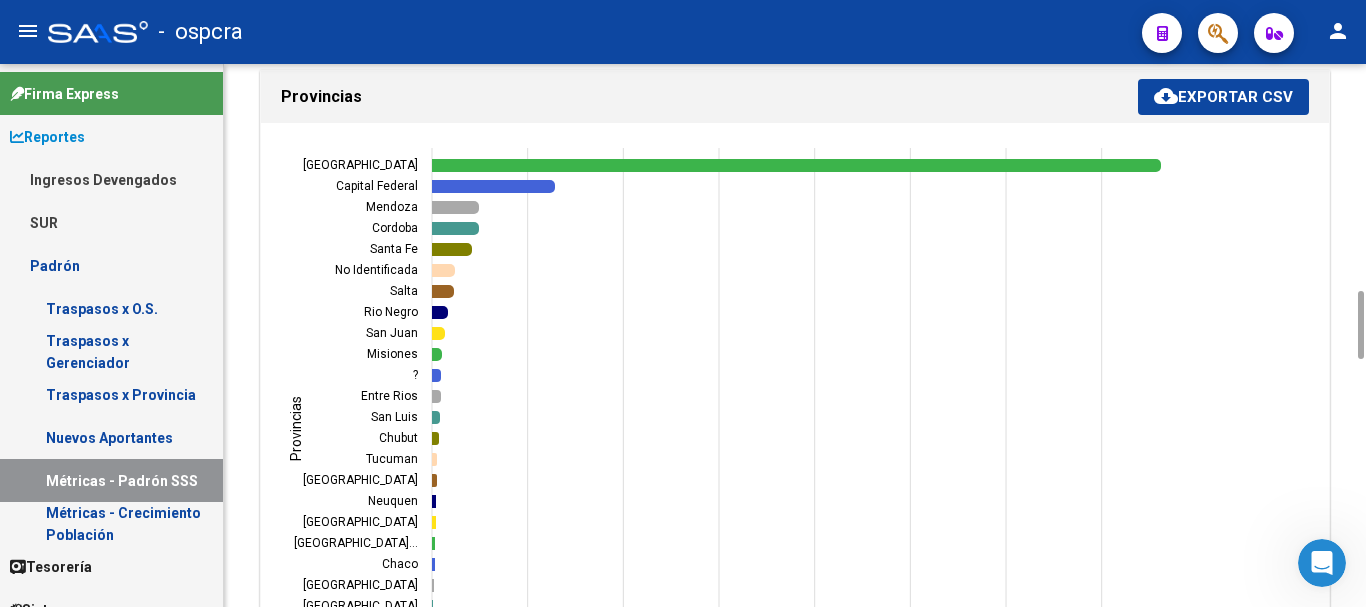 scroll, scrollTop: 1600, scrollLeft: 0, axis: vertical 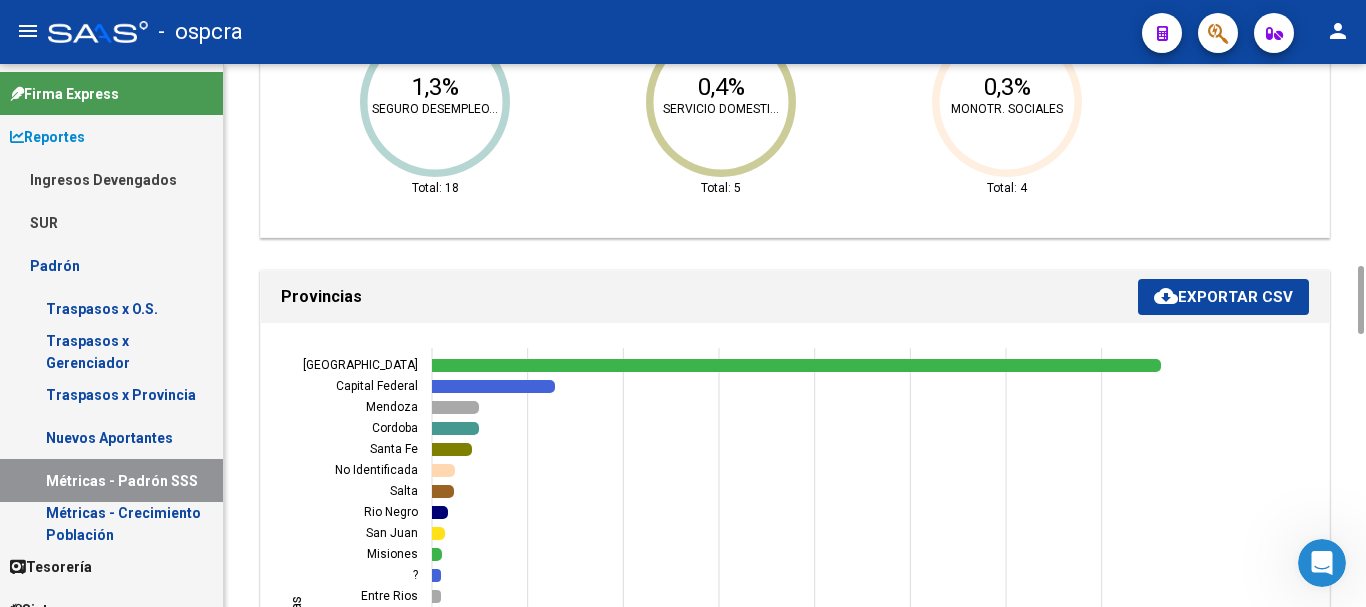 click on "cloud_download  Exportar CSV" at bounding box center (1223, 297) 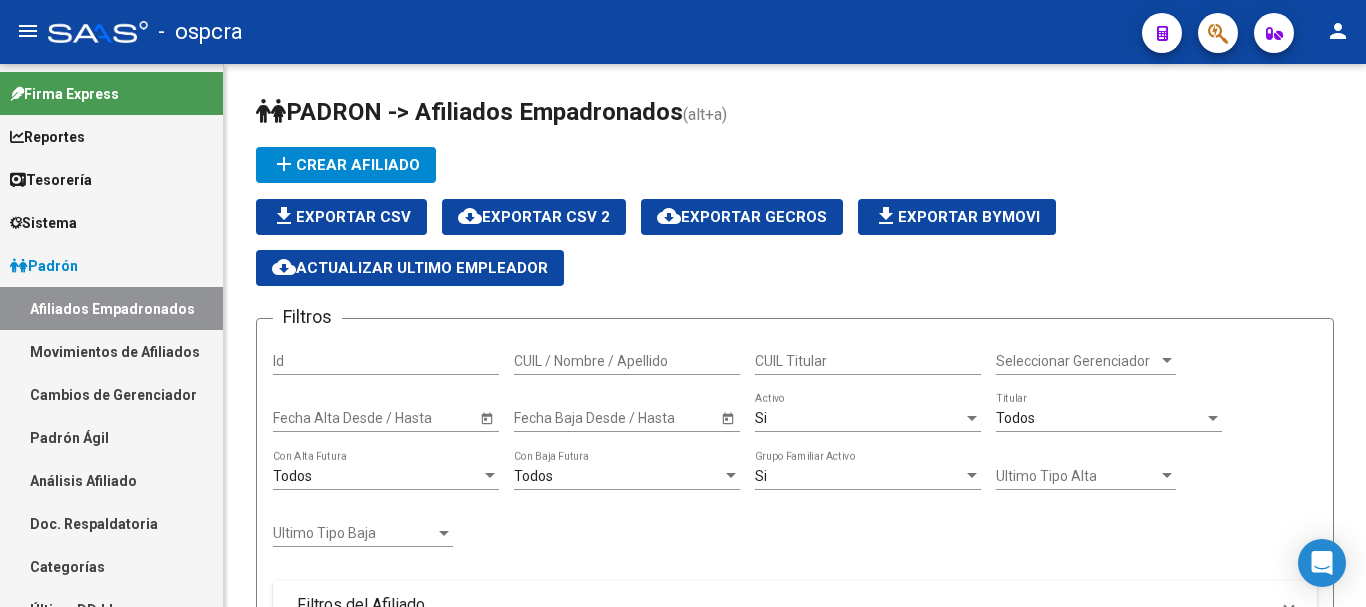 scroll, scrollTop: 0, scrollLeft: 0, axis: both 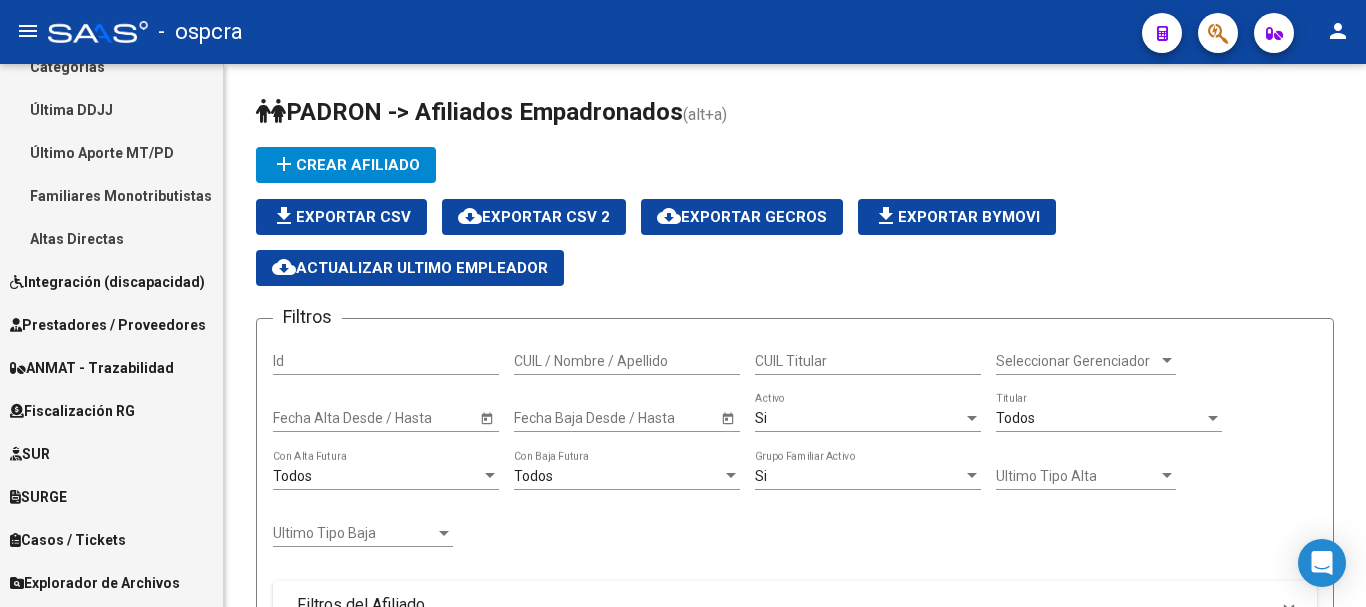 click on "Fiscalización RG" at bounding box center (72, 411) 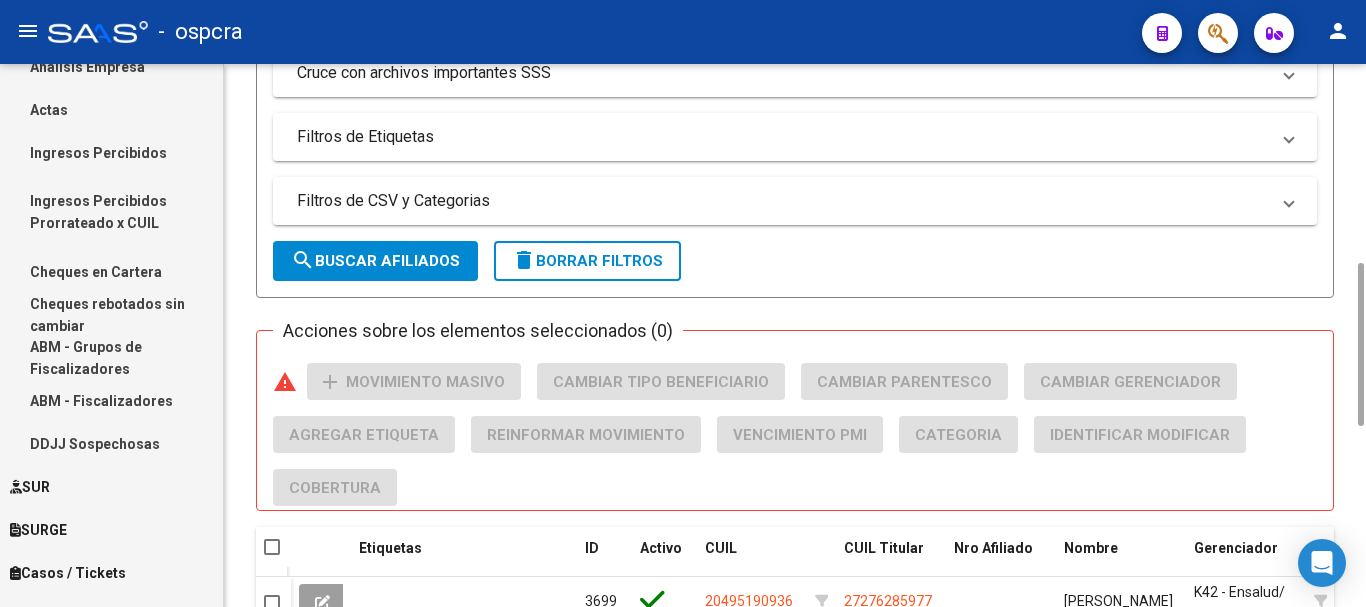 scroll, scrollTop: 0, scrollLeft: 0, axis: both 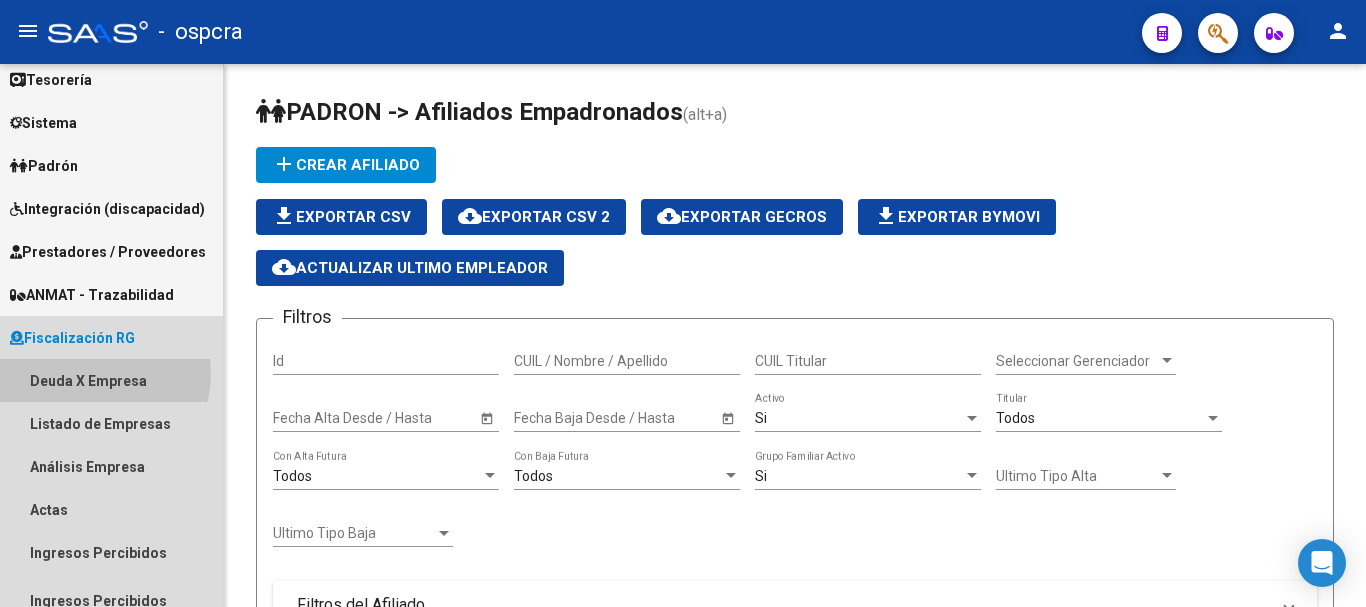click on "Deuda X Empresa" at bounding box center (111, 380) 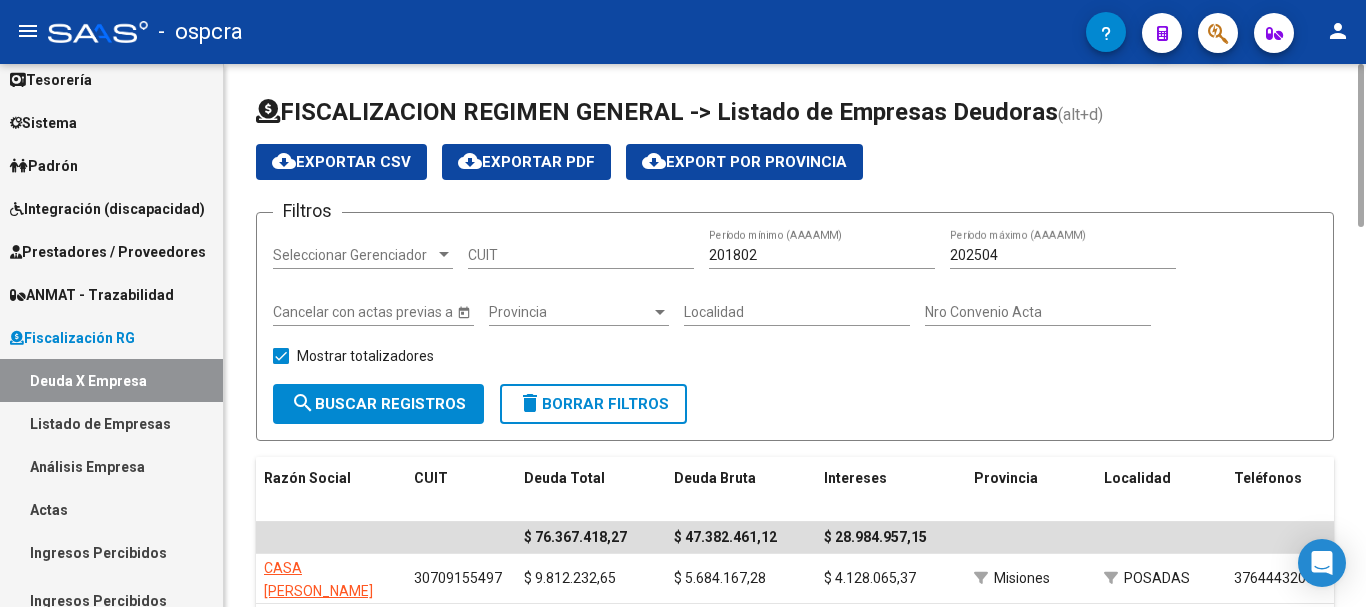click on "CUIT" at bounding box center (581, 255) 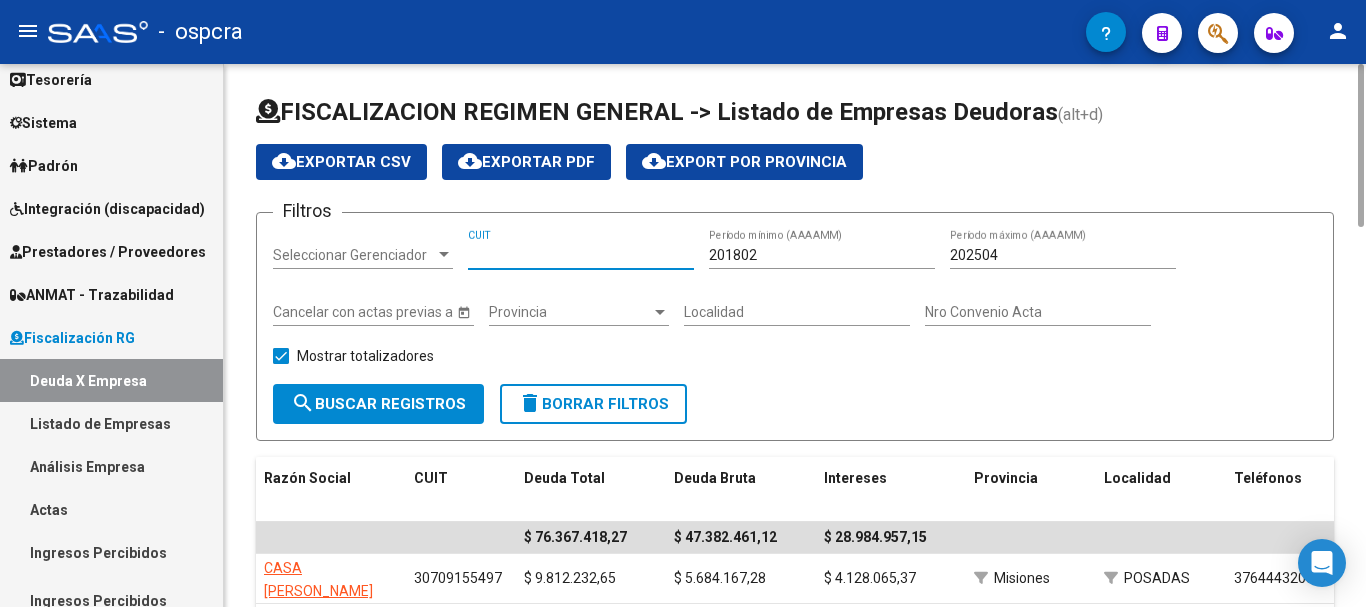paste on "30-70774386-3" 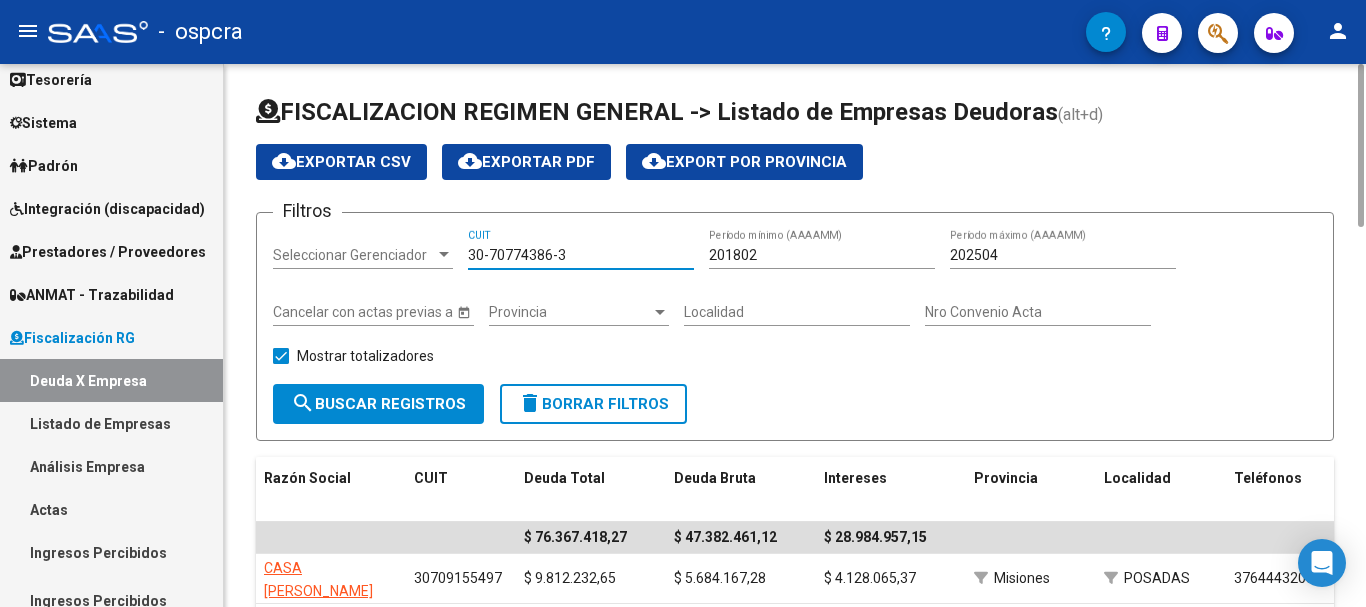 type on "30-70774386-3" 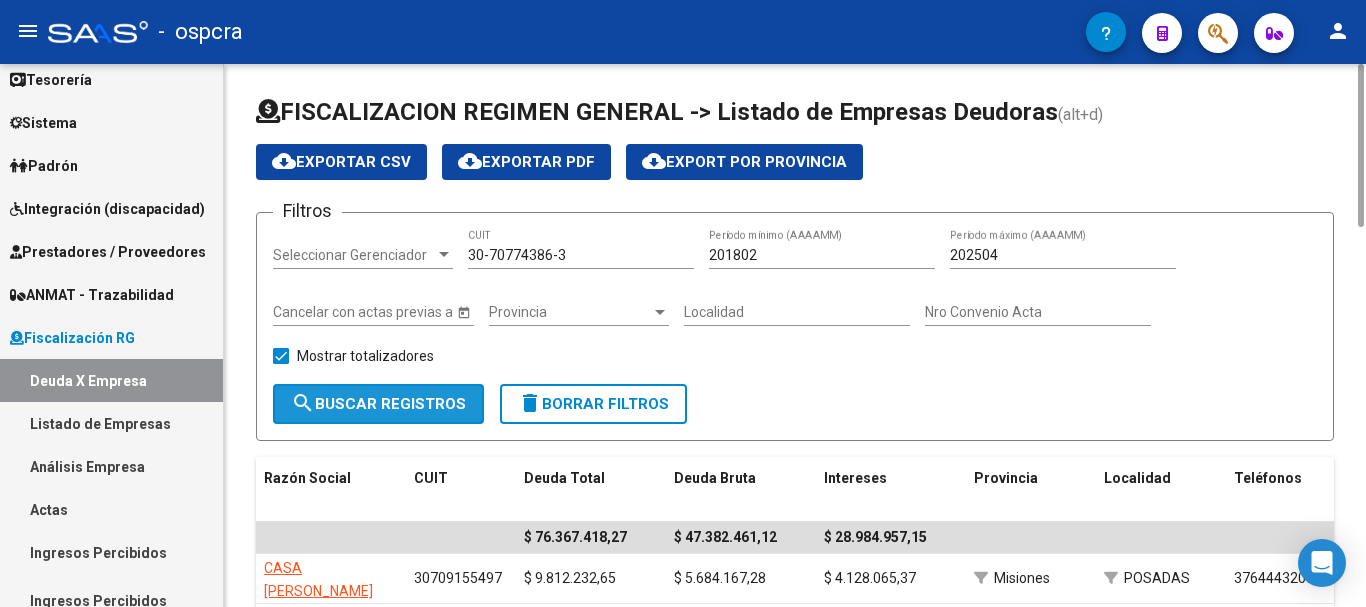 click on "search  Buscar Registros" 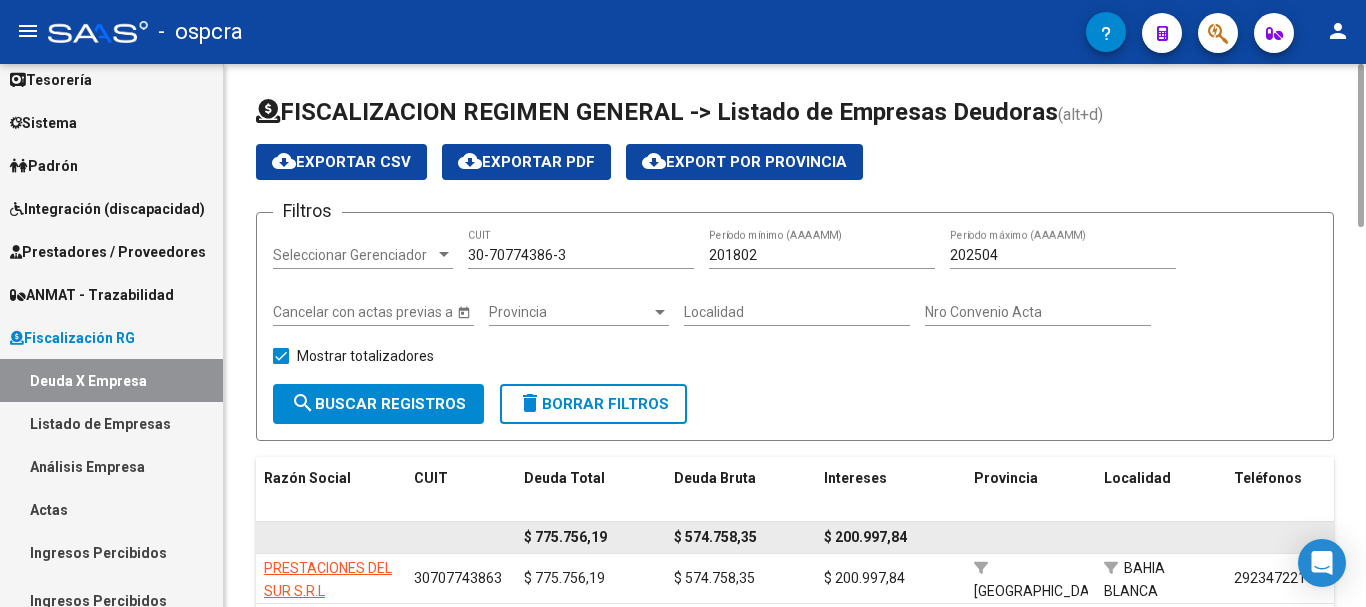 scroll, scrollTop: 134, scrollLeft: 0, axis: vertical 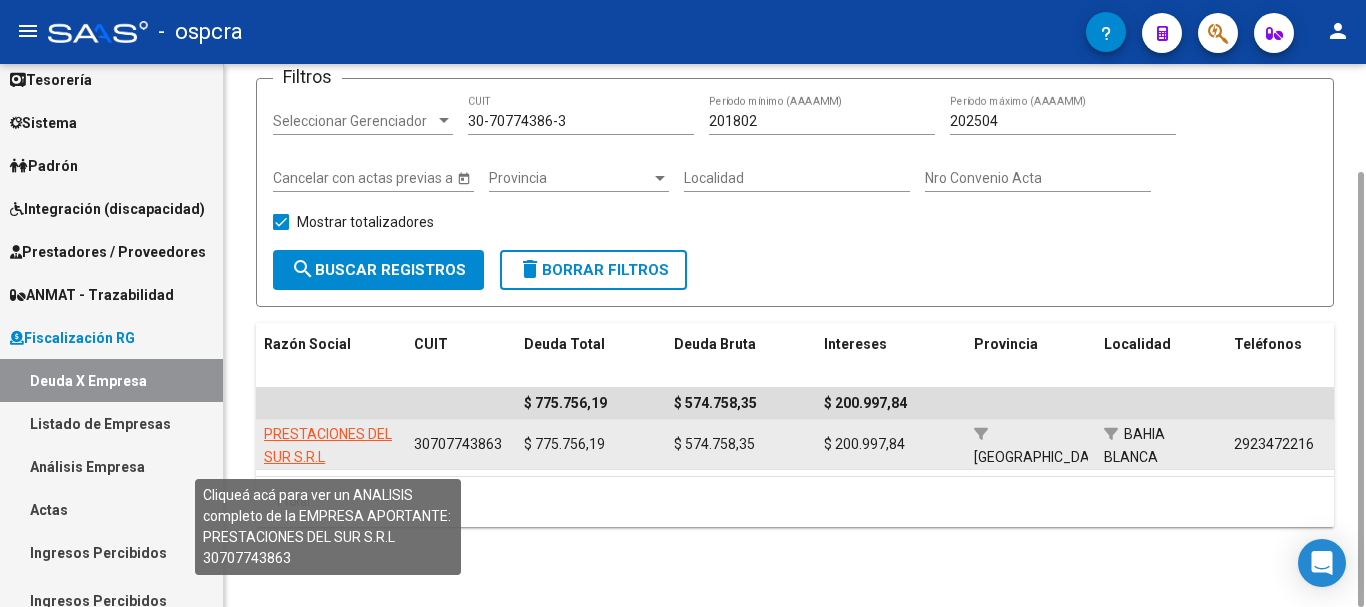click on "PRESTACIONES DEL SUR S.R.L" 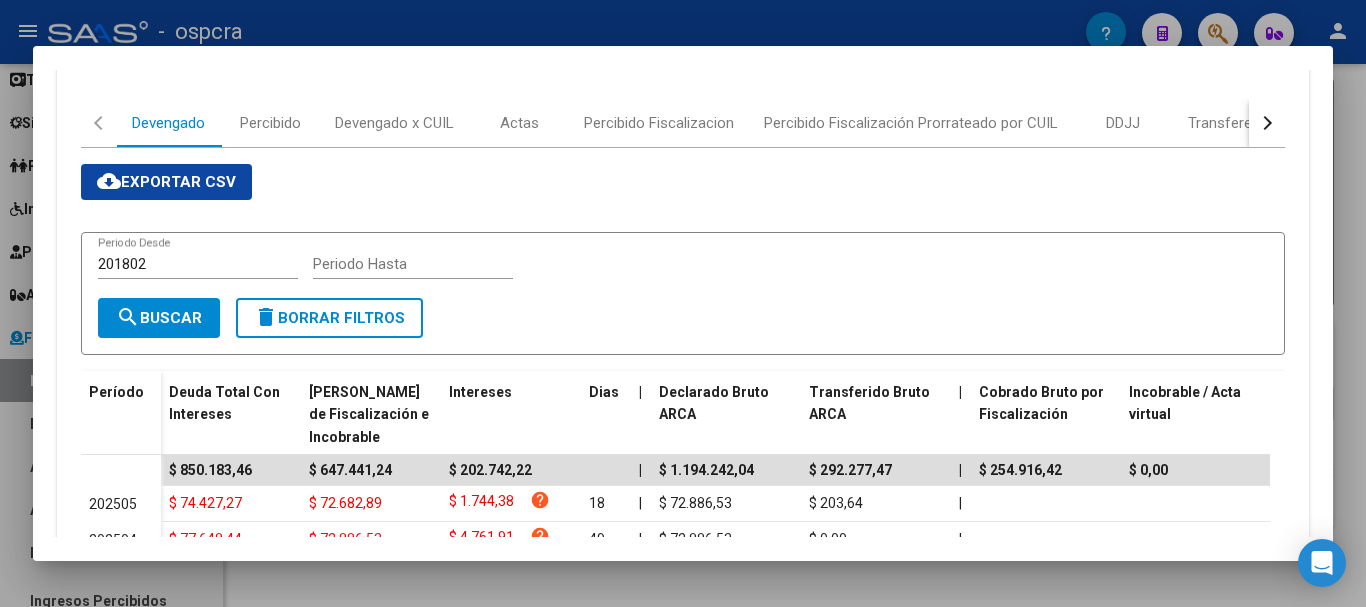 scroll, scrollTop: 100, scrollLeft: 0, axis: vertical 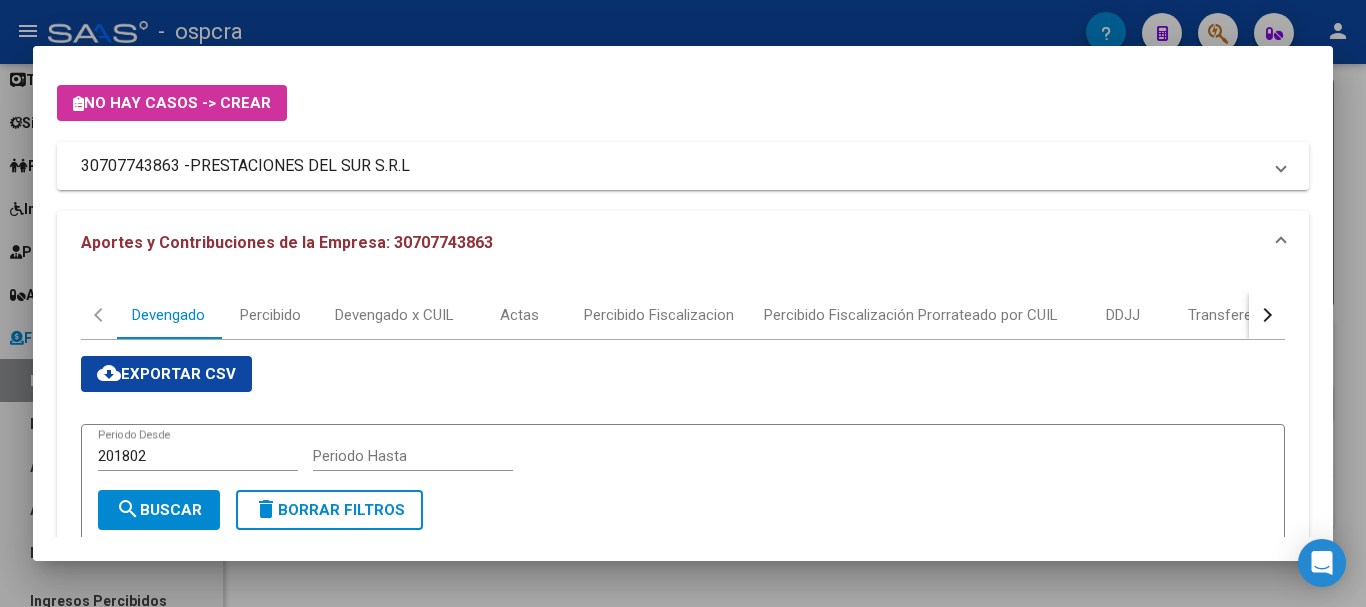 click on "Periodo Hasta" at bounding box center [413, 456] 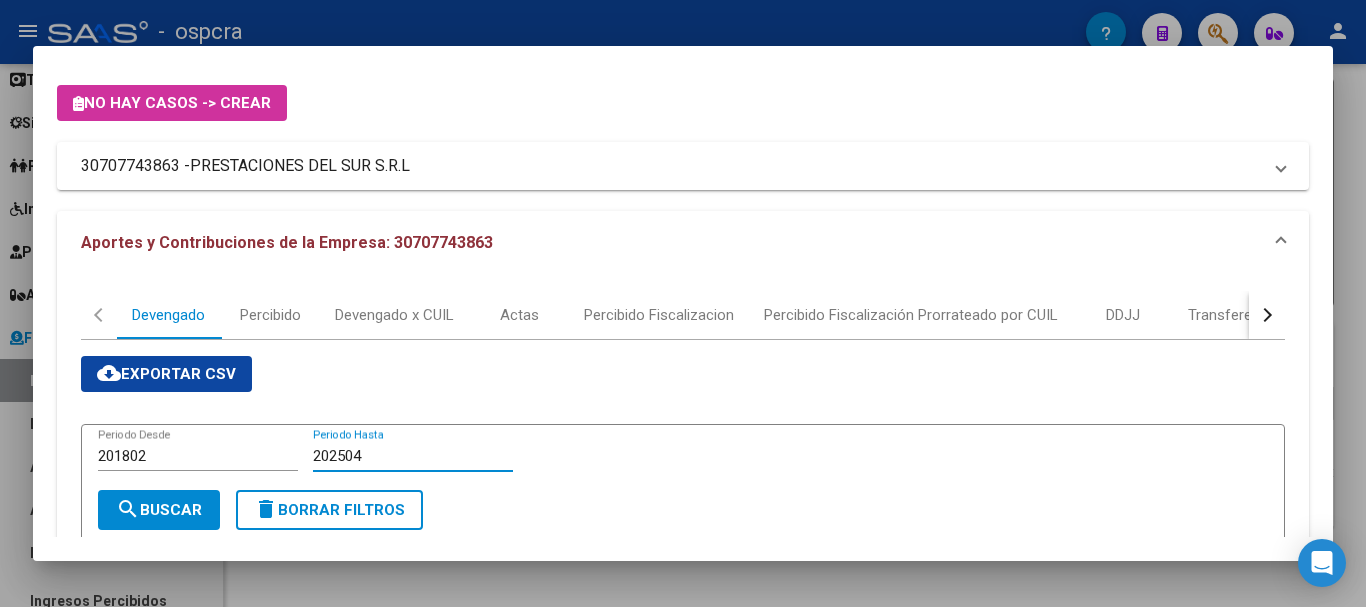 type on "202504" 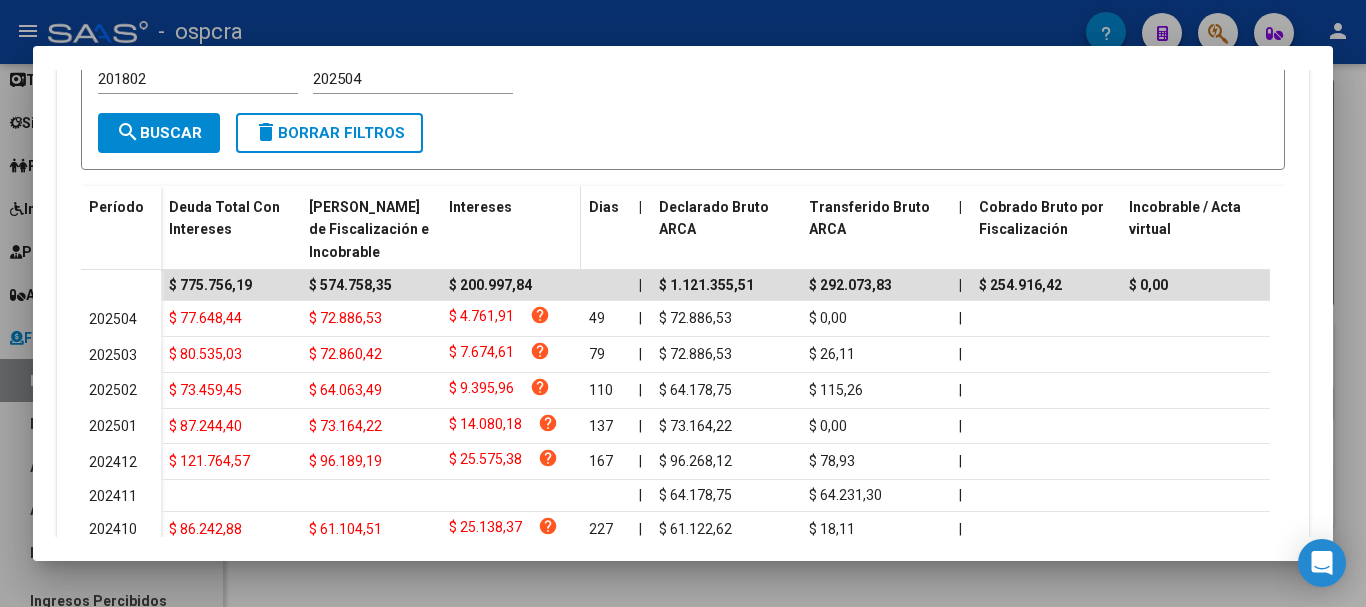 scroll, scrollTop: 500, scrollLeft: 0, axis: vertical 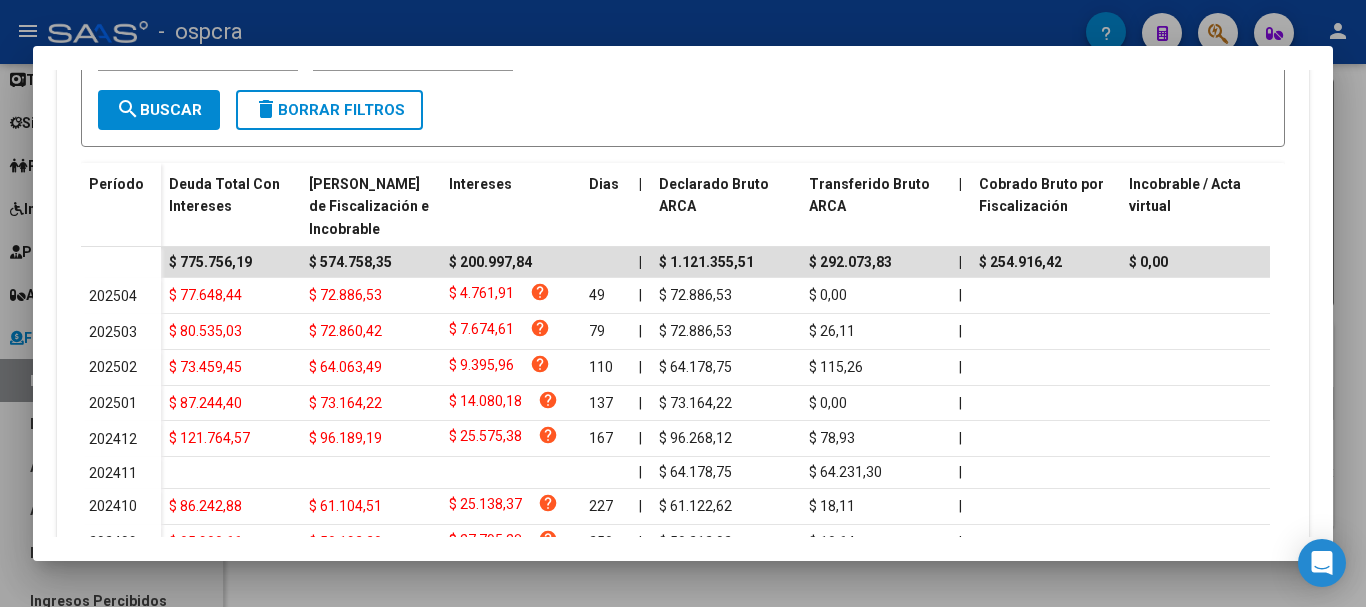 click at bounding box center (683, 303) 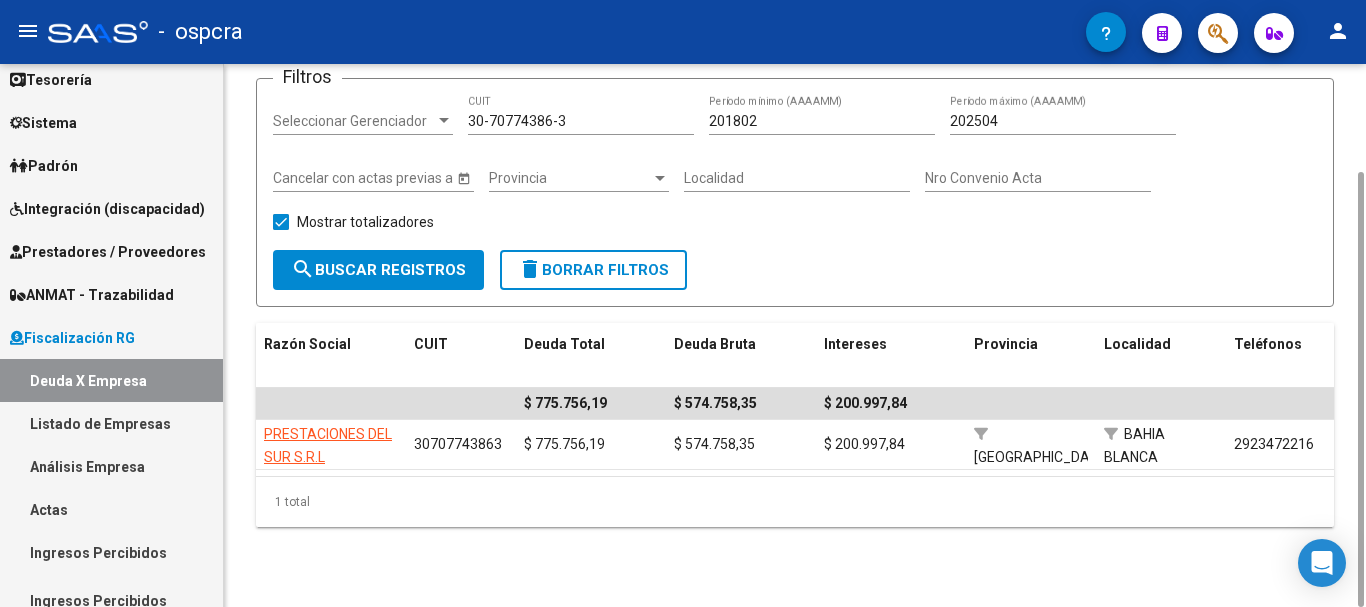 scroll, scrollTop: 0, scrollLeft: 0, axis: both 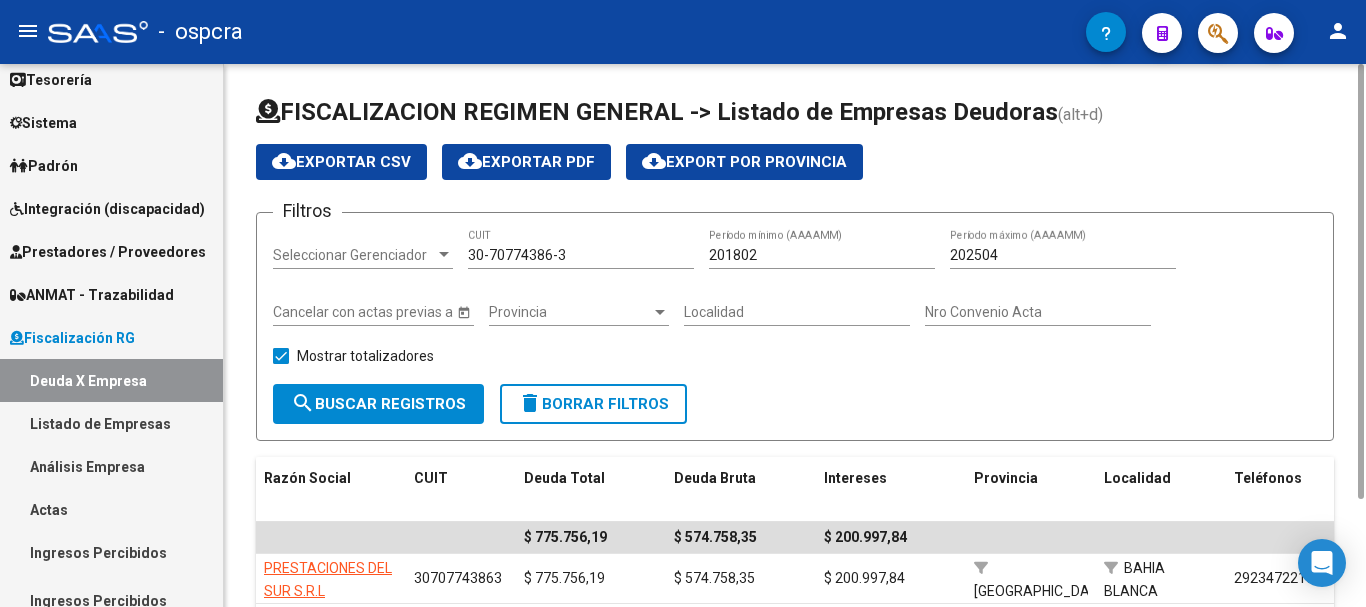 click on "201802" at bounding box center (822, 255) 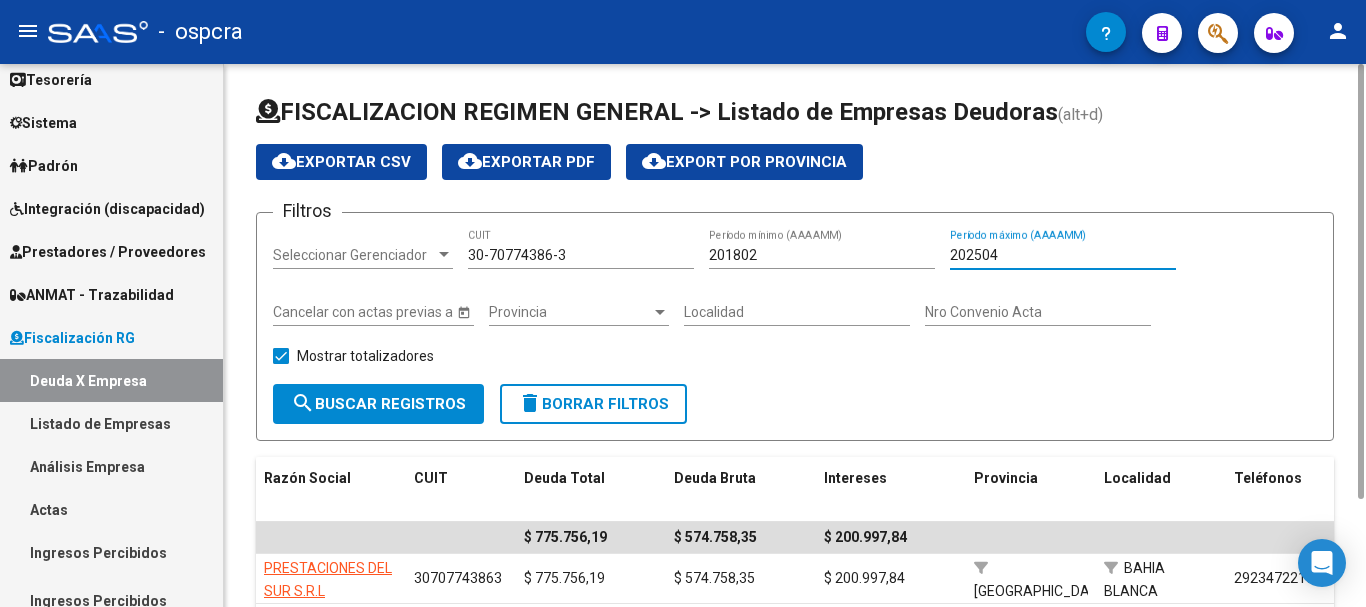 click on "202504" at bounding box center (1063, 255) 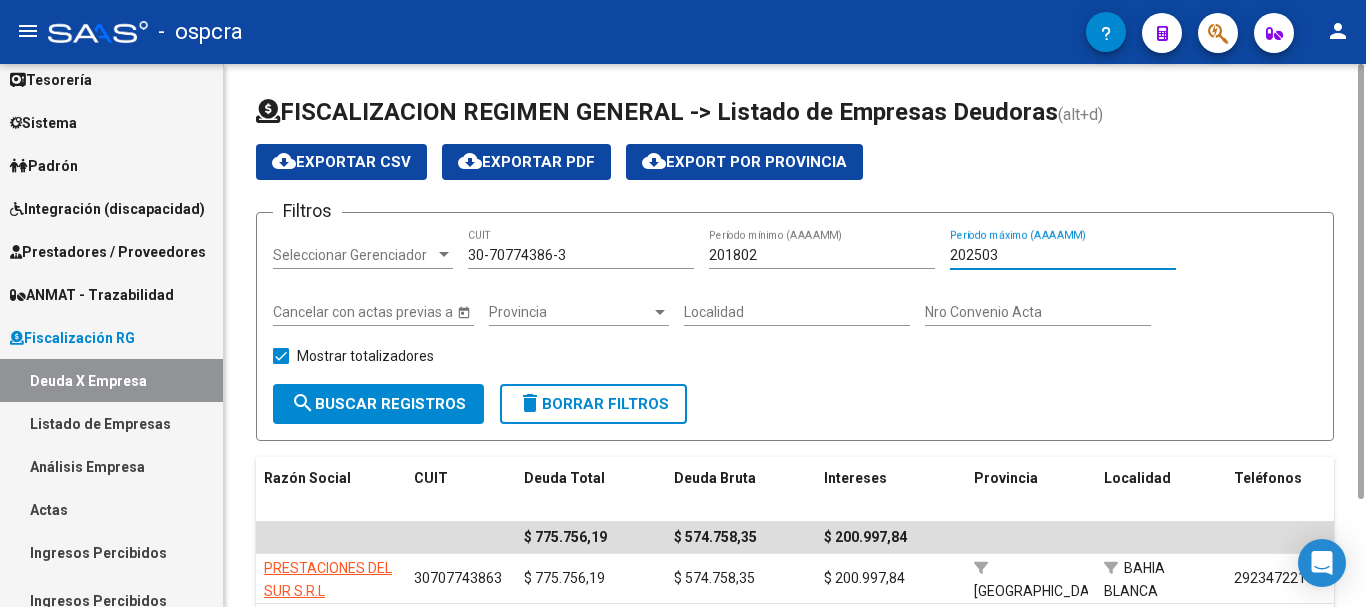 type on "202503" 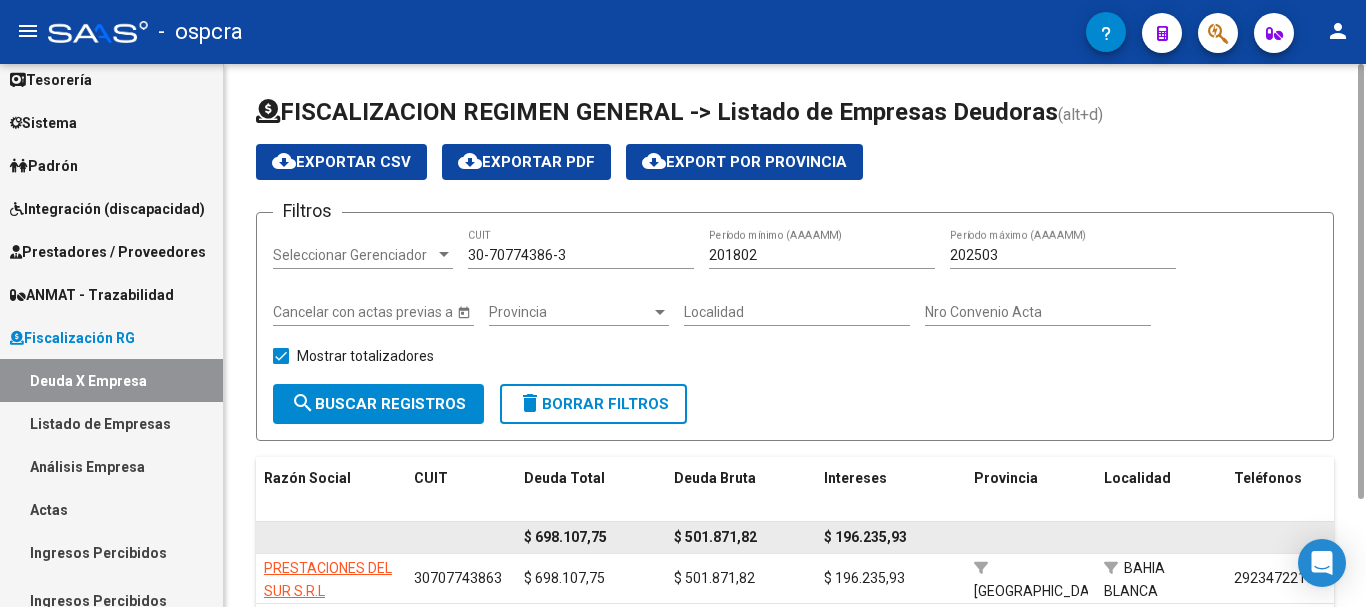 scroll, scrollTop: 134, scrollLeft: 0, axis: vertical 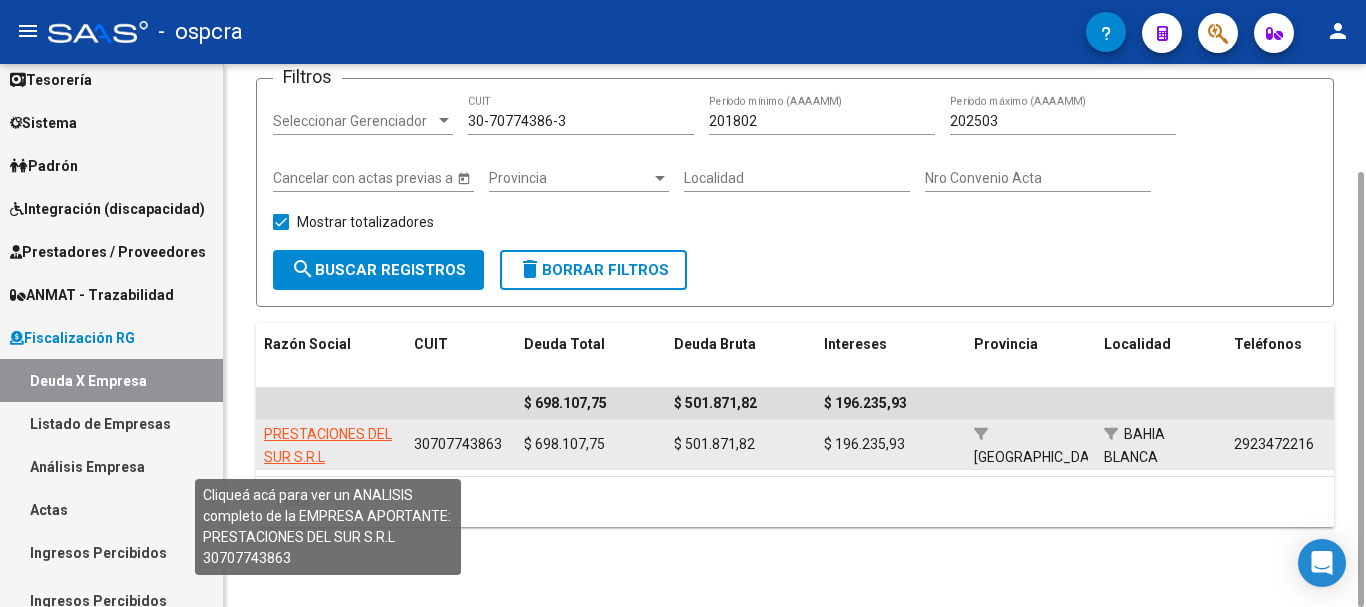 click on "PRESTACIONES DEL SUR S.R.L" 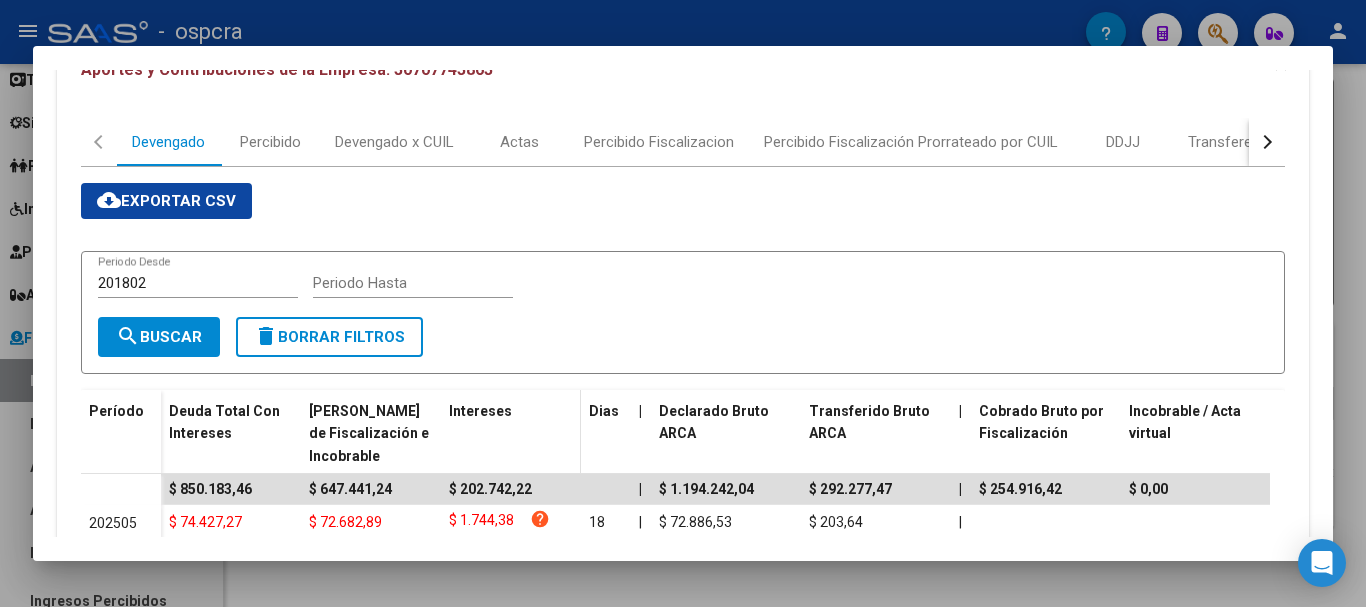 scroll, scrollTop: 200, scrollLeft: 0, axis: vertical 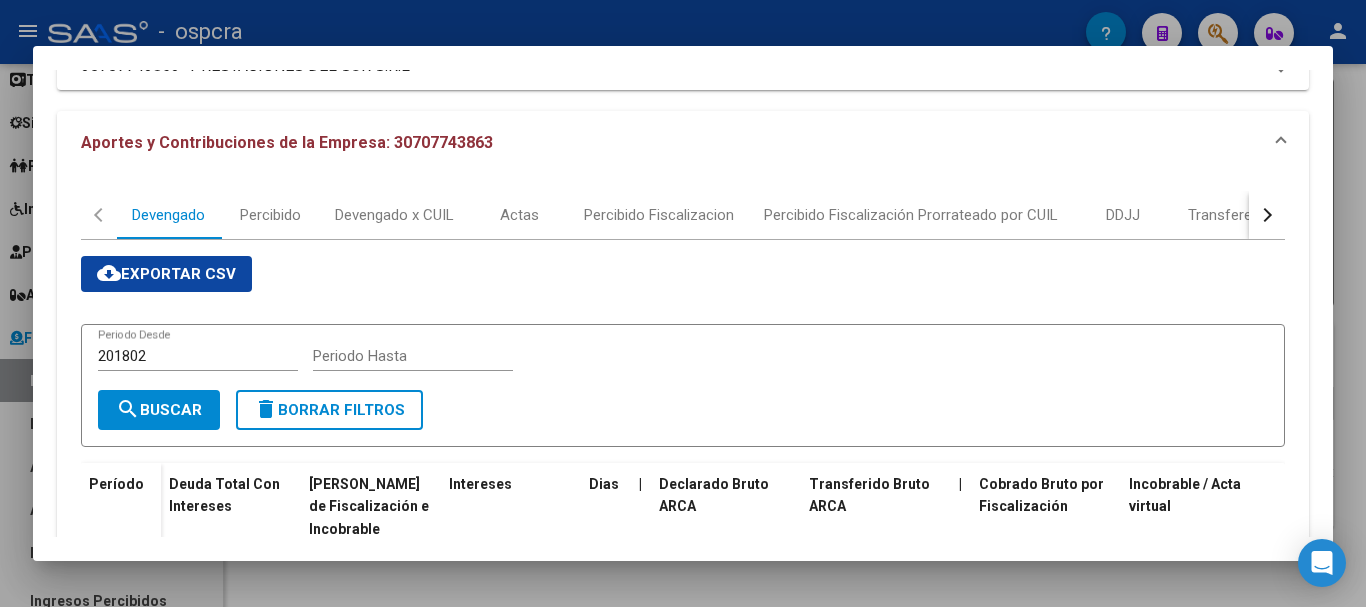 click on "Periodo Hasta" at bounding box center (413, 356) 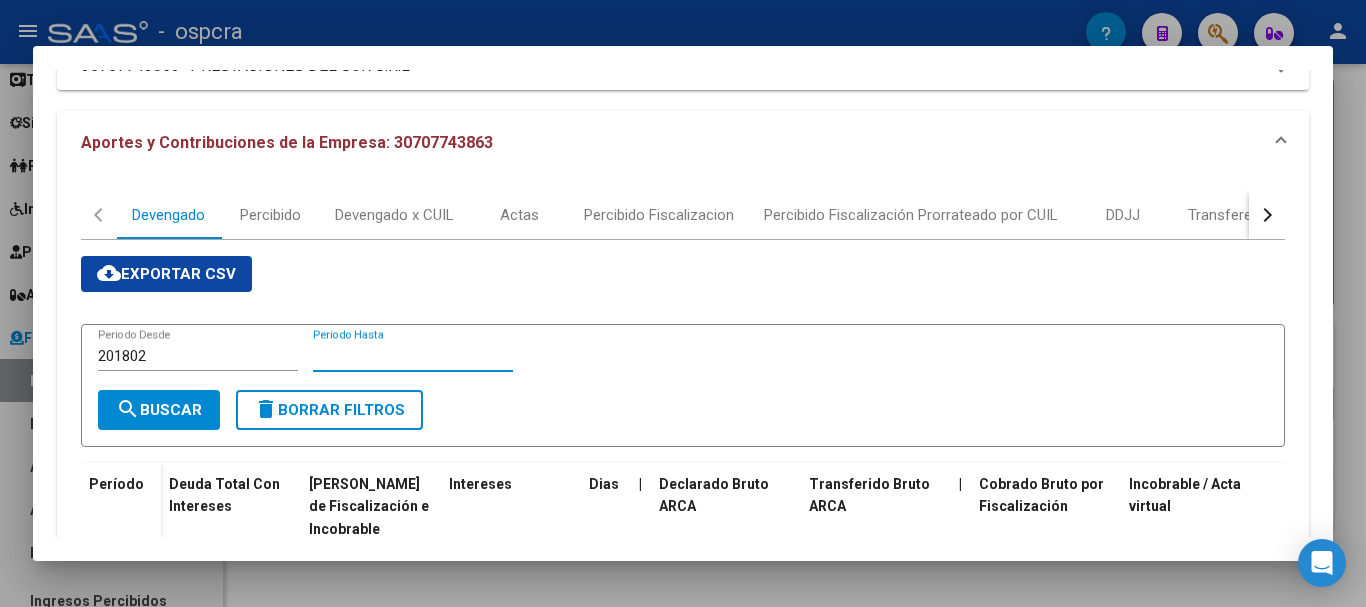 click on "Periodo Hasta" at bounding box center (413, 356) 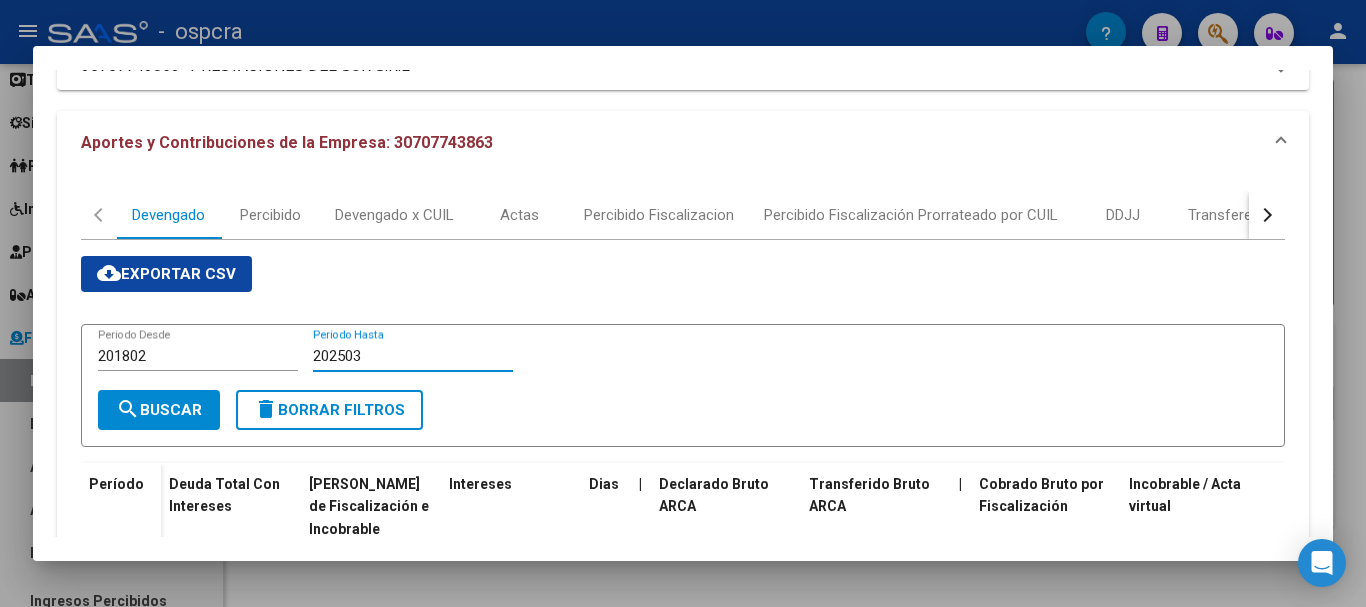 type on "202503" 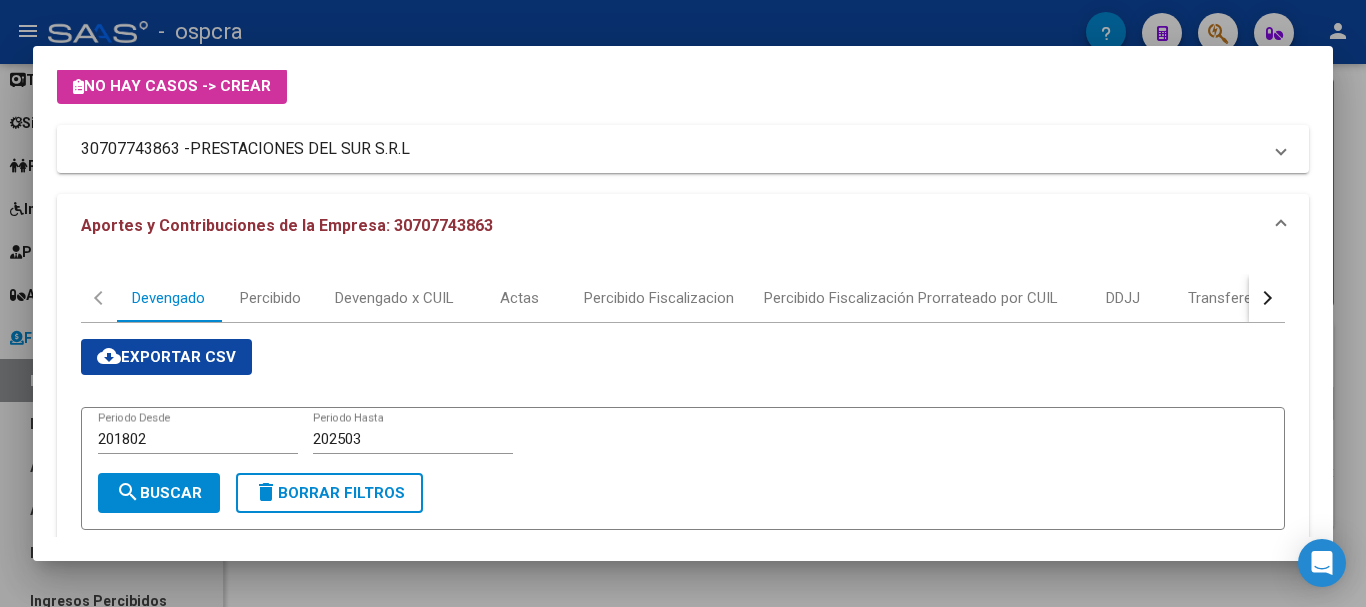 scroll, scrollTop: 112, scrollLeft: 0, axis: vertical 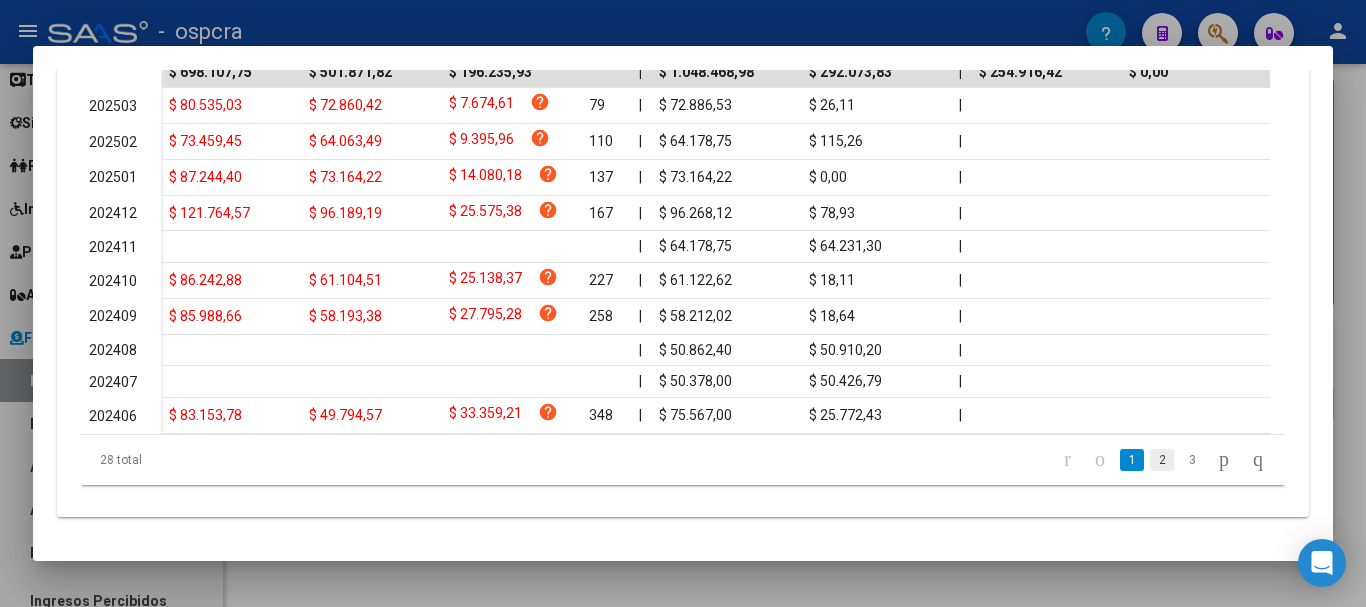 click on "2" 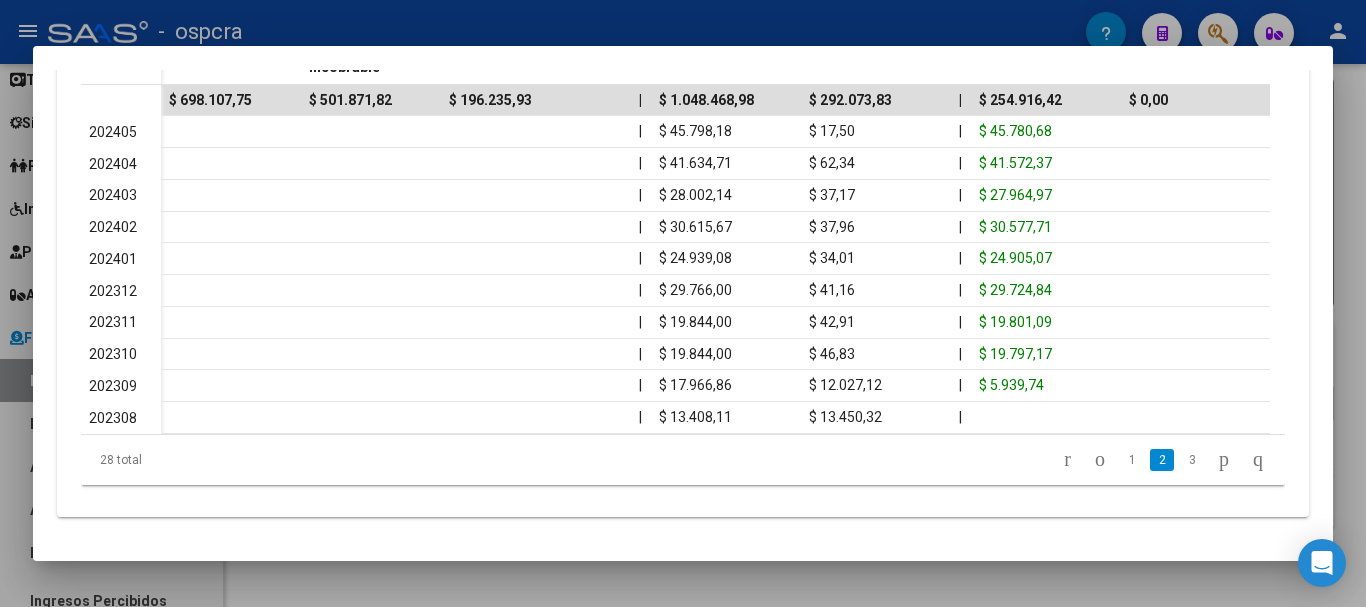 scroll, scrollTop: 677, scrollLeft: 0, axis: vertical 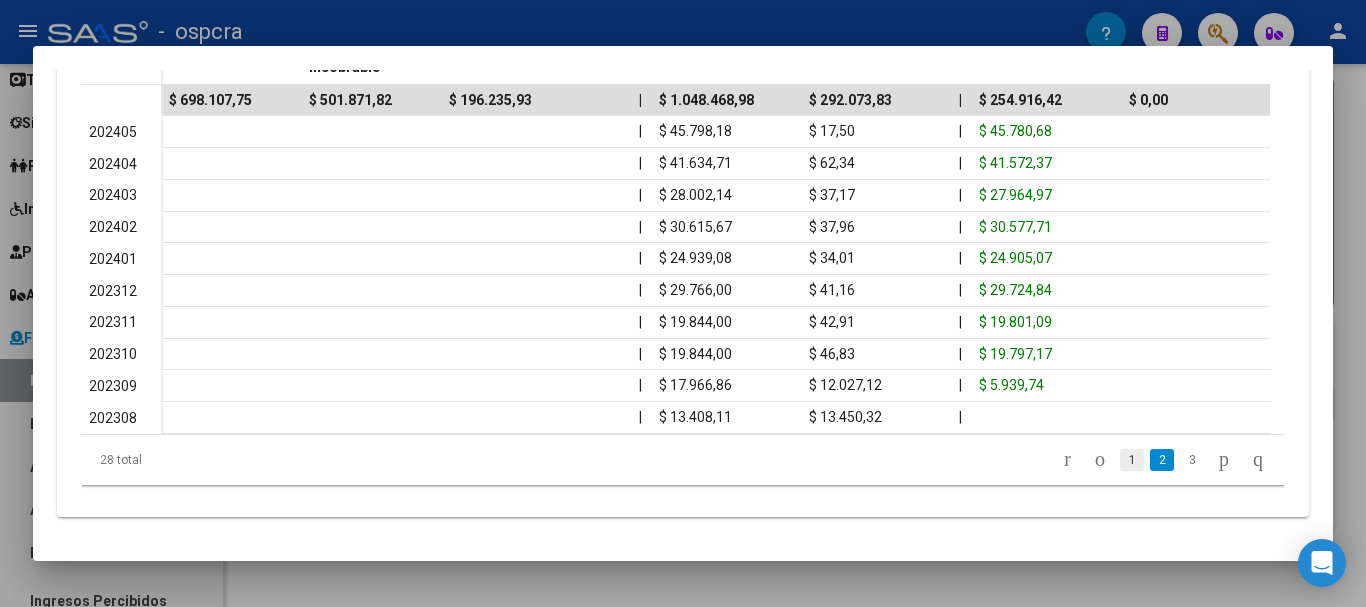 click on "1" 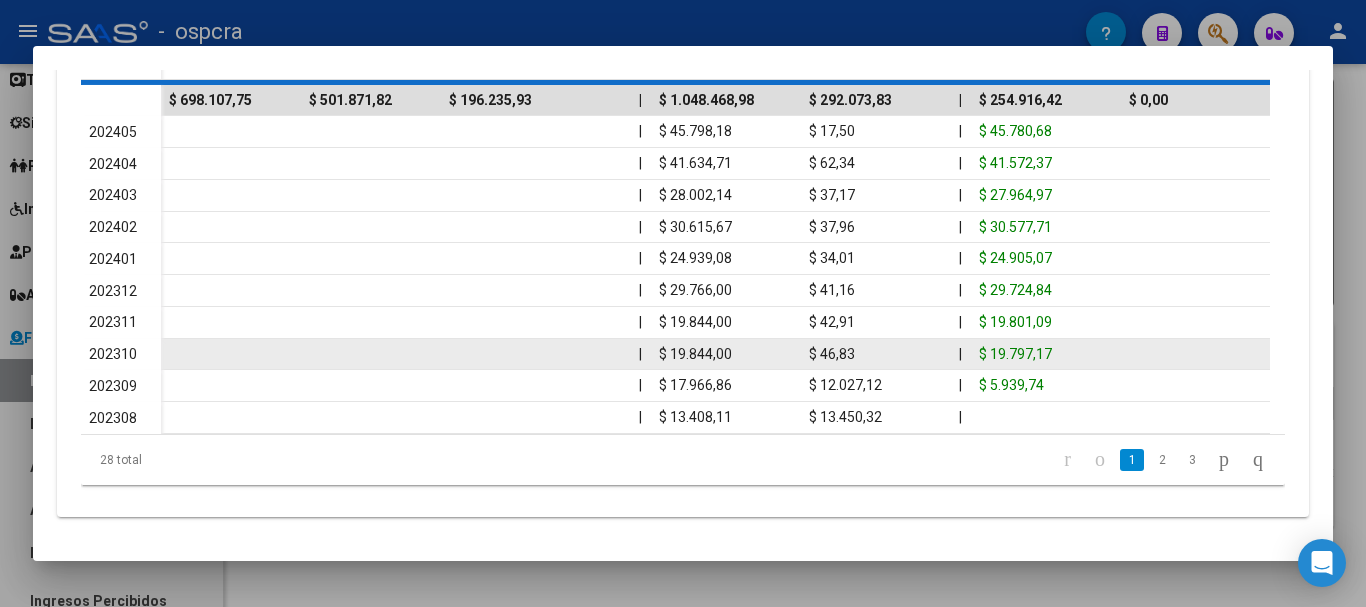 scroll, scrollTop: 677, scrollLeft: 0, axis: vertical 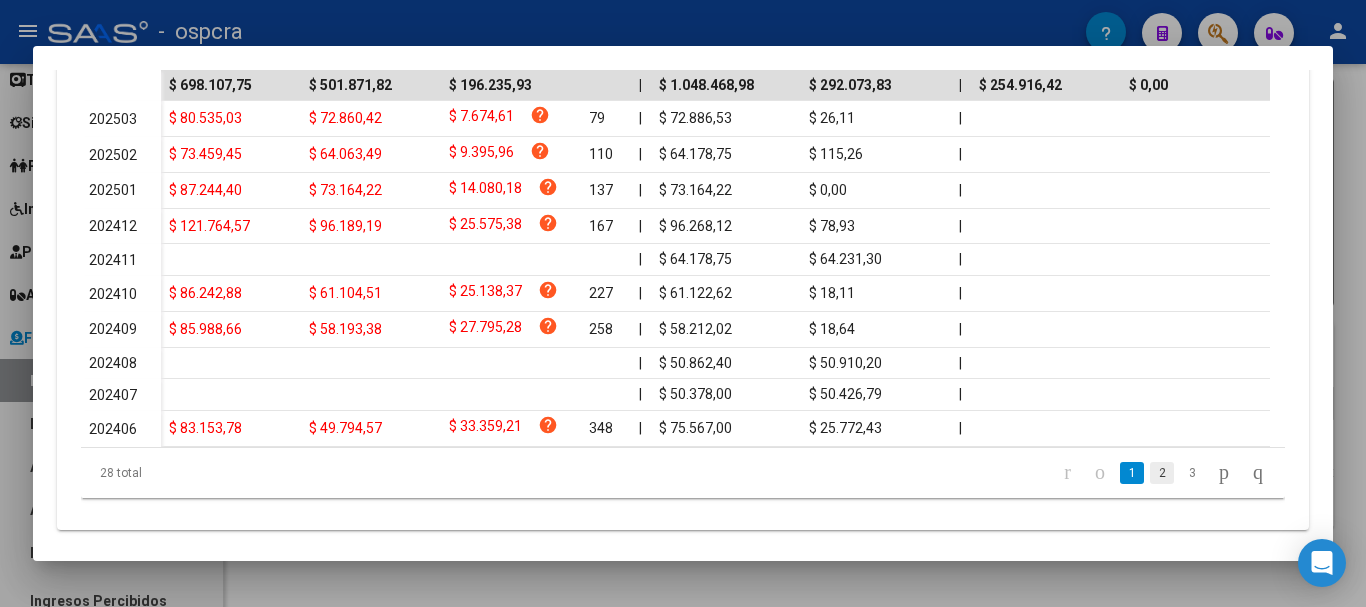 click on "2" 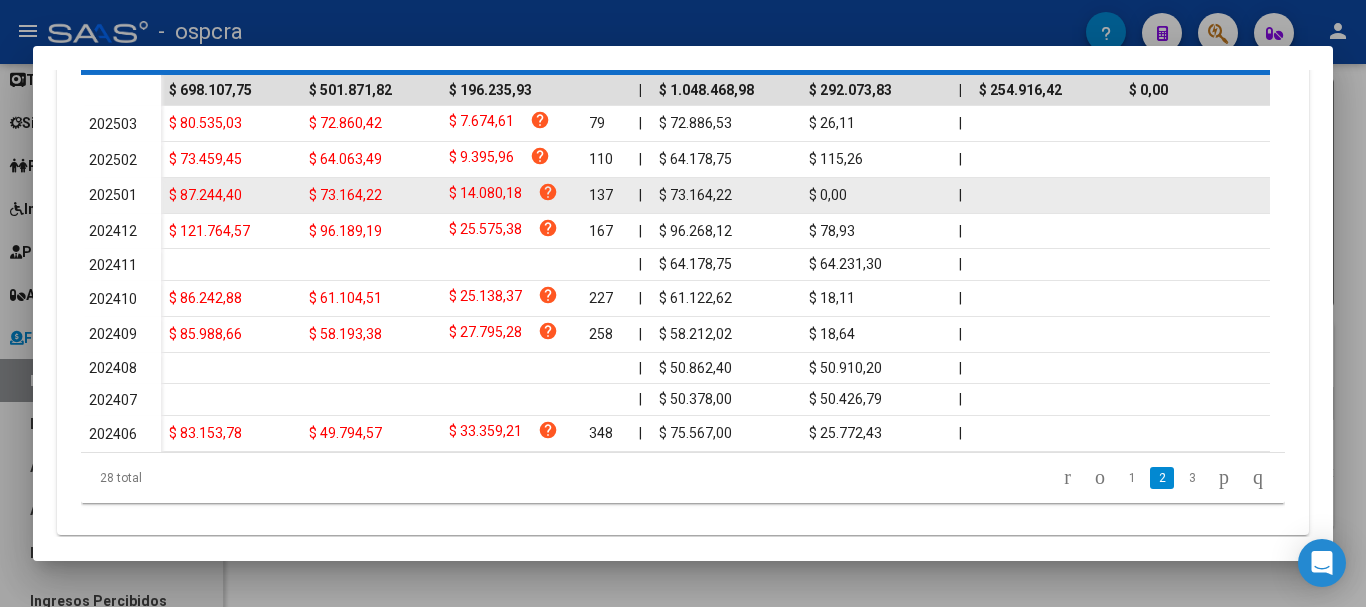 scroll, scrollTop: 677, scrollLeft: 0, axis: vertical 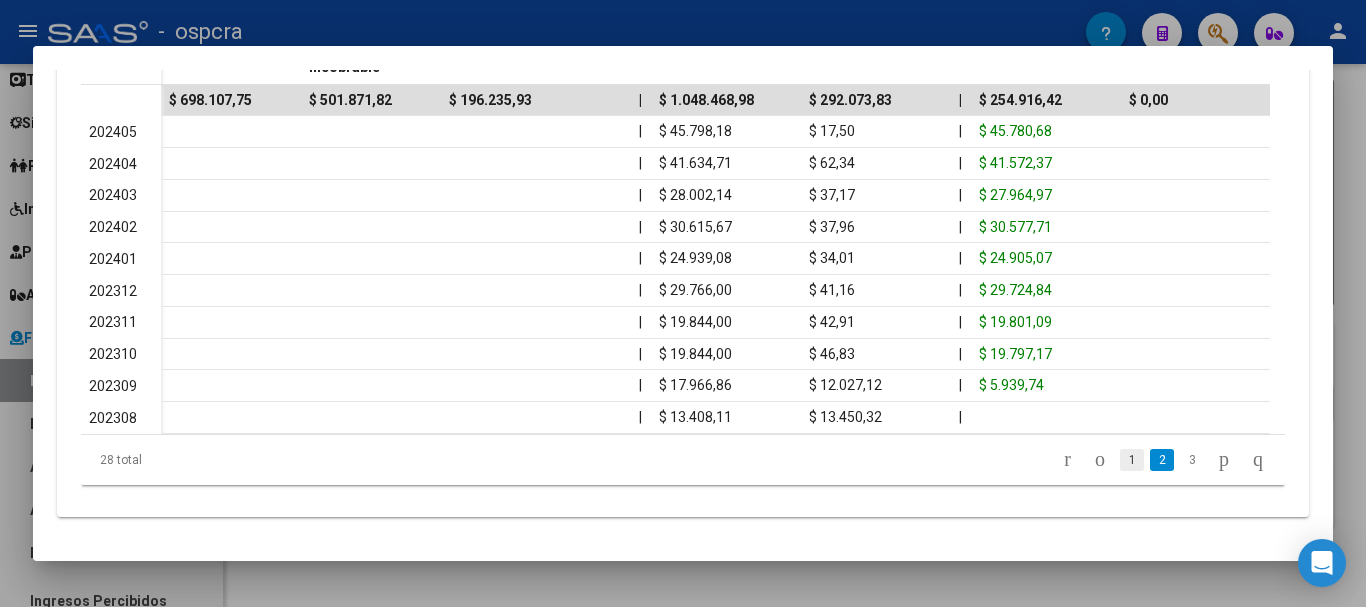 click on "1" 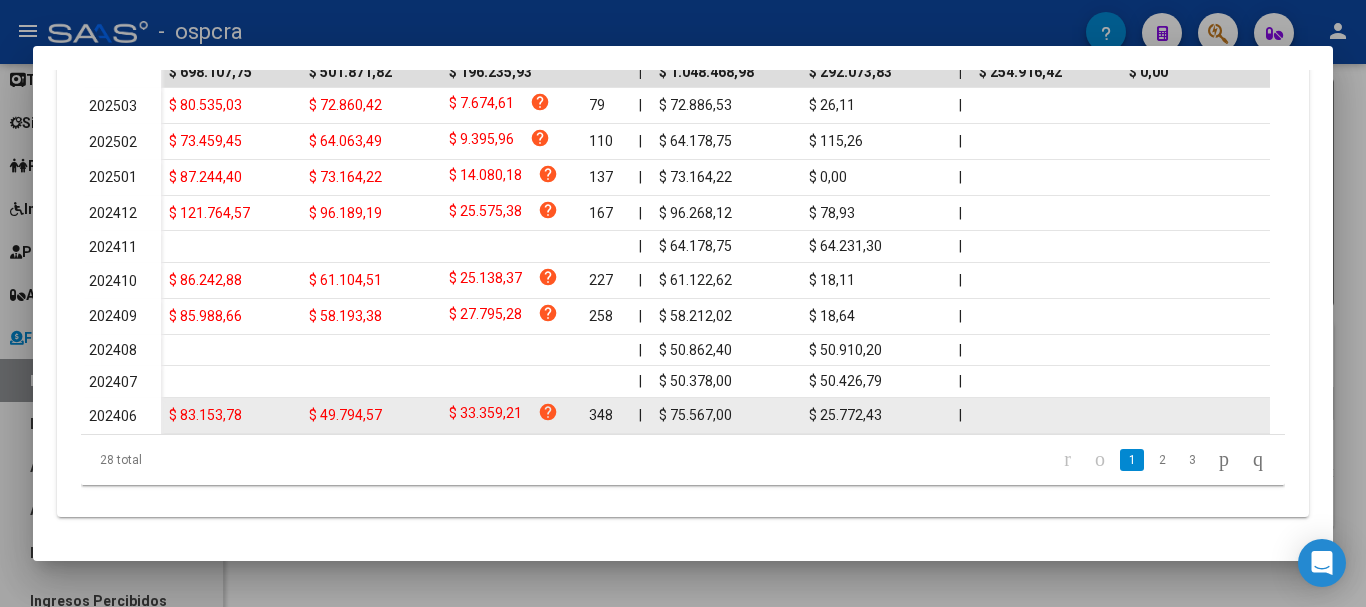 scroll, scrollTop: 677, scrollLeft: 0, axis: vertical 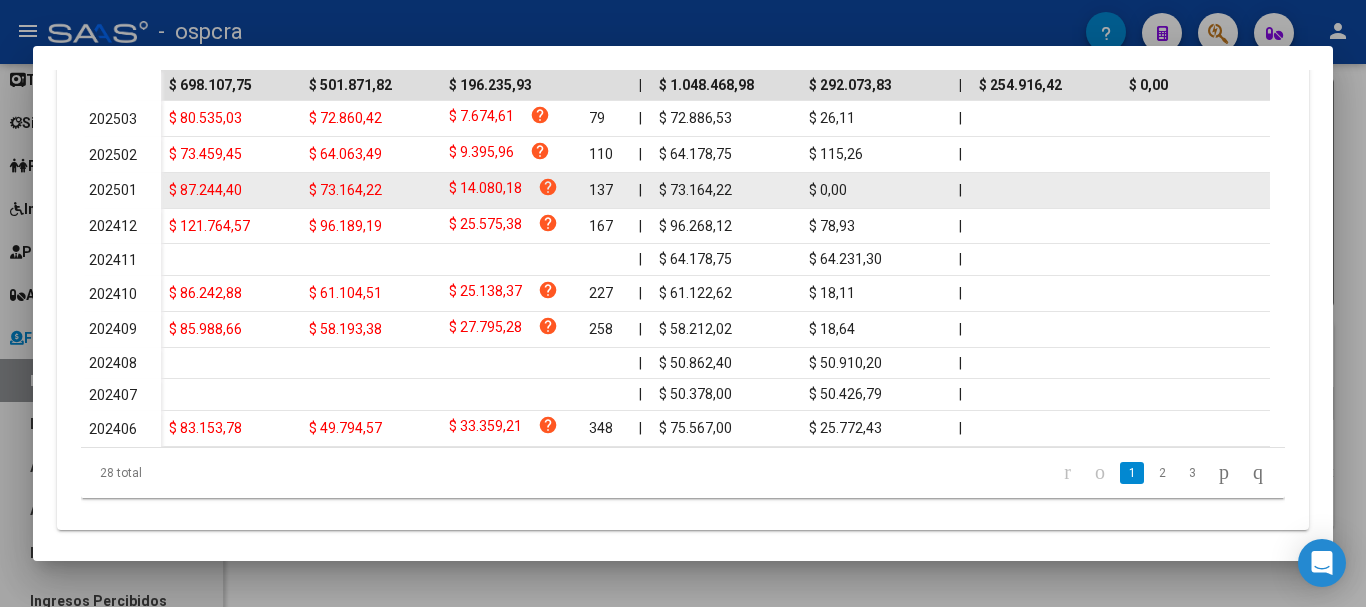 click on "$ 87.244,40" 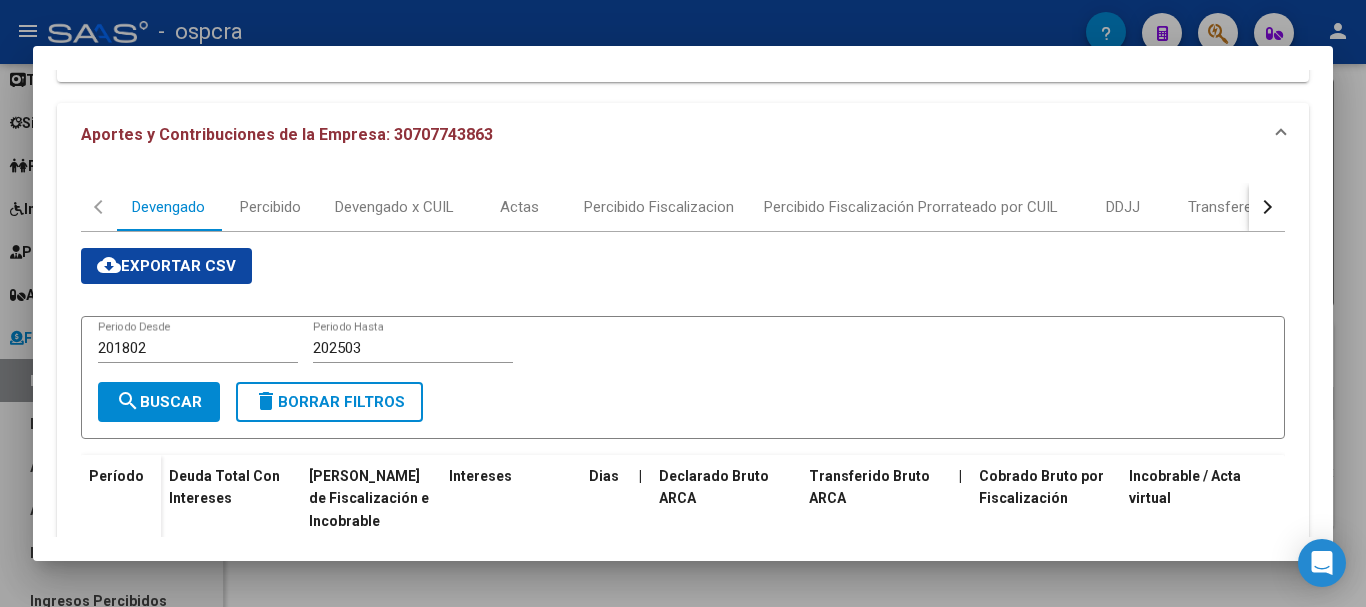 scroll, scrollTop: 177, scrollLeft: 0, axis: vertical 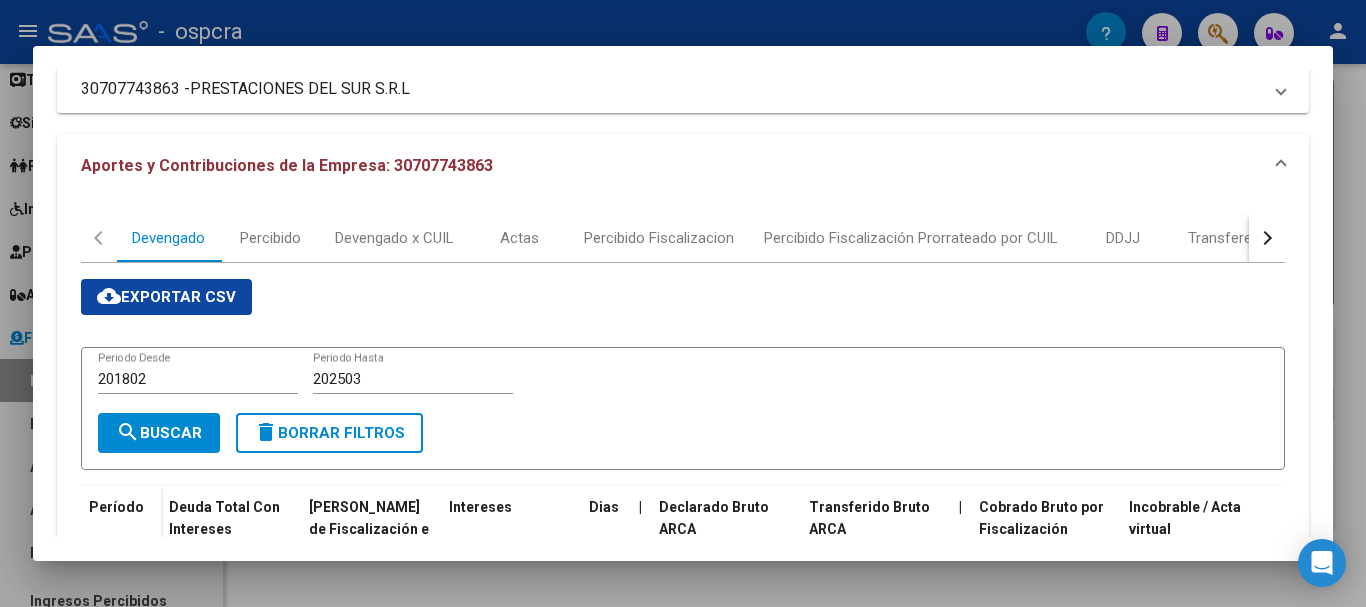 click on "201802" at bounding box center [198, 379] 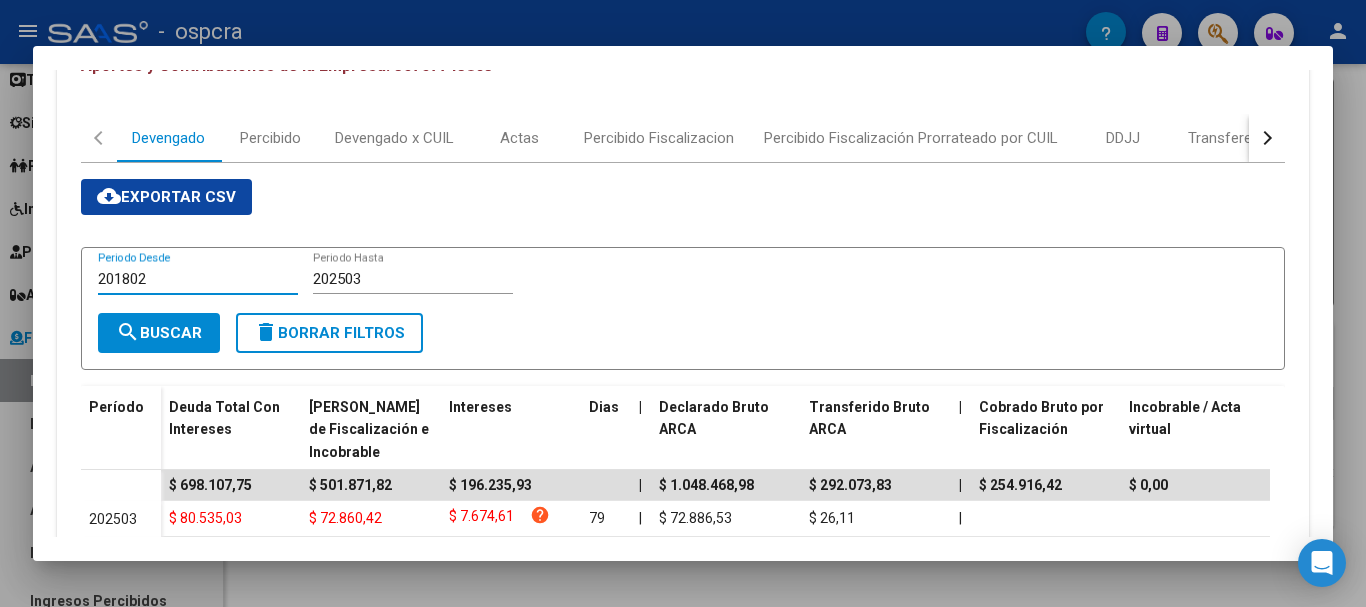 scroll, scrollTop: 377, scrollLeft: 0, axis: vertical 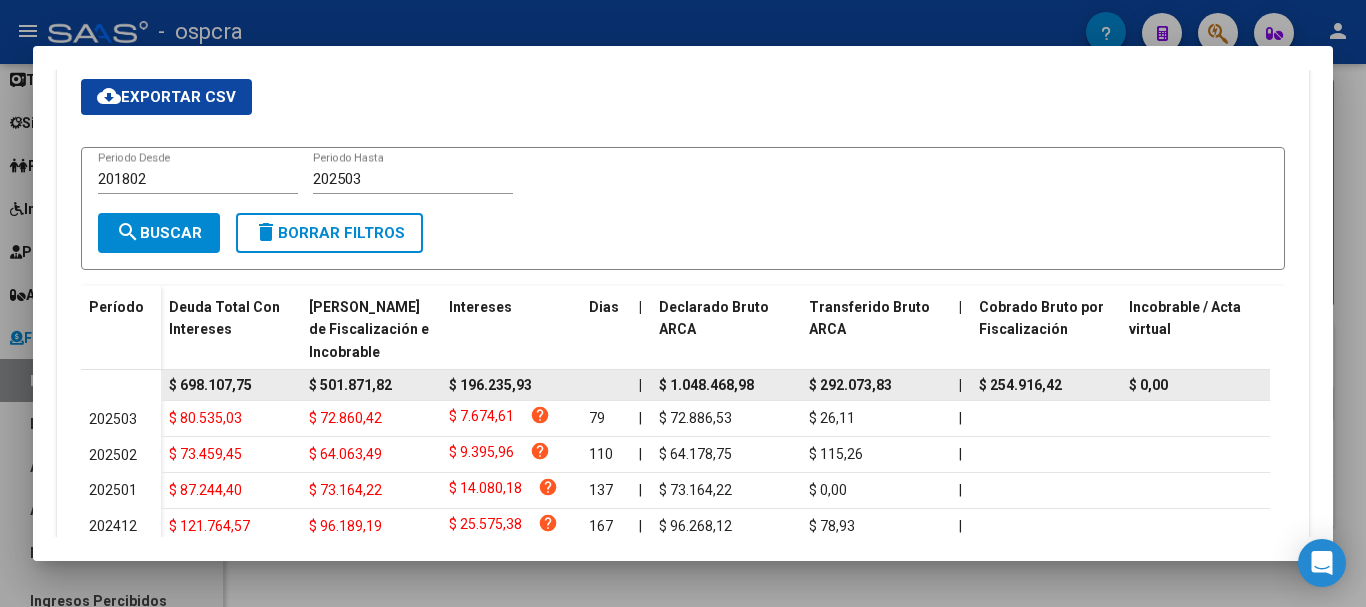 drag, startPoint x: 342, startPoint y: 379, endPoint x: 402, endPoint y: 373, distance: 60.299255 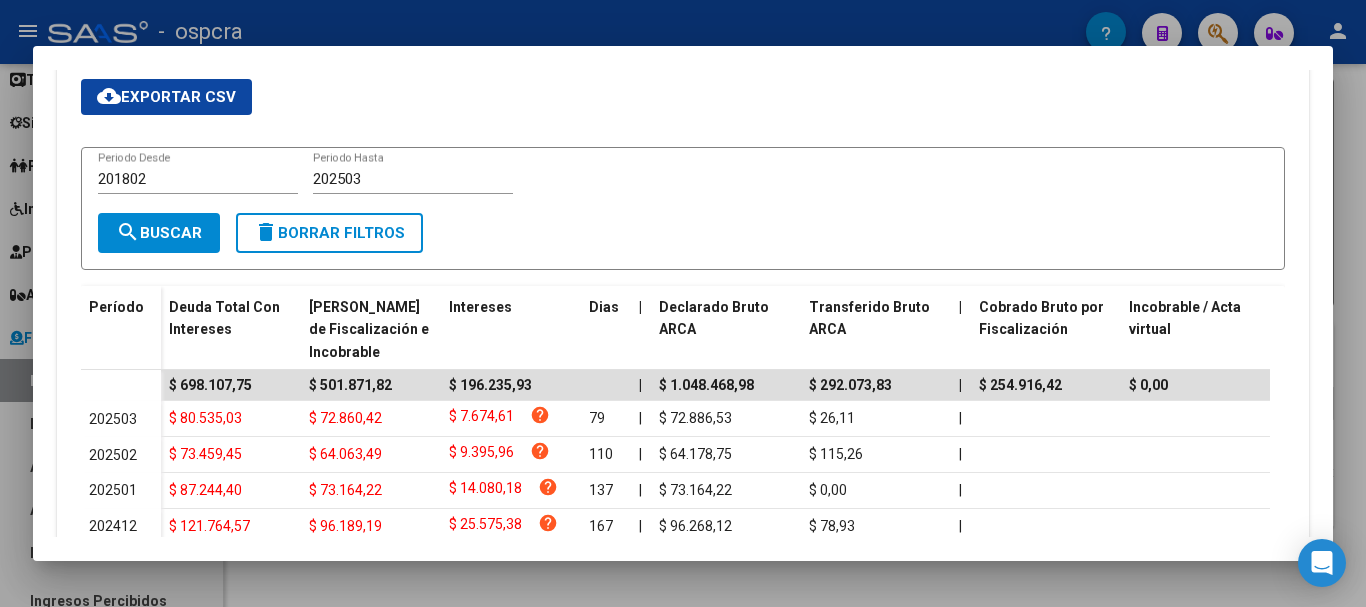 copy on "501.871,82" 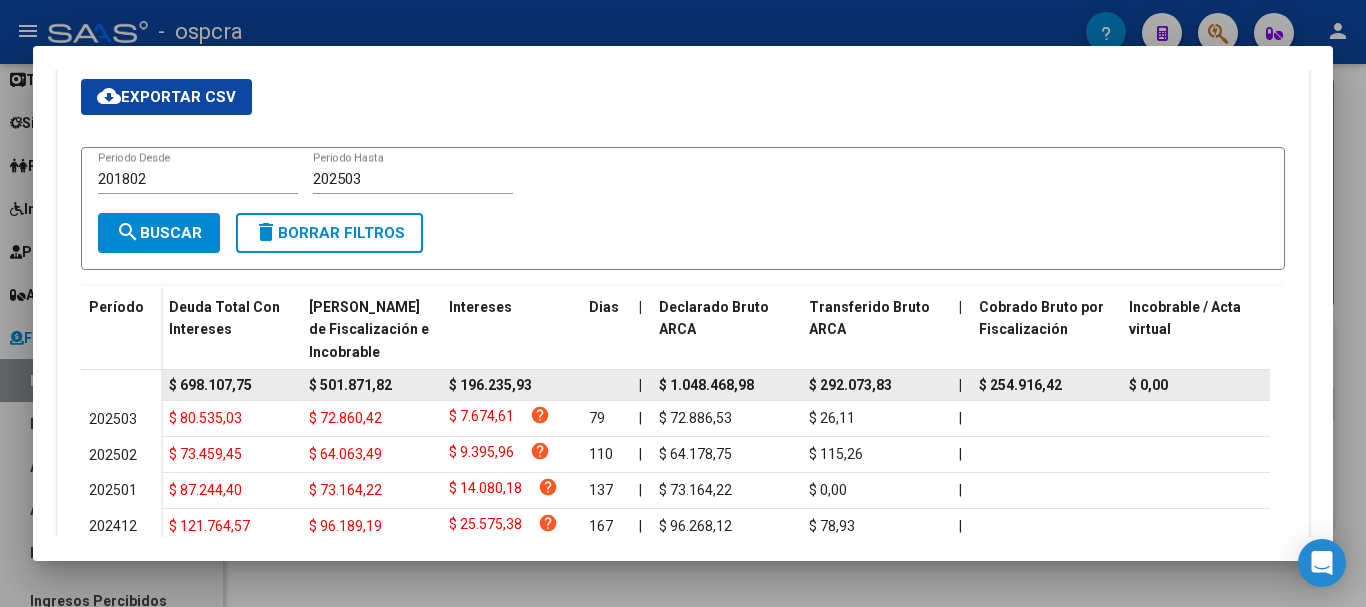 drag, startPoint x: 463, startPoint y: 384, endPoint x: 546, endPoint y: 380, distance: 83.09633 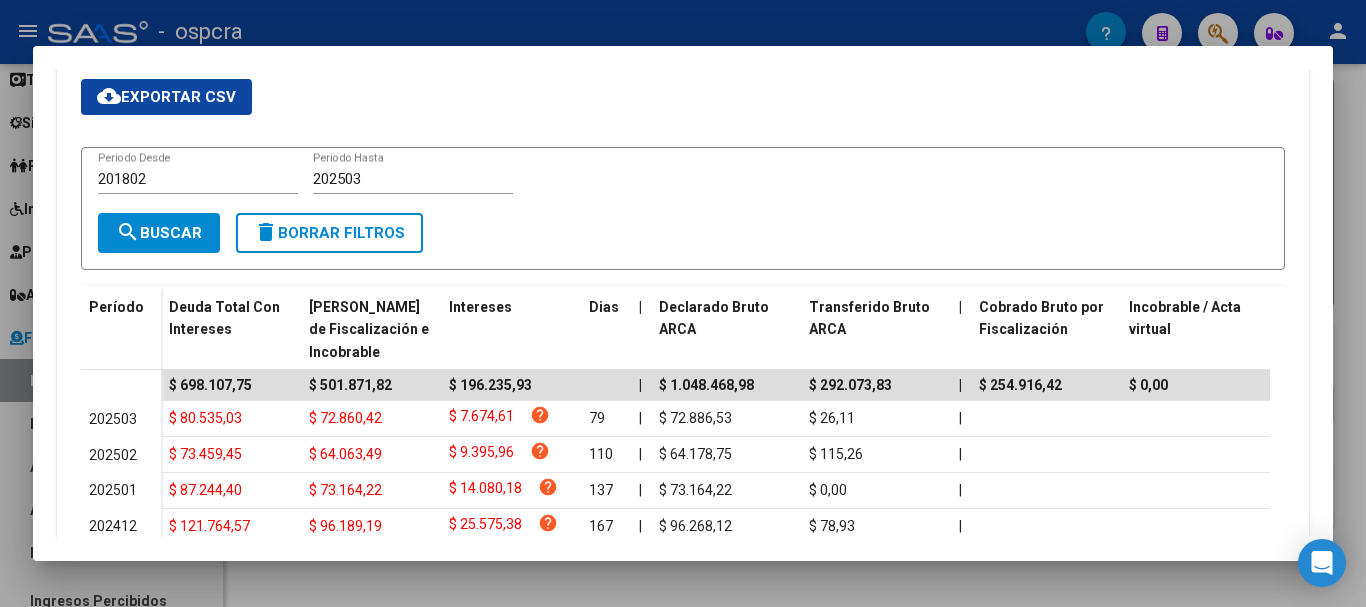 copy on "196.235,93" 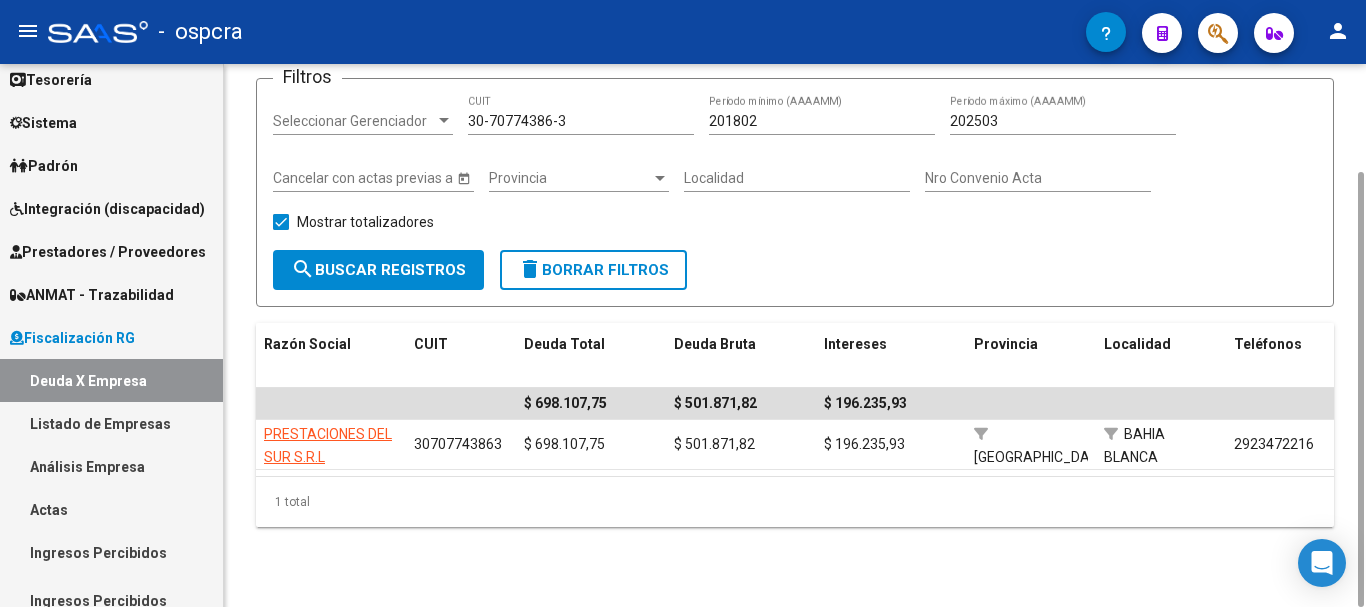 scroll, scrollTop: 0, scrollLeft: 0, axis: both 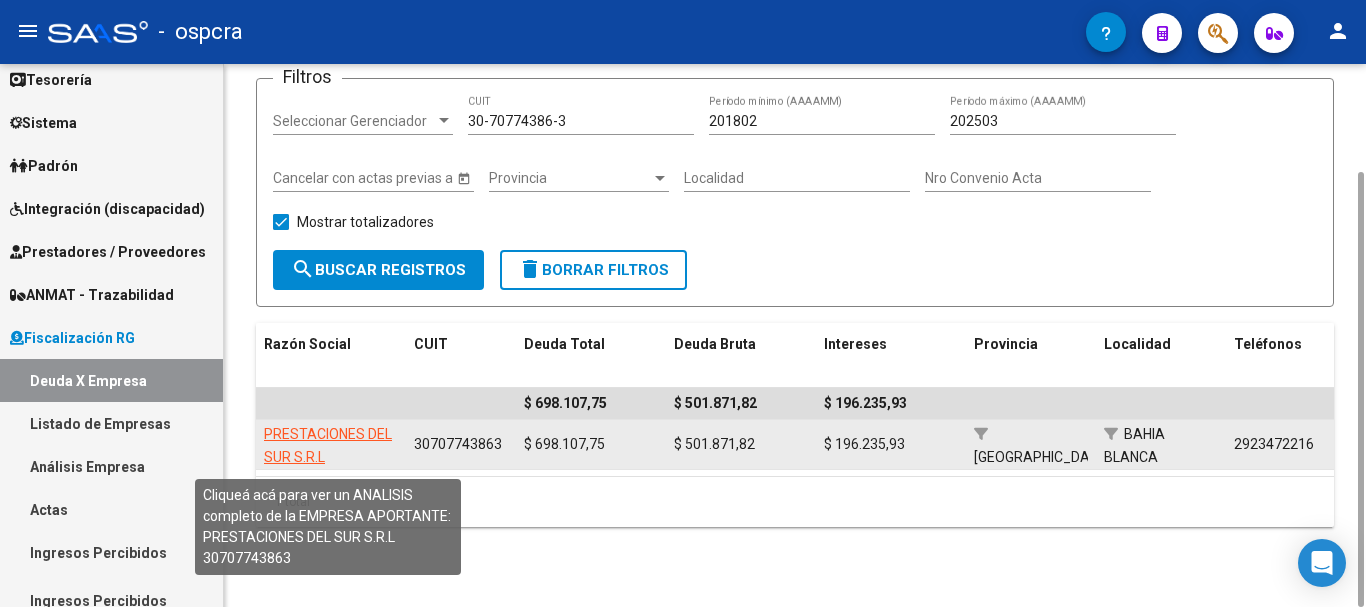 click on "PRESTACIONES DEL SUR S.R.L" 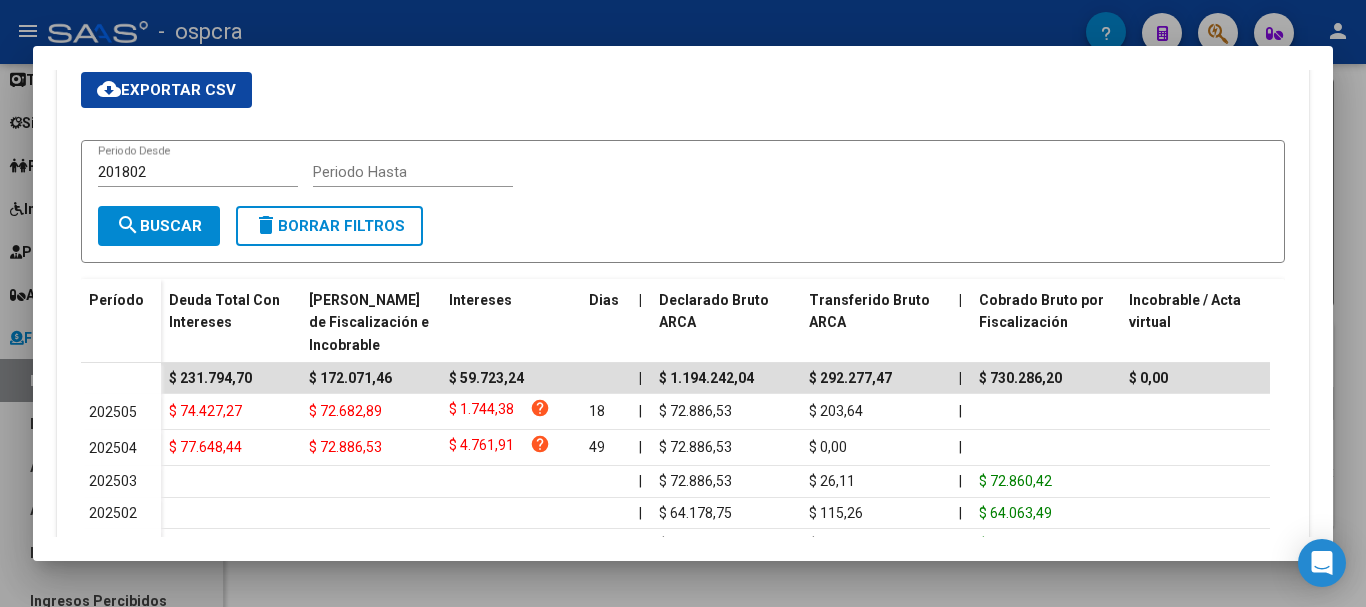 scroll, scrollTop: 100, scrollLeft: 0, axis: vertical 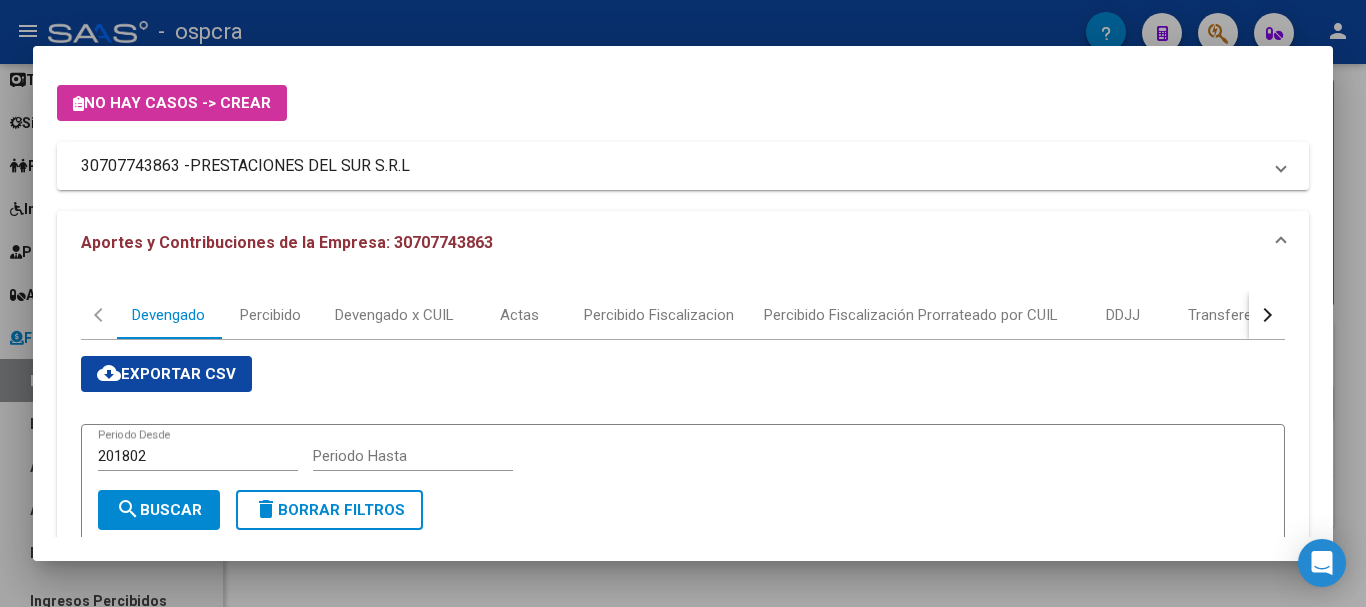 click on "30707743863 -   PRESTACIONES DEL SUR S.R.L" at bounding box center (671, 166) 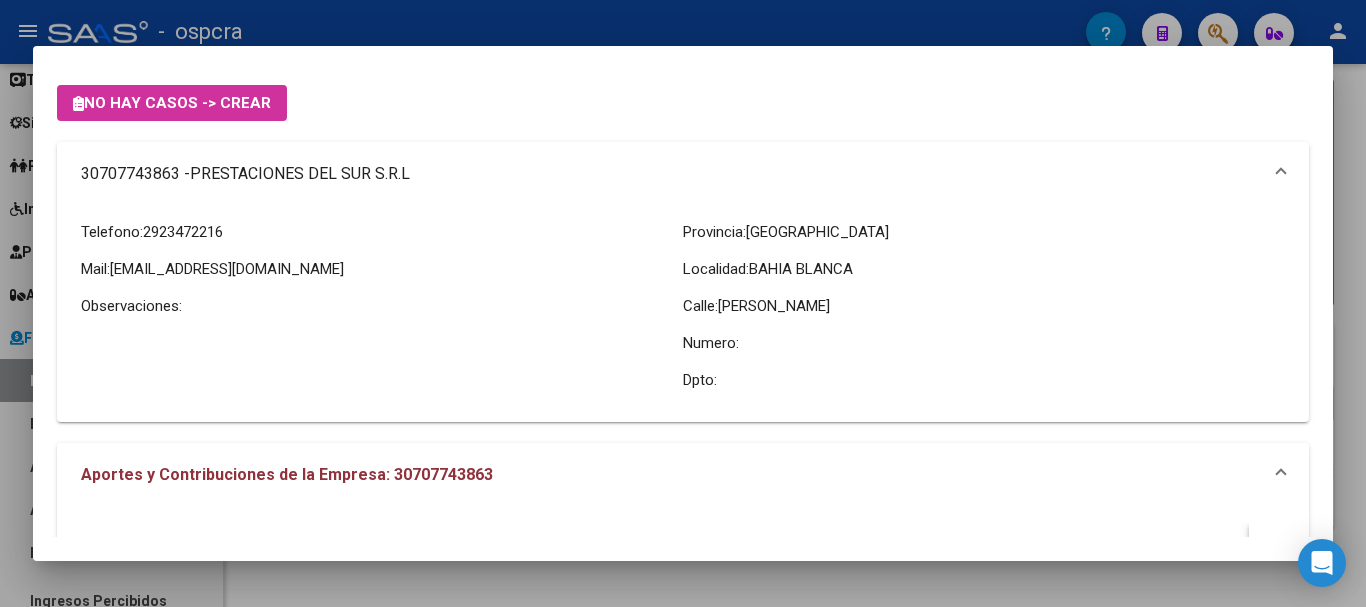 click on "30707743863 -   PRESTACIONES DEL SUR S.R.L" at bounding box center (683, 174) 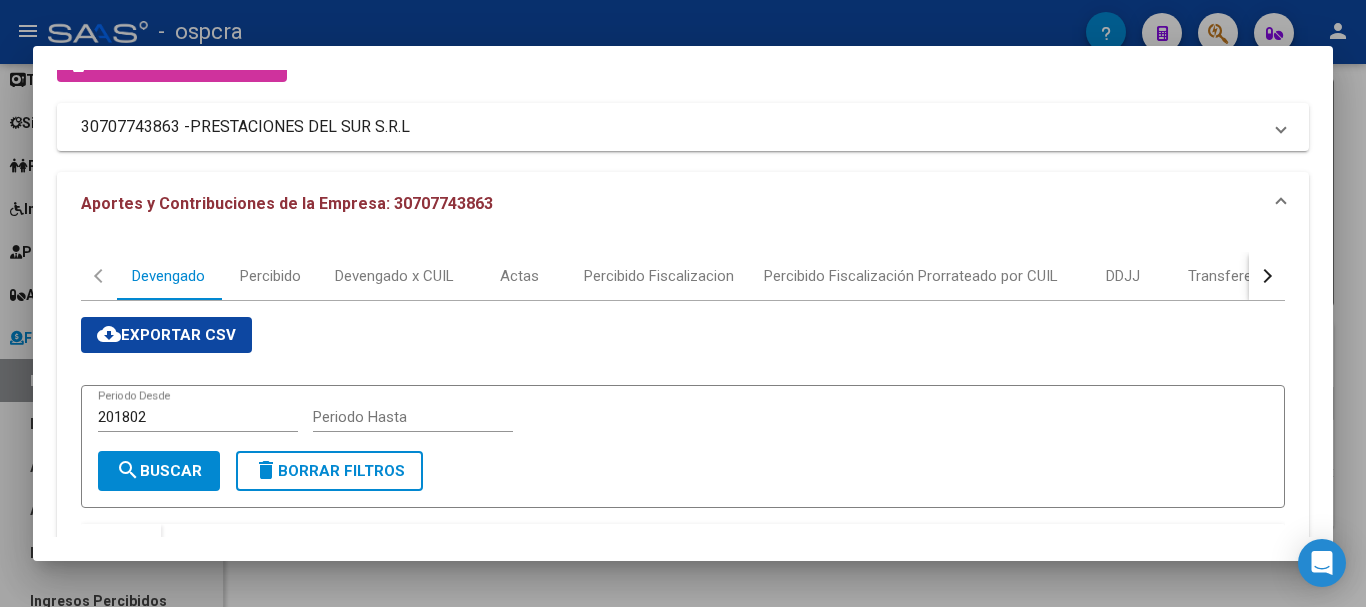 scroll, scrollTop: 0, scrollLeft: 0, axis: both 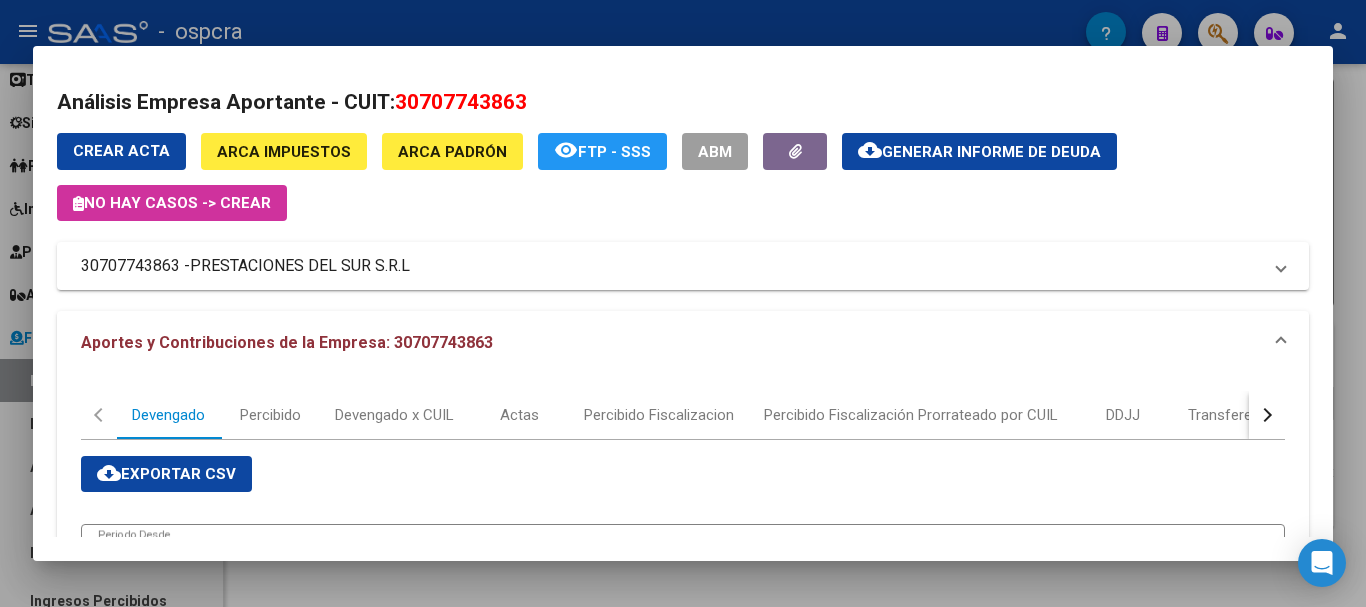 click on "Generar informe de deuda" 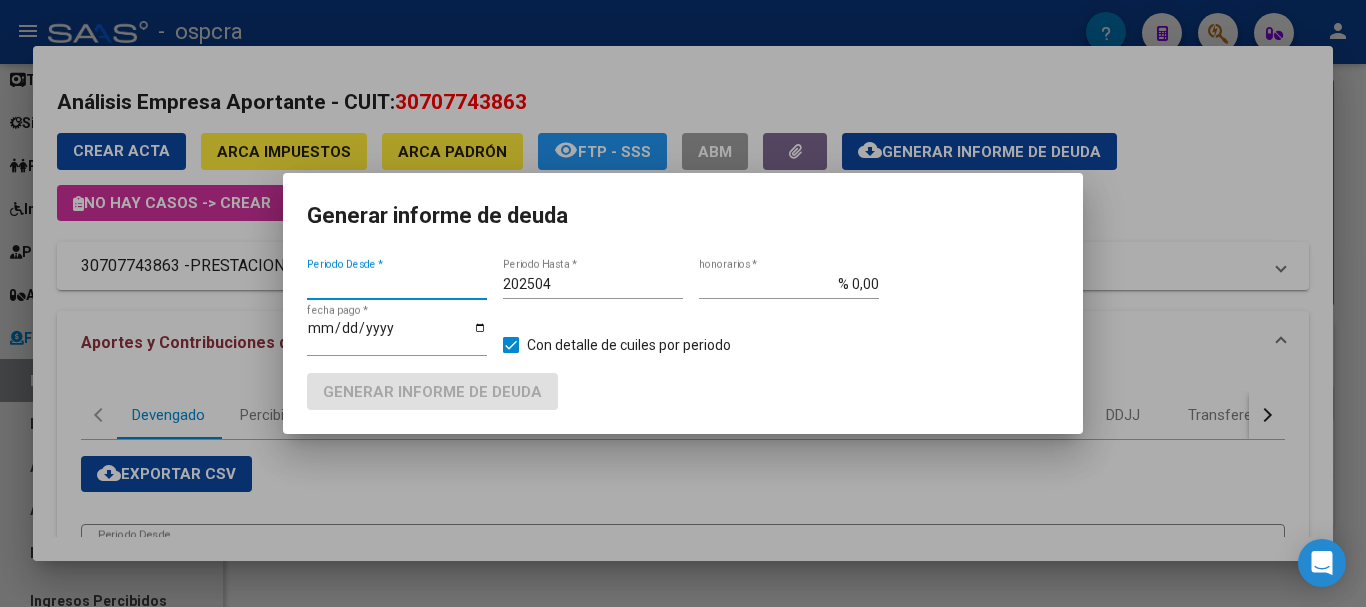 type on "202504" 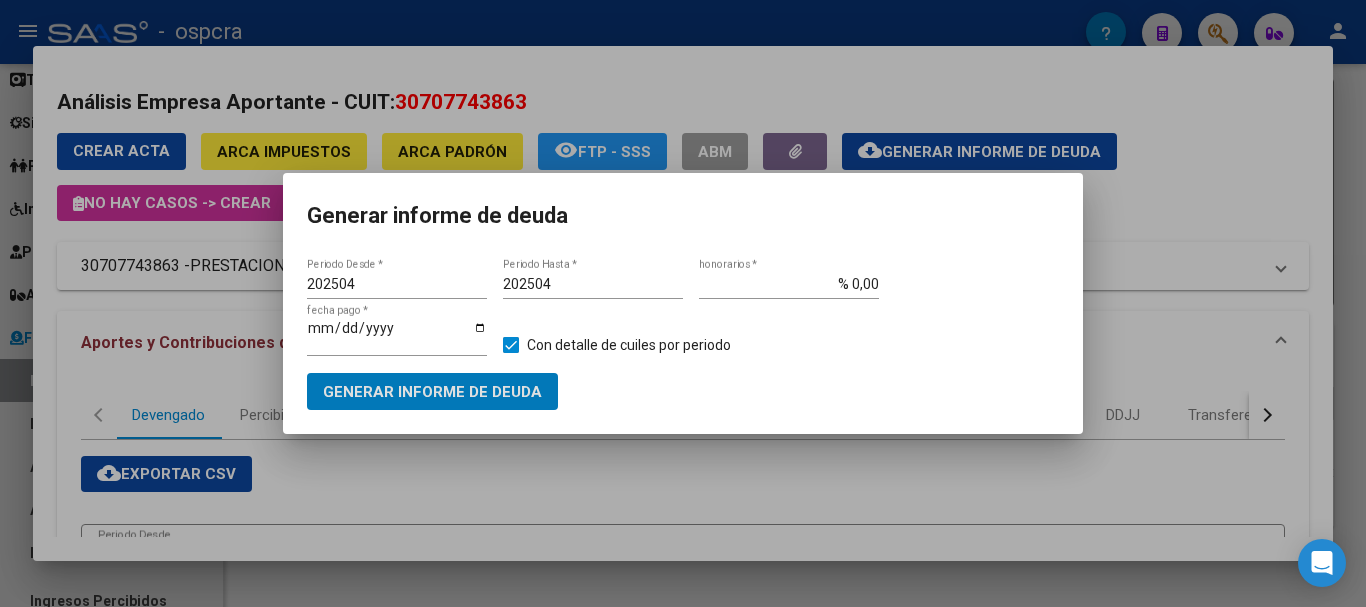 click on "202504 Periodo Hasta *" at bounding box center (593, 285) 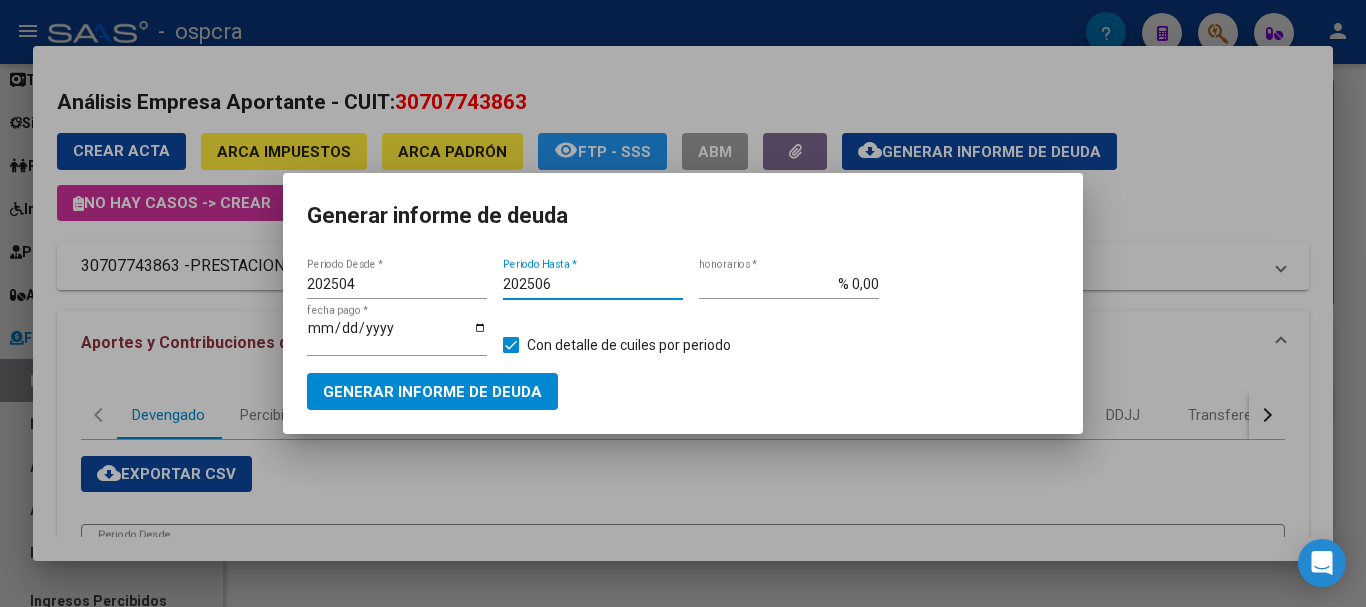 type on "202506" 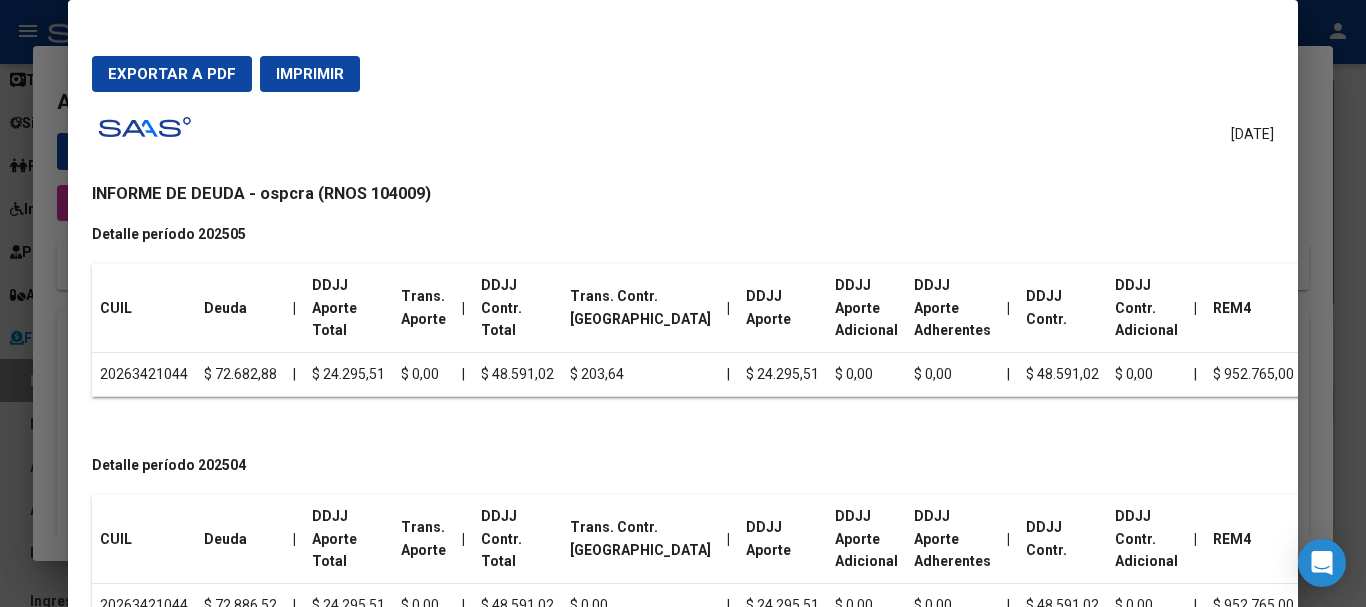 scroll, scrollTop: 0, scrollLeft: 0, axis: both 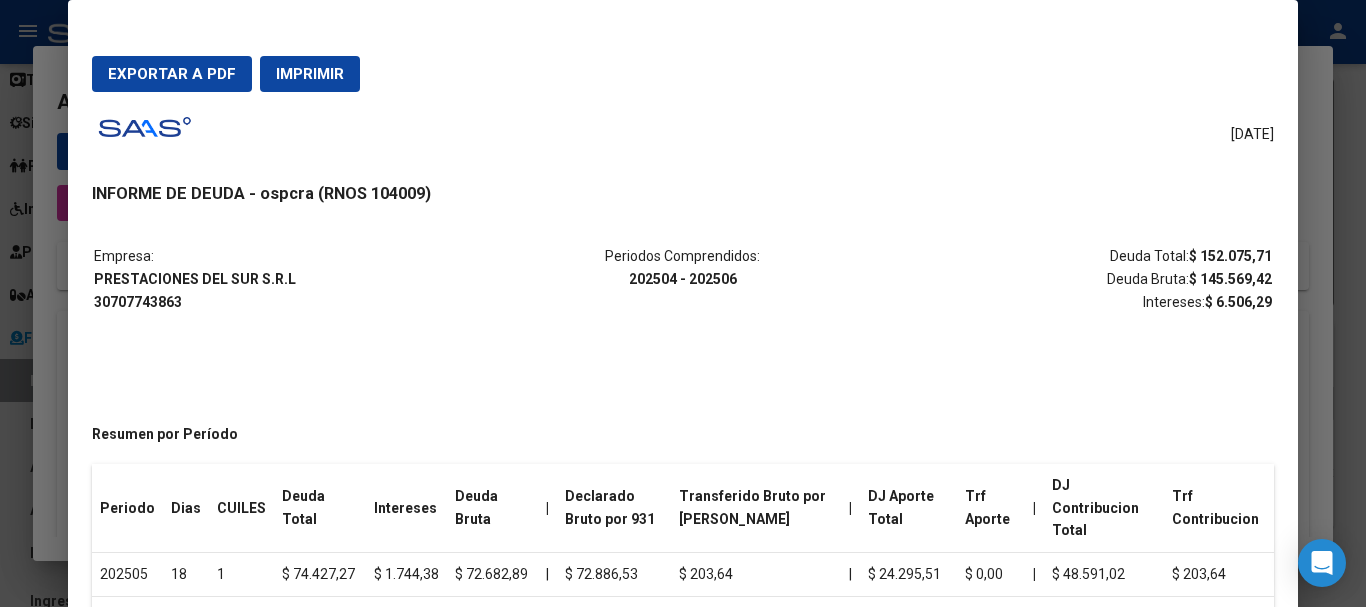 click on "Exportar a PDF" at bounding box center (172, 74) 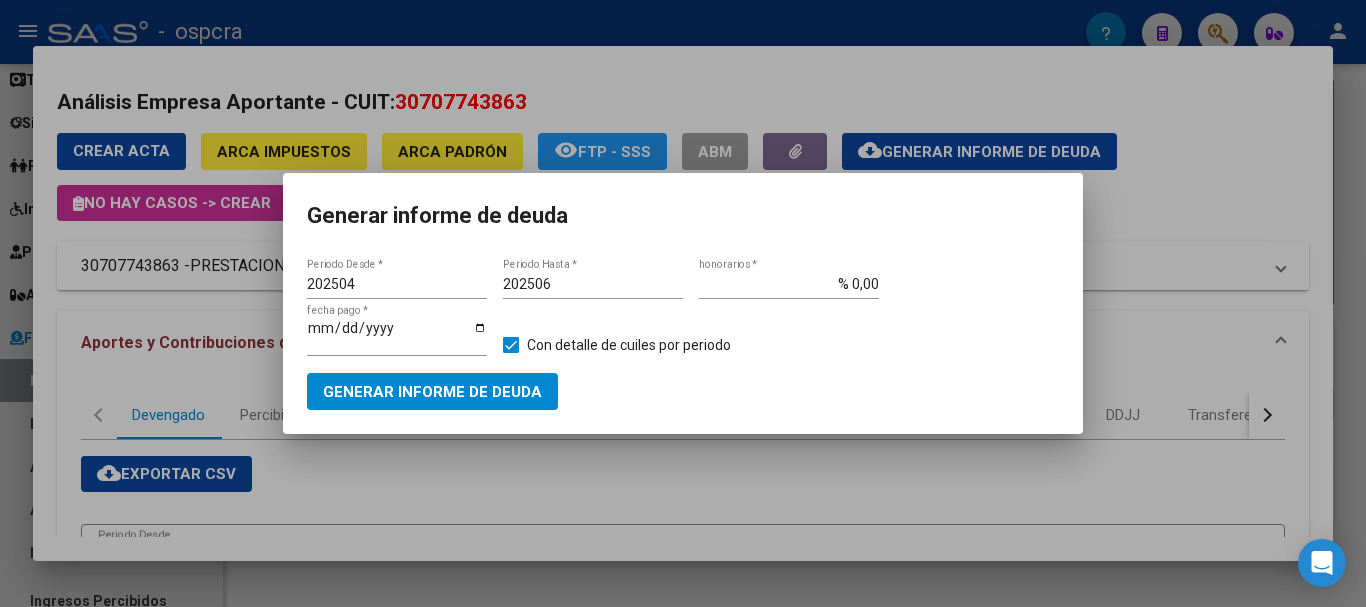 click on "202504" at bounding box center (397, 284) 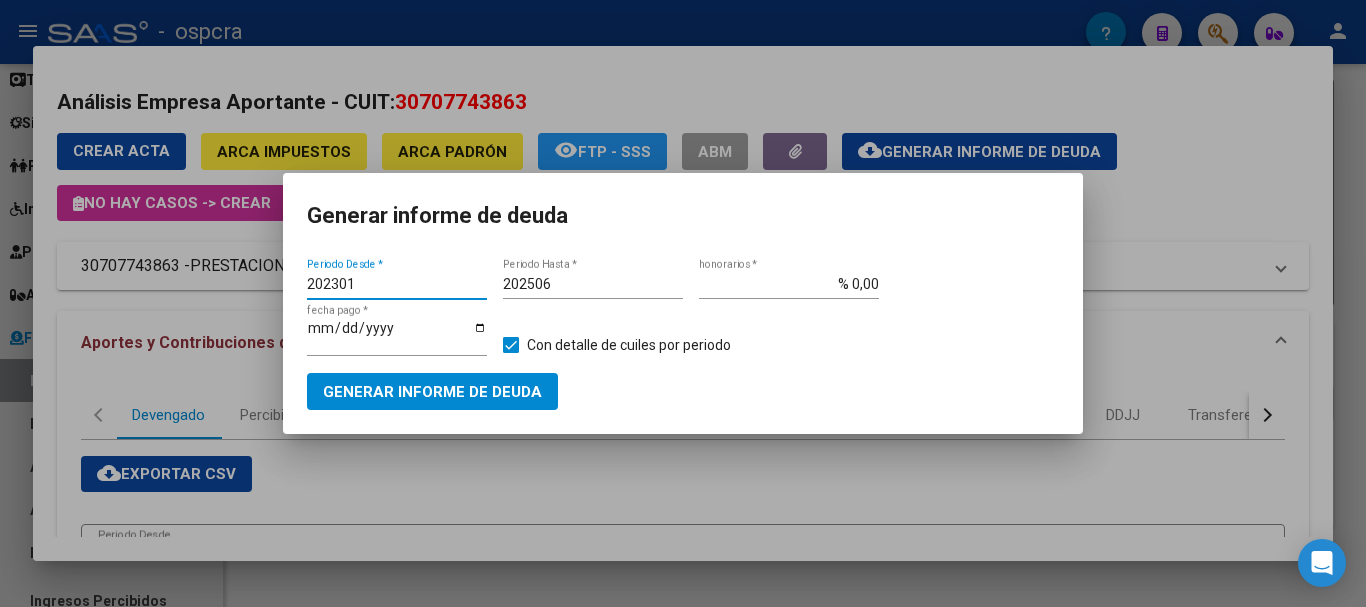 type on "202301" 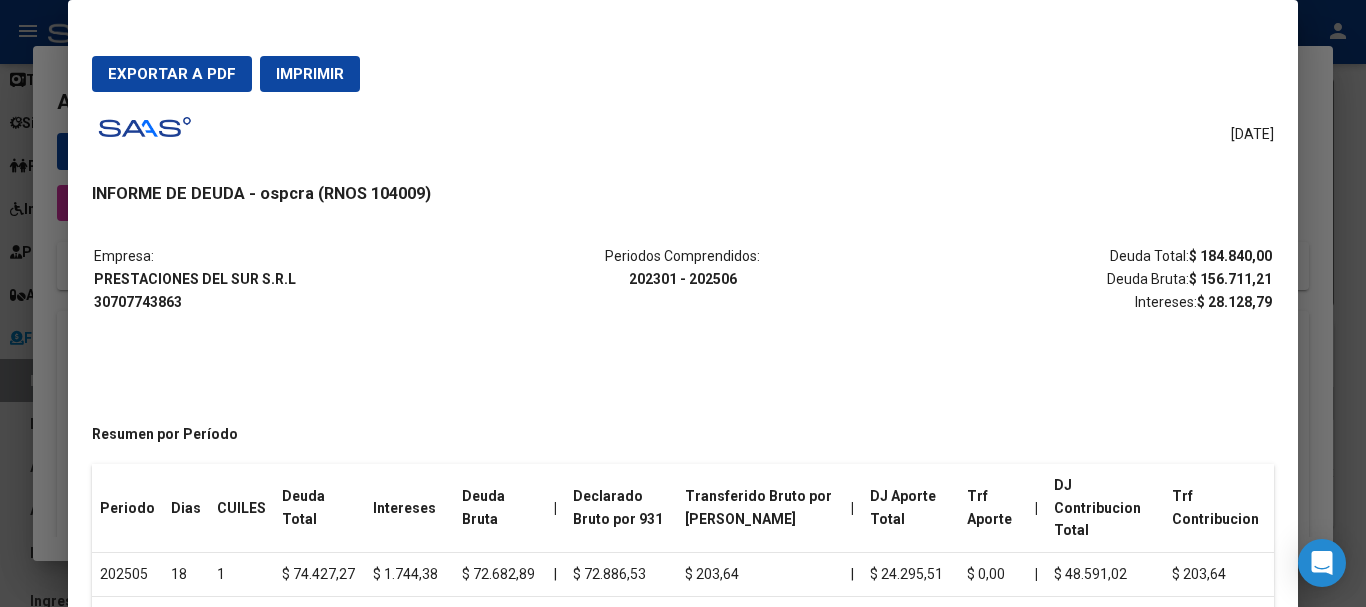 click on "Exportar a PDF" at bounding box center [172, 74] 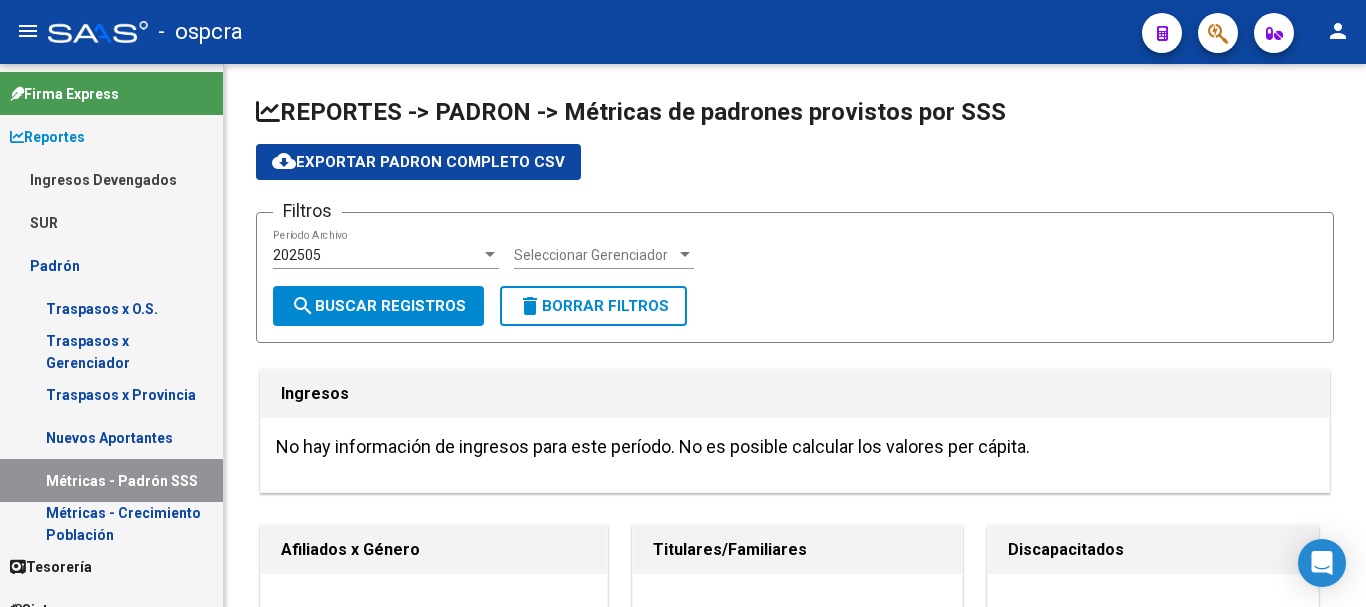 scroll, scrollTop: 0, scrollLeft: 0, axis: both 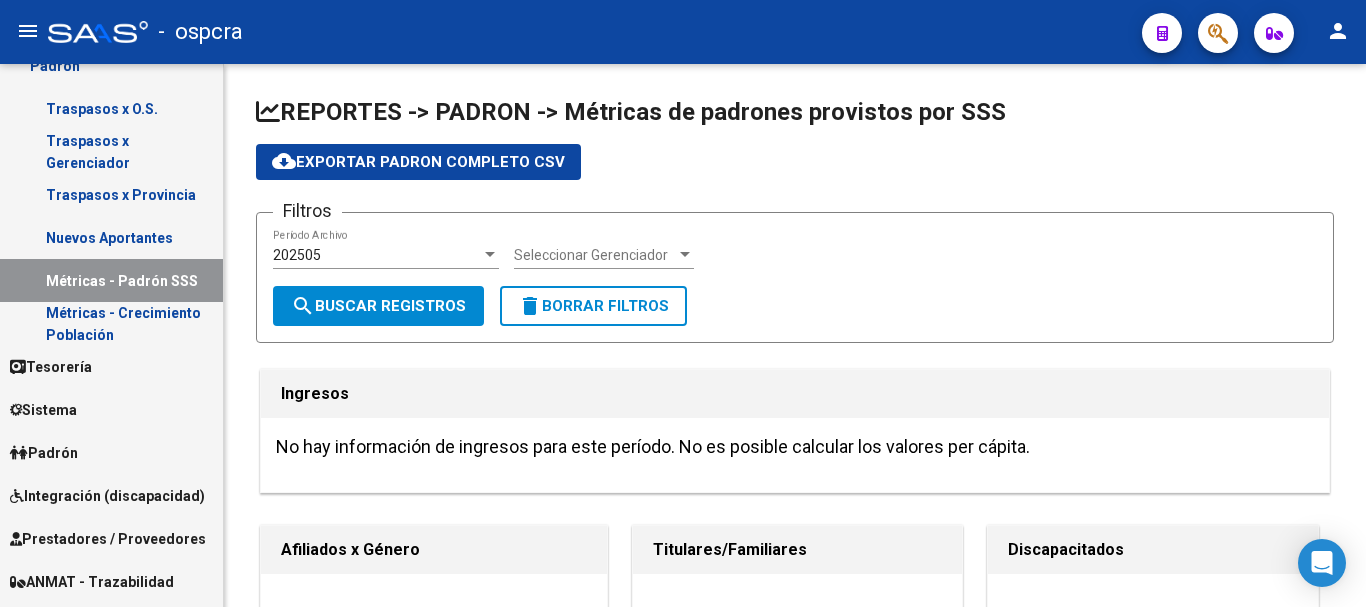 click on "Padrón" at bounding box center (111, 452) 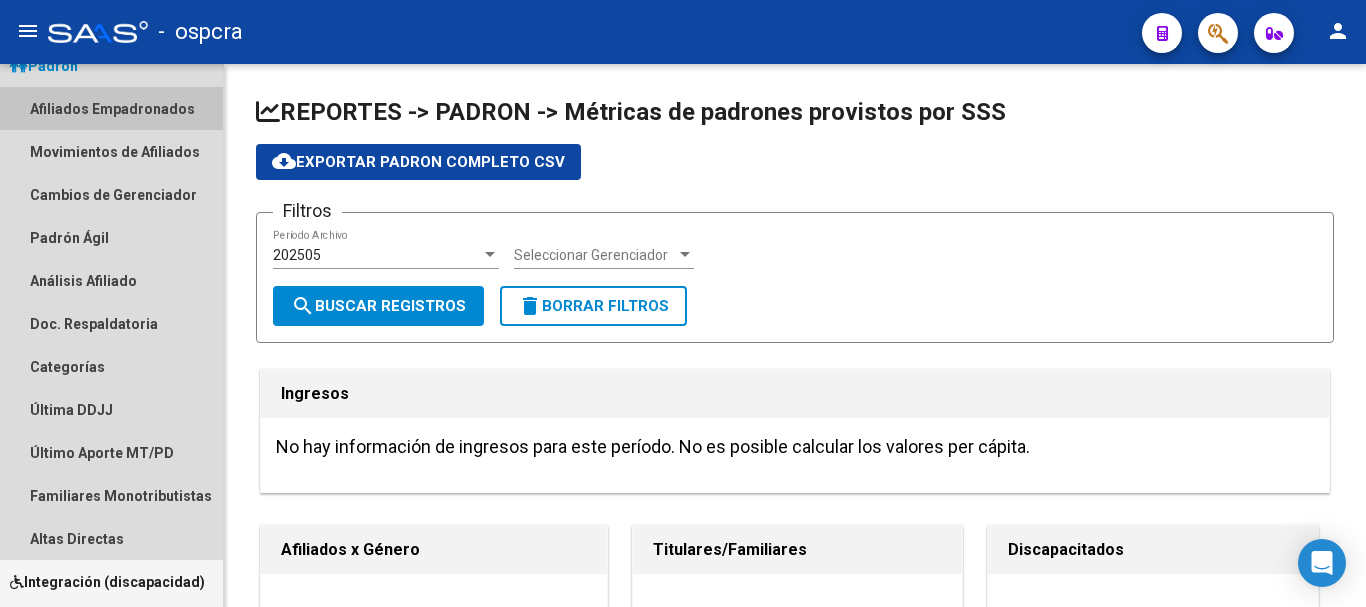 click on "Afiliados Empadronados" at bounding box center [111, 108] 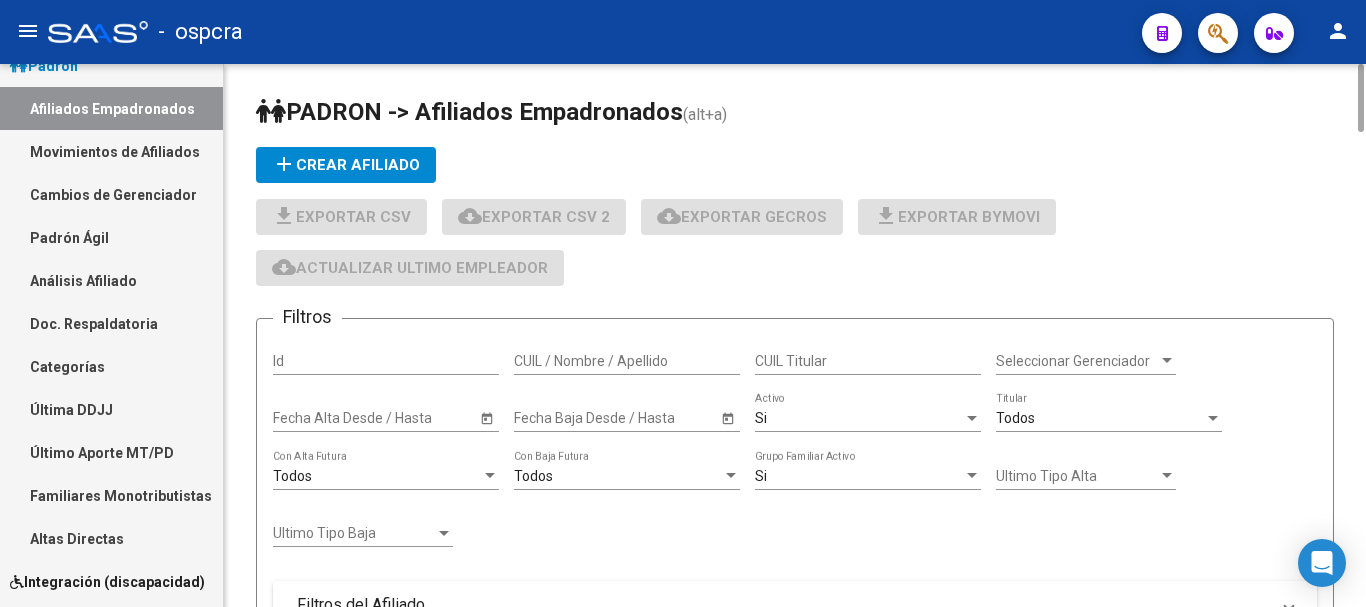 click on "CUIL / Nombre / Apellido" 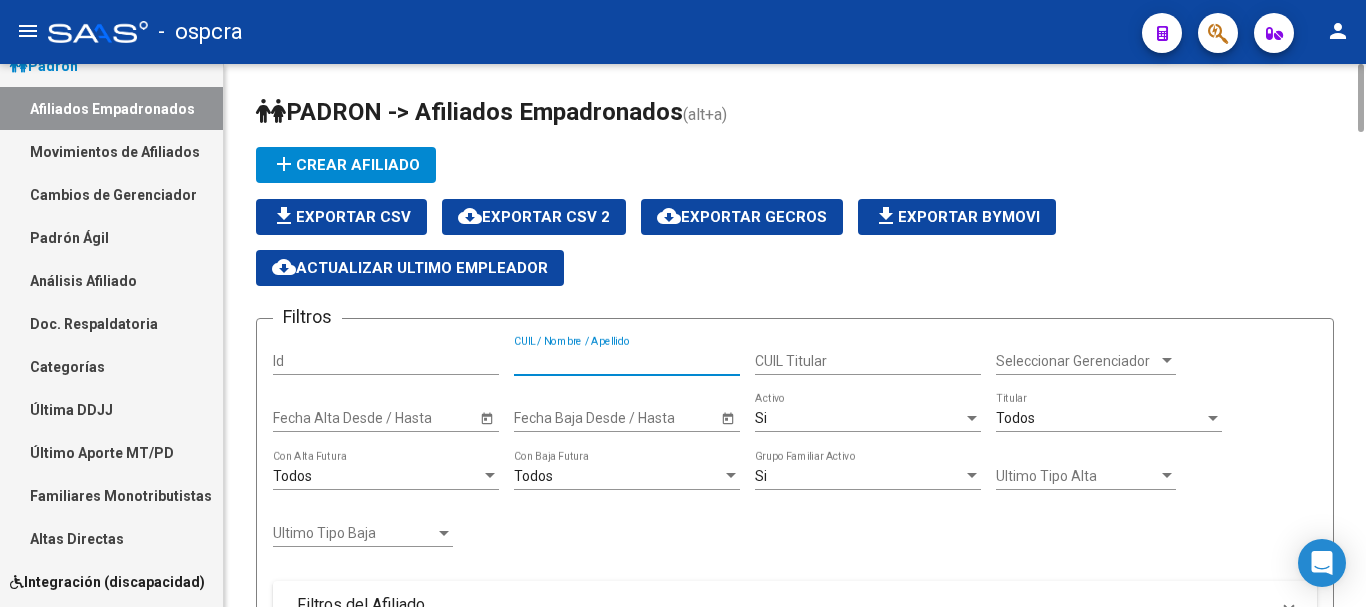 click on "CUIL / Nombre / Apellido" at bounding box center [627, 361] 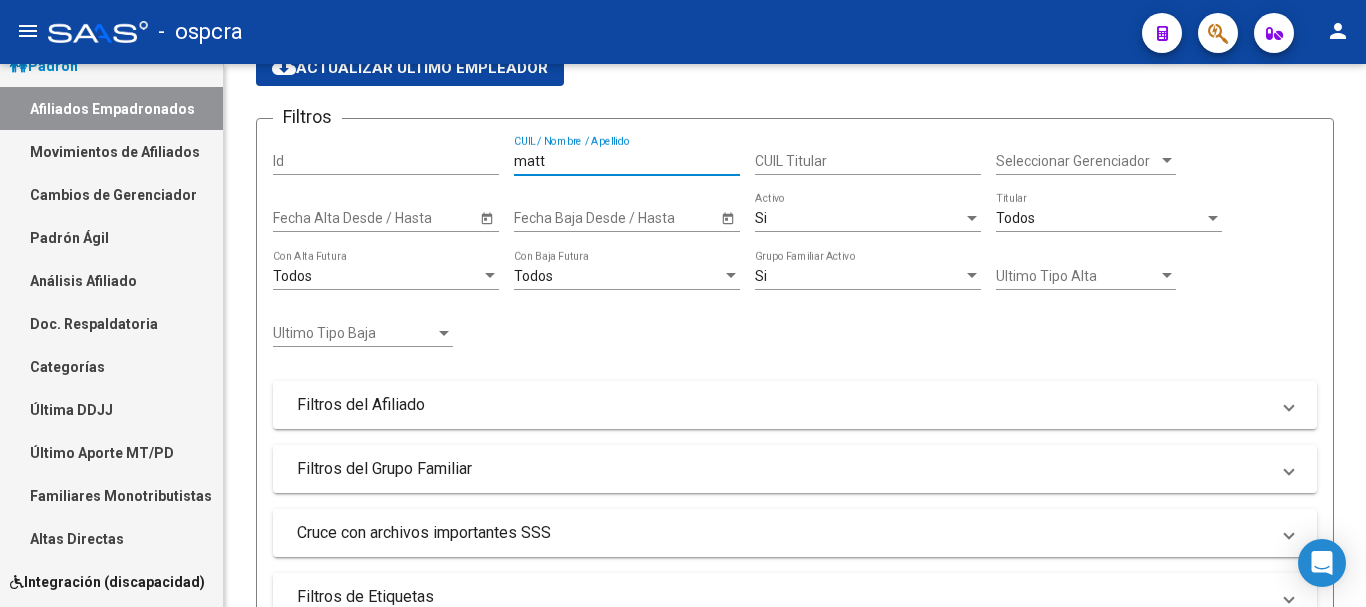 scroll, scrollTop: 600, scrollLeft: 0, axis: vertical 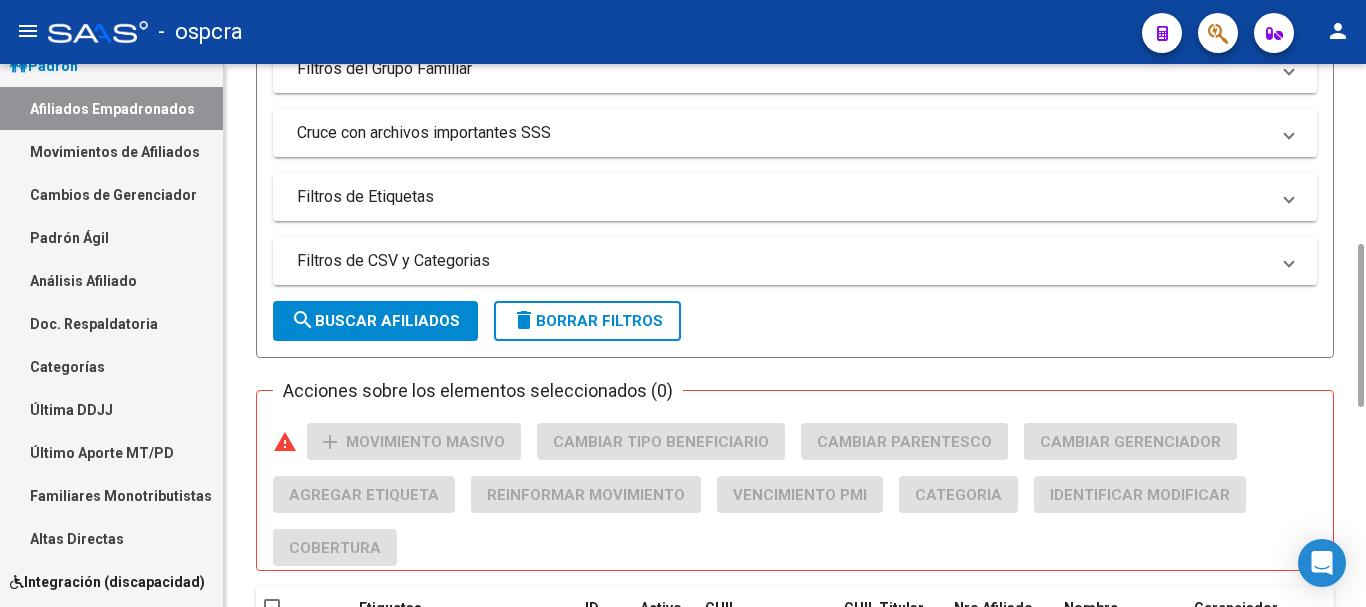 type on "matt" 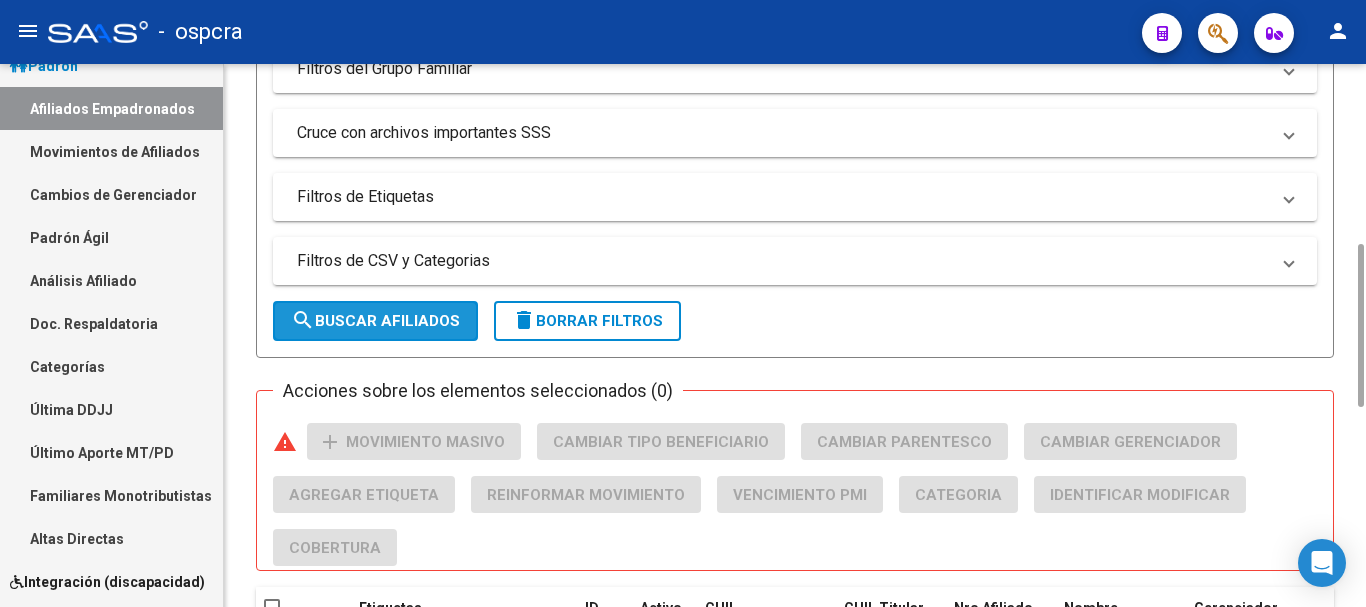 click on "search  Buscar Afiliados" 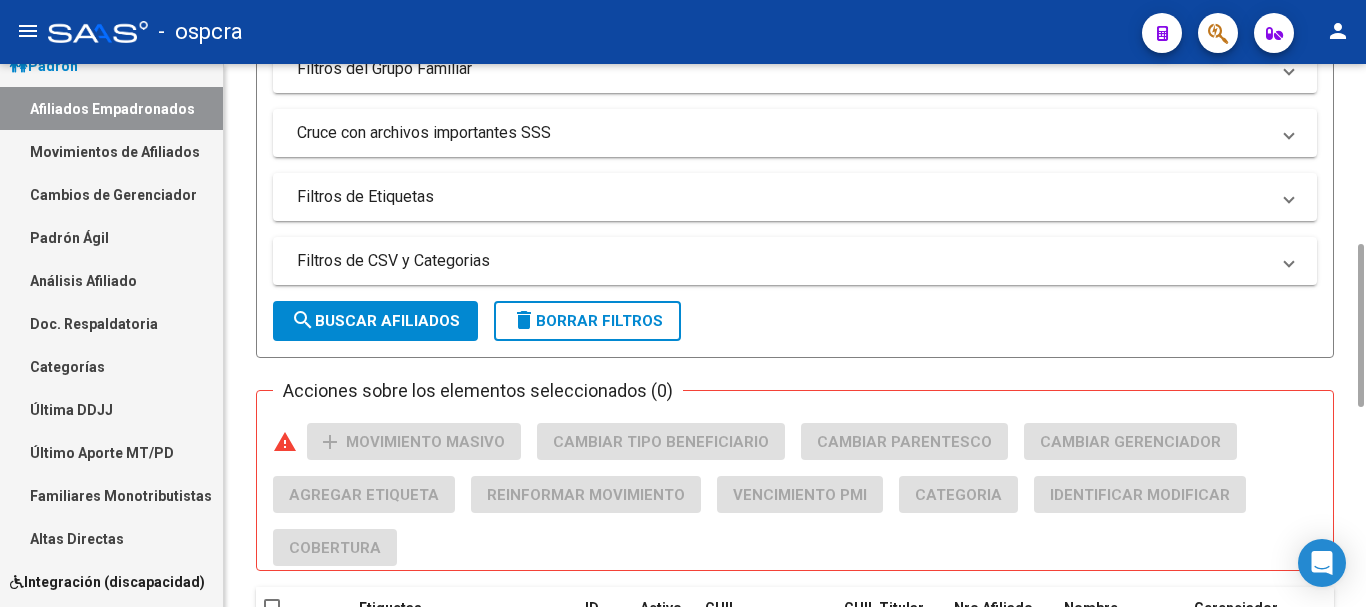 scroll, scrollTop: 910, scrollLeft: 0, axis: vertical 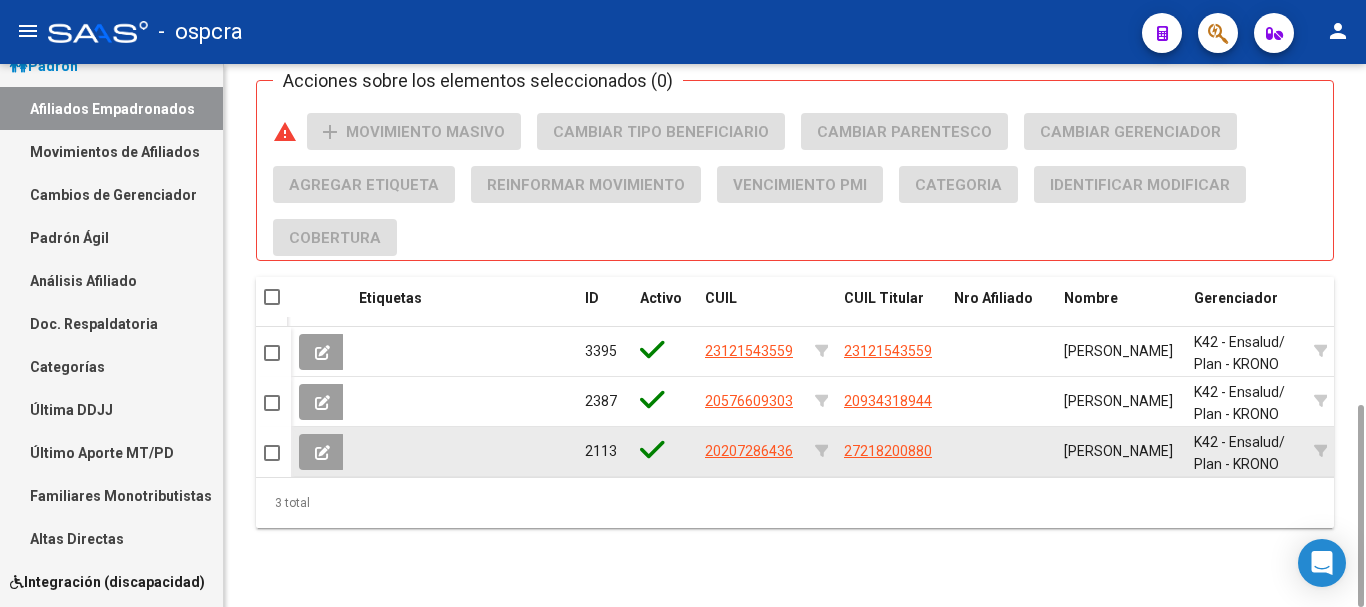 click 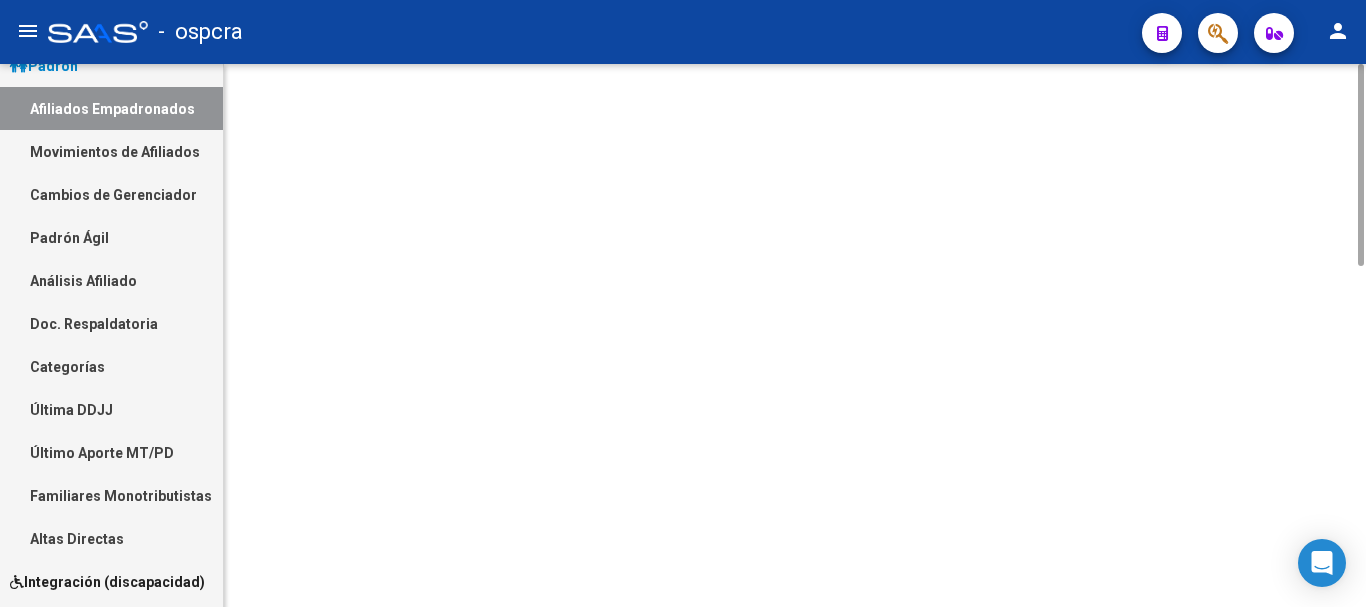 scroll, scrollTop: 0, scrollLeft: 0, axis: both 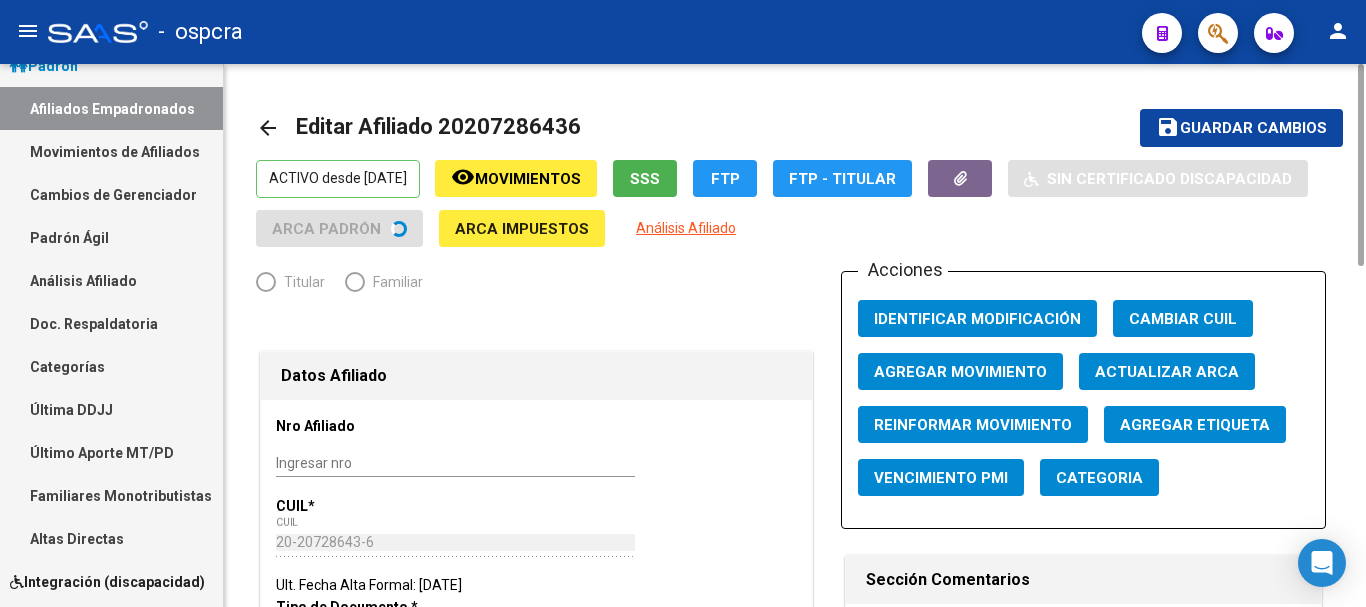 radio on "true" 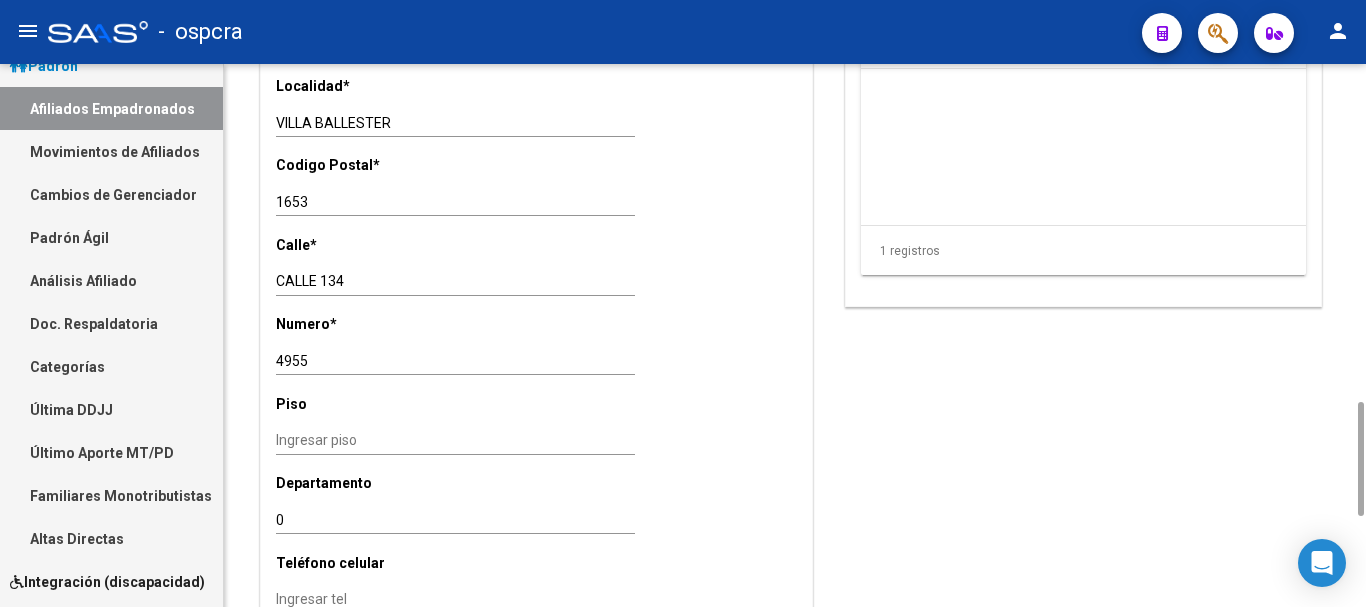 scroll, scrollTop: 2028, scrollLeft: 0, axis: vertical 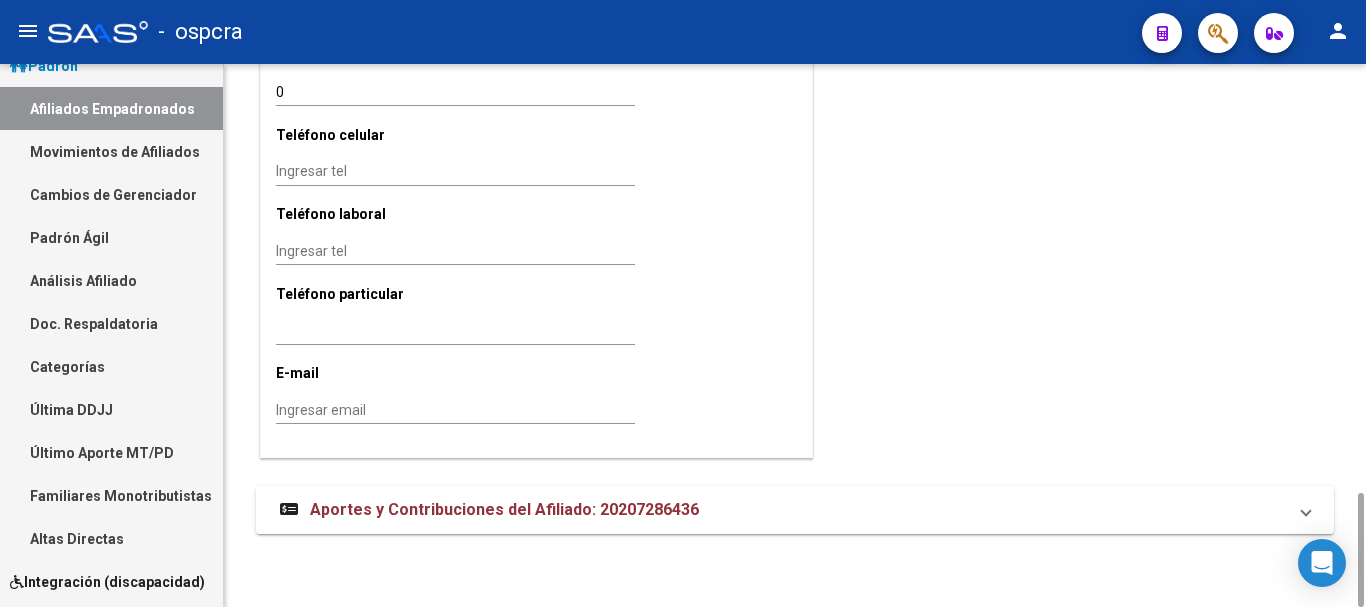click on "Aportes y Contribuciones del Afiliado: 20207286436" at bounding box center [504, 509] 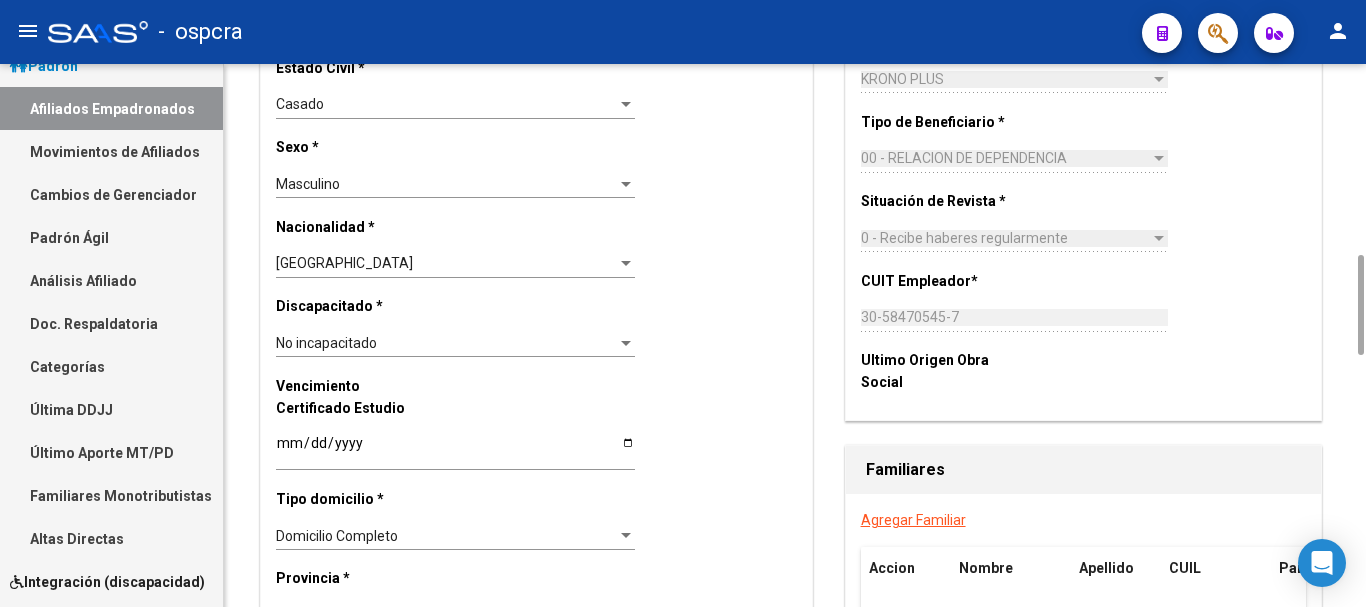 scroll, scrollTop: 1428, scrollLeft: 0, axis: vertical 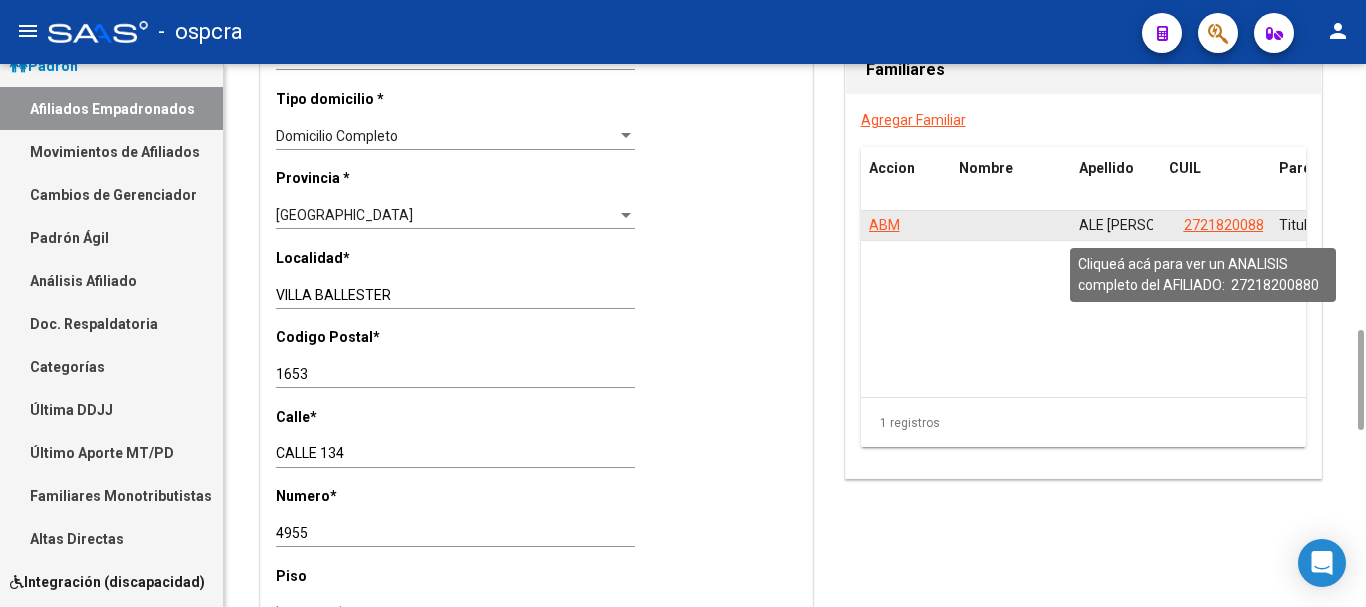 click on "27218200880" 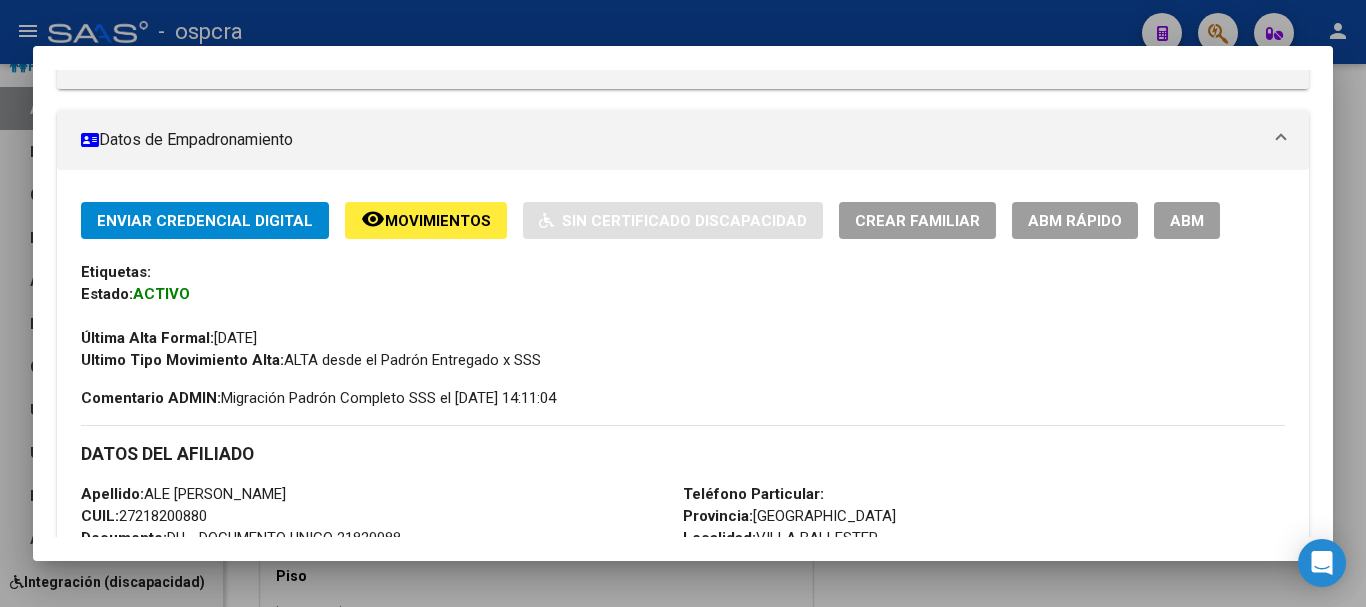 scroll, scrollTop: 0, scrollLeft: 0, axis: both 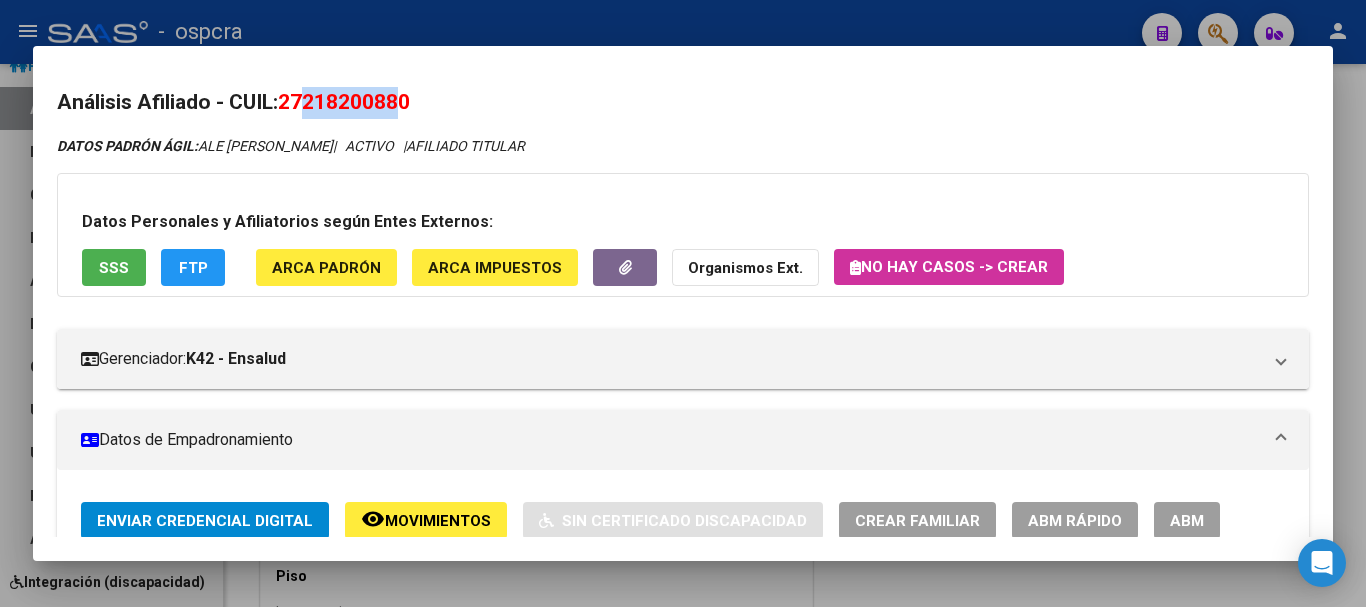 drag, startPoint x: 311, startPoint y: 102, endPoint x: 401, endPoint y: 88, distance: 91.08238 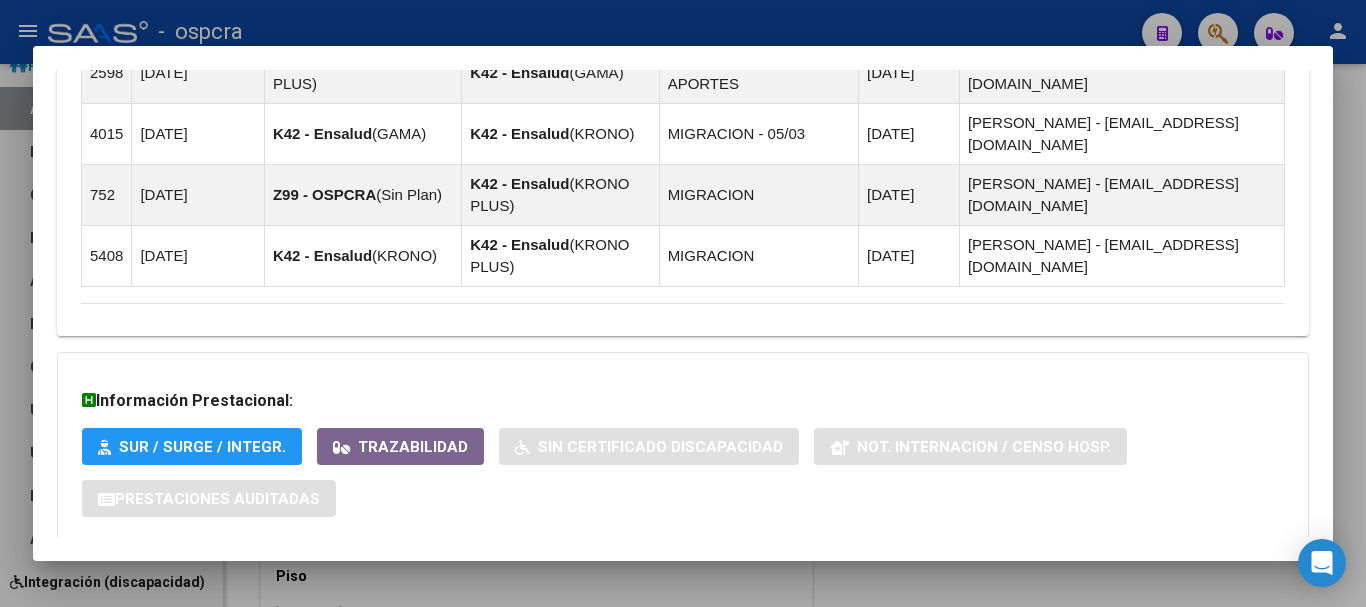 scroll, scrollTop: 1402, scrollLeft: 0, axis: vertical 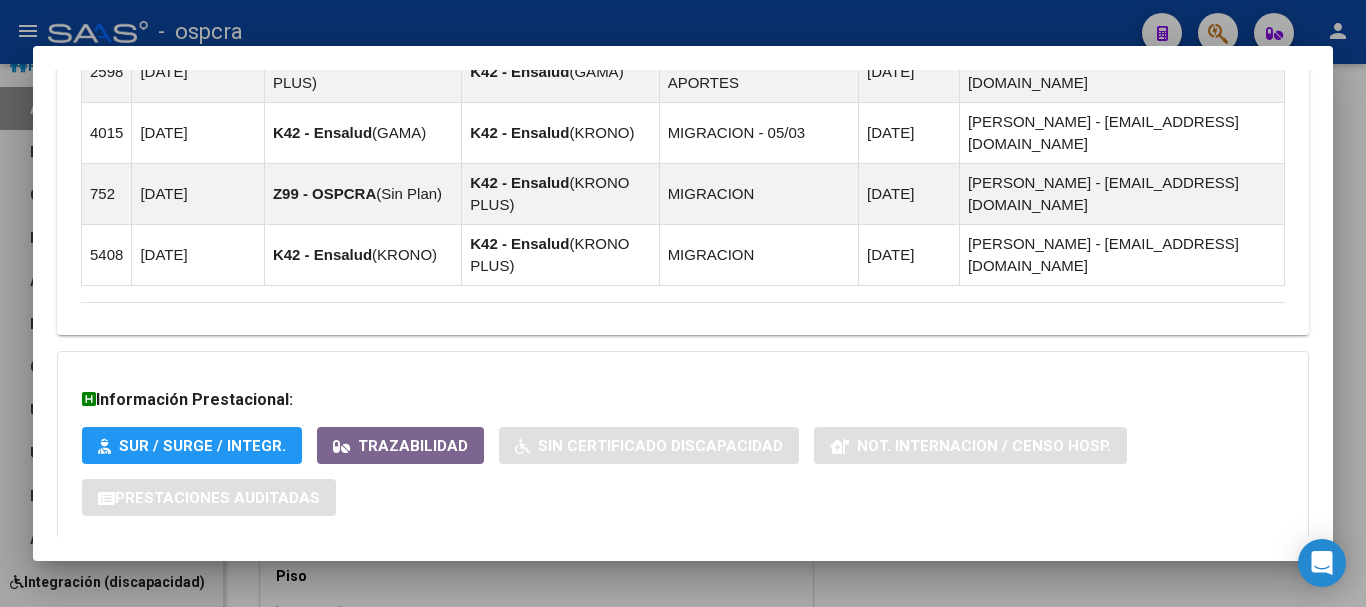 click on "Aportes y Contribuciones del Afiliado: 27218200880" at bounding box center (305, 580) 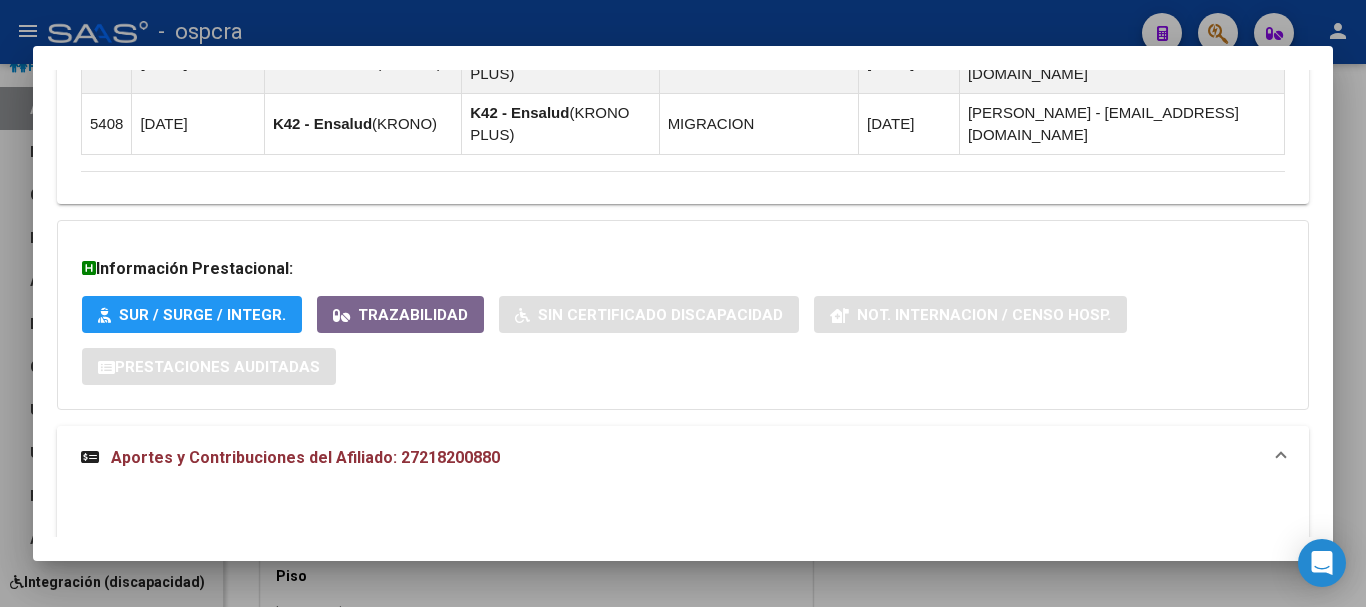 scroll, scrollTop: 1902, scrollLeft: 0, axis: vertical 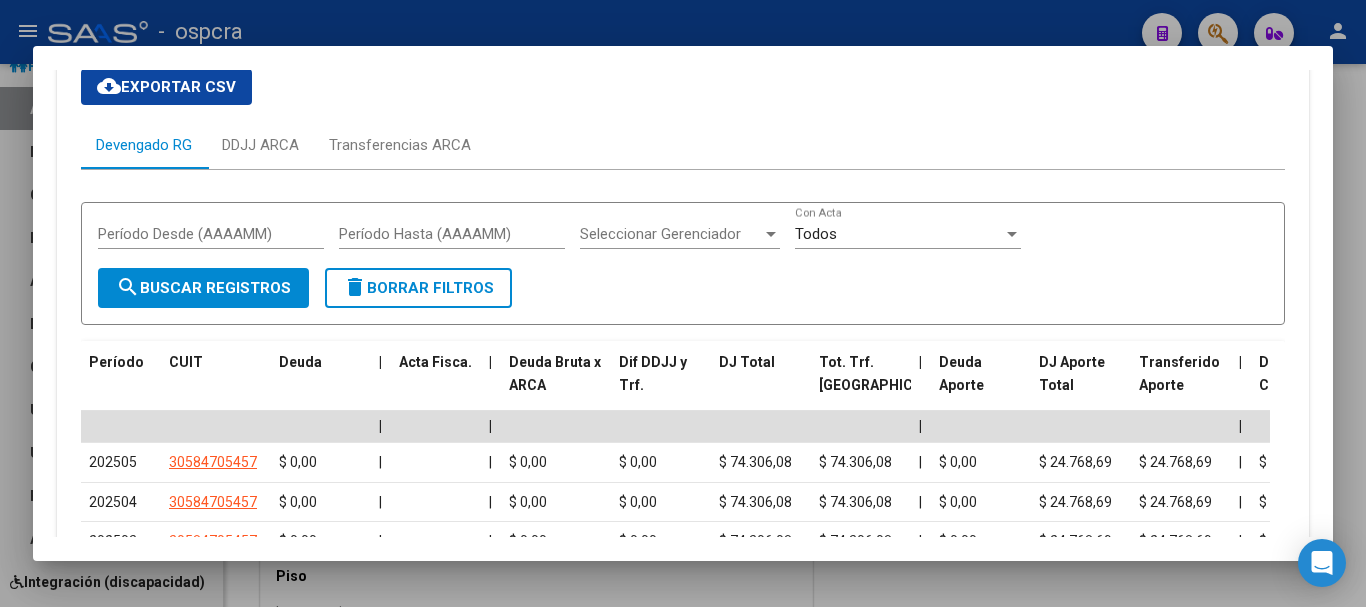 click at bounding box center [683, 303] 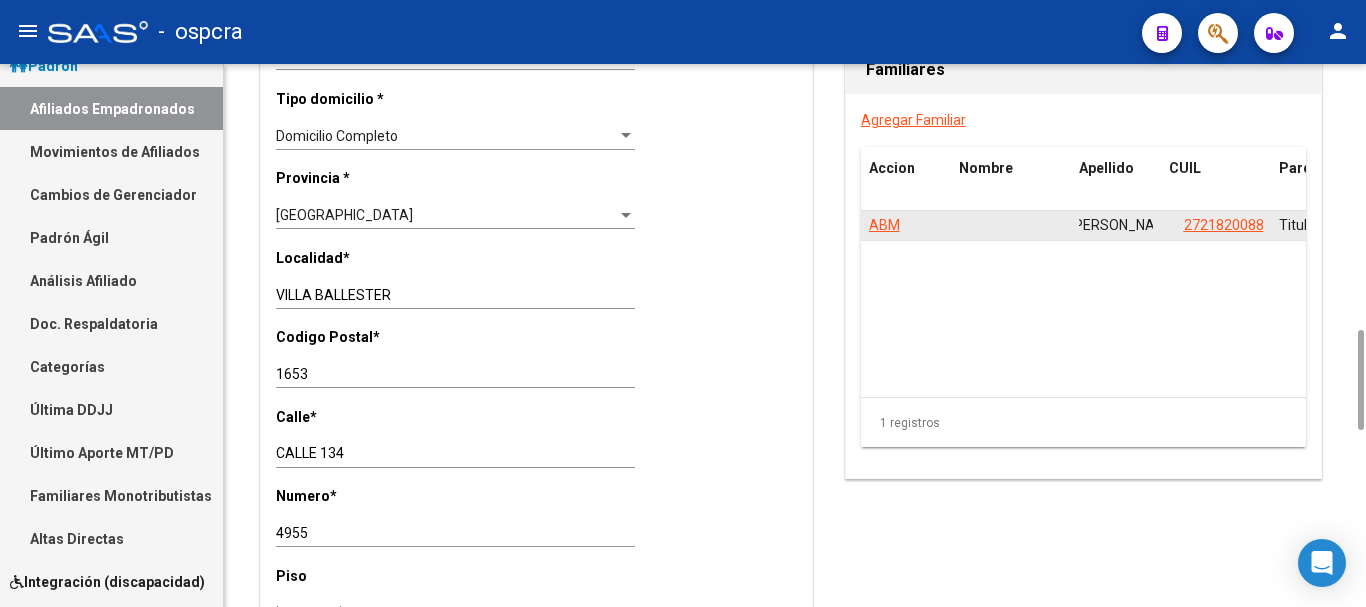 scroll, scrollTop: 0, scrollLeft: 79, axis: horizontal 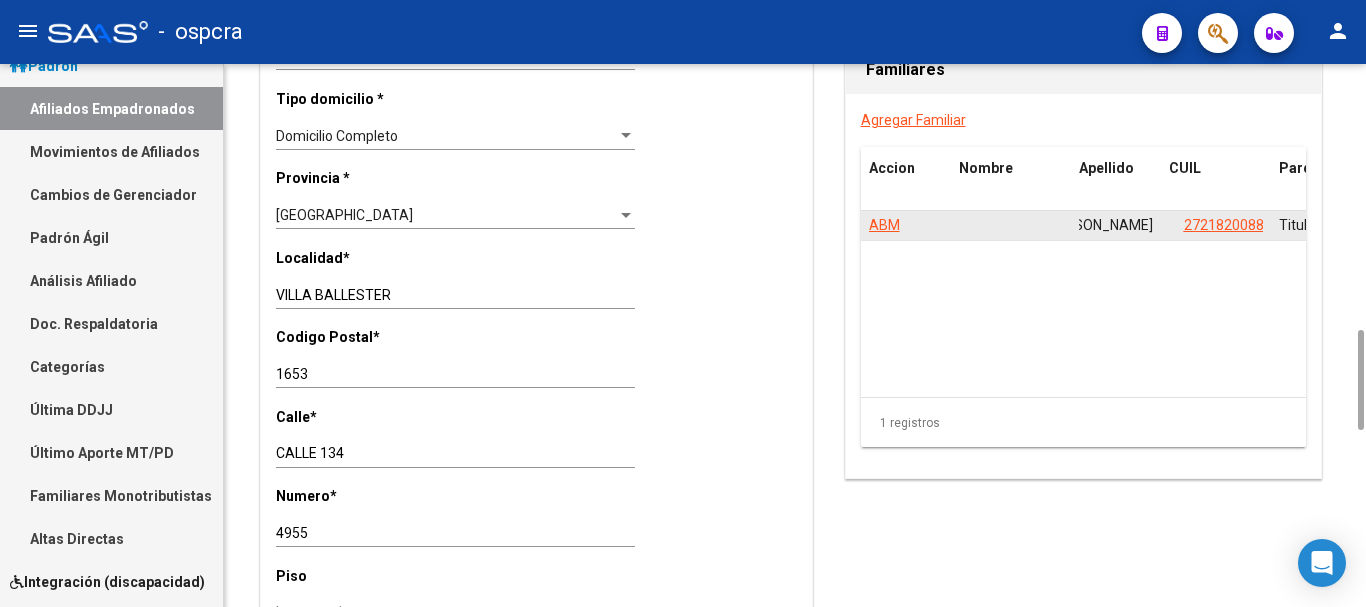 drag, startPoint x: 1097, startPoint y: 223, endPoint x: 1136, endPoint y: 223, distance: 39 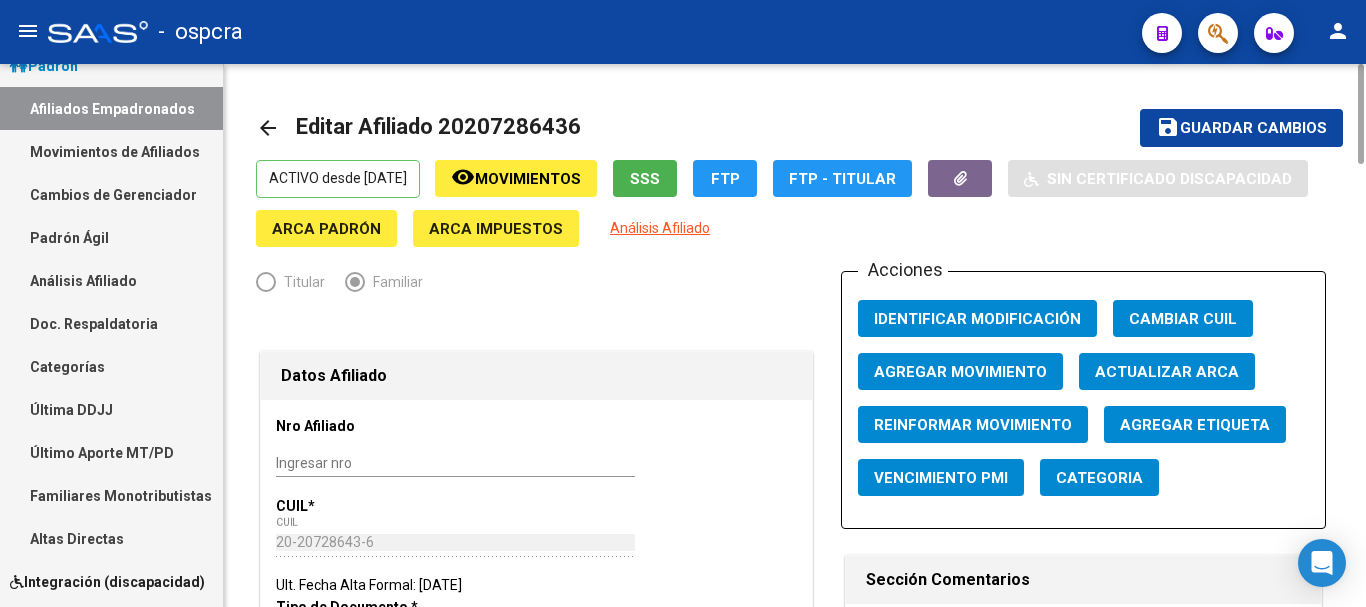 scroll, scrollTop: 200, scrollLeft: 0, axis: vertical 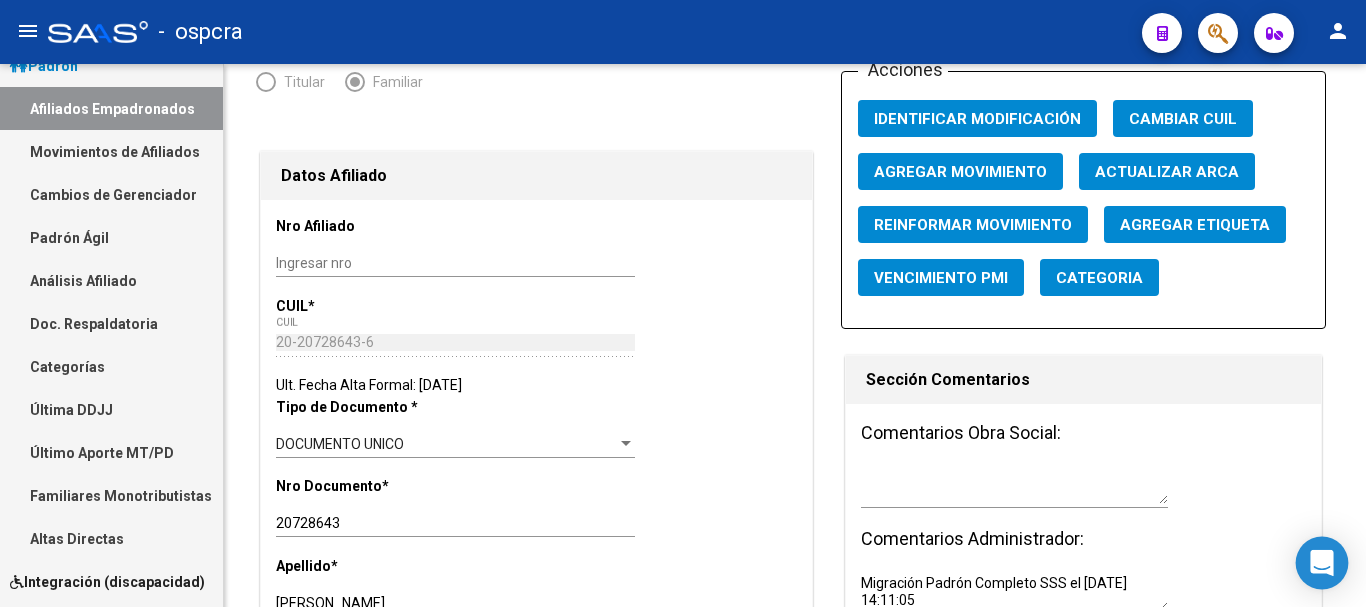 click 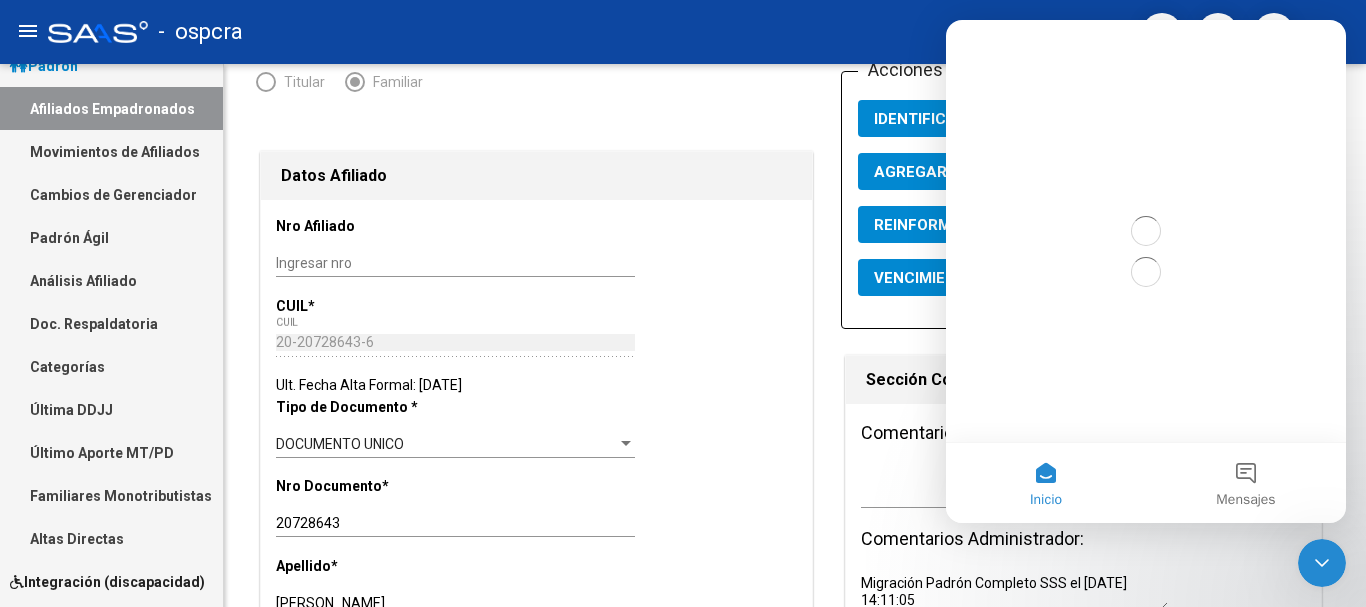scroll, scrollTop: 0, scrollLeft: 0, axis: both 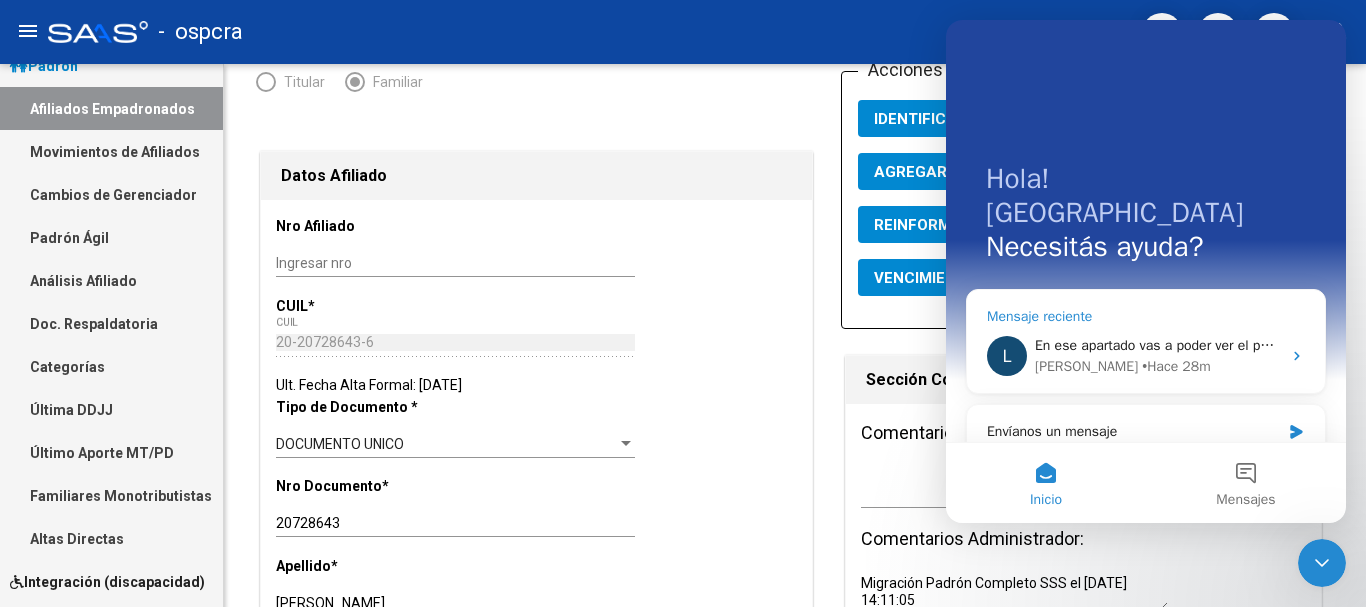 click on "L En ese apartado vas a poder ver el padrón completo informado por la SSS, la cantidad de afiliados y también hay un gráfico con división de provincia. Ludmila •  Hace 28m" at bounding box center [1146, 356] 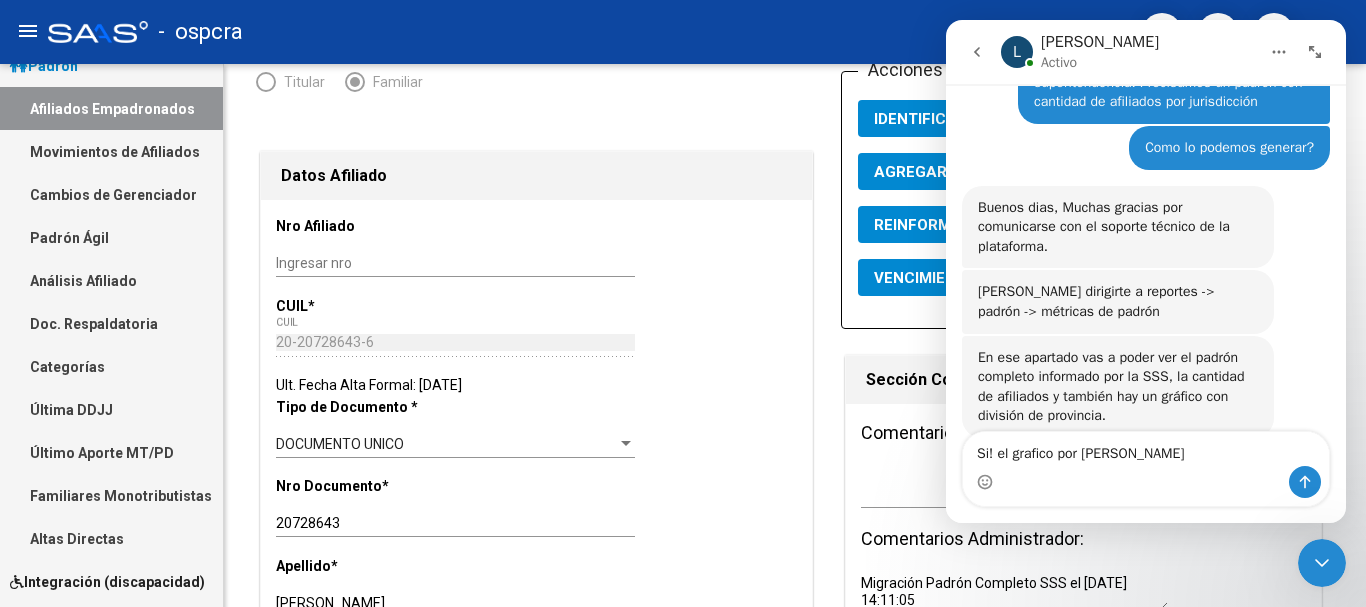 scroll, scrollTop: 239, scrollLeft: 0, axis: vertical 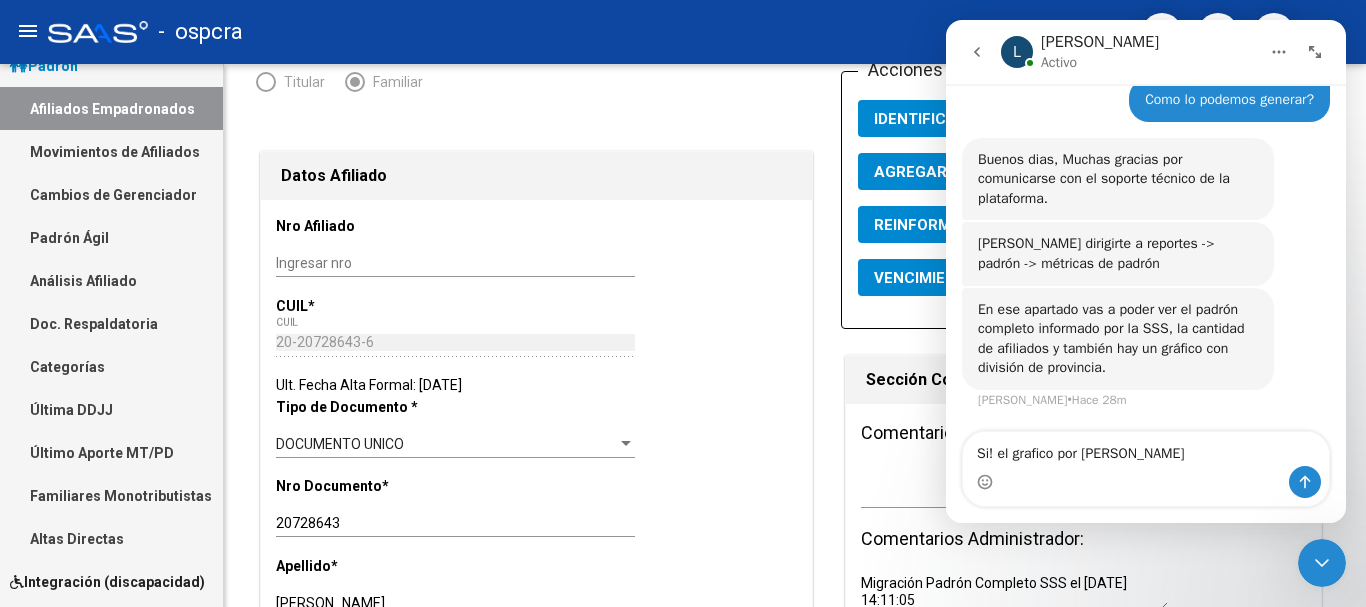 drag, startPoint x: 1202, startPoint y: 446, endPoint x: 1152, endPoint y: 452, distance: 50.358715 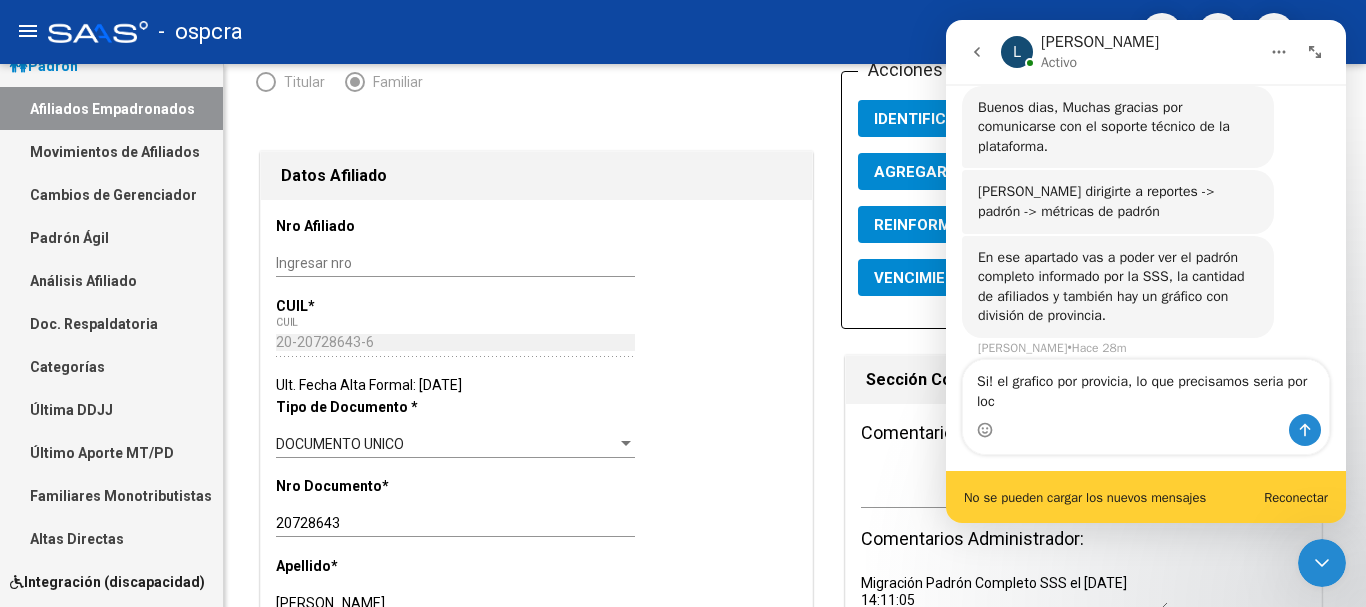 scroll, scrollTop: 311, scrollLeft: 0, axis: vertical 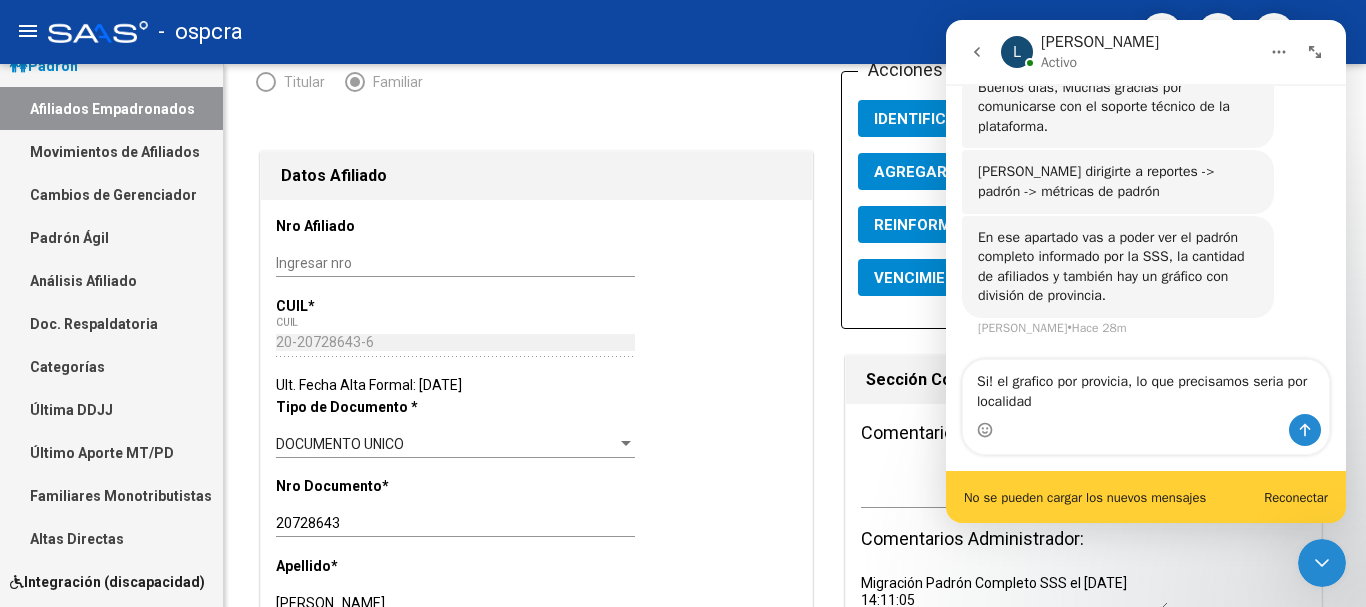 click on "Si! el grafico por provicia, lo que precisamos seria por localidad" at bounding box center [1146, 387] 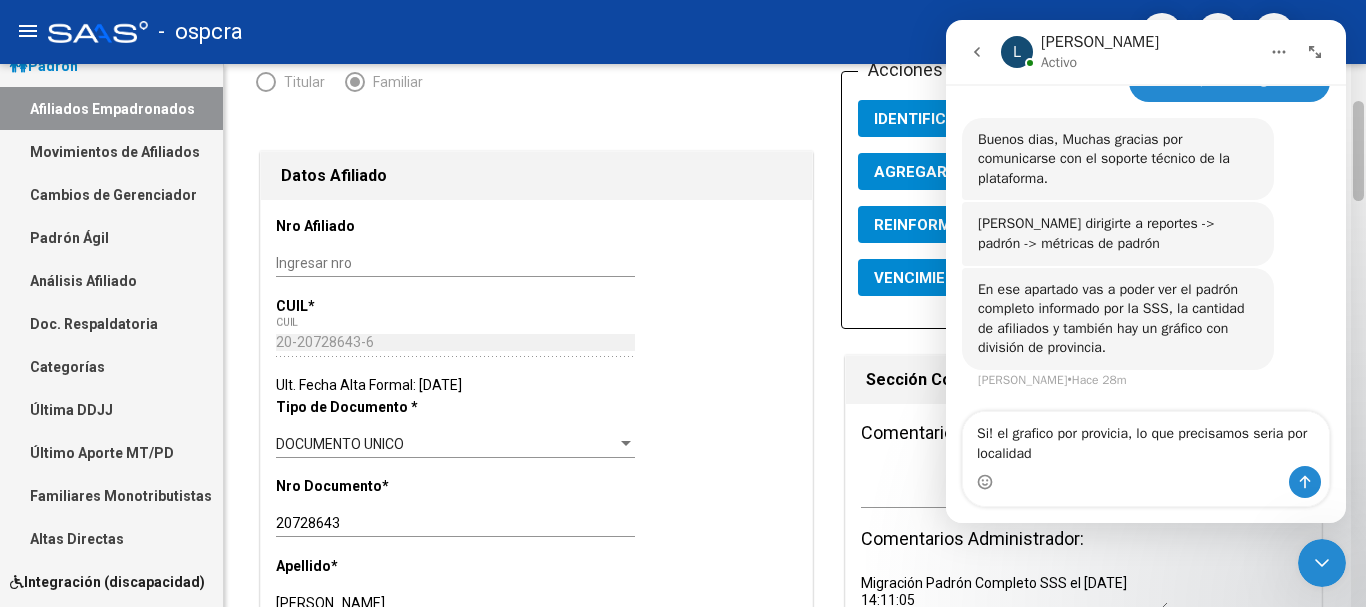 type on "Si! el grafico por provincia, lo que precisamos seria por localidad" 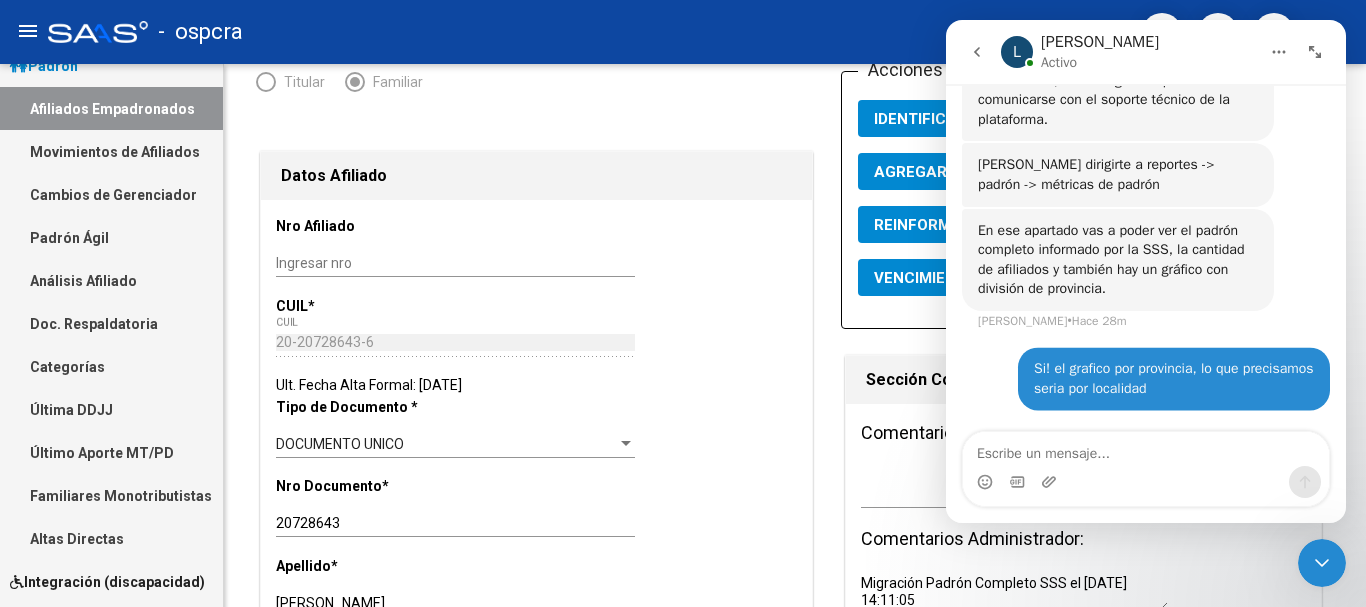scroll, scrollTop: 318, scrollLeft: 0, axis: vertical 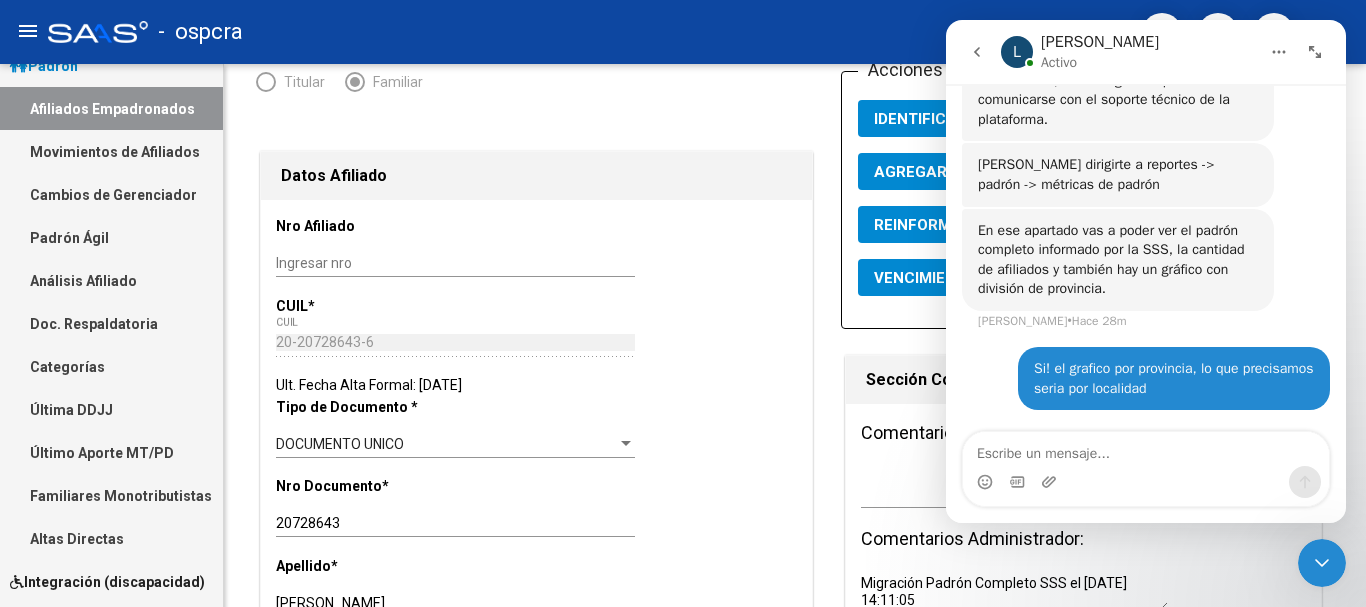 type 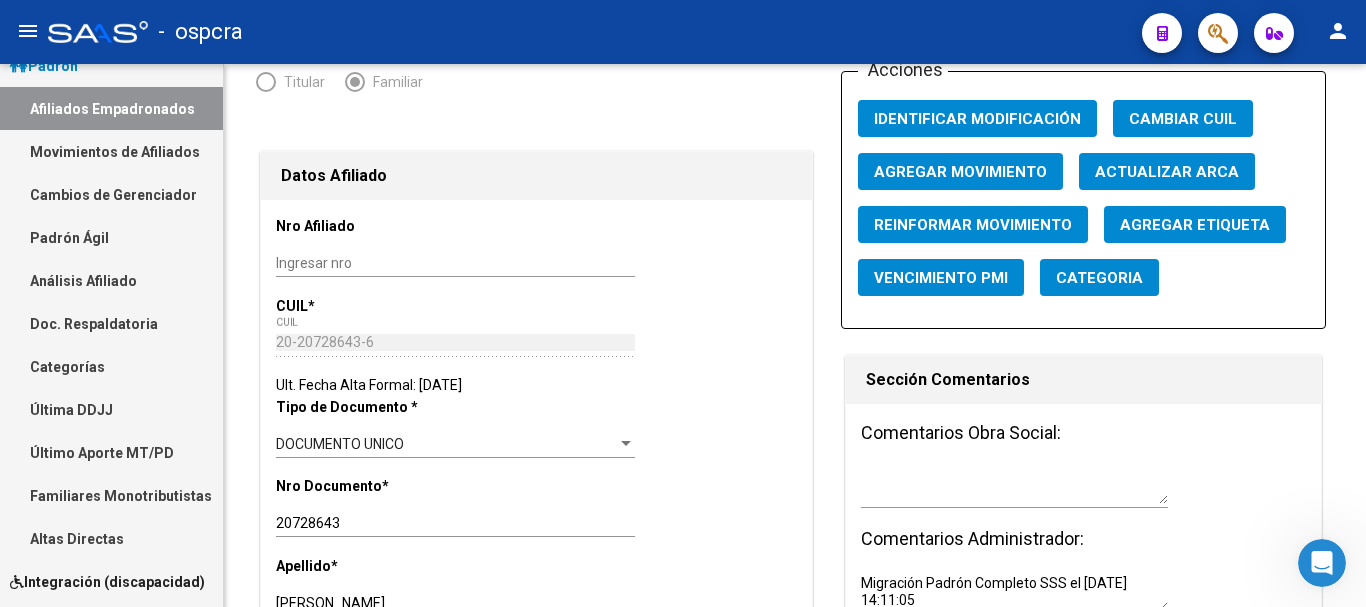 scroll, scrollTop: 0, scrollLeft: 0, axis: both 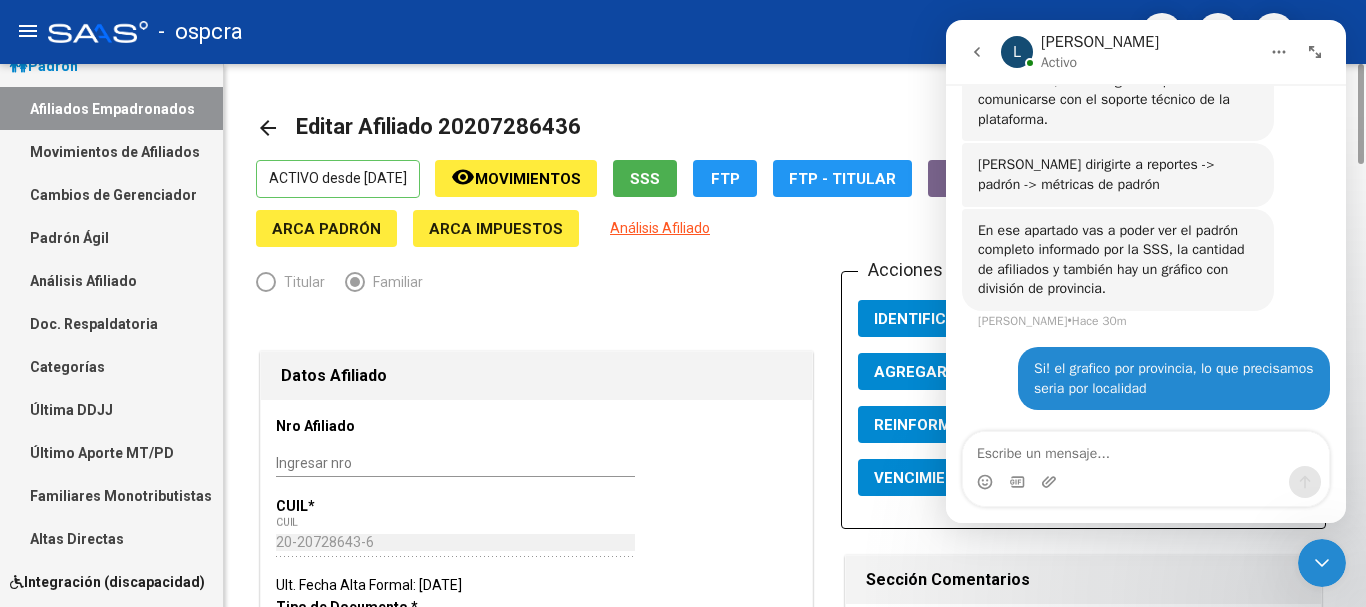 click on "arrow_back" 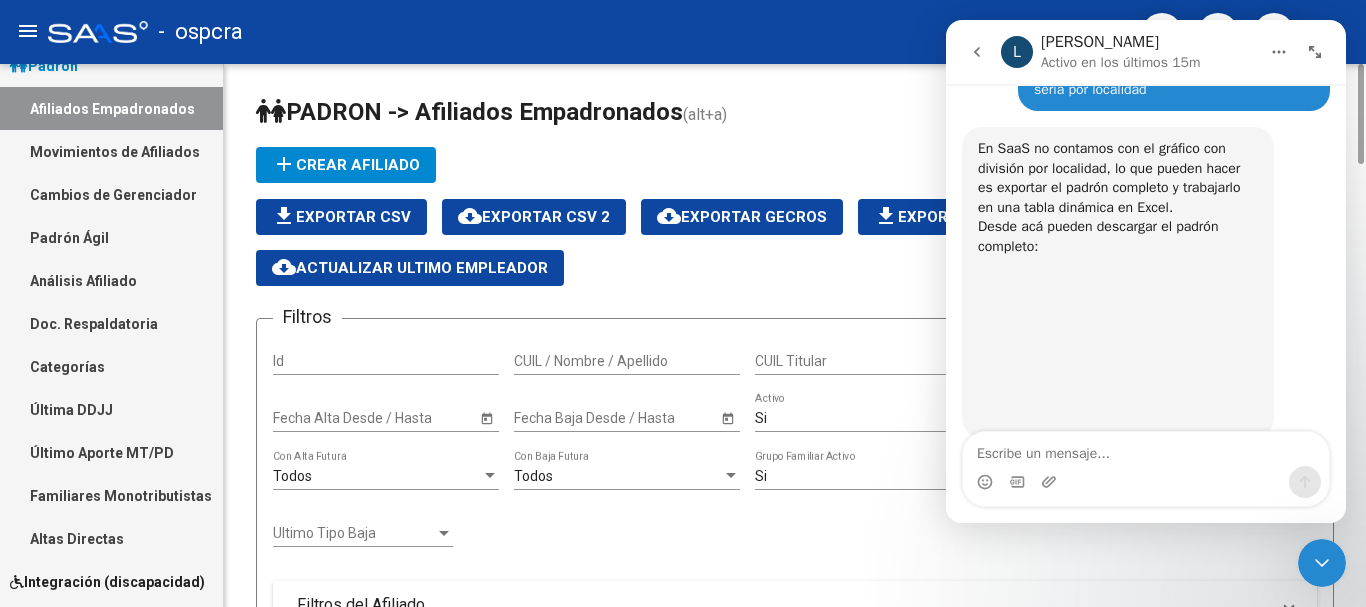 scroll, scrollTop: 645, scrollLeft: 0, axis: vertical 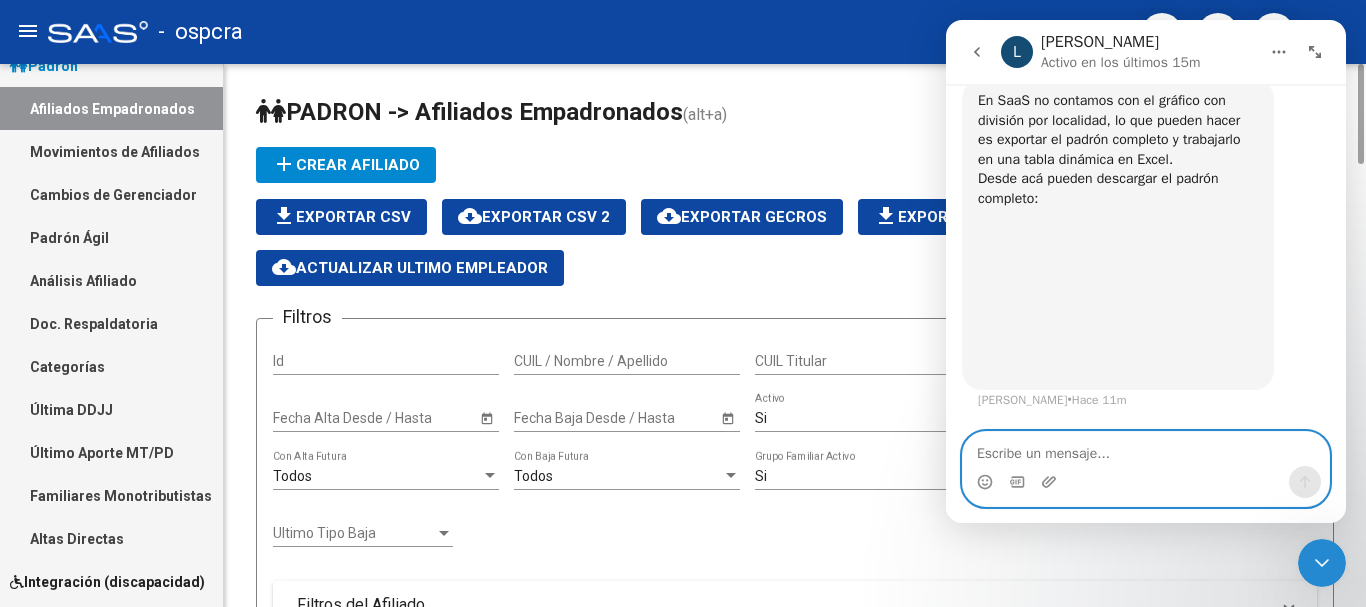 click at bounding box center [1146, 449] 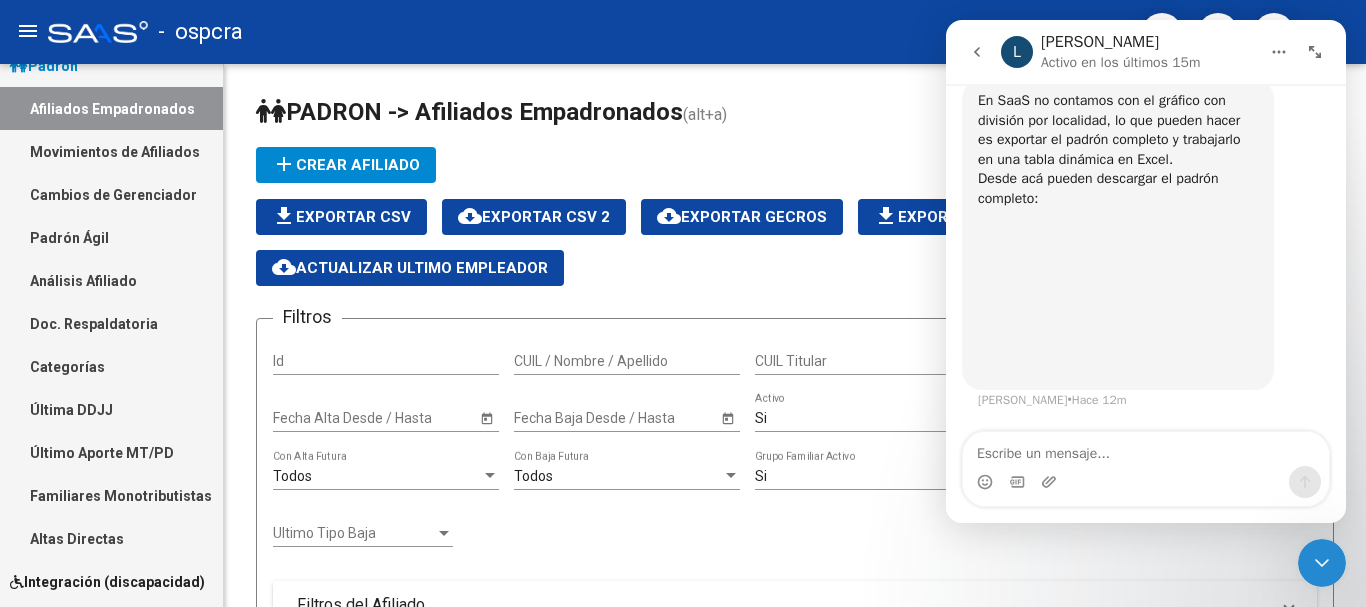 click on "En SaaS no contamos con el gráfico con división por localidad, lo que pueden hacer es exportar el padrón completo y trabajarlo en una tabla dinámica en Excel. Desde acá pueden descargar el padrón completo:  ​" at bounding box center (1118, 159) 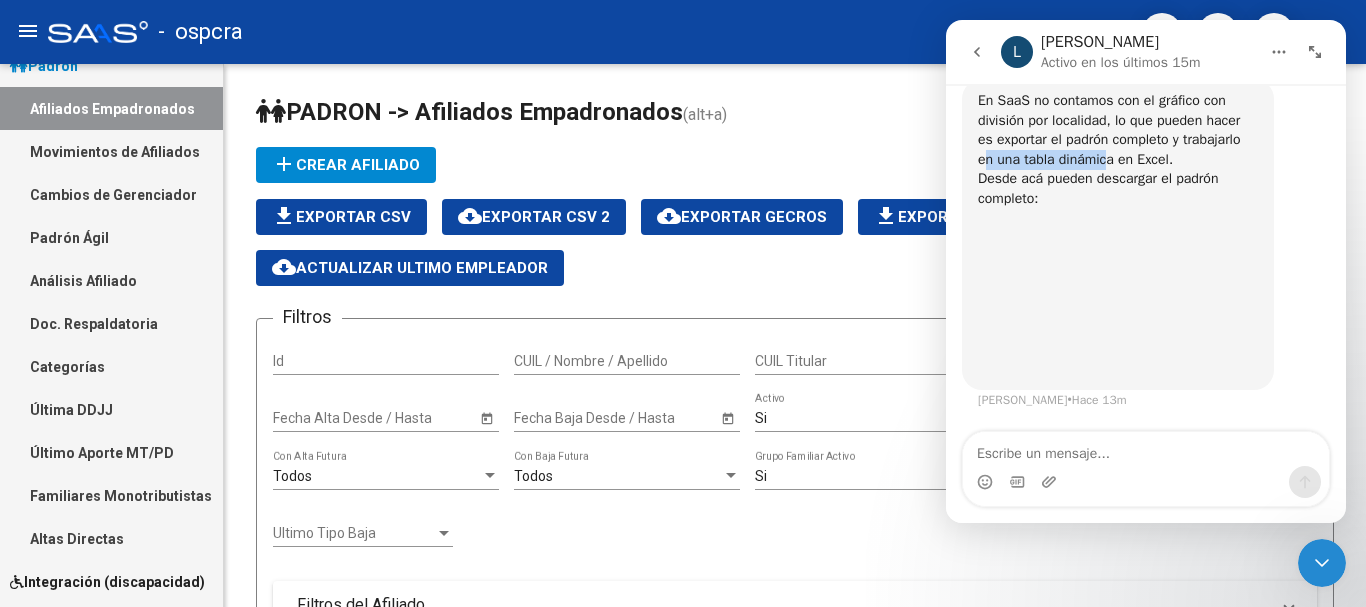 drag, startPoint x: 995, startPoint y: 162, endPoint x: 1109, endPoint y: 165, distance: 114.03947 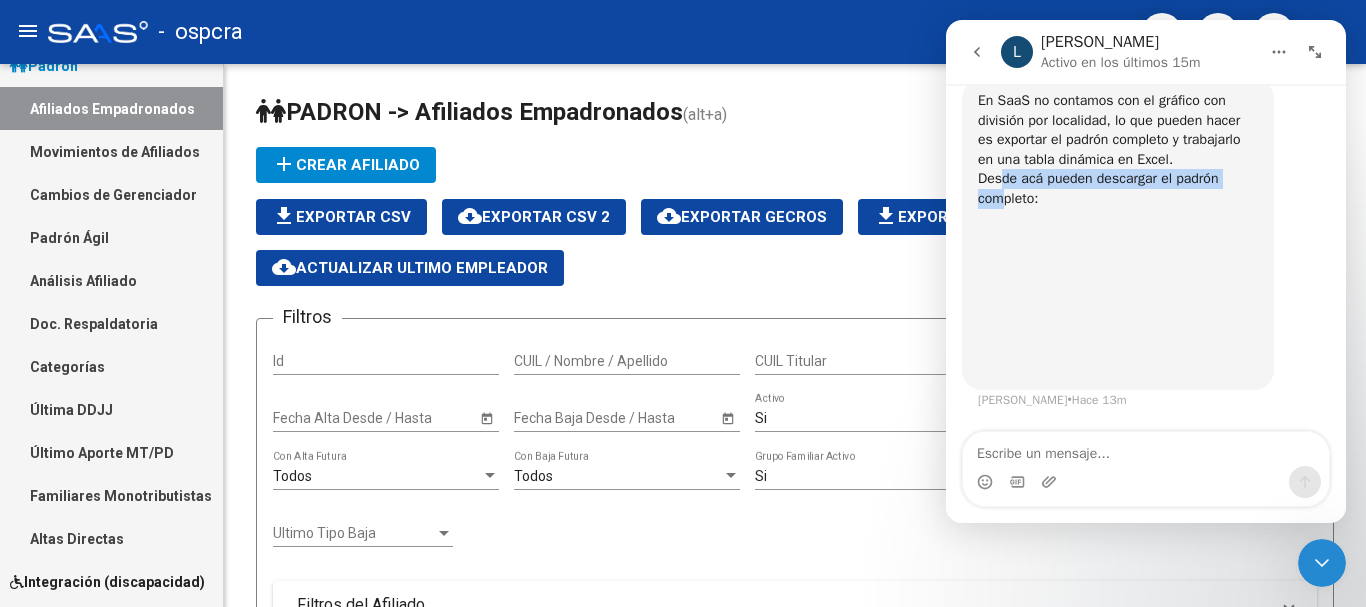 drag, startPoint x: 1002, startPoint y: 179, endPoint x: 1005, endPoint y: 193, distance: 14.3178215 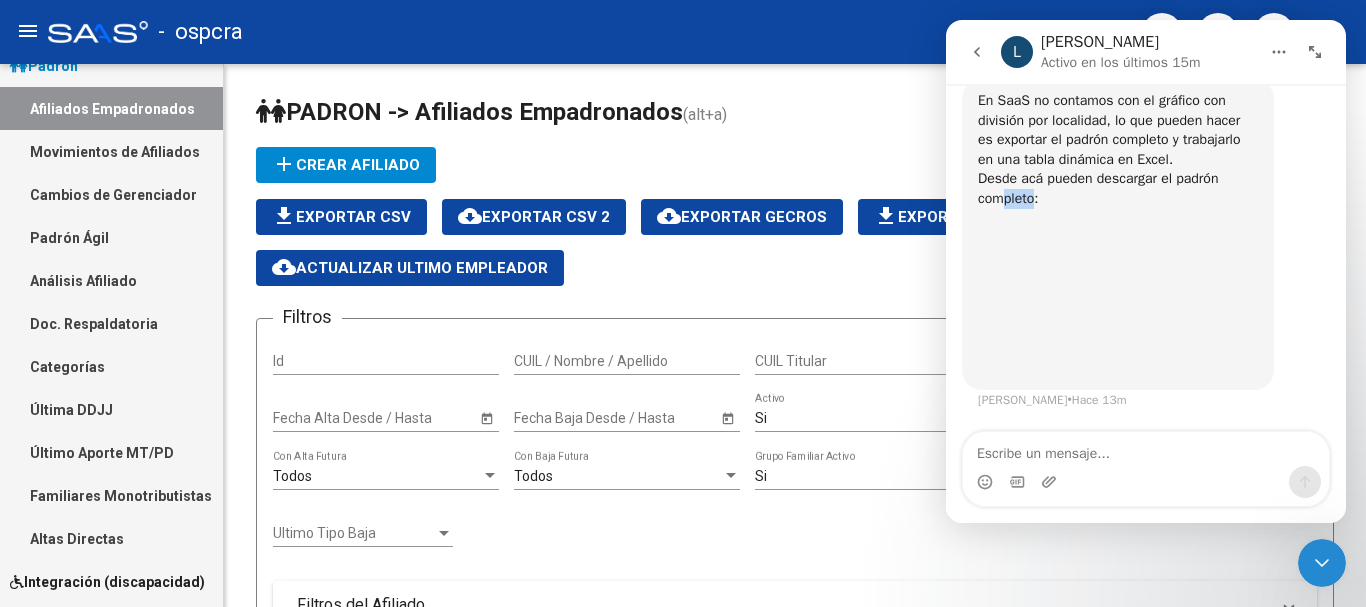 drag, startPoint x: 1003, startPoint y: 205, endPoint x: 1036, endPoint y: 208, distance: 33.13608 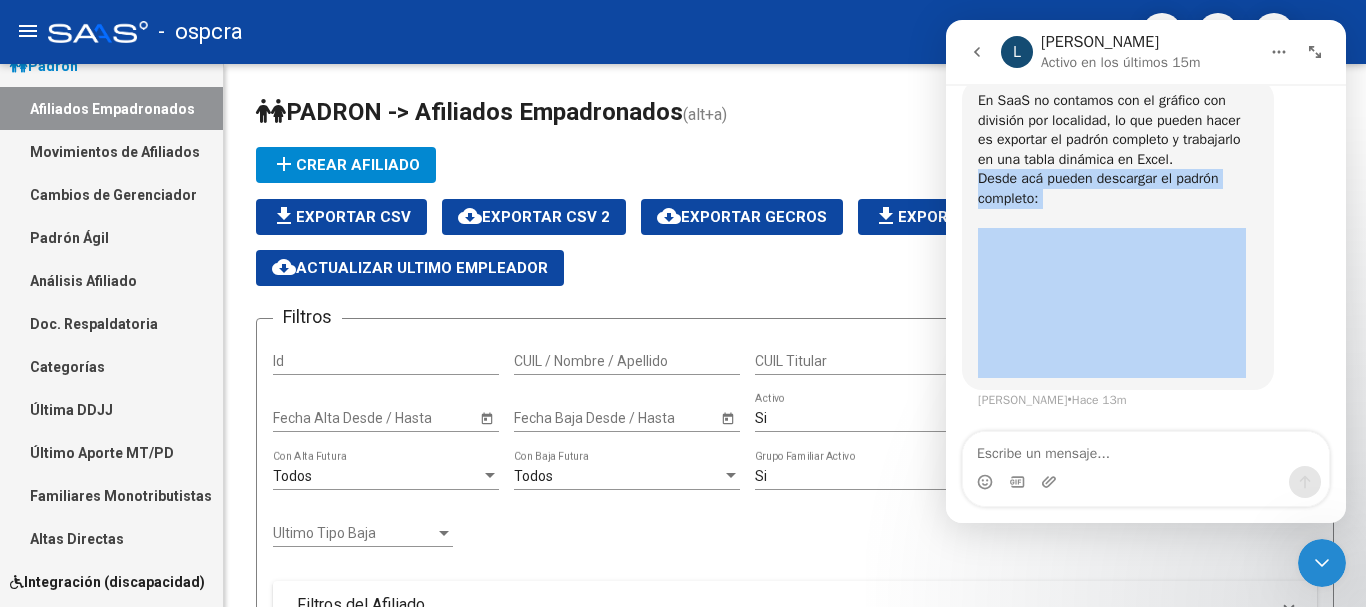 drag, startPoint x: 972, startPoint y: 178, endPoint x: 1128, endPoint y: 307, distance: 202.42776 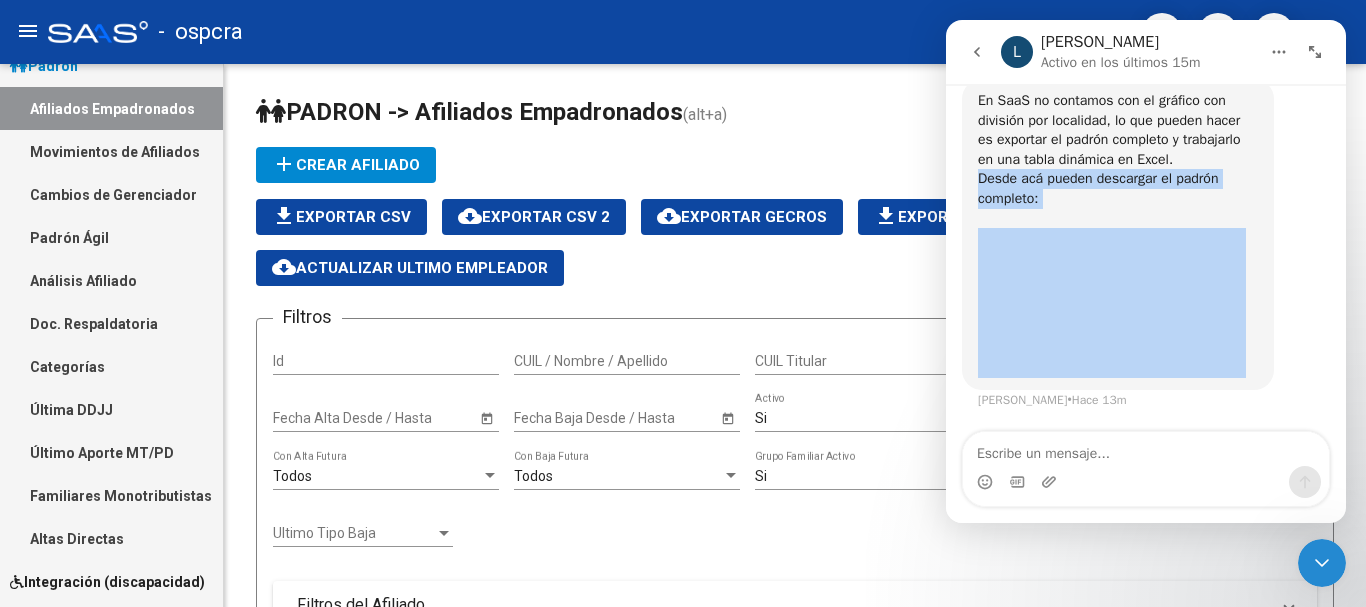 click on "En SaaS no contamos con el gráfico con división por localidad, lo que pueden hacer es exportar el padrón completo y trabajarlo en una tabla dinámica en Excel. Desde acá pueden descargar el padrón completo:  ​" at bounding box center (1118, 159) 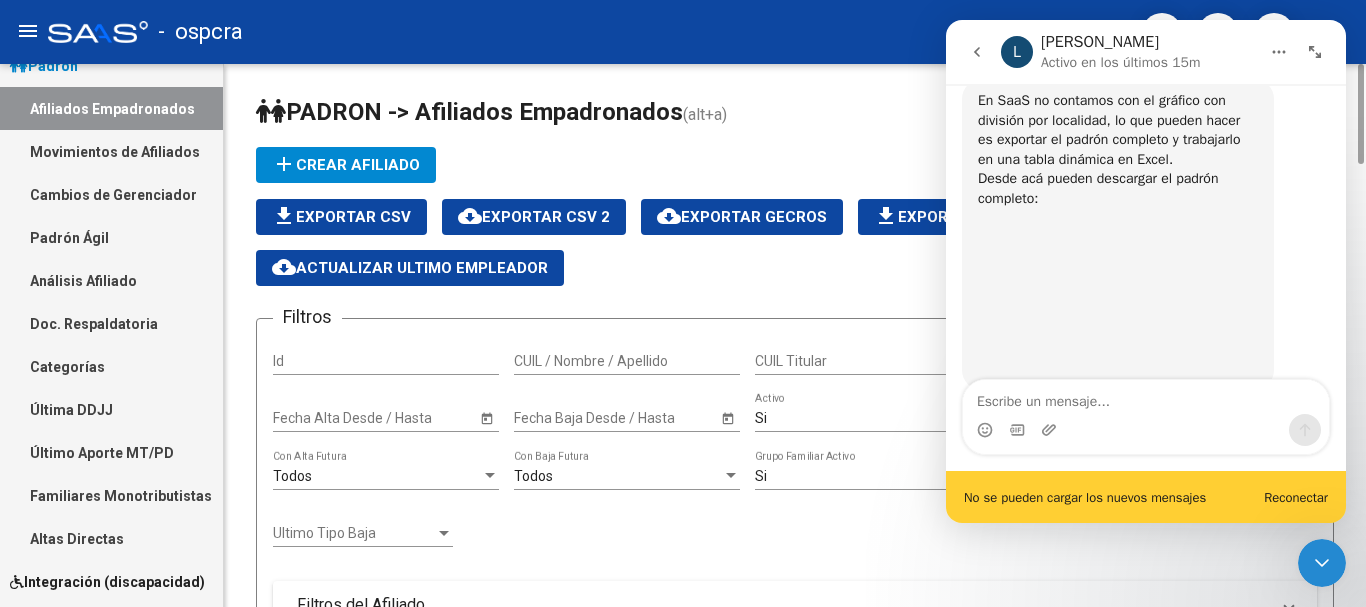 scroll, scrollTop: 697, scrollLeft: 0, axis: vertical 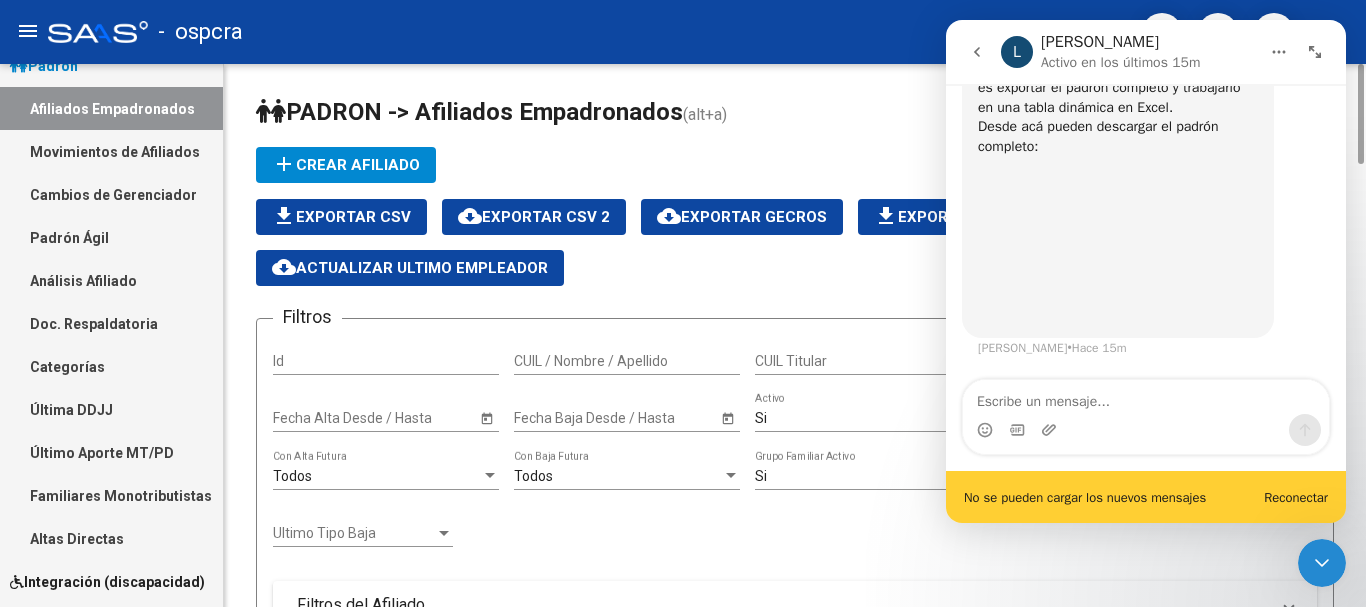 drag, startPoint x: 650, startPoint y: 261, endPoint x: 654, endPoint y: 228, distance: 33.24154 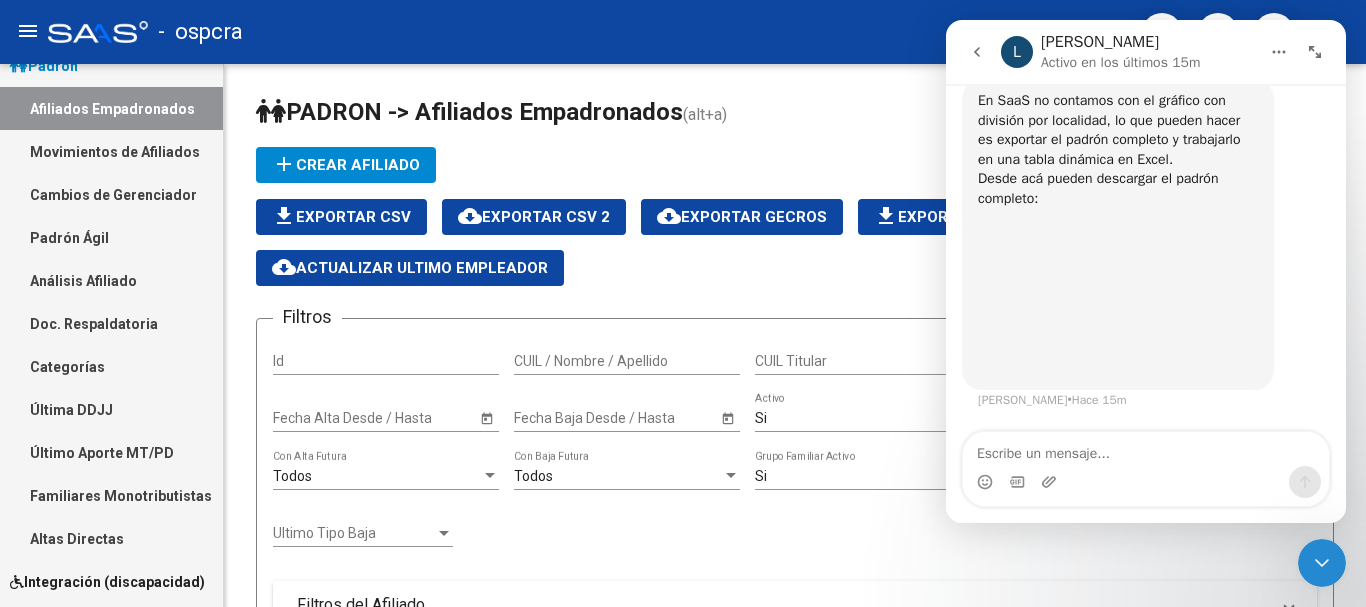 scroll, scrollTop: 645, scrollLeft: 0, axis: vertical 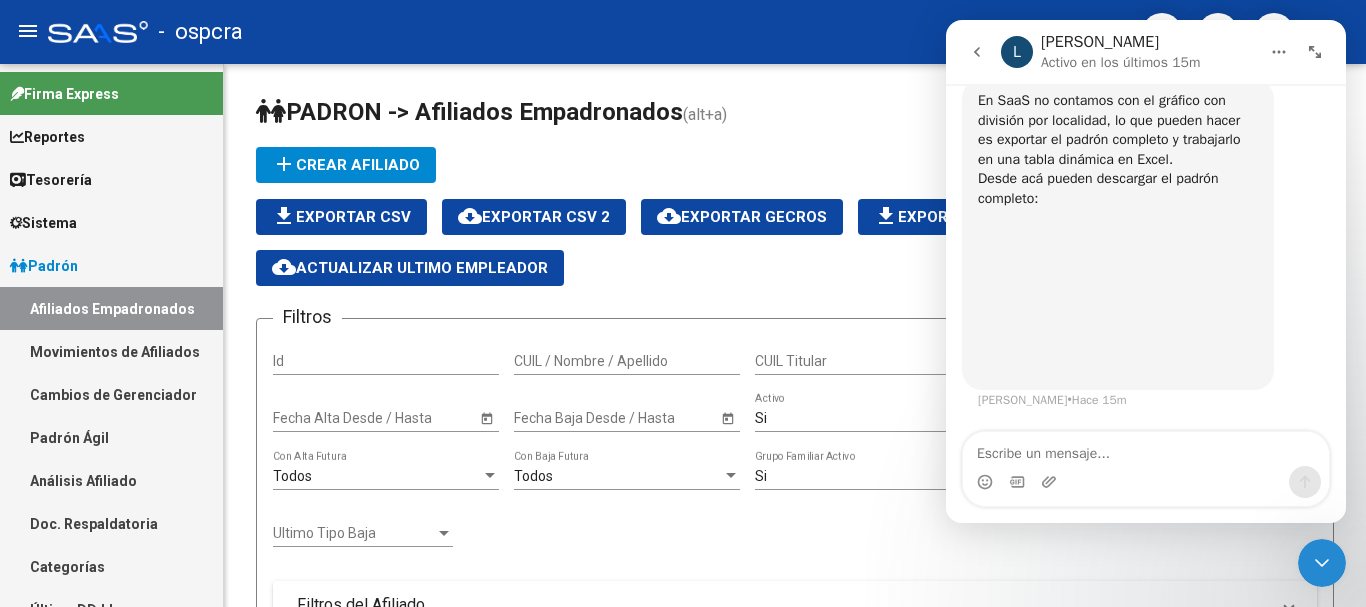 click on "Padrón" at bounding box center [44, 266] 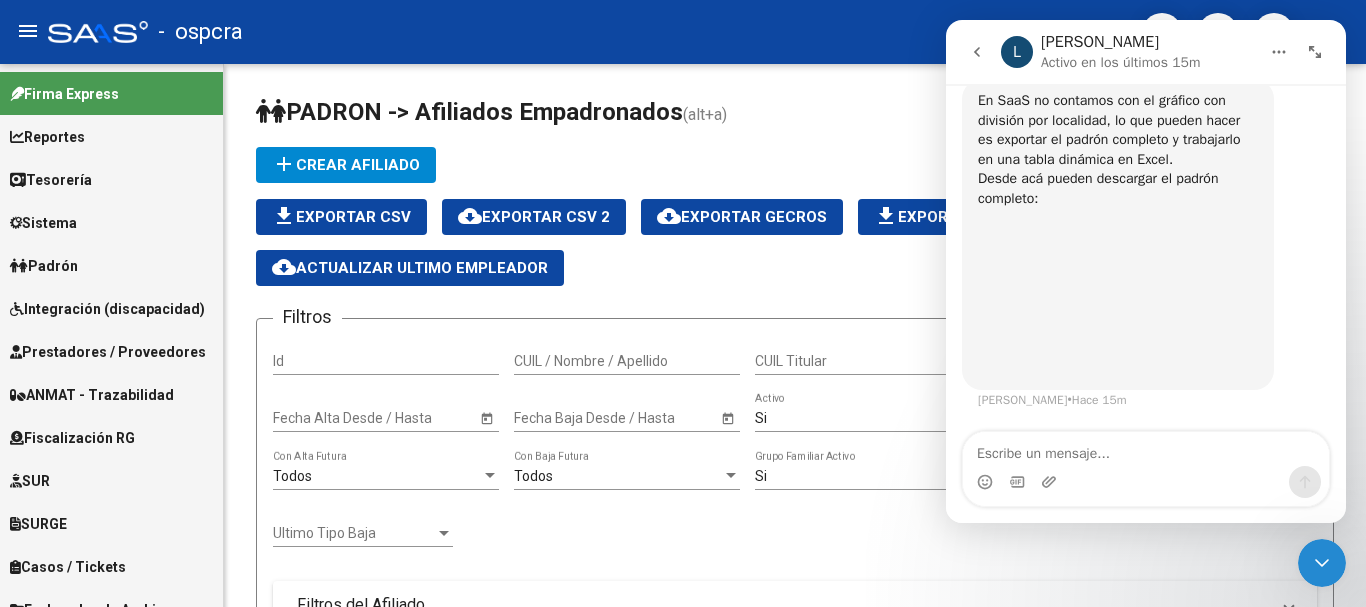 click on "Padrón" at bounding box center [44, 266] 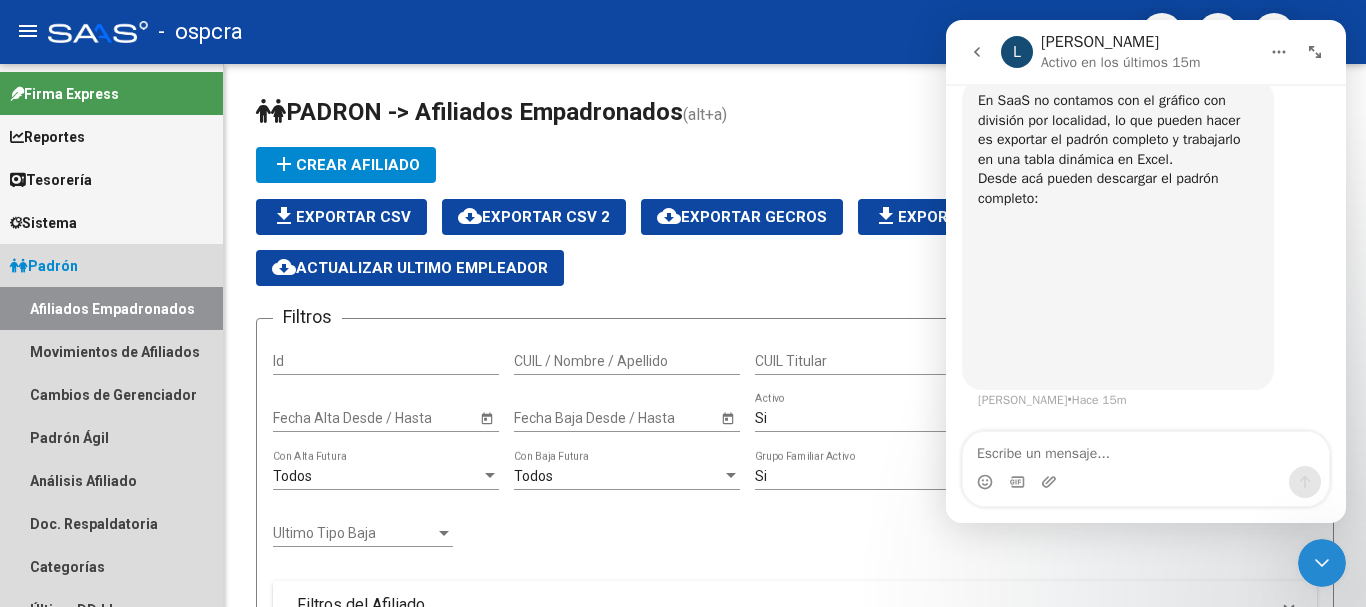 click on "Afiliados Empadronados" at bounding box center [111, 308] 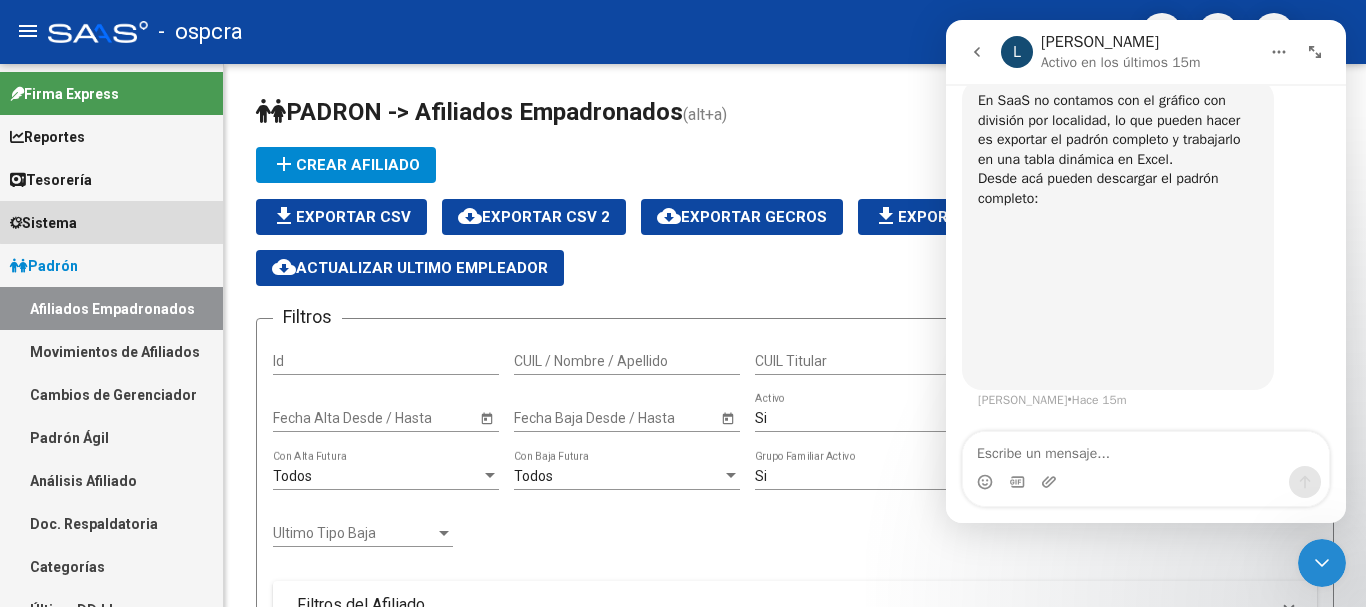 click on "Sistema" at bounding box center (111, 222) 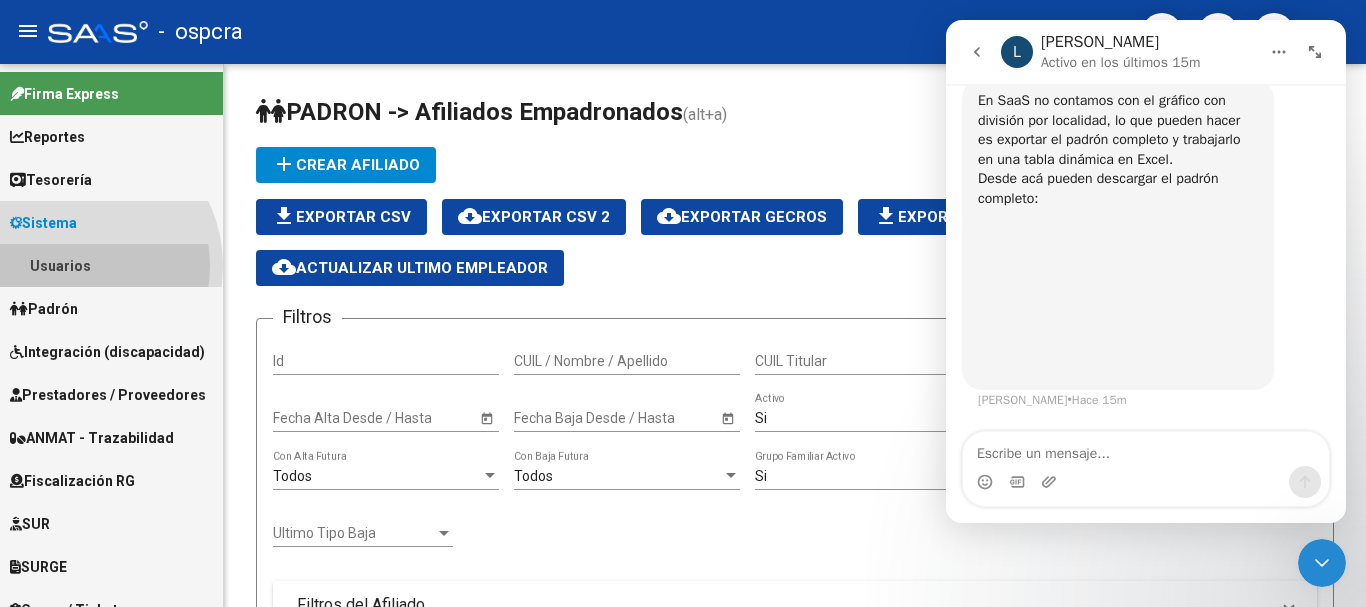 click on "Usuarios" at bounding box center [111, 265] 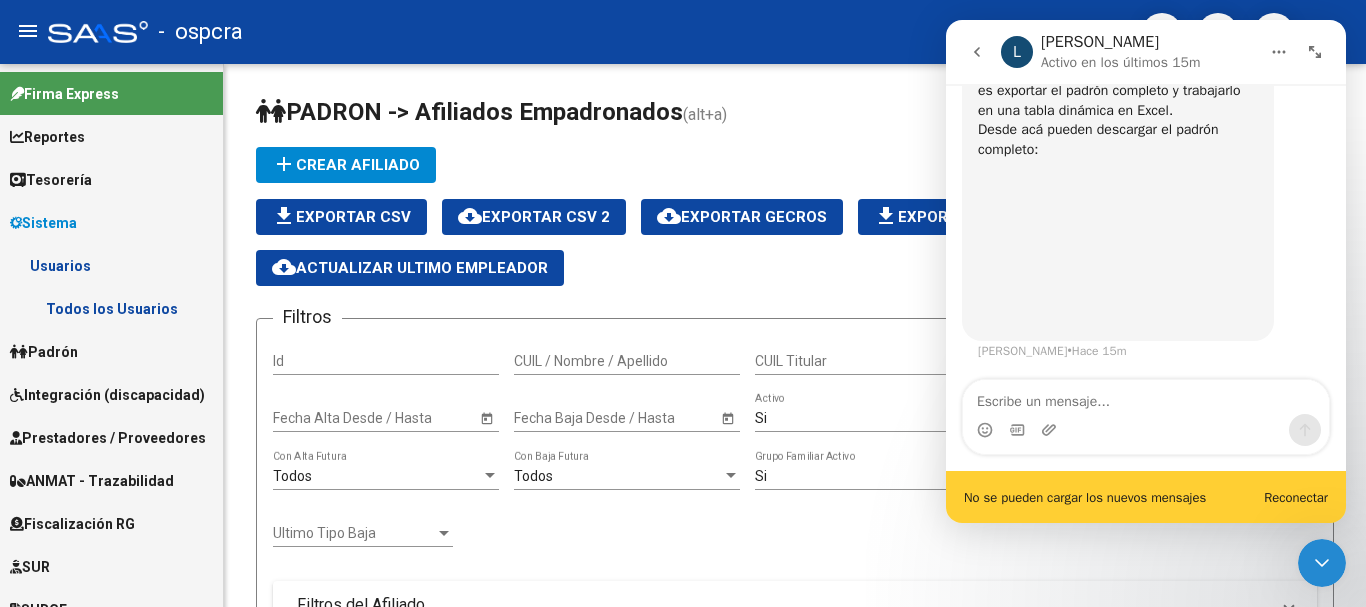 scroll, scrollTop: 697, scrollLeft: 0, axis: vertical 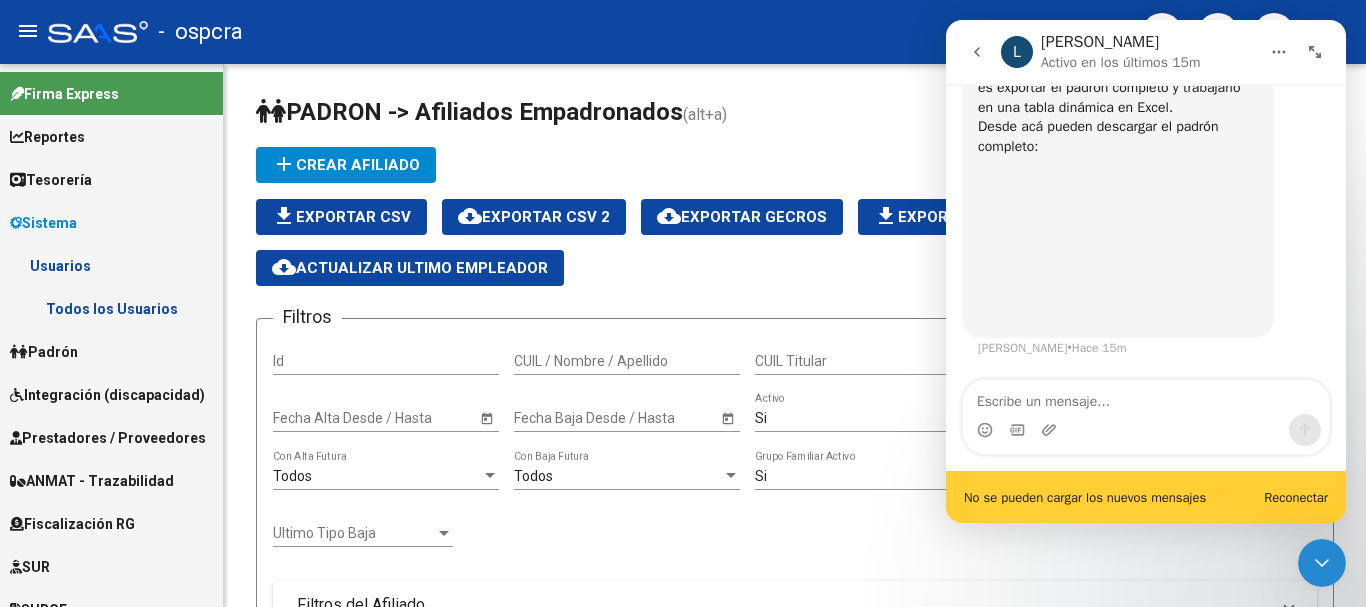 click on "Usuarios" at bounding box center (111, 265) 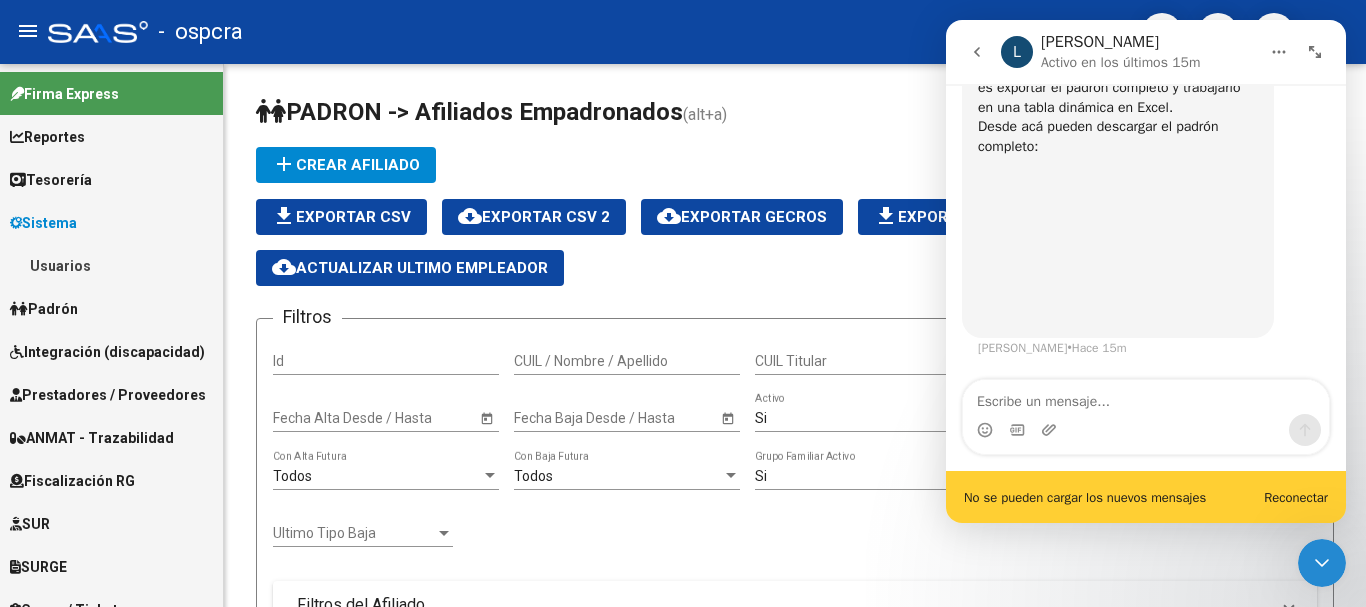 click on "Tesorería" at bounding box center [51, 180] 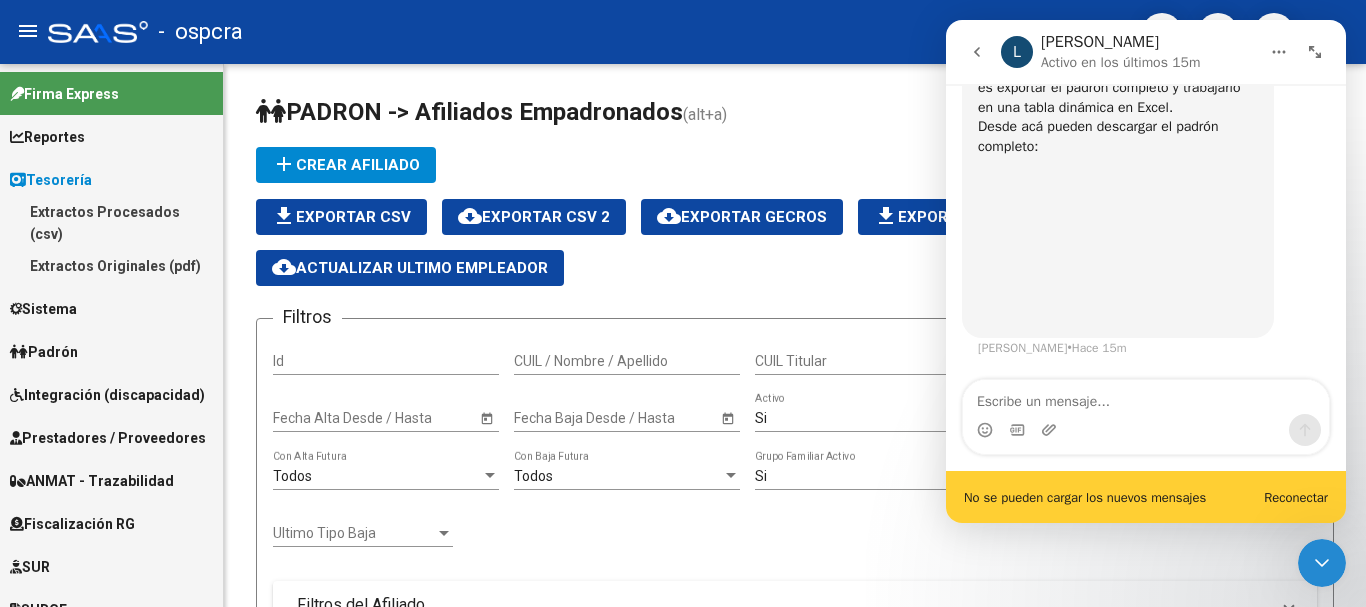 click on "Reportes" at bounding box center (111, 136) 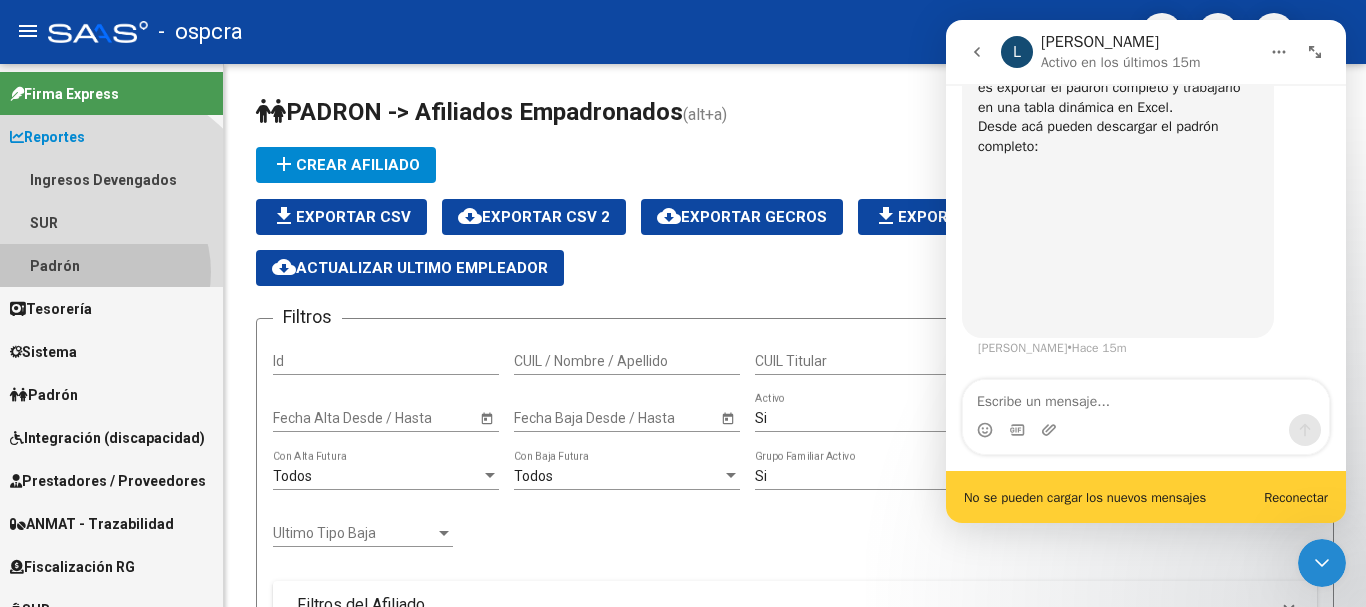 click on "Padrón" at bounding box center (111, 265) 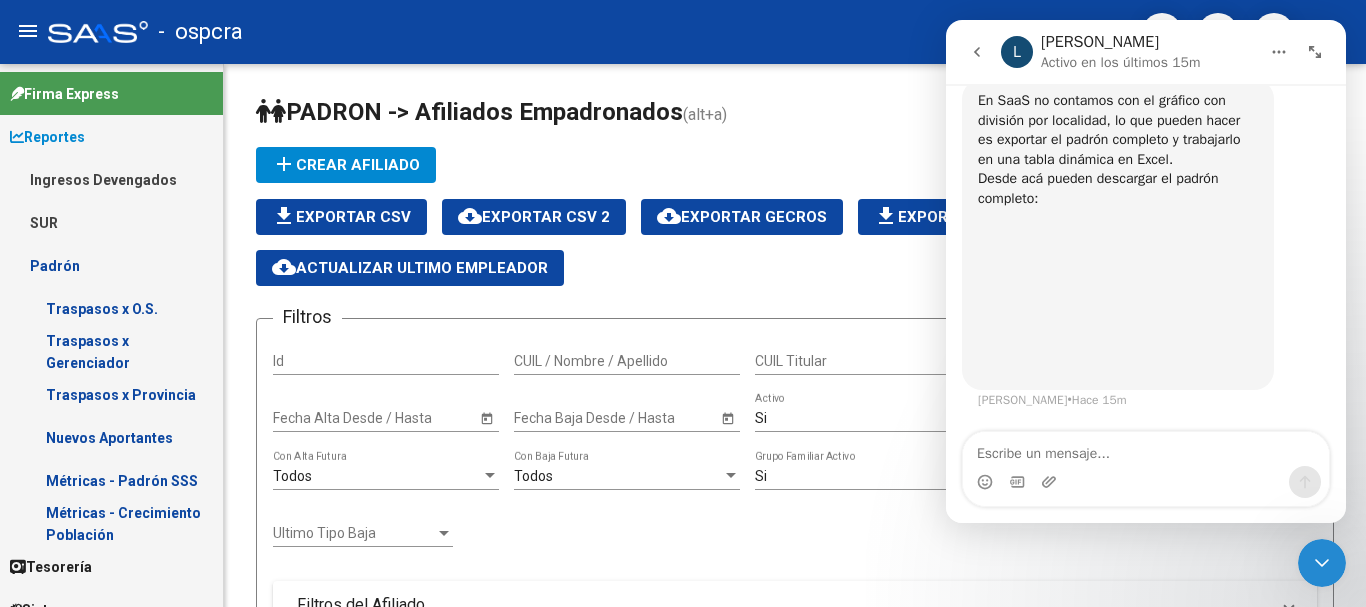 scroll, scrollTop: 645, scrollLeft: 0, axis: vertical 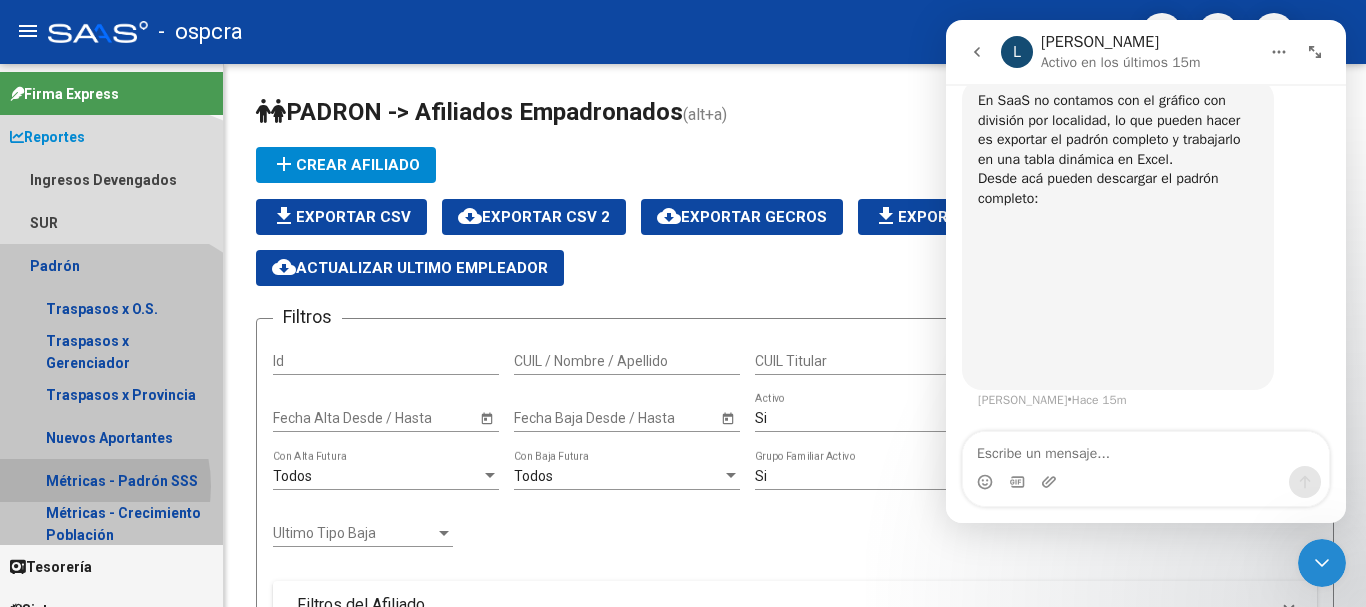 click on "Métricas - Padrón SSS" at bounding box center (111, 480) 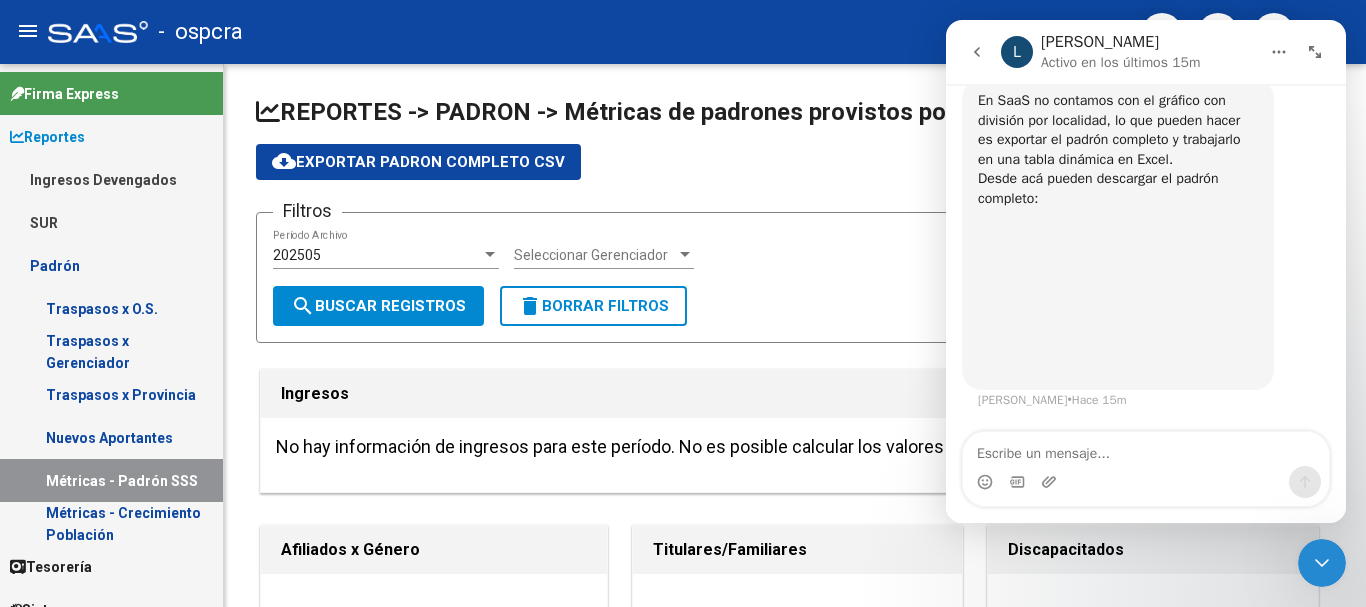 click 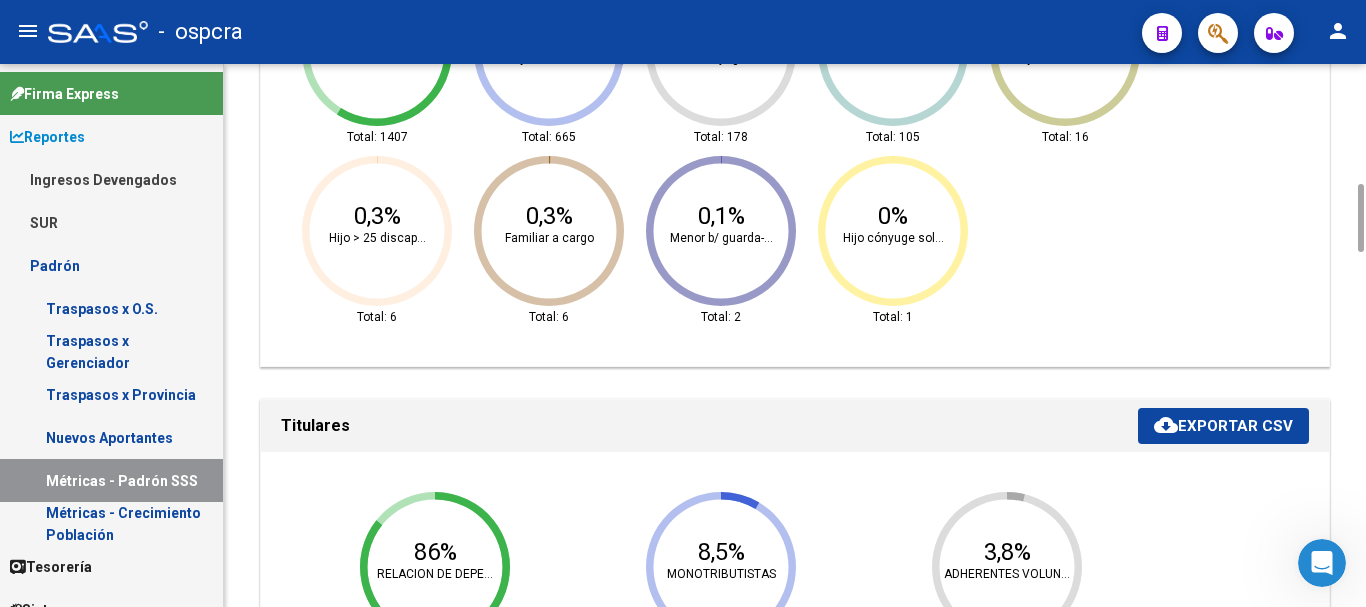 scroll, scrollTop: 0, scrollLeft: 0, axis: both 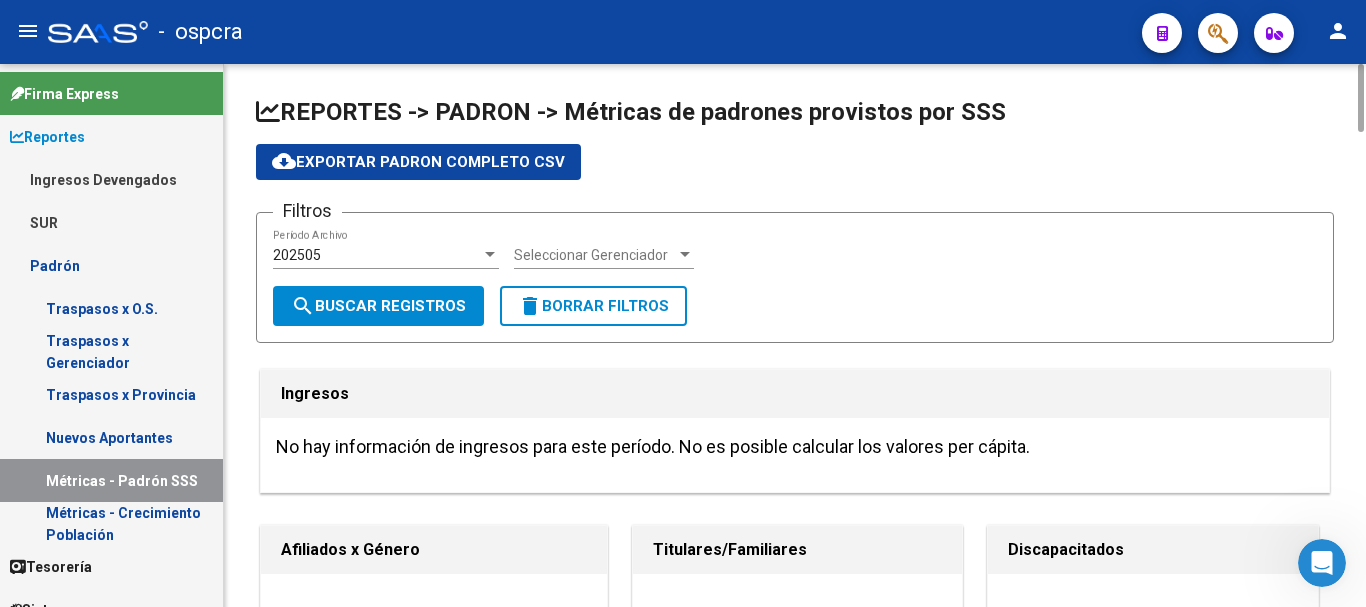 click on "Seleccionar Gerenciador" at bounding box center (595, 255) 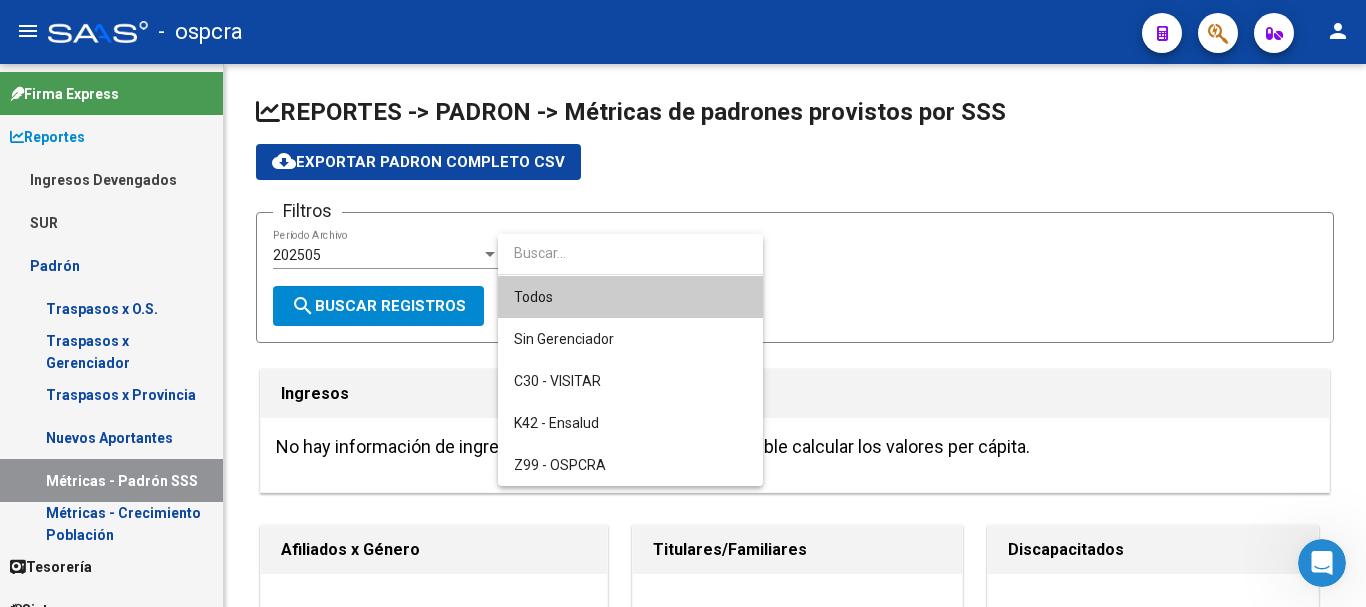 click at bounding box center (683, 303) 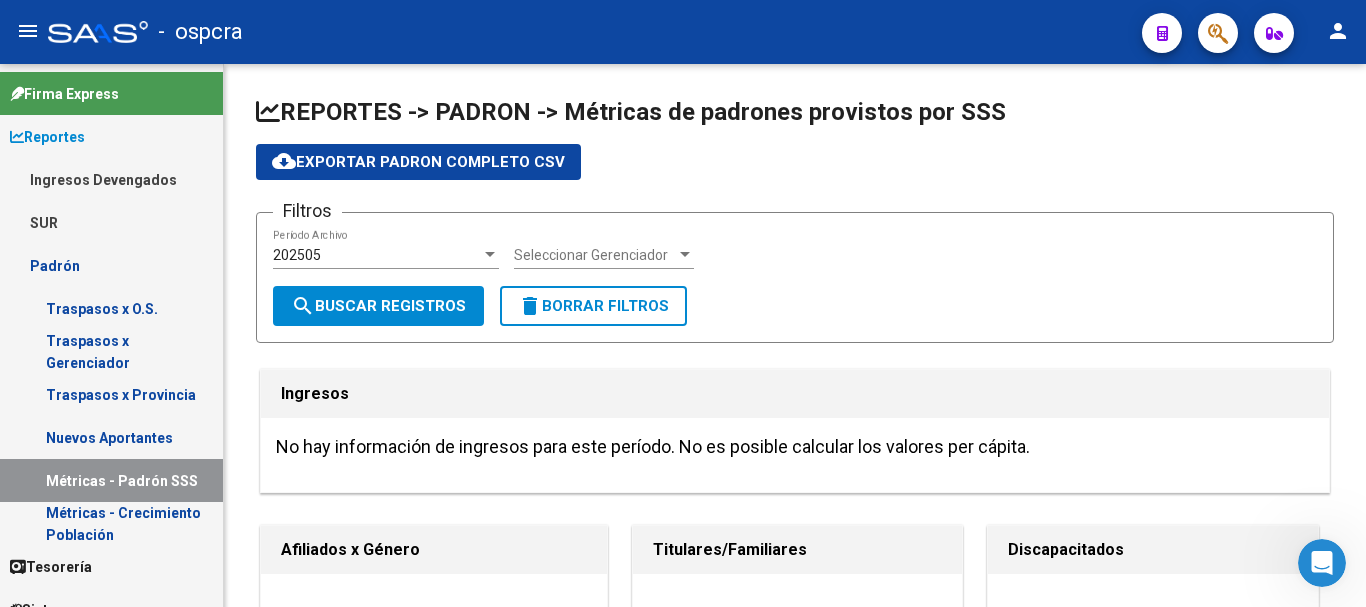 click on "Padrón" at bounding box center [111, 265] 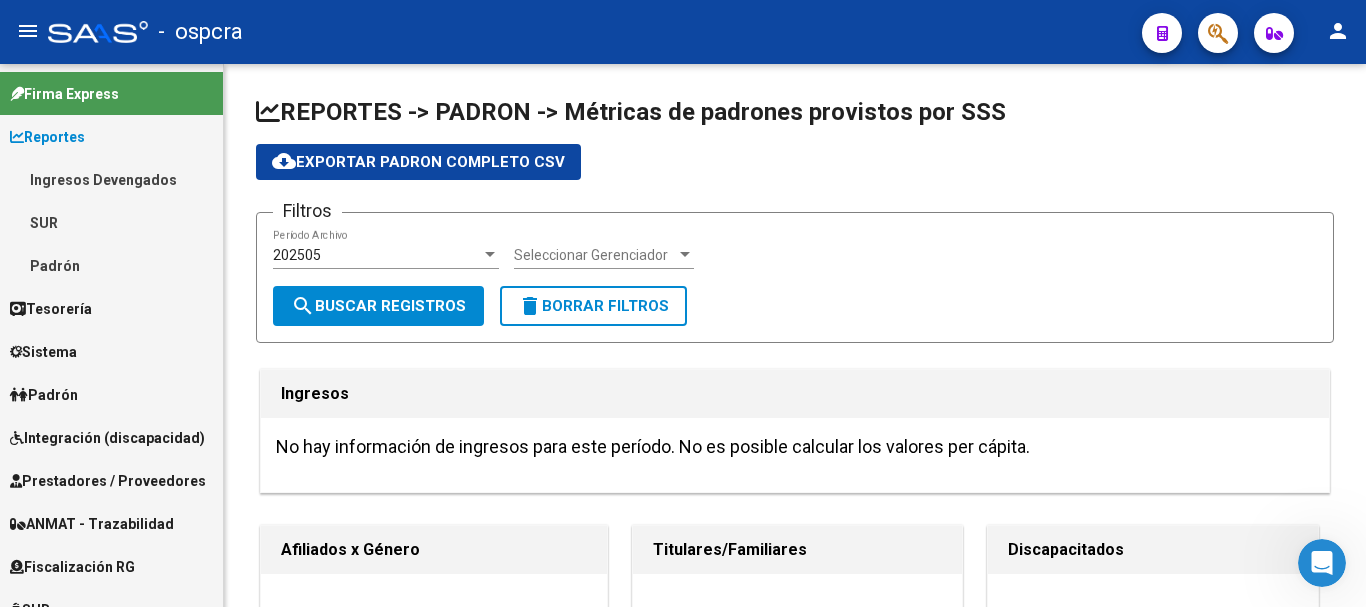 click on "Padrón" at bounding box center [44, 395] 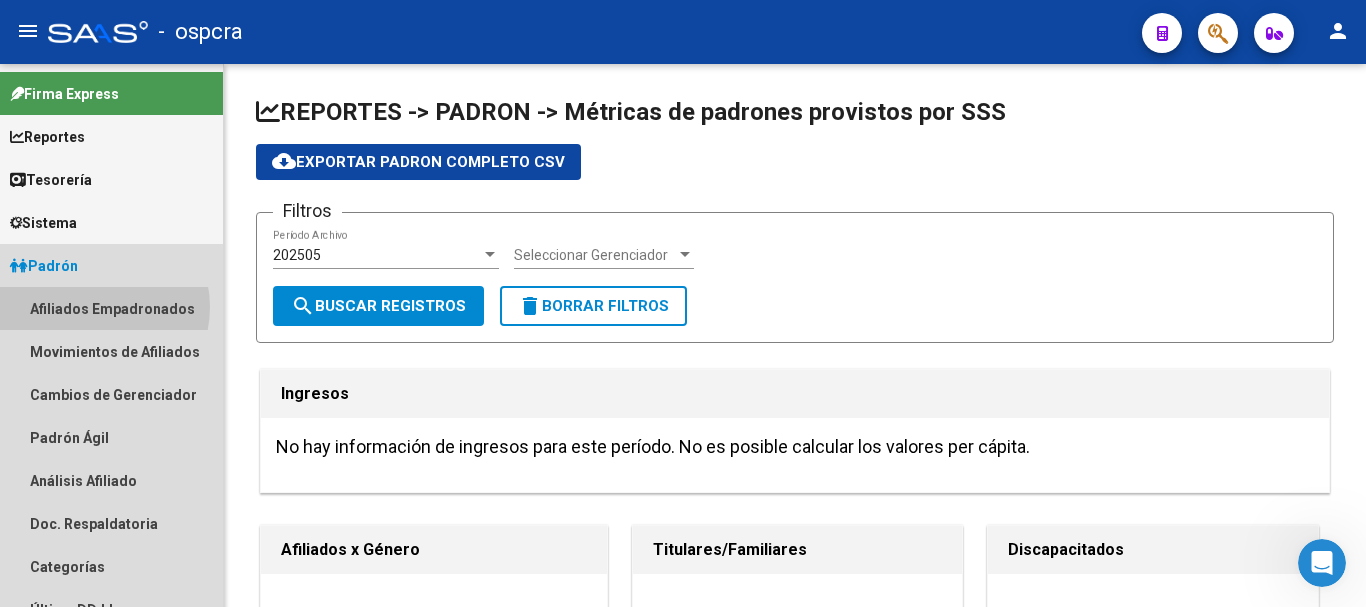 click on "Afiliados Empadronados" at bounding box center (111, 308) 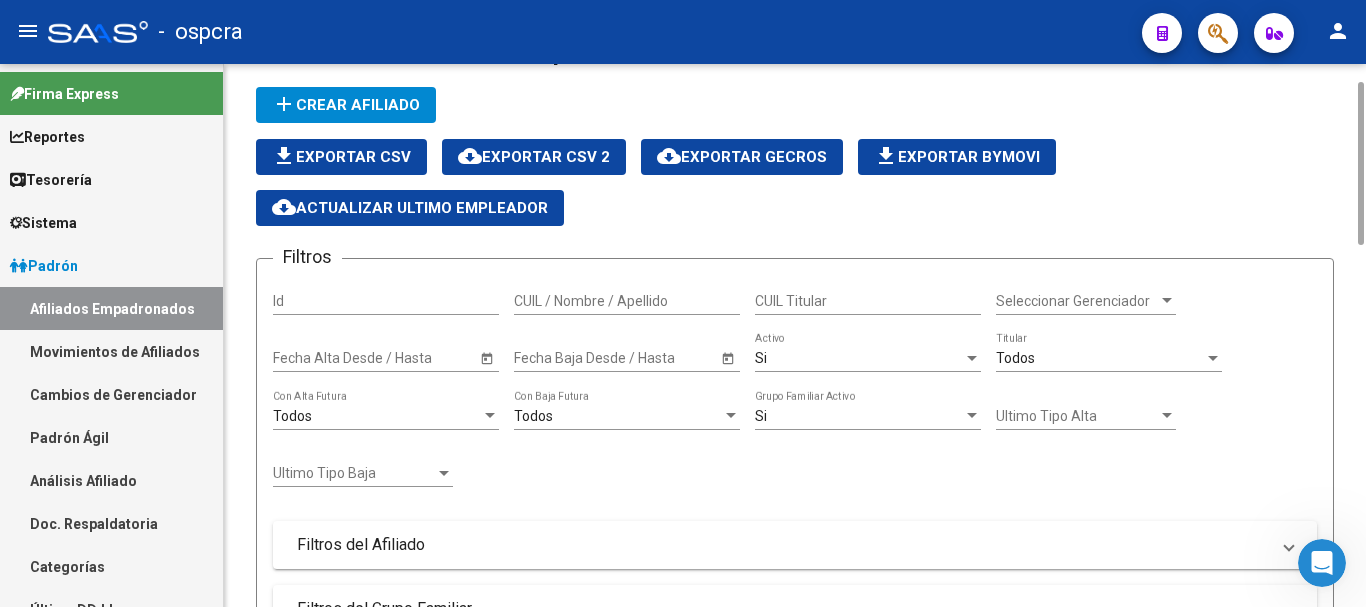 scroll, scrollTop: 0, scrollLeft: 0, axis: both 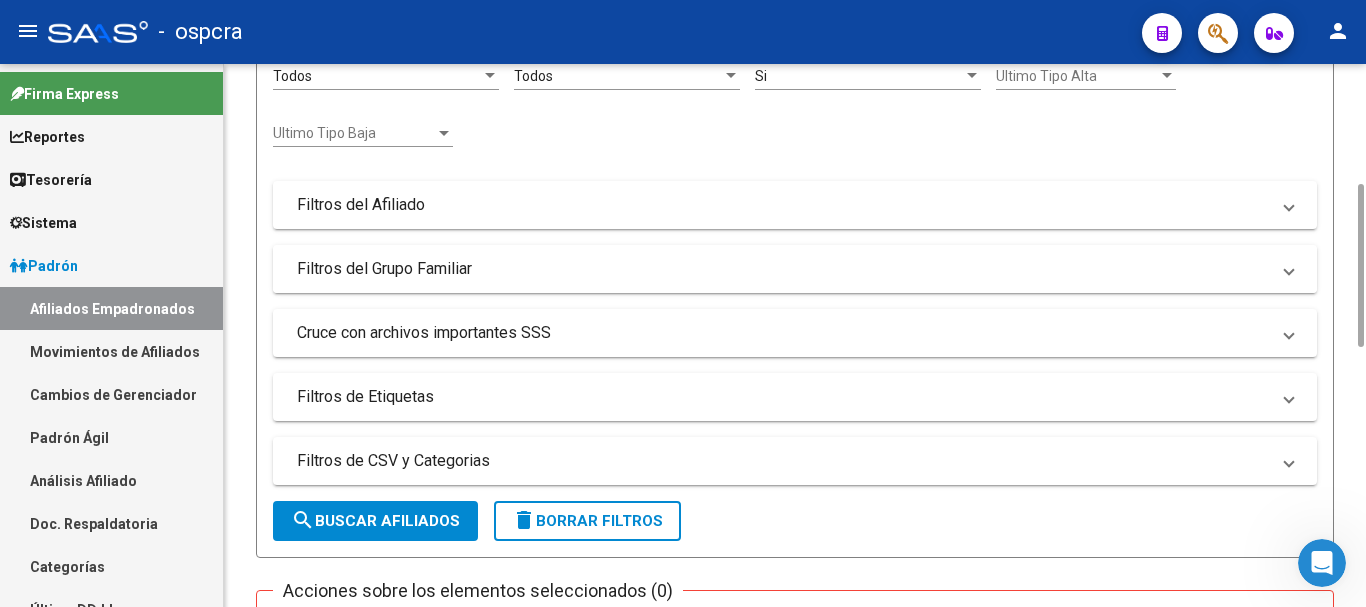 click on "Filtros del Grupo Familiar" at bounding box center [783, 269] 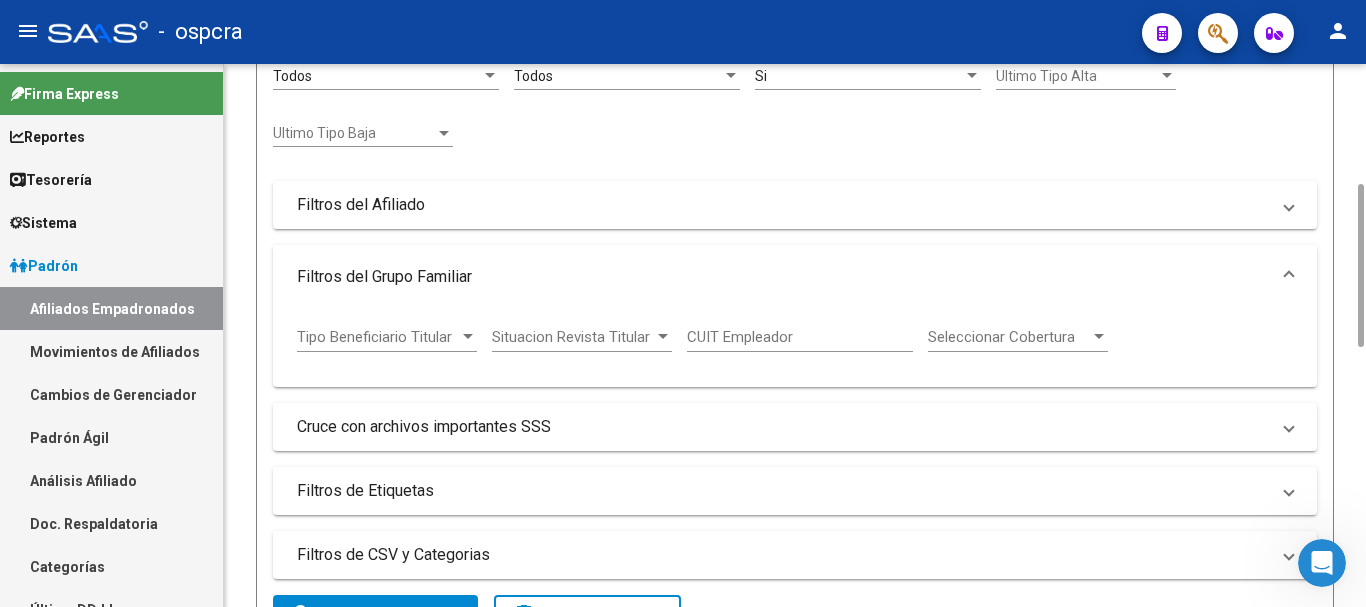 click on "Filtros del Grupo Familiar" at bounding box center [795, 277] 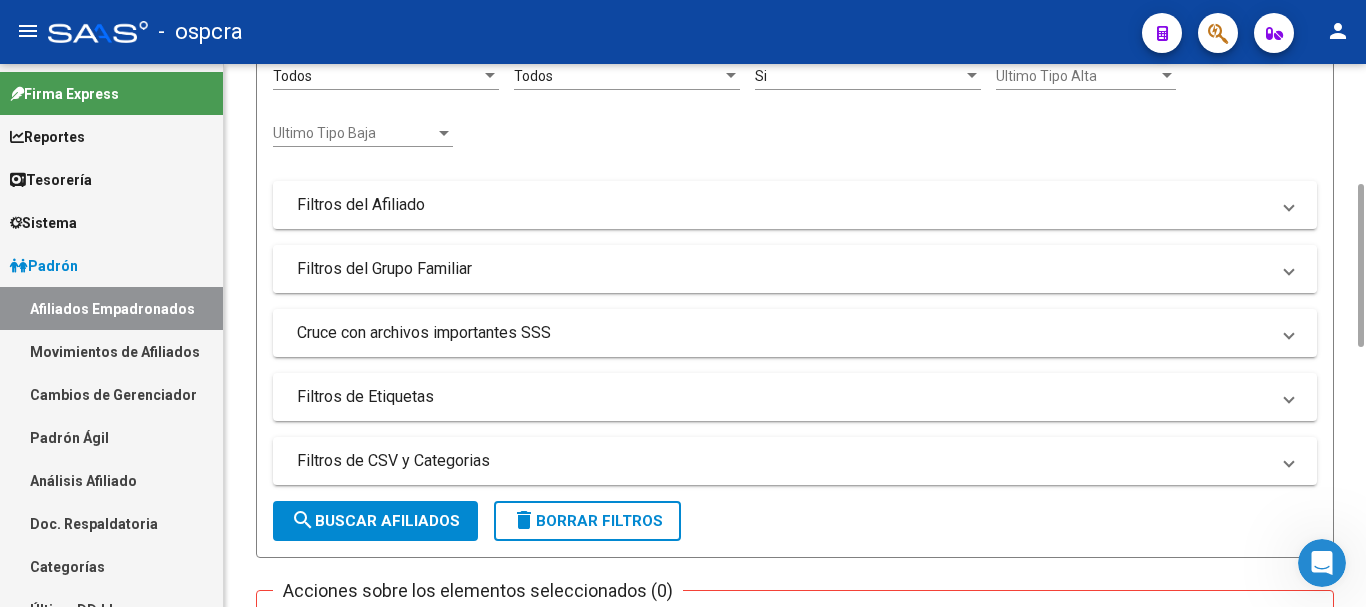 click on "Filtros del Grupo Familiar" at bounding box center (783, 269) 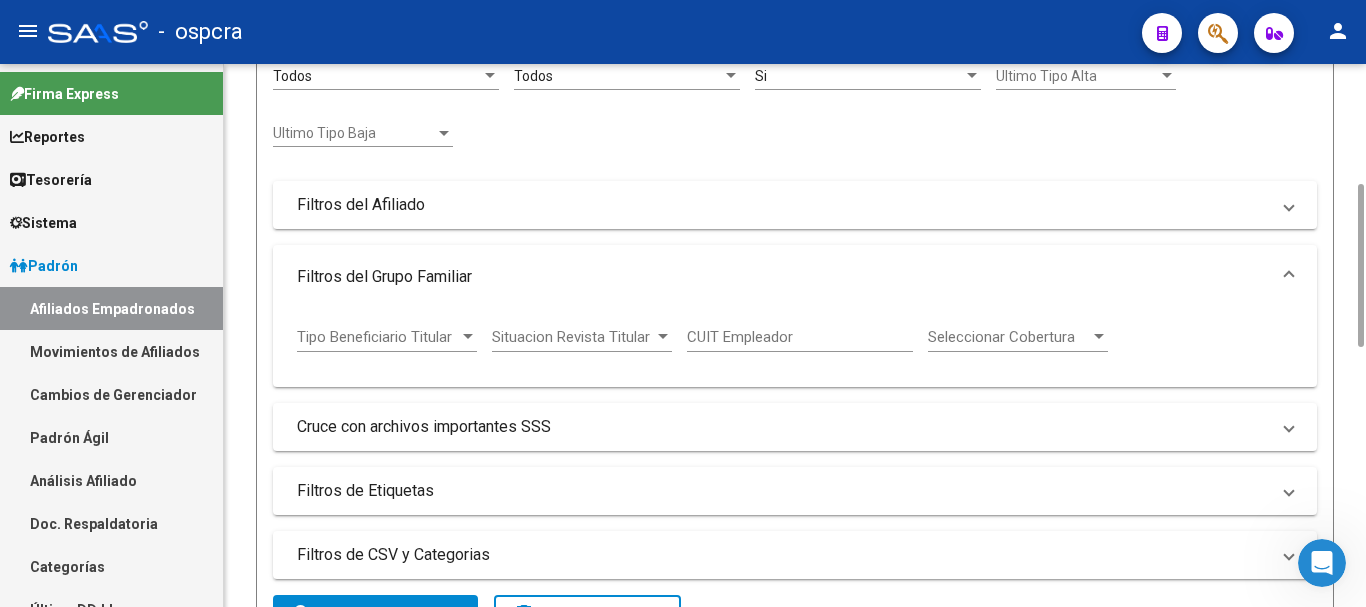 click on "Seleccionar Cobertura" at bounding box center (1009, 337) 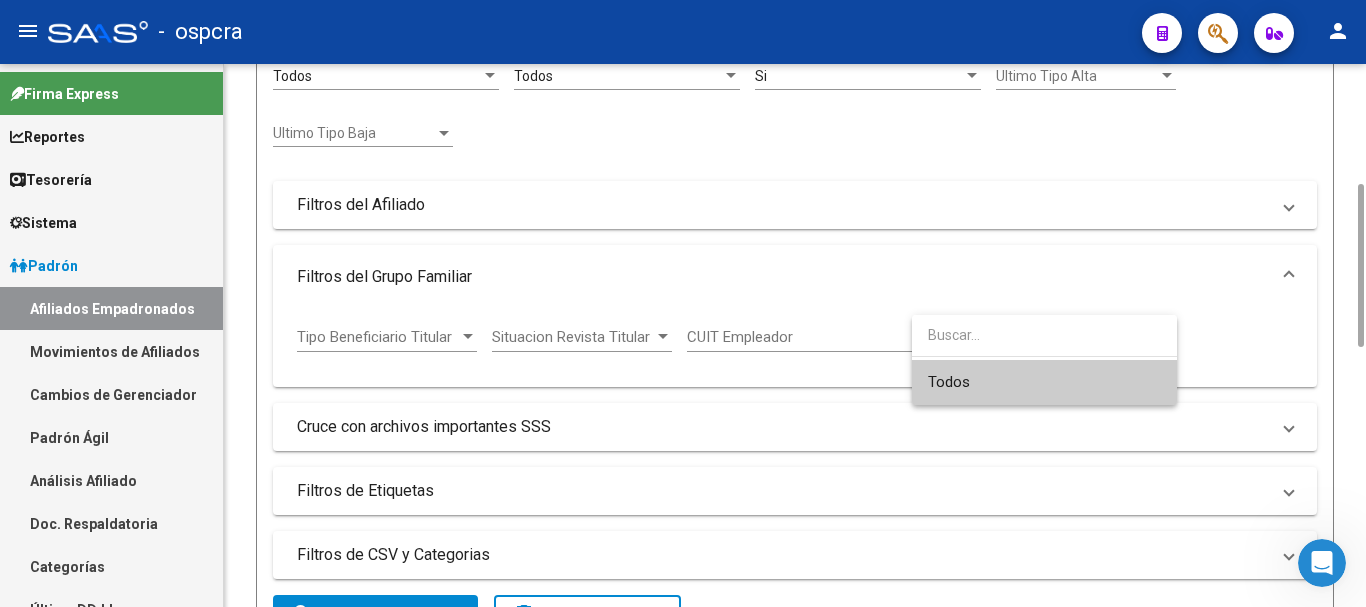 click at bounding box center (1044, 335) 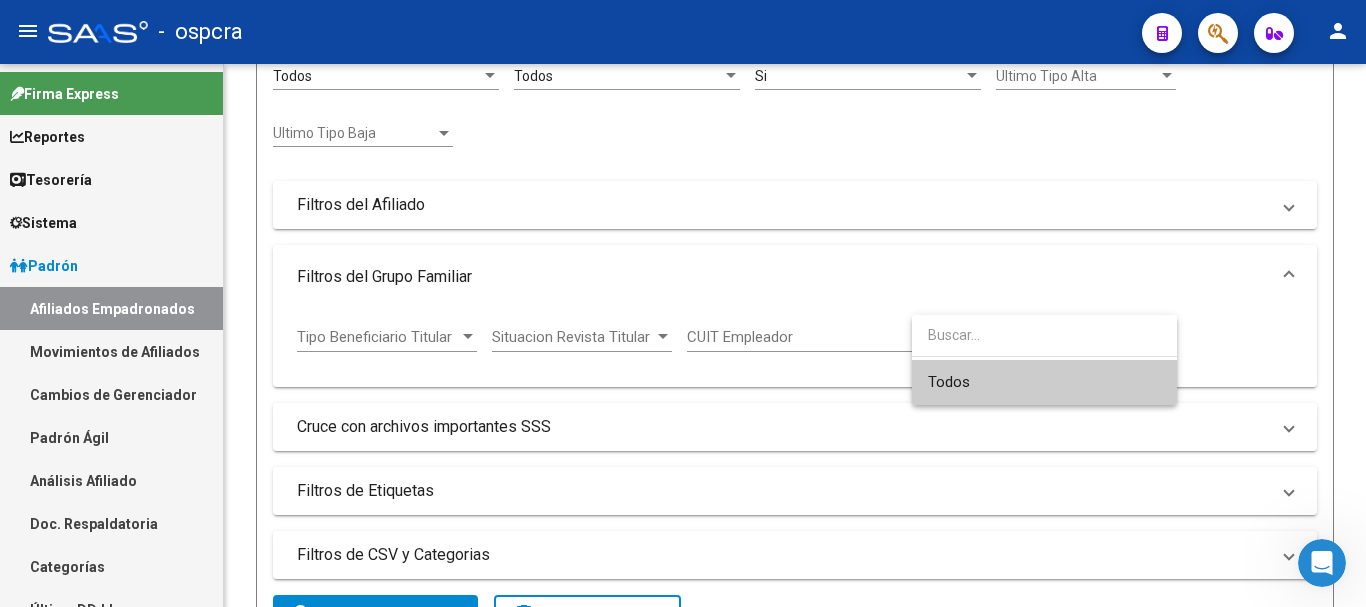 click at bounding box center (683, 303) 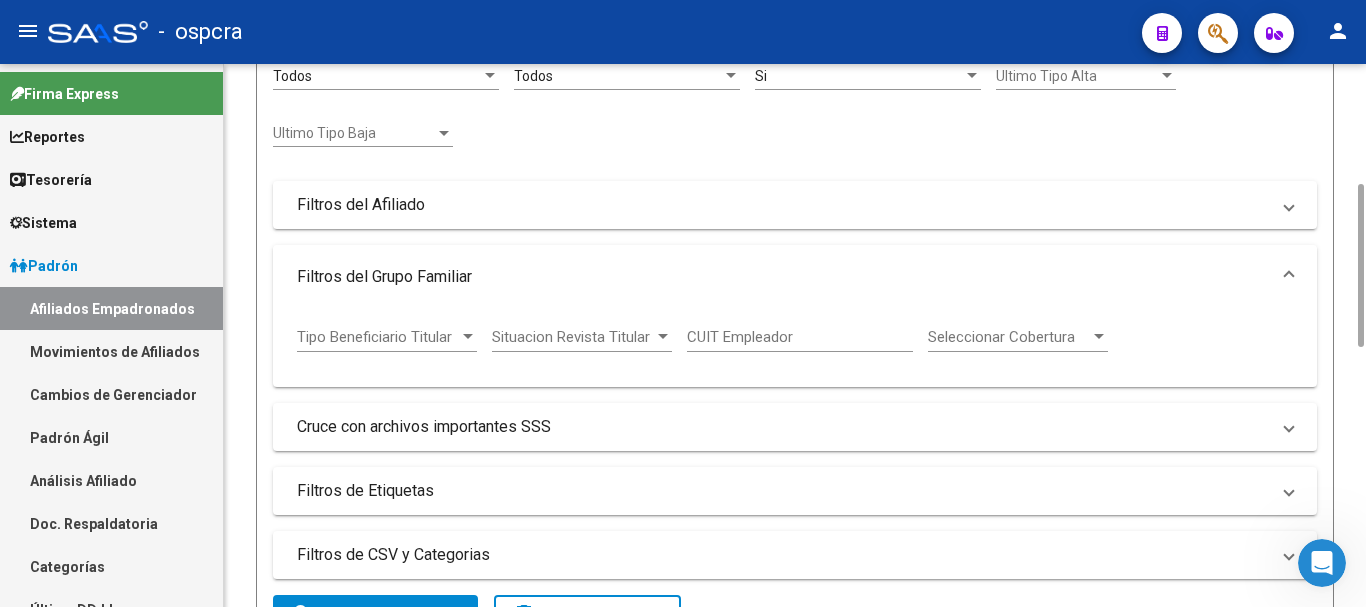 click at bounding box center [1289, 277] 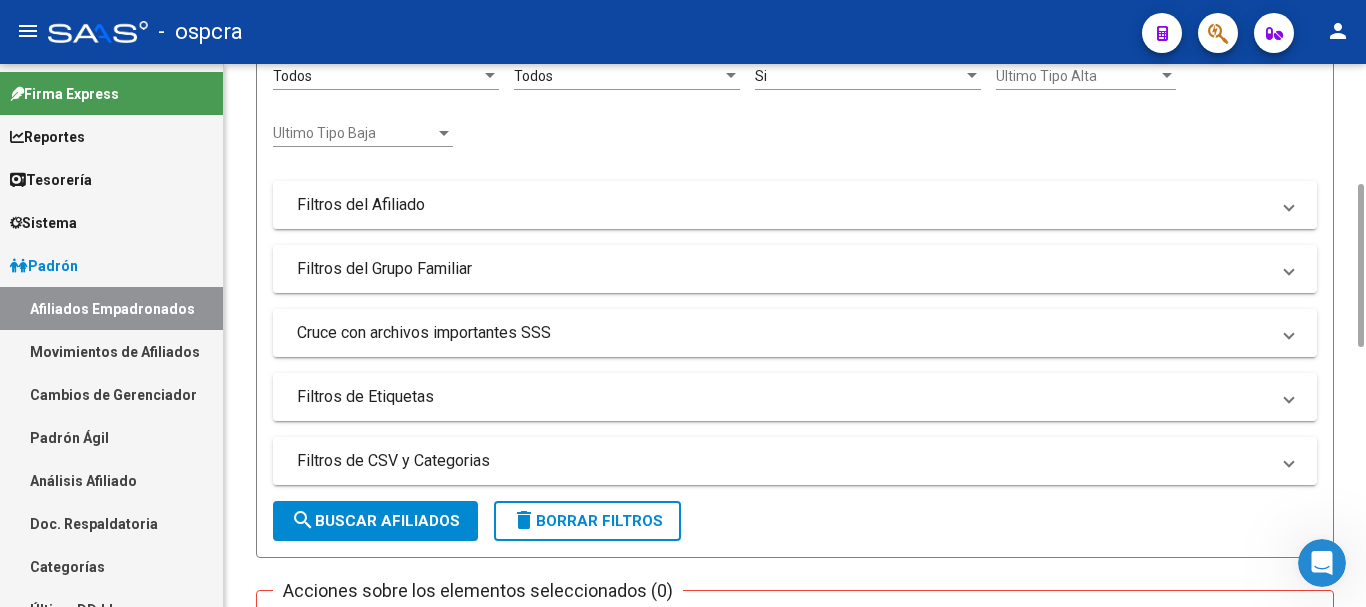 click on "Filtros del Afiliado" at bounding box center (795, 205) 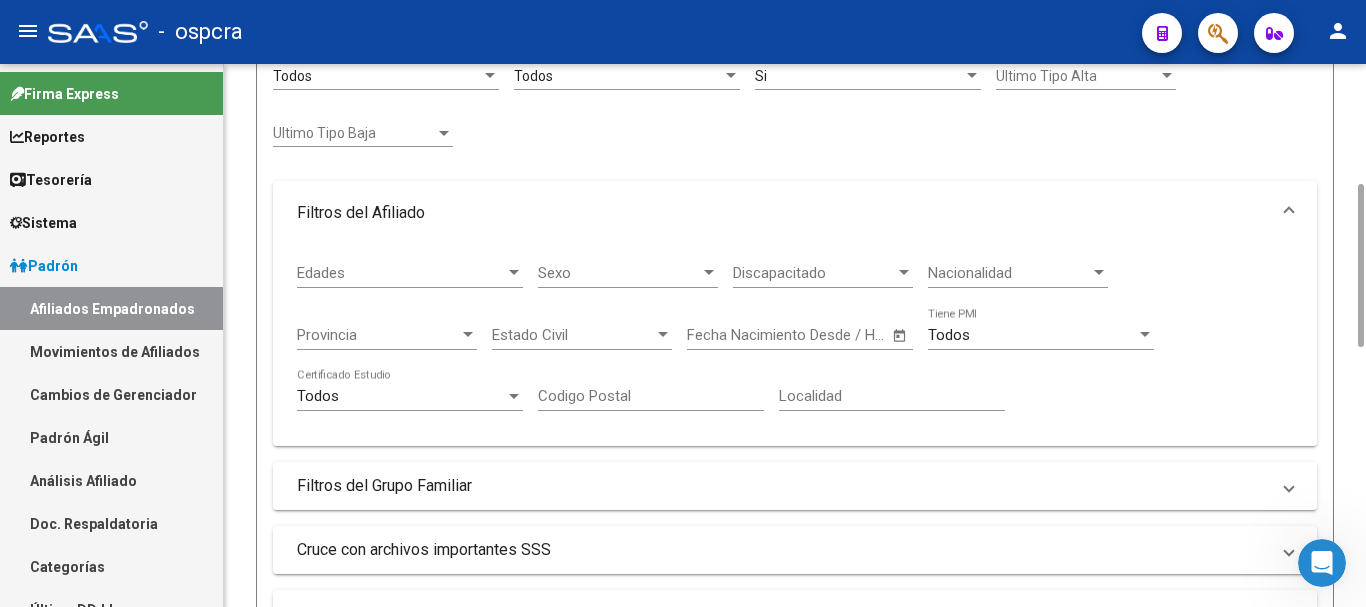 click on "Provincia" at bounding box center (378, 335) 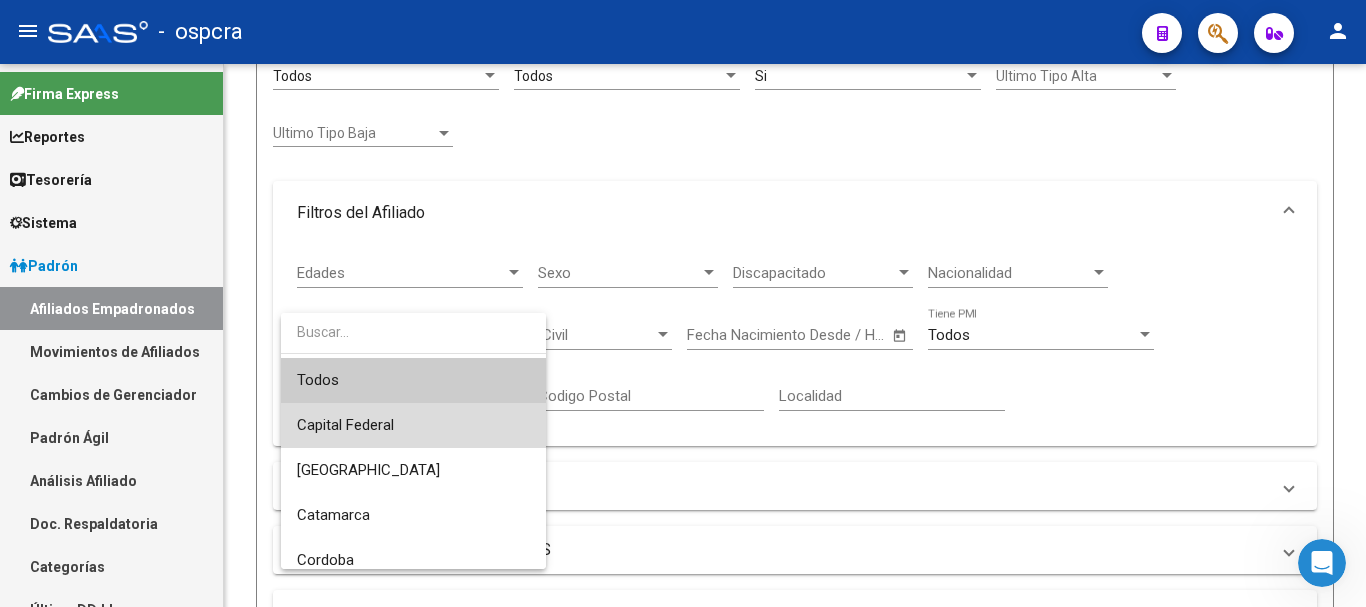 click on "Capital Federal" at bounding box center [413, 425] 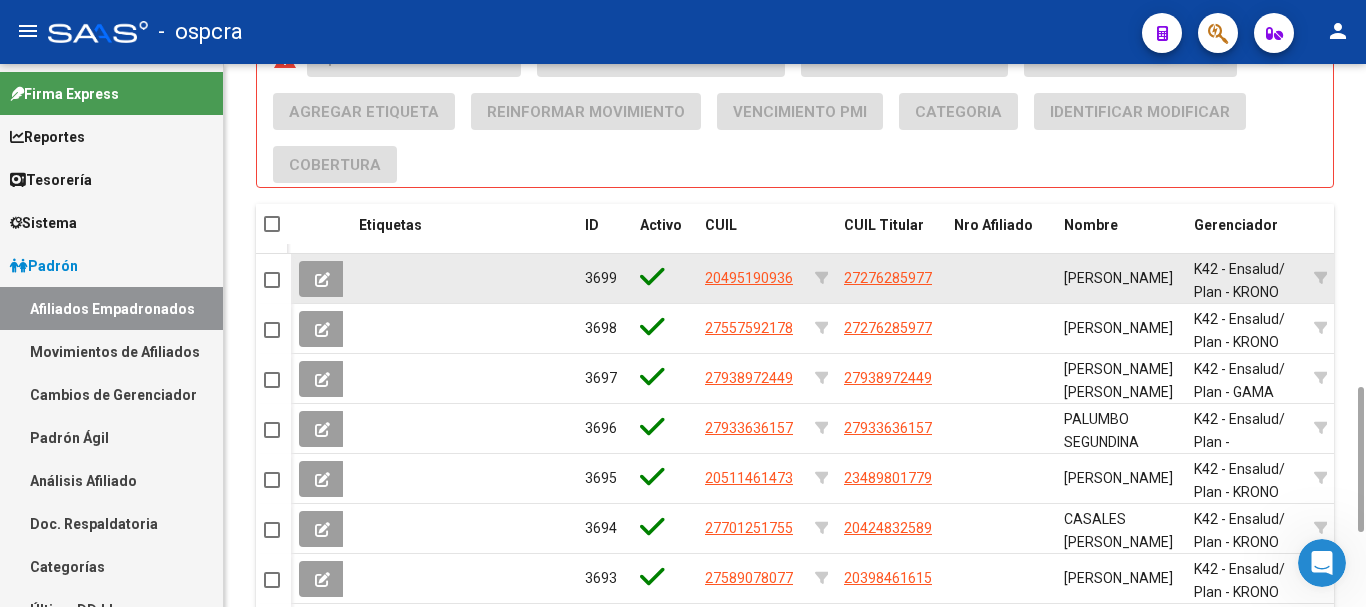 scroll, scrollTop: 800, scrollLeft: 0, axis: vertical 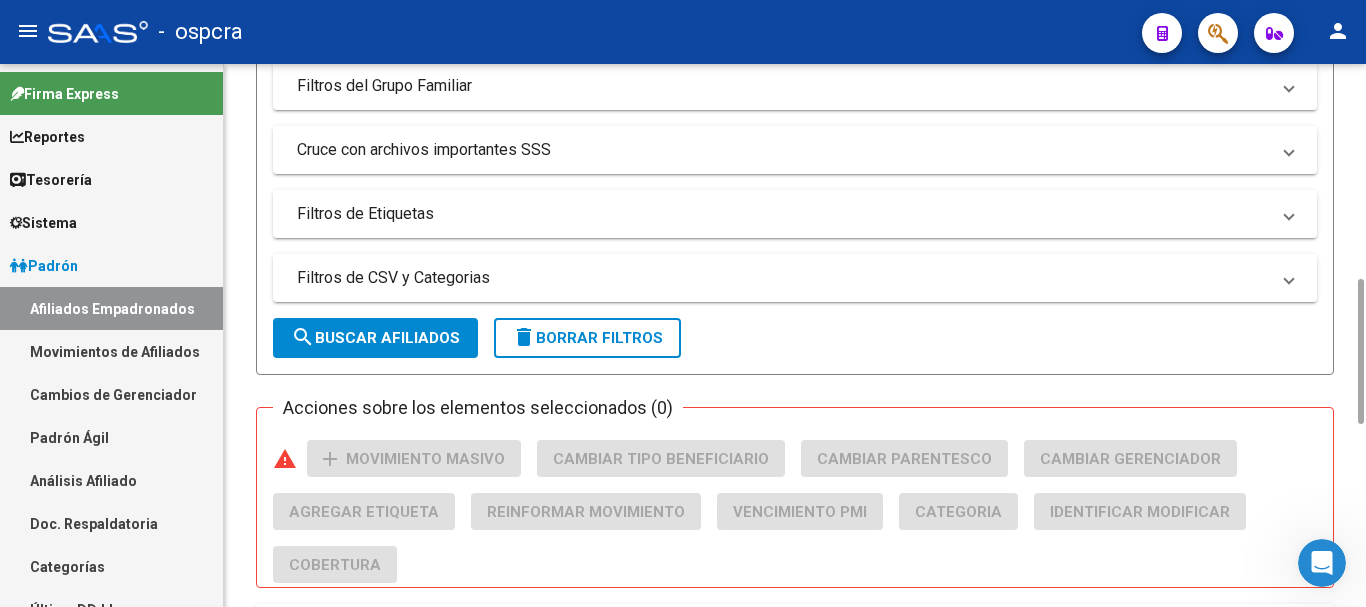 click on "search  Buscar Afiliados" 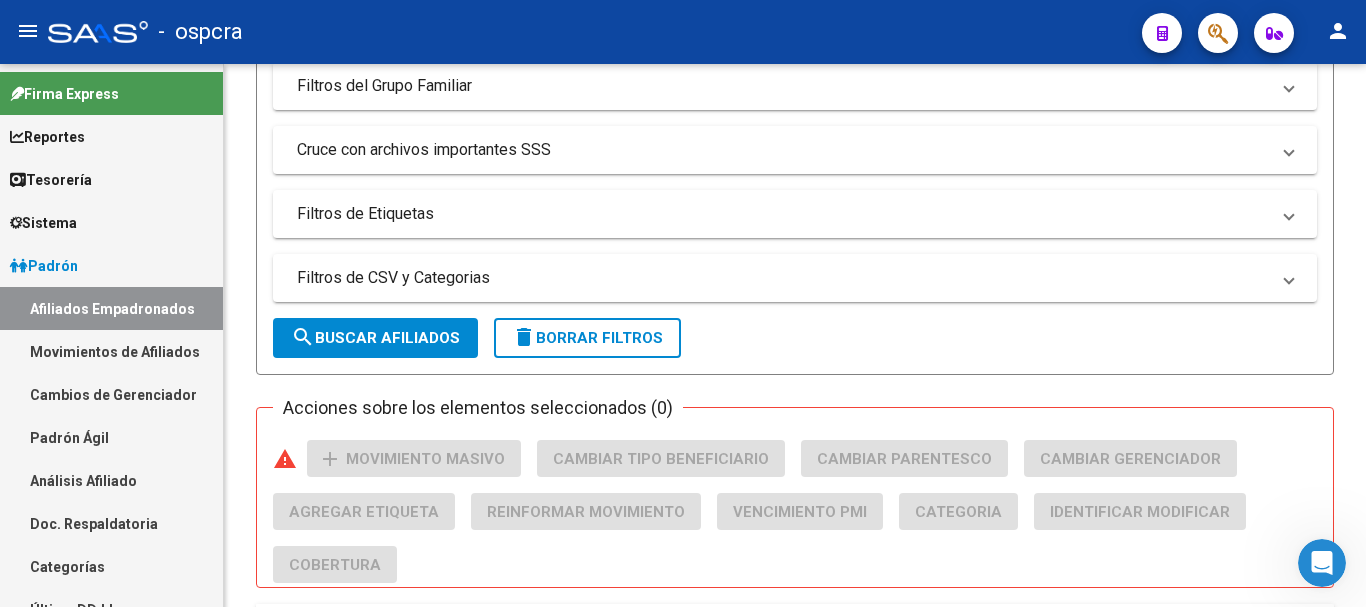 scroll, scrollTop: 1477, scrollLeft: 0, axis: vertical 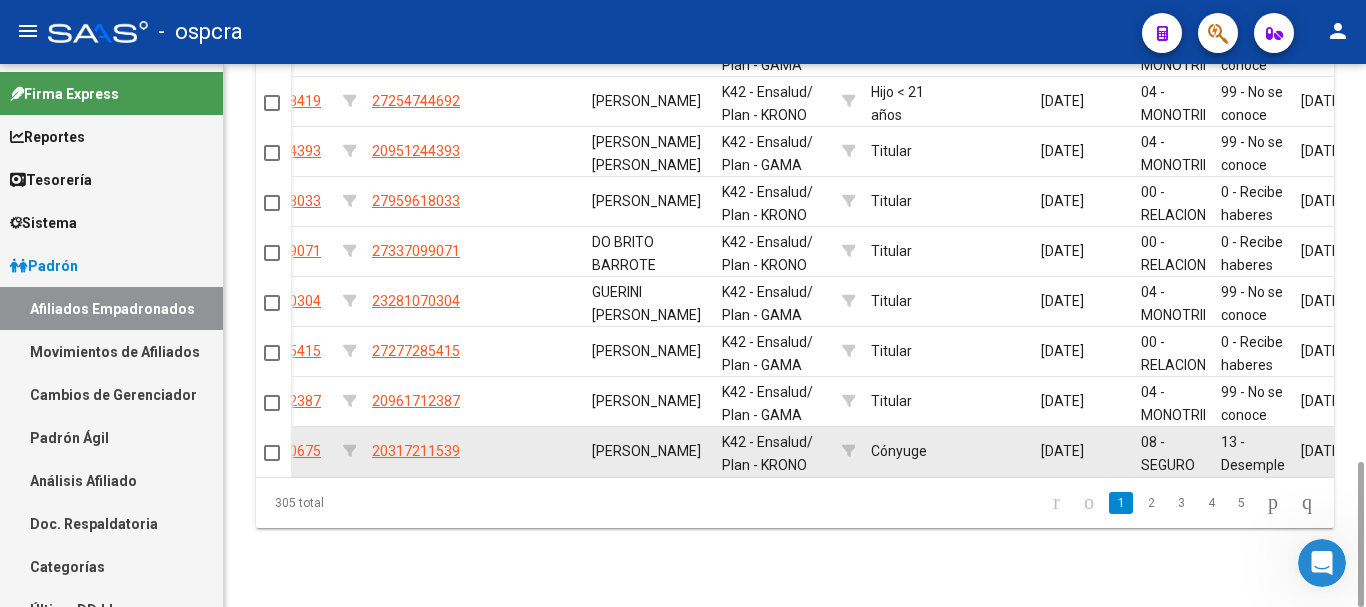 drag, startPoint x: 597, startPoint y: 442, endPoint x: 676, endPoint y: 471, distance: 84.15462 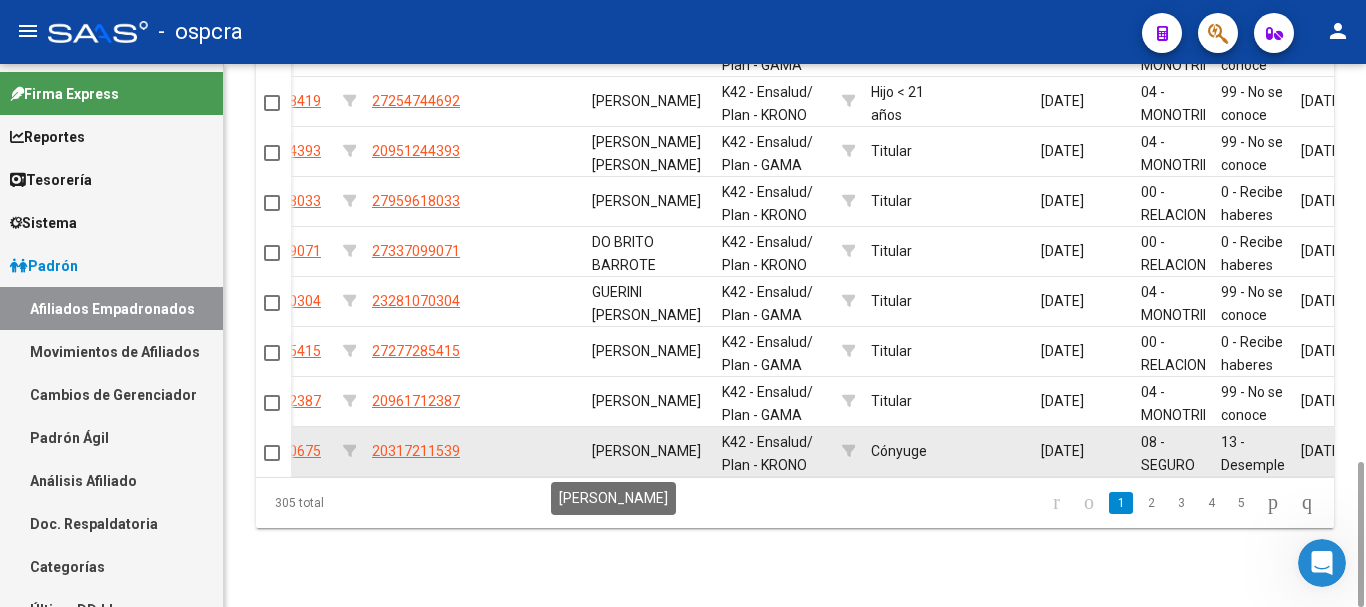 click on "[PERSON_NAME]" 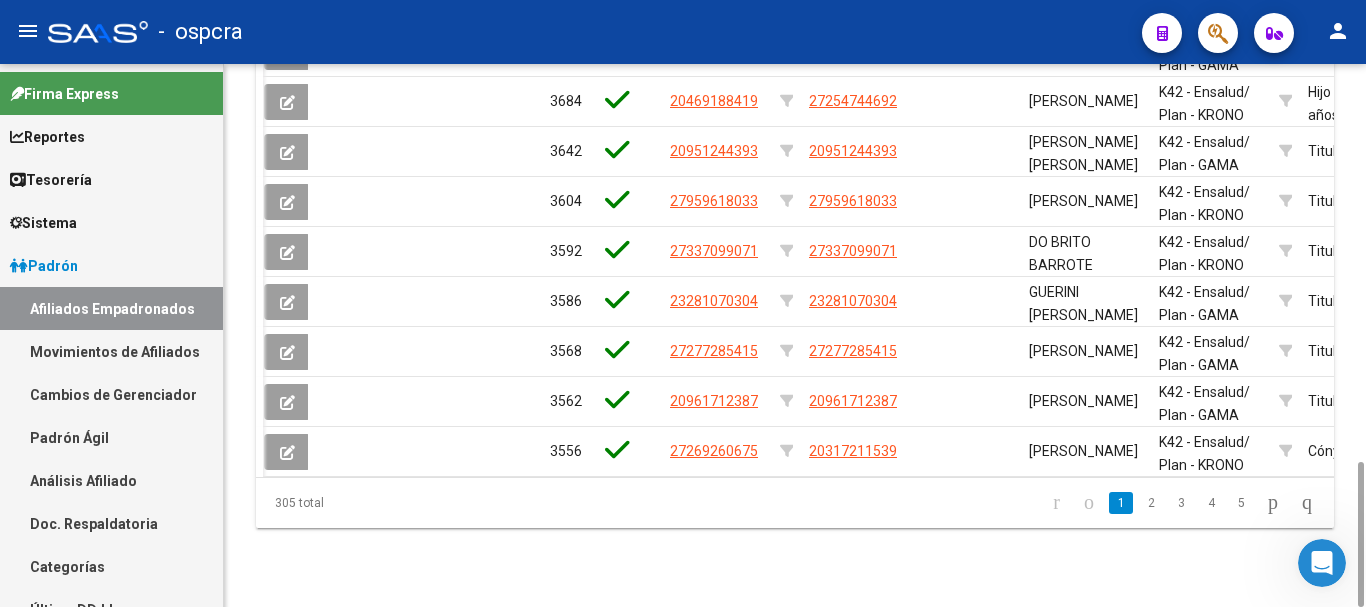 scroll, scrollTop: 0, scrollLeft: 0, axis: both 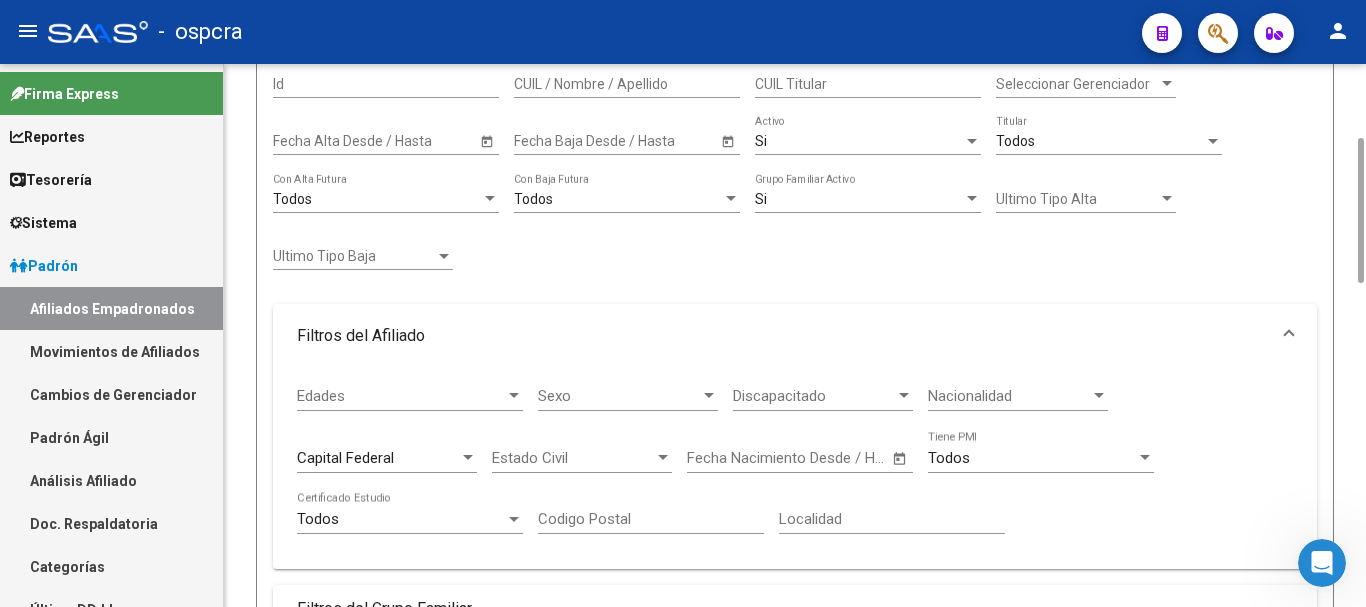 click on "Codigo Postal" 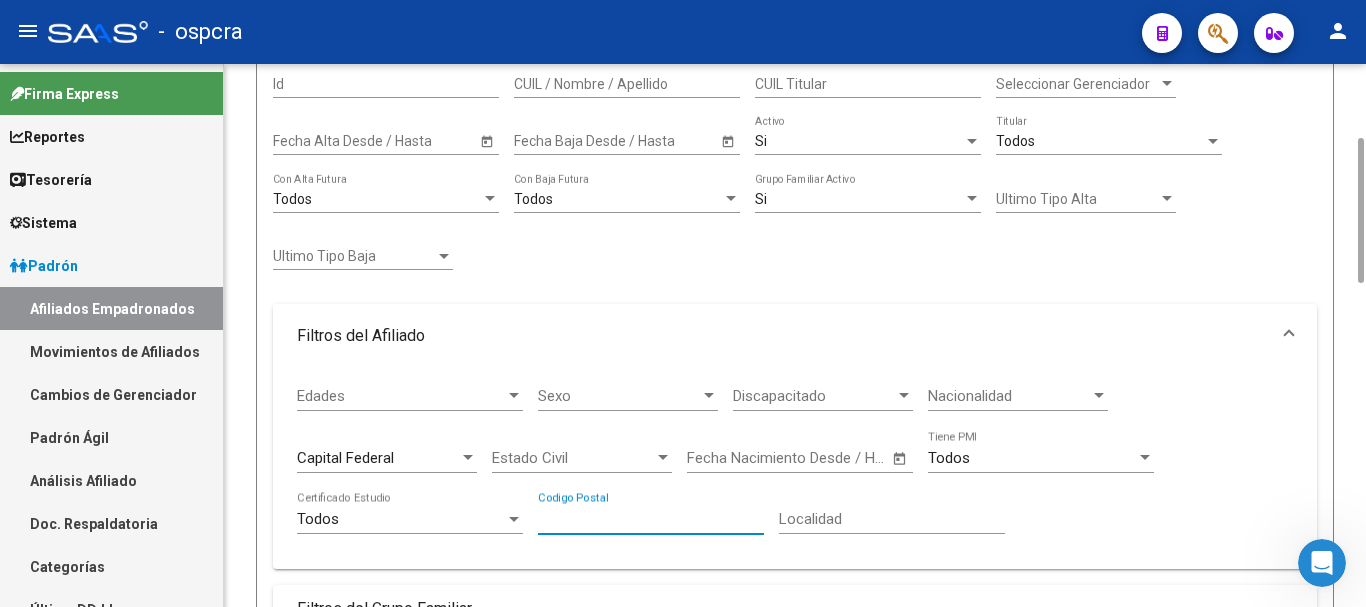 click on "Localidad" at bounding box center (892, 519) 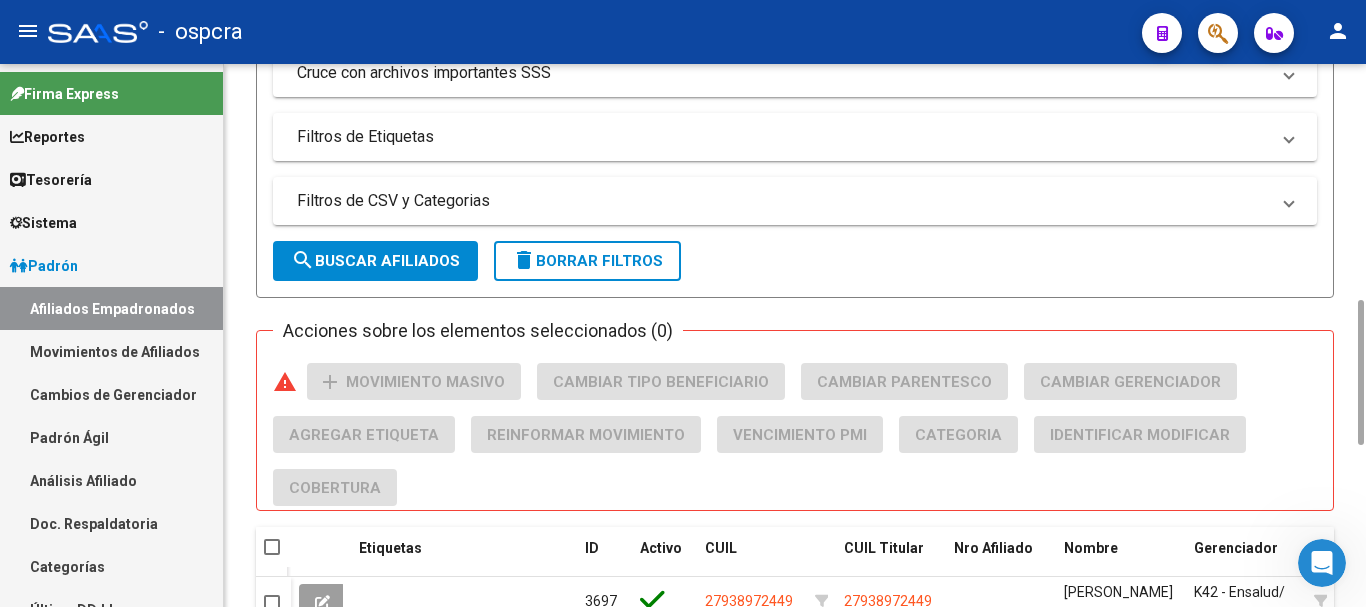 scroll, scrollTop: 1077, scrollLeft: 0, axis: vertical 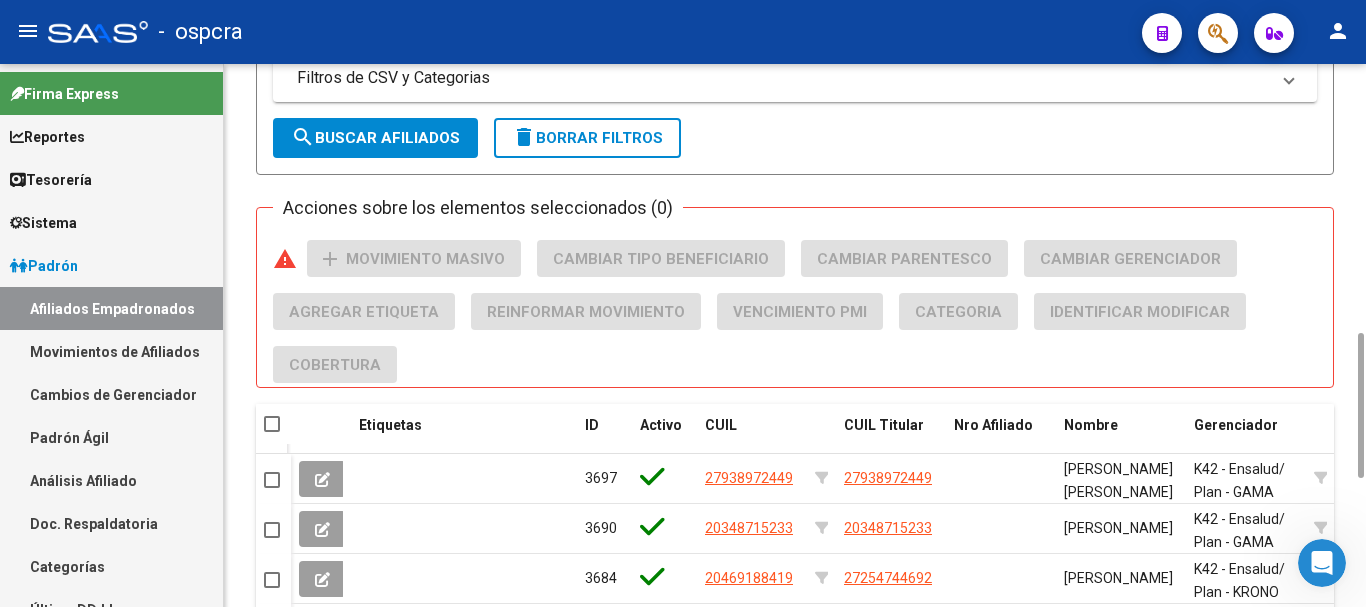 click at bounding box center (272, 424) 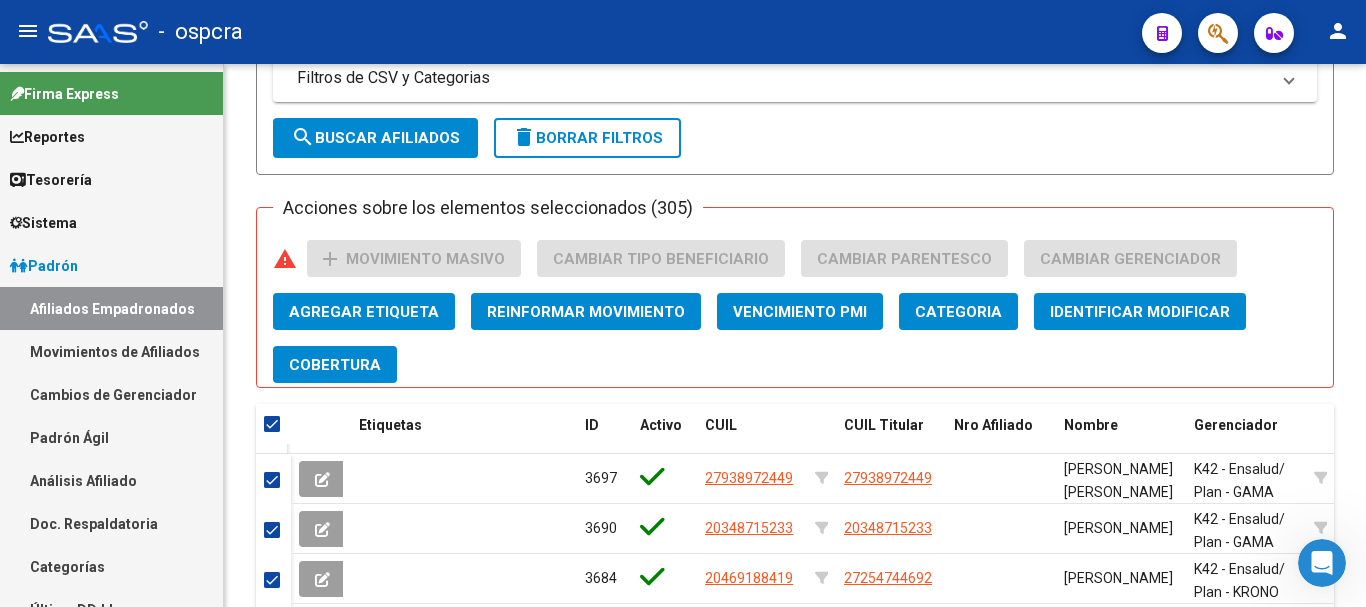scroll, scrollTop: 0, scrollLeft: 0, axis: both 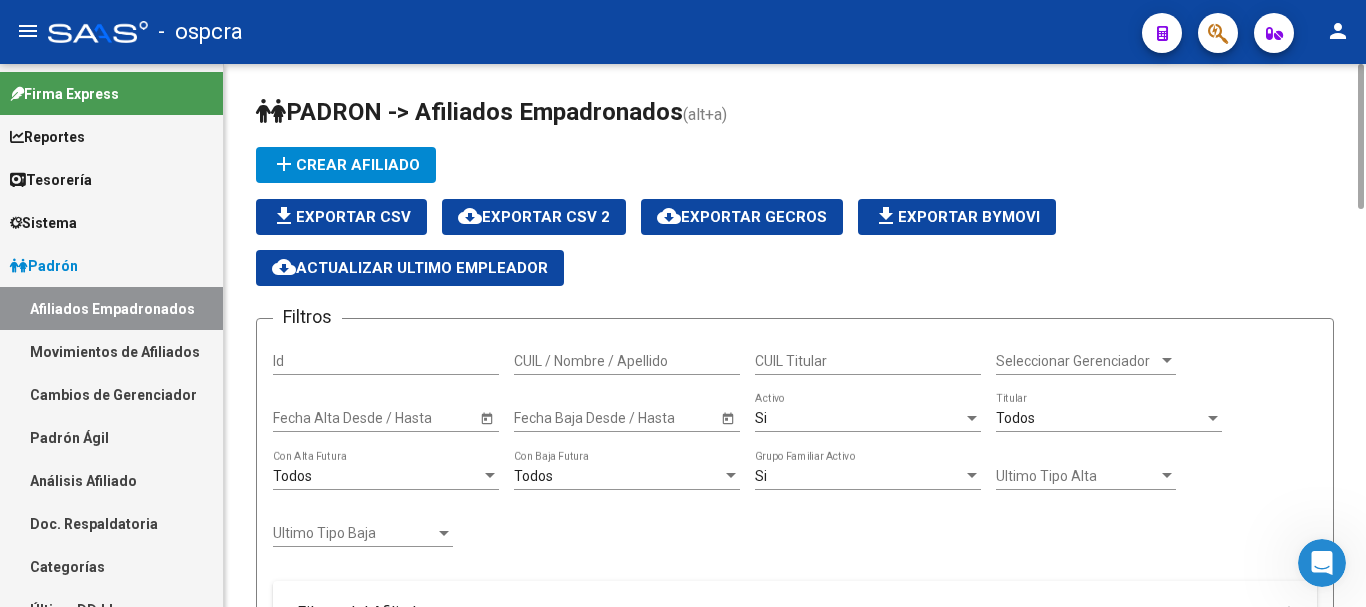 click on "cloud_download  Exportar CSV 2" 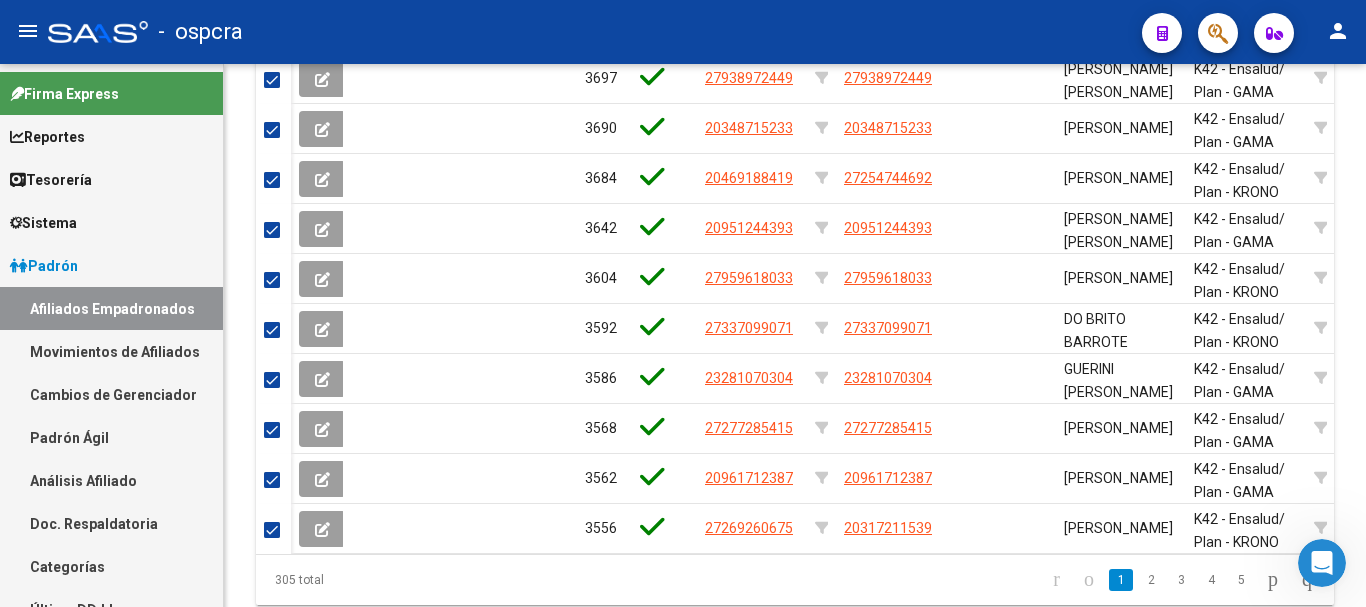 scroll, scrollTop: 400, scrollLeft: 0, axis: vertical 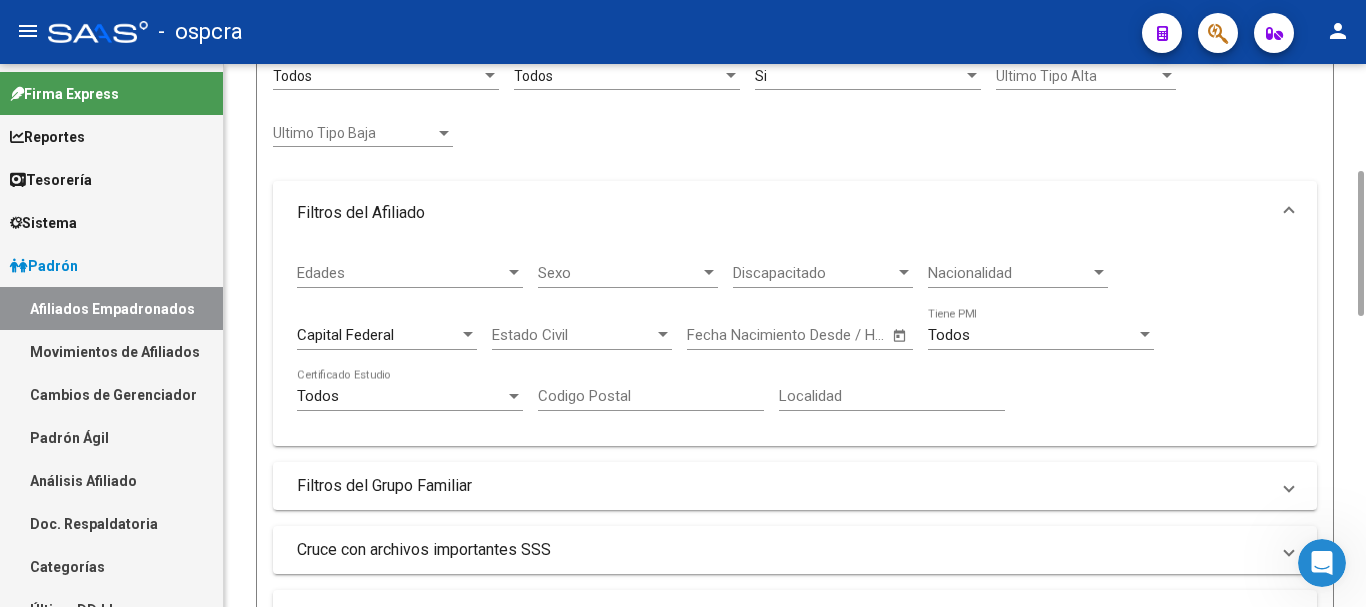 click on "Capital Federal" at bounding box center [345, 335] 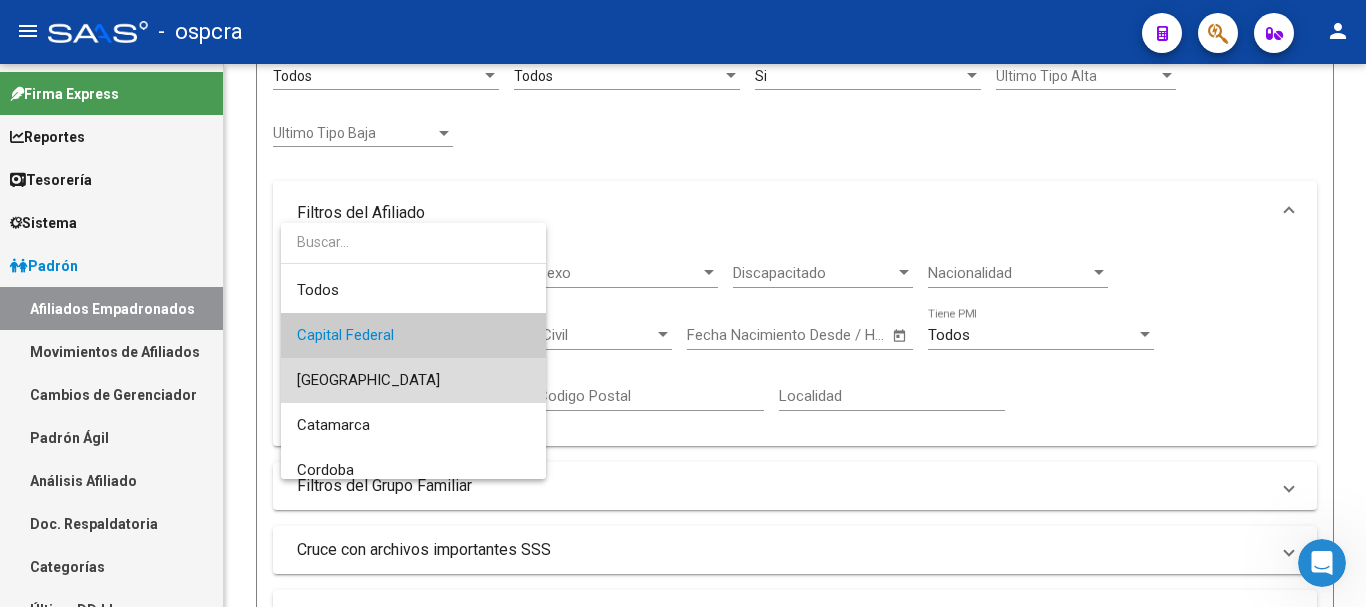 click on "[GEOGRAPHIC_DATA]" at bounding box center [413, 380] 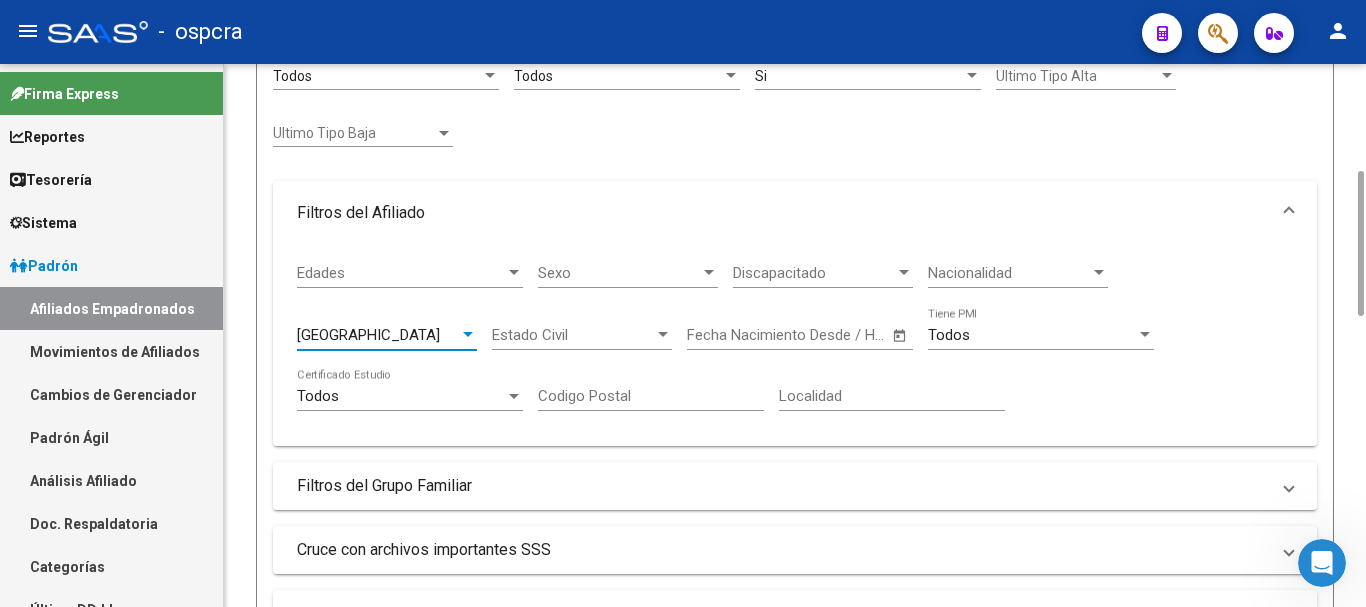 scroll, scrollTop: 600, scrollLeft: 0, axis: vertical 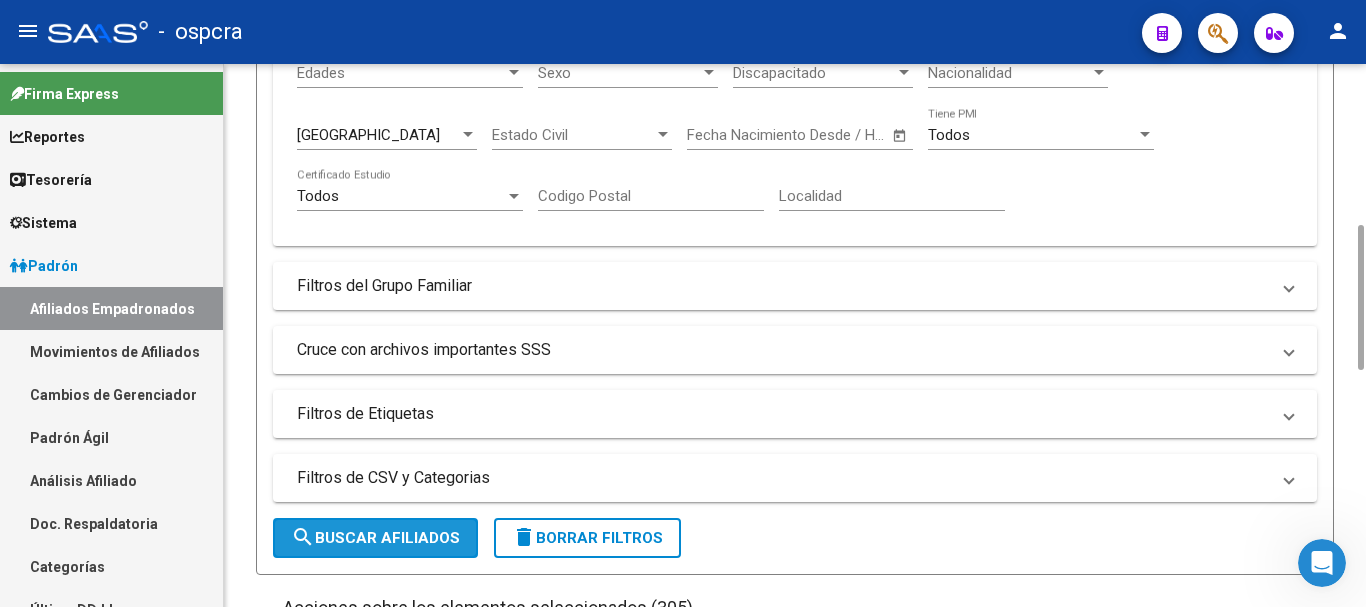 click on "search  Buscar Afiliados" 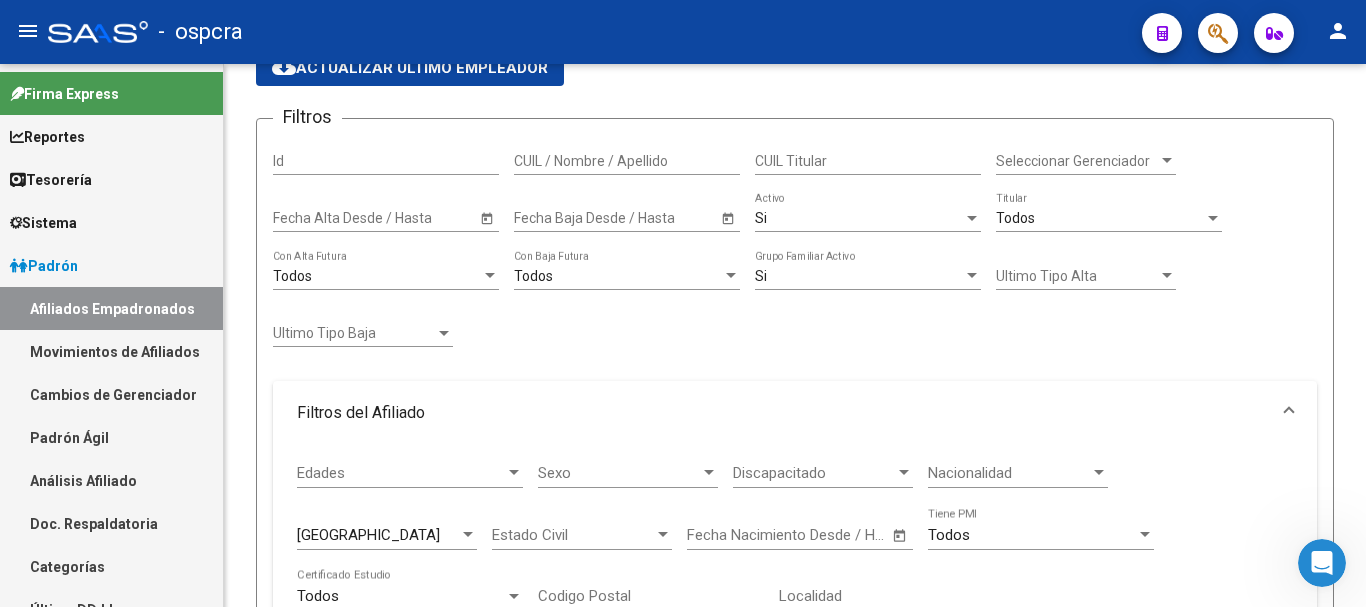 scroll, scrollTop: 0, scrollLeft: 0, axis: both 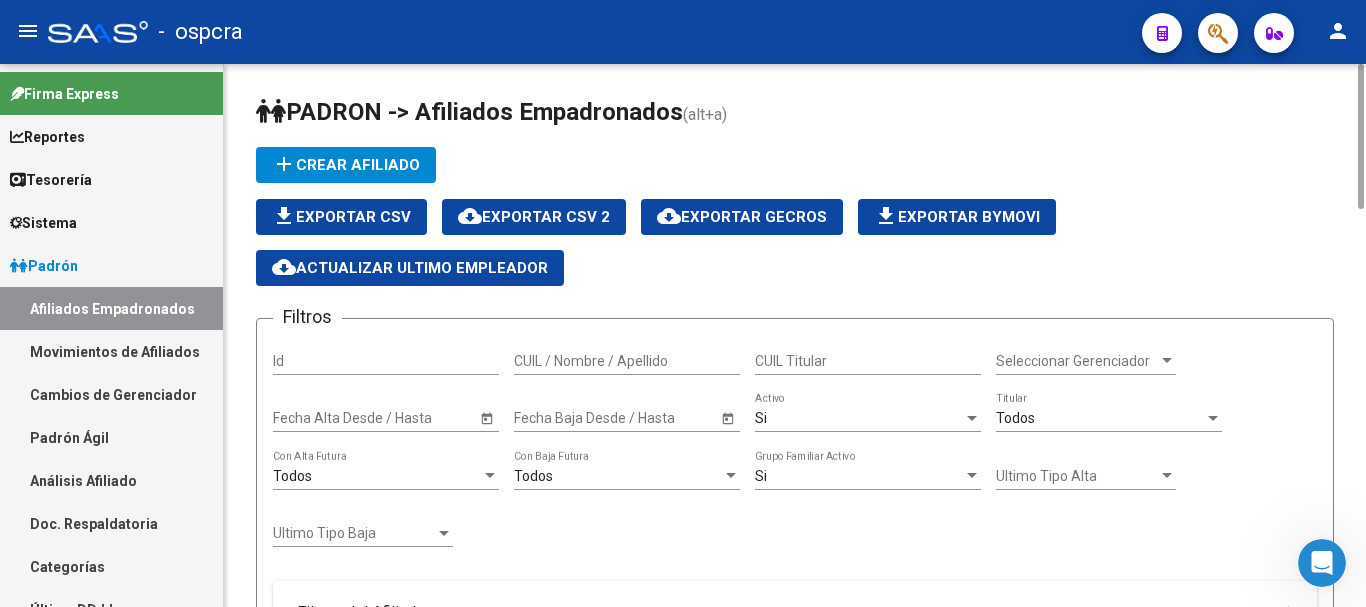click on "cloud_download  Exportar CSV 2" 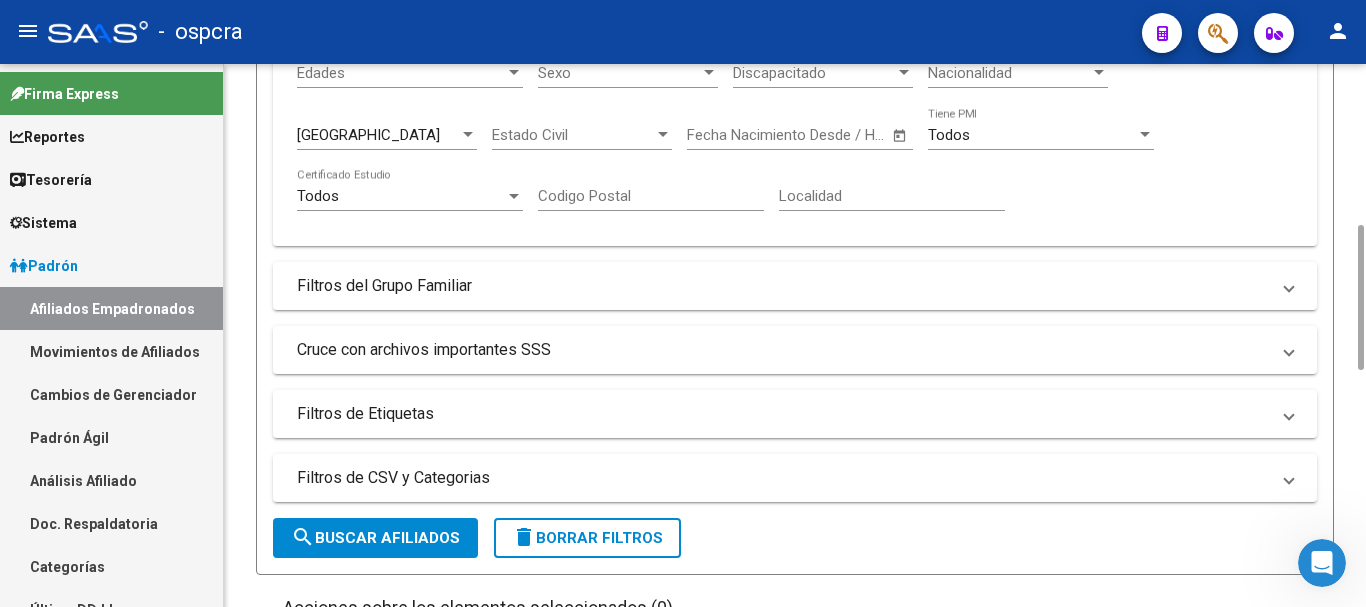 scroll, scrollTop: 400, scrollLeft: 0, axis: vertical 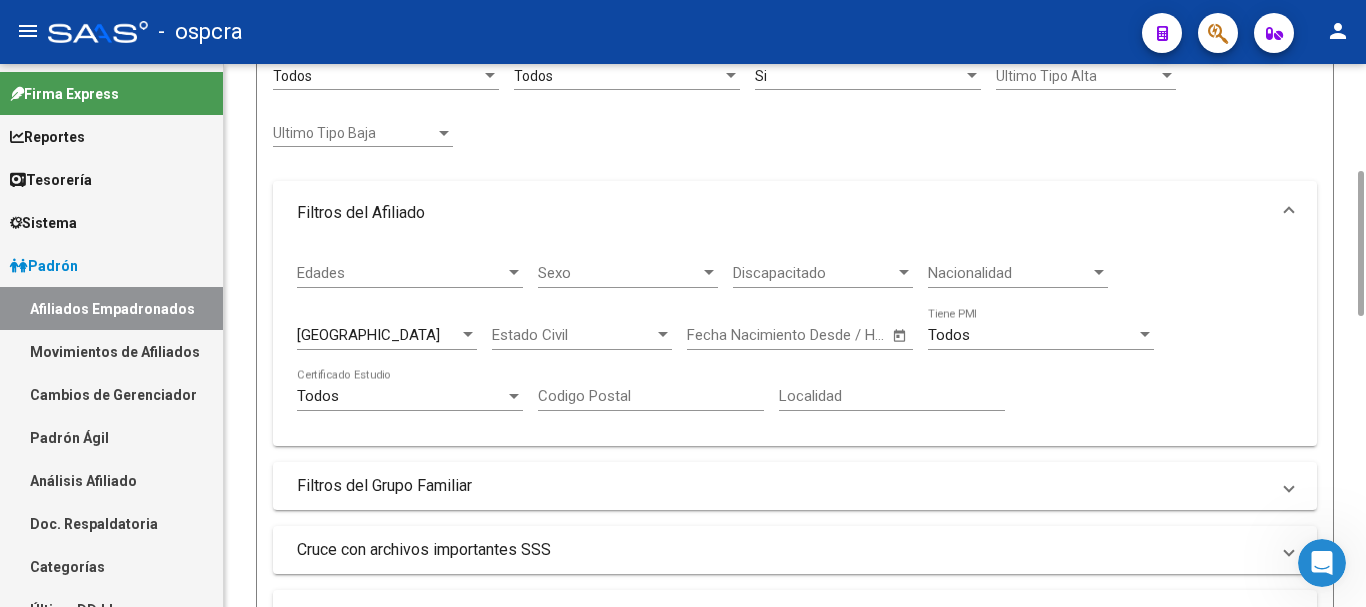 click on "Todos" at bounding box center [1032, 335] 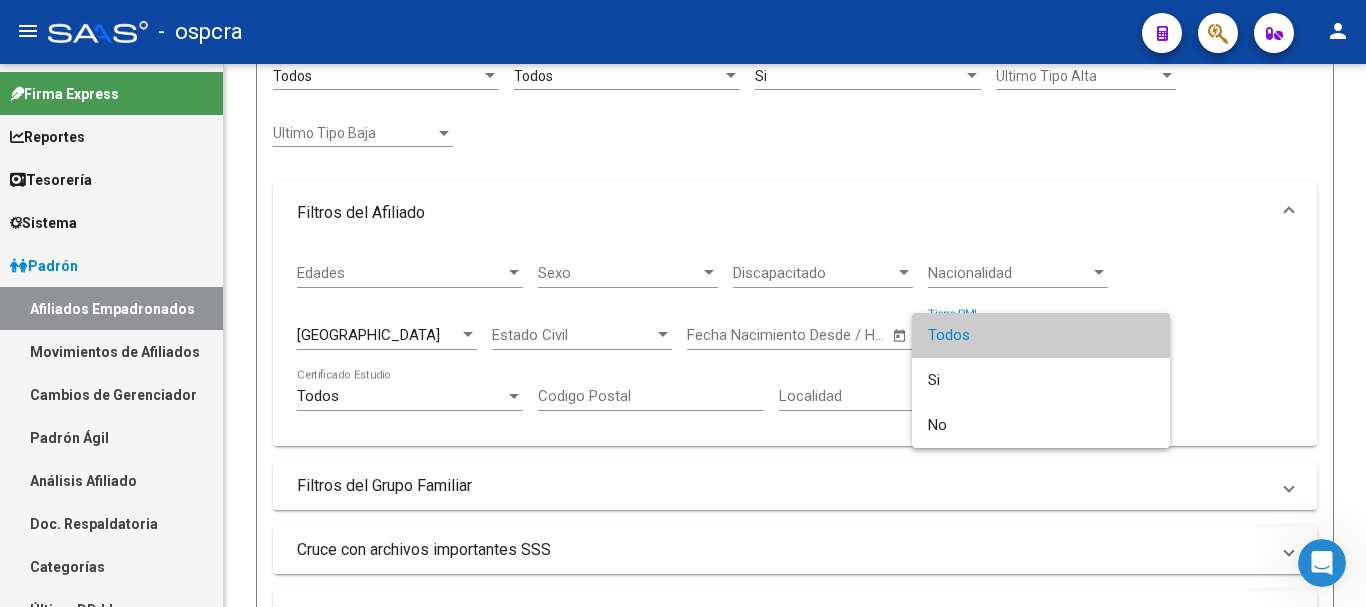 click at bounding box center [683, 303] 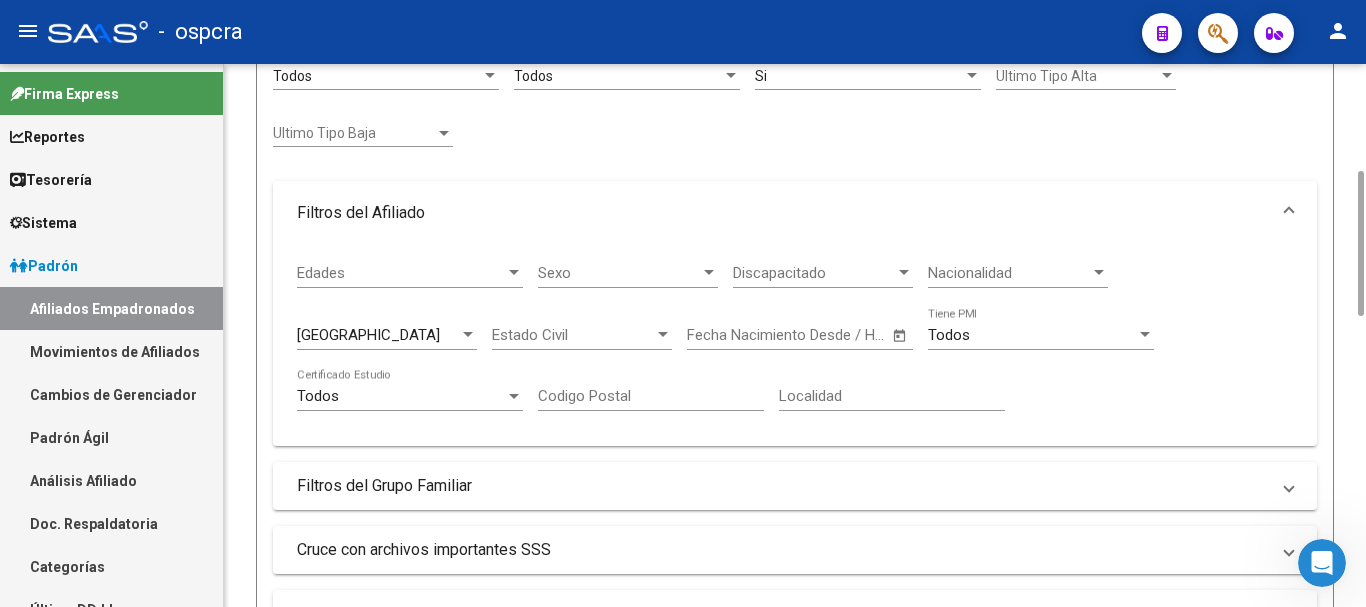 click at bounding box center [468, 334] 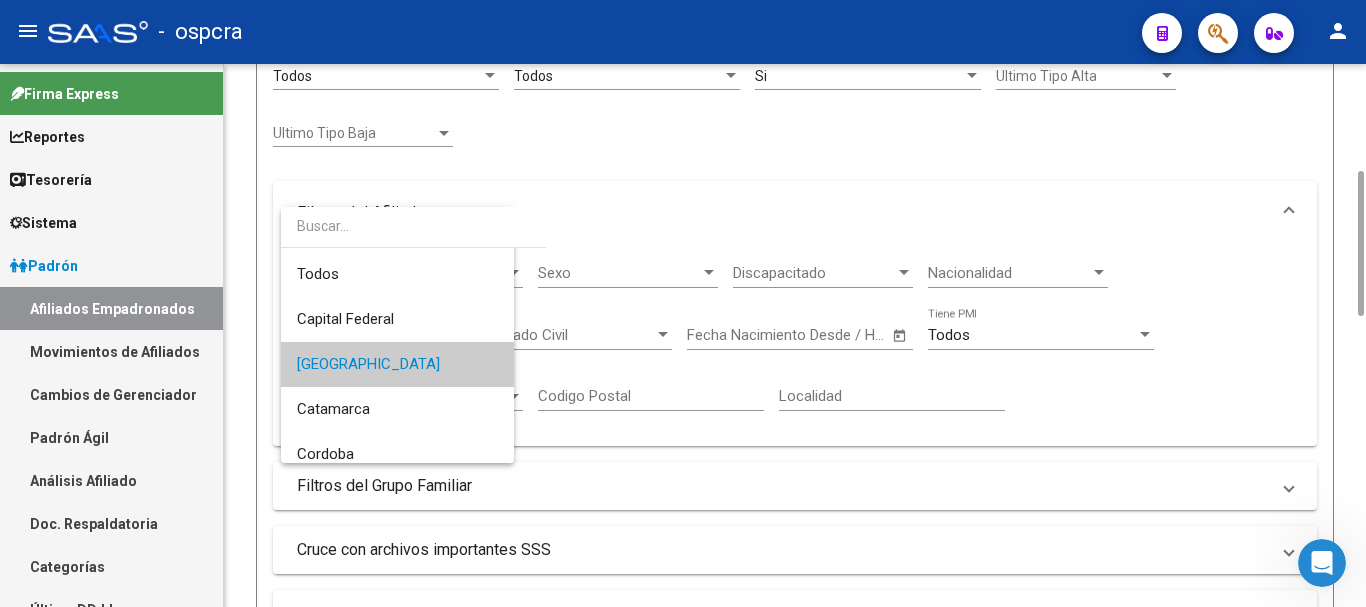 scroll, scrollTop: 30, scrollLeft: 0, axis: vertical 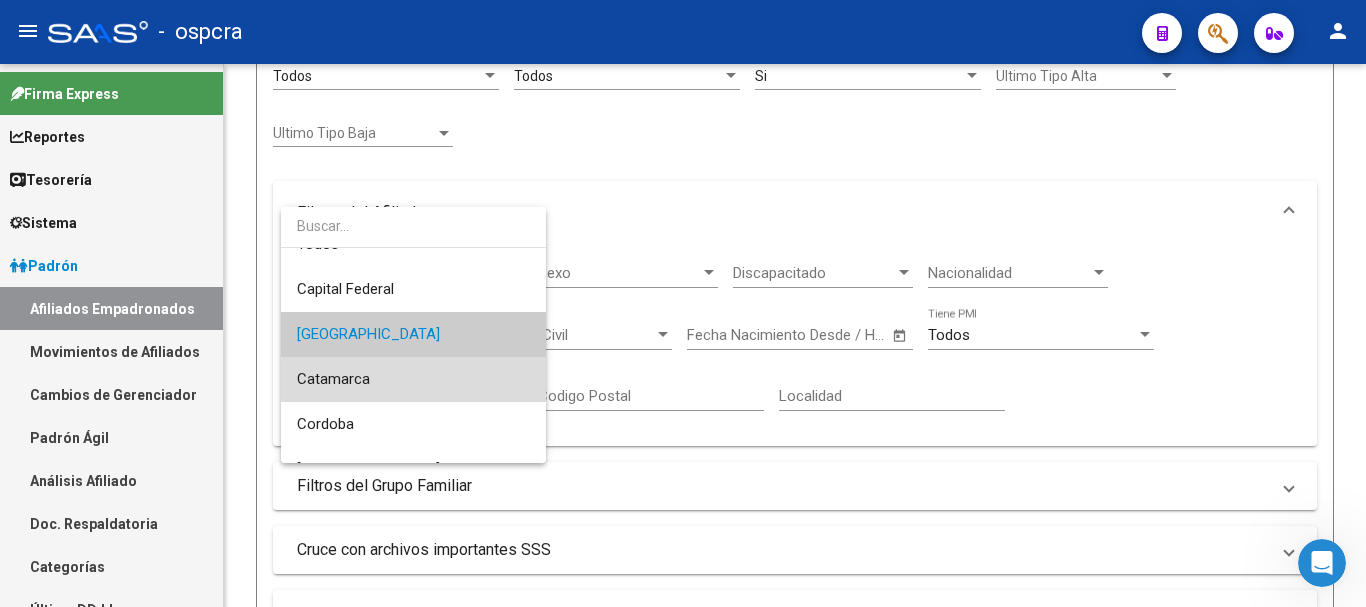 click on "Catamarca" at bounding box center [413, 379] 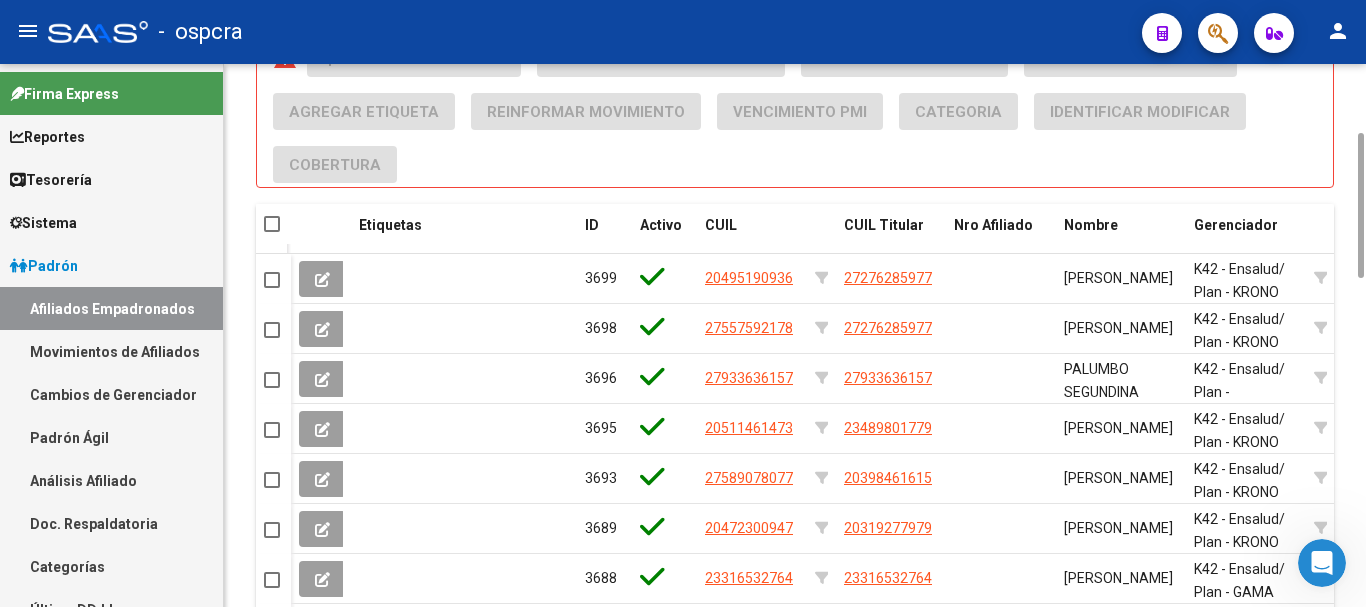 scroll, scrollTop: 600, scrollLeft: 0, axis: vertical 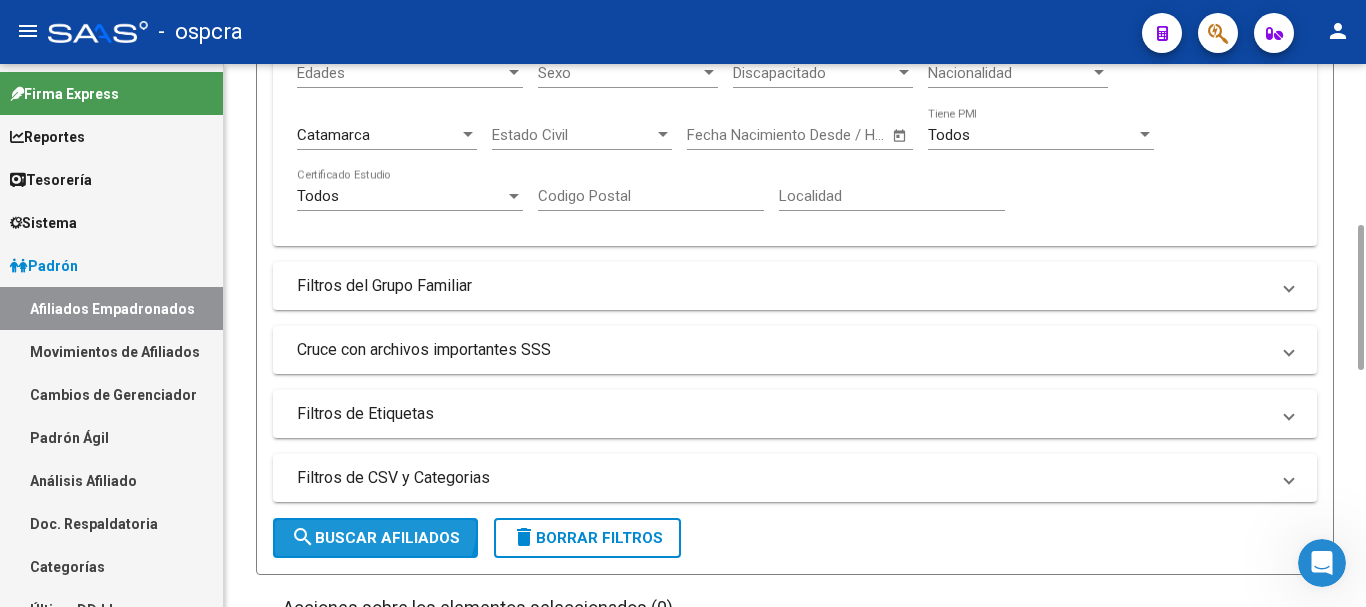 click on "search  Buscar Afiliados" 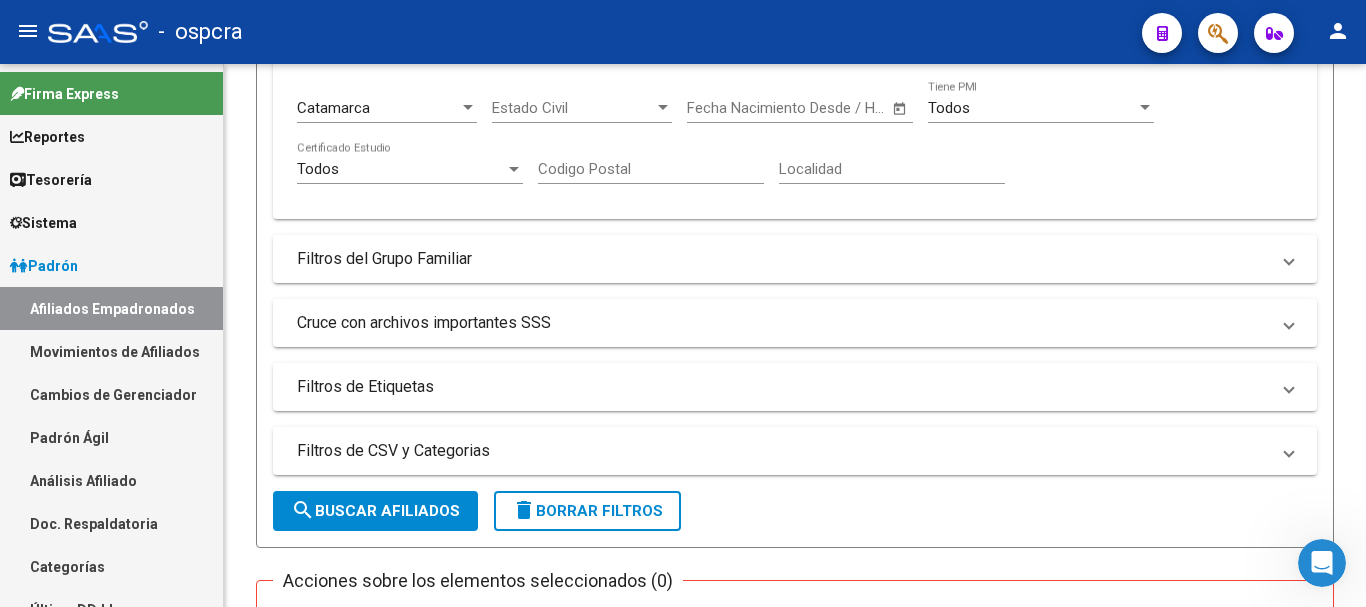 scroll, scrollTop: 0, scrollLeft: 0, axis: both 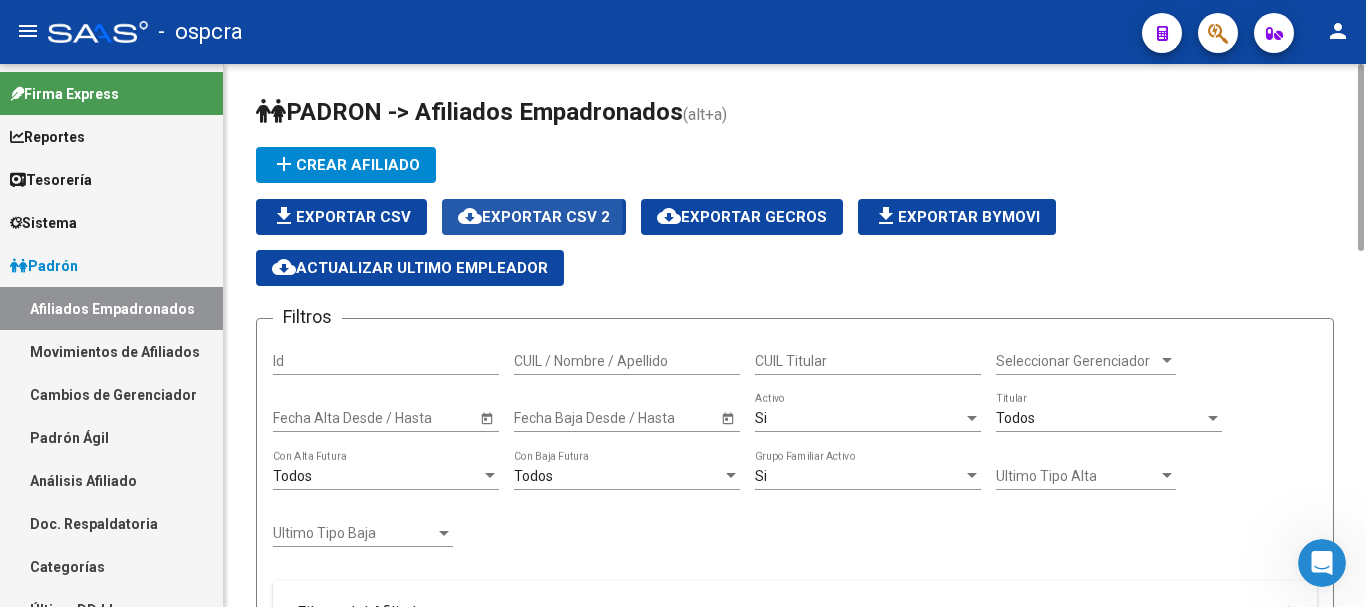 click on "cloud_download" 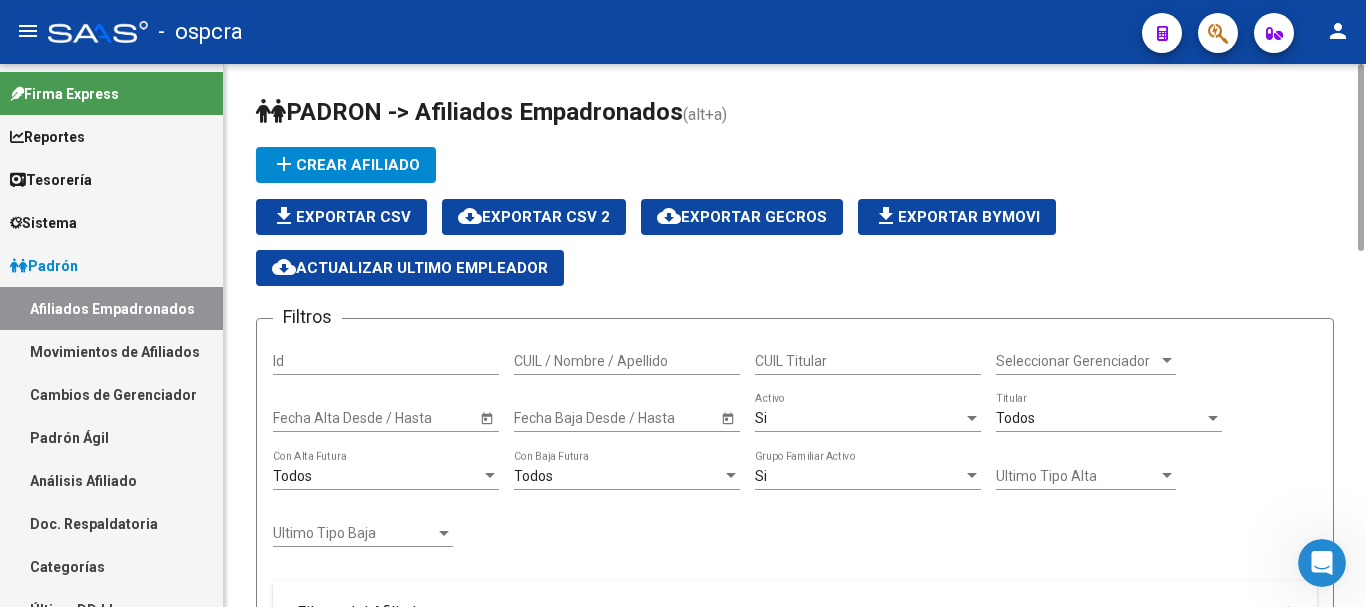 scroll, scrollTop: 0, scrollLeft: 0, axis: both 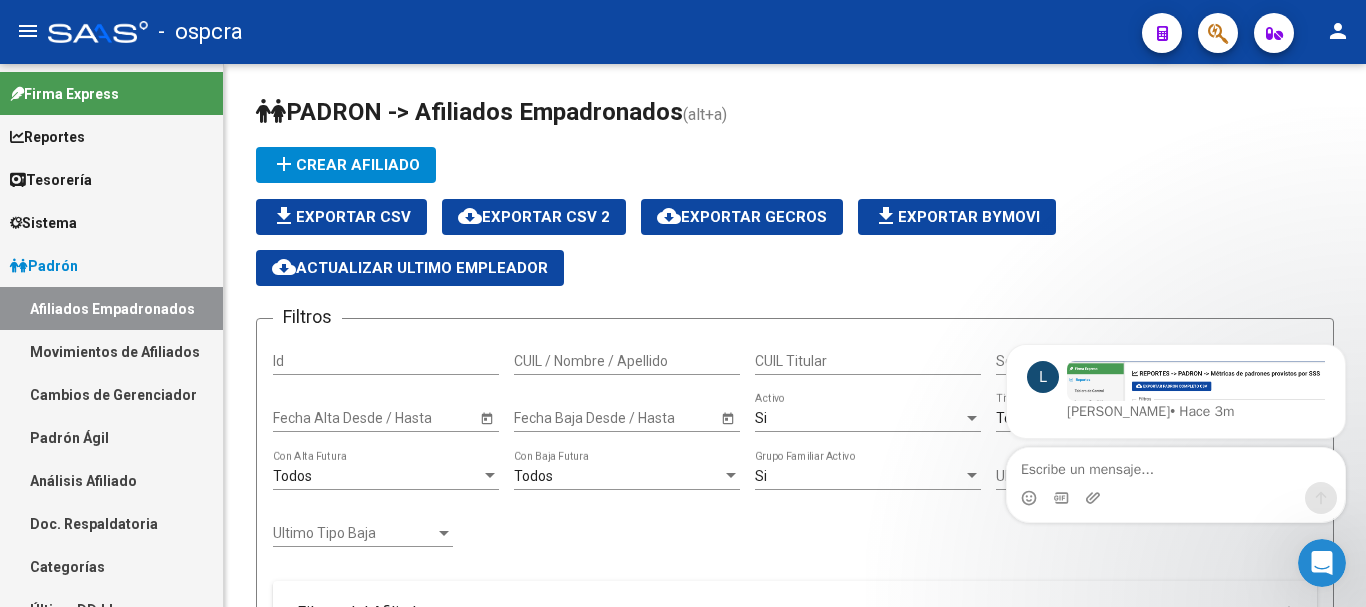 click at bounding box center [1322, 563] 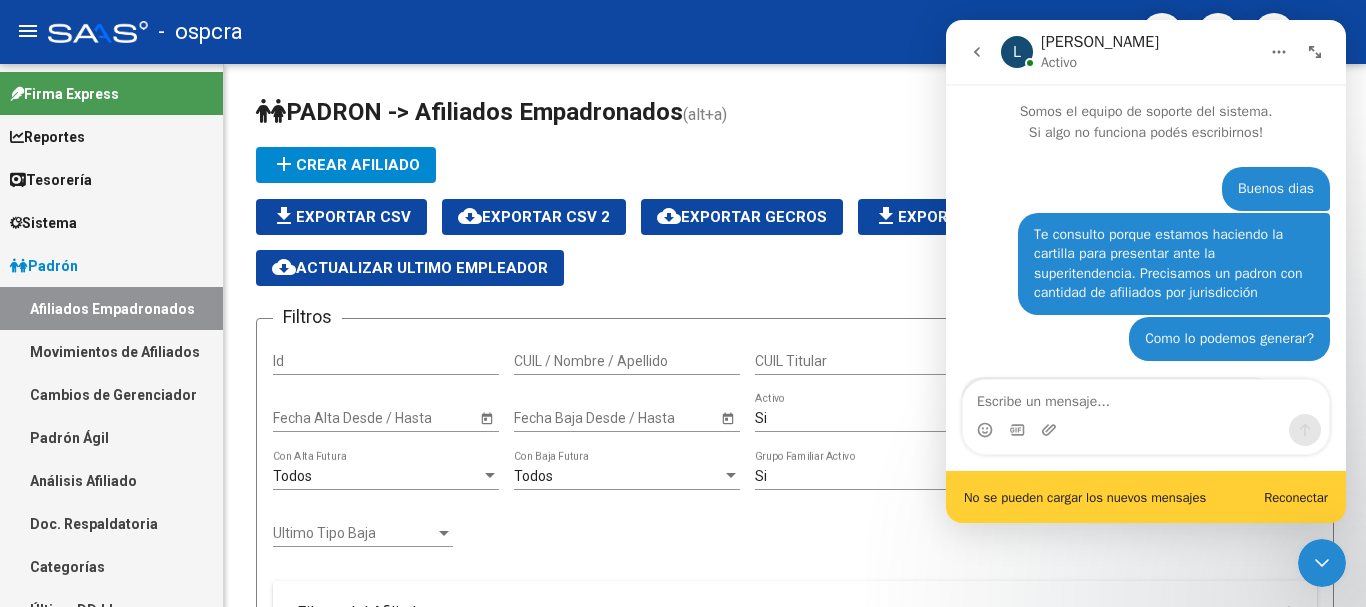 click at bounding box center (1322, 563) 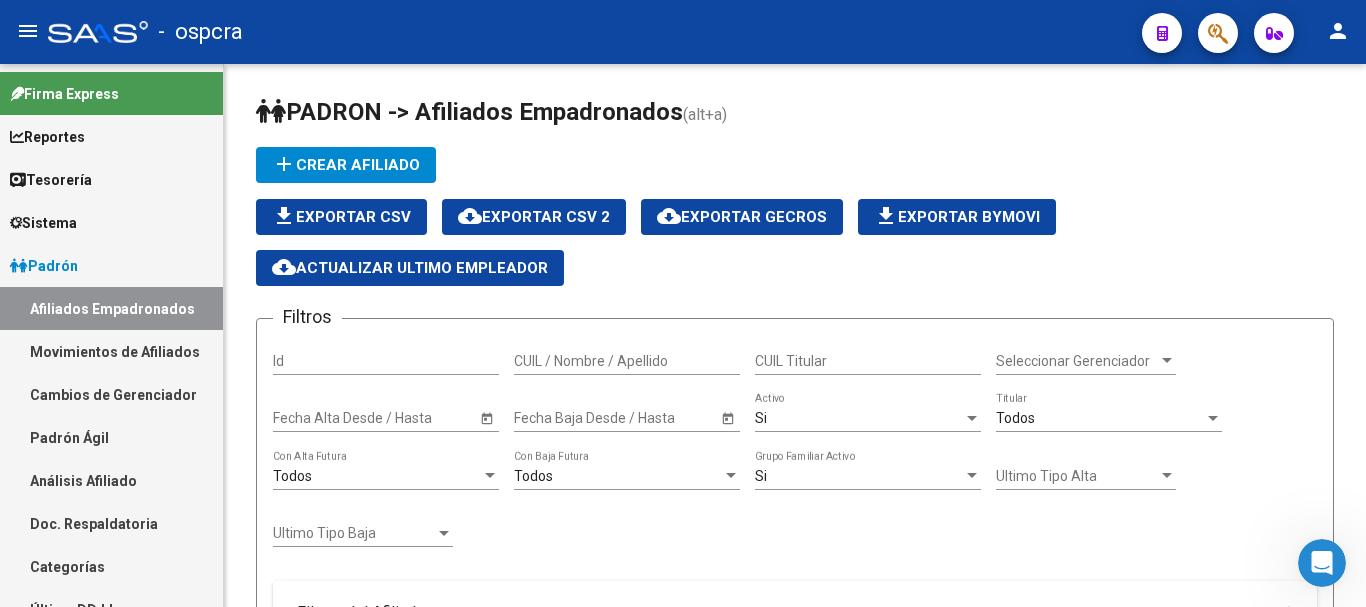 scroll, scrollTop: 763, scrollLeft: 0, axis: vertical 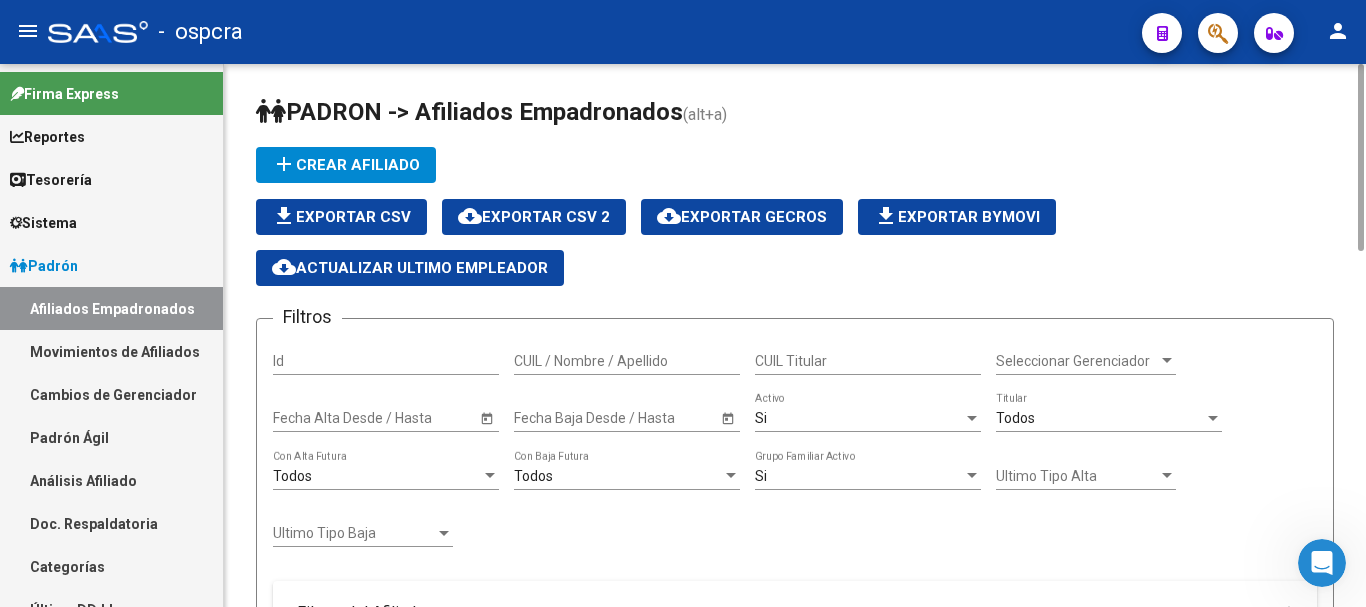 click on "Filtros Id CUIL / Nombre / Apellido CUIL Titular Seleccionar Gerenciador Seleccionar Gerenciador Start date – Fecha Alta Desde / Hasta Start date – Fecha Baja Desde / Hasta Si  Activo Todos  Titular Todos  Con Alta Futura Todos  Con Baja Futura Si  Grupo Familiar Activo Ultimo Tipo Alta Ultimo Tipo Alta Ultimo Tipo Baja Ultimo Tipo Baja  Filtros del Afiliado  Edades Edades Sexo Sexo Discapacitado Discapacitado Nacionalidad Nacionalidad Catamarca Provincia Estado Civil Estado Civil Start date – Fecha Nacimiento Desde / Hasta Todos  Tiene PMI Todos  Certificado Estudio Codigo Postal Localidad  Filtros del Grupo Familiar  Tipo Beneficiario Titular Tipo Beneficiario Titular Situacion Revista Titular Situacion Revista Titular CUIT Empleador Seleccionar Cobertura Seleccionar Cobertura  Cruce con archivos importantes SSS     Informado en Novedad SSS     Informado en Padron Desempleo SSS     No existentes en el padrón que entrega la SSS     Informado en Novedades Rechazadas       Existe en MT morosos" 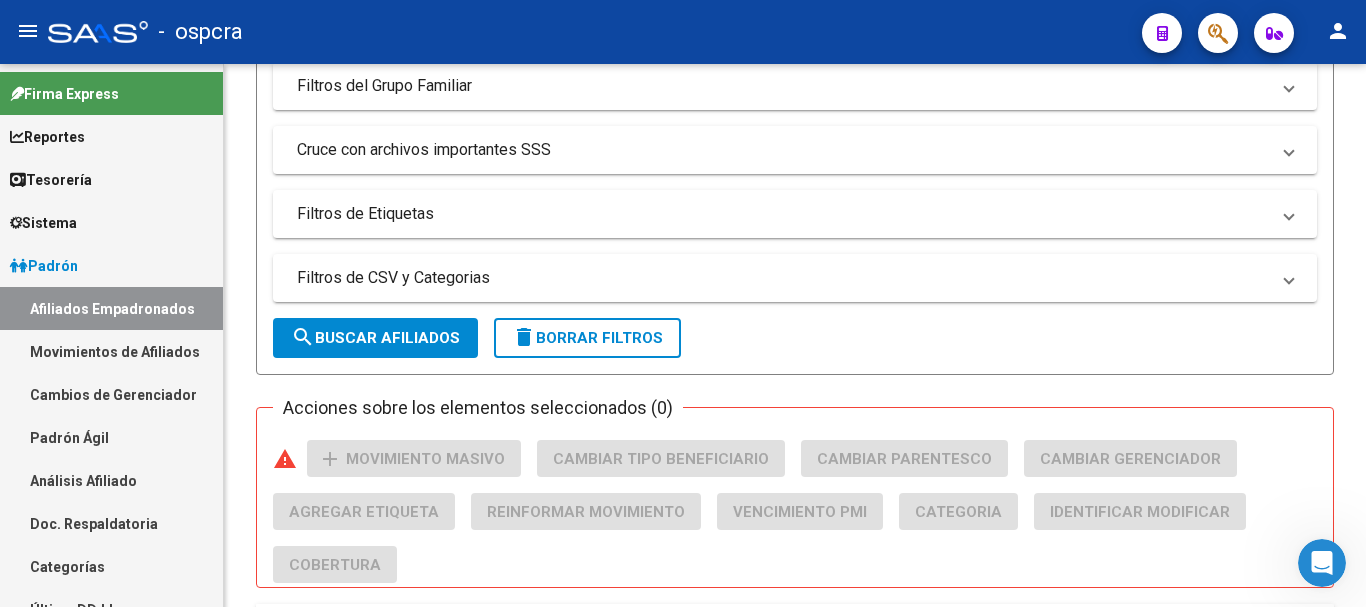 scroll, scrollTop: 1027, scrollLeft: 0, axis: vertical 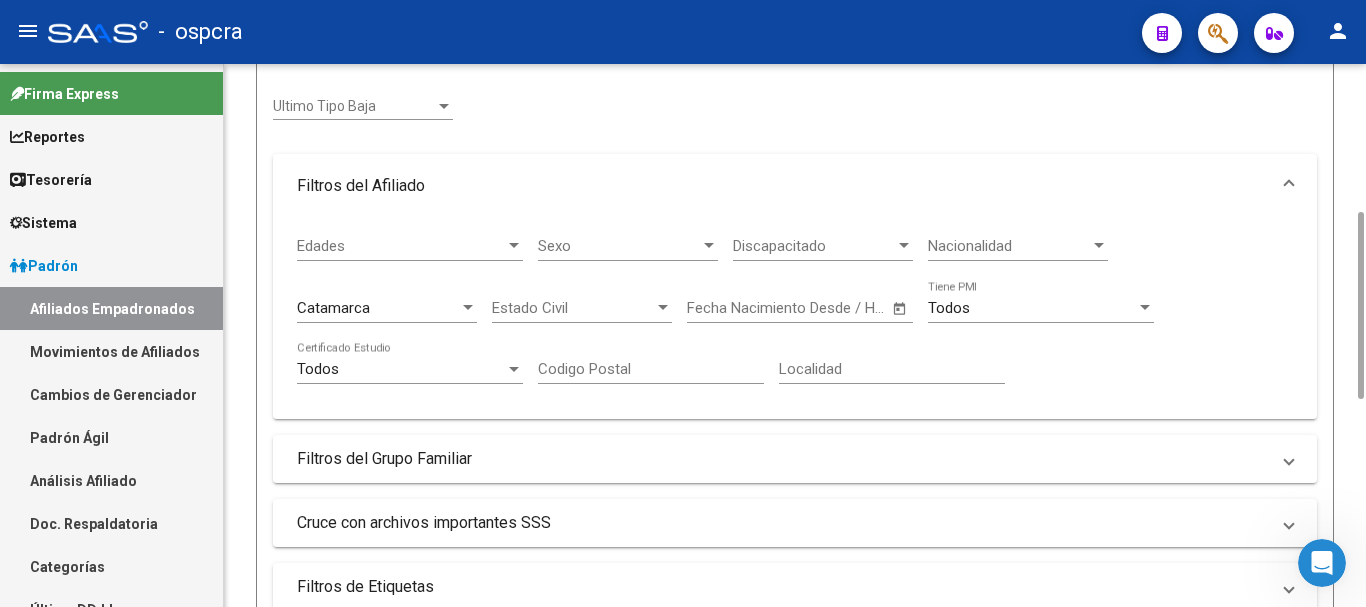 click on "Catamarca" at bounding box center [378, 308] 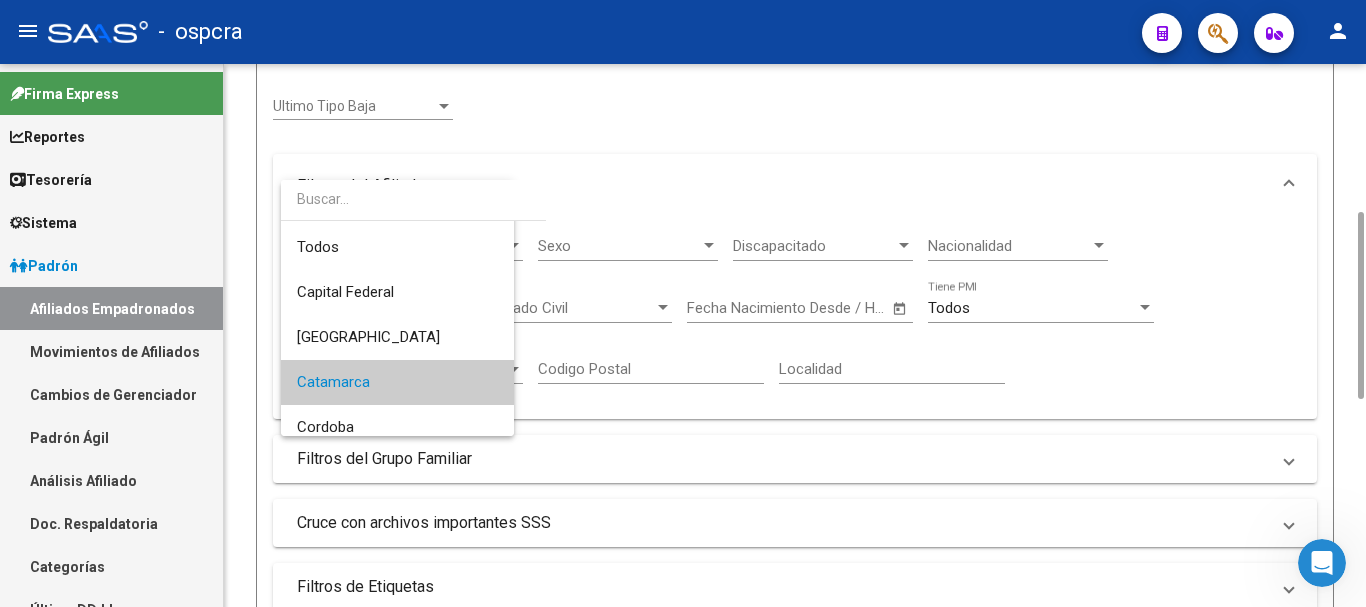 scroll, scrollTop: 75, scrollLeft: 0, axis: vertical 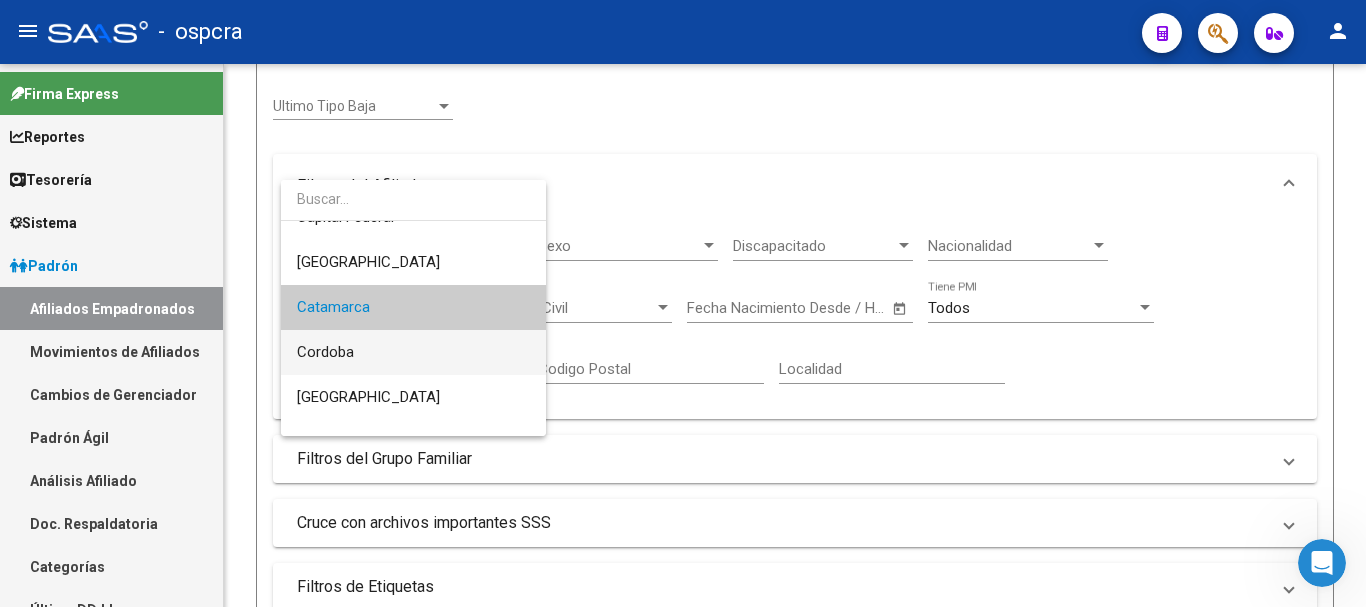 click on "Cordoba" at bounding box center (413, 352) 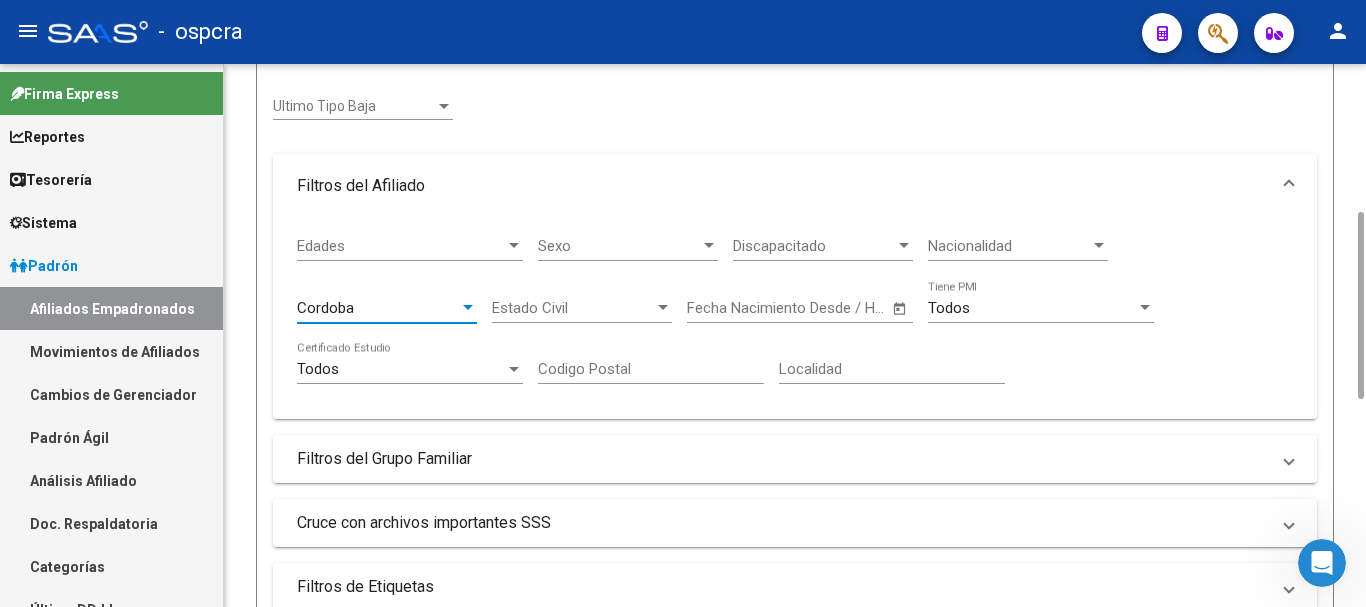scroll, scrollTop: 827, scrollLeft: 0, axis: vertical 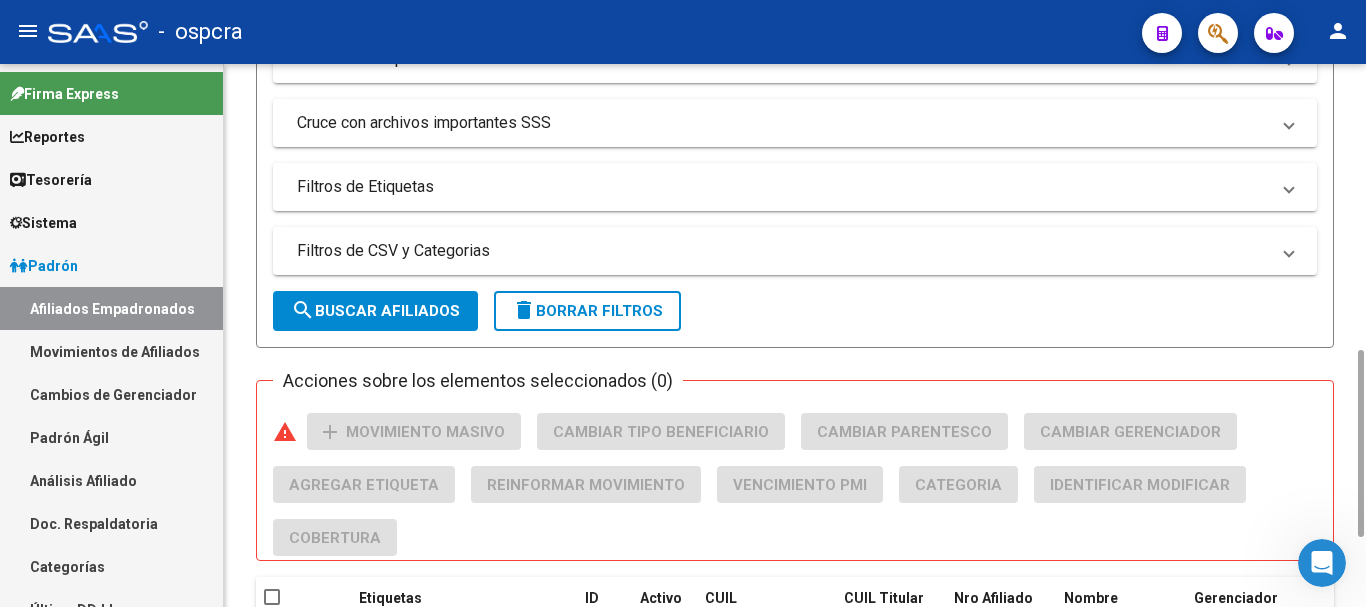 click on "search  Buscar Afiliados" 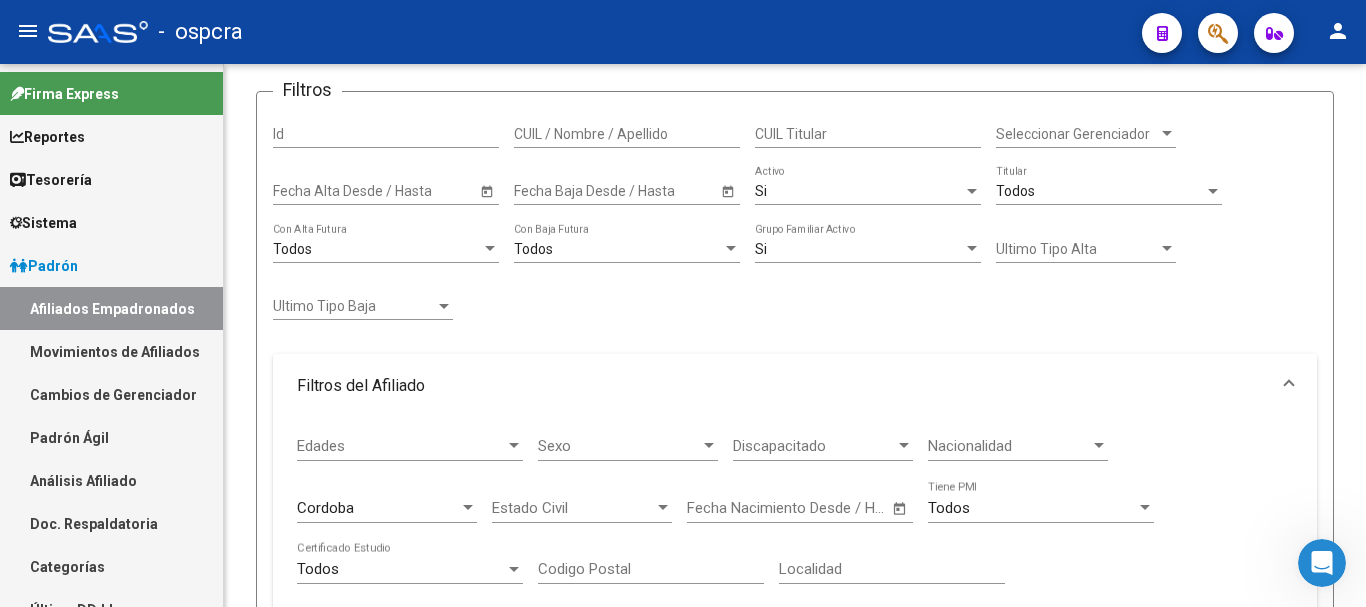 scroll, scrollTop: 0, scrollLeft: 0, axis: both 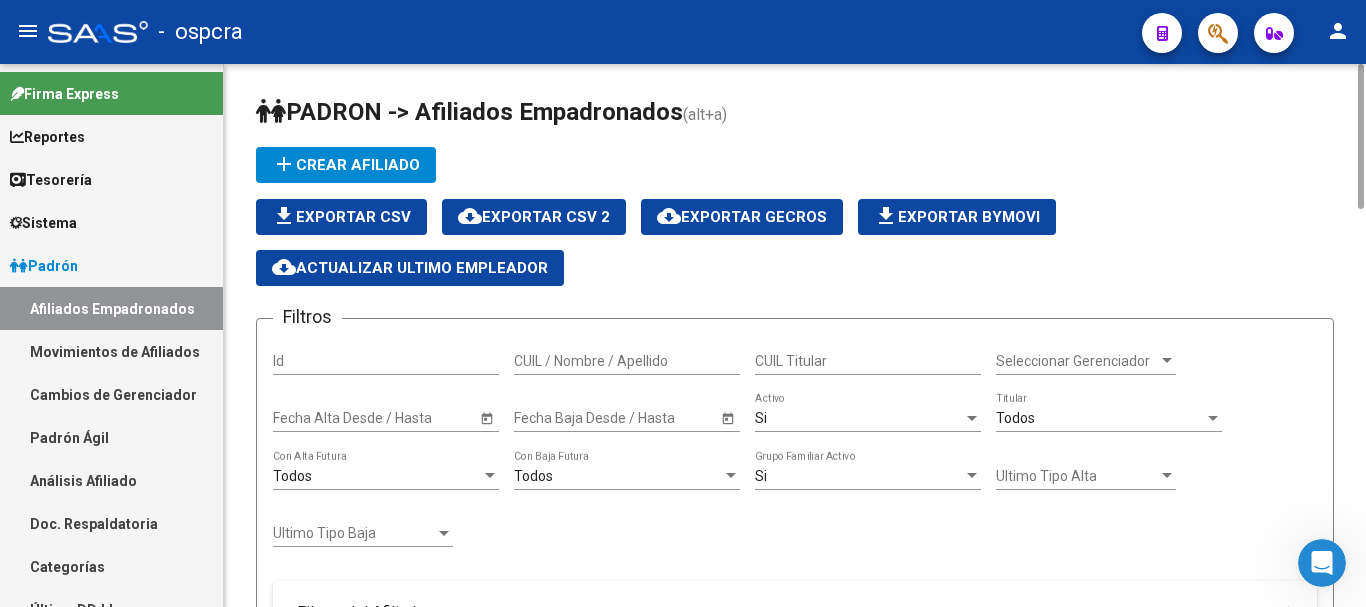 click on "cloud_download  Exportar CSV 2" 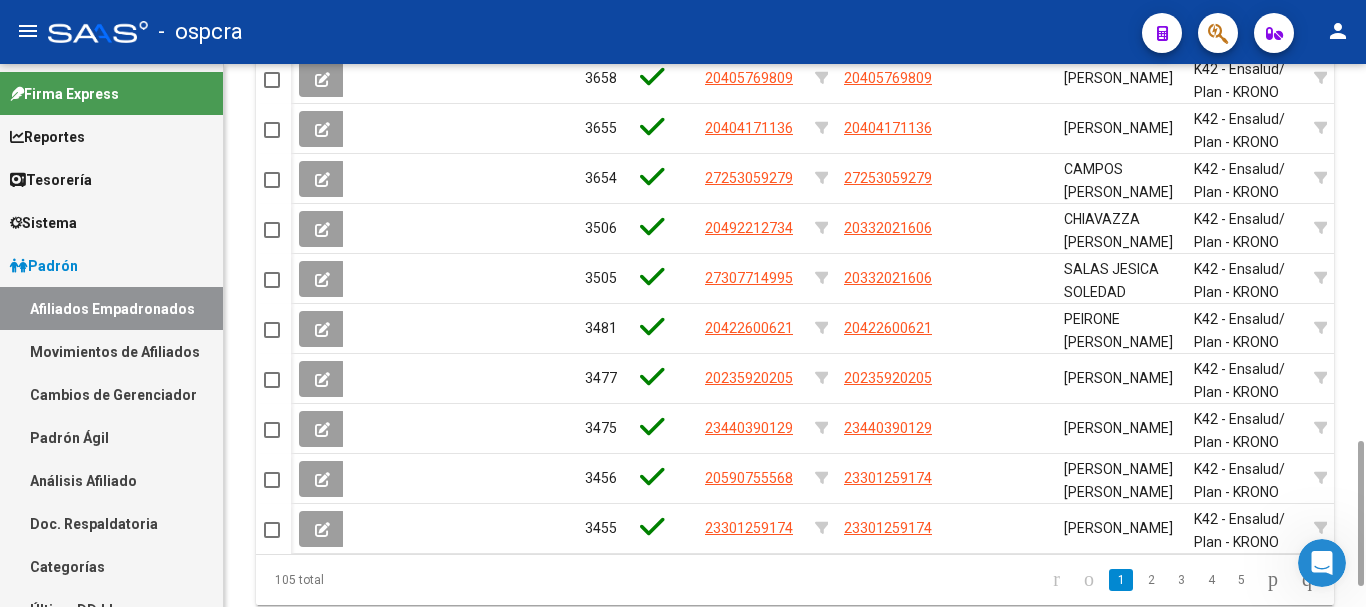 click on "105 total" 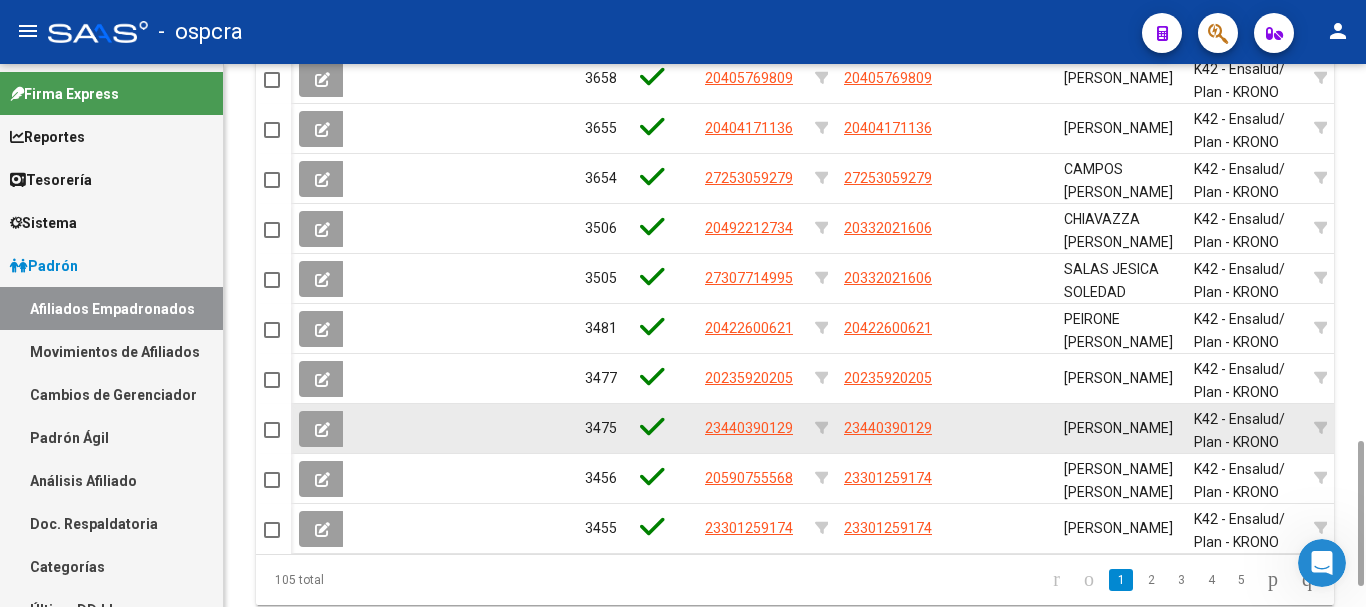 scroll, scrollTop: 400, scrollLeft: 0, axis: vertical 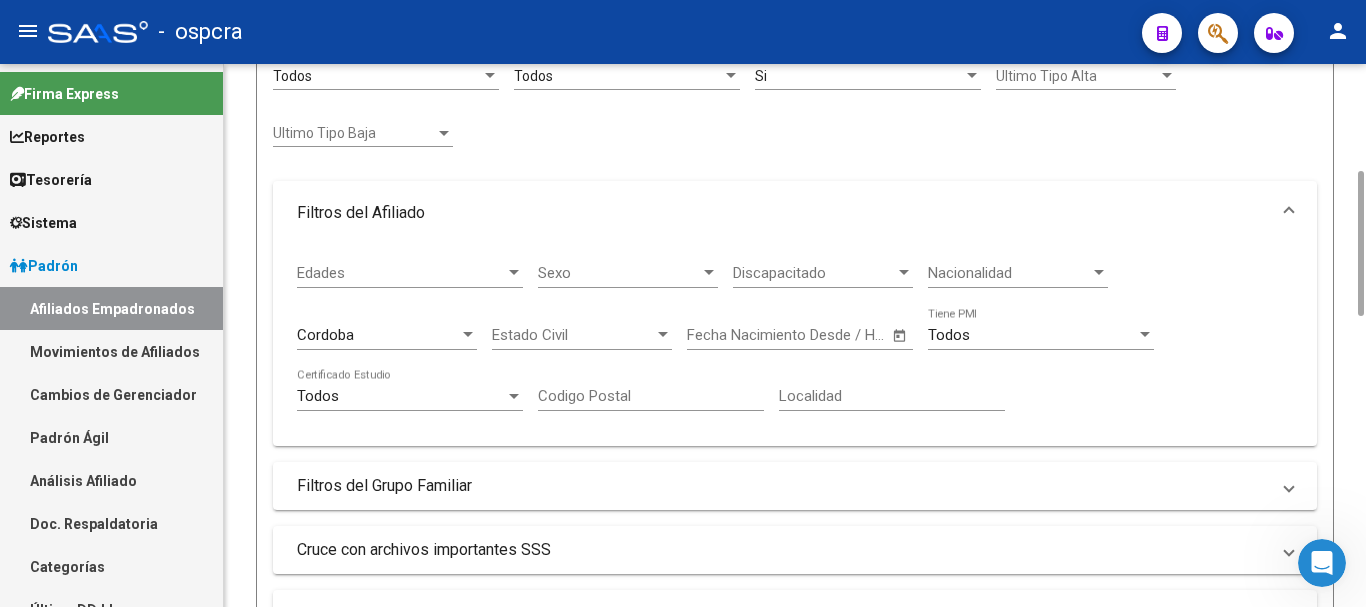 click at bounding box center (468, 335) 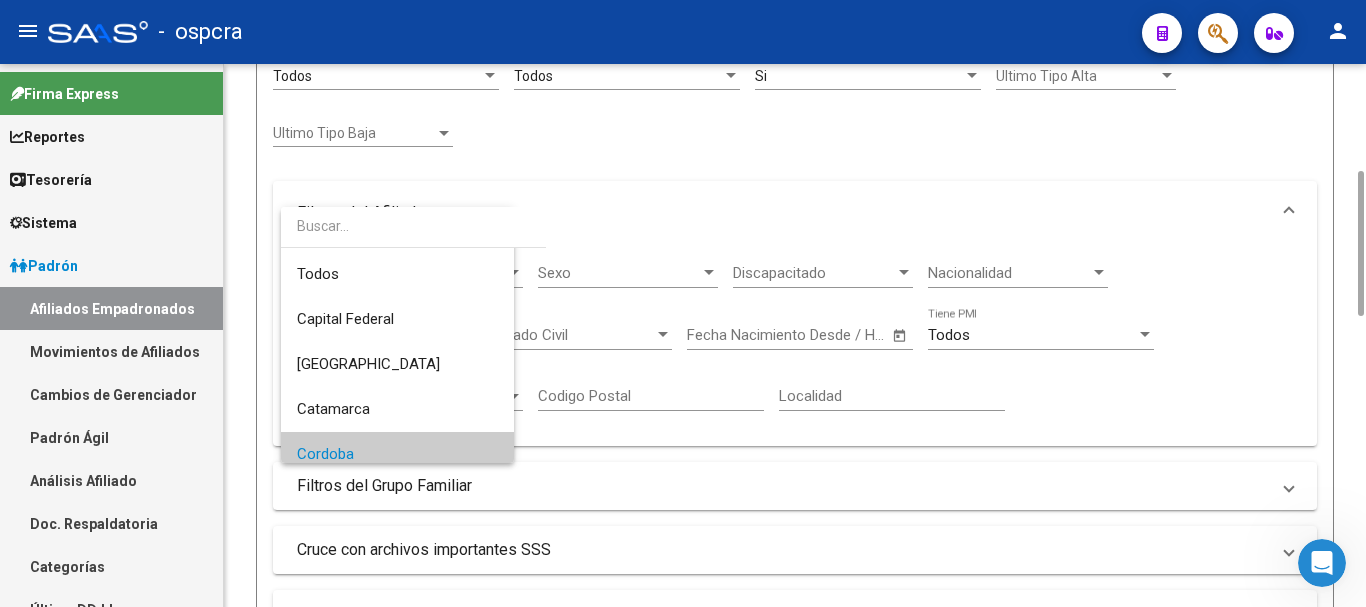 scroll, scrollTop: 120, scrollLeft: 0, axis: vertical 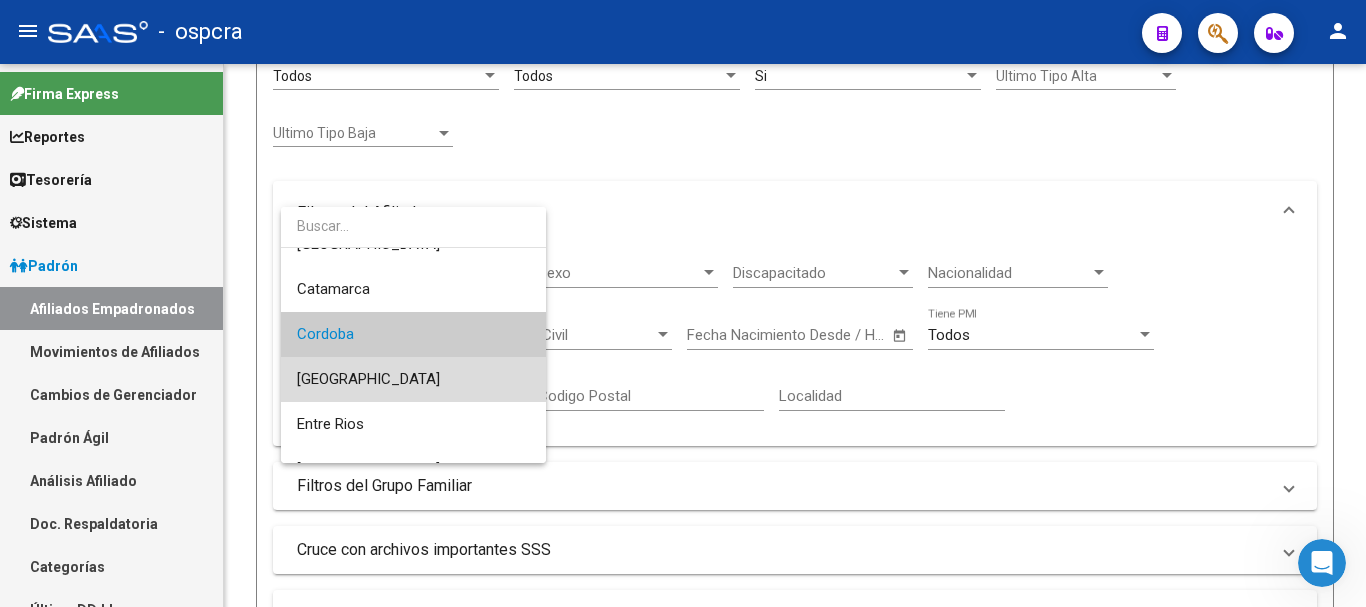 click on "[GEOGRAPHIC_DATA]" at bounding box center [413, 379] 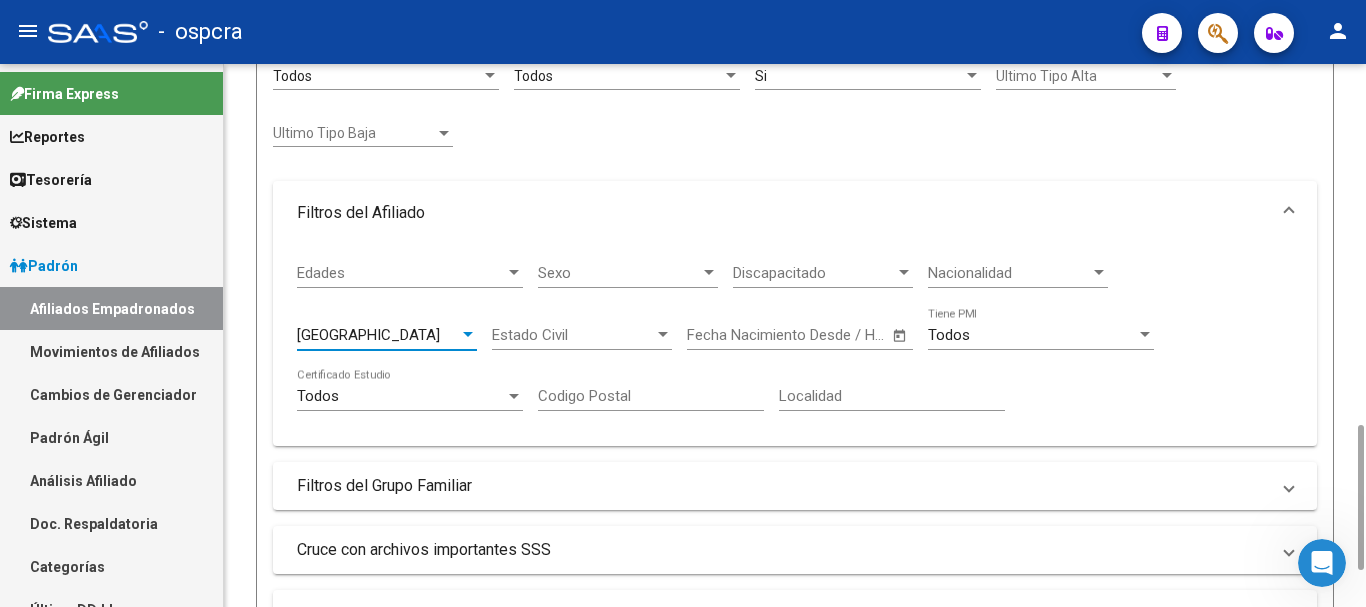 scroll, scrollTop: 1000, scrollLeft: 0, axis: vertical 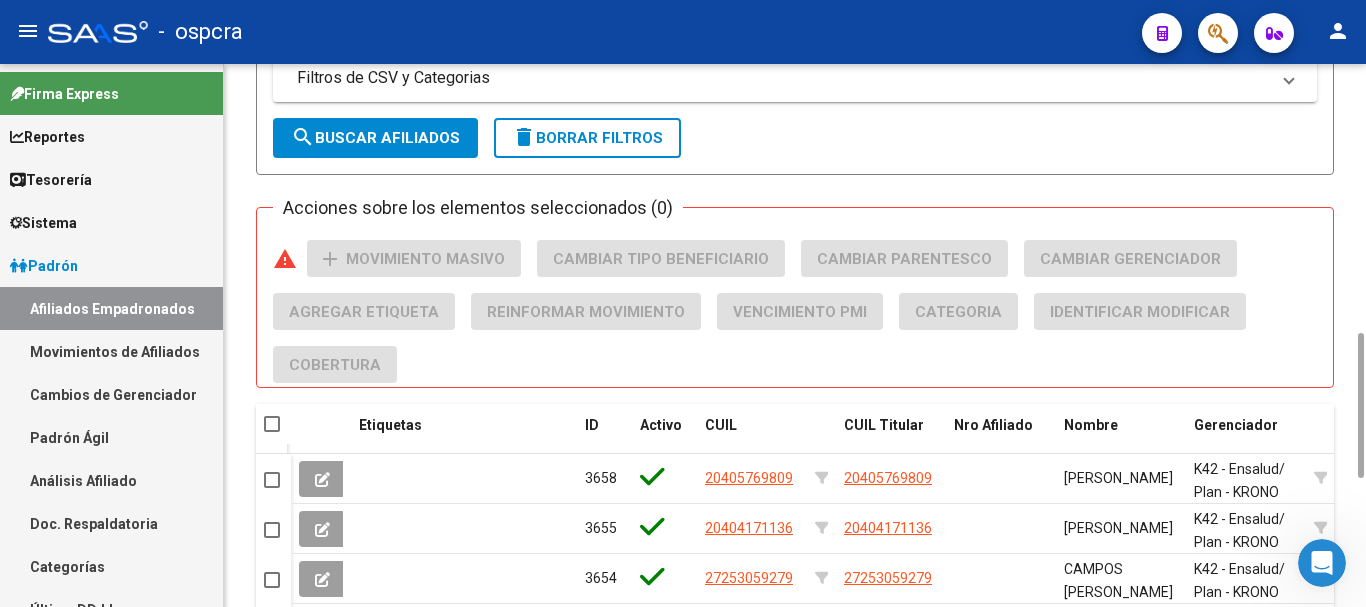 click on "search  Buscar Afiliados" 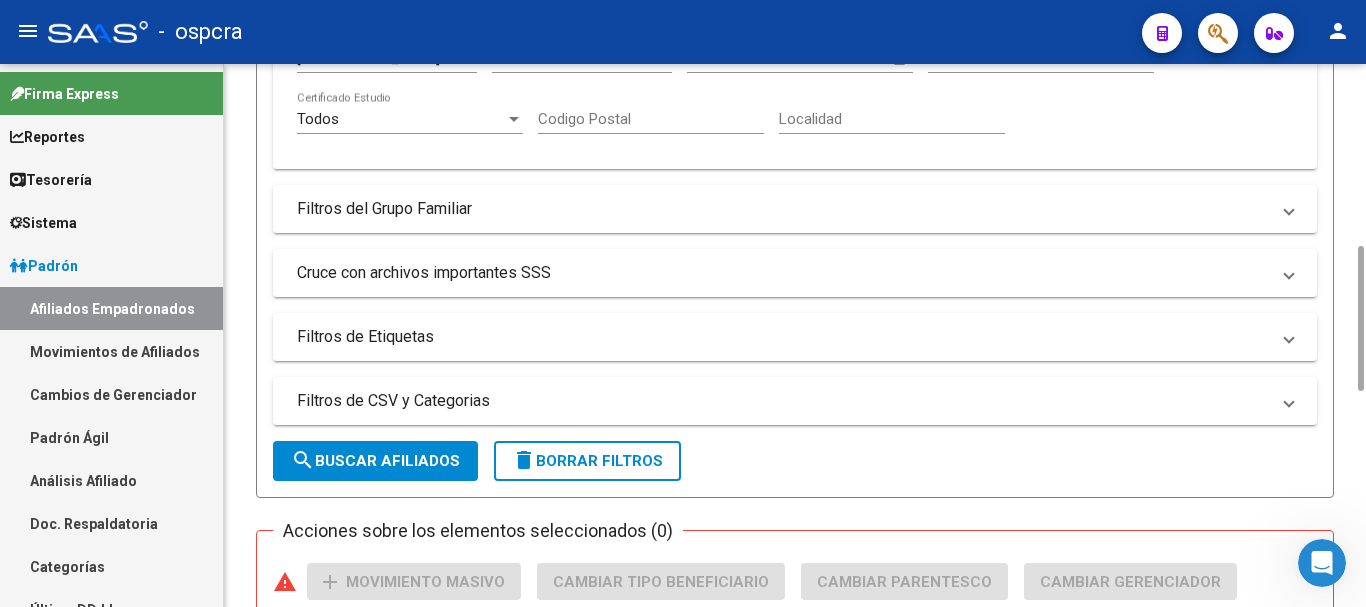 scroll, scrollTop: 0, scrollLeft: 0, axis: both 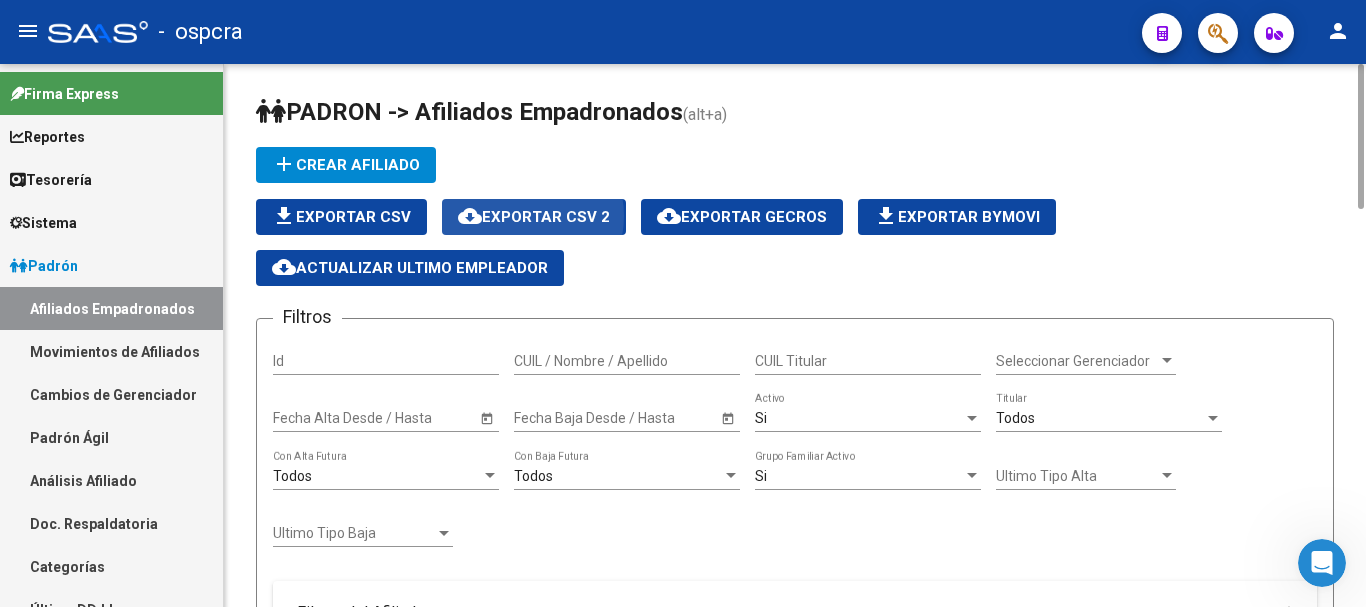 click on "cloud_download  Exportar CSV 2" 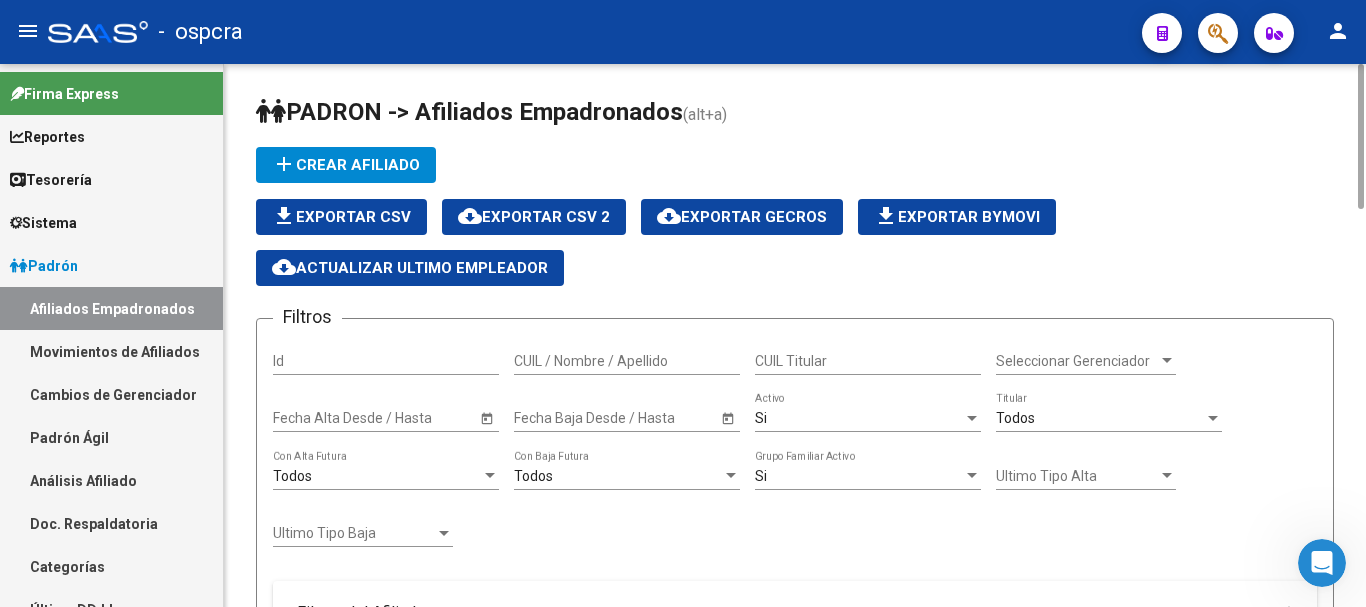 scroll, scrollTop: 711, scrollLeft: 0, axis: vertical 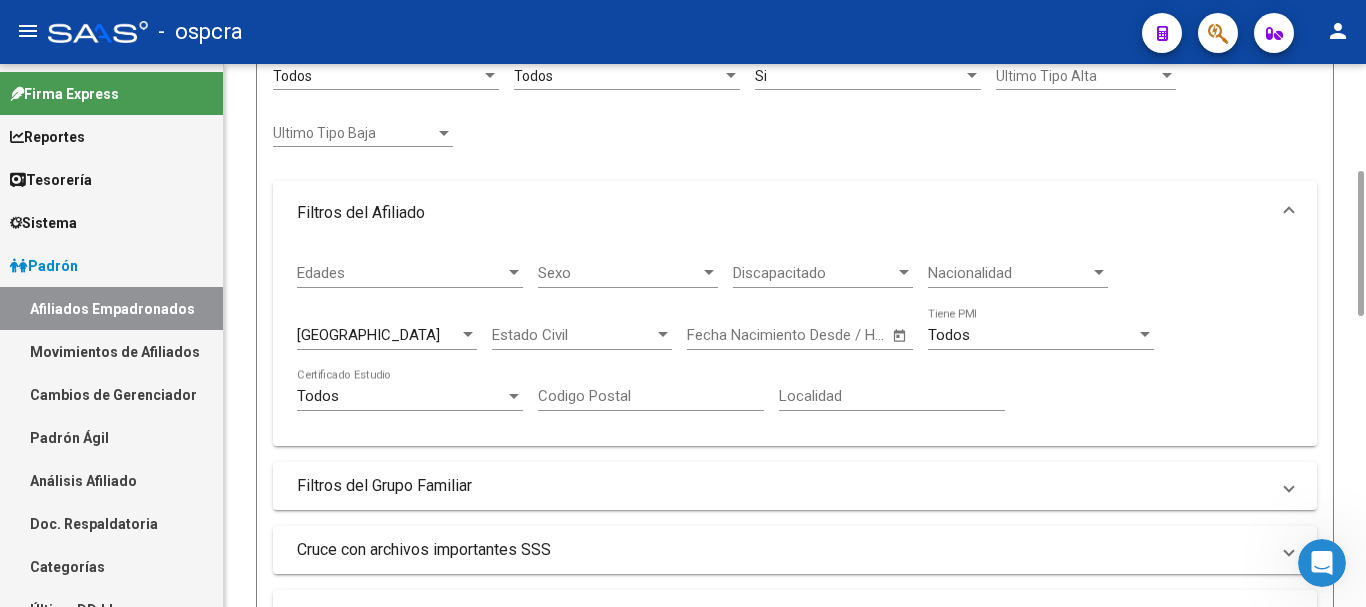 click on "[GEOGRAPHIC_DATA]" at bounding box center [378, 335] 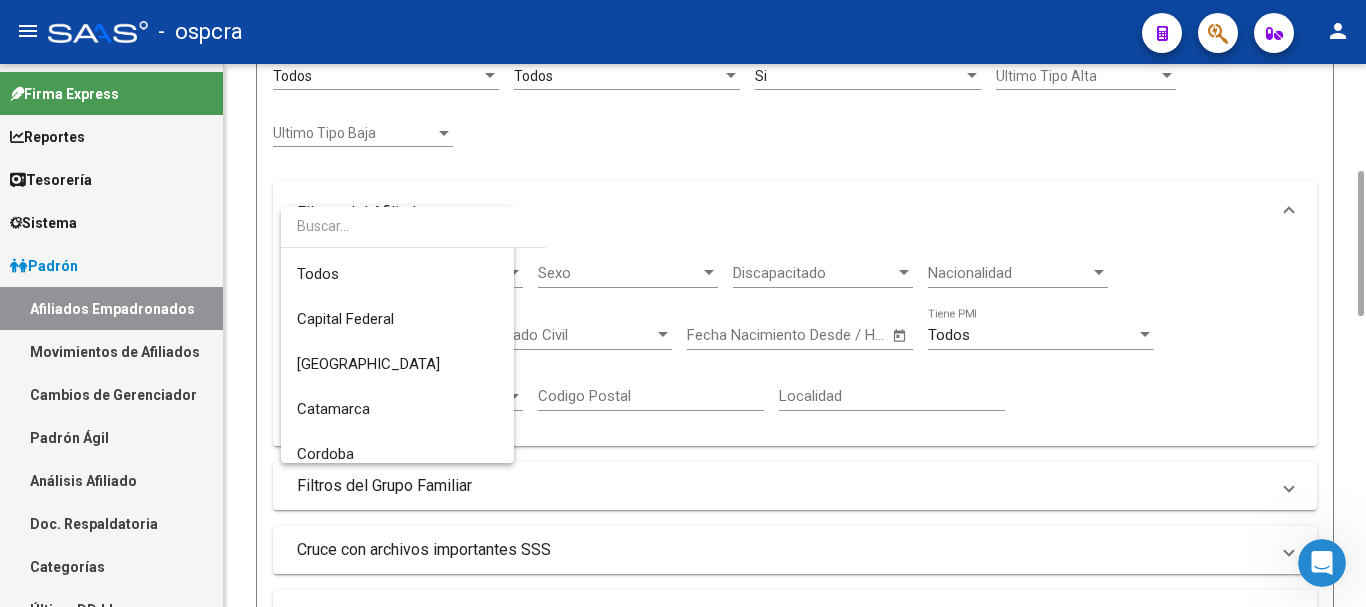scroll, scrollTop: 165, scrollLeft: 0, axis: vertical 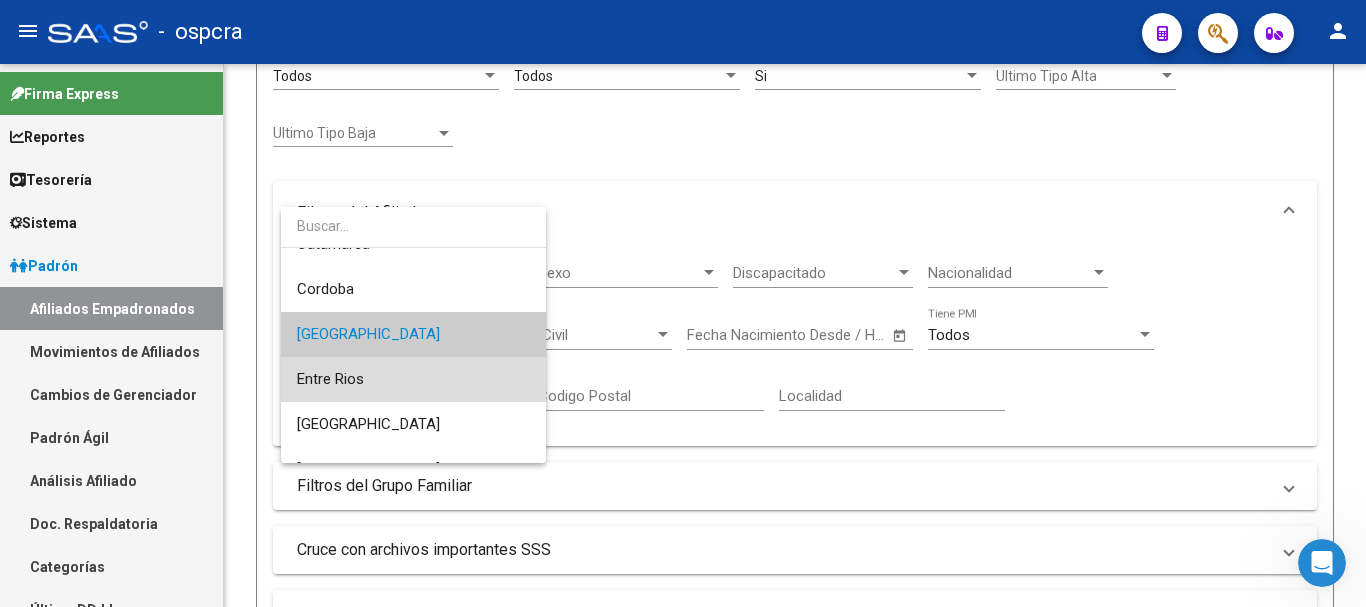 click on "Entre Rios" at bounding box center [413, 379] 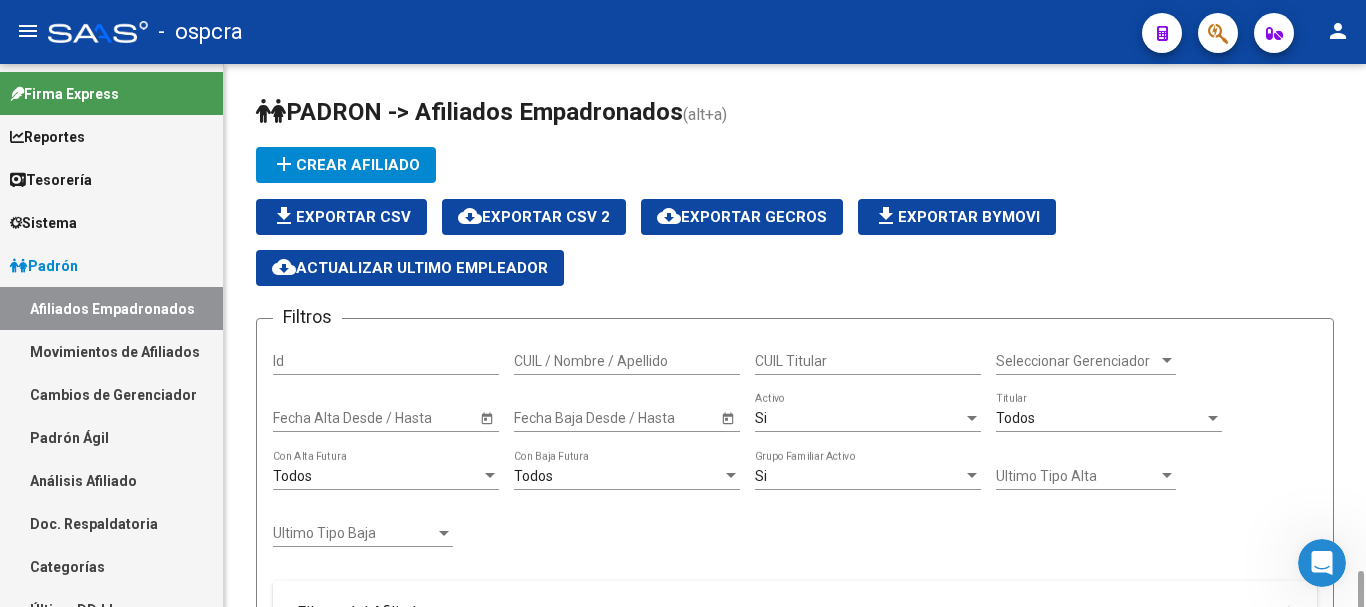 scroll, scrollTop: 600, scrollLeft: 0, axis: vertical 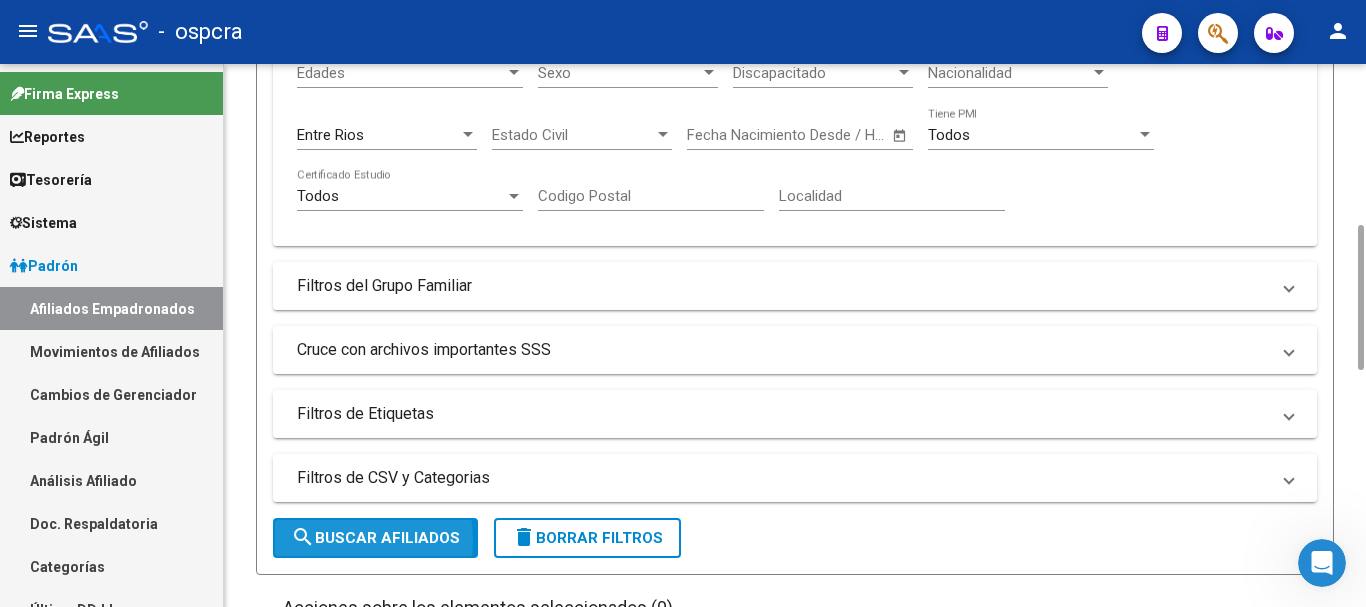 click on "search  Buscar Afiliados" 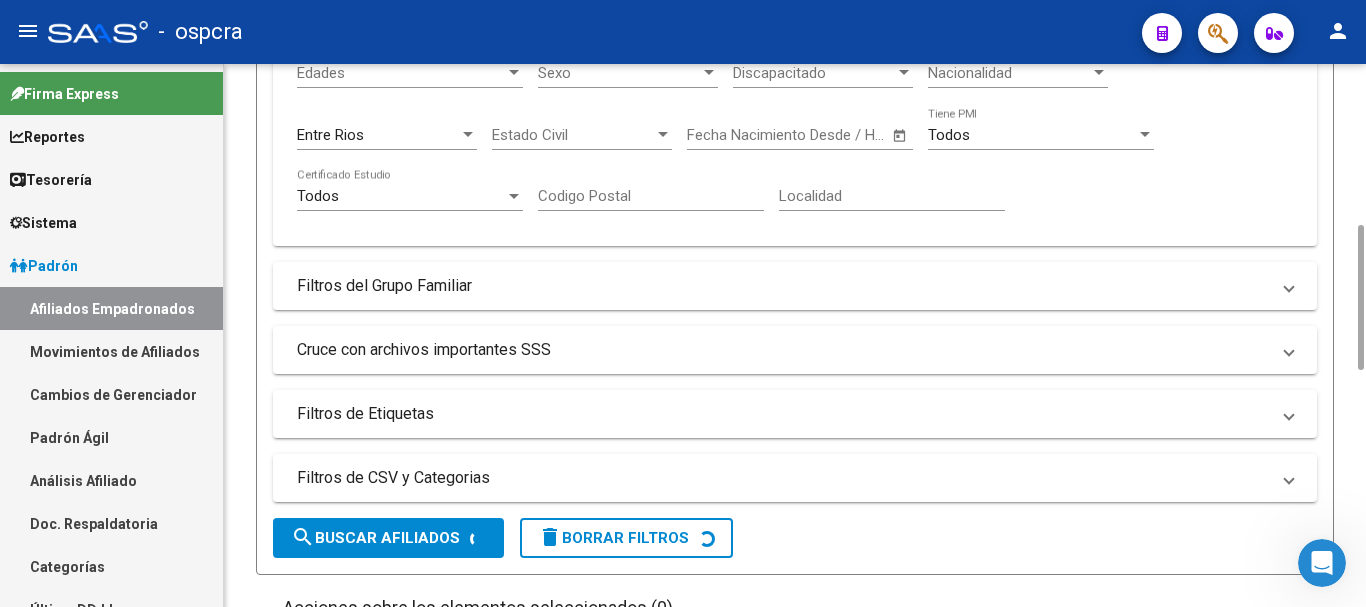 scroll, scrollTop: 763, scrollLeft: 0, axis: vertical 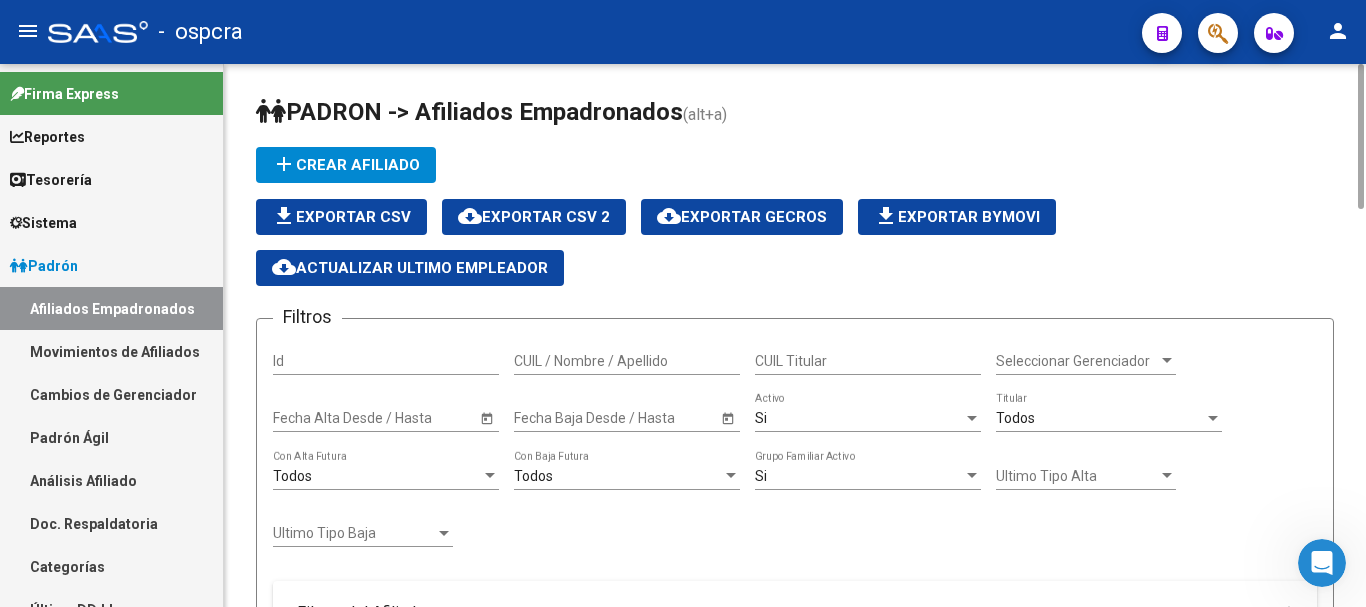 click on "cloud_download  Exportar CSV 2" 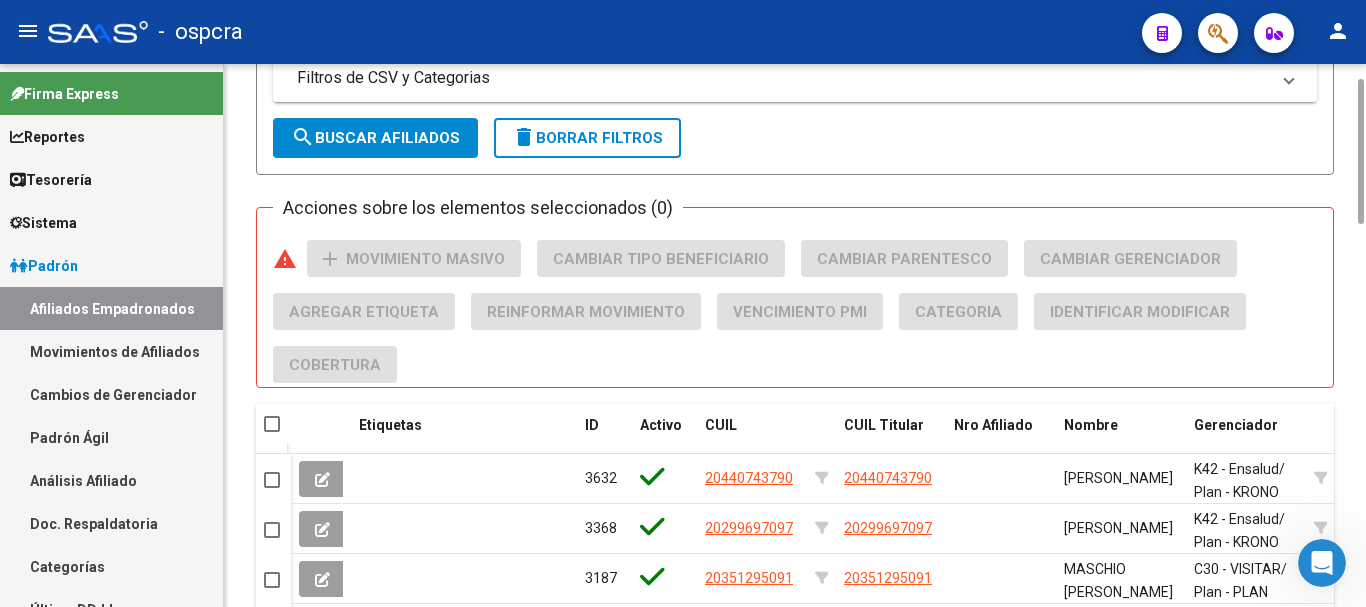 scroll, scrollTop: 400, scrollLeft: 0, axis: vertical 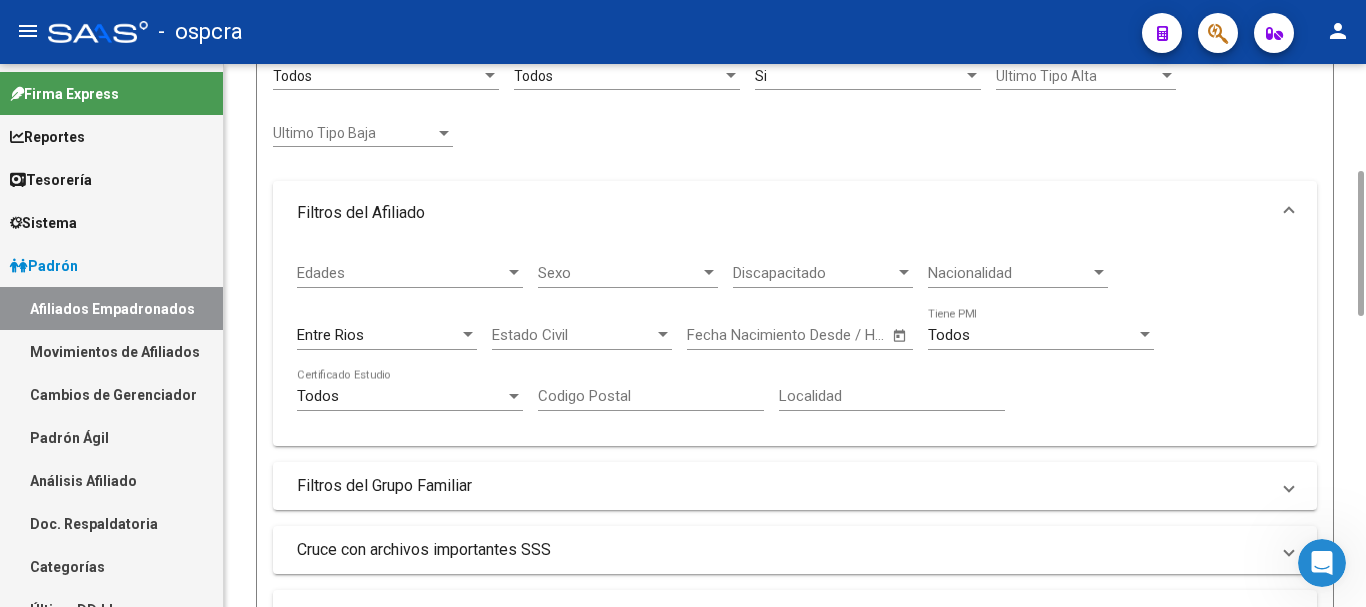 click on "Entre Rios Provincia" 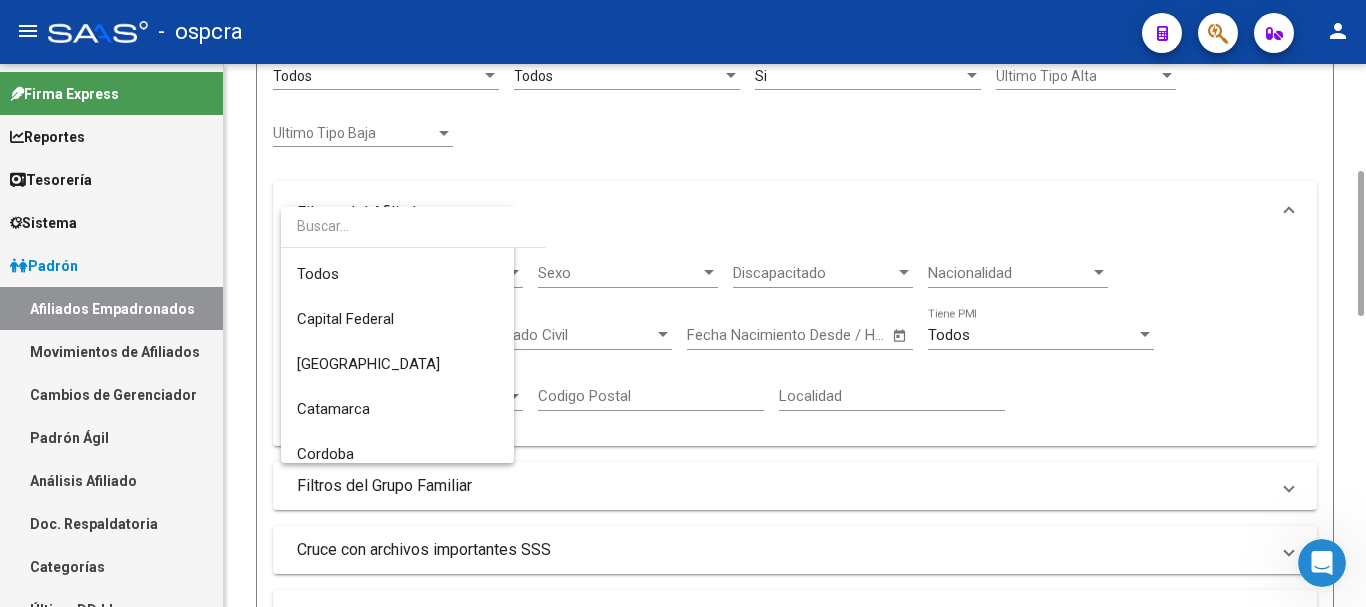 scroll, scrollTop: 210, scrollLeft: 0, axis: vertical 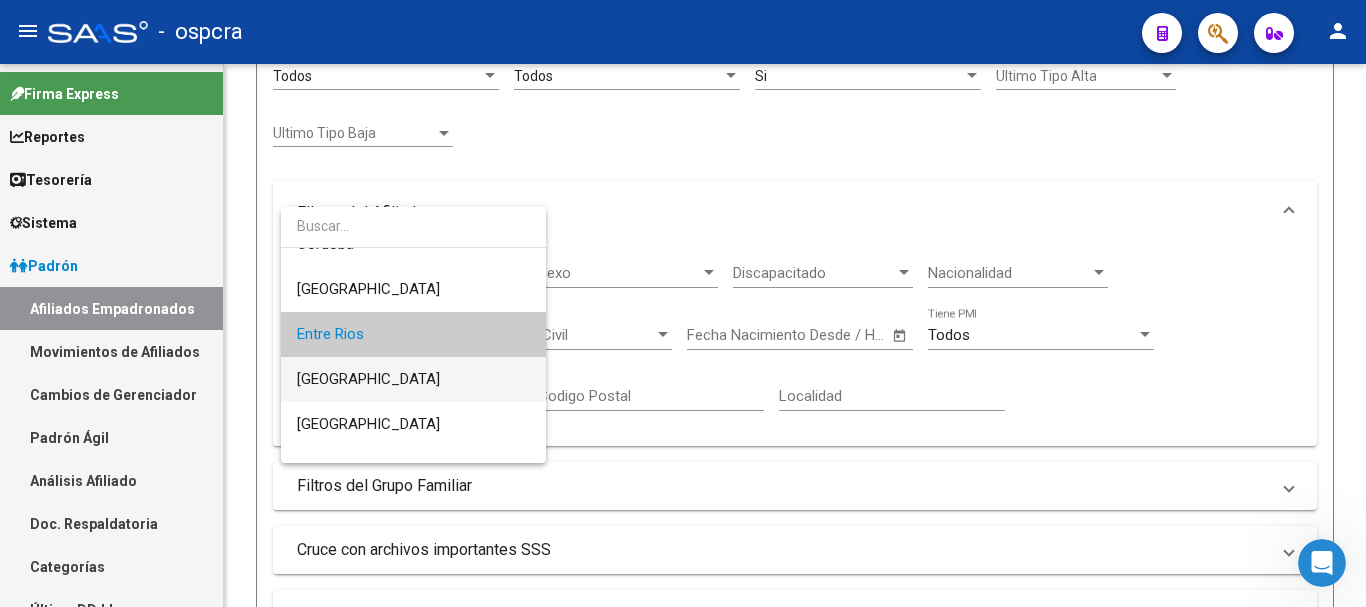 click on "[GEOGRAPHIC_DATA]" at bounding box center (413, 379) 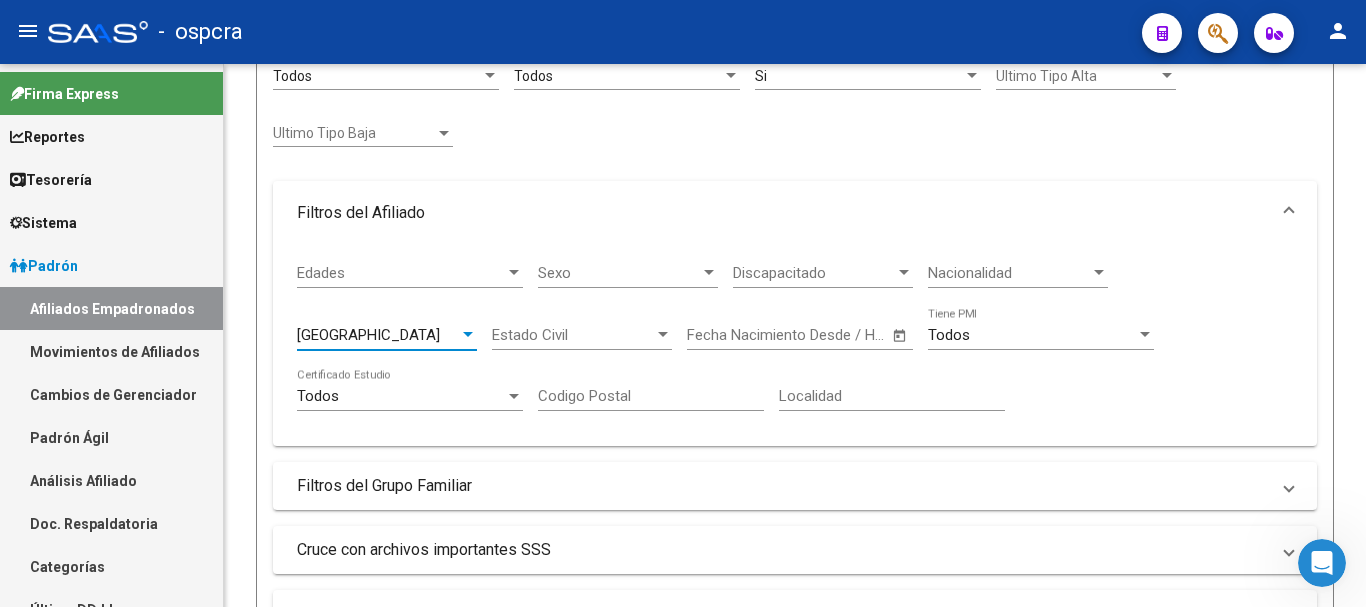 scroll, scrollTop: 800, scrollLeft: 0, axis: vertical 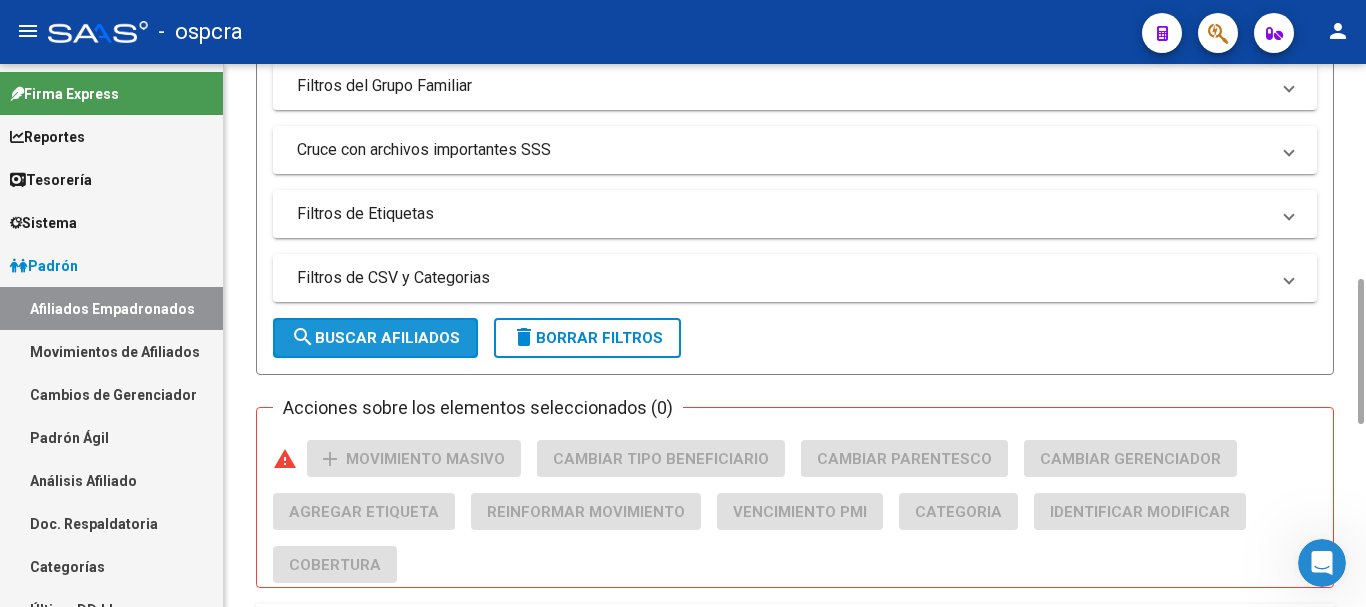 click on "search  Buscar Afiliados" 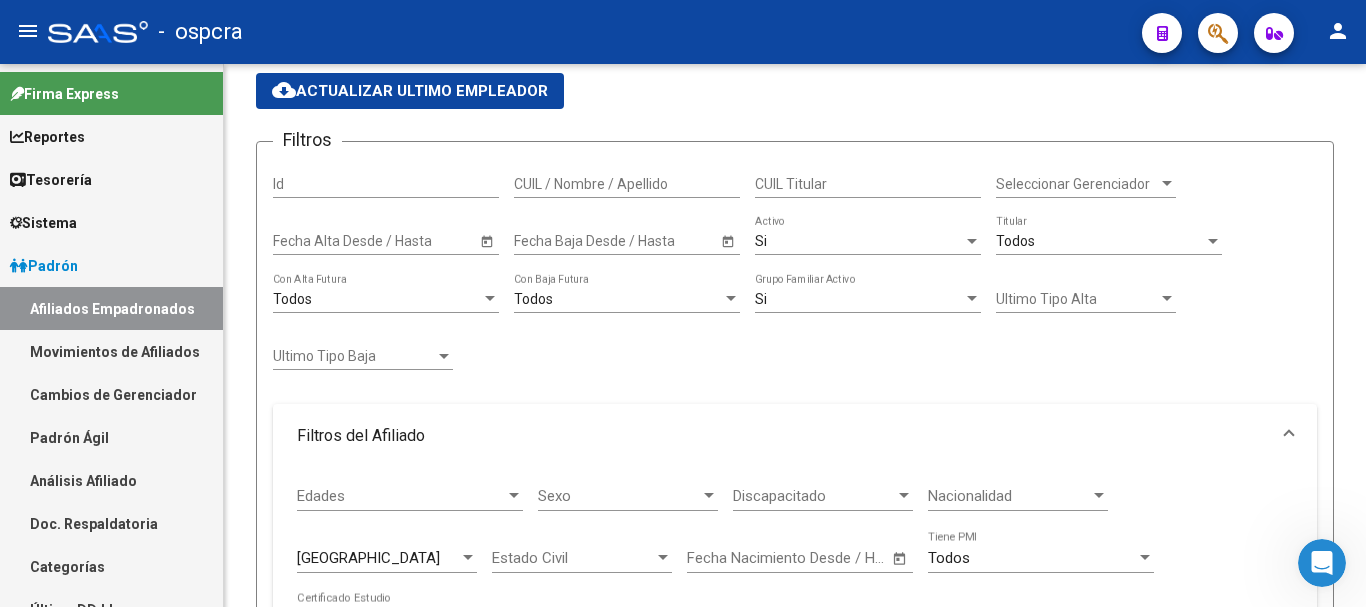 scroll, scrollTop: 0, scrollLeft: 0, axis: both 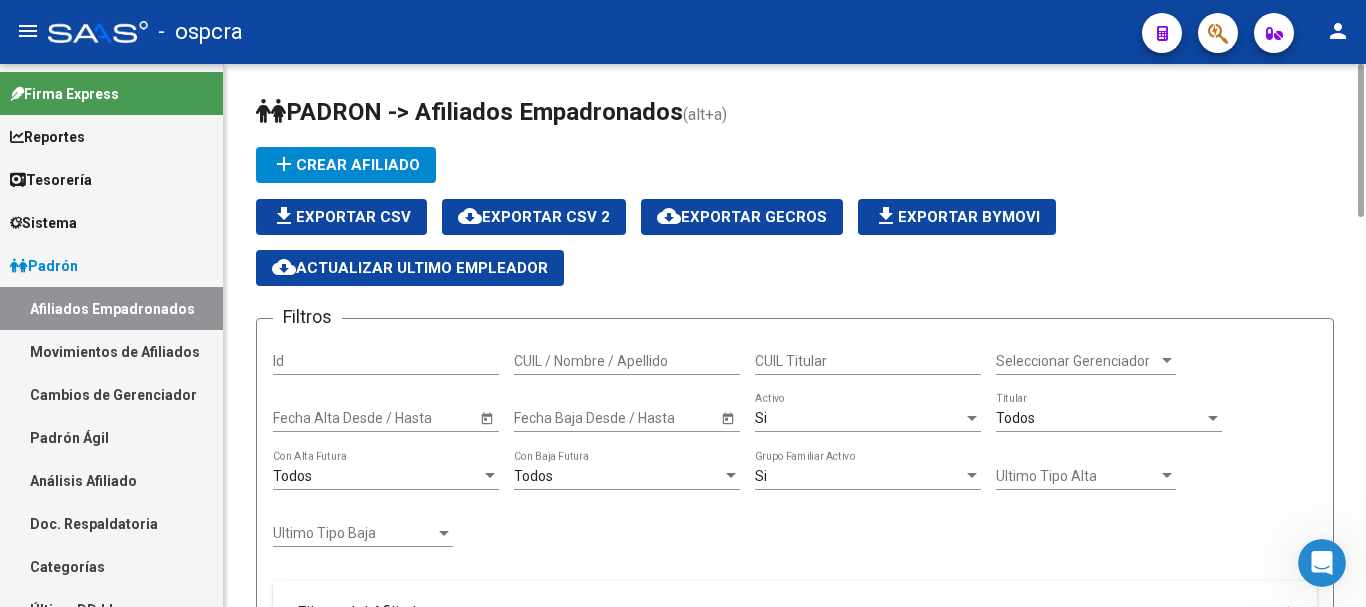 click on "cloud_download  Exportar CSV 2" 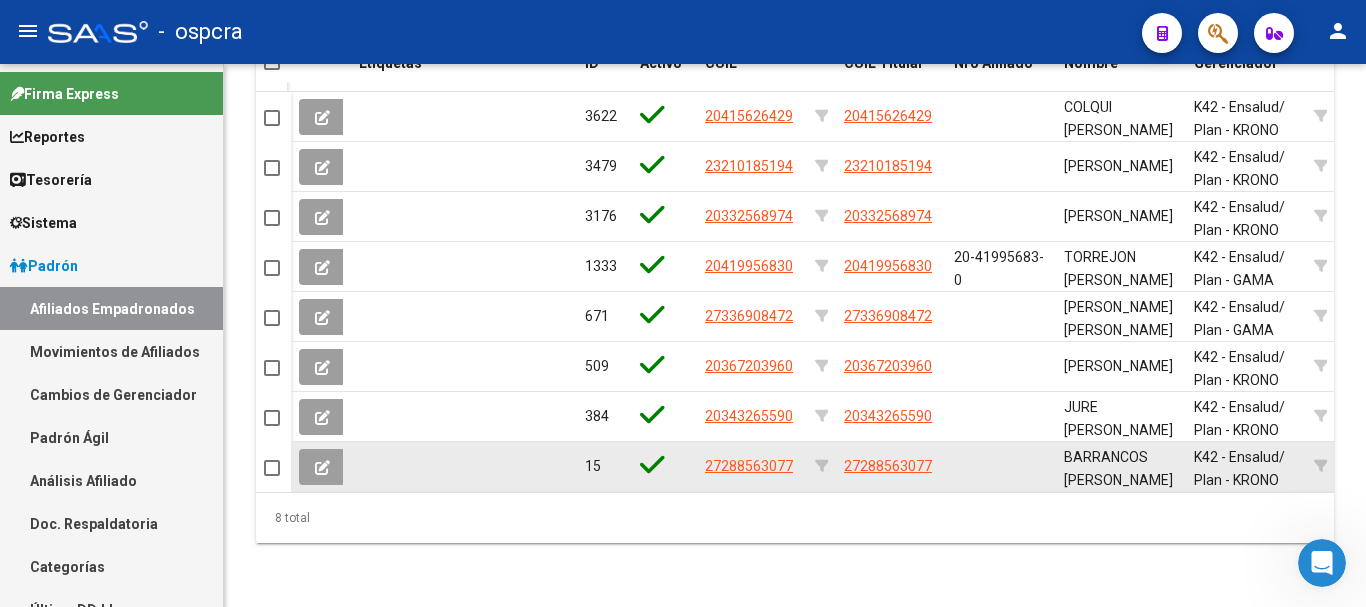scroll, scrollTop: 377, scrollLeft: 0, axis: vertical 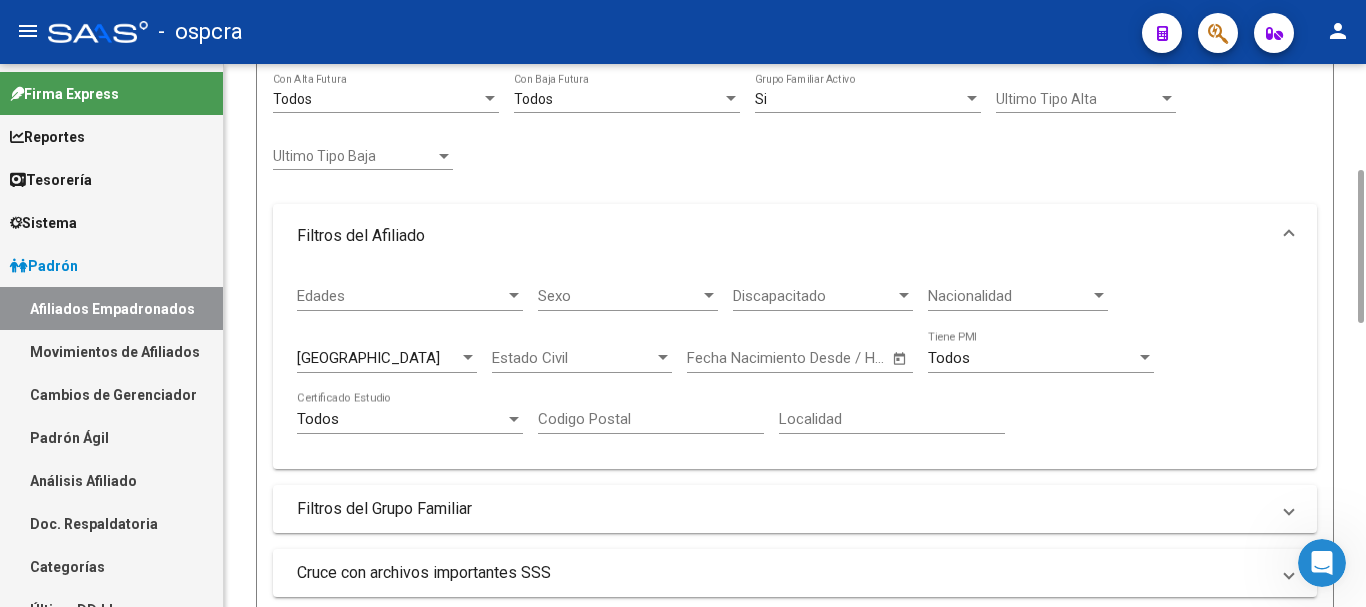 click on "[GEOGRAPHIC_DATA]" at bounding box center [378, 358] 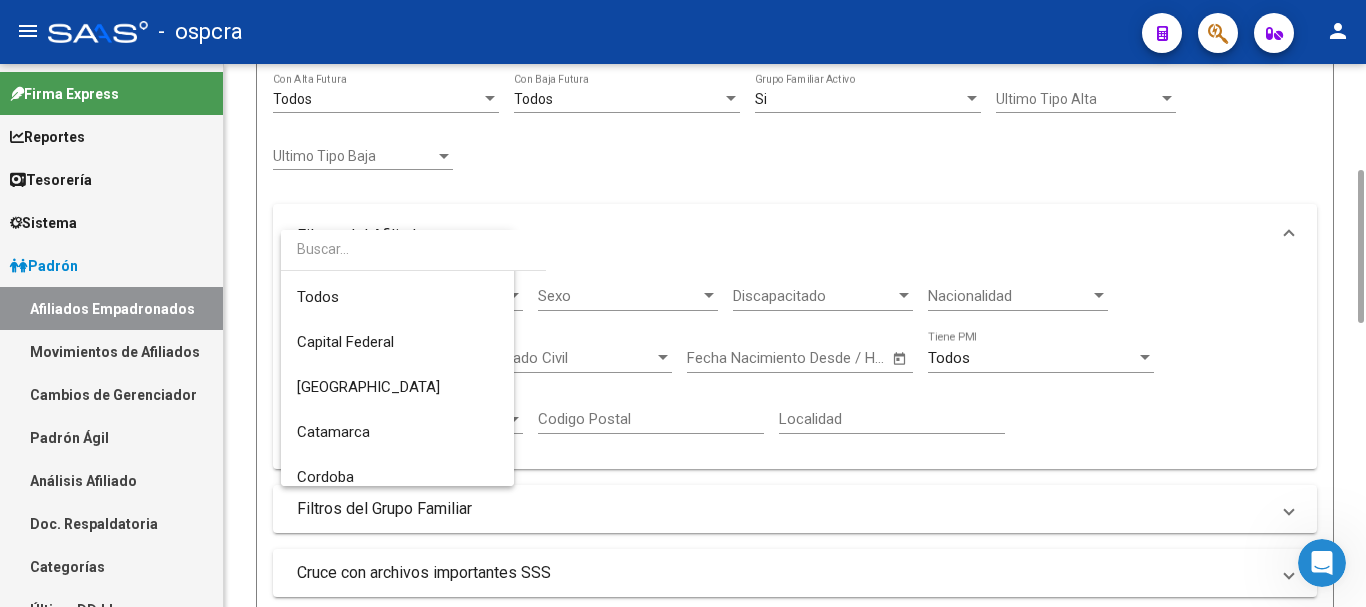 scroll, scrollTop: 255, scrollLeft: 0, axis: vertical 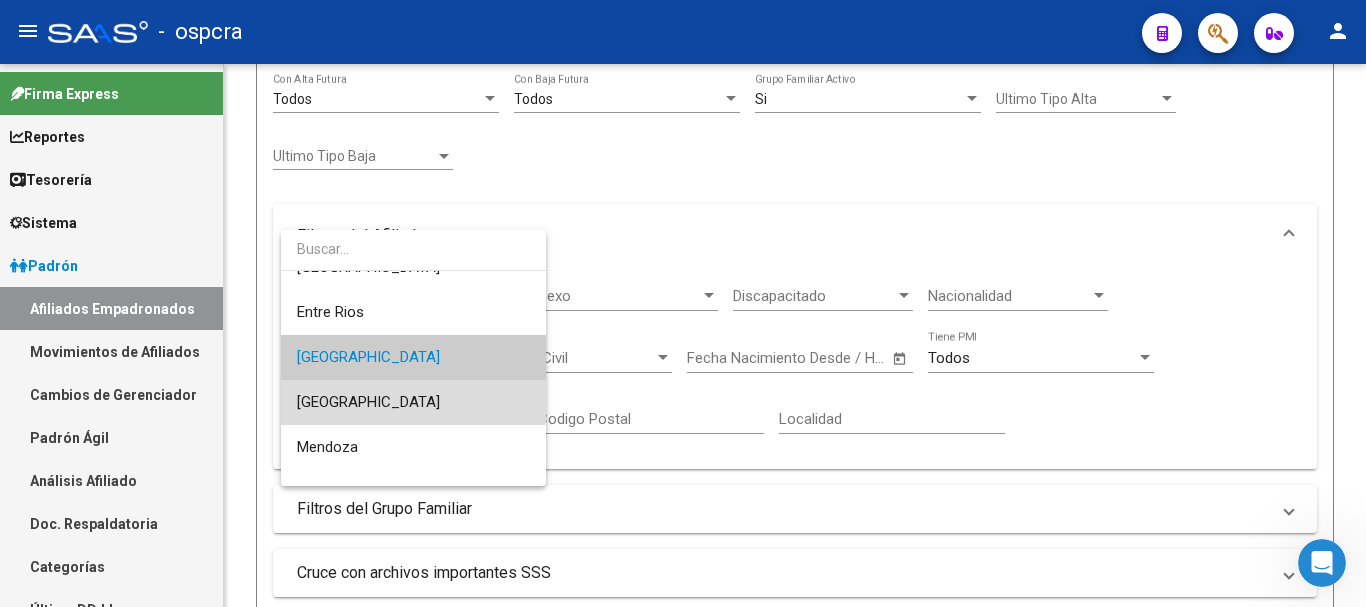 click on "[GEOGRAPHIC_DATA]" at bounding box center (413, 402) 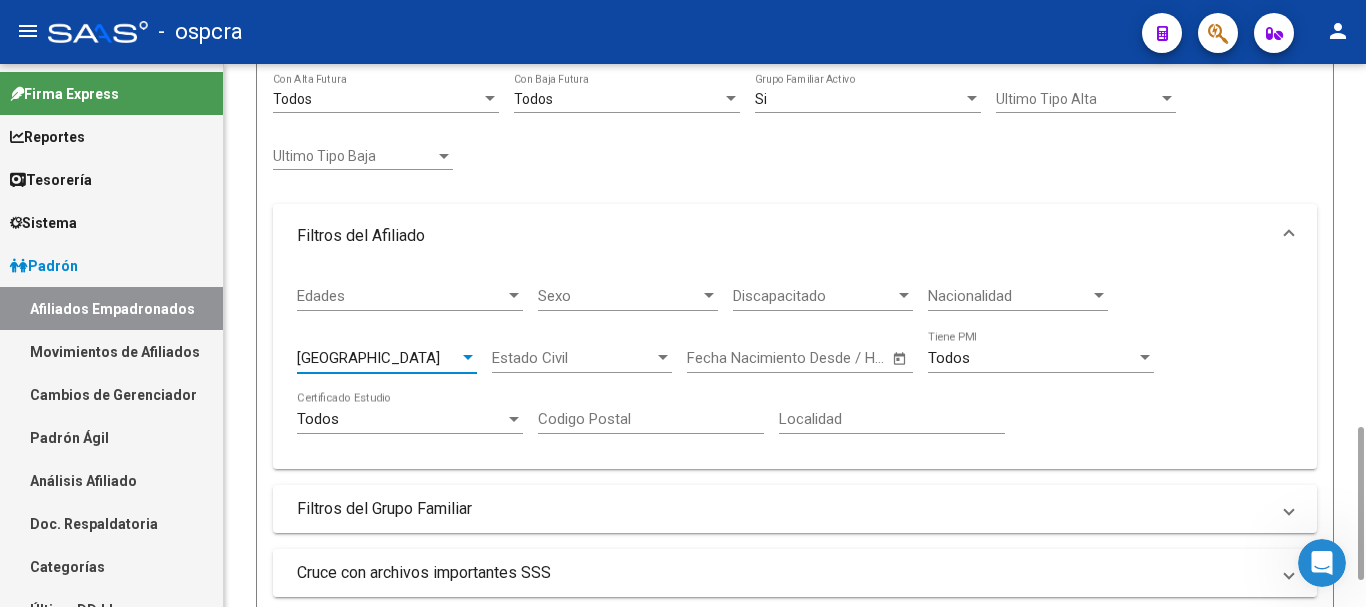 scroll, scrollTop: 577, scrollLeft: 0, axis: vertical 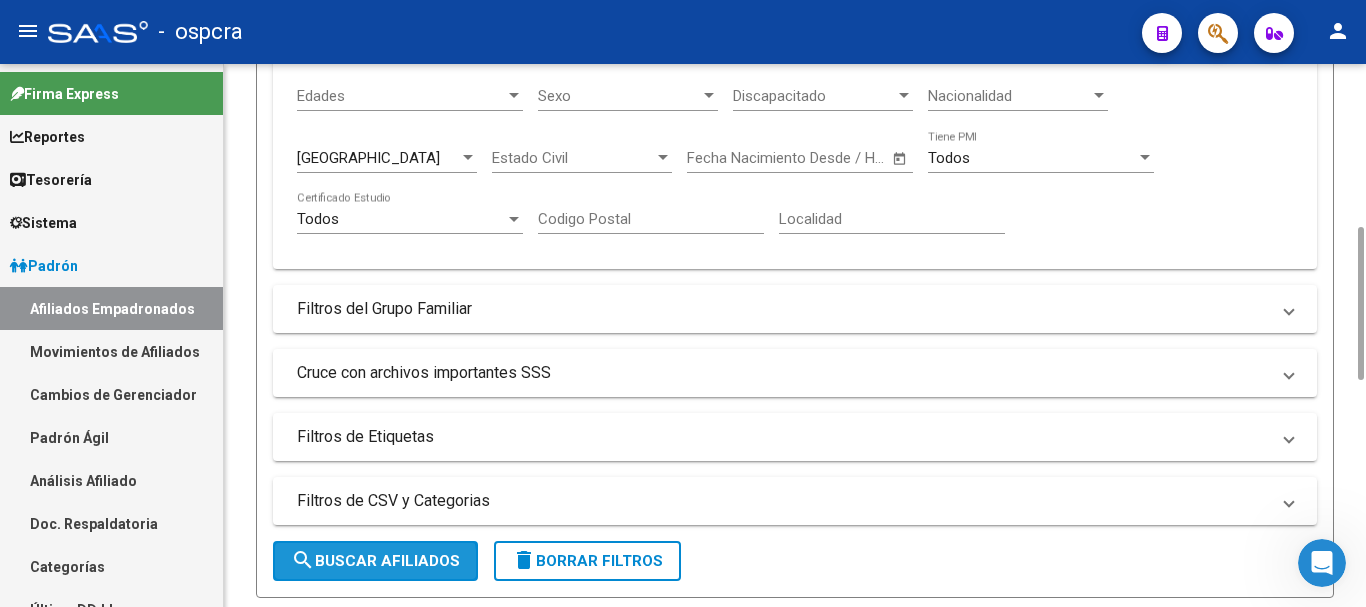 click on "search  Buscar Afiliados" 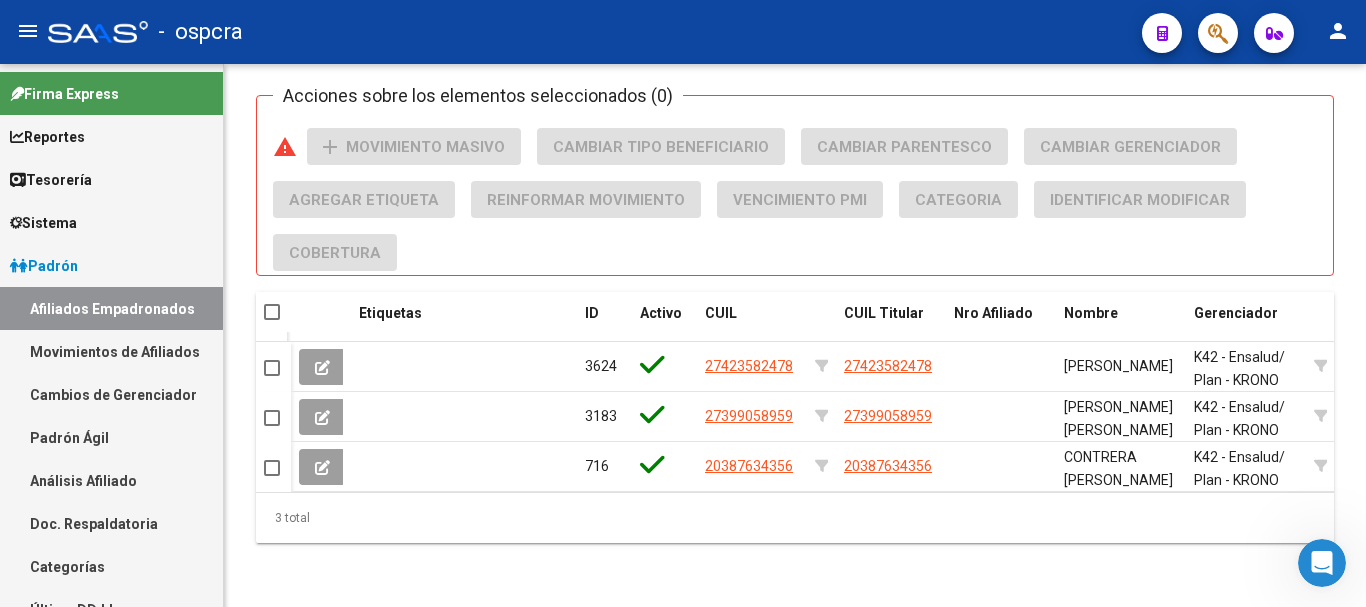 scroll, scrollTop: 0, scrollLeft: 0, axis: both 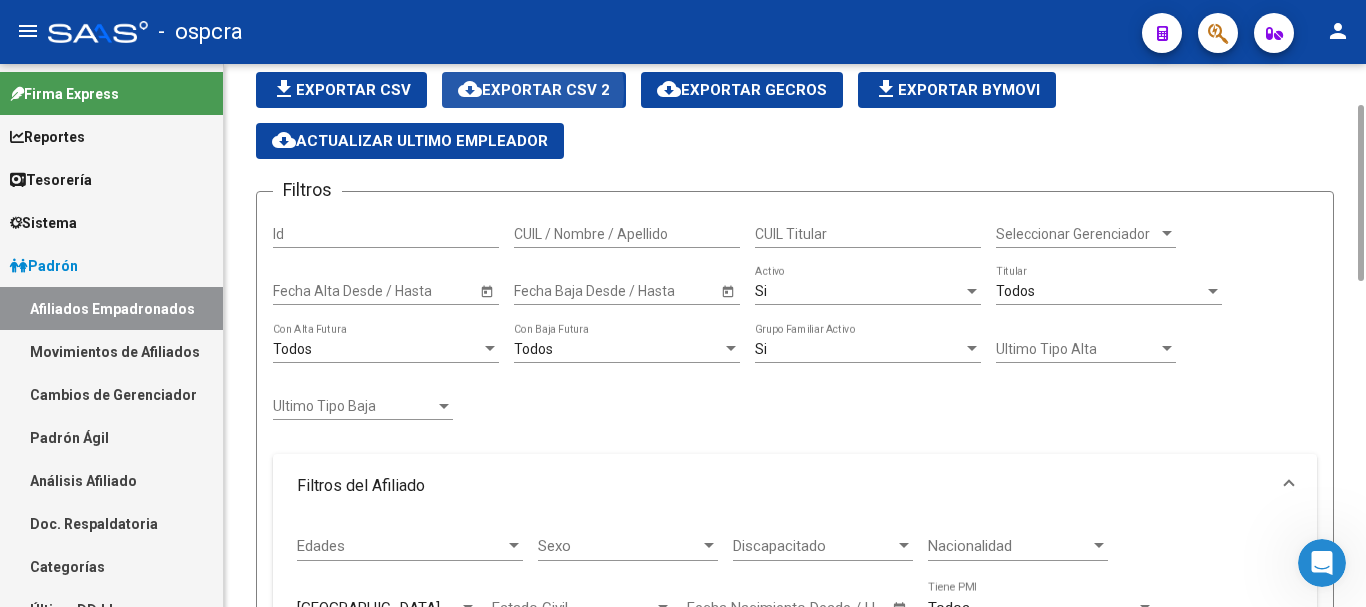 click on "cloud_download  Exportar CSV 2" 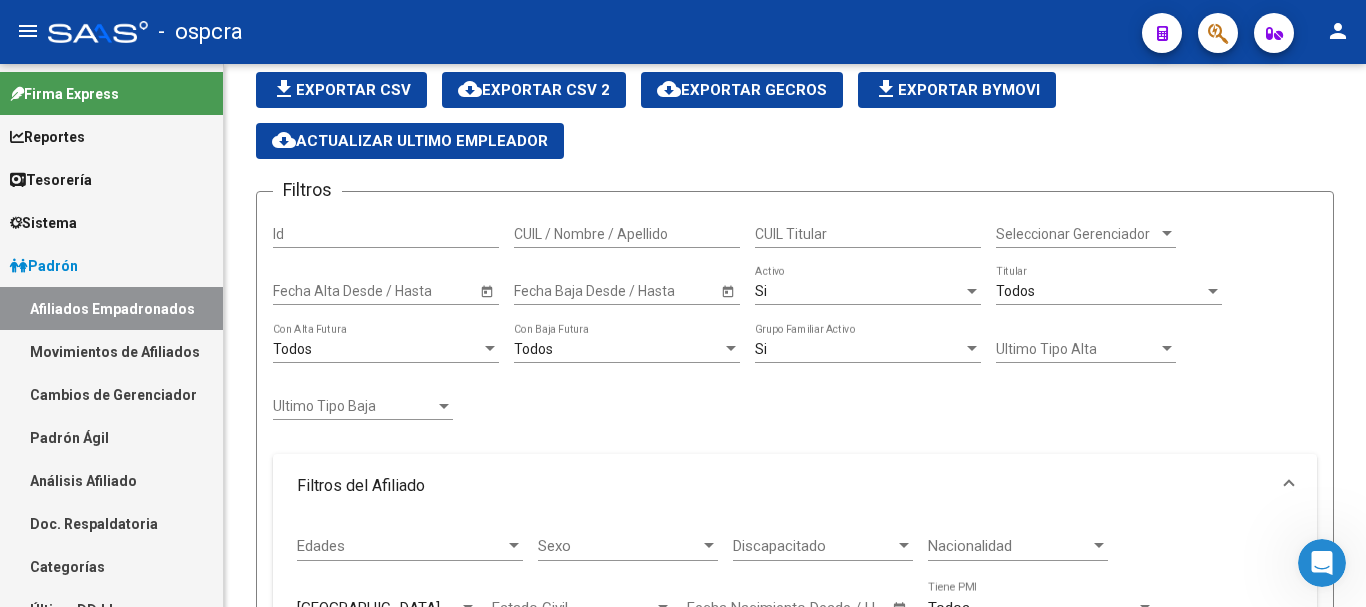 scroll, scrollTop: 763, scrollLeft: 0, axis: vertical 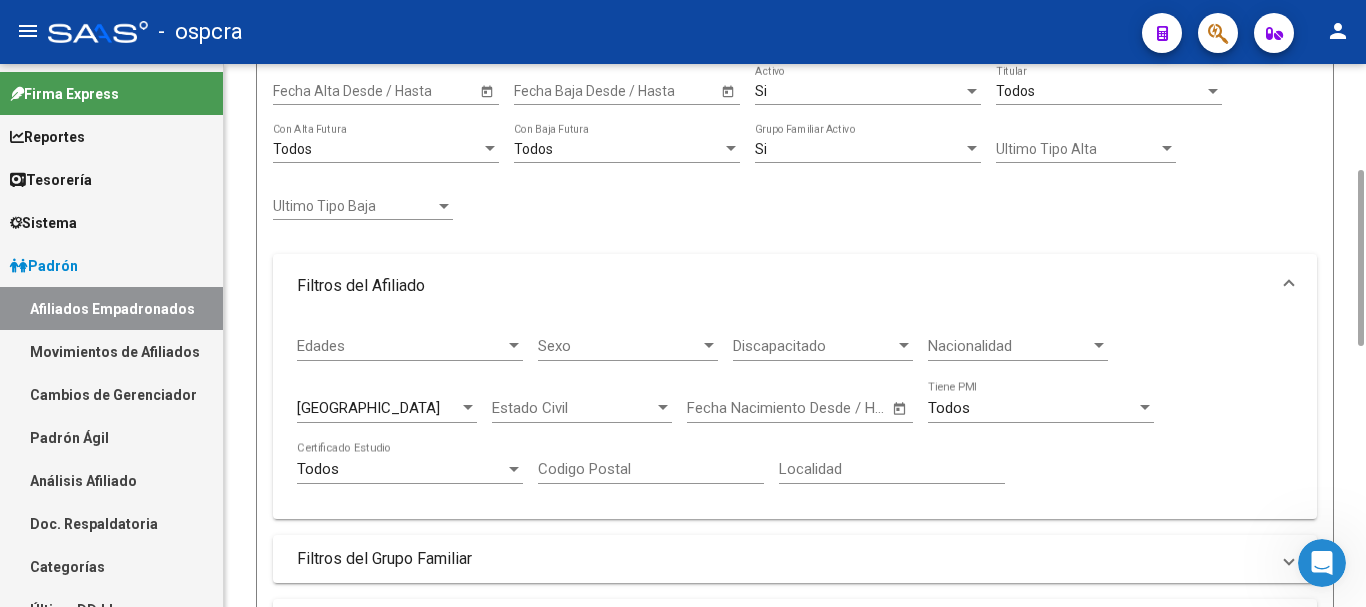 click on "La Rioja Provincia" 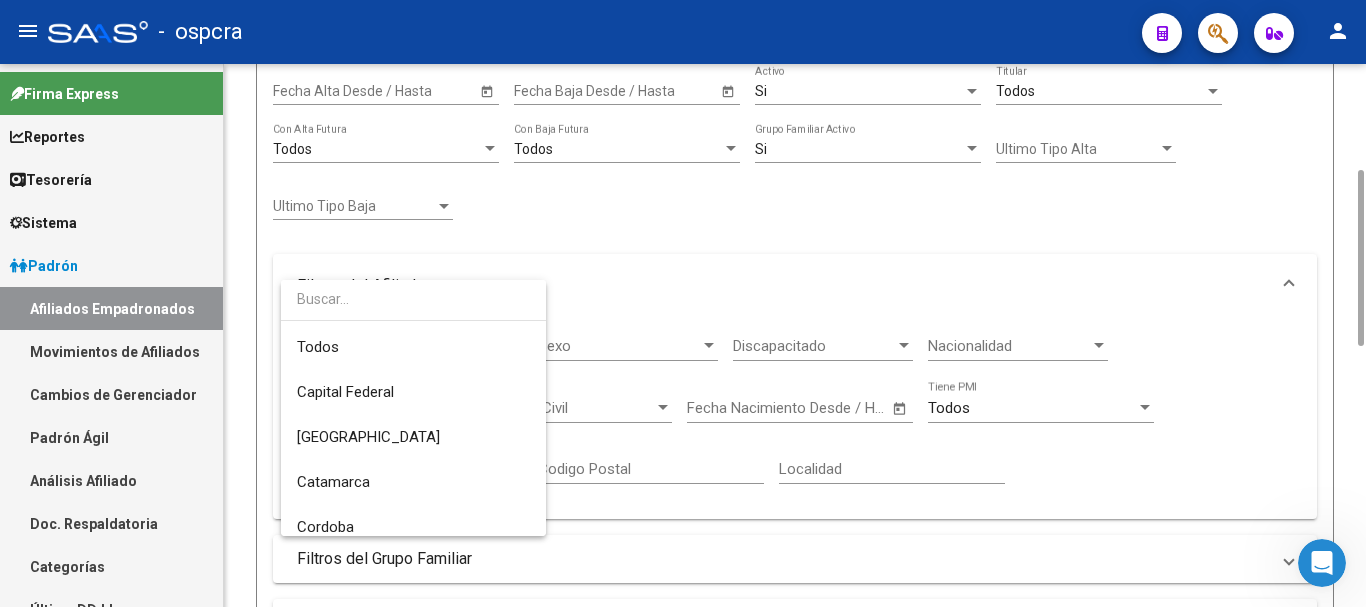 scroll, scrollTop: 300, scrollLeft: 0, axis: vertical 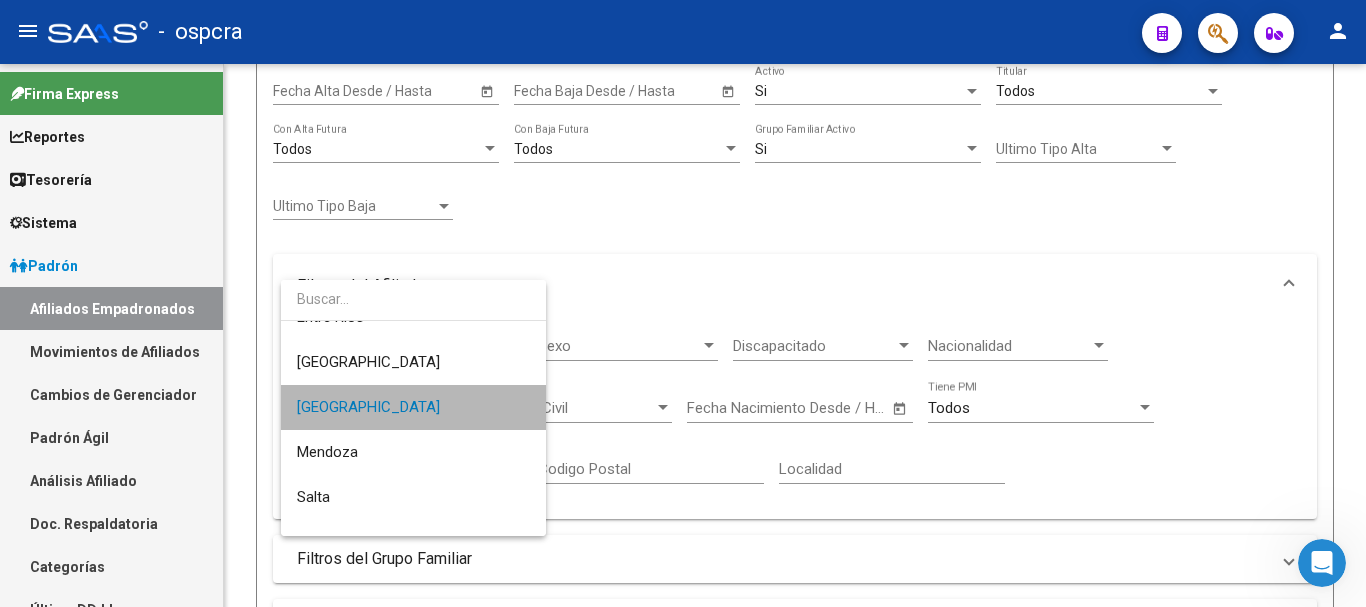 click on "[GEOGRAPHIC_DATA]" at bounding box center (413, 407) 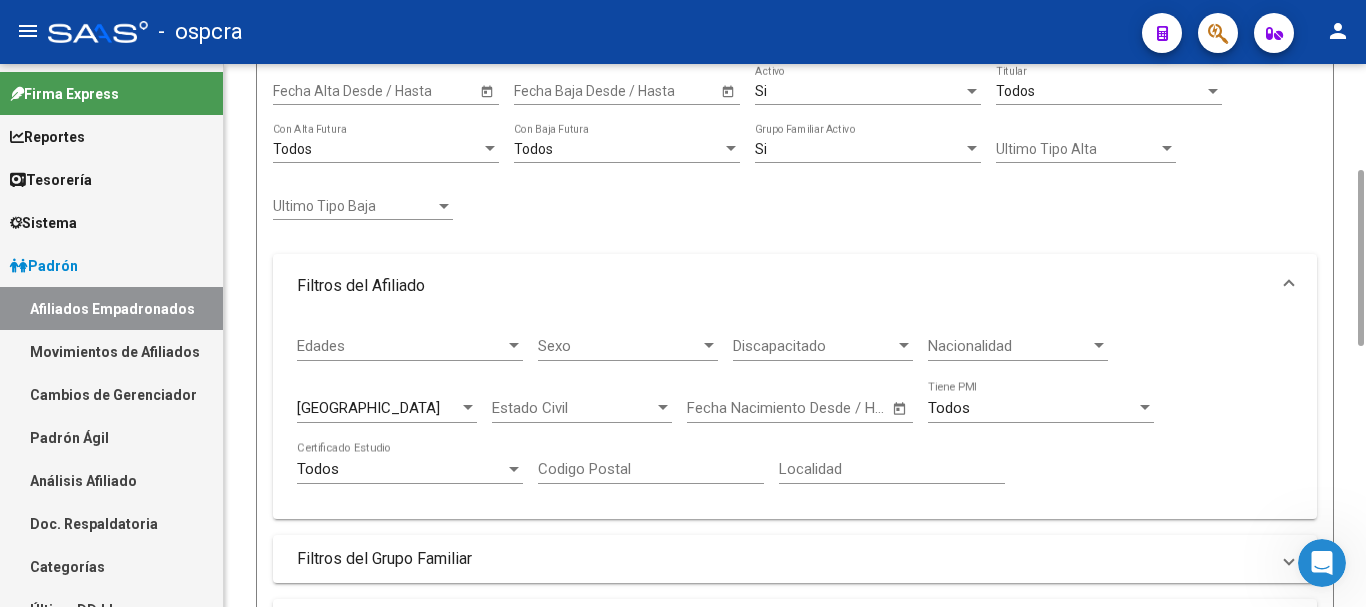 click on "La Rioja Provincia" 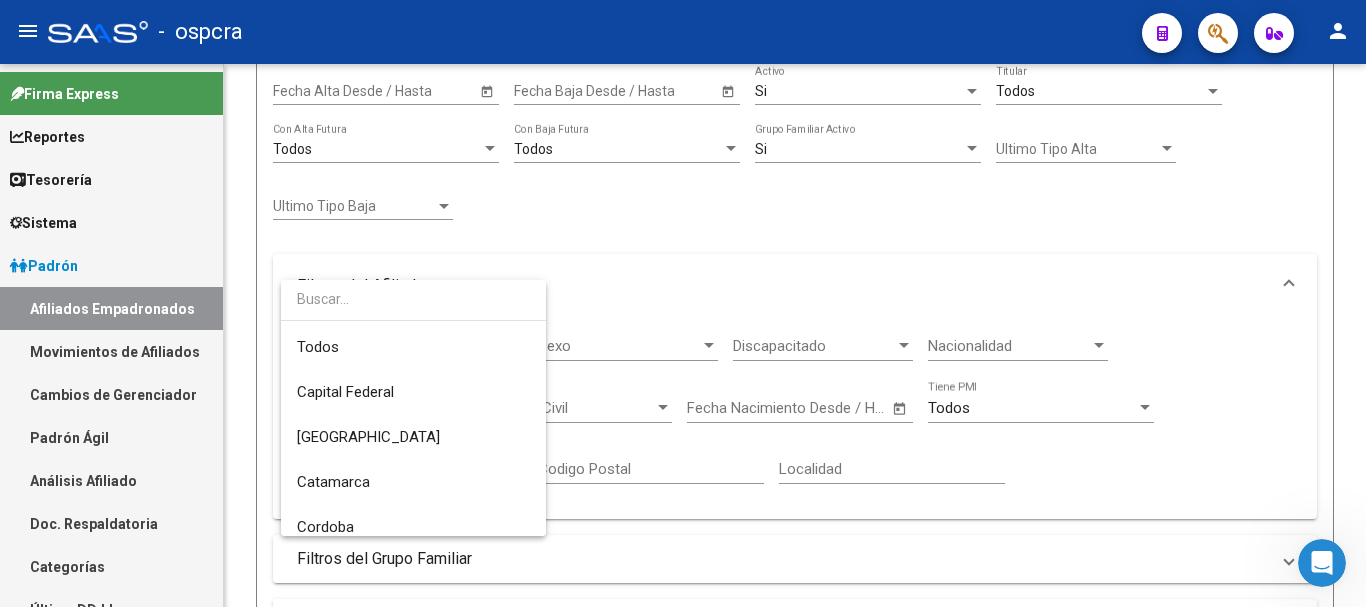 scroll, scrollTop: 300, scrollLeft: 0, axis: vertical 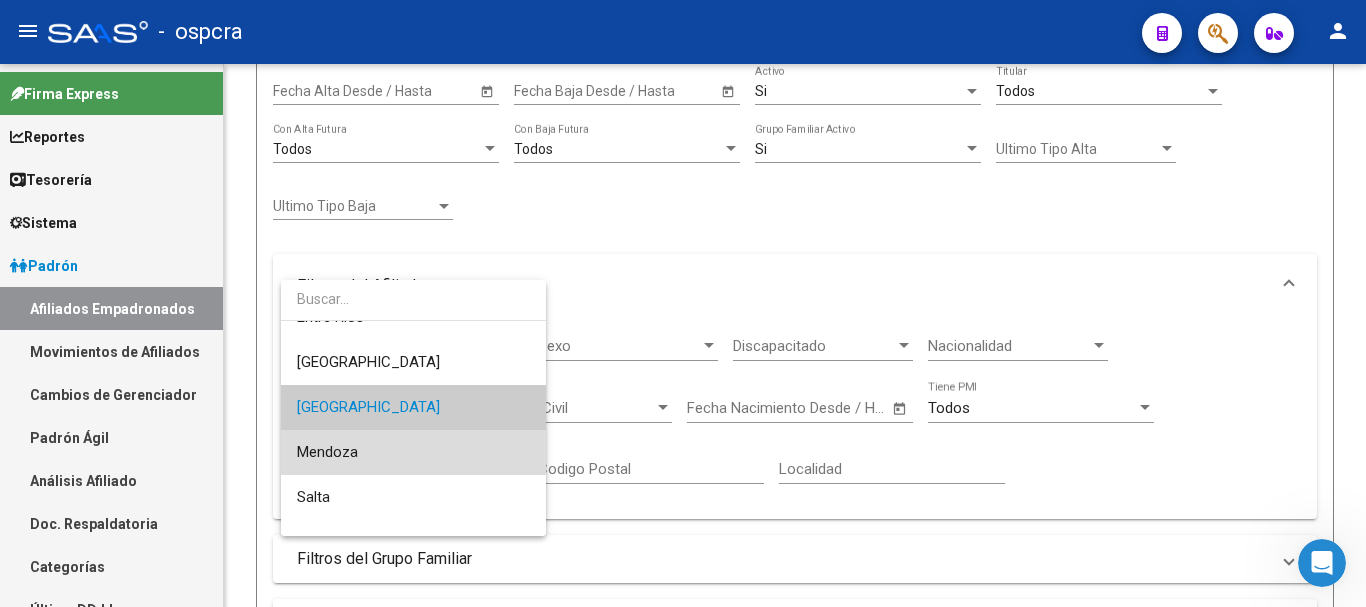 click on "Mendoza" at bounding box center (413, 452) 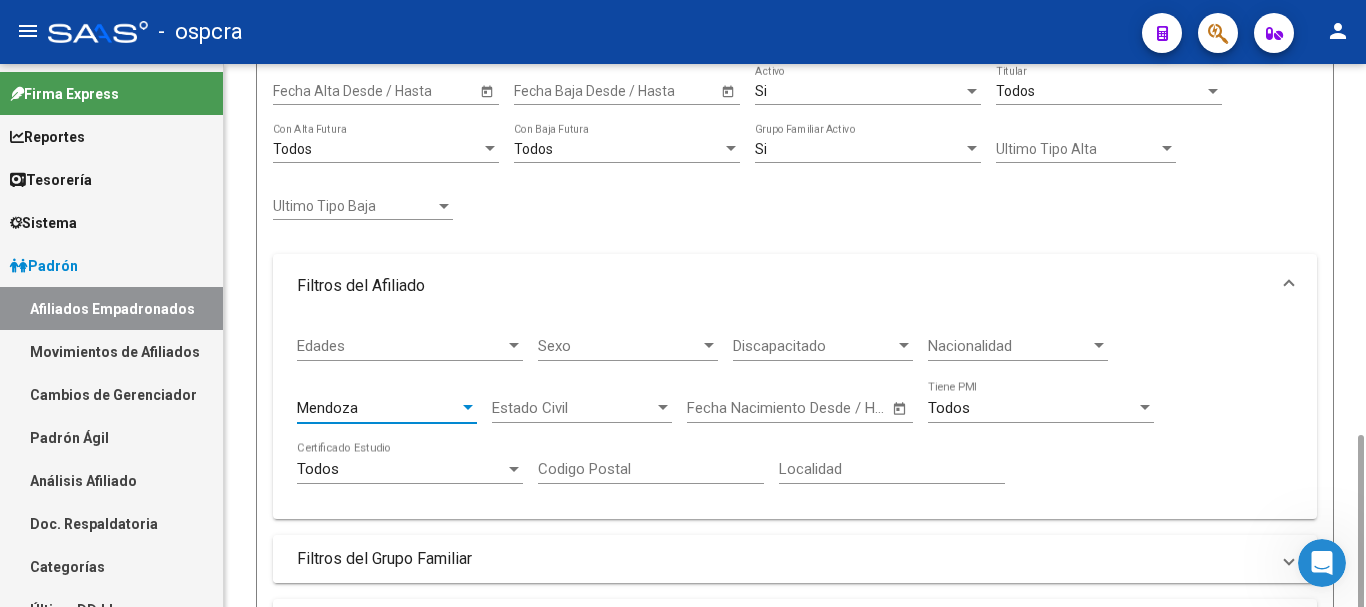 scroll, scrollTop: 727, scrollLeft: 0, axis: vertical 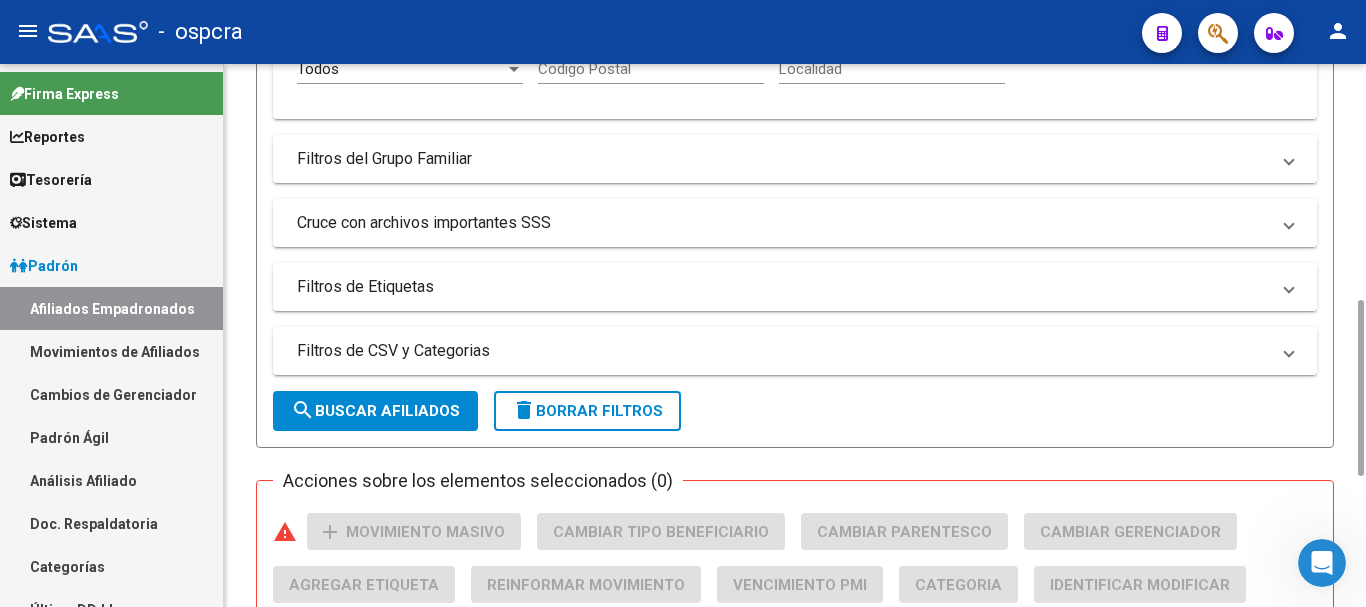 click on "search  Buscar Afiliados" 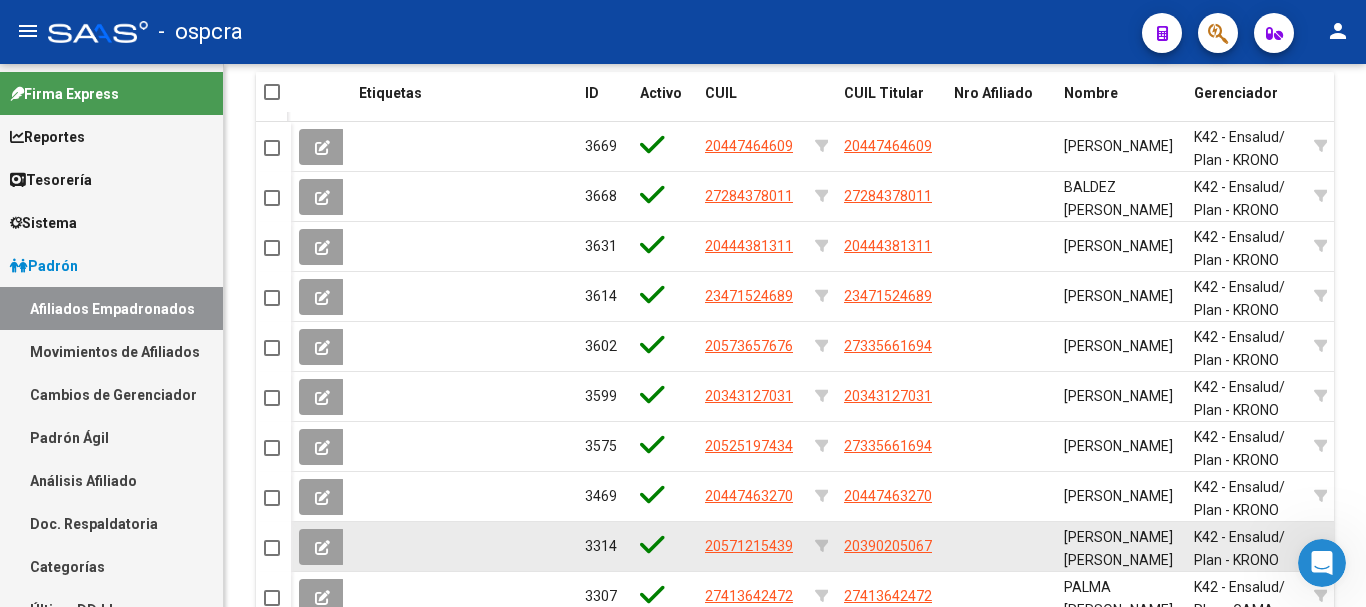scroll, scrollTop: 1477, scrollLeft: 0, axis: vertical 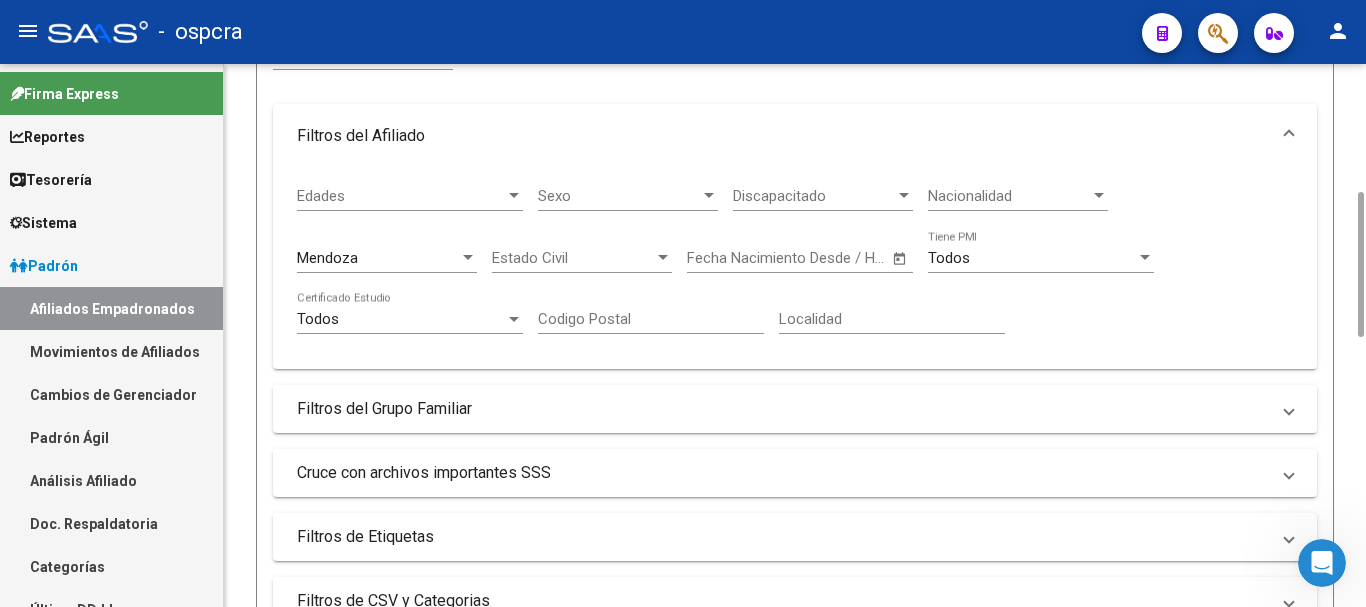 click on "Mendoza" at bounding box center [378, 258] 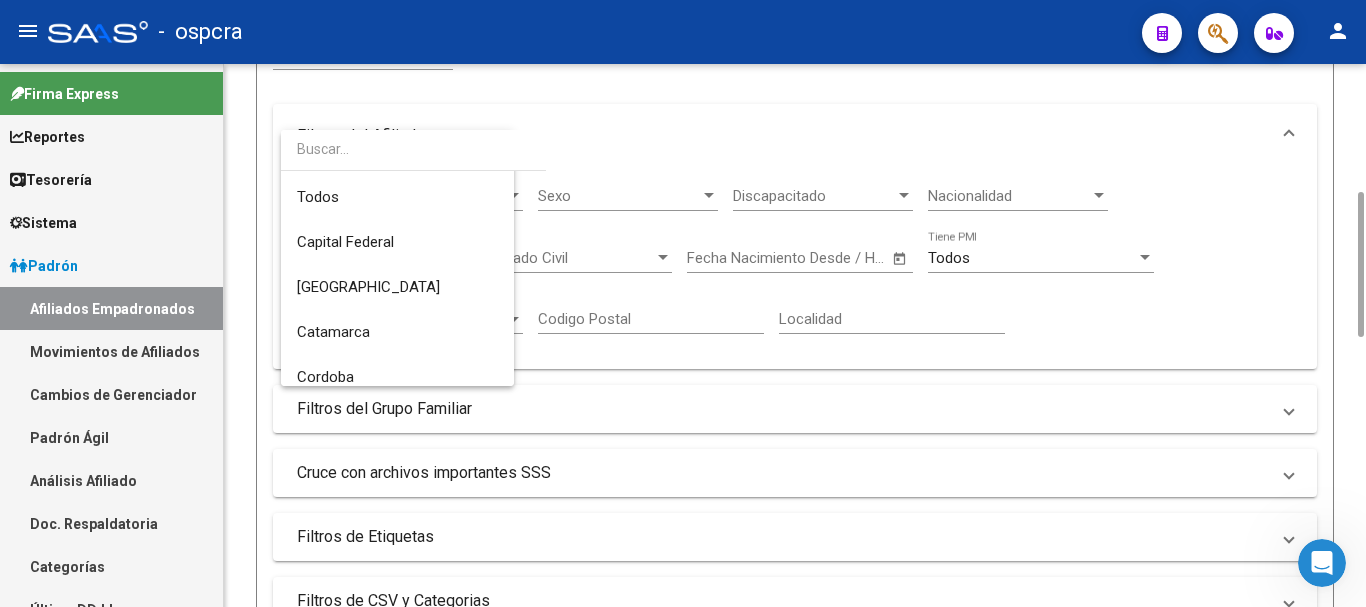 scroll, scrollTop: 345, scrollLeft: 0, axis: vertical 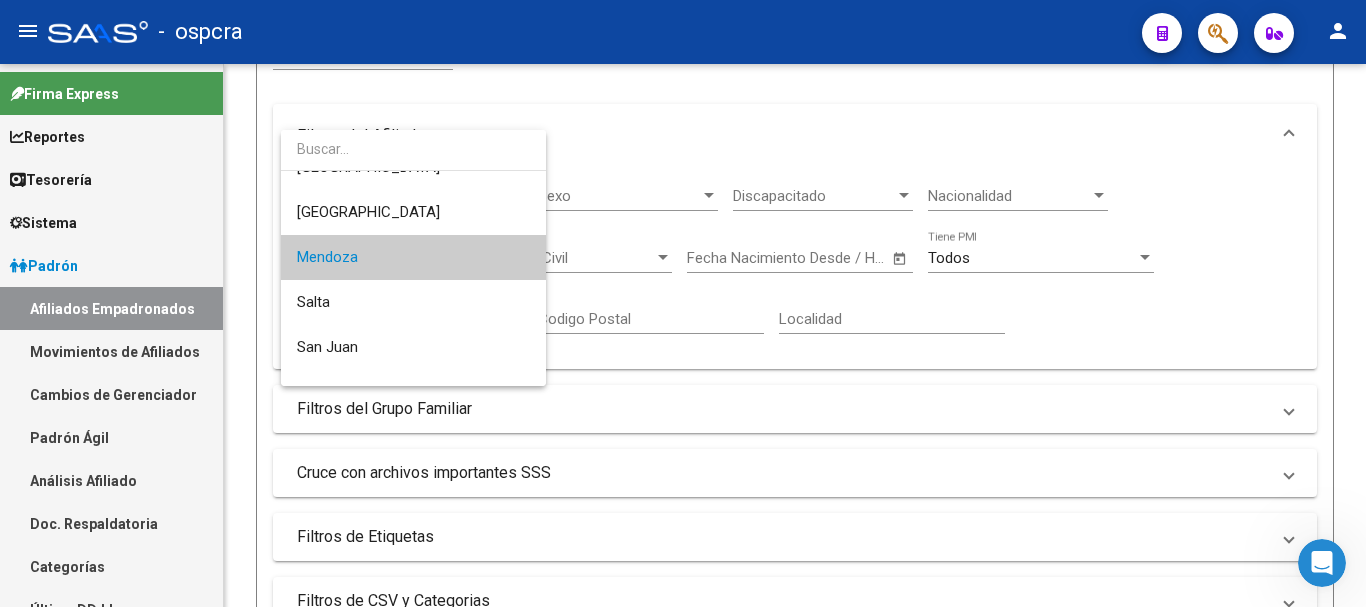 click on "Mendoza" at bounding box center [413, 257] 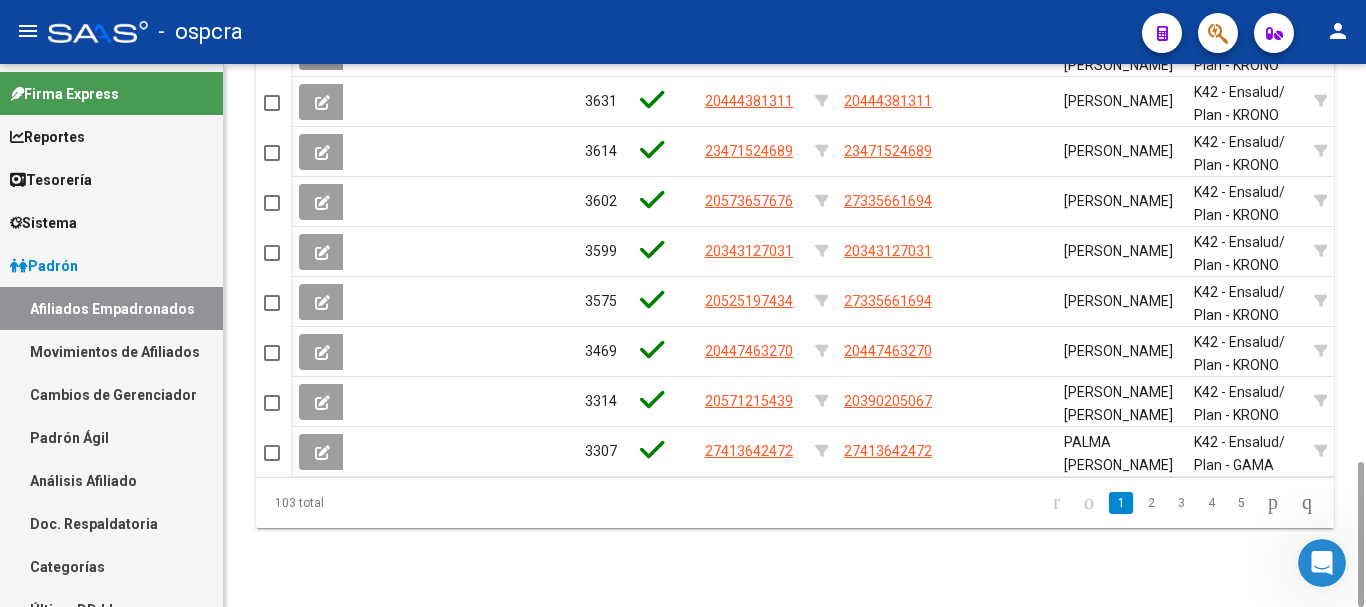 scroll, scrollTop: 877, scrollLeft: 0, axis: vertical 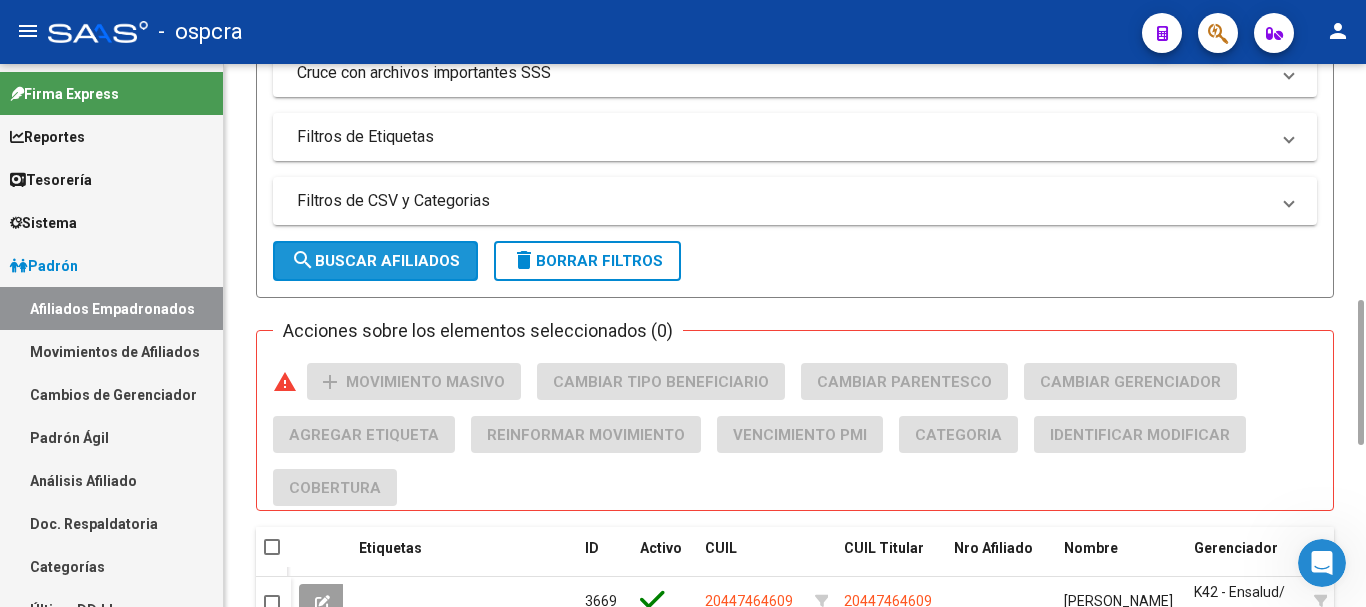 click on "search  Buscar Afiliados" 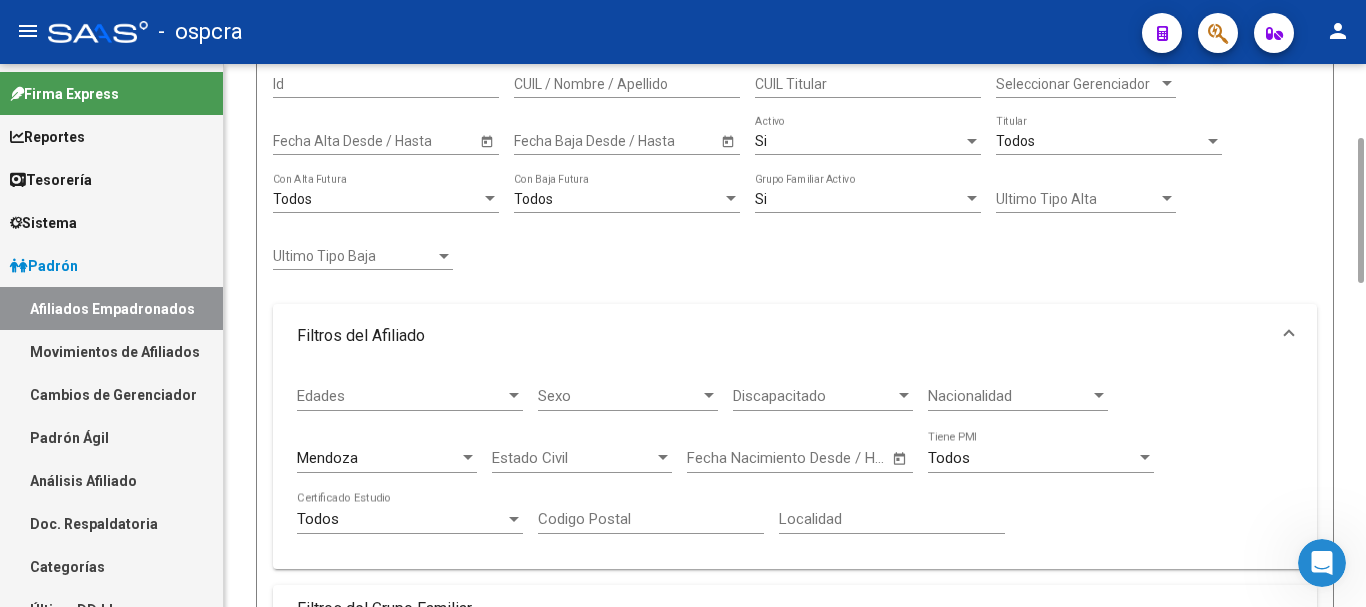 scroll, scrollTop: 77, scrollLeft: 0, axis: vertical 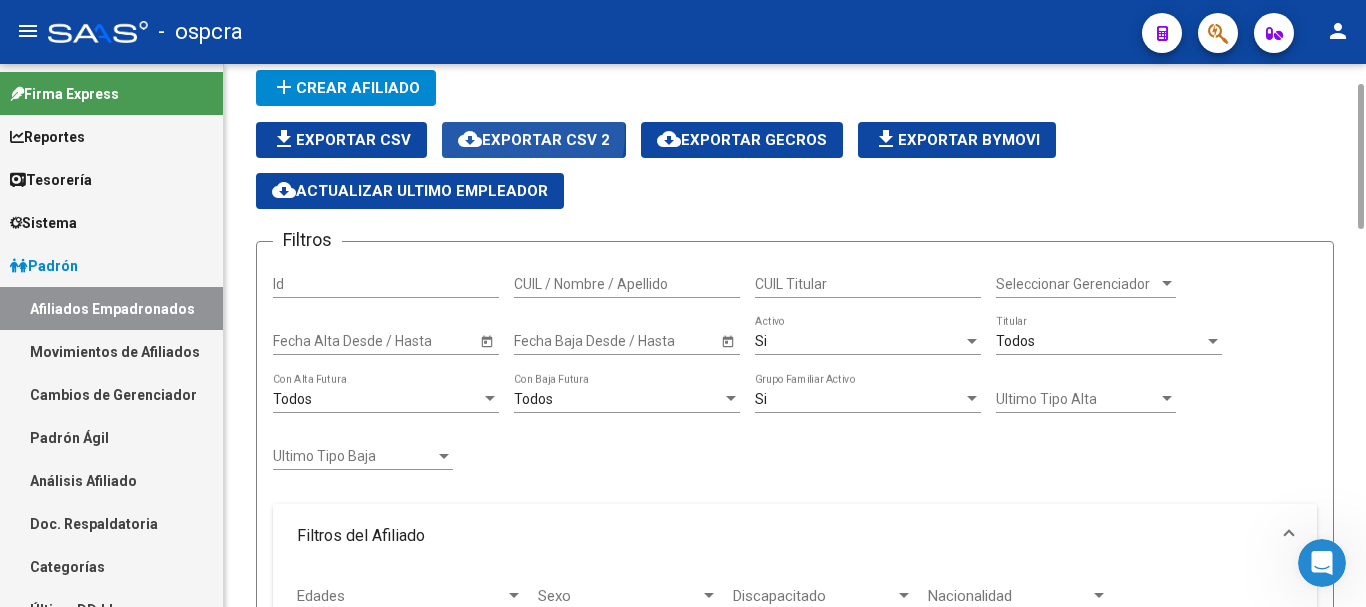 click on "cloud_download  Exportar CSV 2" 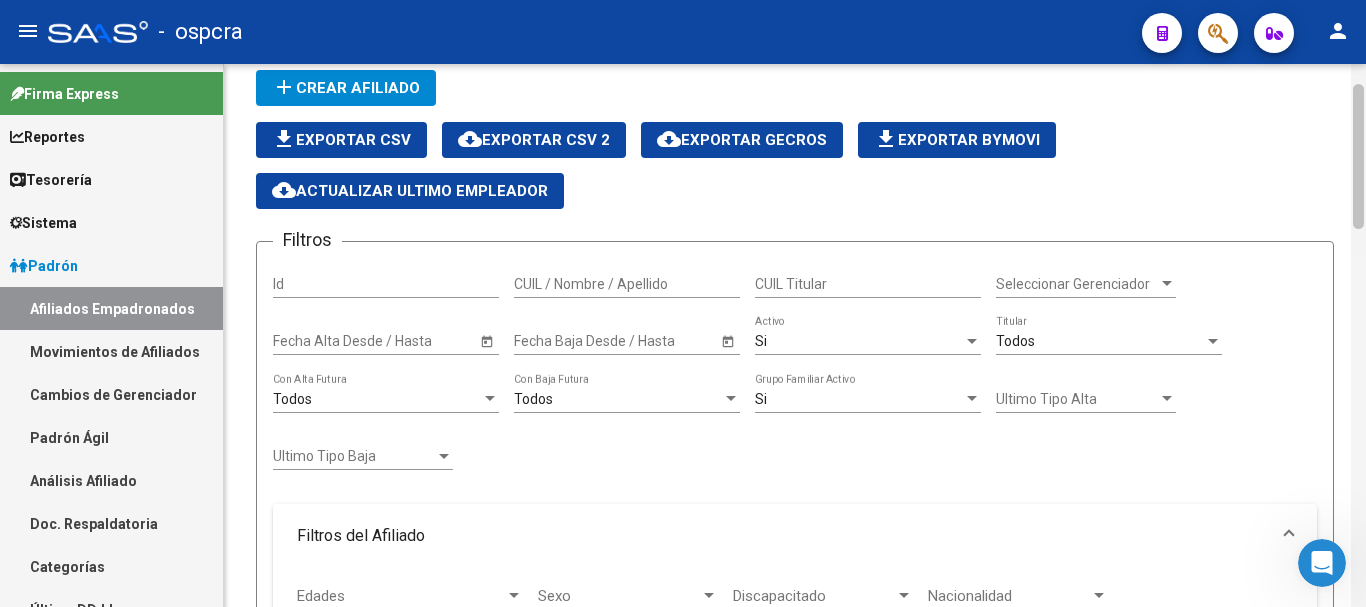 scroll, scrollTop: 711, scrollLeft: 0, axis: vertical 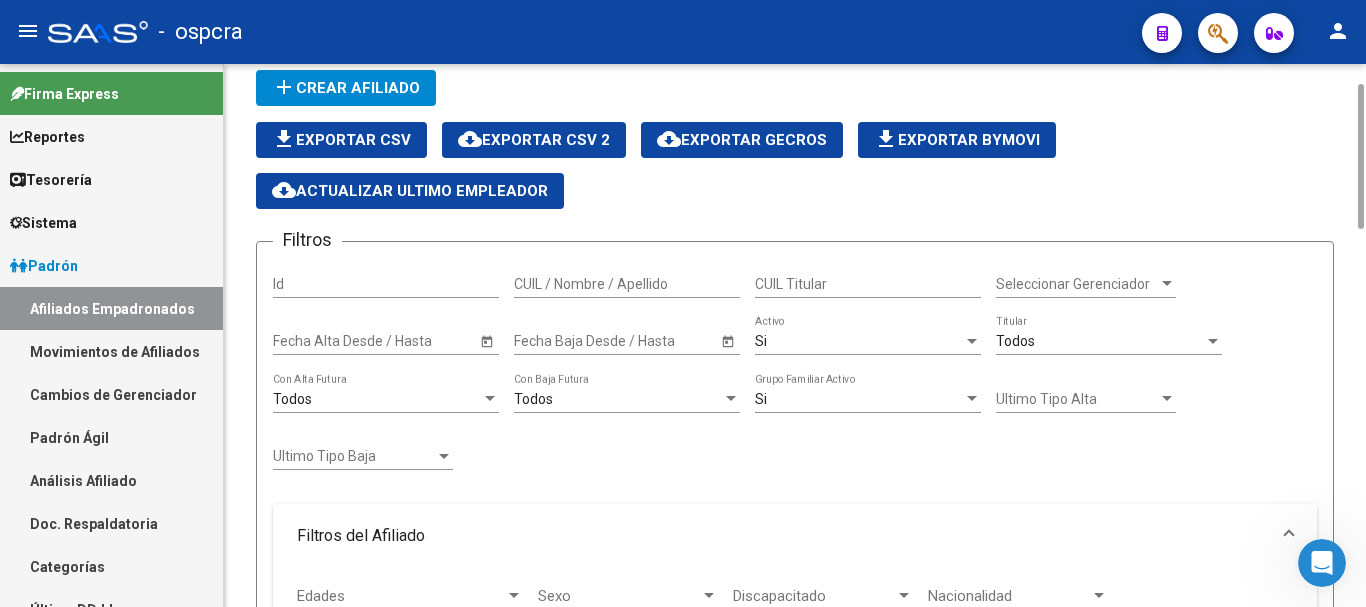 drag, startPoint x: 1336, startPoint y: 485, endPoint x: 1334, endPoint y: 463, distance: 22.090721 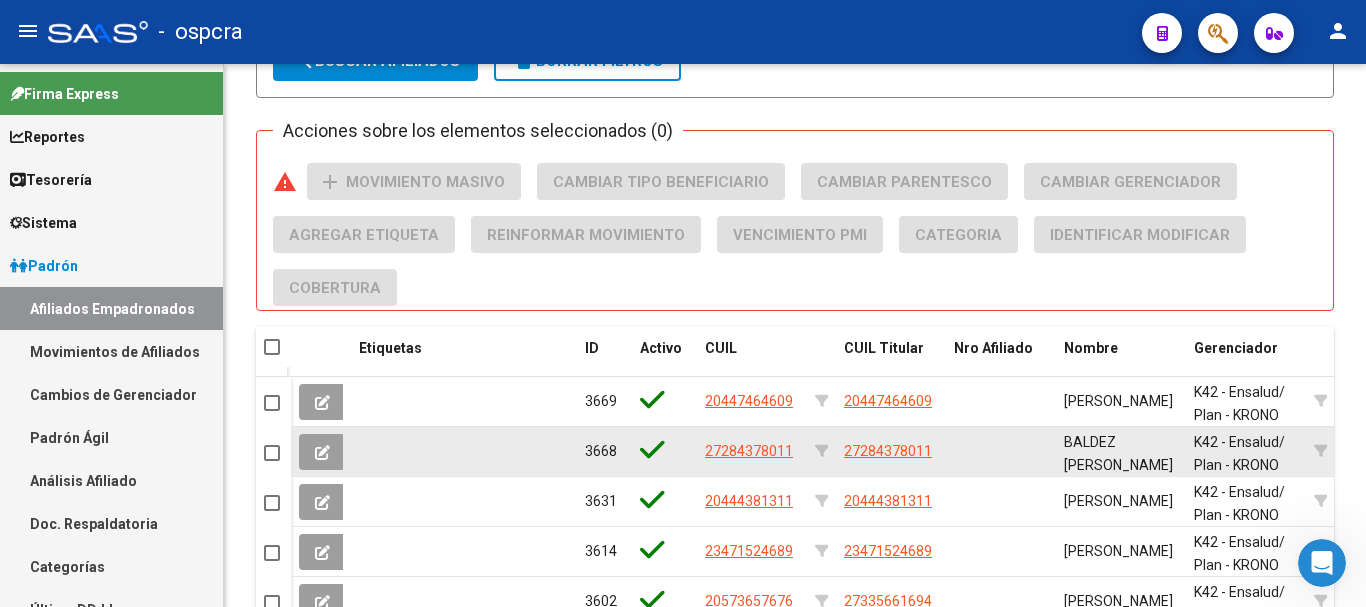 scroll, scrollTop: 477, scrollLeft: 0, axis: vertical 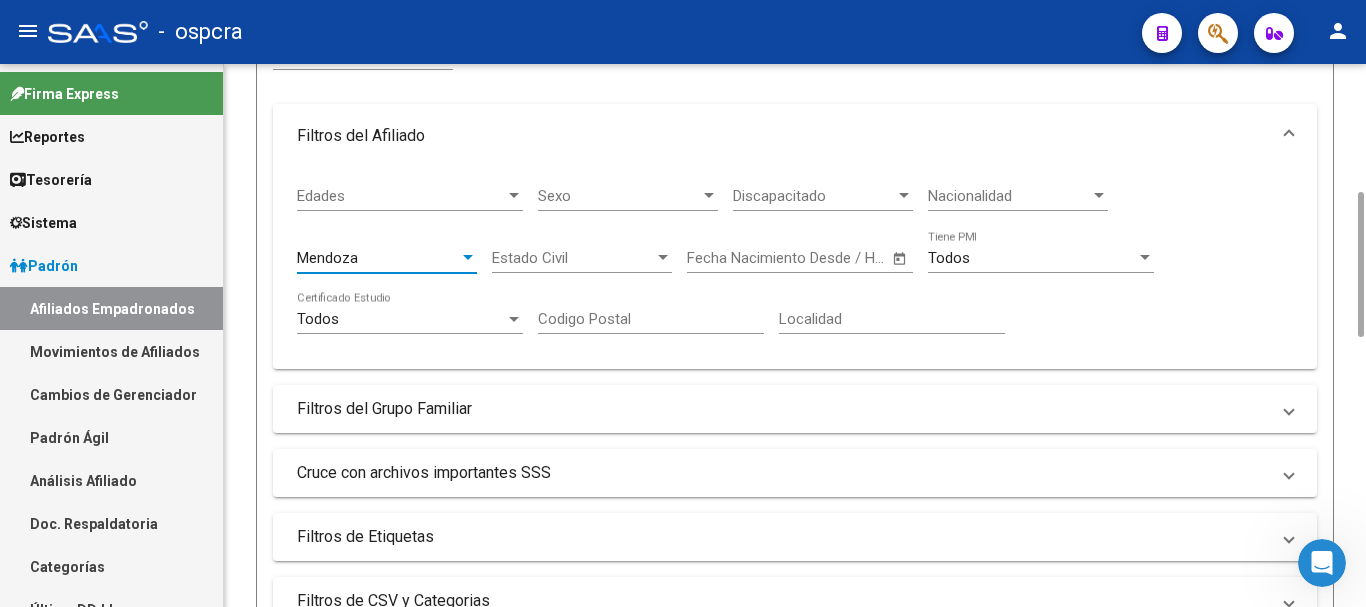 click on "Mendoza" at bounding box center (378, 258) 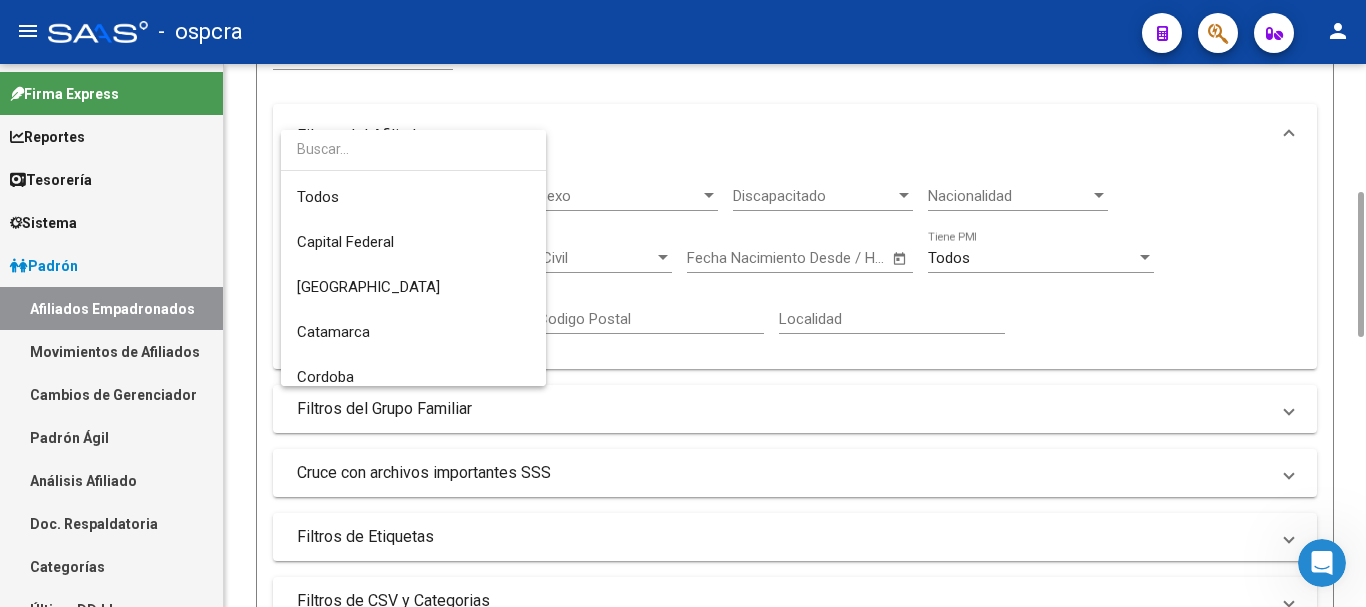 scroll, scrollTop: 345, scrollLeft: 0, axis: vertical 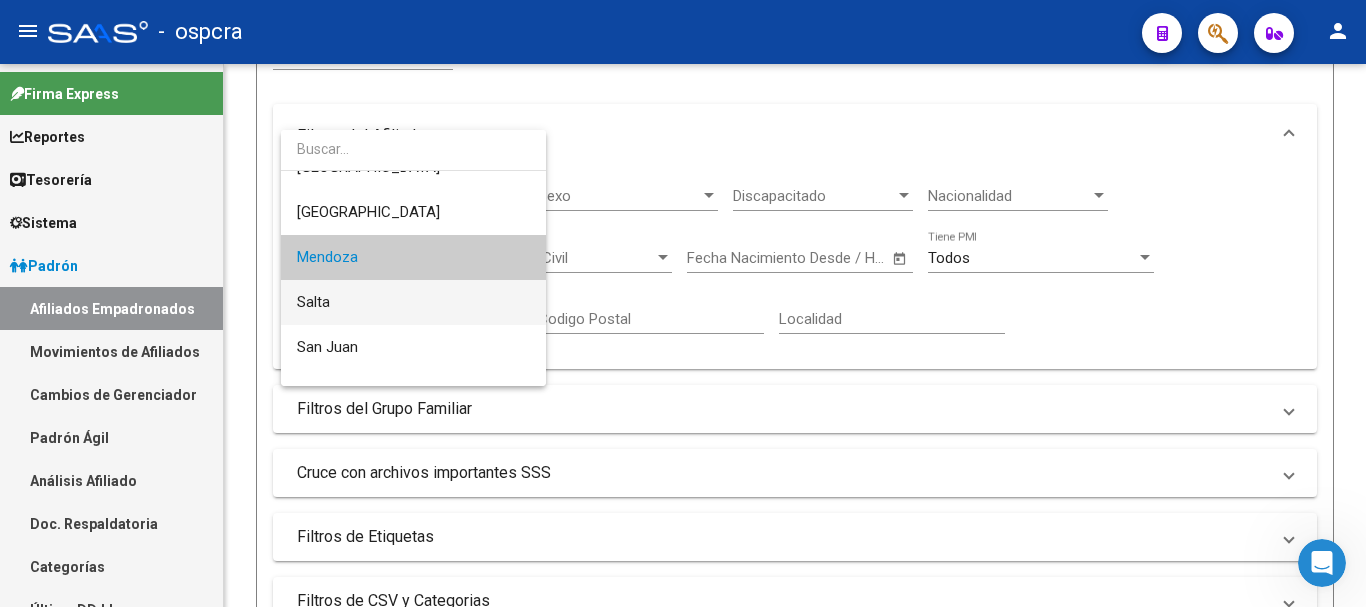 click on "Salta" at bounding box center (413, 302) 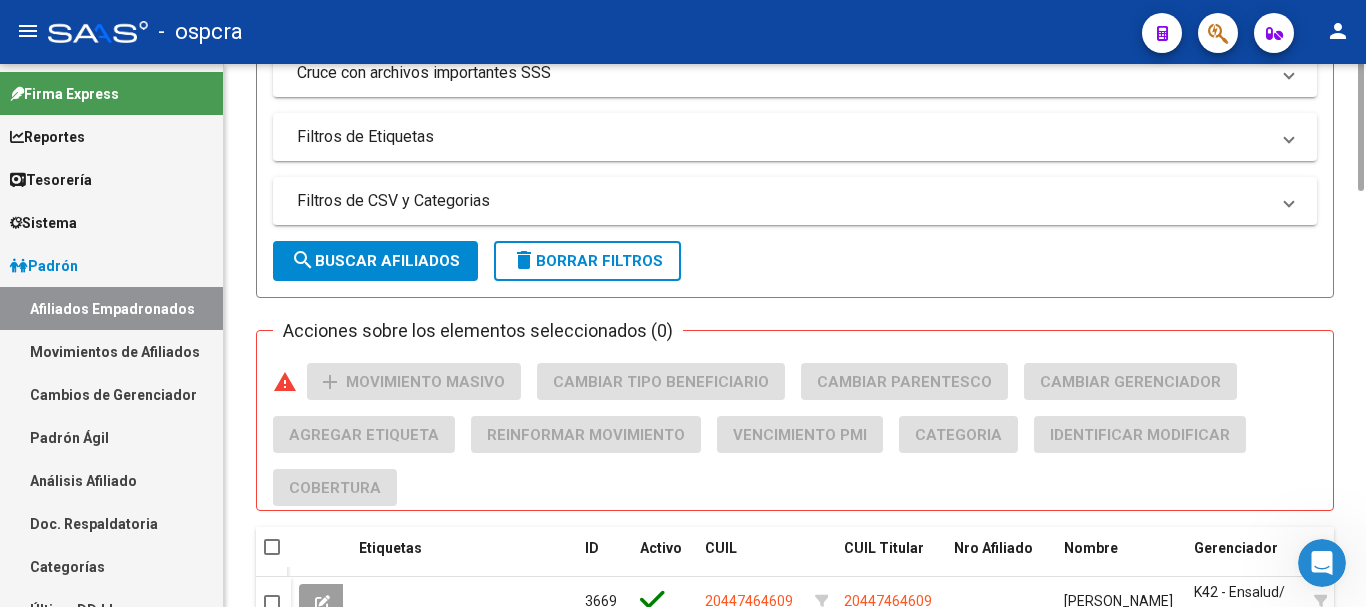 scroll, scrollTop: 1077, scrollLeft: 0, axis: vertical 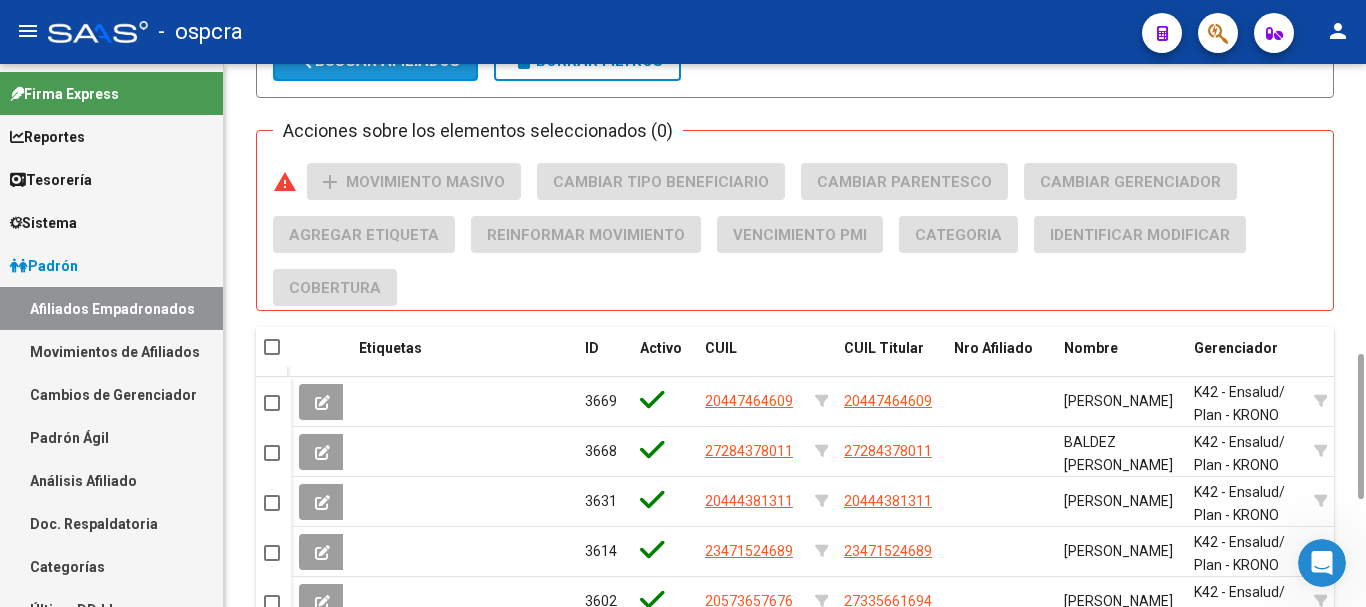 click on "search  Buscar Afiliados" 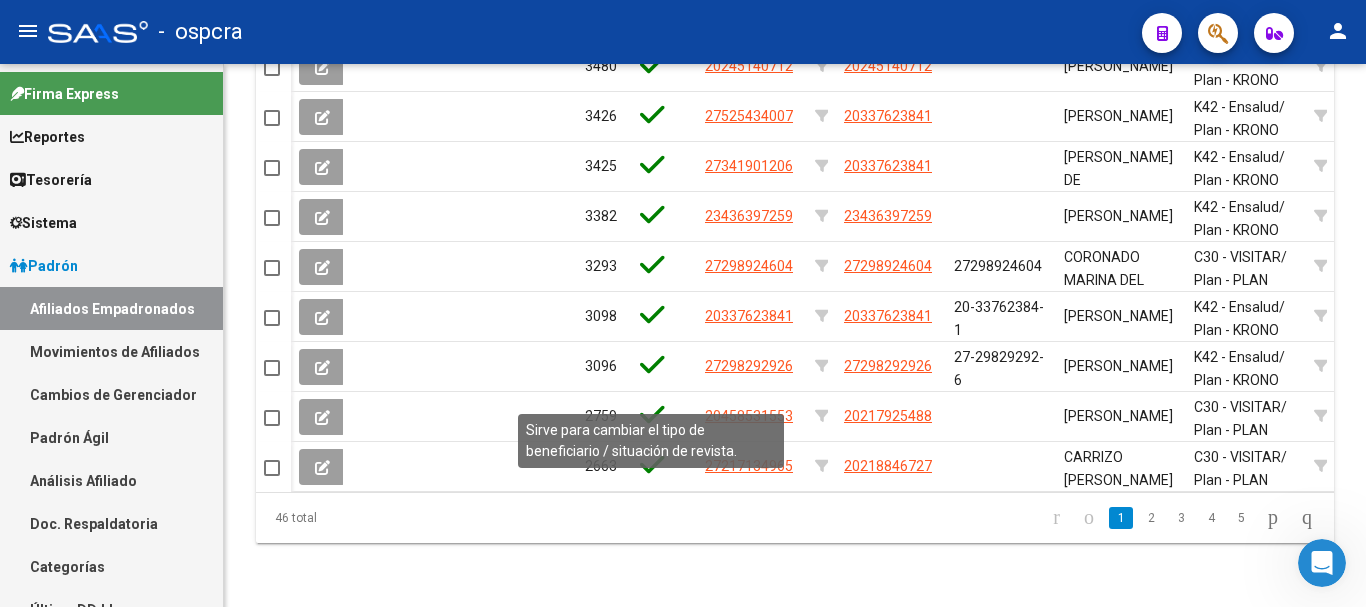 scroll, scrollTop: 877, scrollLeft: 0, axis: vertical 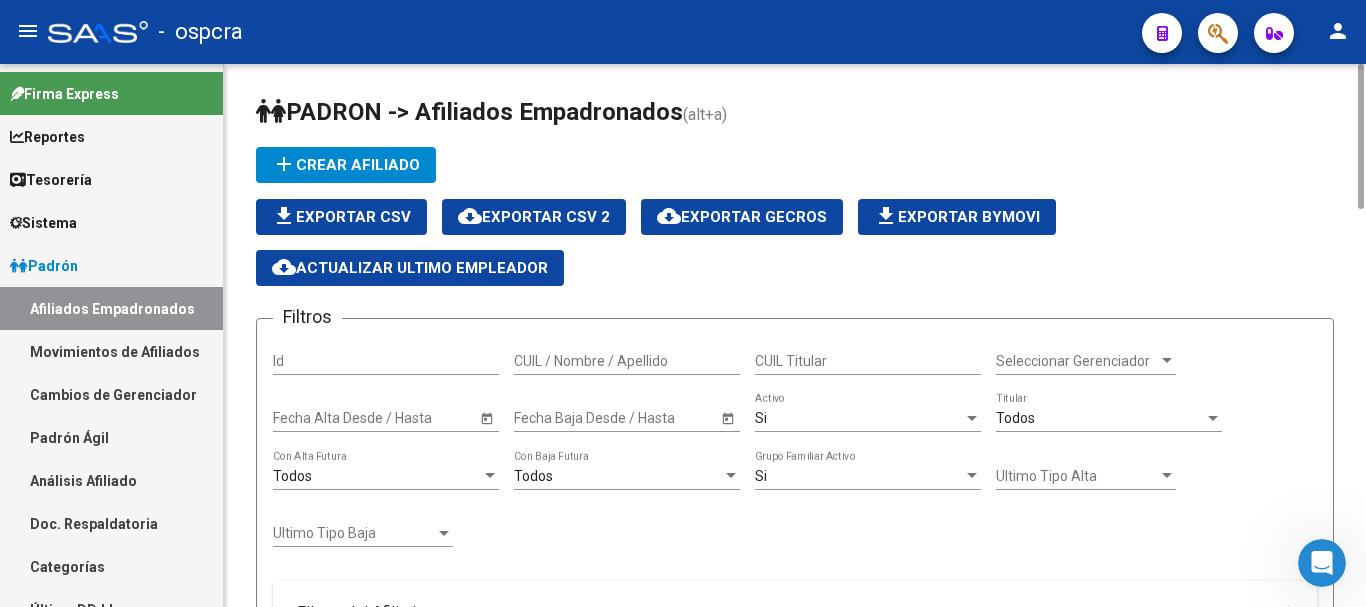 click on "cloud_download  Exportar CSV 2" 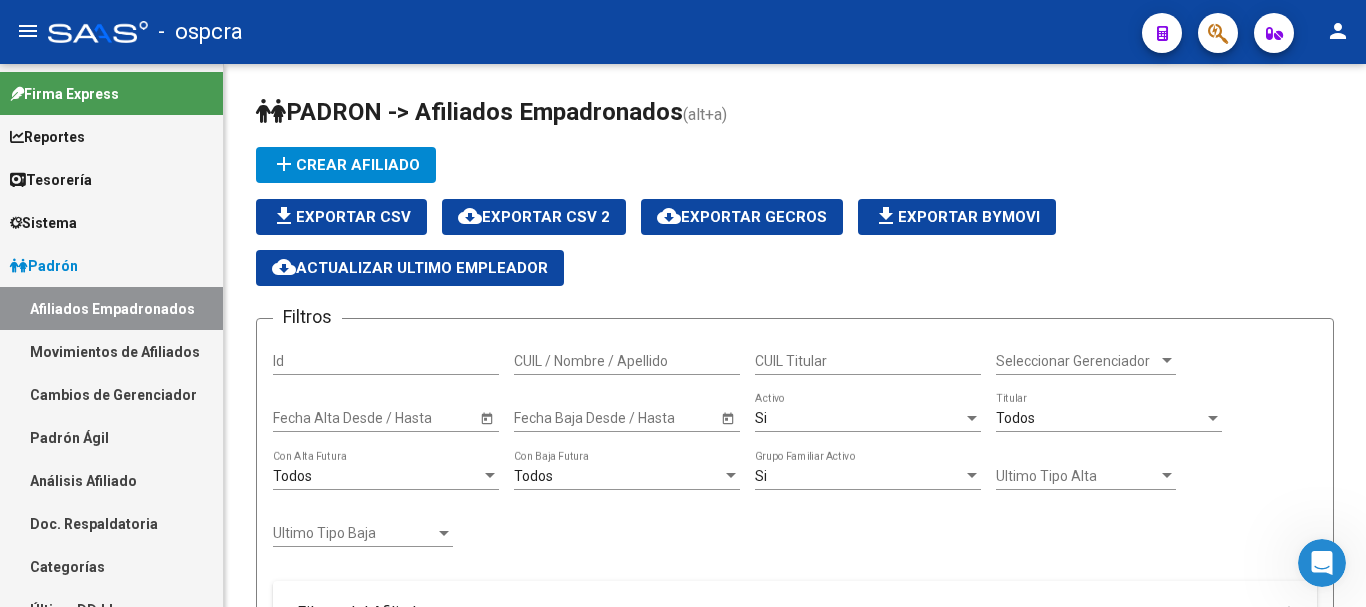 scroll, scrollTop: 1400, scrollLeft: 0, axis: vertical 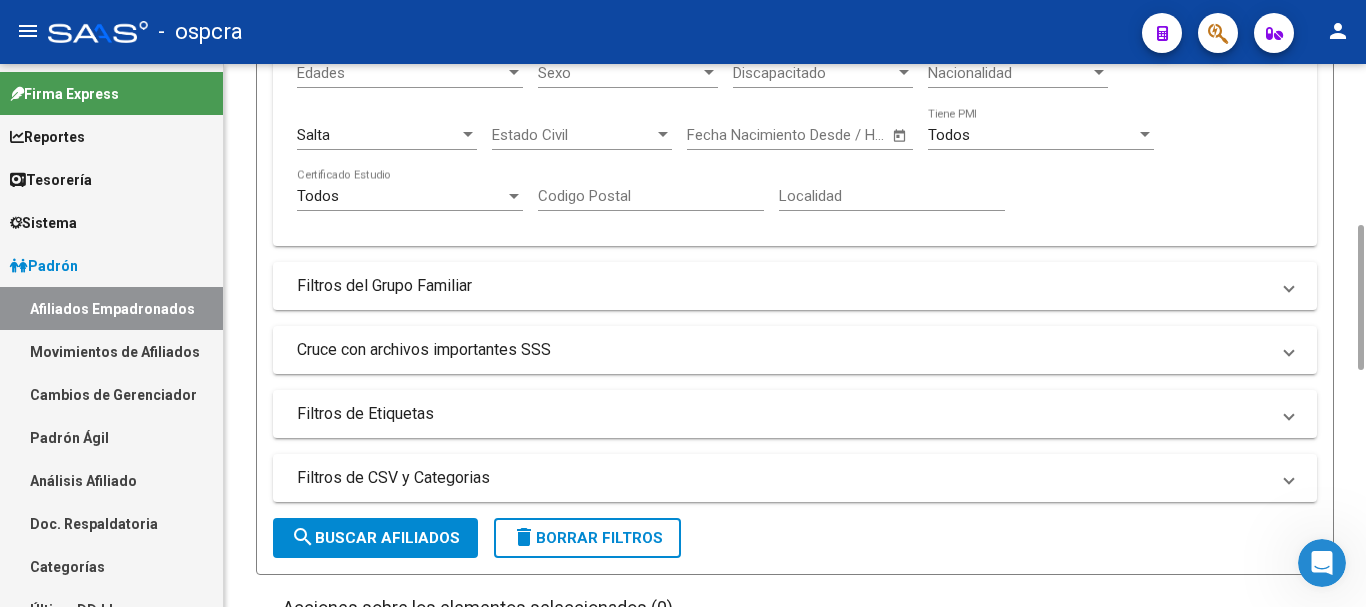click on "Salta Provincia" 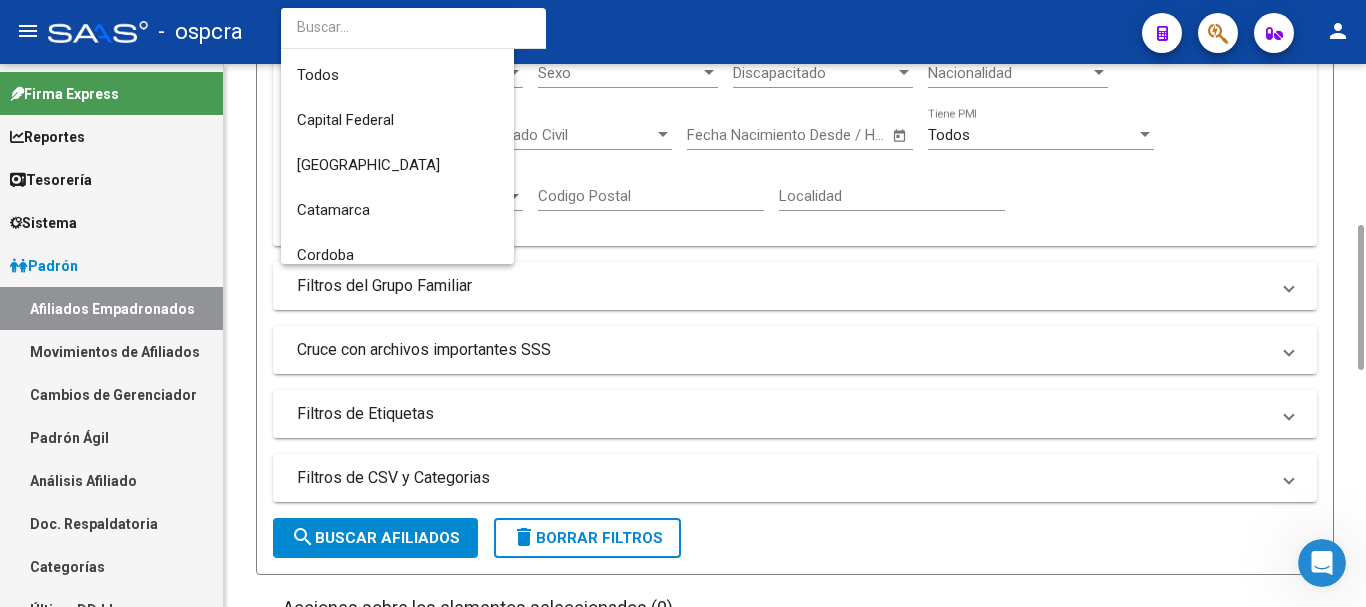 scroll, scrollTop: 391, scrollLeft: 0, axis: vertical 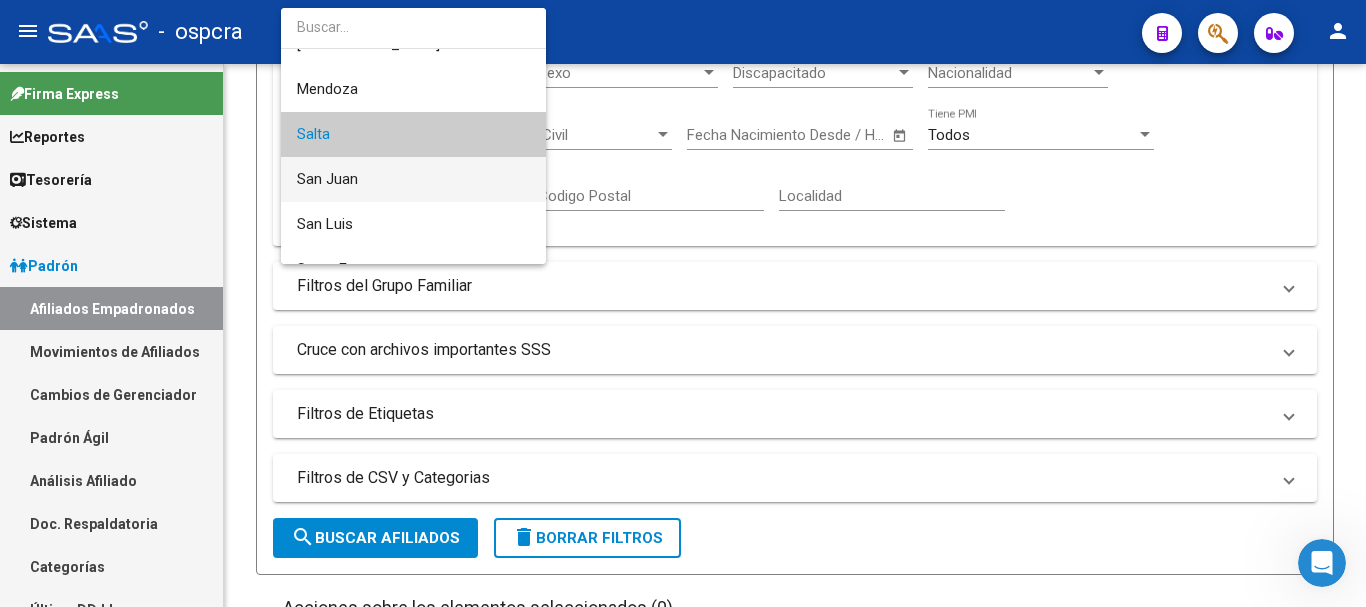 click on "San Juan" at bounding box center (413, 179) 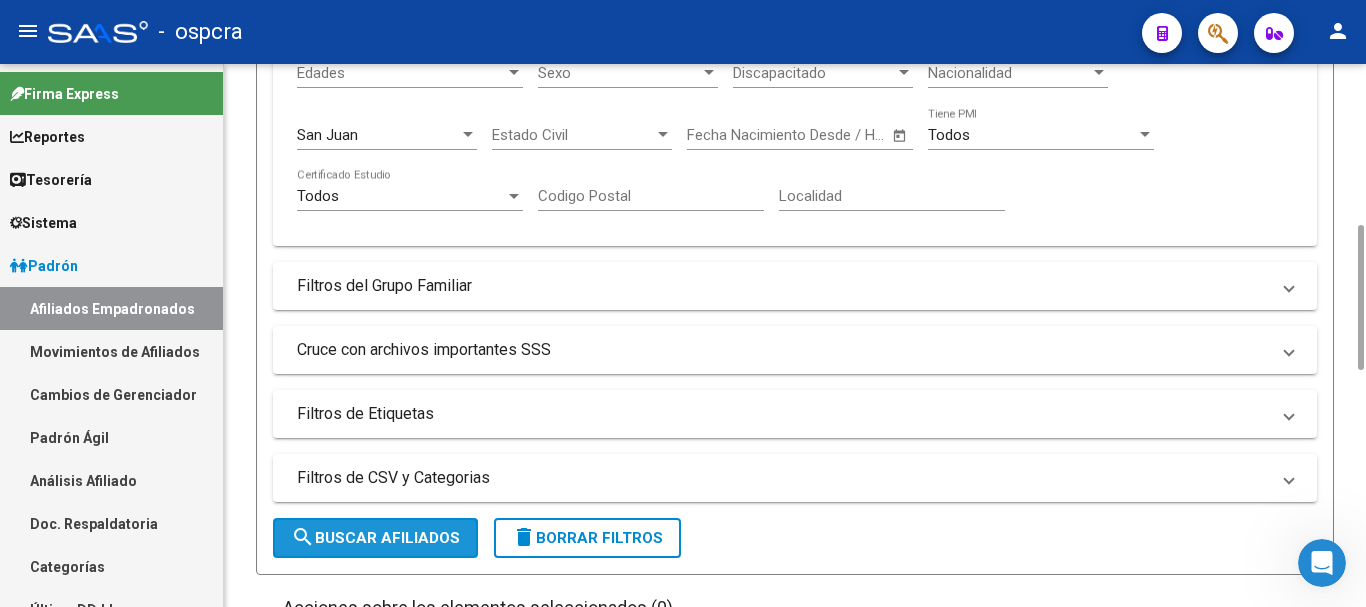 click on "search  Buscar Afiliados" 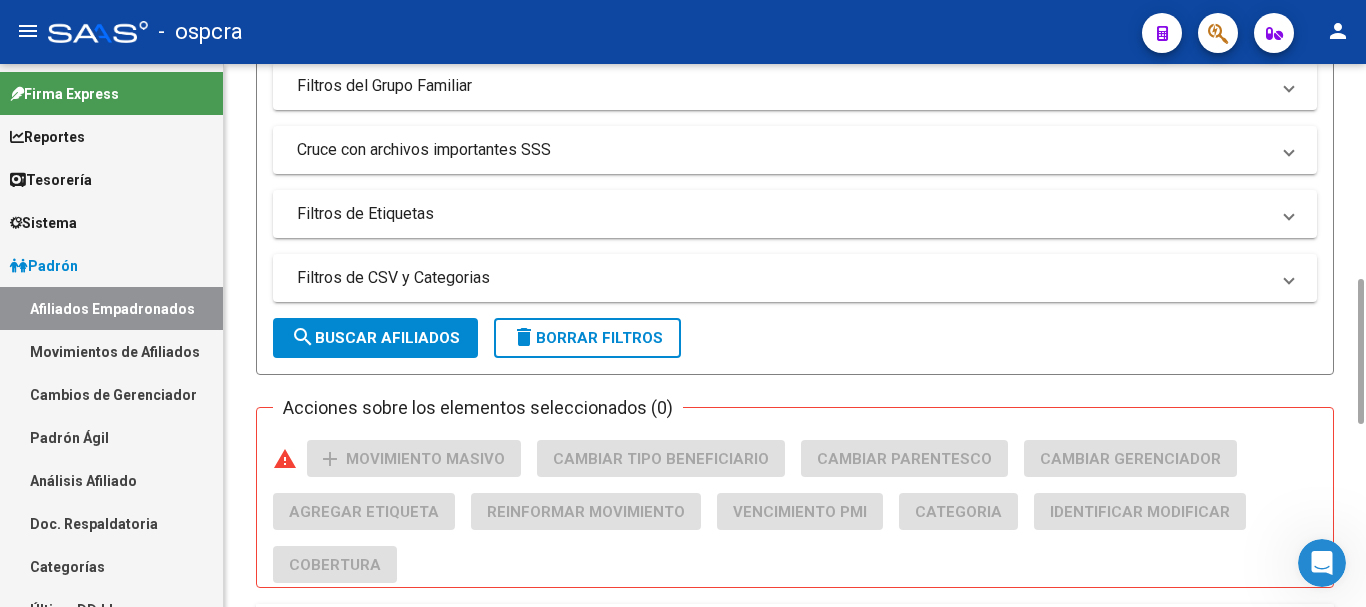 scroll, scrollTop: 0, scrollLeft: 0, axis: both 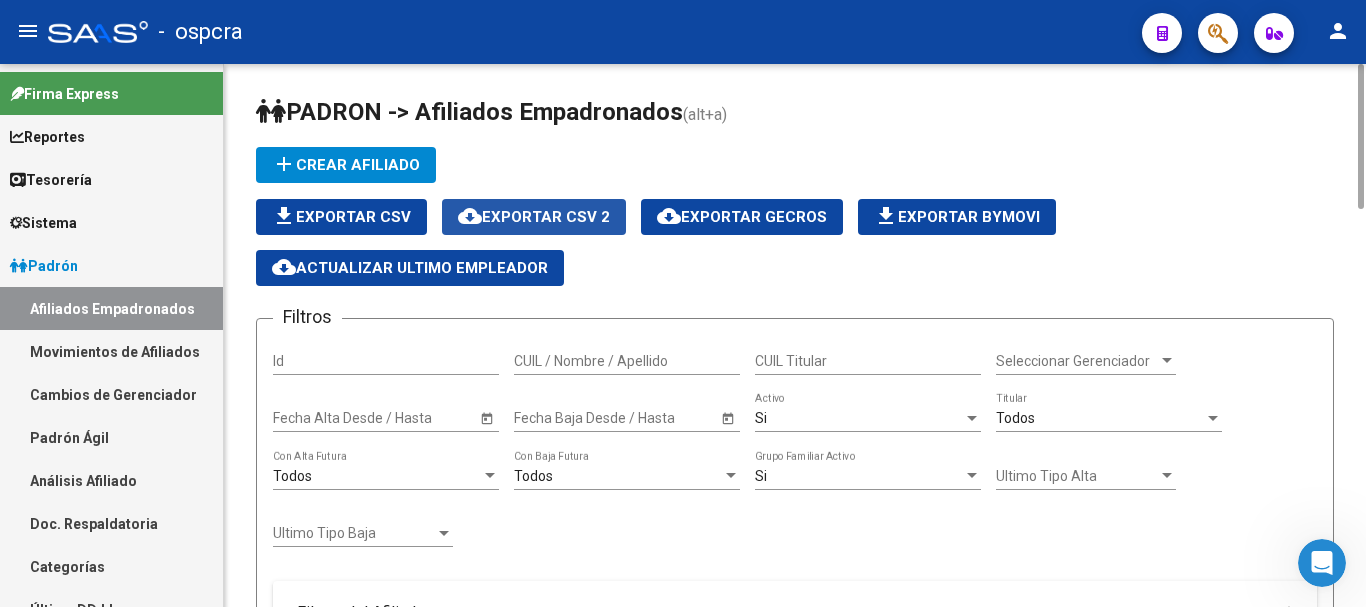 click on "cloud_download  Exportar CSV 2" 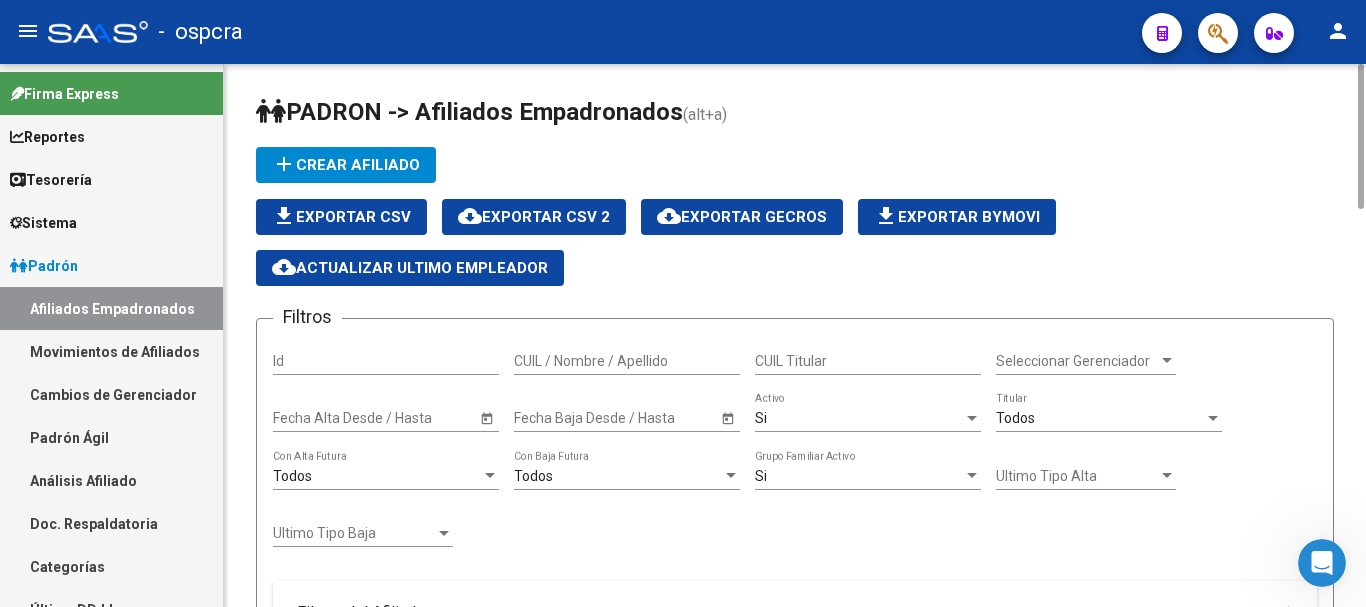 scroll, scrollTop: 400, scrollLeft: 0, axis: vertical 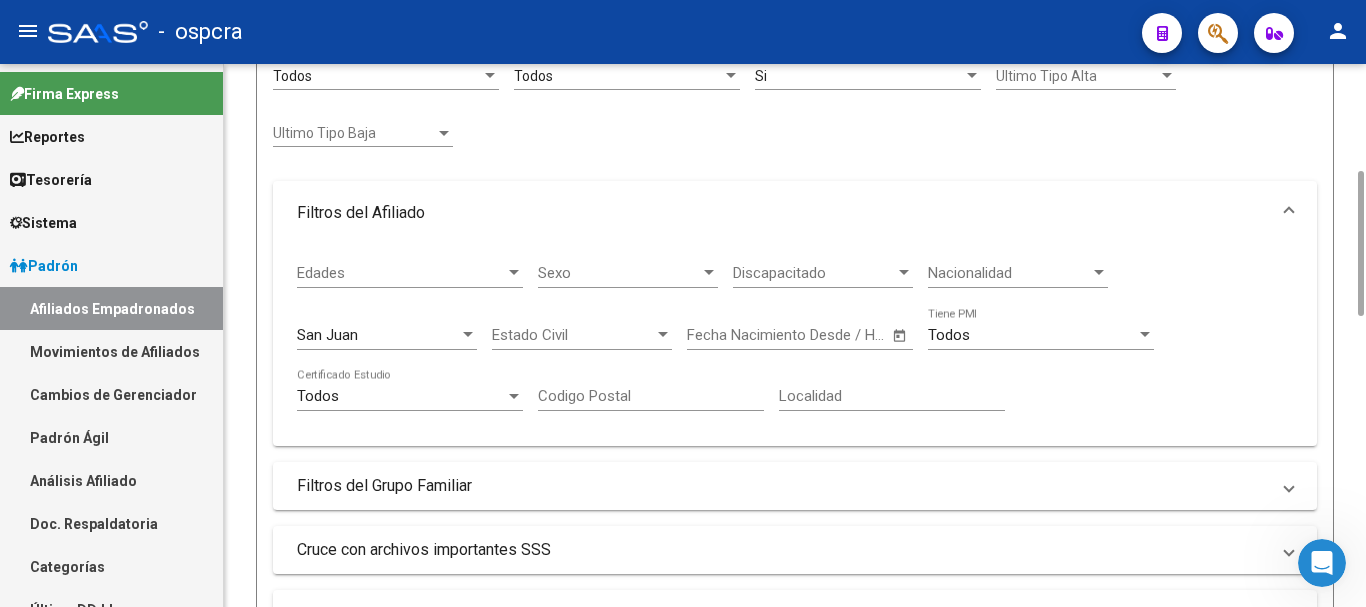click on "San Juan" at bounding box center (378, 335) 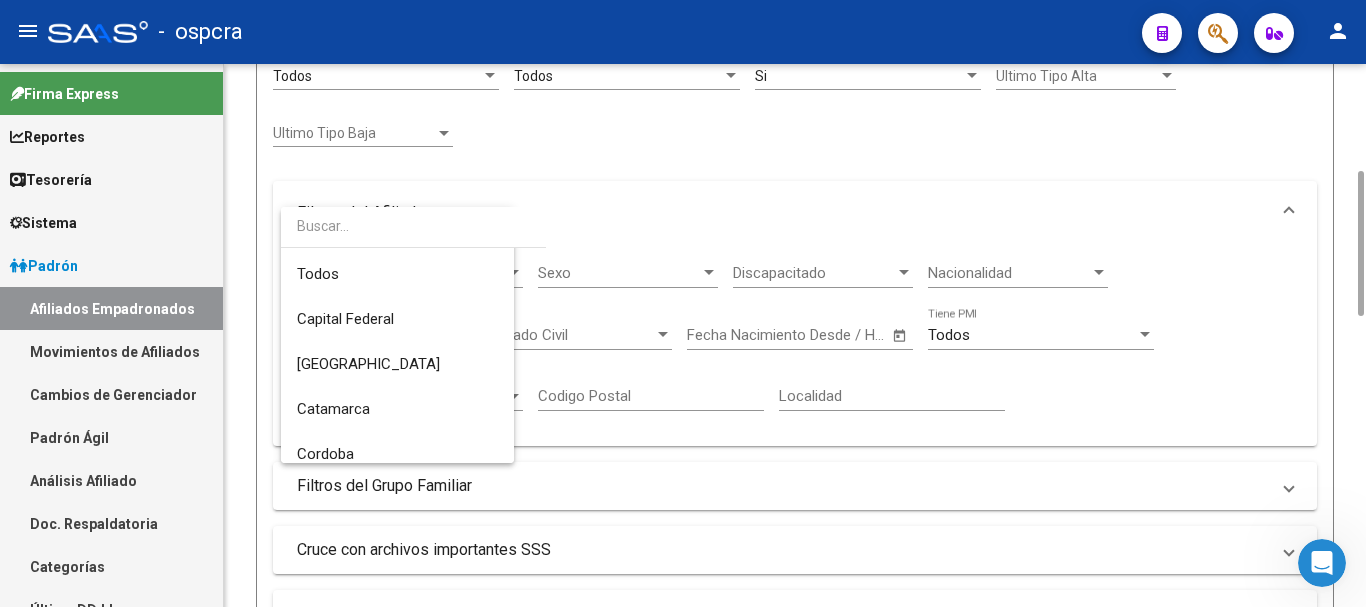 scroll, scrollTop: 435, scrollLeft: 0, axis: vertical 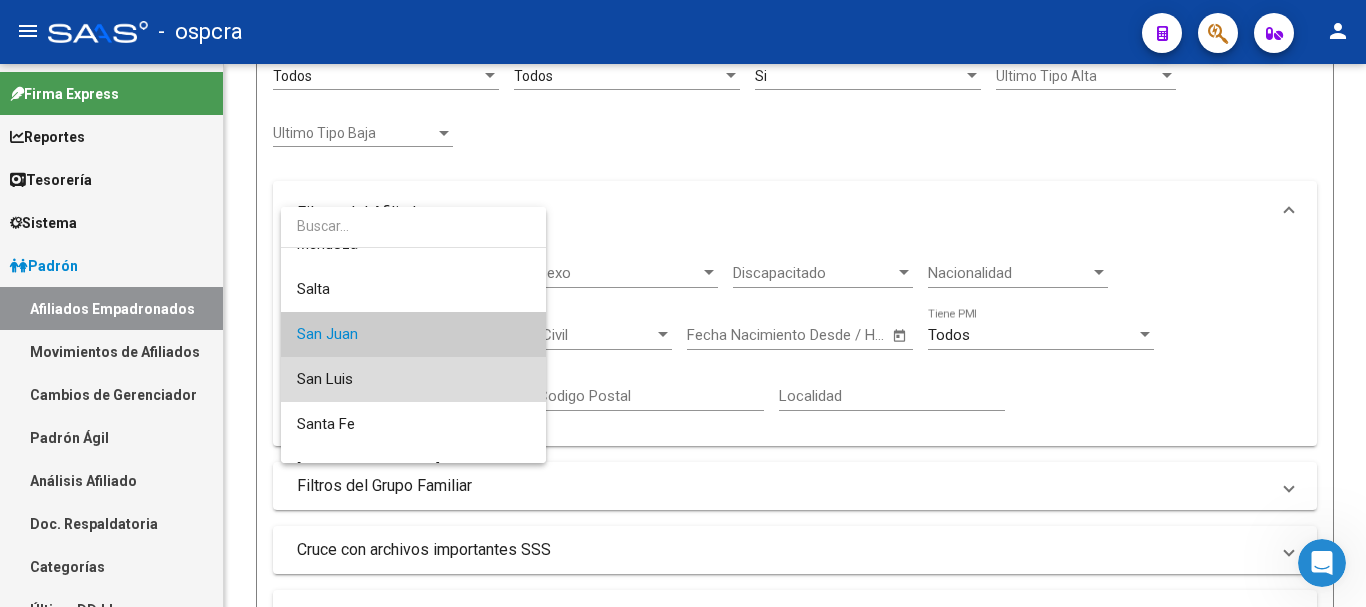 click on "San Luis" at bounding box center (413, 379) 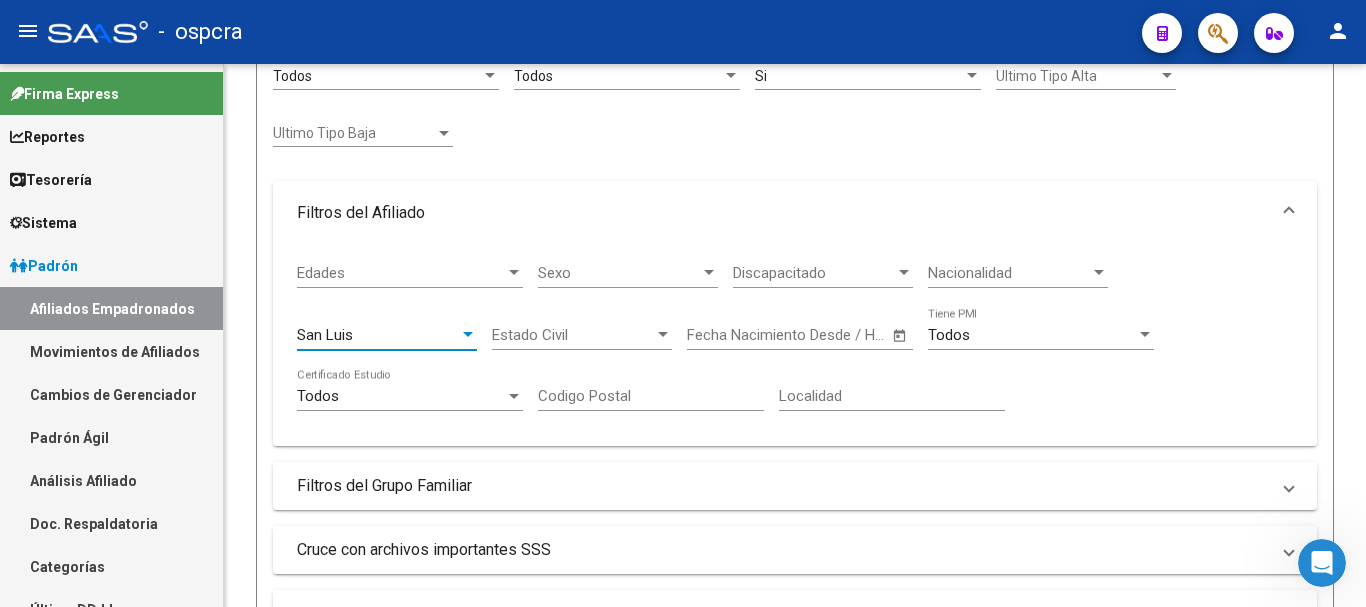 scroll, scrollTop: 600, scrollLeft: 0, axis: vertical 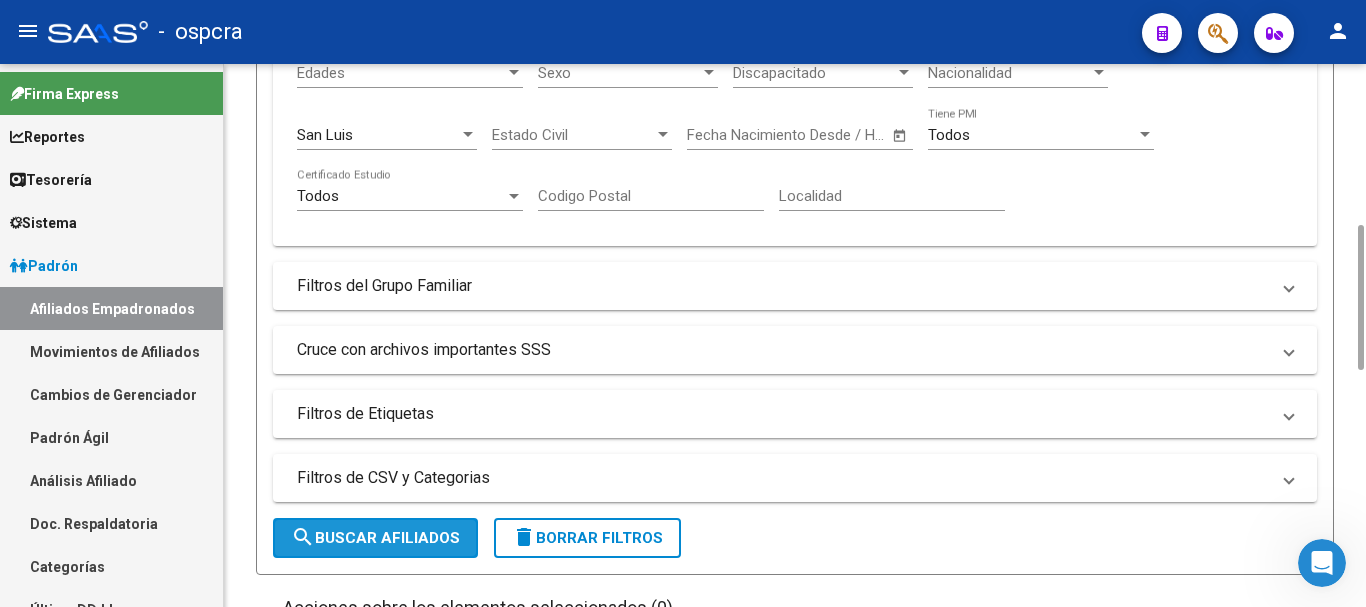 click on "search  Buscar Afiliados" 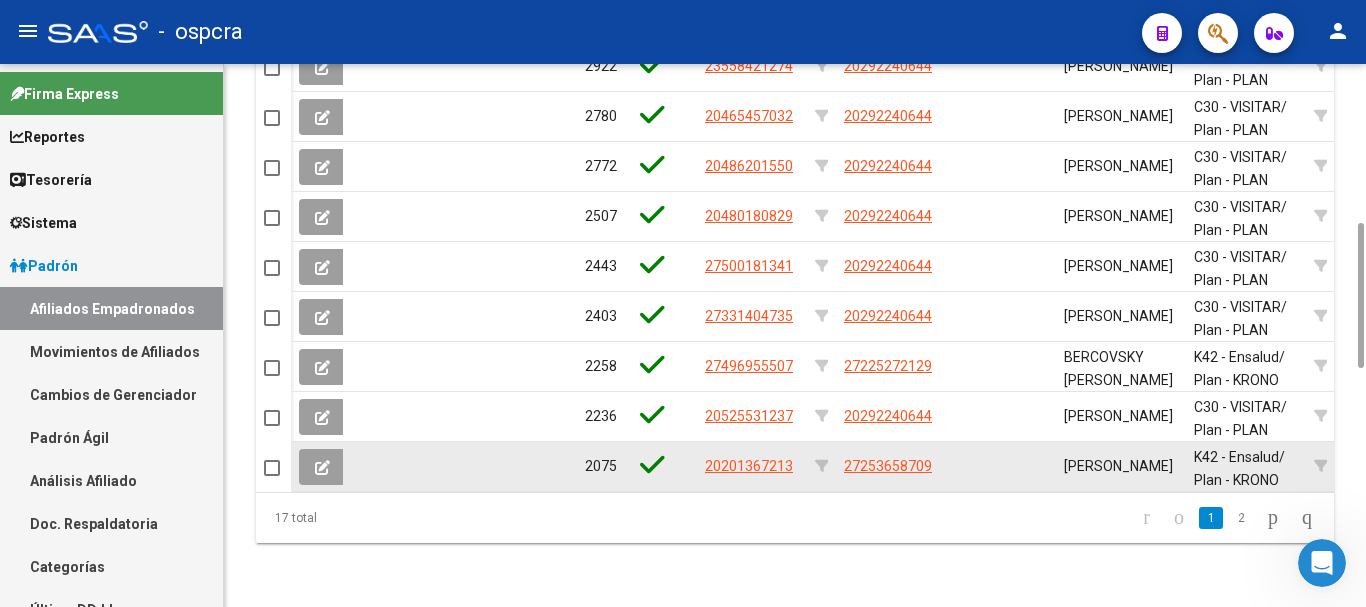 scroll, scrollTop: 1077, scrollLeft: 0, axis: vertical 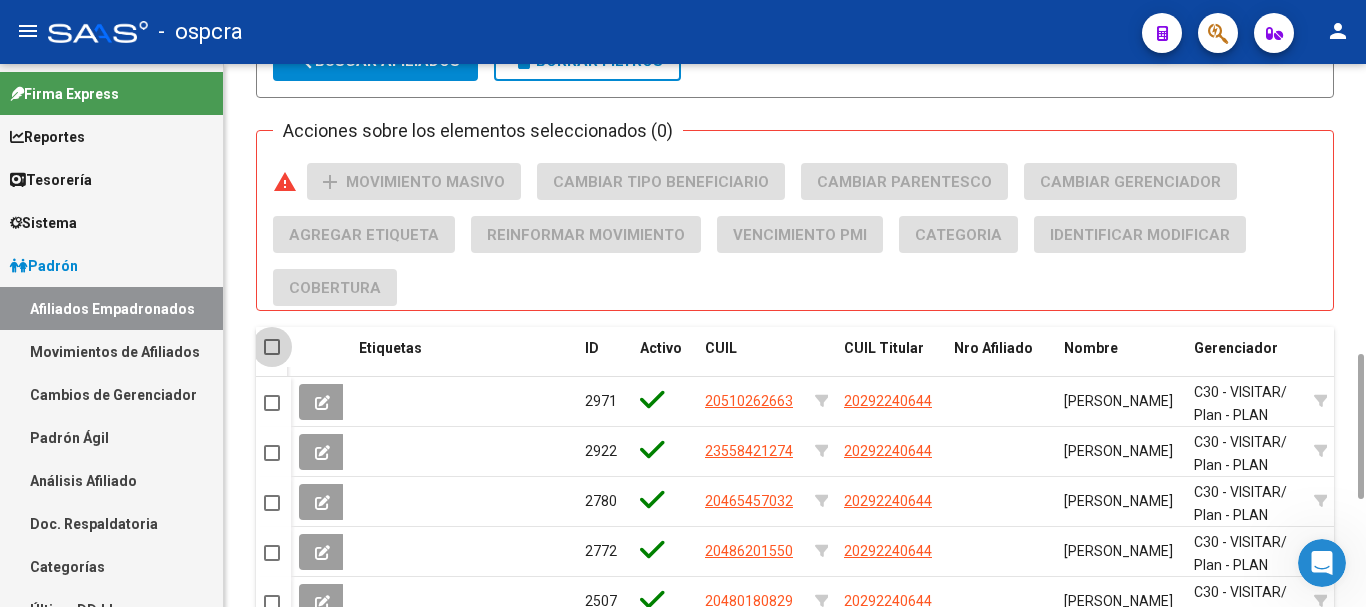 click at bounding box center [272, 347] 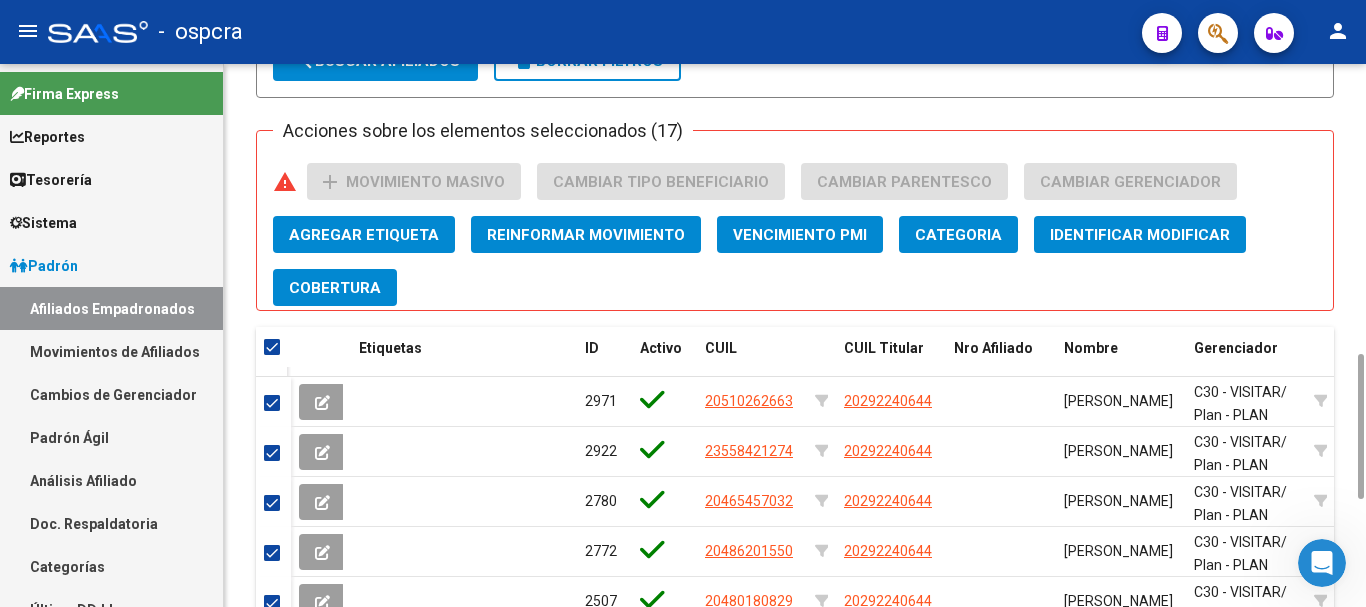 click at bounding box center [272, 347] 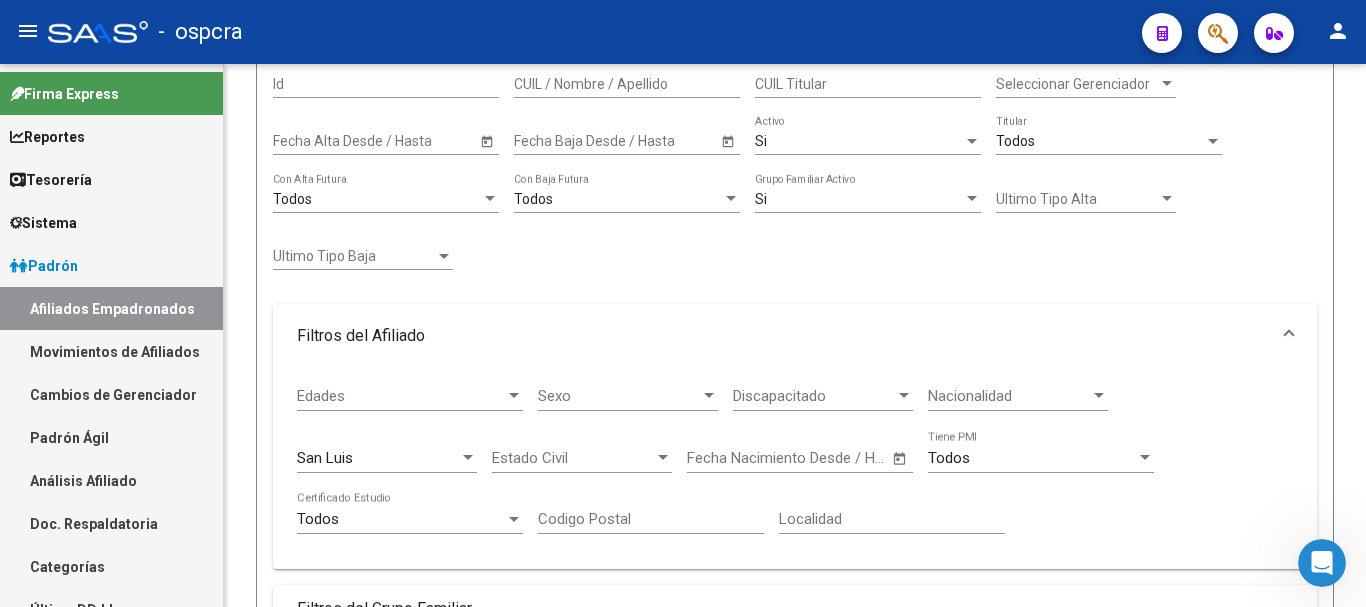 scroll, scrollTop: 77, scrollLeft: 0, axis: vertical 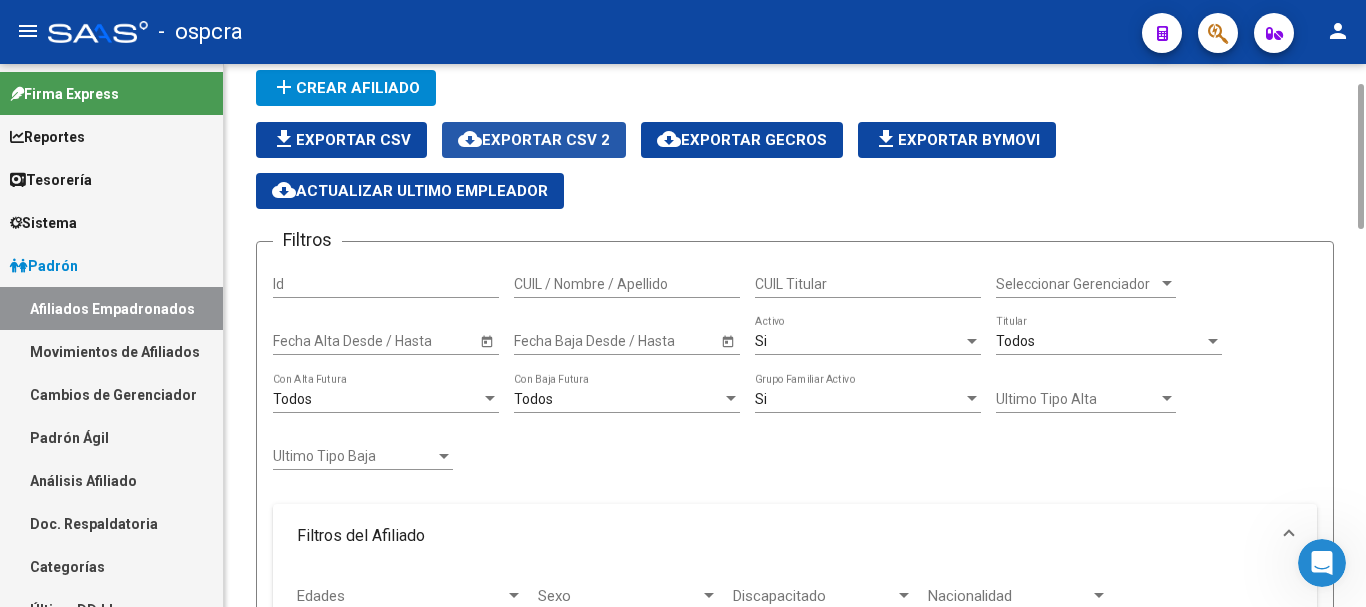 click on "cloud_download  Exportar CSV 2" 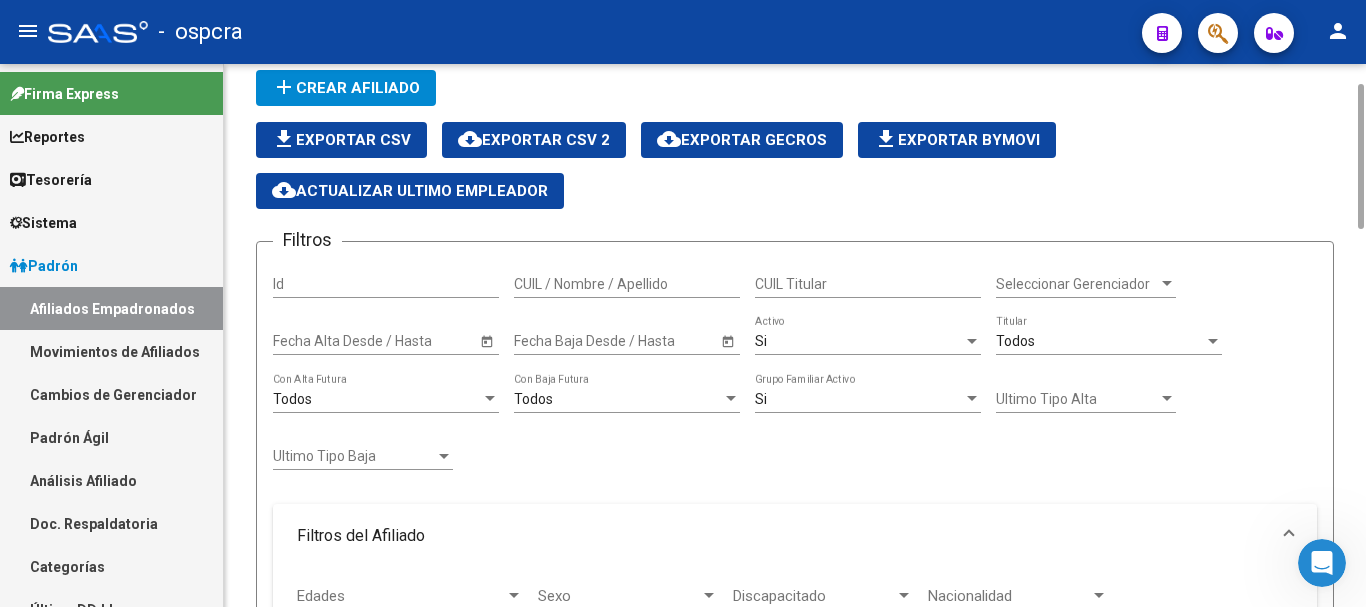 scroll, scrollTop: 763, scrollLeft: 0, axis: vertical 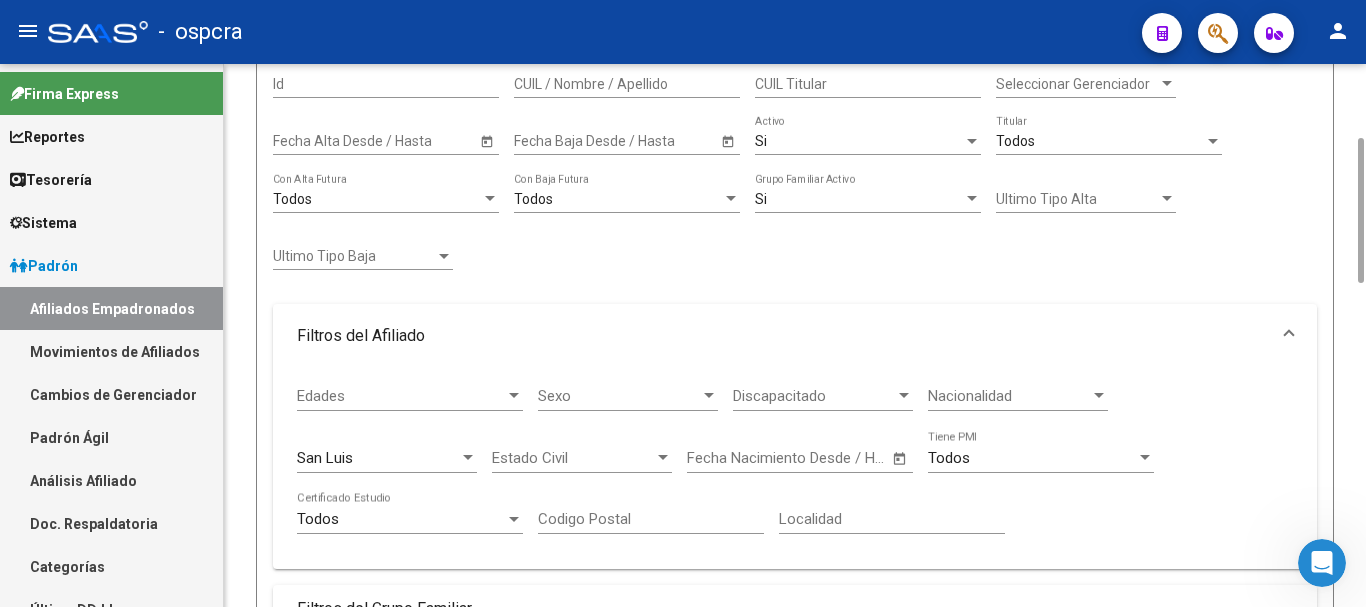 click on "San Luis" at bounding box center [378, 458] 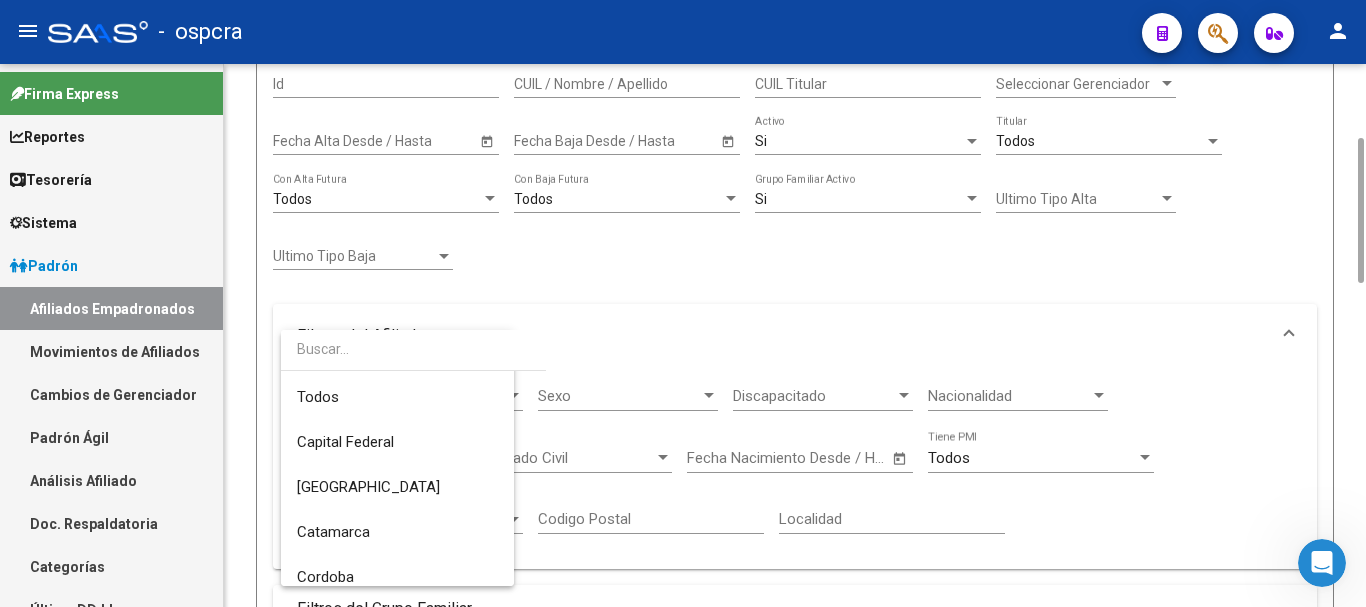 scroll, scrollTop: 480, scrollLeft: 0, axis: vertical 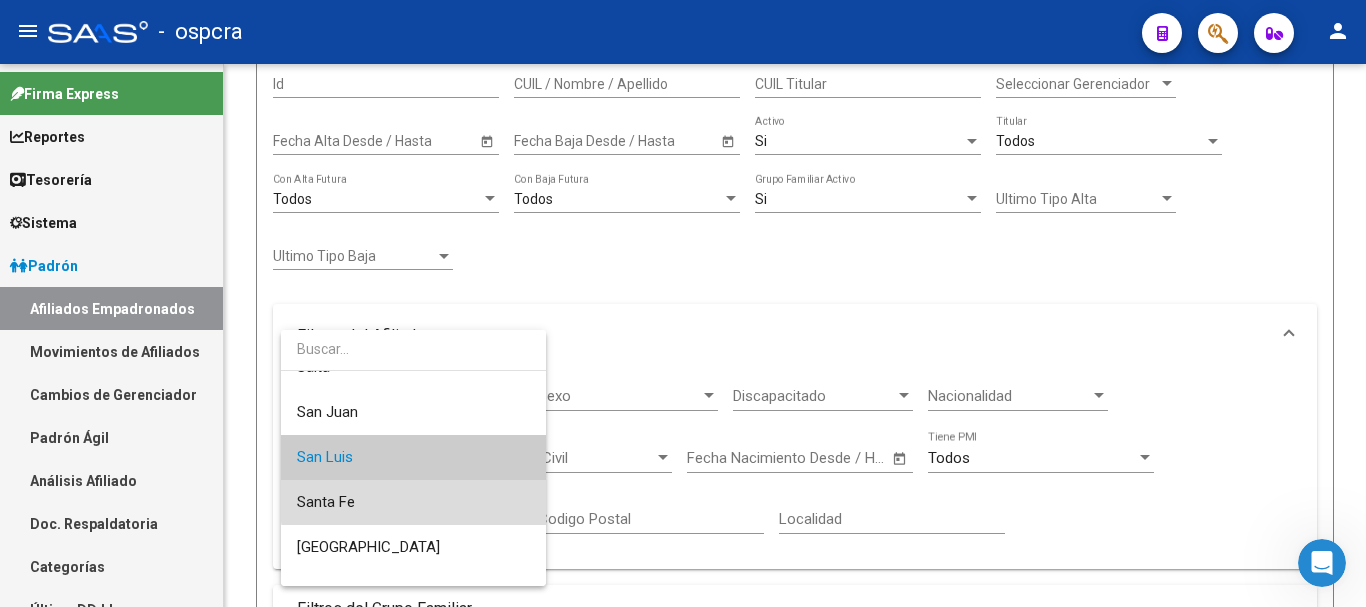 click on "Santa Fe" at bounding box center (413, 502) 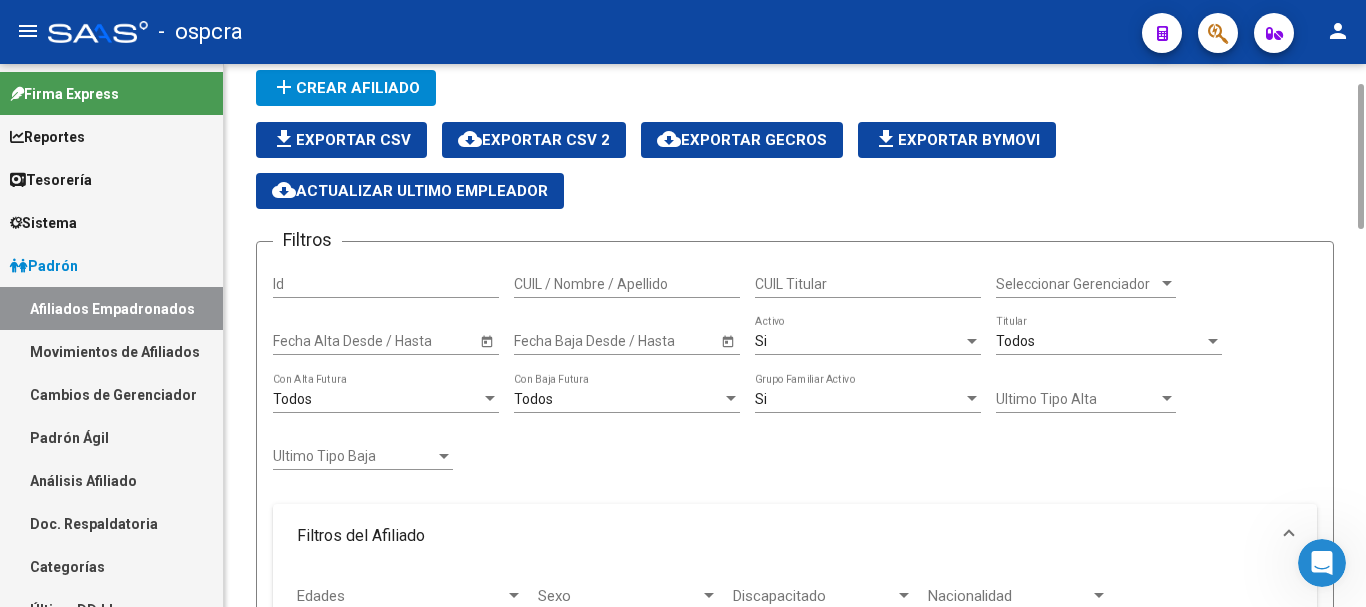 scroll, scrollTop: 677, scrollLeft: 0, axis: vertical 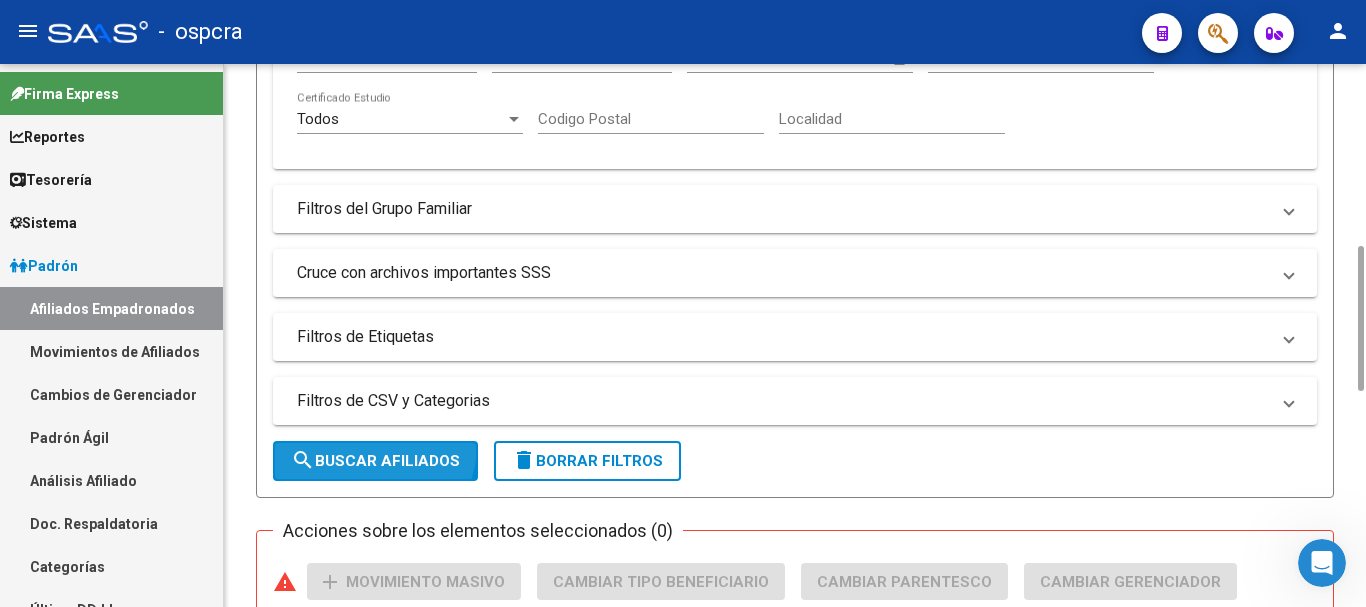click on "search  Buscar Afiliados" 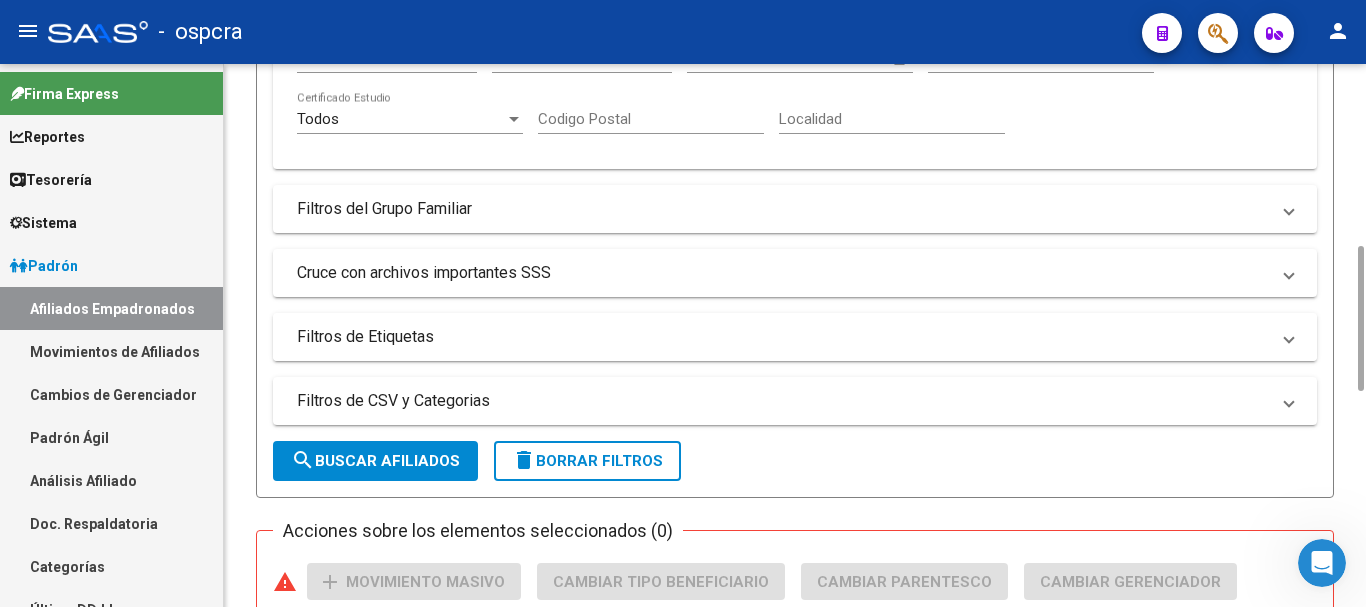 scroll, scrollTop: 77, scrollLeft: 0, axis: vertical 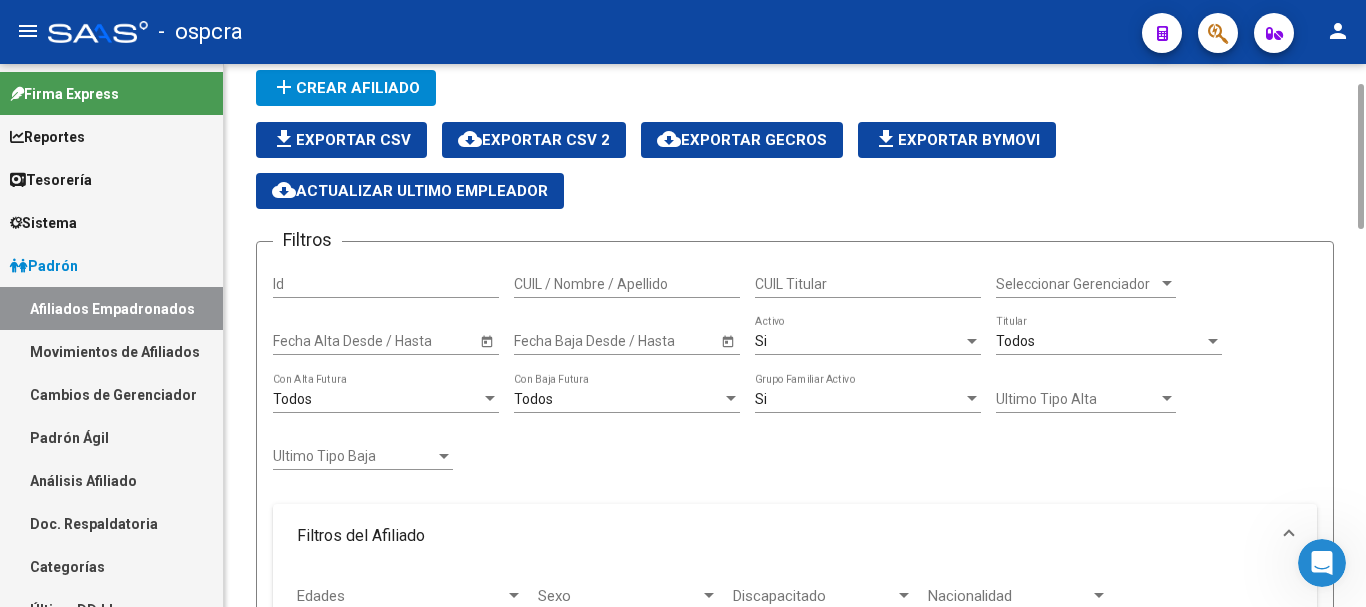 click on "cloud_download  Exportar CSV 2" 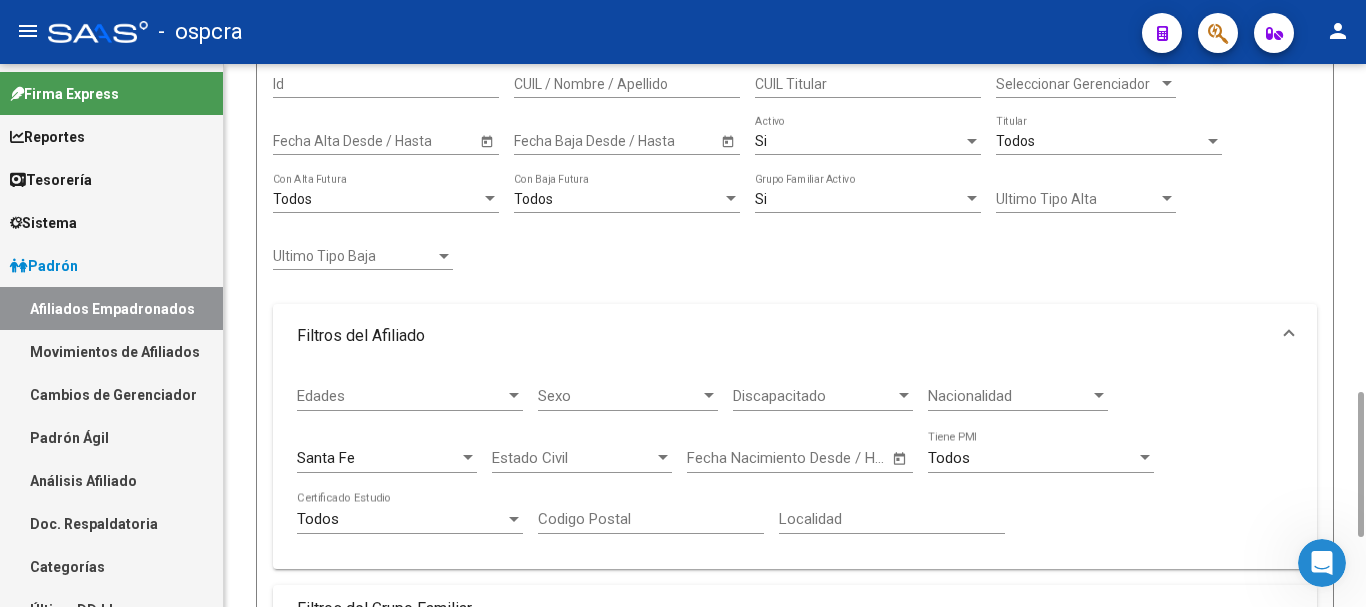 scroll, scrollTop: 477, scrollLeft: 0, axis: vertical 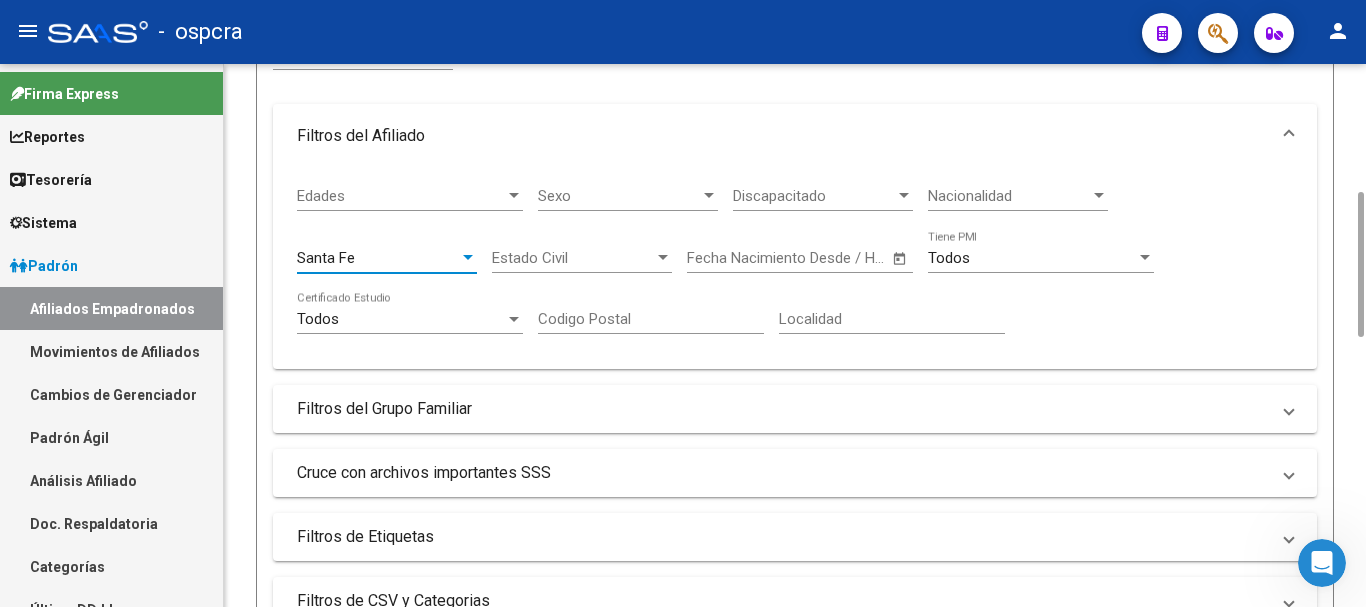 click at bounding box center (468, 258) 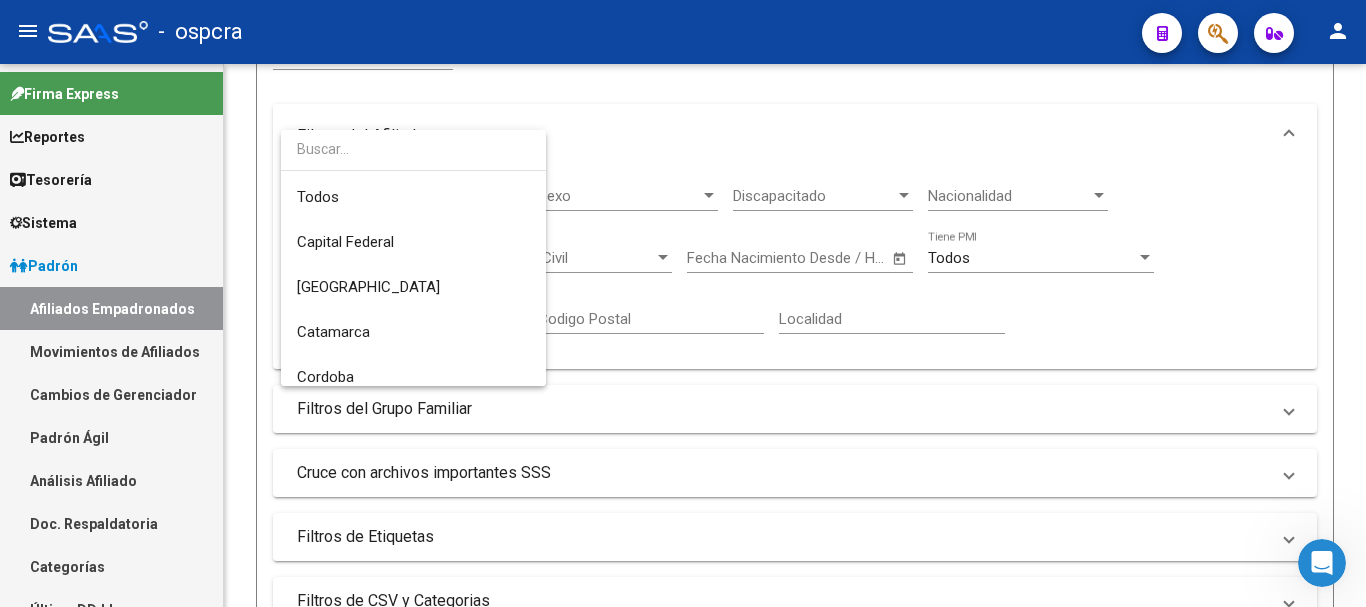 scroll, scrollTop: 525, scrollLeft: 0, axis: vertical 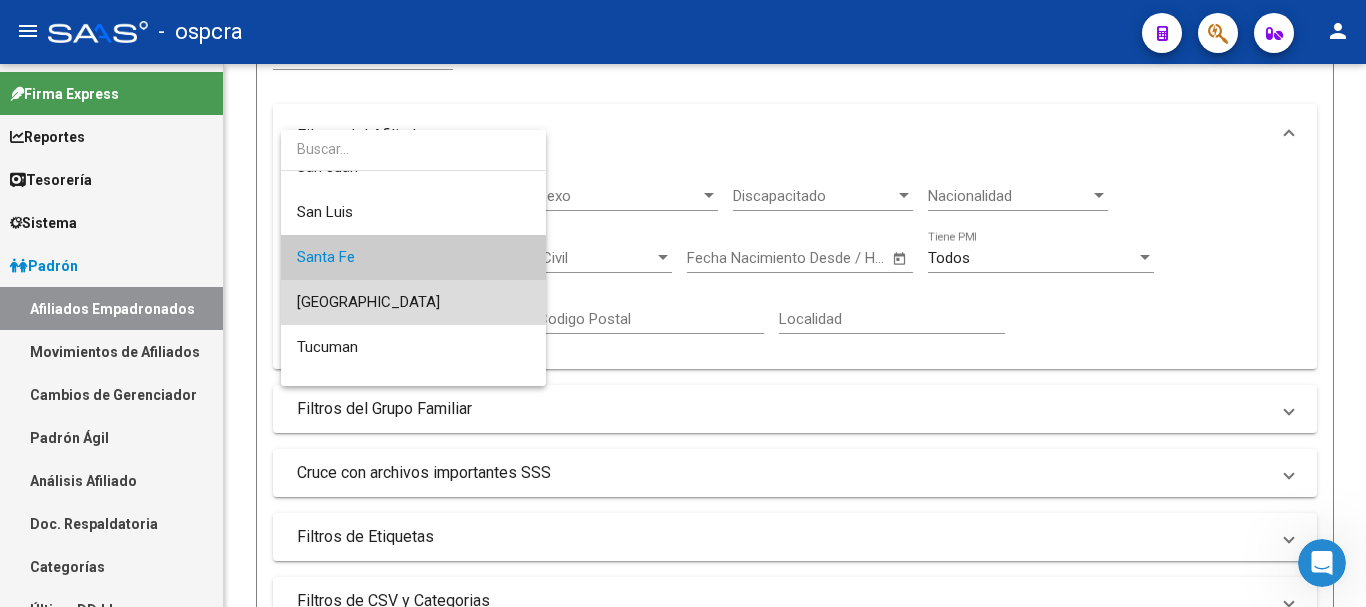 click on "[GEOGRAPHIC_DATA]" at bounding box center [413, 302] 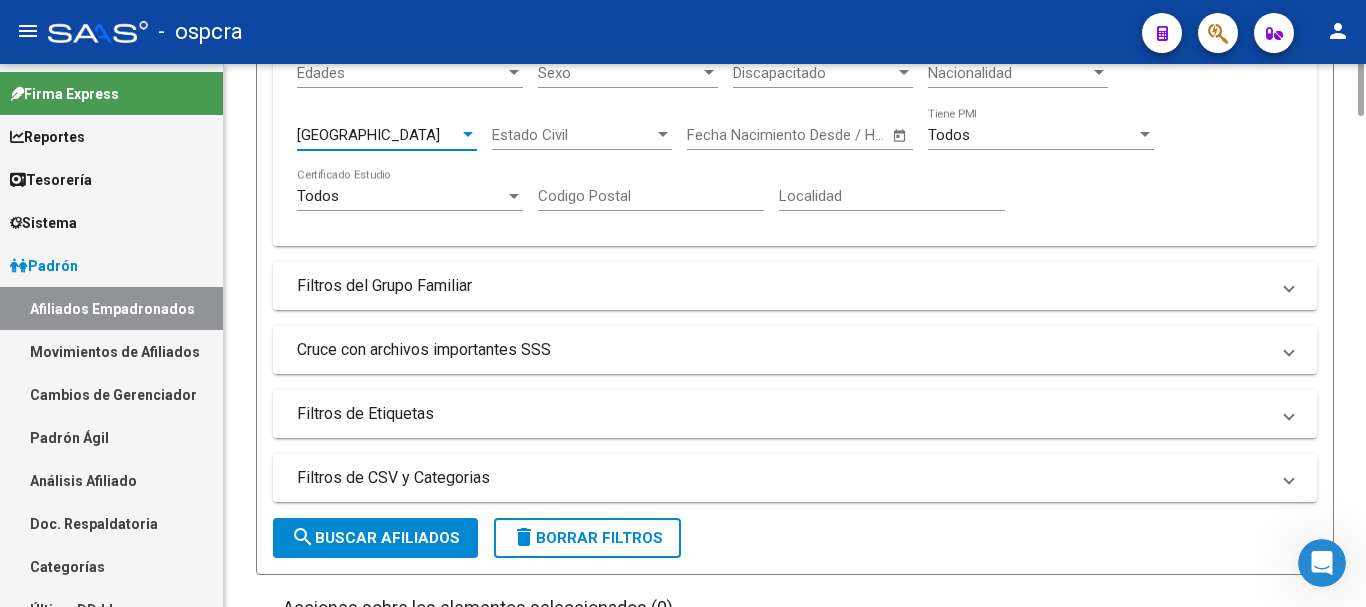 scroll, scrollTop: 800, scrollLeft: 0, axis: vertical 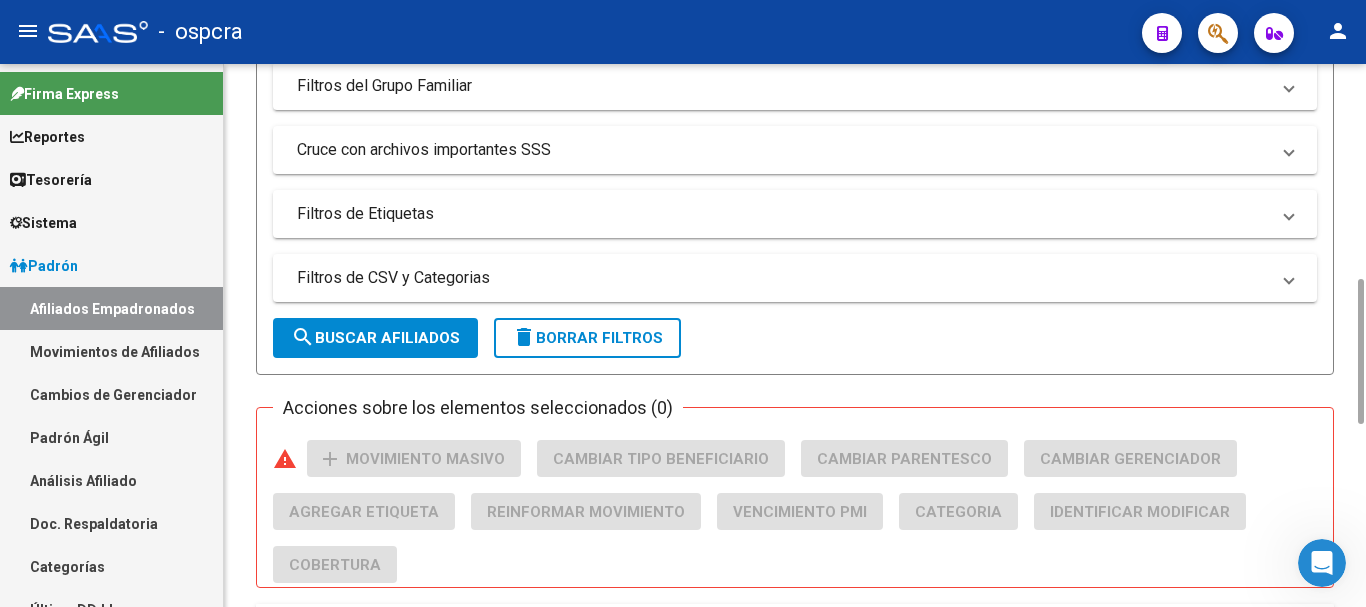 click on "search  Buscar Afiliados" 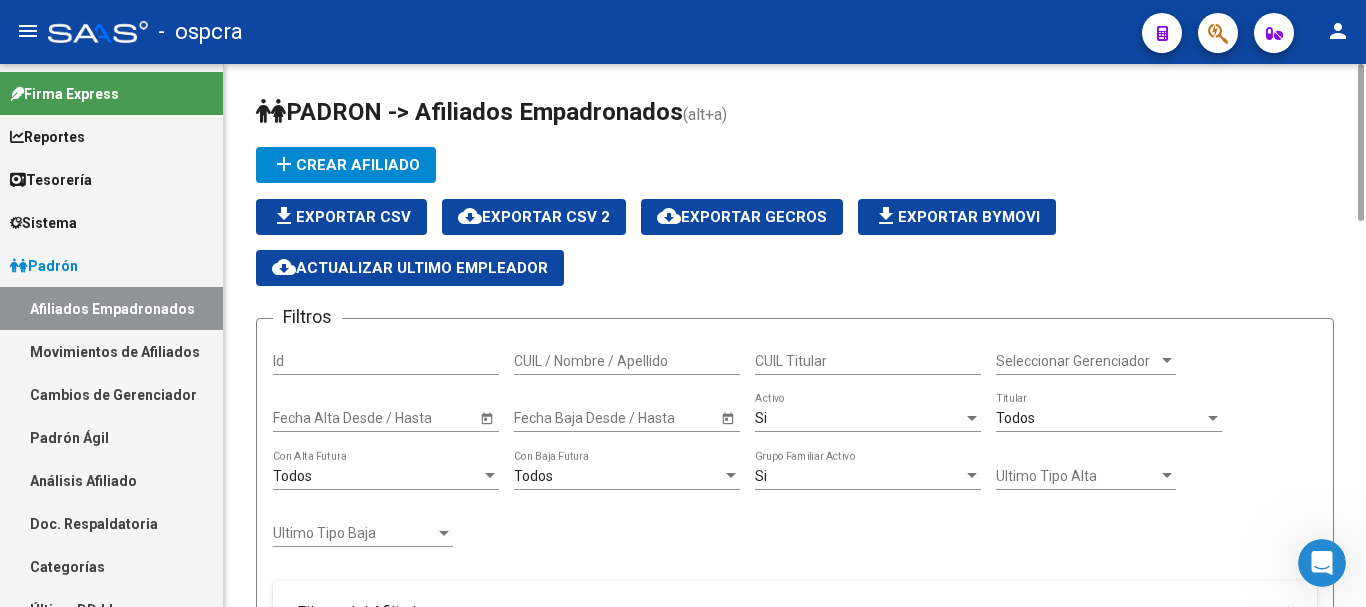 click on "file_download  Exportar CSV  cloud_download  Exportar CSV 2  cloud_download  Exportar GECROS  file_download  Exportar Bymovi  cloud_download  Actualizar ultimo Empleador" 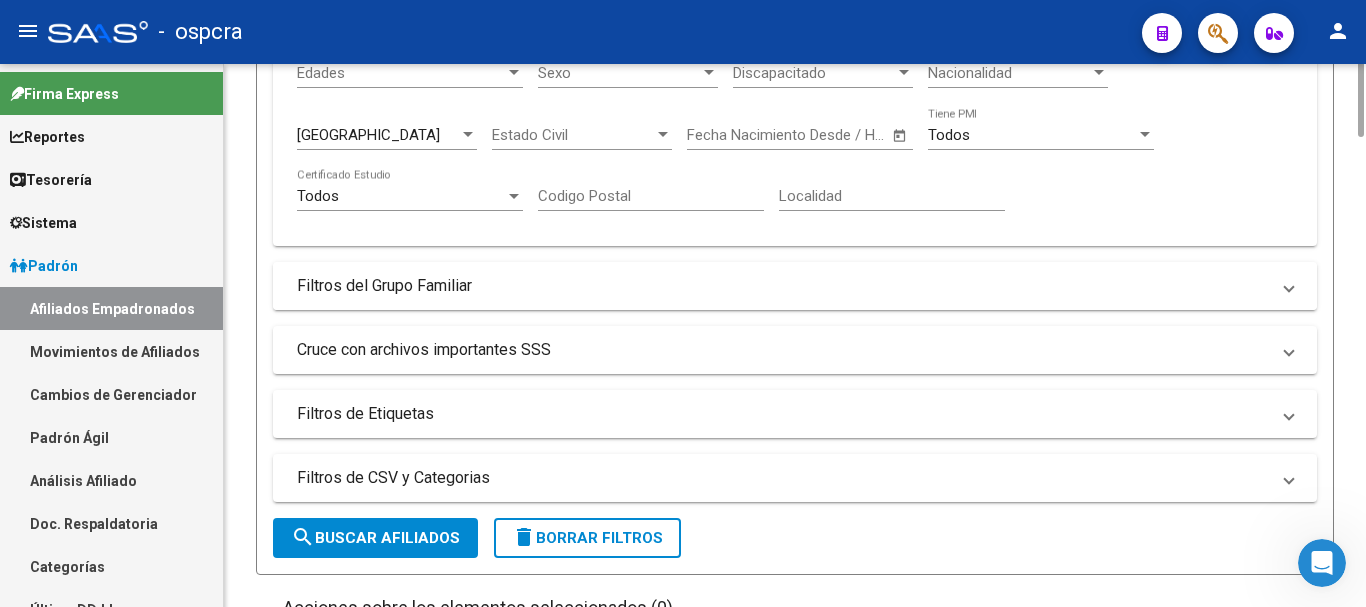 scroll, scrollTop: 400, scrollLeft: 0, axis: vertical 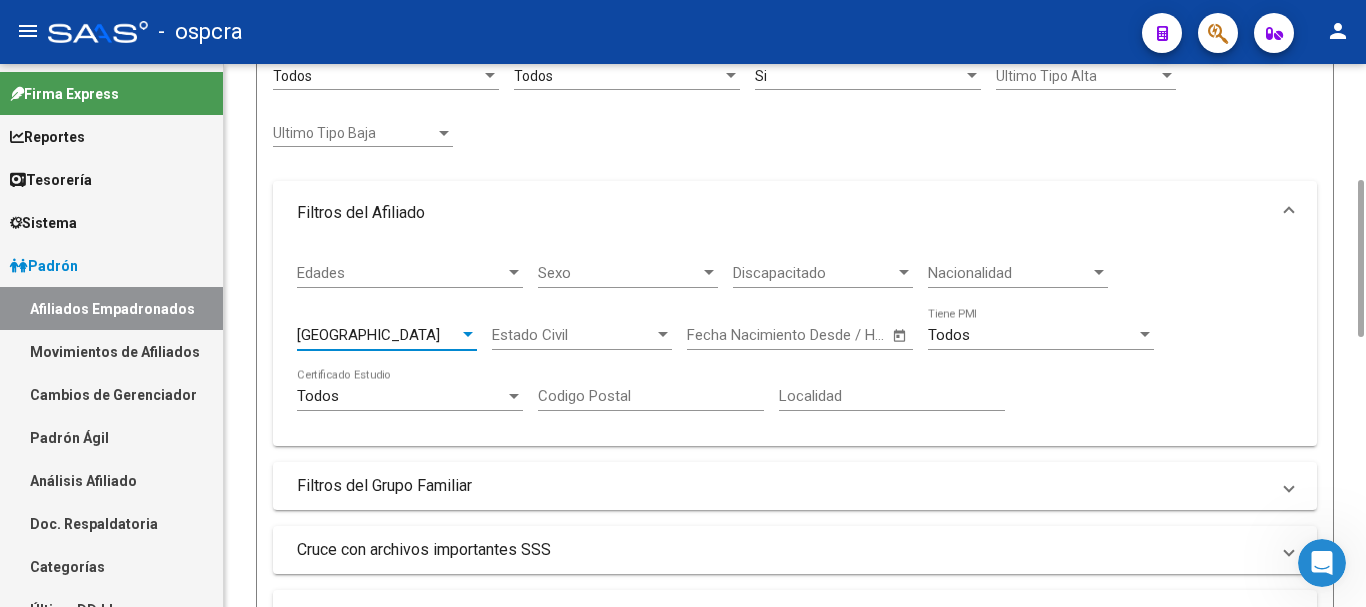 click at bounding box center (468, 334) 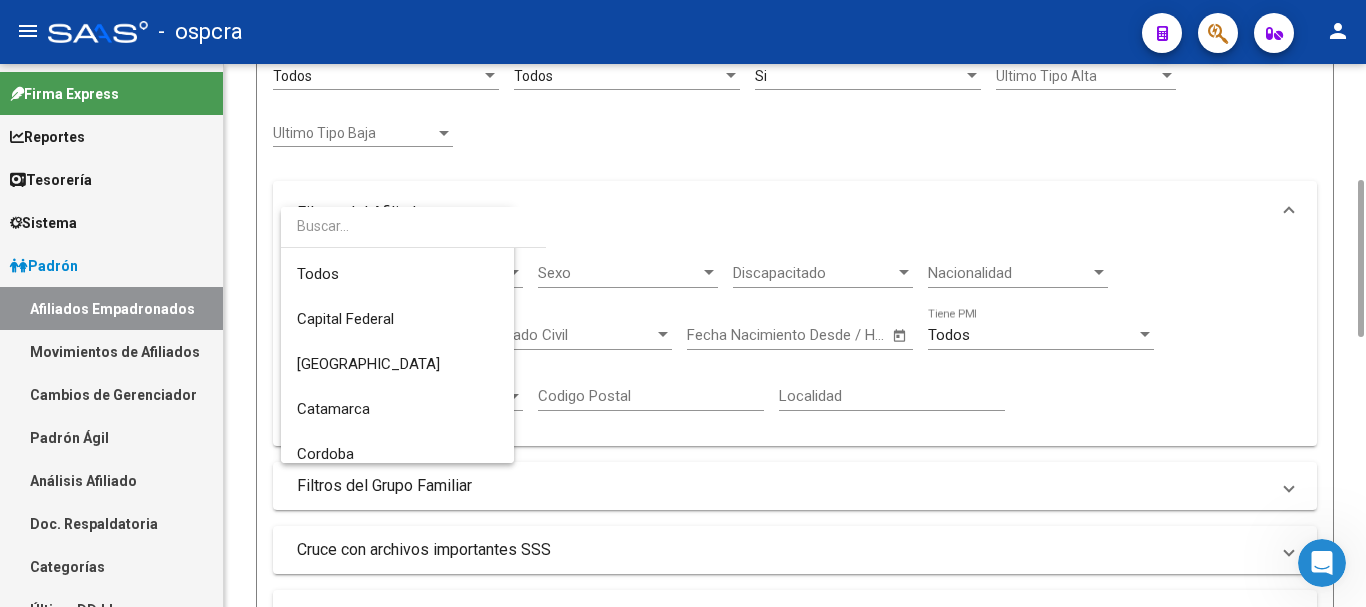 scroll, scrollTop: 570, scrollLeft: 0, axis: vertical 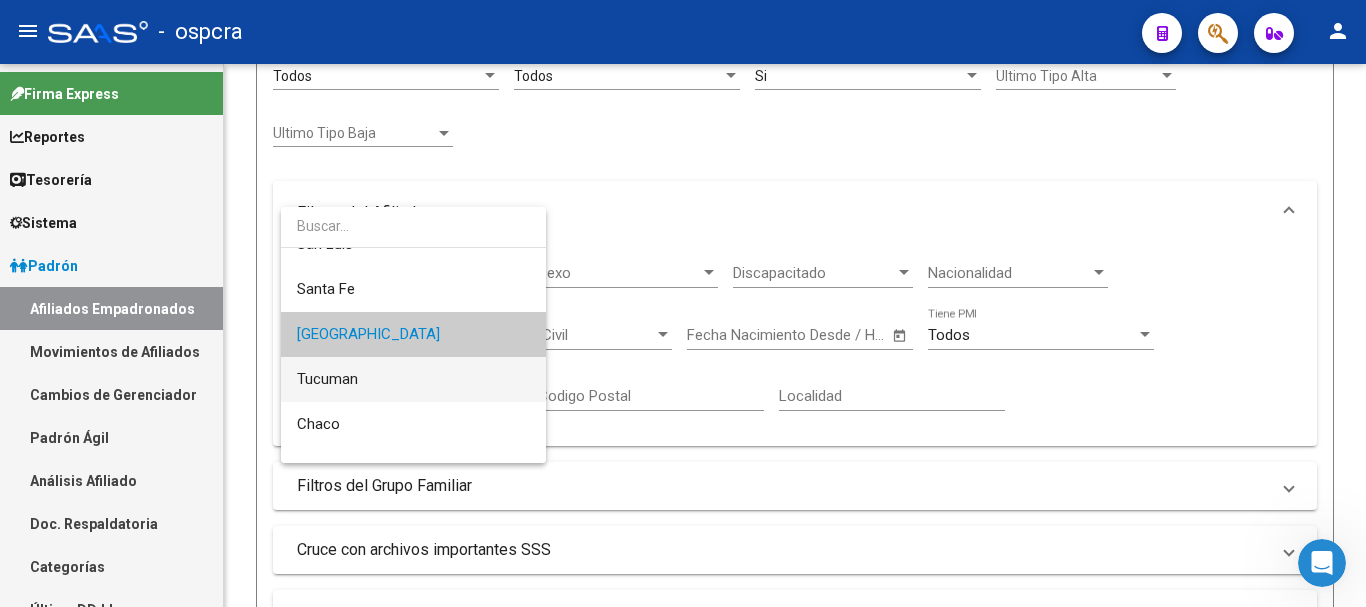 click on "Tucuman" at bounding box center [413, 379] 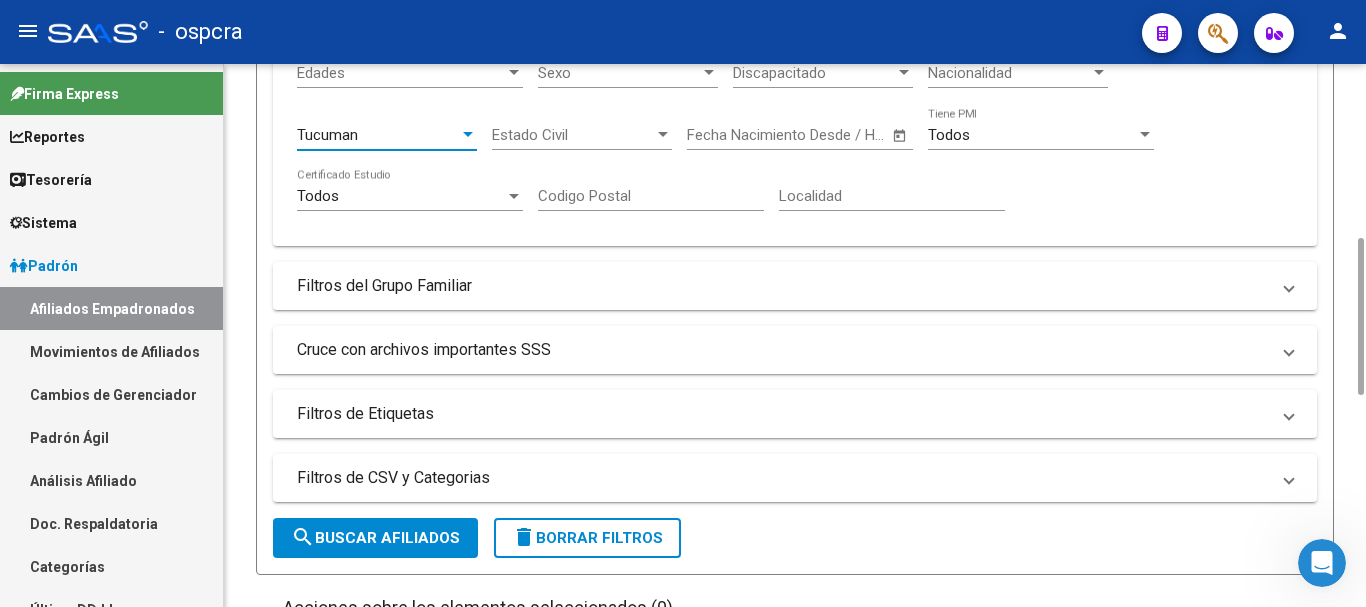 scroll, scrollTop: 800, scrollLeft: 0, axis: vertical 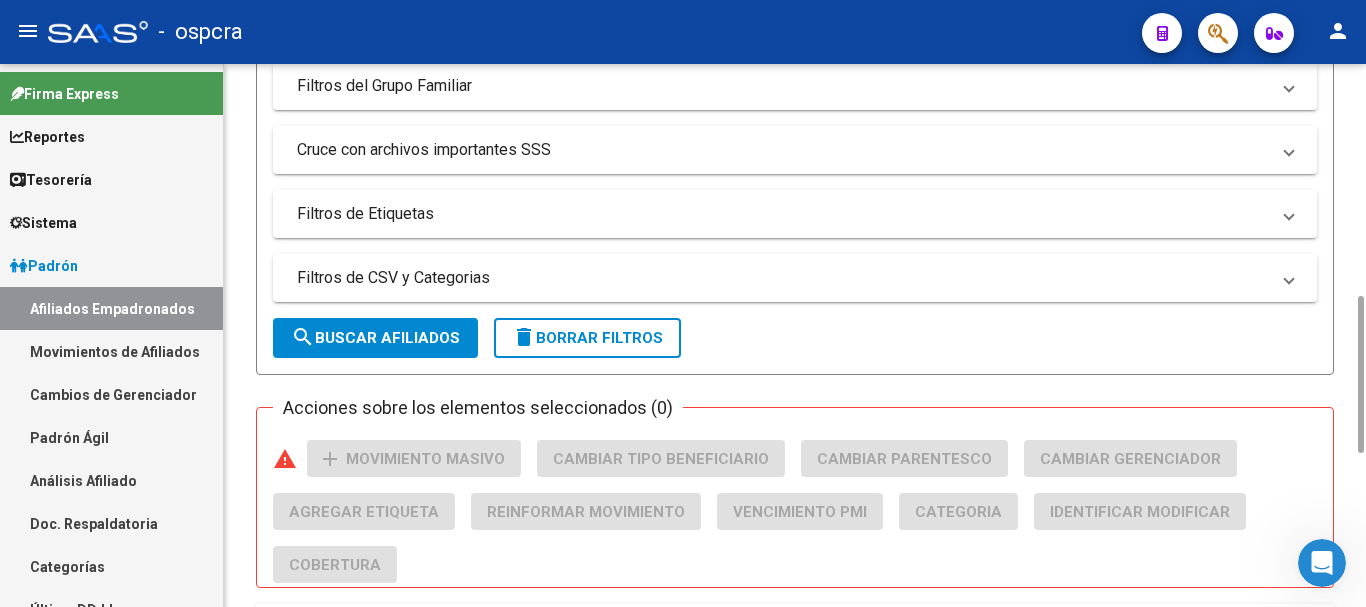 click on "search  Buscar Afiliados" 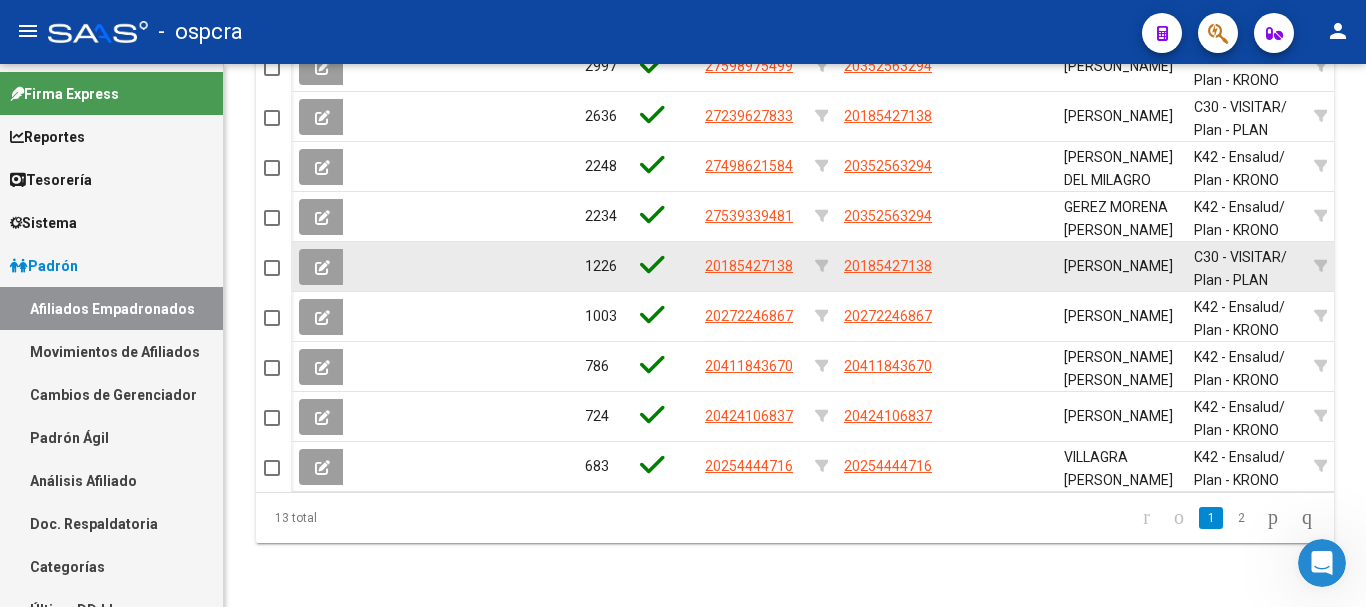 scroll, scrollTop: 77, scrollLeft: 0, axis: vertical 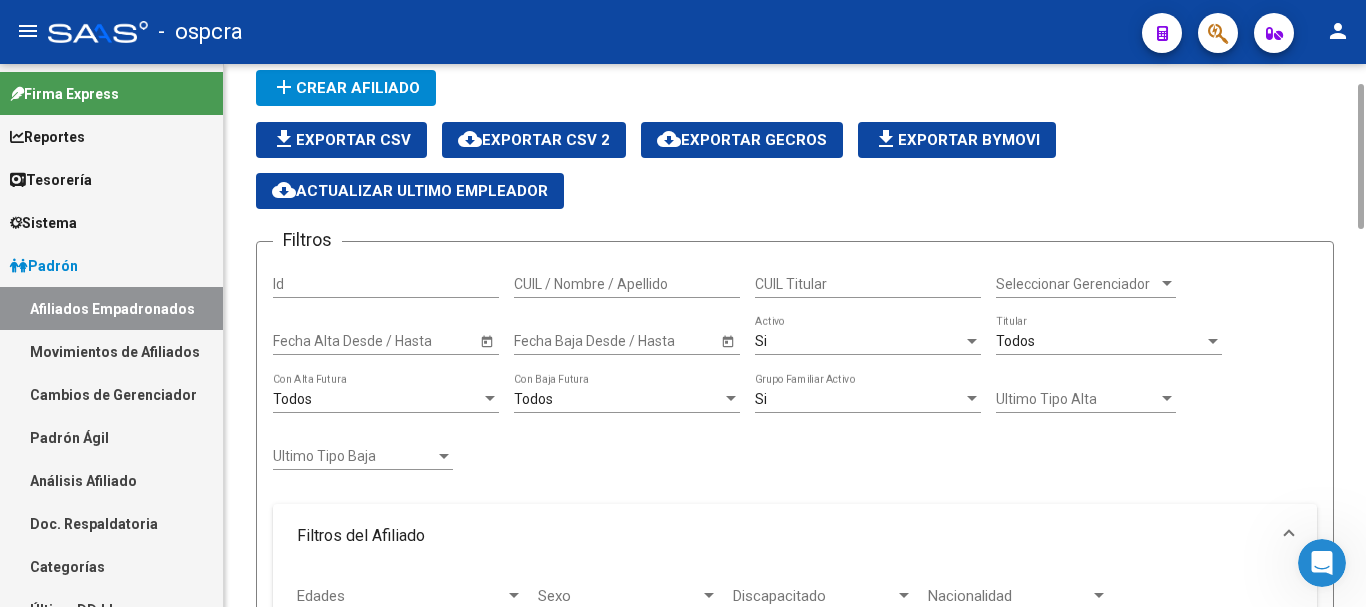 click on "cloud_download  Exportar CSV 2" 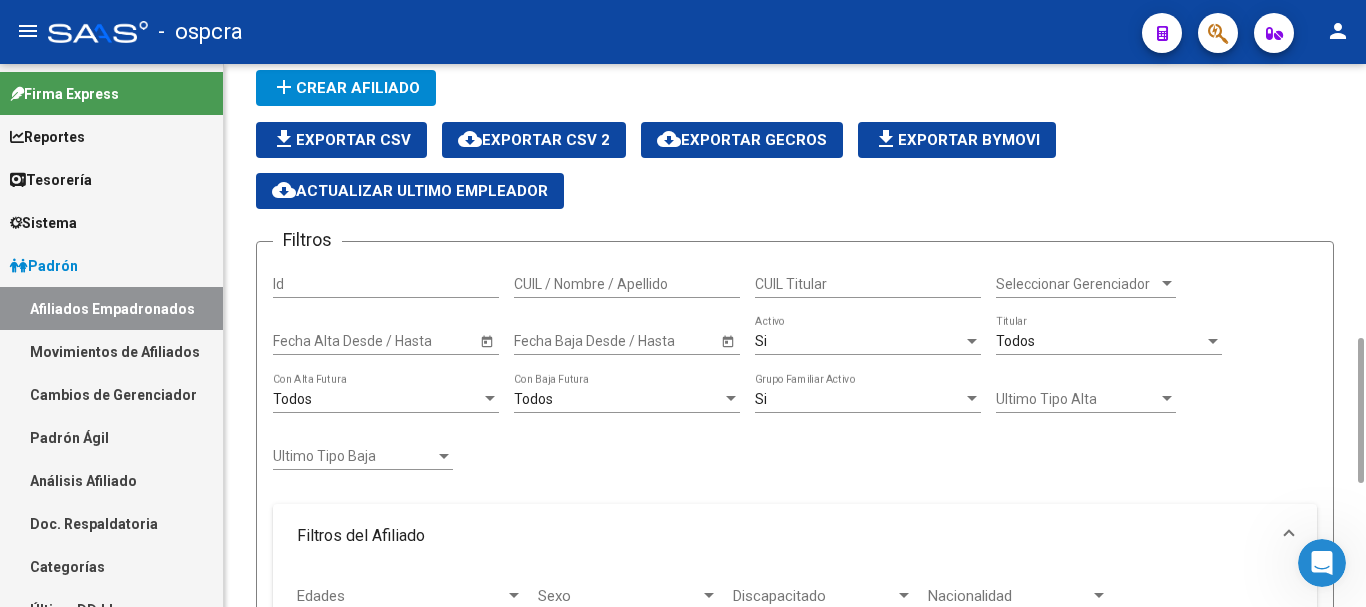 scroll, scrollTop: 477, scrollLeft: 0, axis: vertical 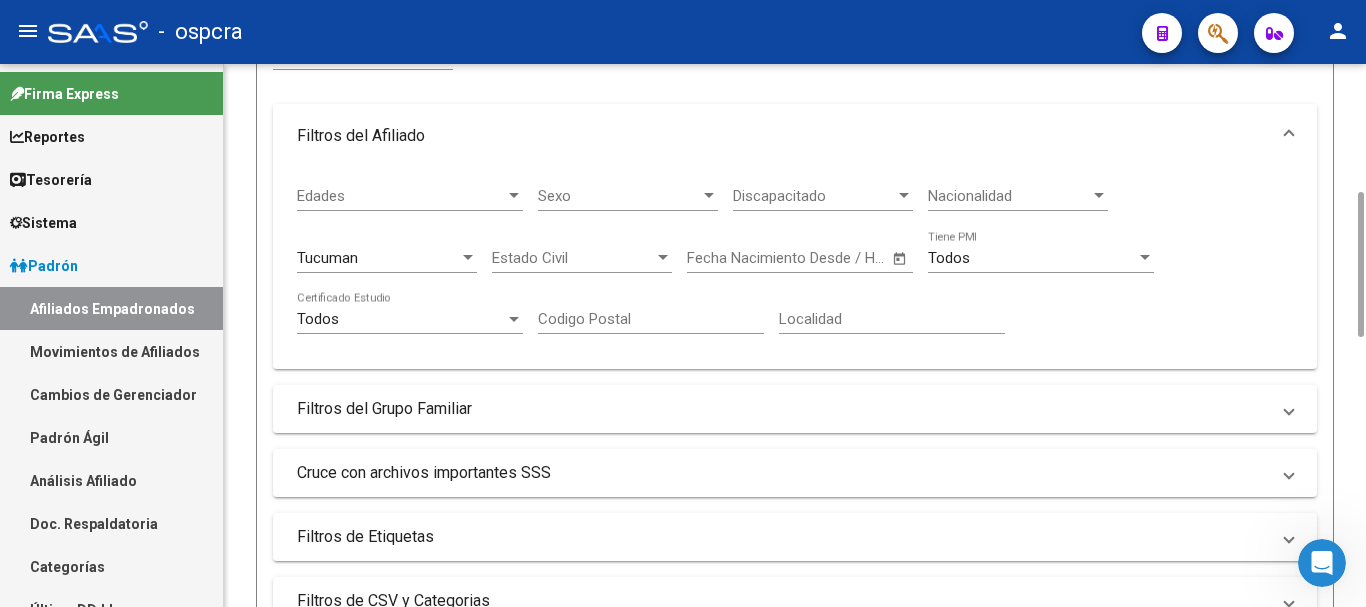 click at bounding box center (468, 257) 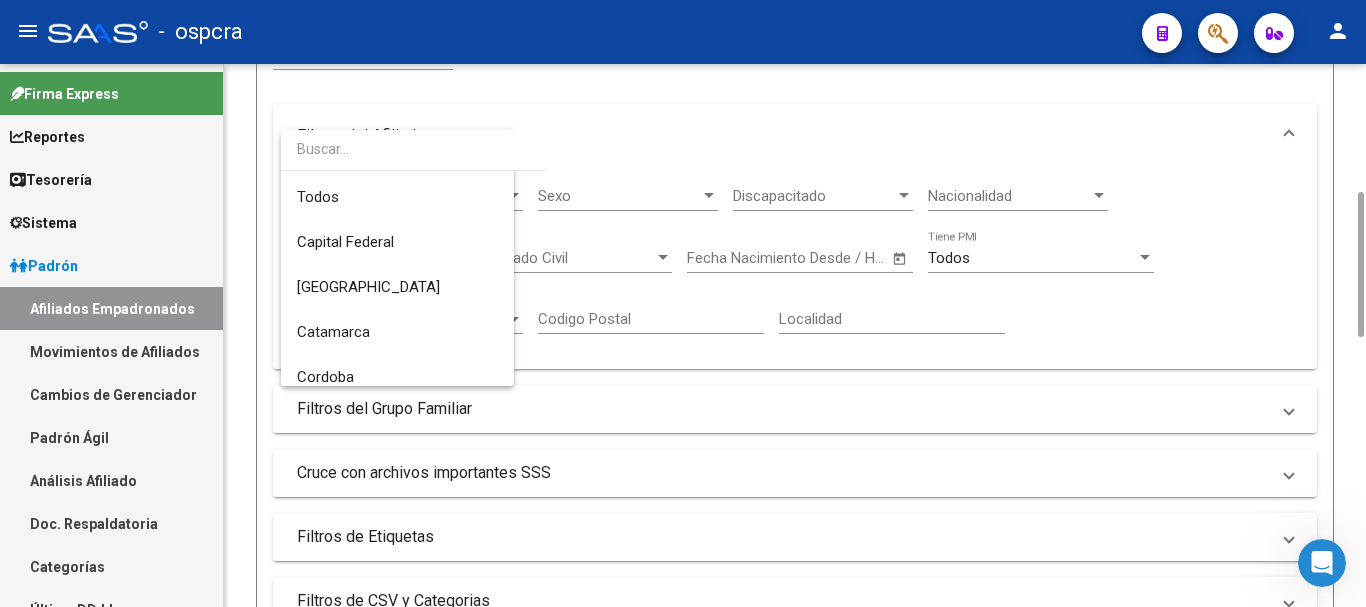 scroll, scrollTop: 615, scrollLeft: 0, axis: vertical 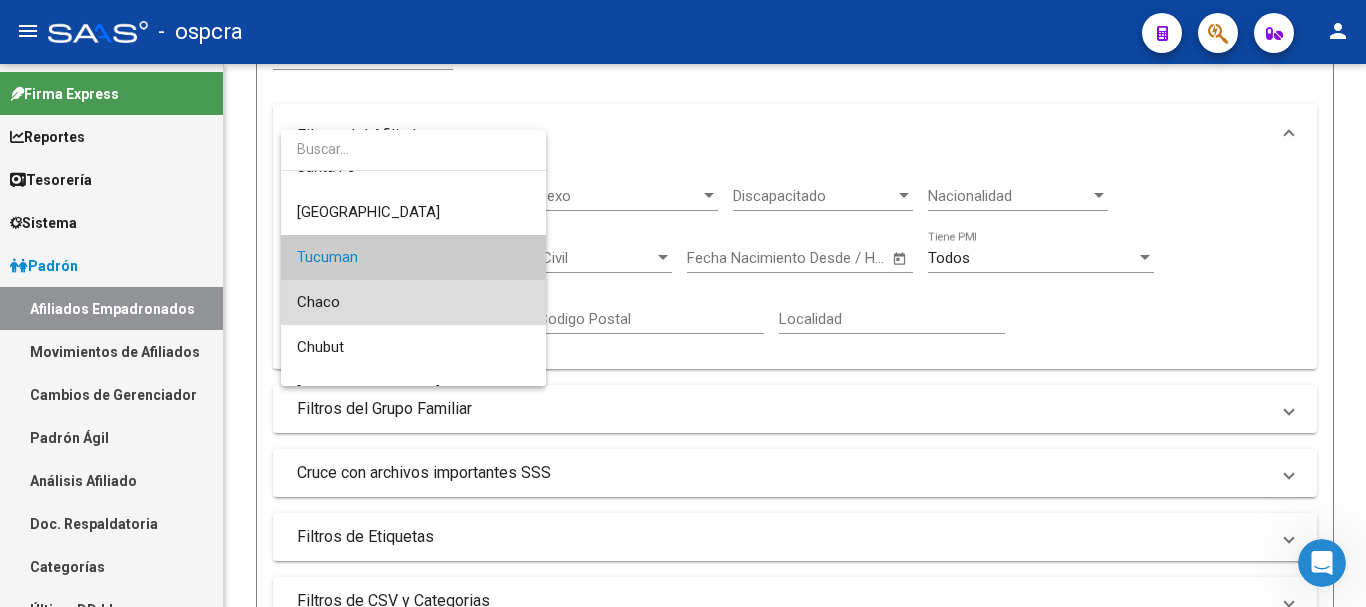 click on "Chaco" at bounding box center (413, 302) 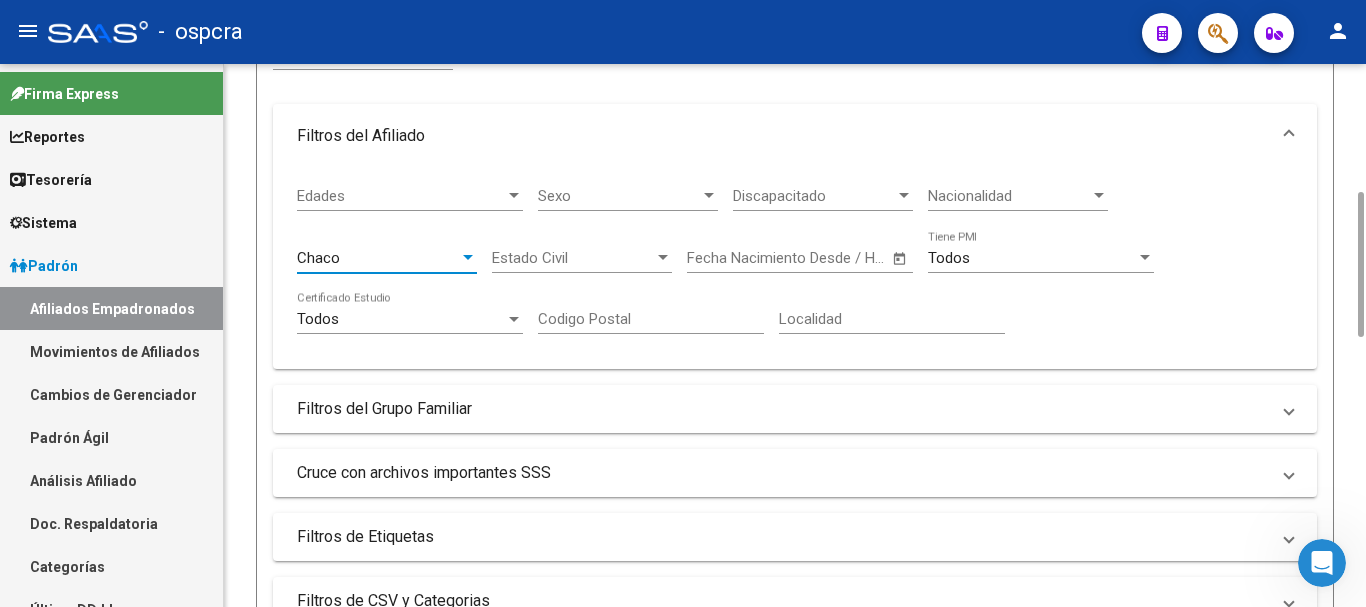 scroll, scrollTop: 763, scrollLeft: 0, axis: vertical 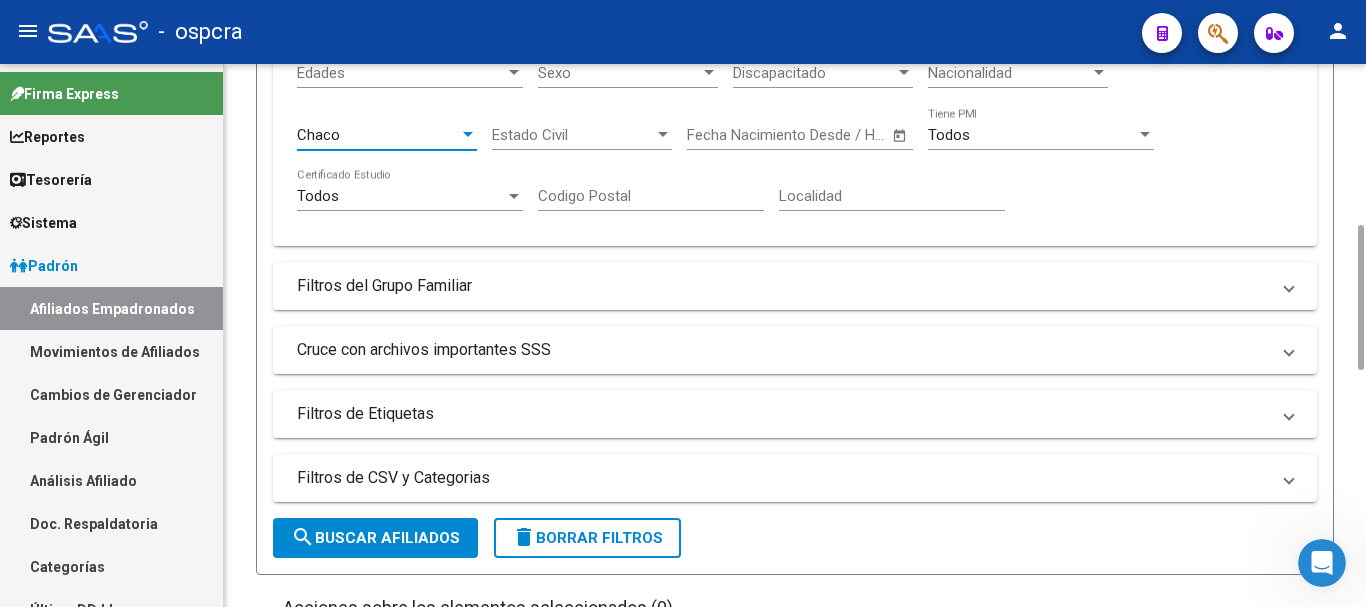click on "search  Buscar Afiliados" 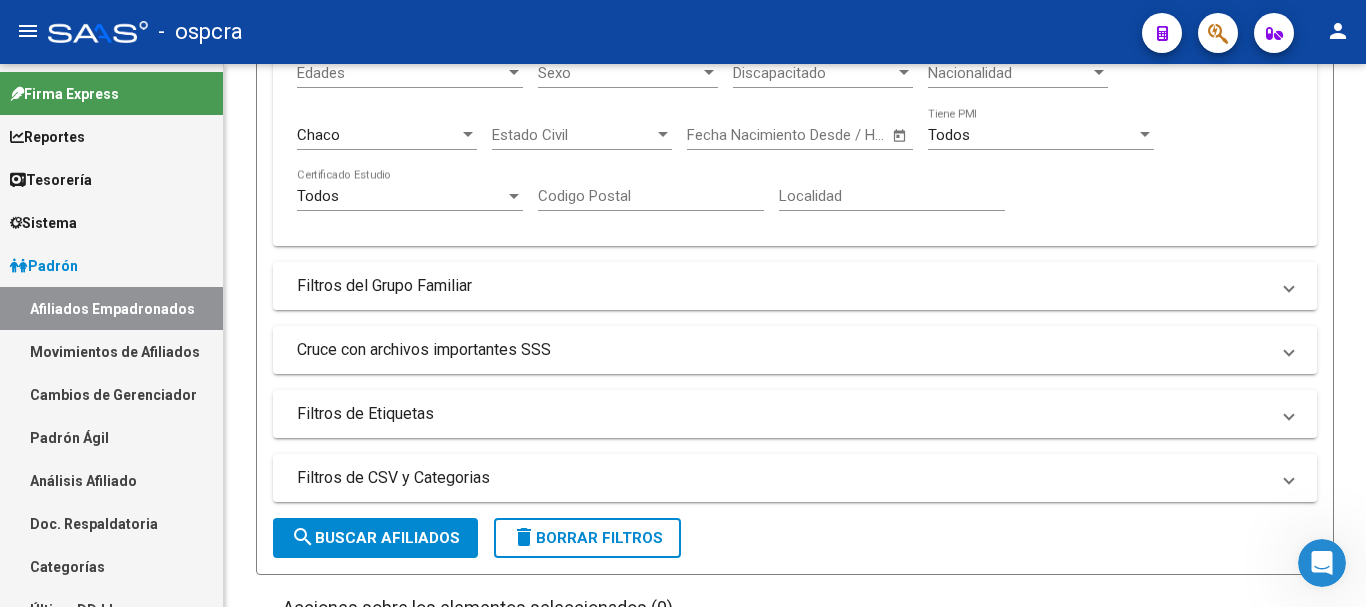 scroll, scrollTop: 0, scrollLeft: 0, axis: both 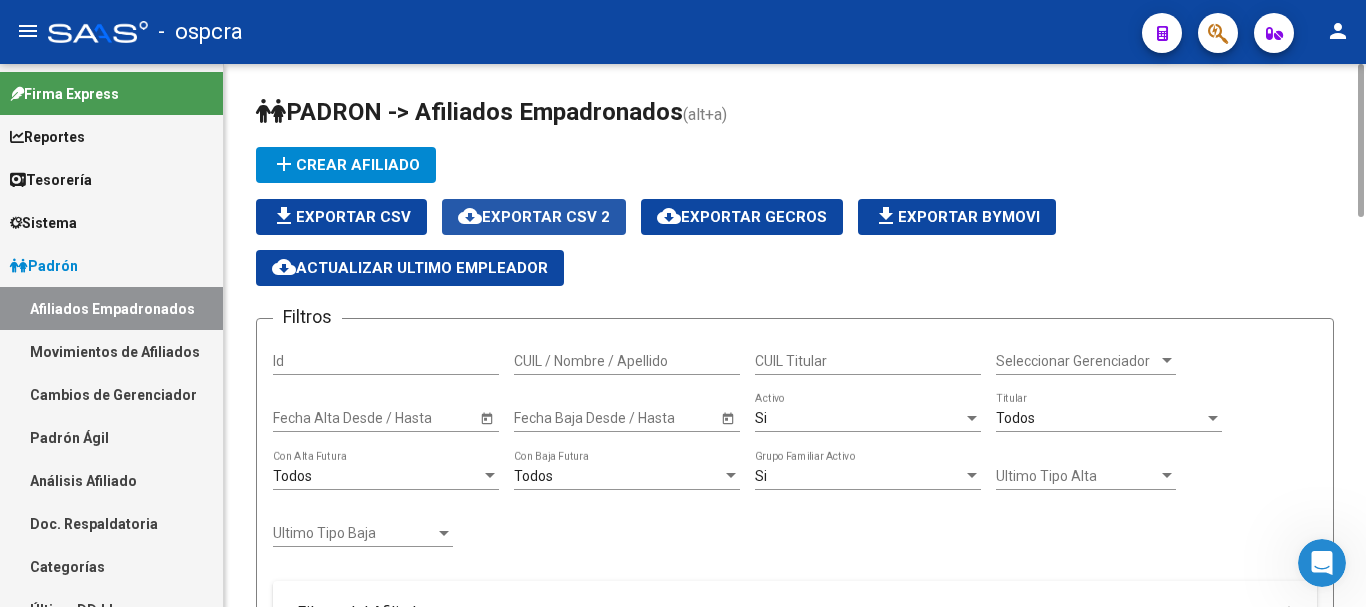 click on "cloud_download  Exportar CSV 2" 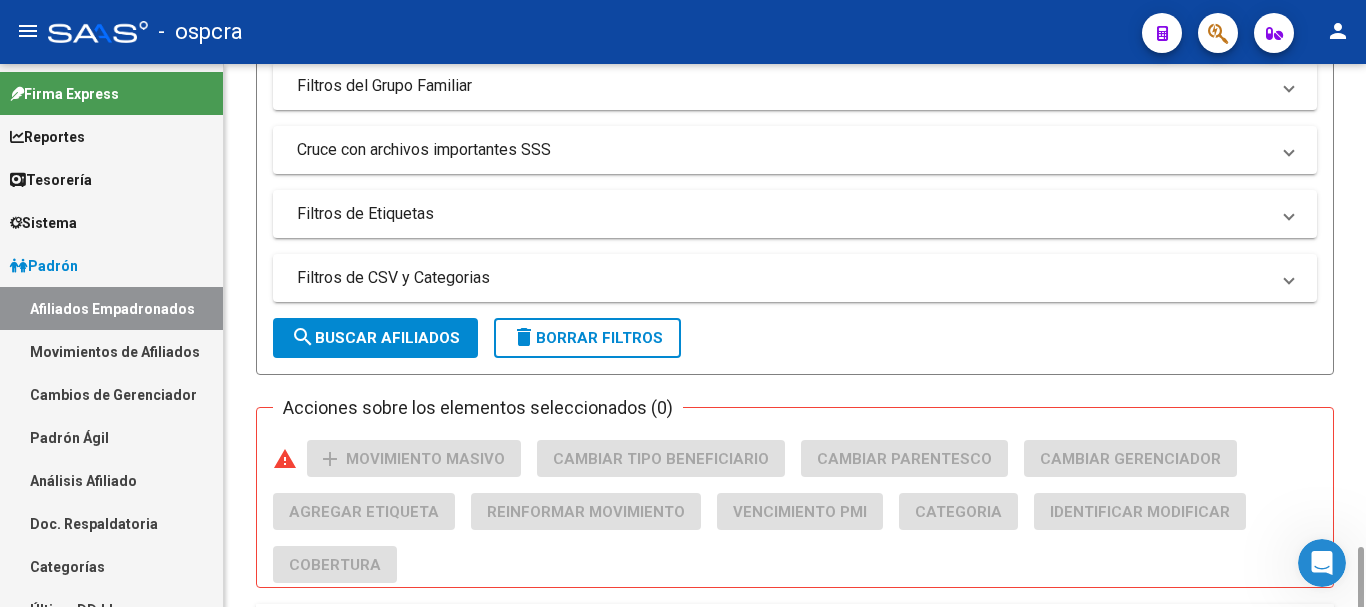 scroll, scrollTop: 1200, scrollLeft: 0, axis: vertical 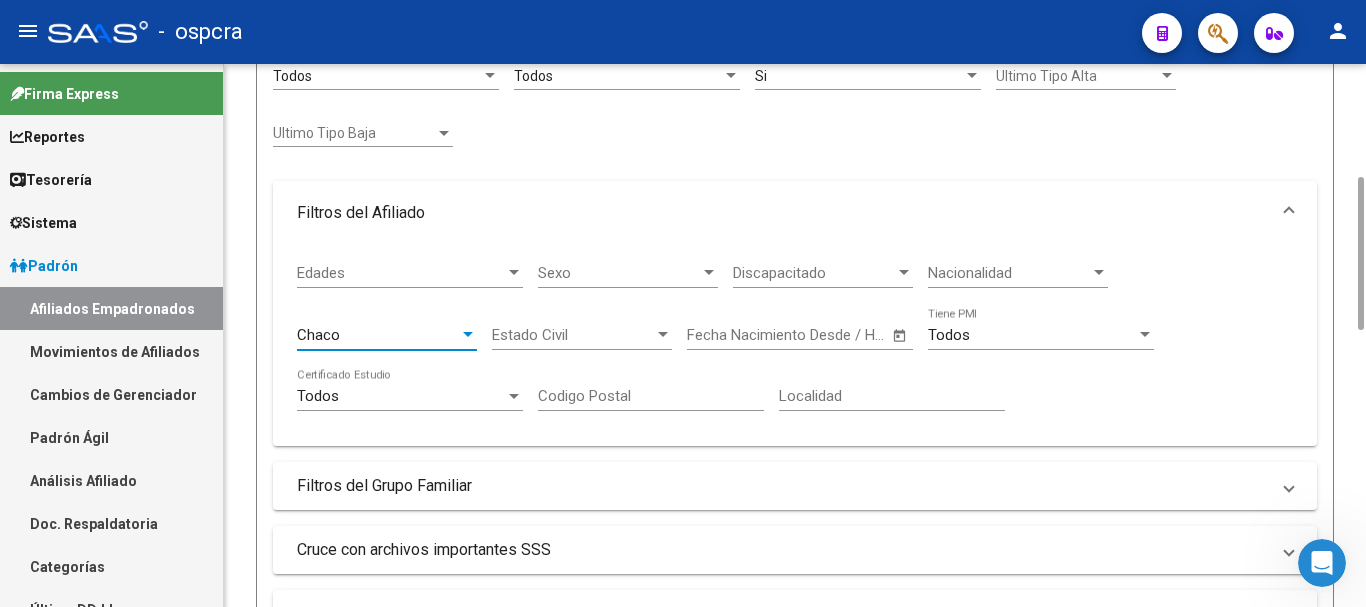 click on "Chaco" at bounding box center [378, 335] 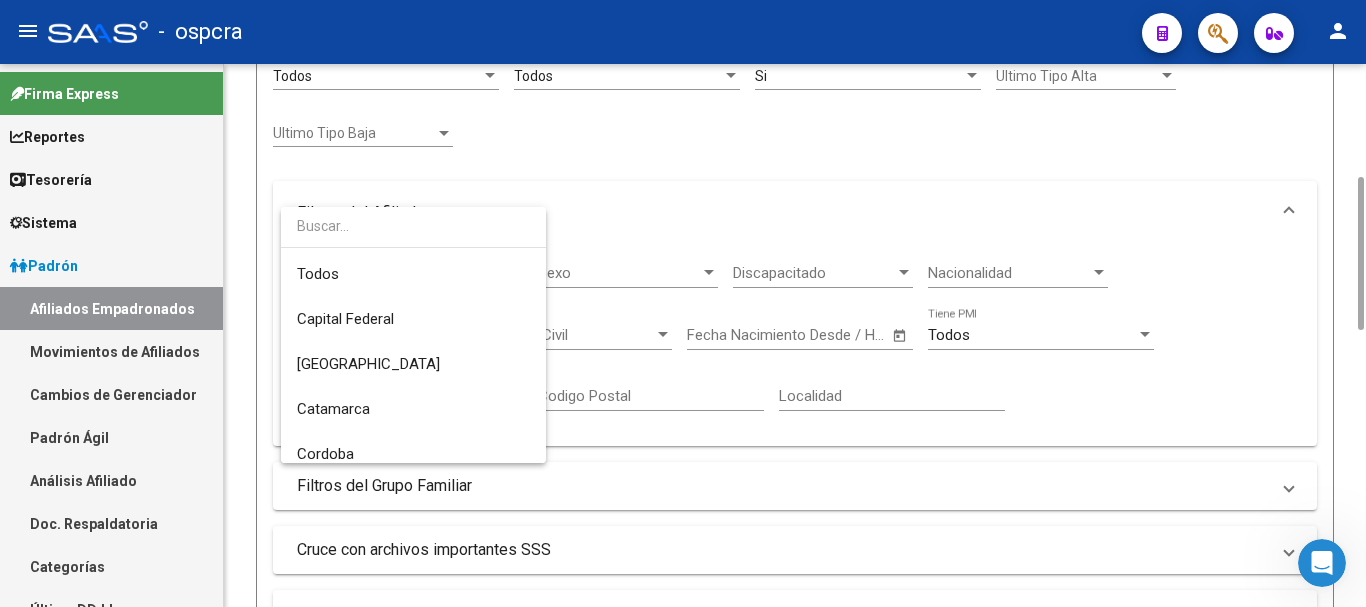 scroll, scrollTop: 660, scrollLeft: 0, axis: vertical 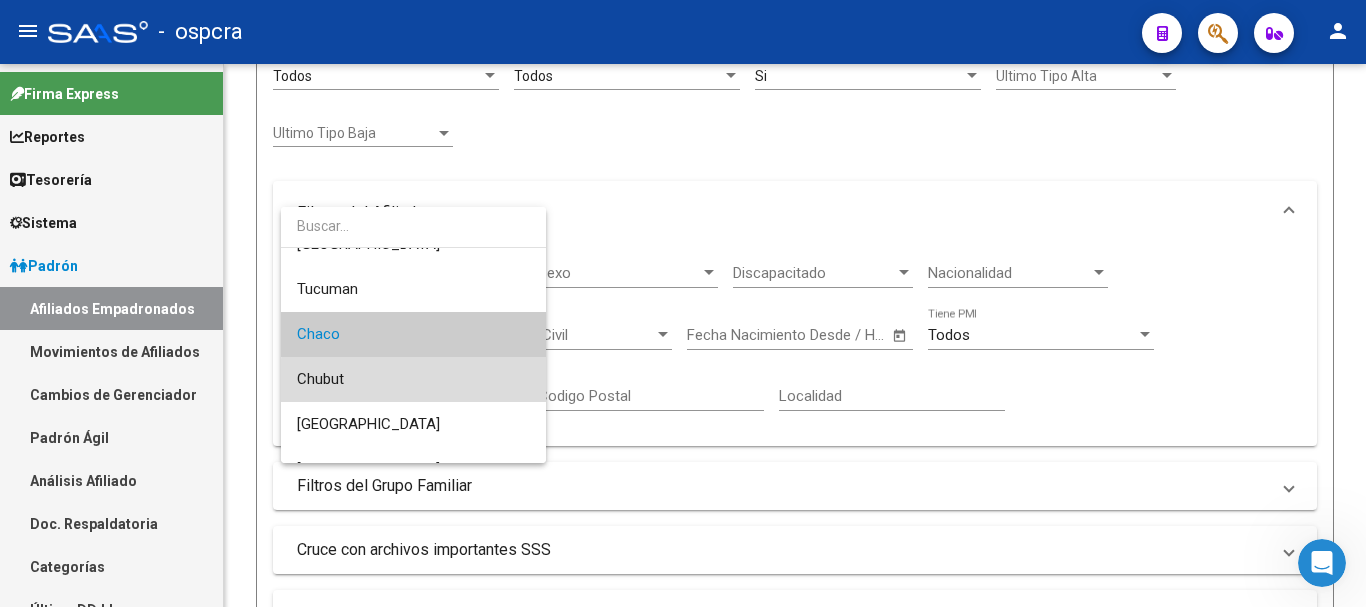 click on "Chubut" at bounding box center (413, 379) 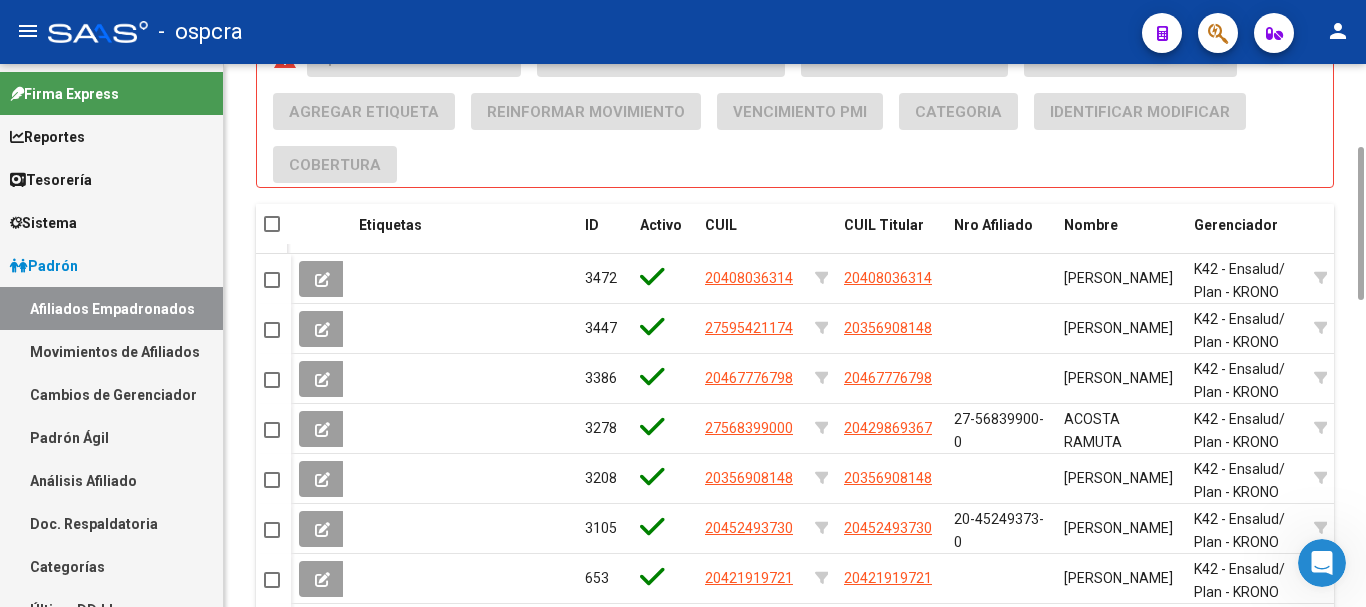 scroll, scrollTop: 800, scrollLeft: 0, axis: vertical 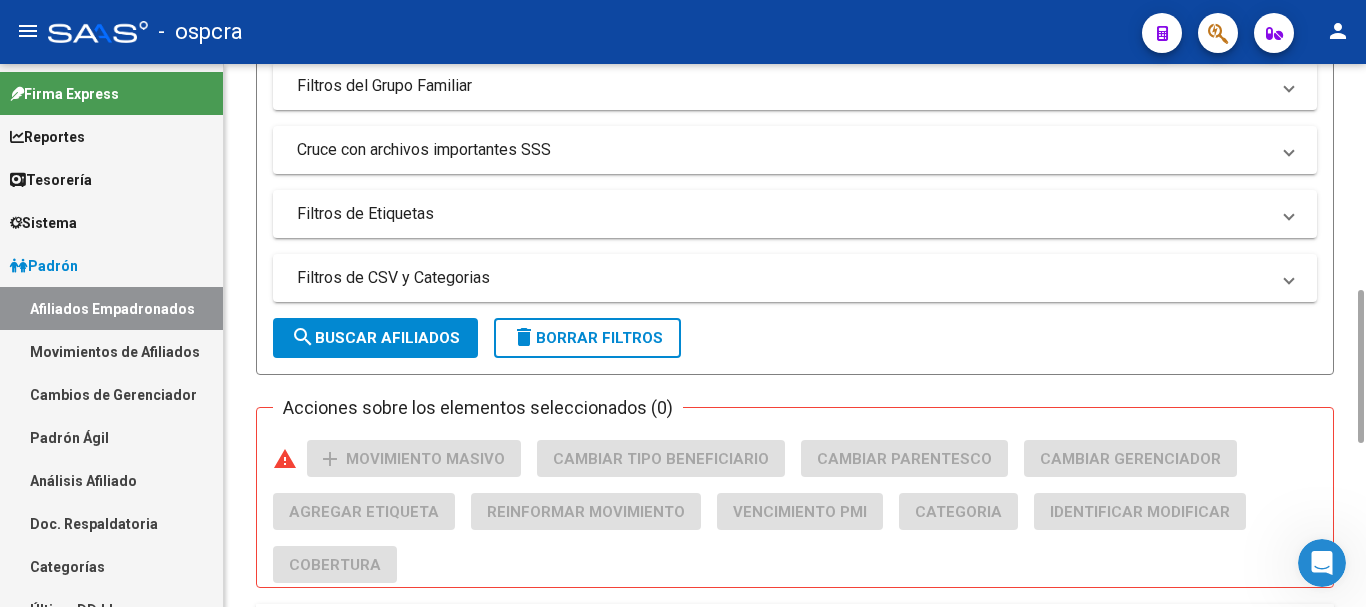 click on "search  Buscar Afiliados" 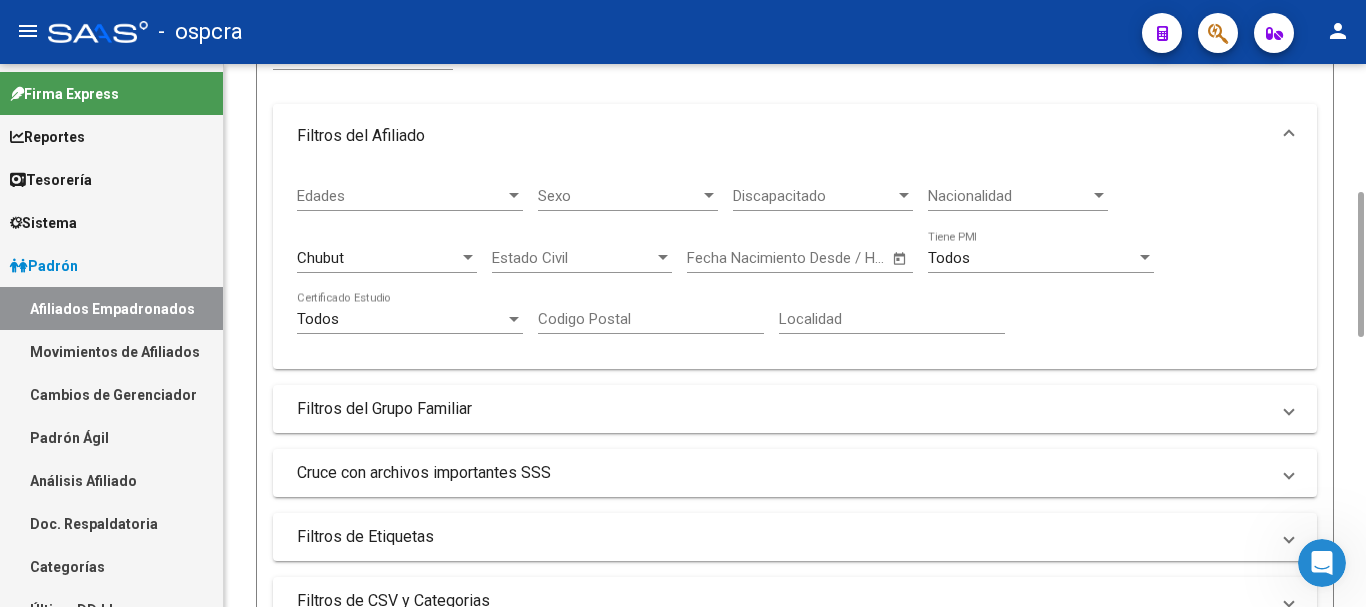 scroll, scrollTop: 0, scrollLeft: 0, axis: both 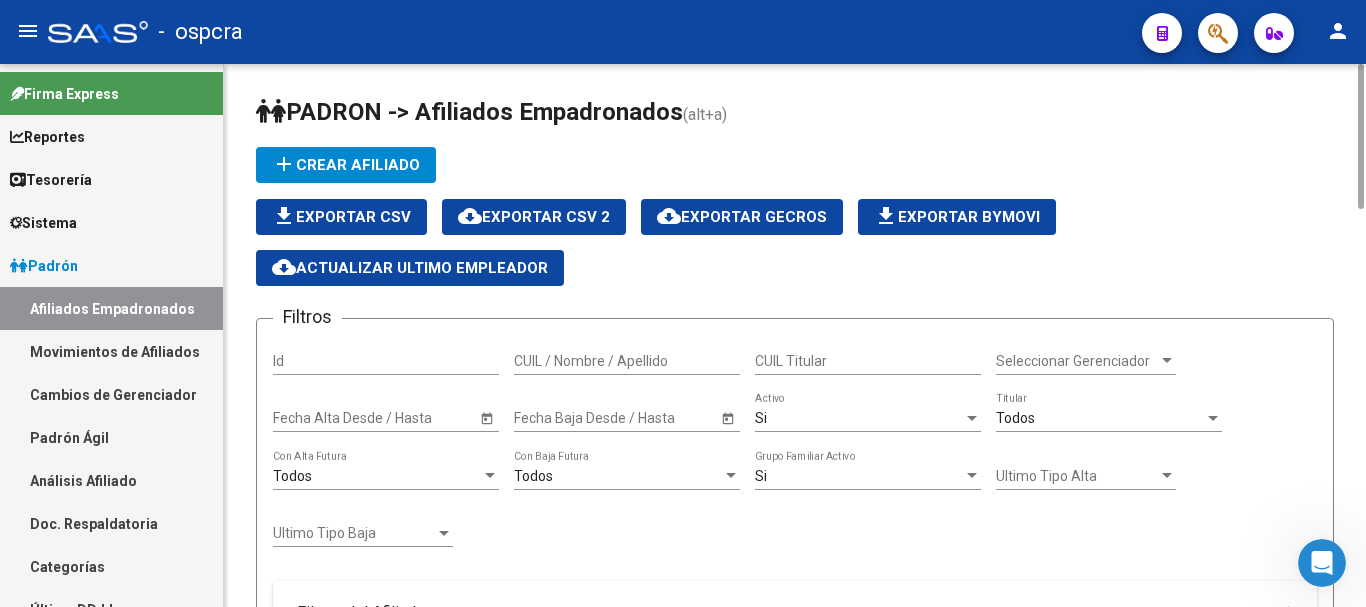 click on "cloud_download  Exportar CSV 2" 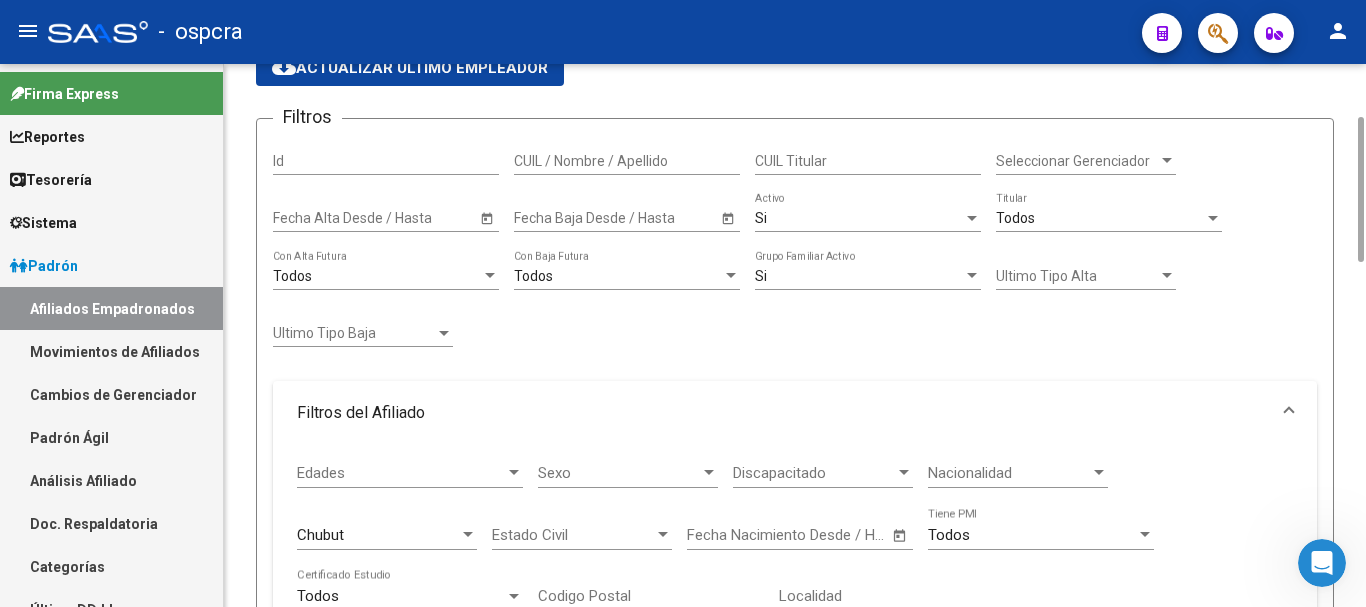 scroll, scrollTop: 400, scrollLeft: 0, axis: vertical 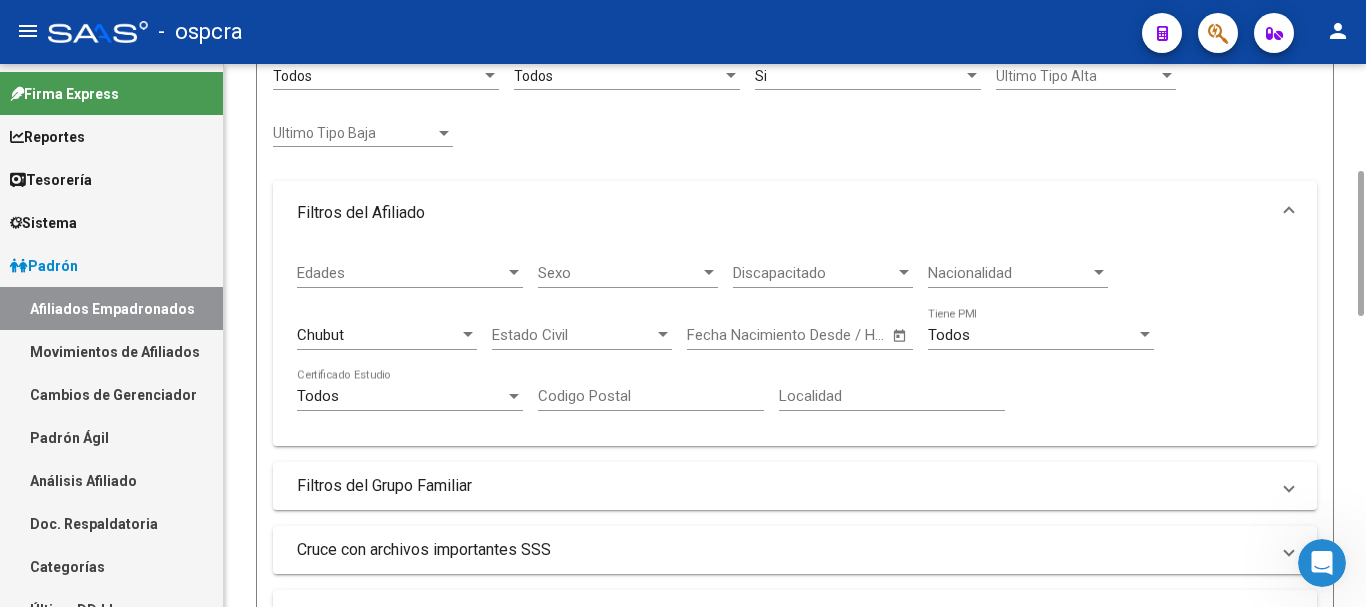 click on "Chubut" at bounding box center (378, 335) 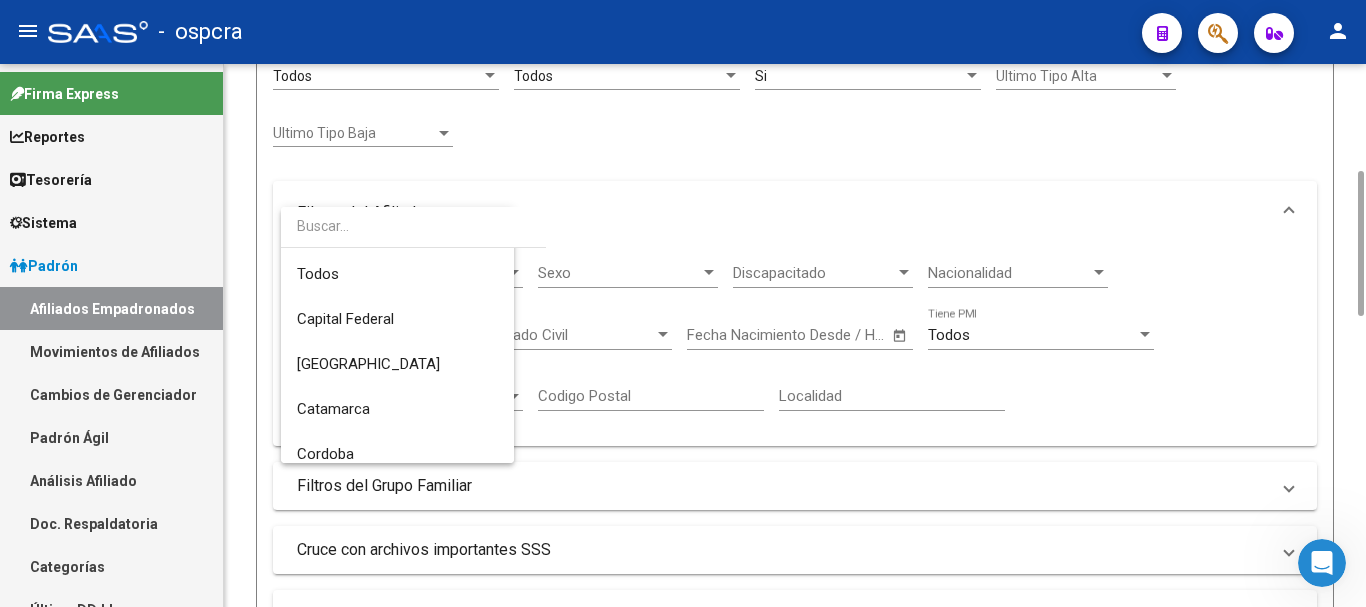 scroll, scrollTop: 705, scrollLeft: 0, axis: vertical 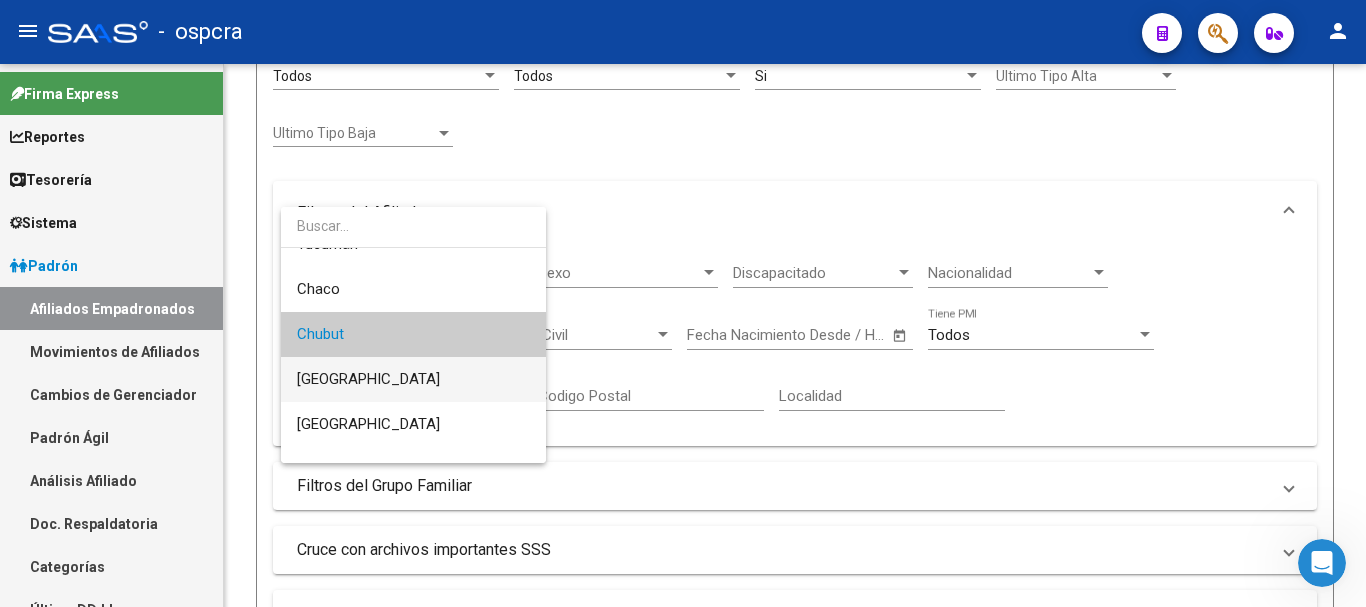 click on "[GEOGRAPHIC_DATA]" at bounding box center [413, 379] 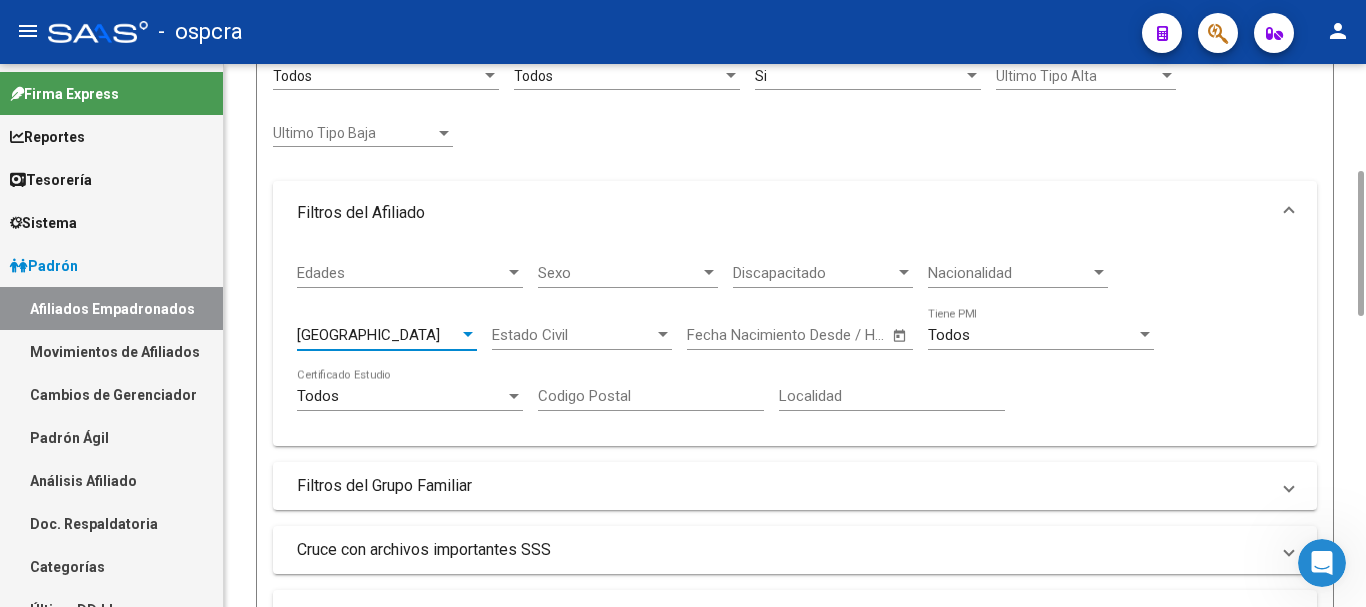 scroll, scrollTop: 800, scrollLeft: 0, axis: vertical 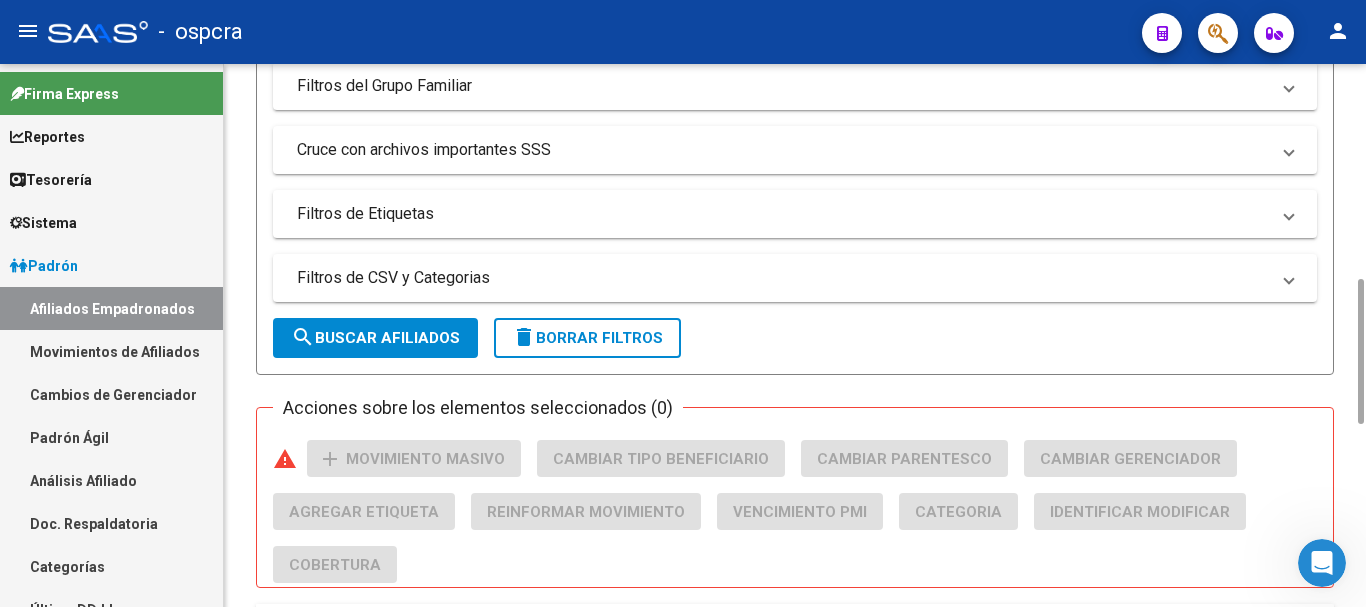 click on "search  Buscar Afiliados" 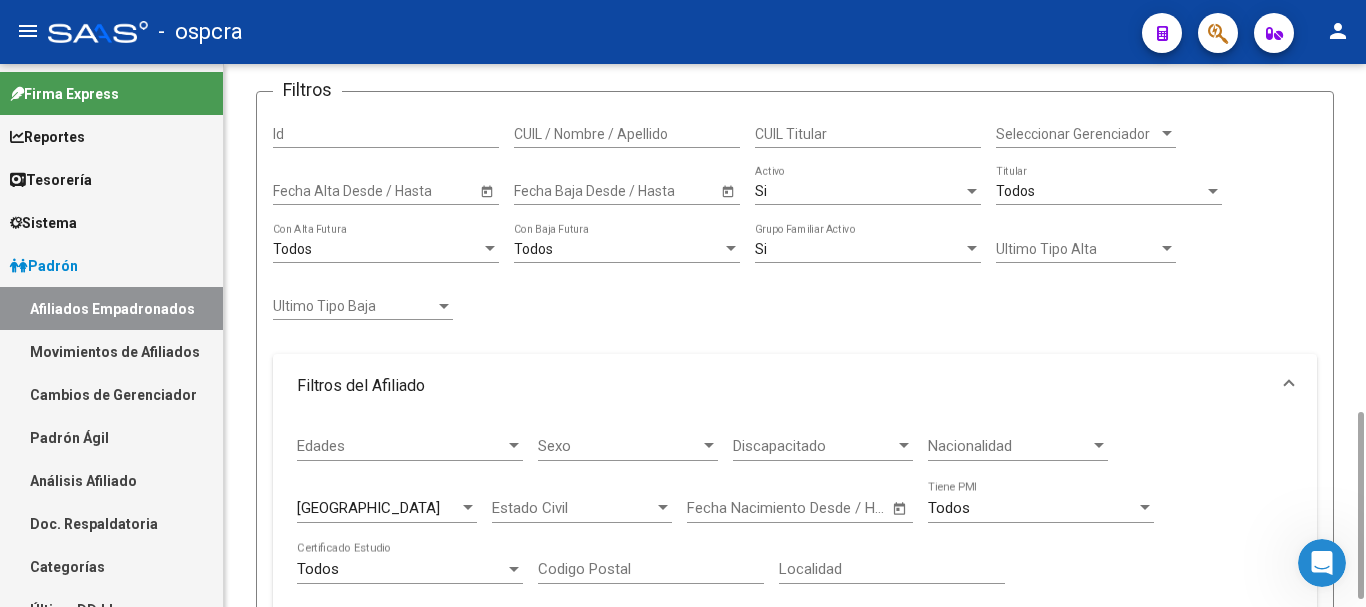 scroll, scrollTop: 27, scrollLeft: 0, axis: vertical 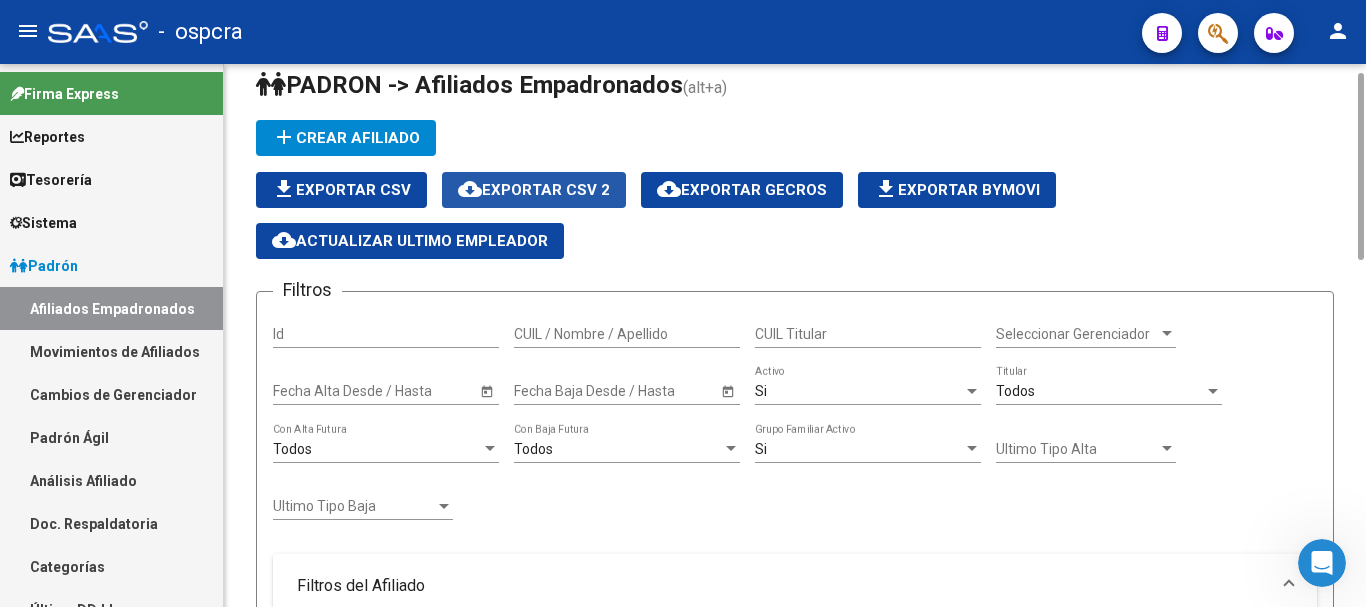click on "cloud_download  Exportar CSV 2" 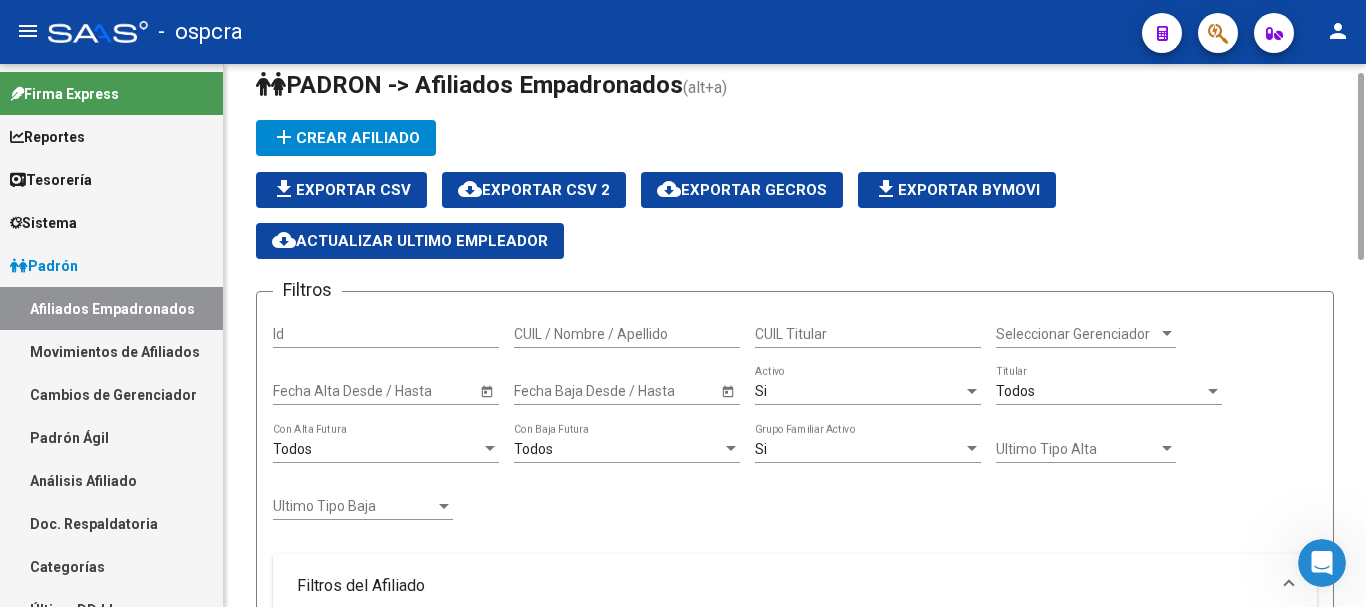 scroll, scrollTop: 711, scrollLeft: 0, axis: vertical 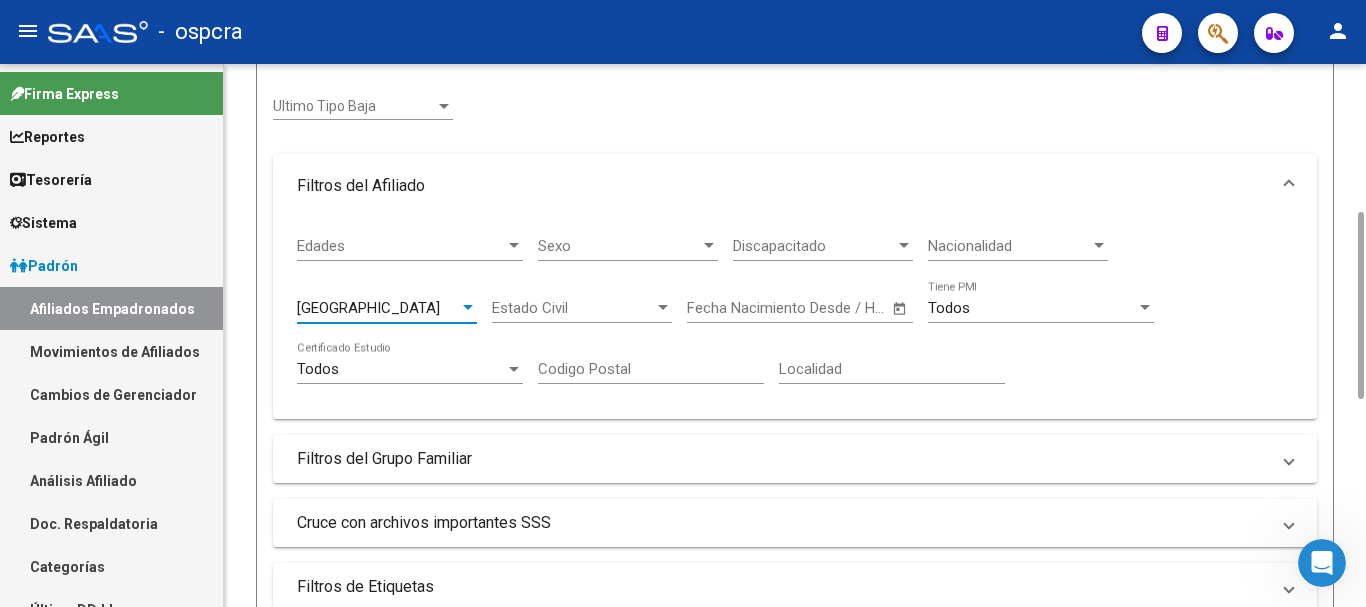 click on "[GEOGRAPHIC_DATA]" at bounding box center [378, 308] 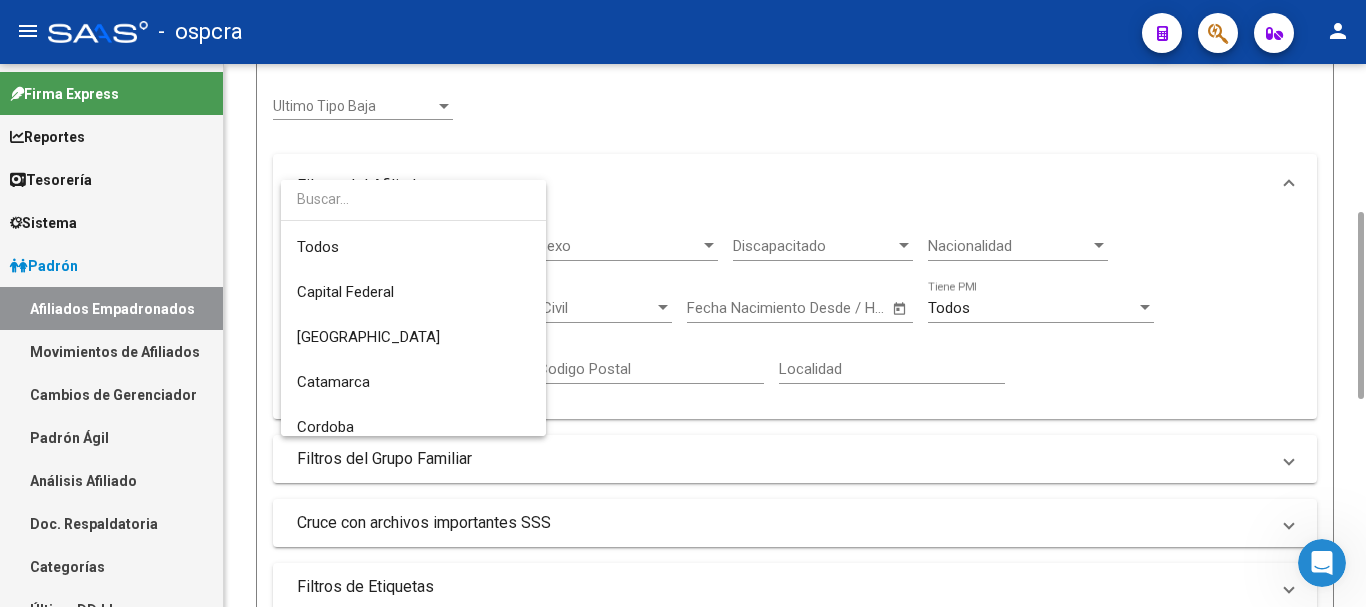 scroll, scrollTop: 750, scrollLeft: 0, axis: vertical 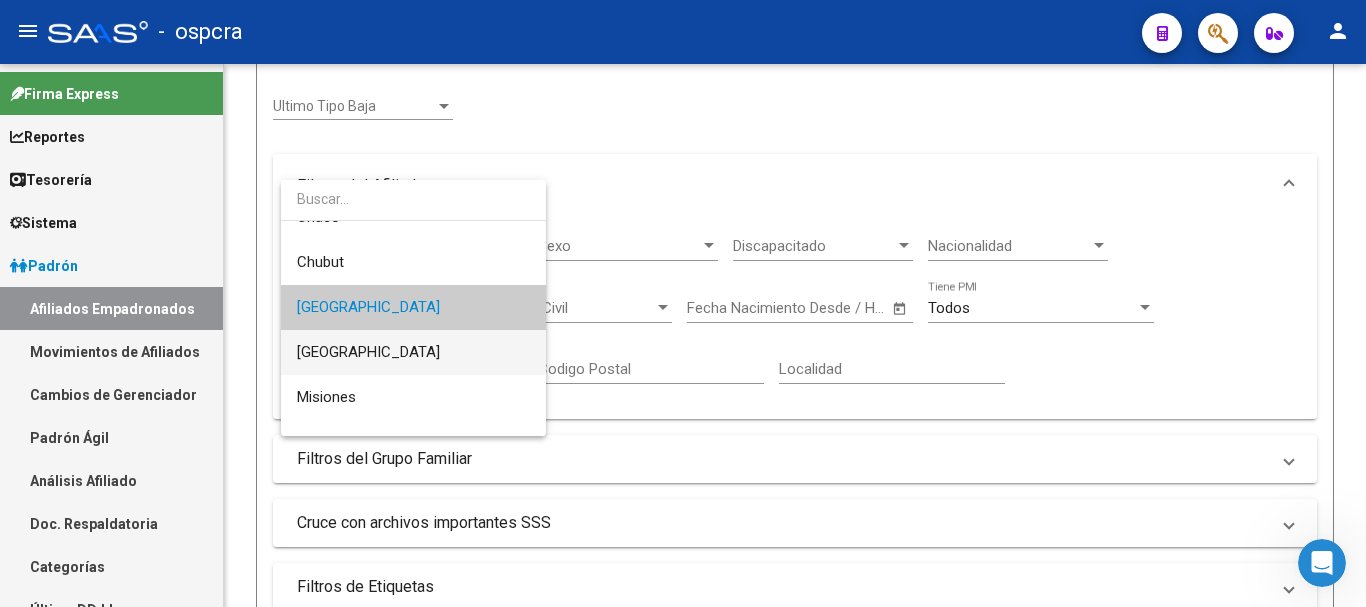 click on "[GEOGRAPHIC_DATA]" at bounding box center (413, 352) 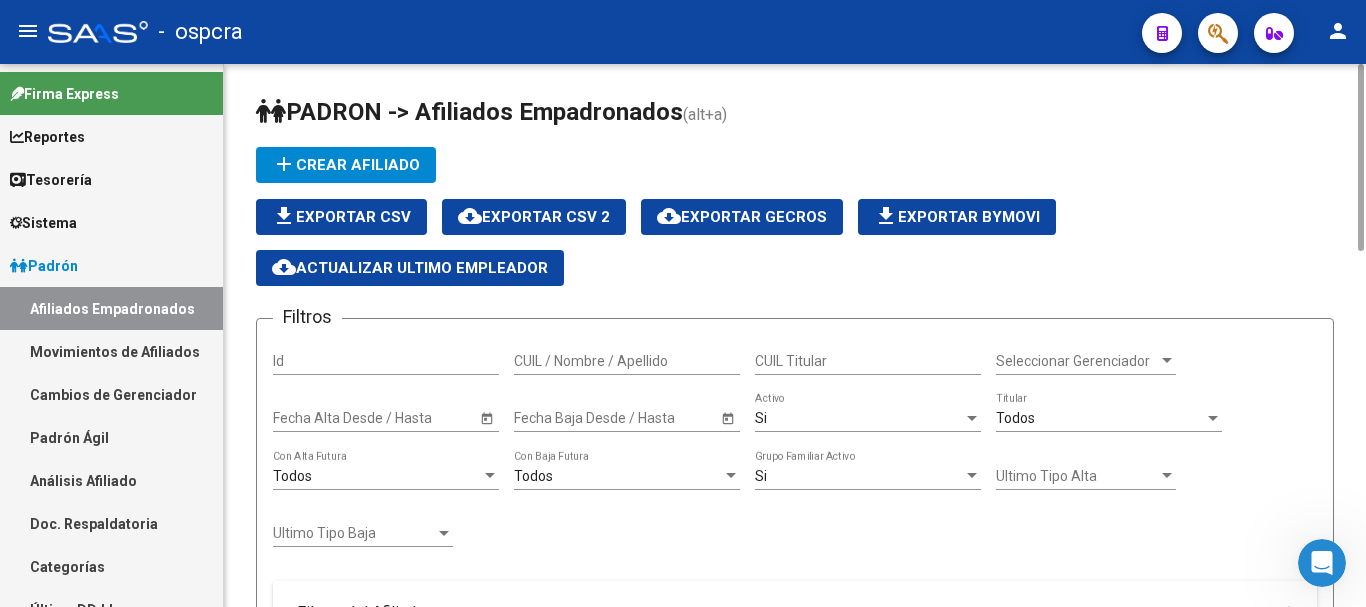 scroll, scrollTop: 800, scrollLeft: 0, axis: vertical 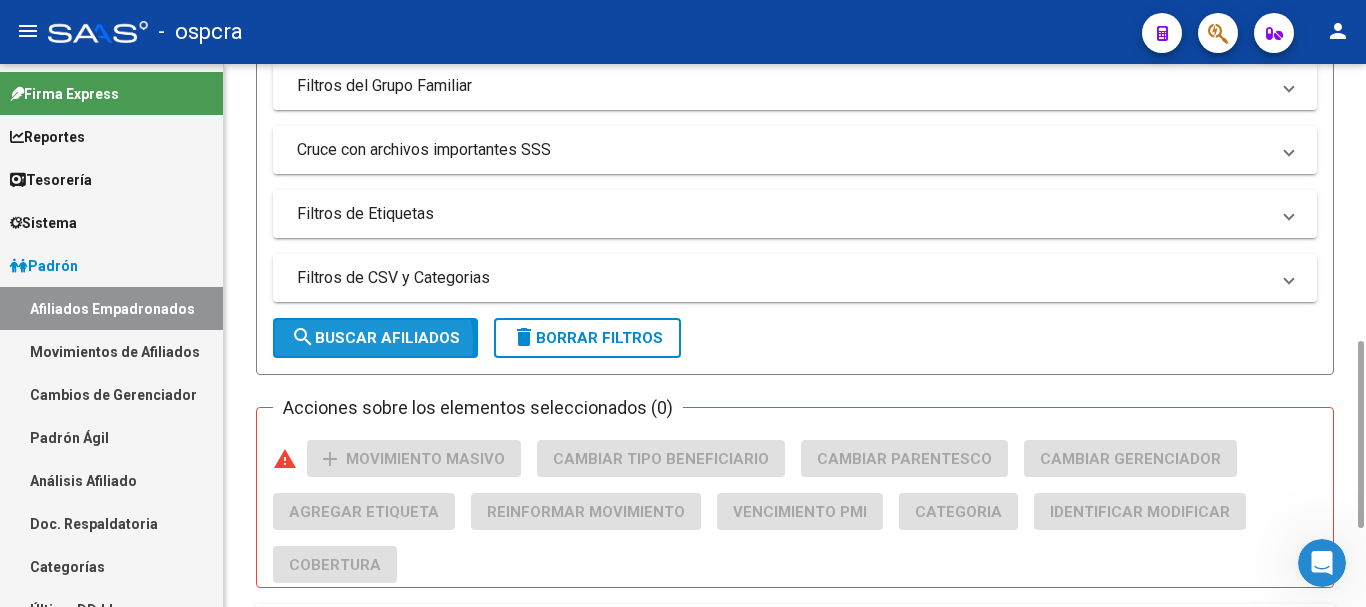 click on "search  Buscar Afiliados" 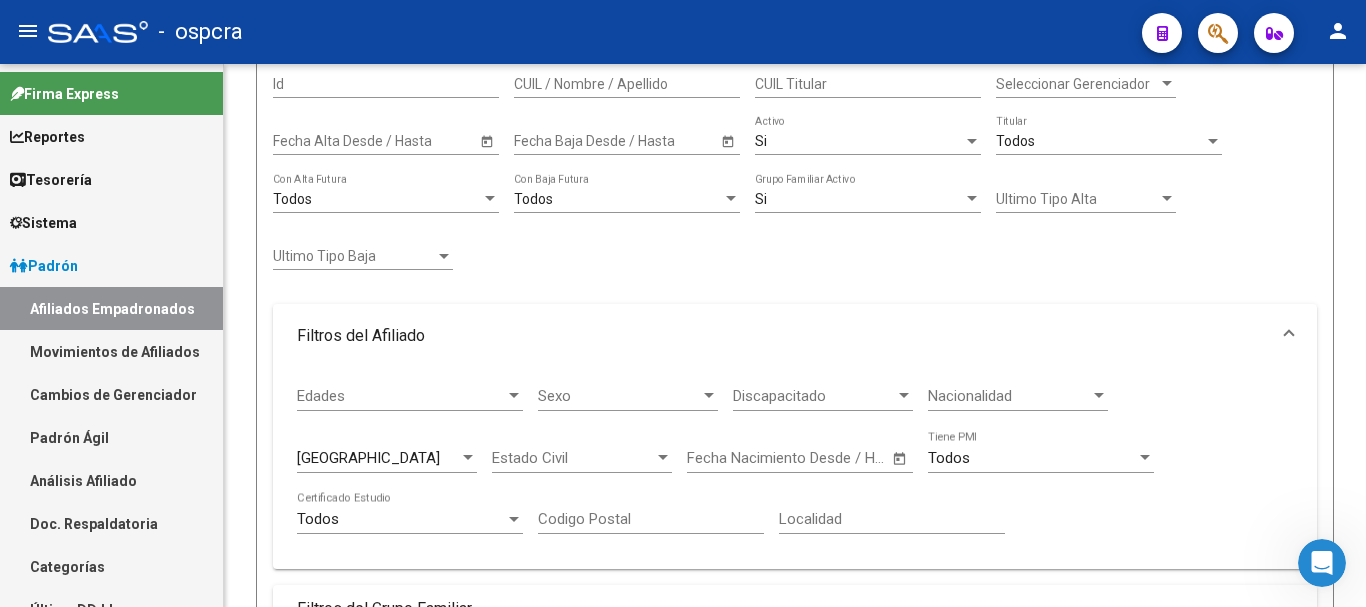 scroll, scrollTop: 0, scrollLeft: 0, axis: both 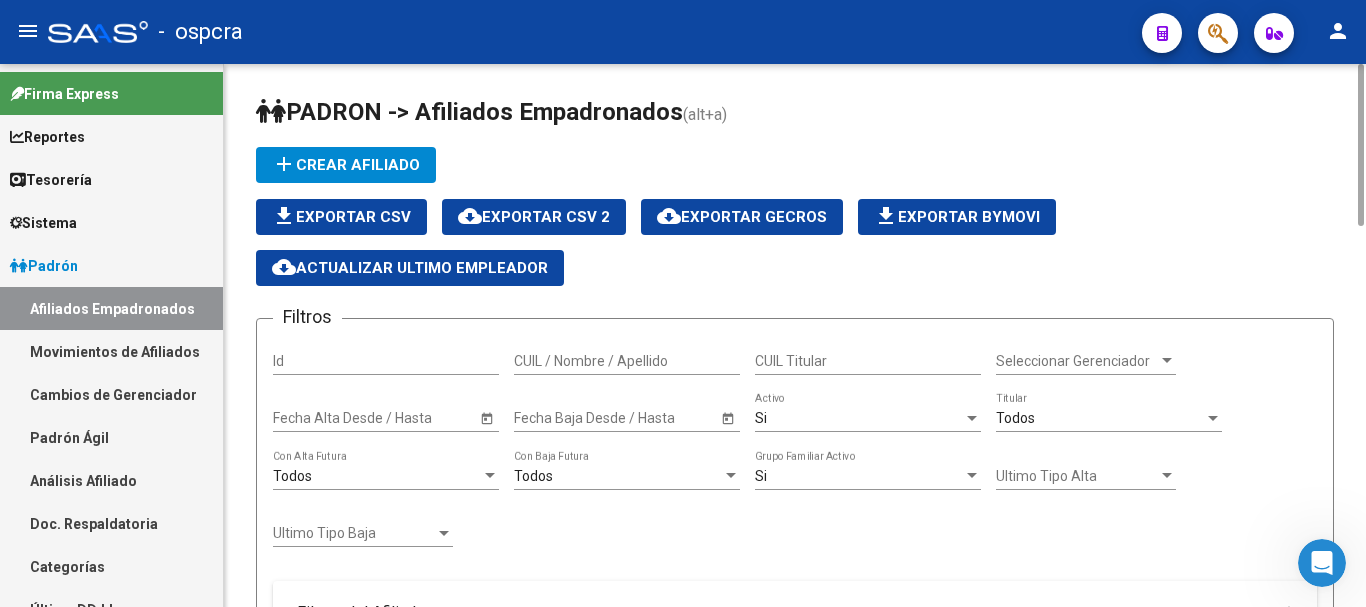 click on "cloud_download  Exportar CSV 2" 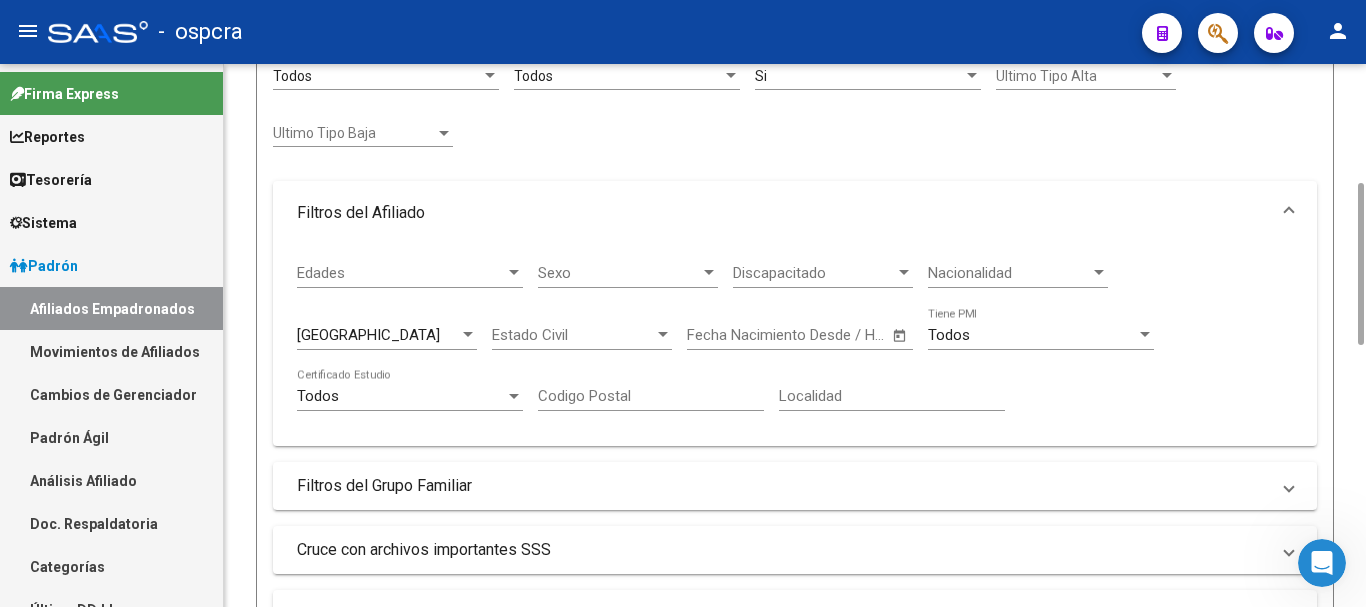 scroll, scrollTop: 600, scrollLeft: 0, axis: vertical 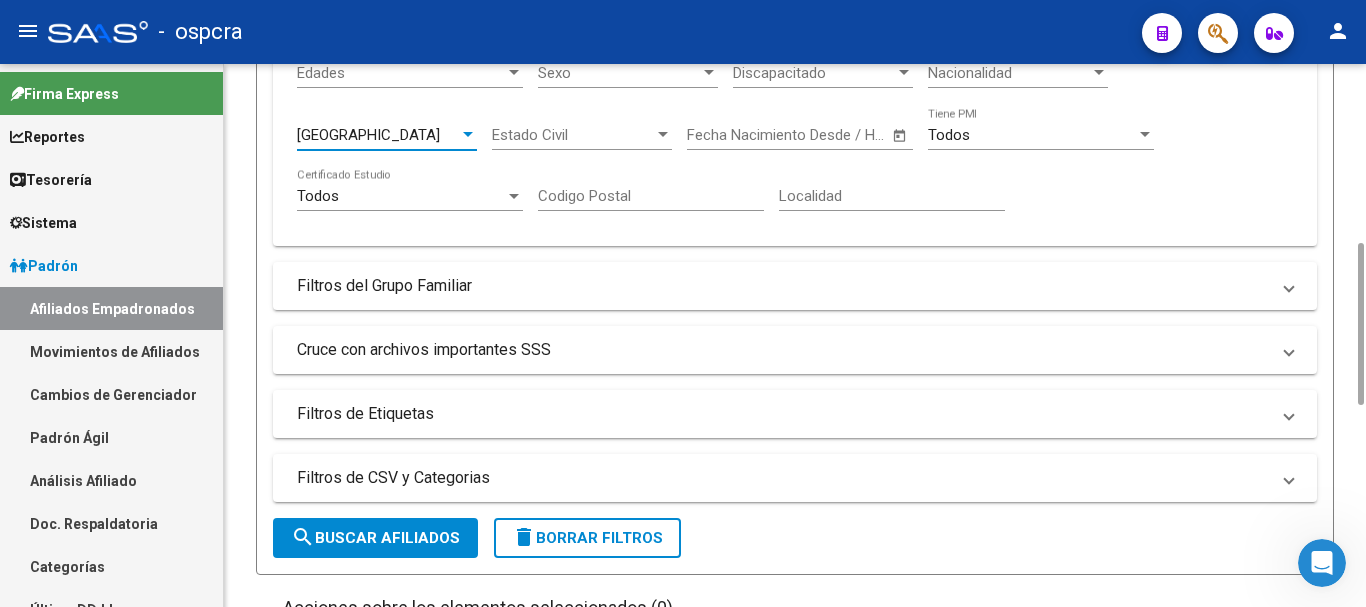 click on "[GEOGRAPHIC_DATA]" at bounding box center (378, 135) 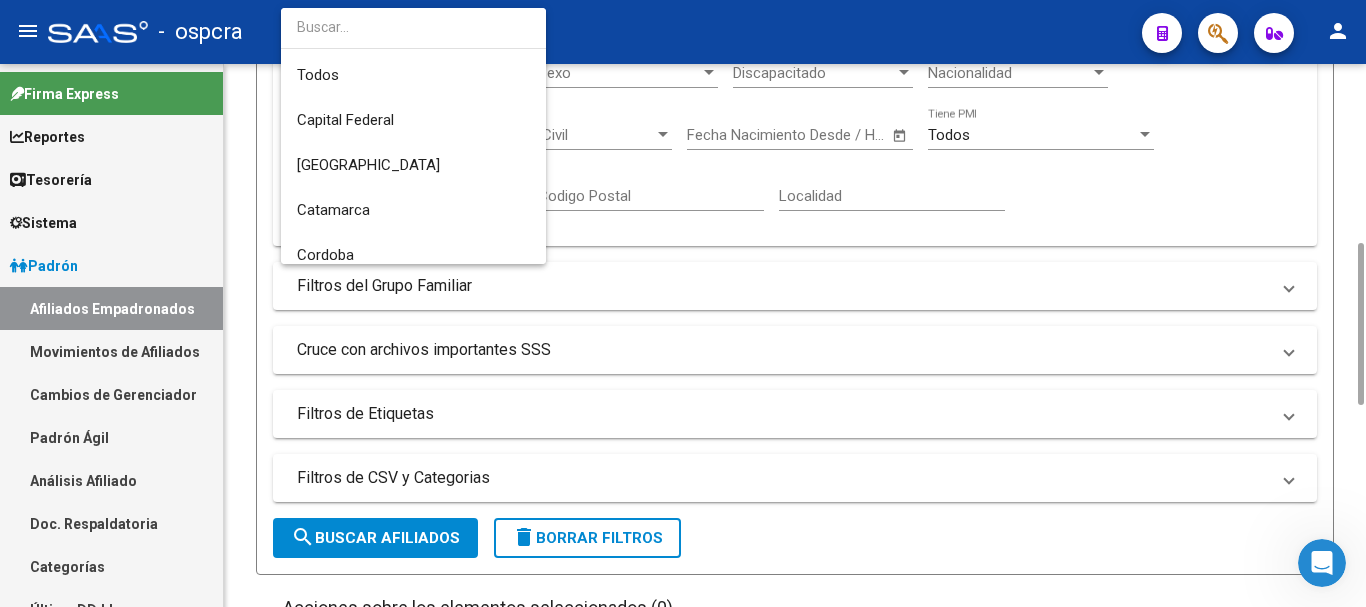 scroll, scrollTop: 796, scrollLeft: 0, axis: vertical 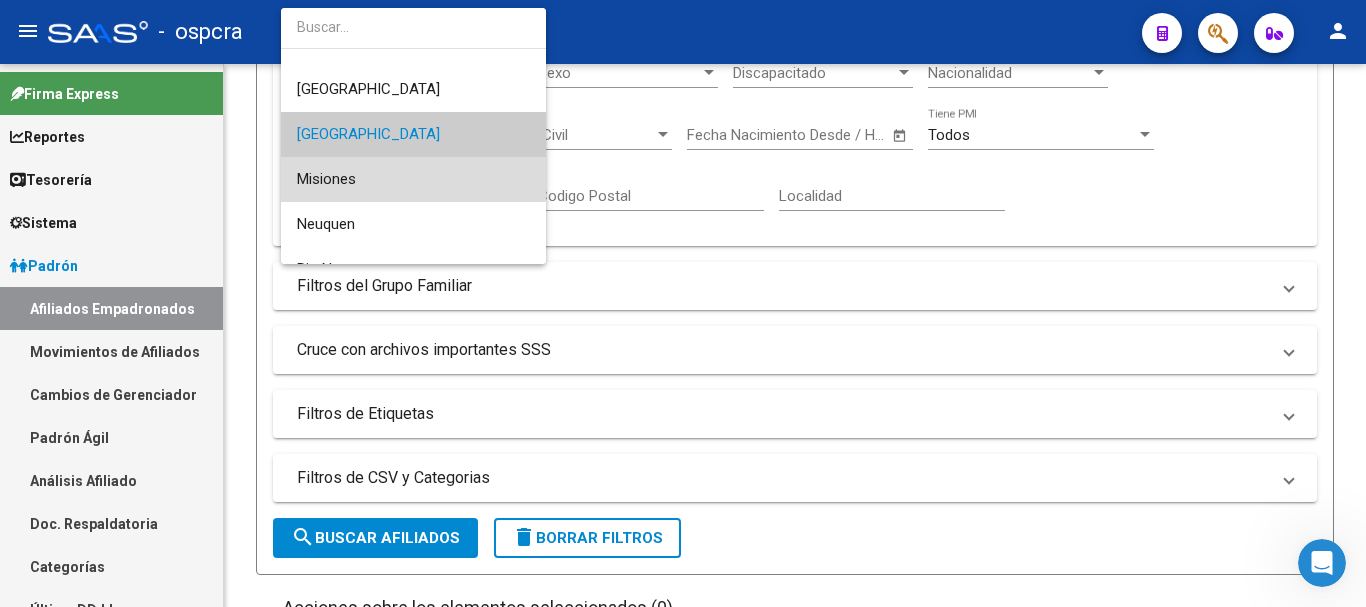 click on "Misiones" at bounding box center (413, 179) 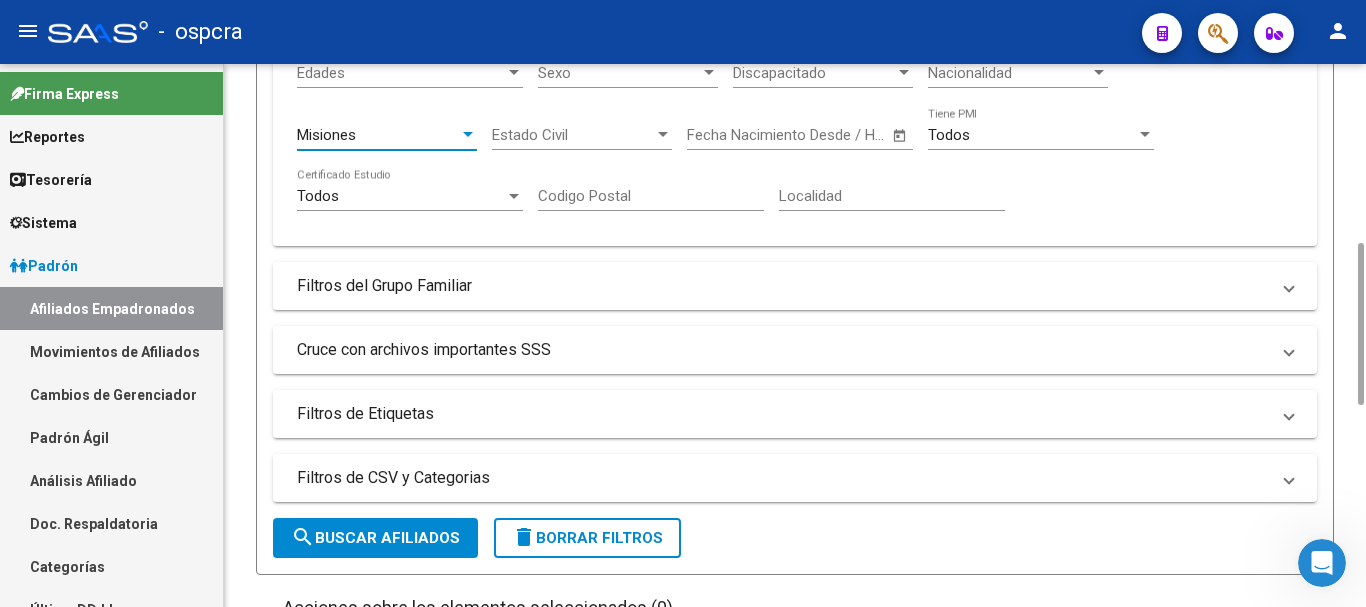 click on "search  Buscar Afiliados" 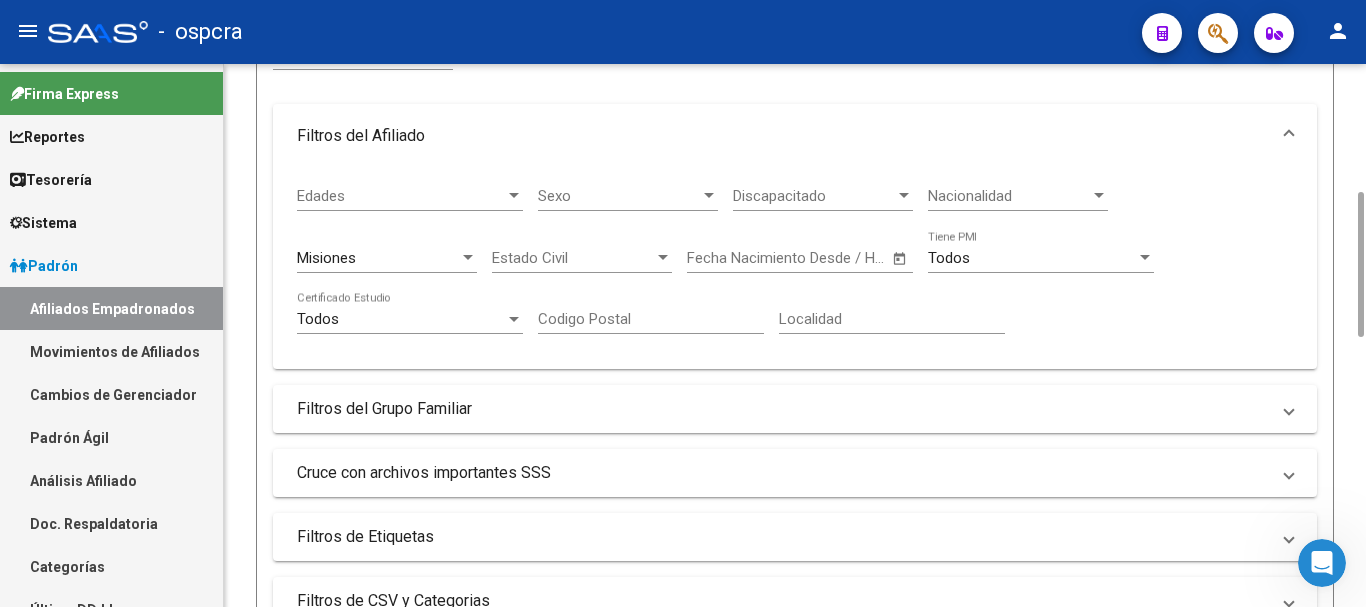 scroll, scrollTop: 0, scrollLeft: 0, axis: both 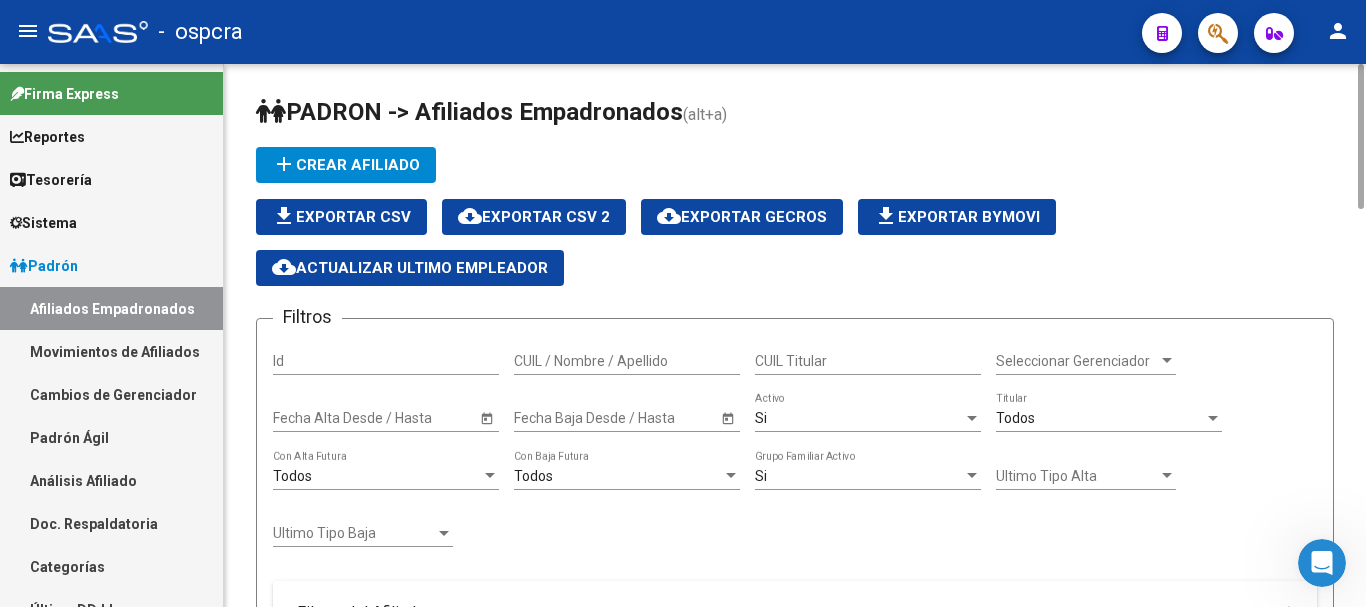 click on "cloud_download  Exportar CSV 2" 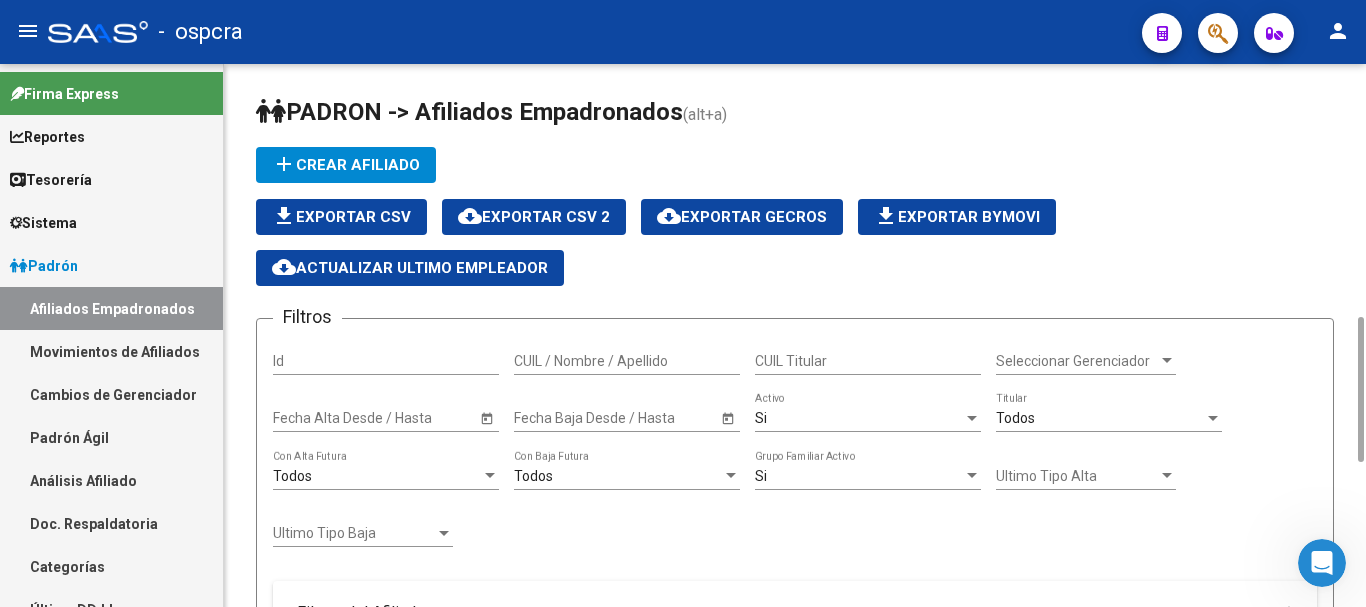 scroll, scrollTop: 400, scrollLeft: 0, axis: vertical 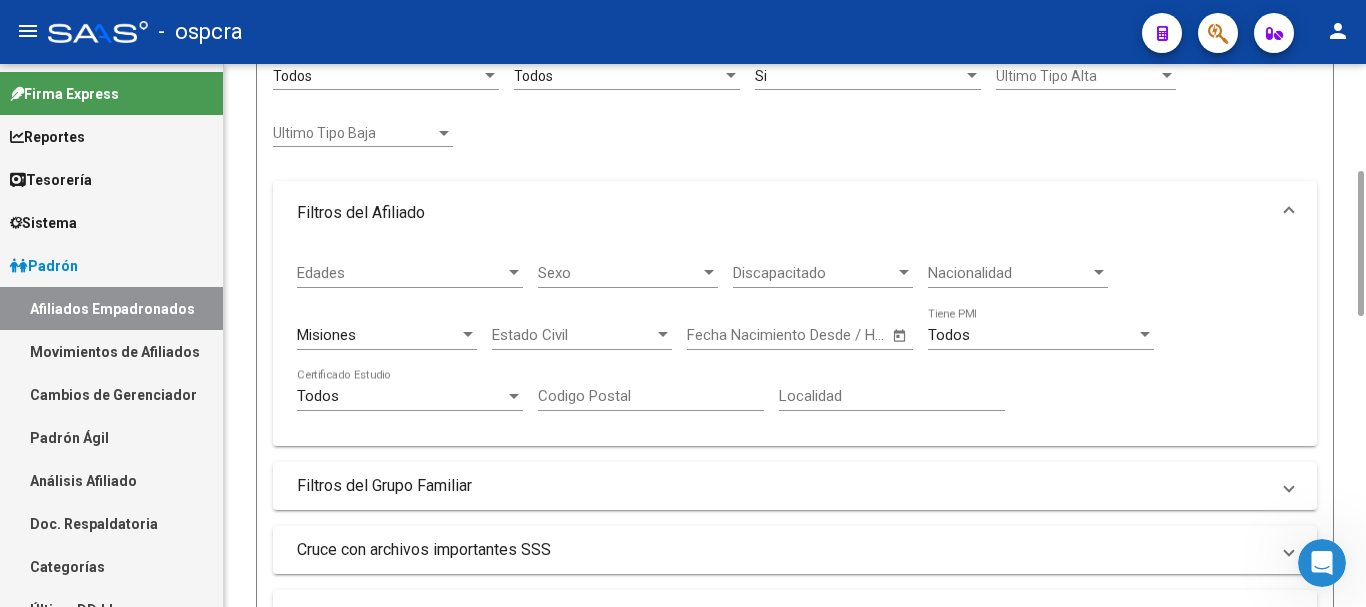 click on "Misiones Provincia" 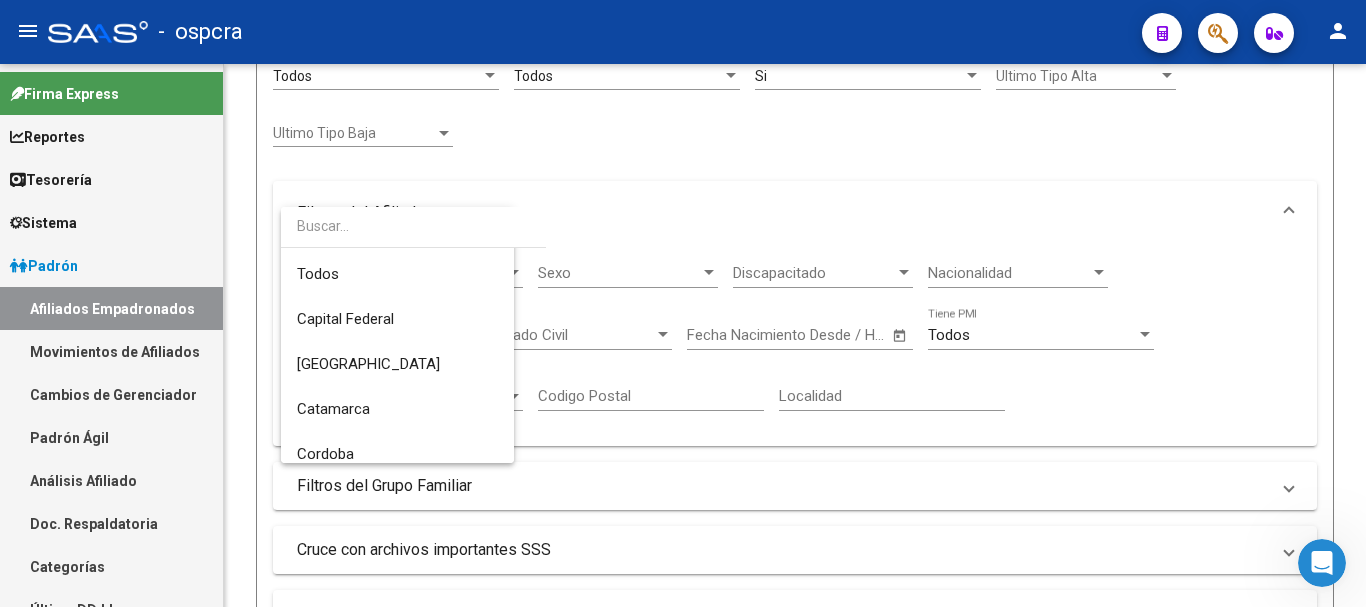scroll, scrollTop: 840, scrollLeft: 0, axis: vertical 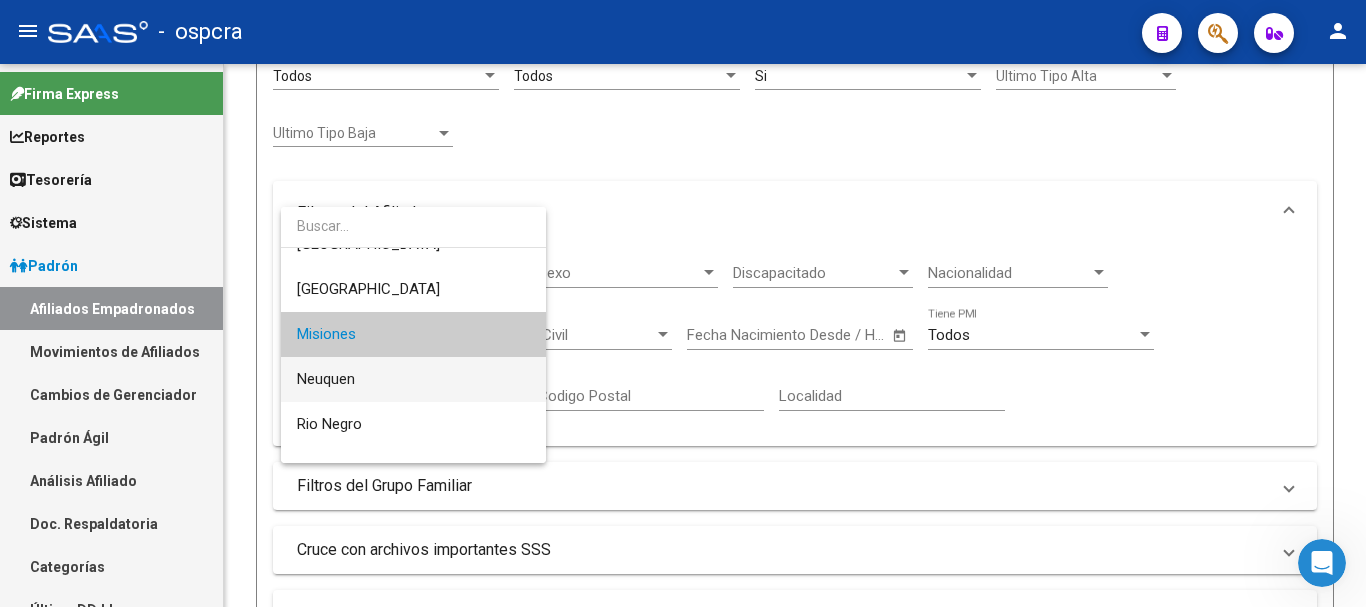 click on "Neuquen" at bounding box center (413, 379) 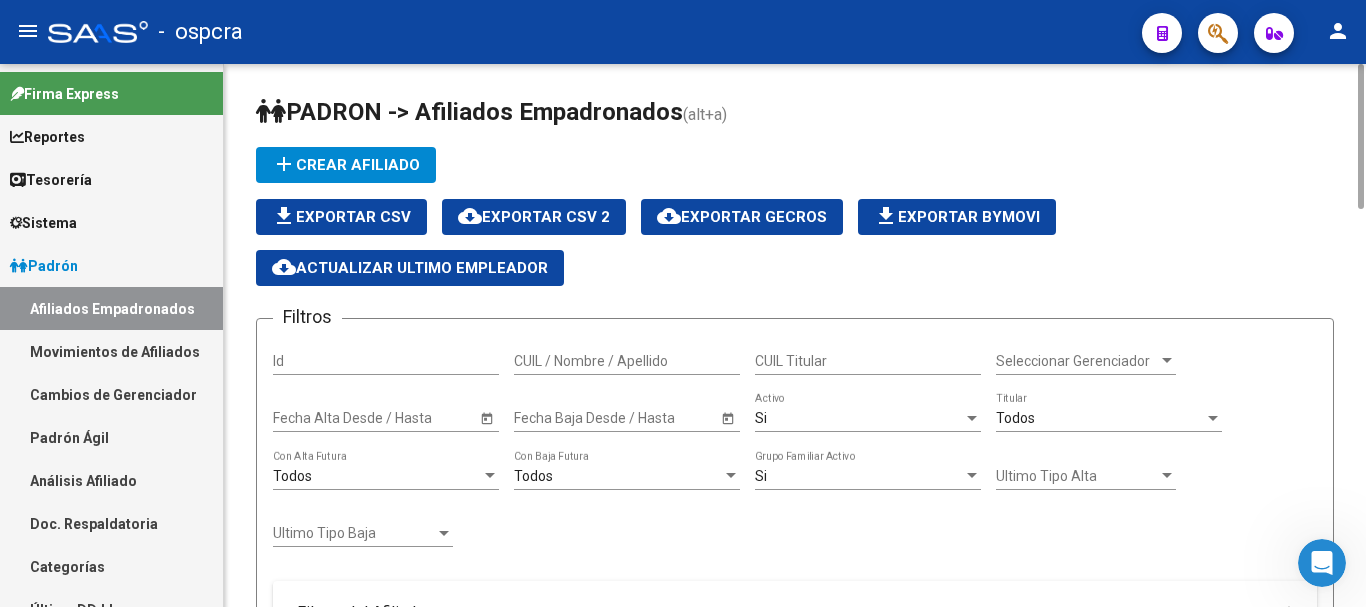 scroll, scrollTop: 800, scrollLeft: 0, axis: vertical 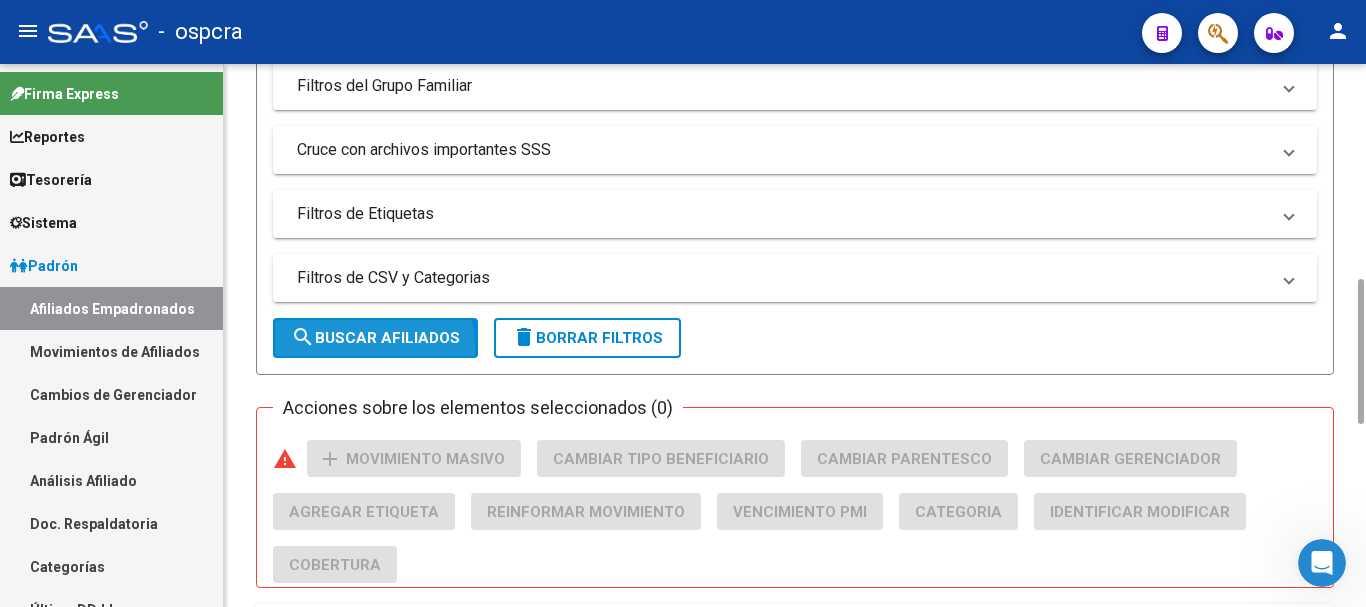 click on "search  Buscar Afiliados" 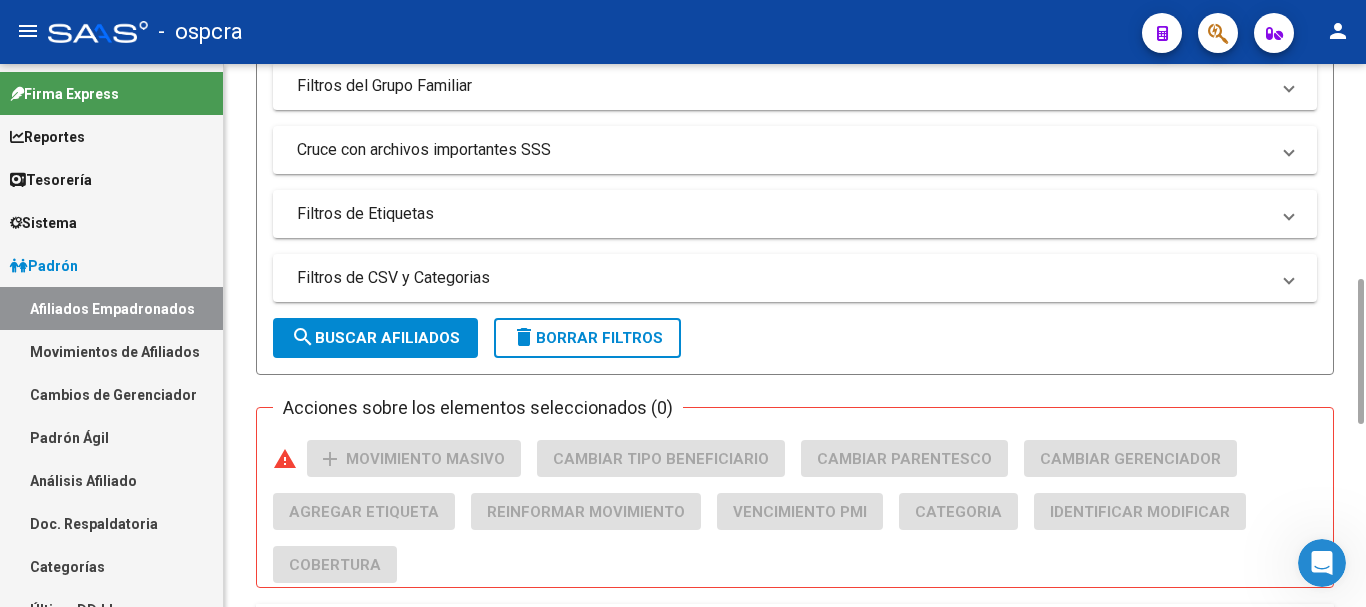 scroll, scrollTop: 0, scrollLeft: 0, axis: both 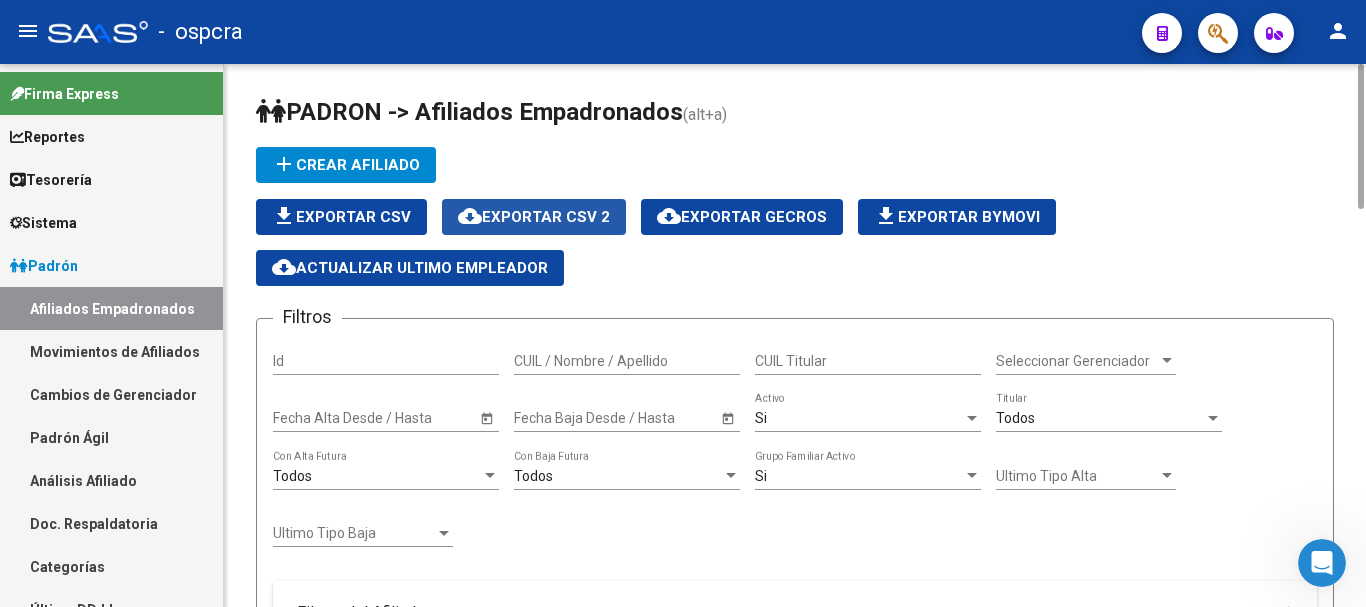 click on "cloud_download  Exportar CSV 2" 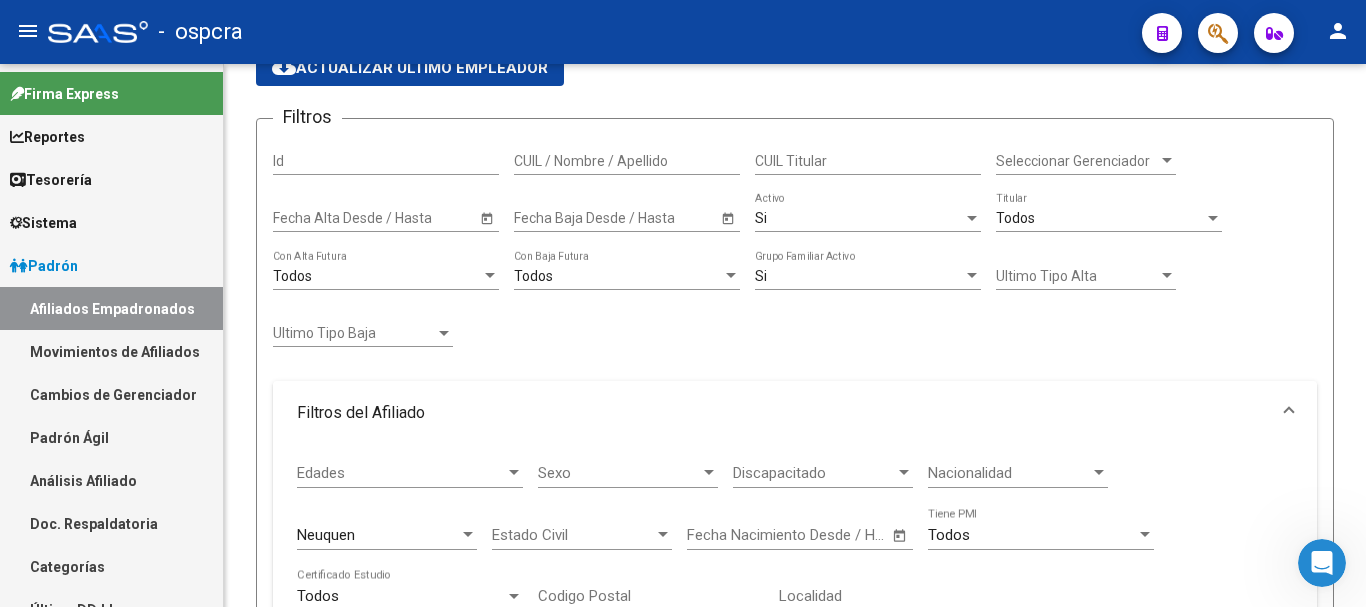 scroll, scrollTop: 600, scrollLeft: 0, axis: vertical 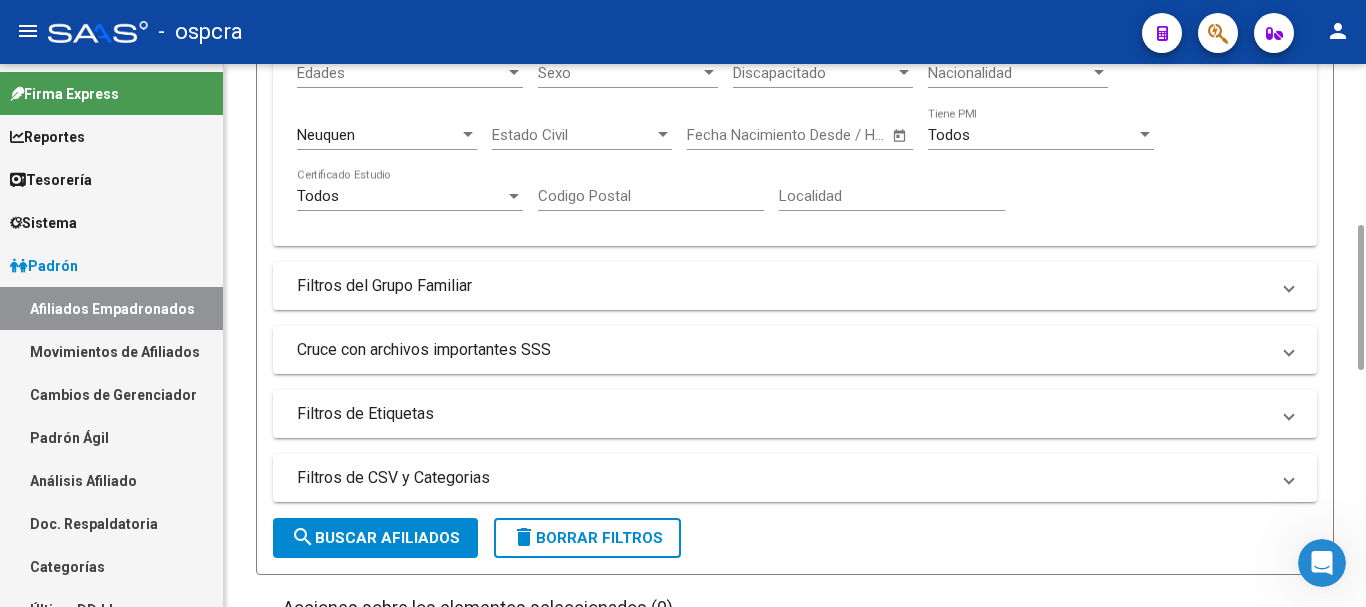 click on "Neuquen Provincia" 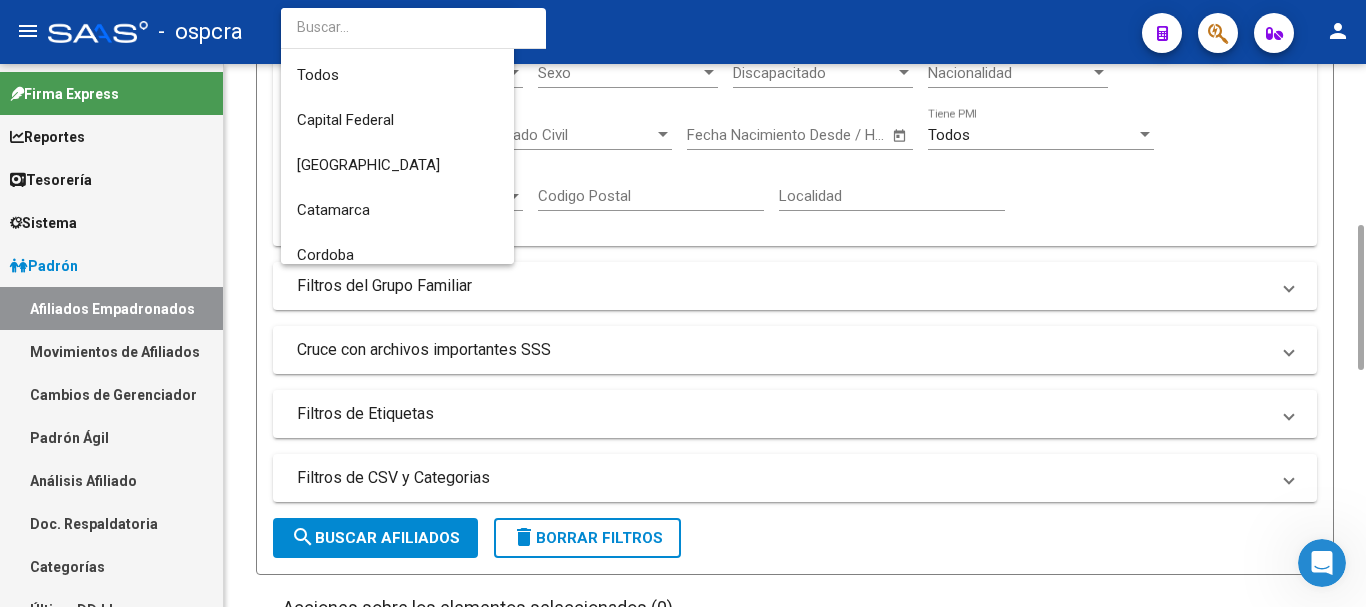 scroll, scrollTop: 886, scrollLeft: 0, axis: vertical 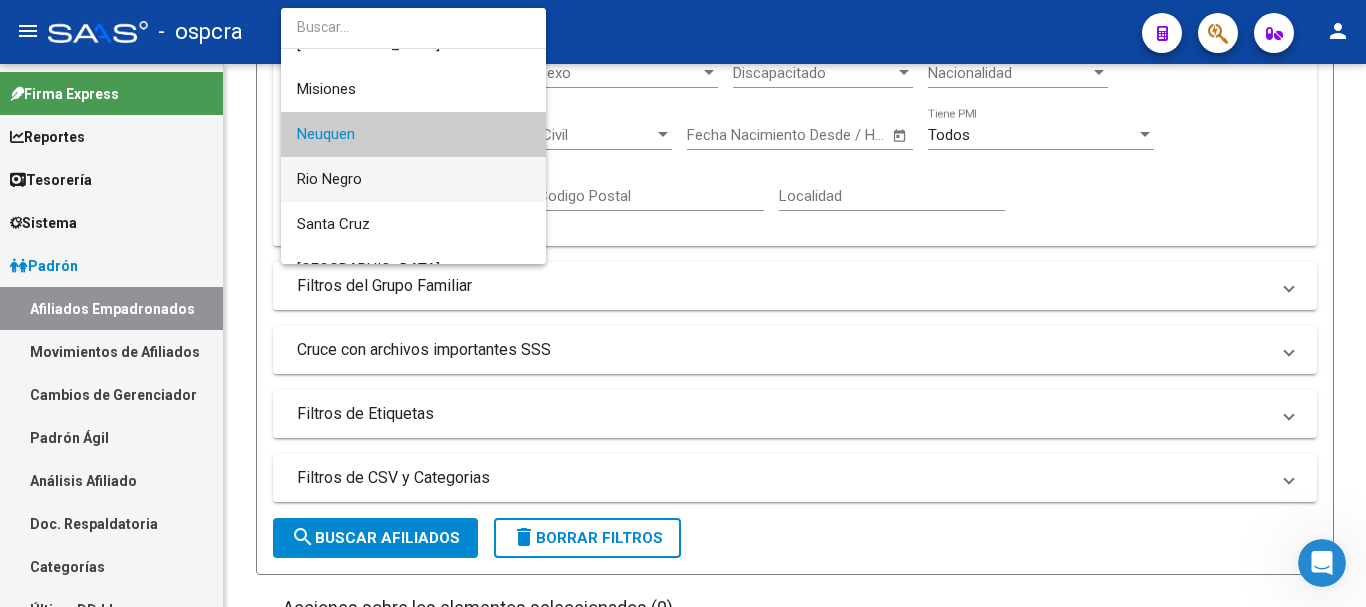 click on "Rio Negro" at bounding box center (413, 179) 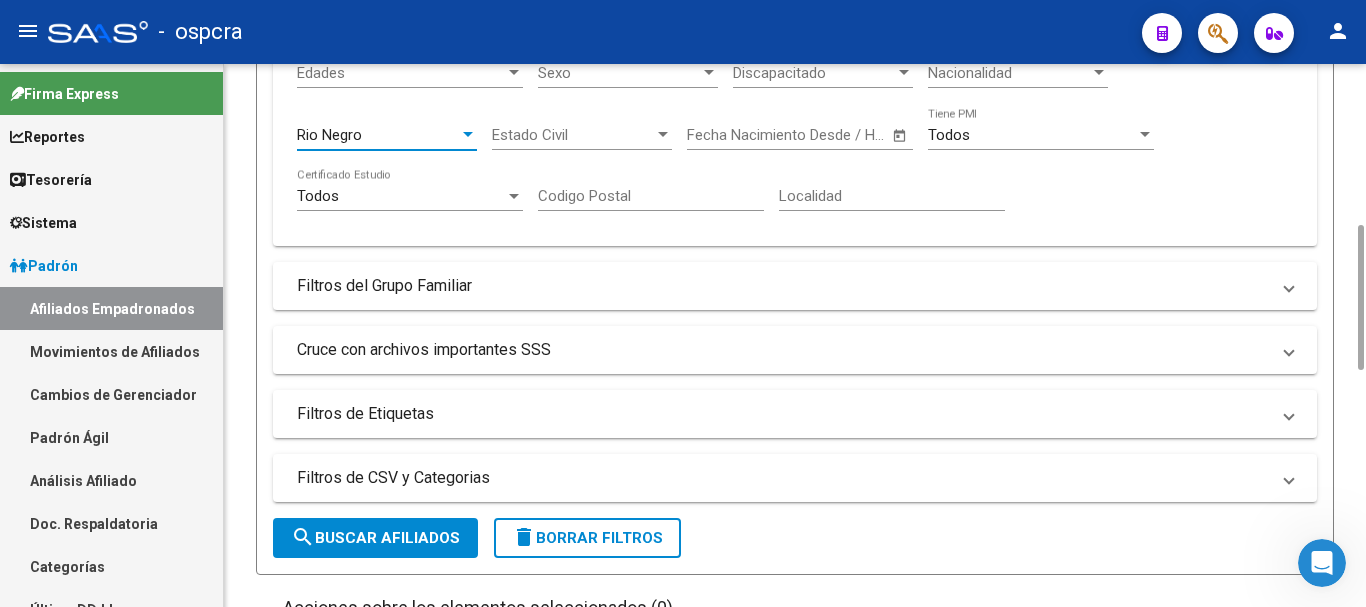 scroll, scrollTop: 0, scrollLeft: 0, axis: both 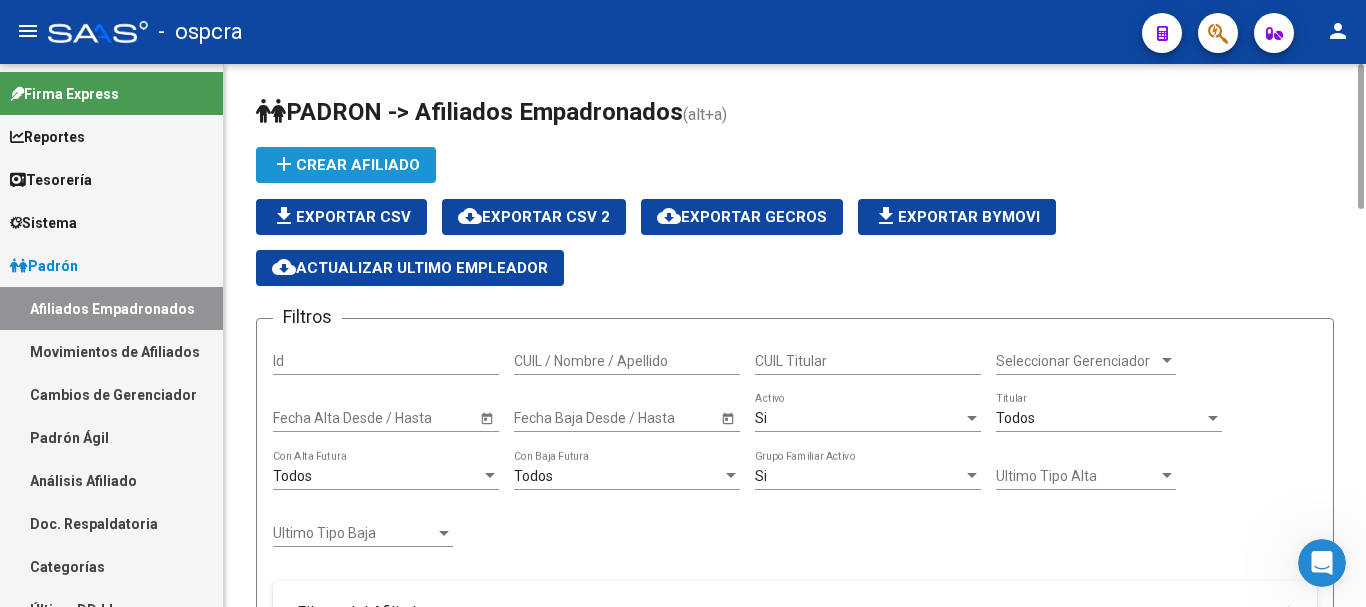 click on "add  Crear Afiliado" 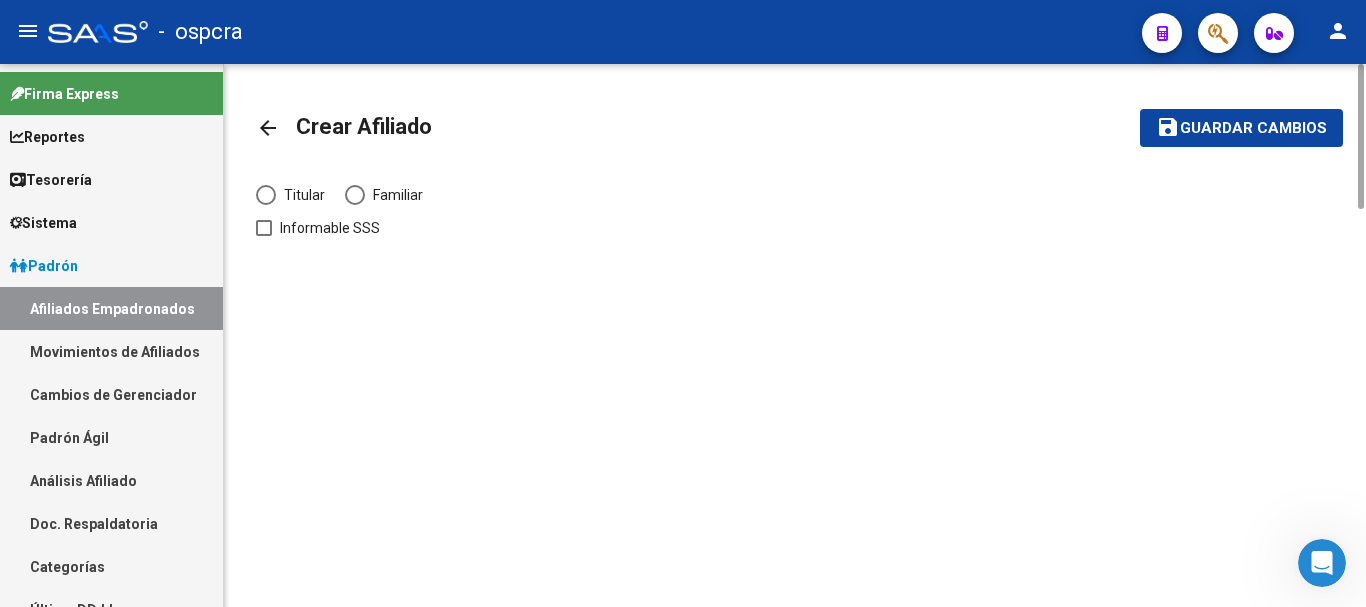 click on "arrow_back" 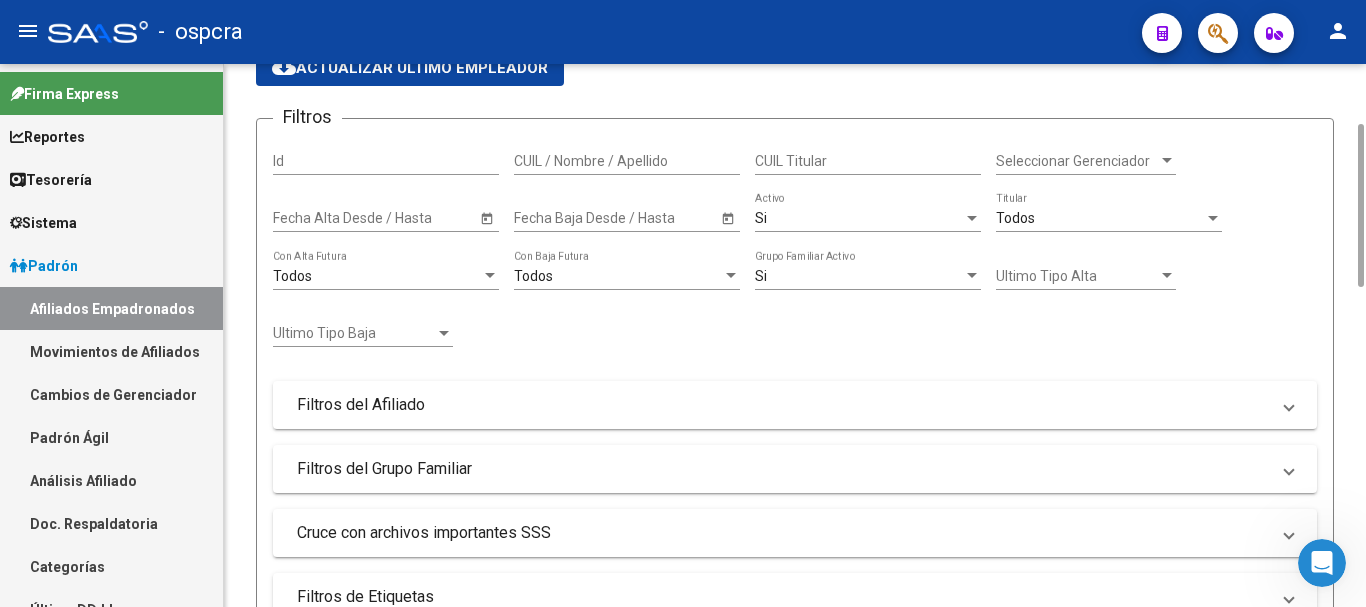 scroll, scrollTop: 400, scrollLeft: 0, axis: vertical 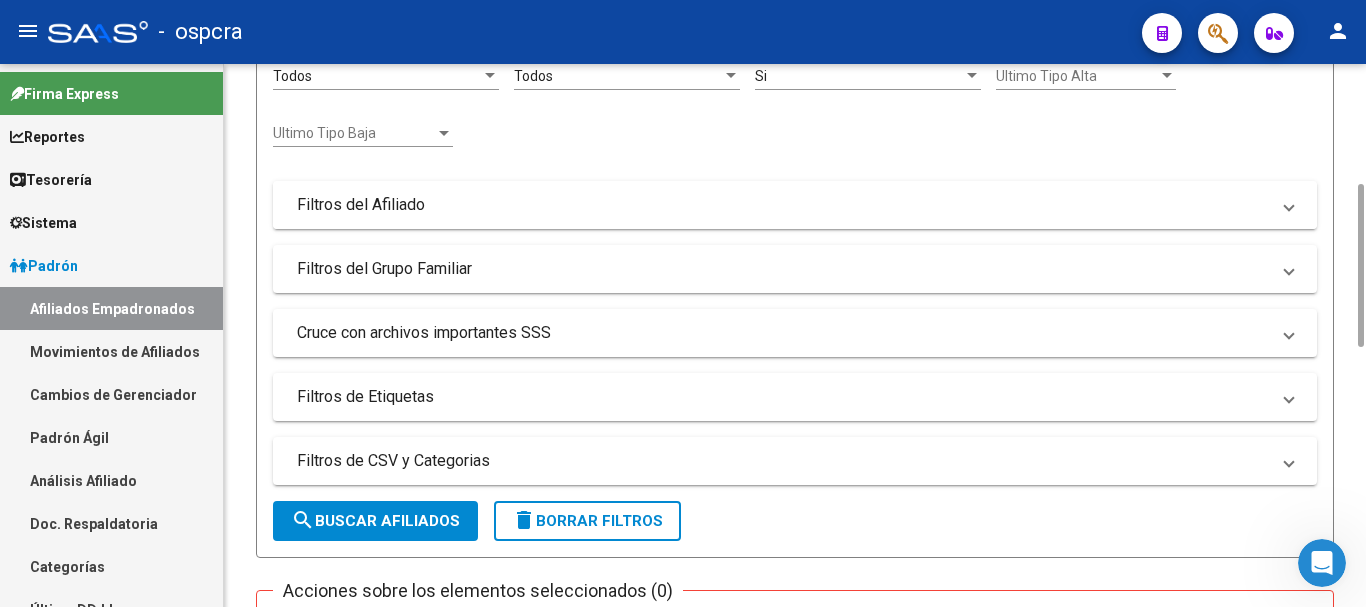 click on "Filtros del Afiliado" at bounding box center [795, 205] 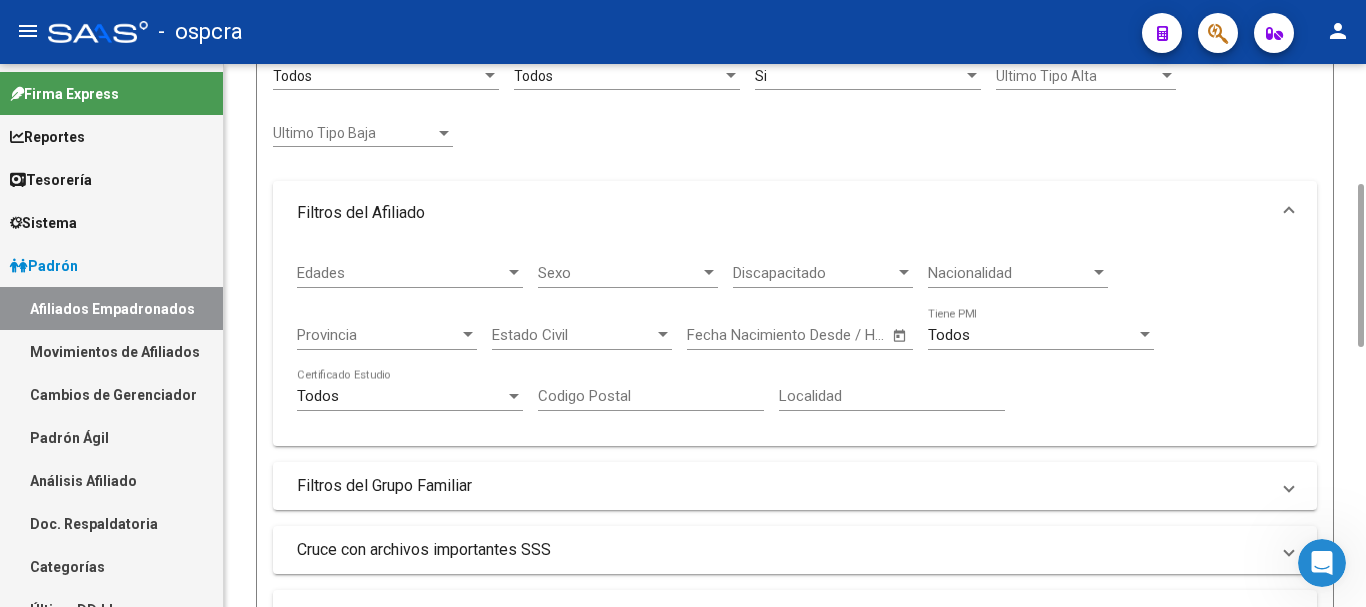 click on "Provincia" at bounding box center (378, 335) 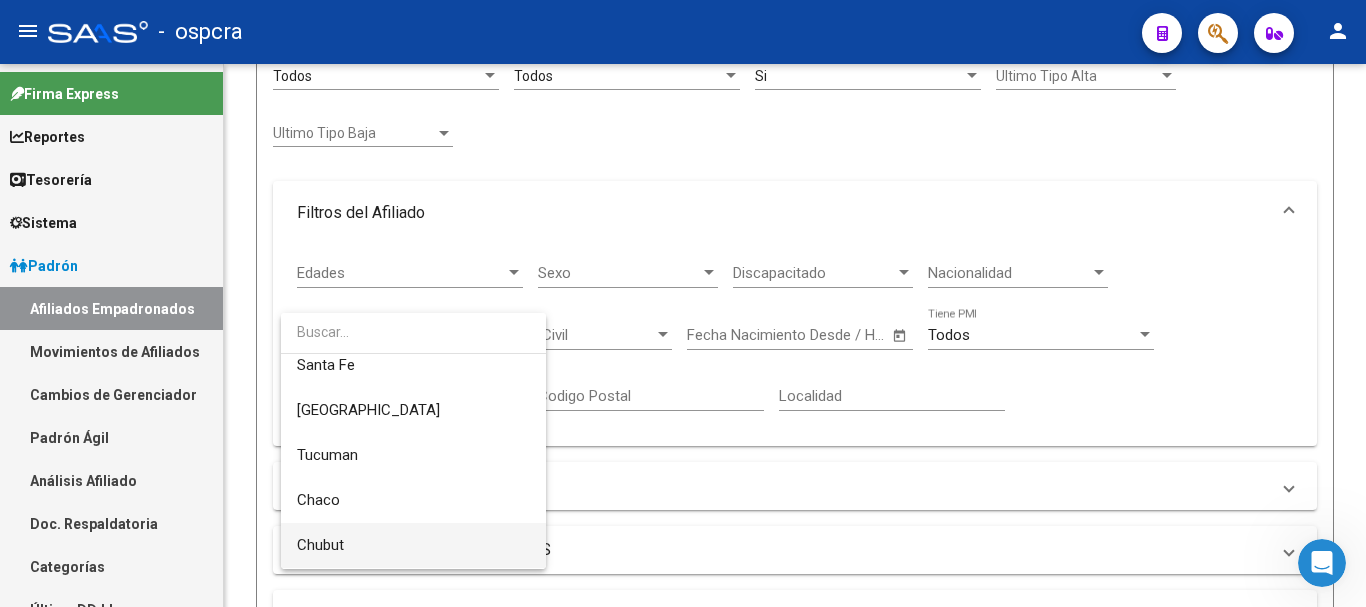 scroll, scrollTop: 800, scrollLeft: 0, axis: vertical 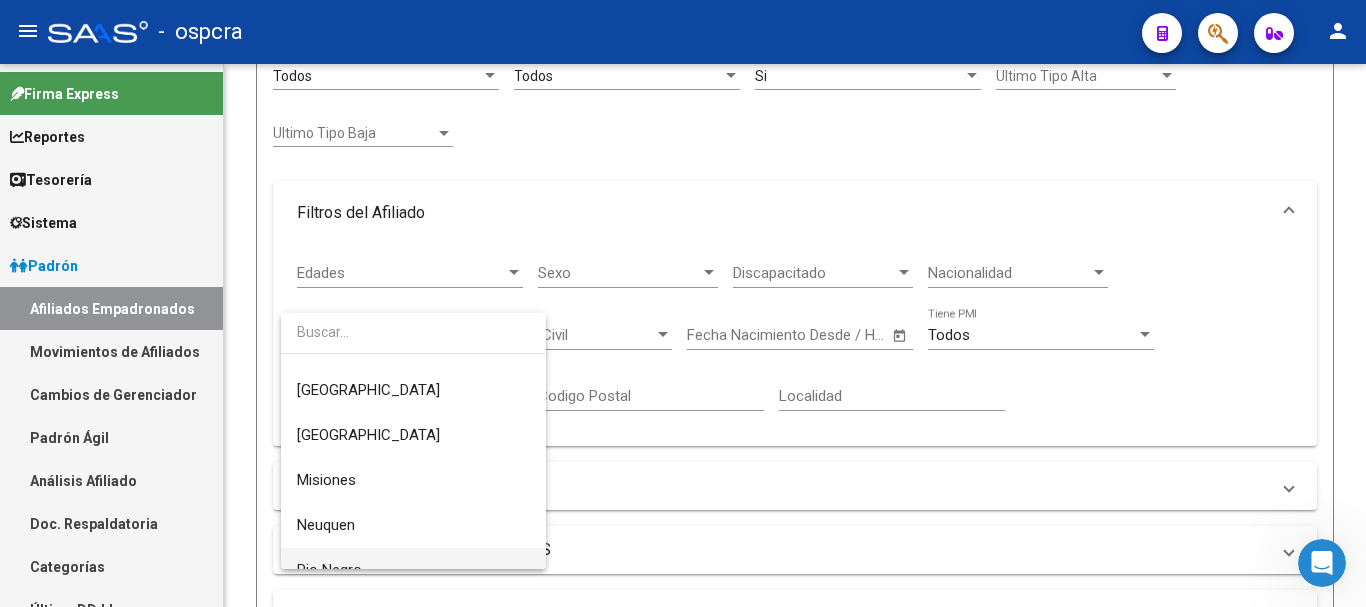 click on "Rio Negro" at bounding box center (413, 570) 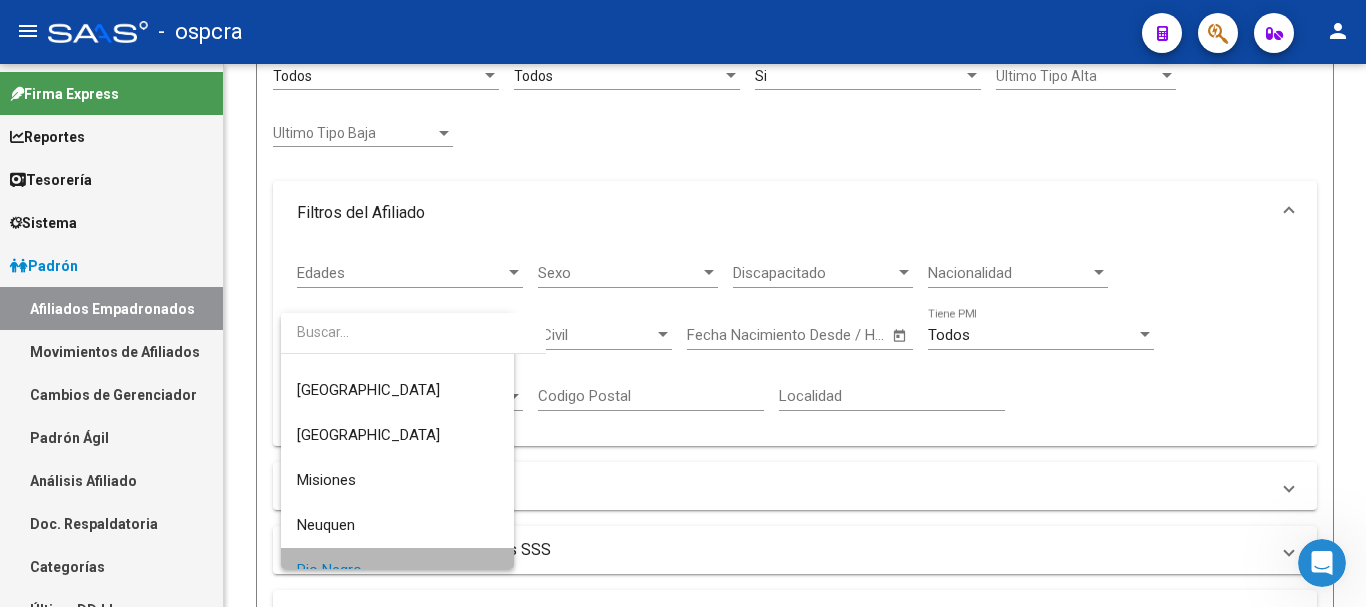scroll, scrollTop: 821, scrollLeft: 0, axis: vertical 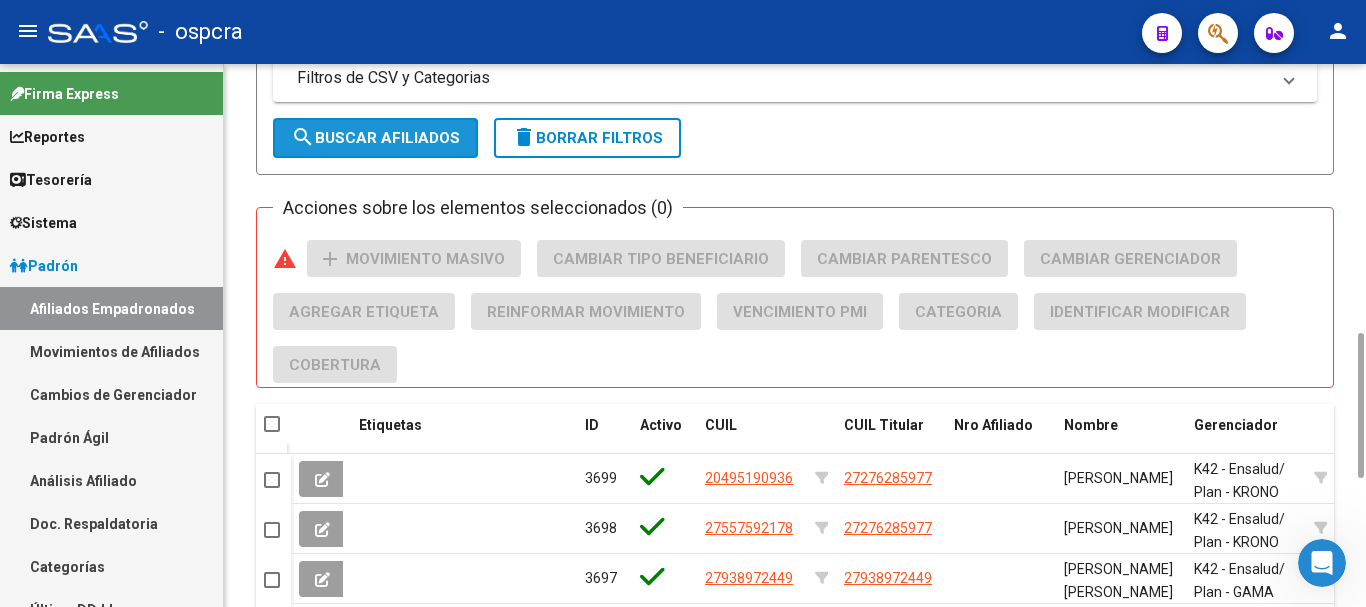 click on "search  Buscar Afiliados" 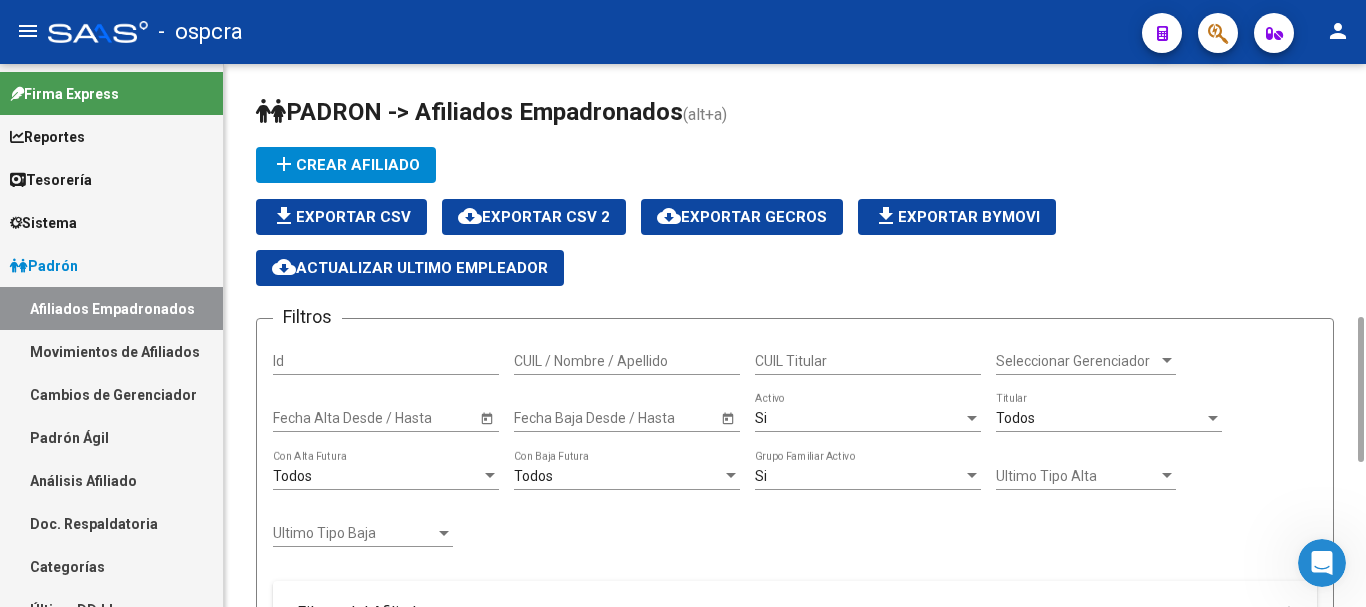 scroll, scrollTop: 600, scrollLeft: 0, axis: vertical 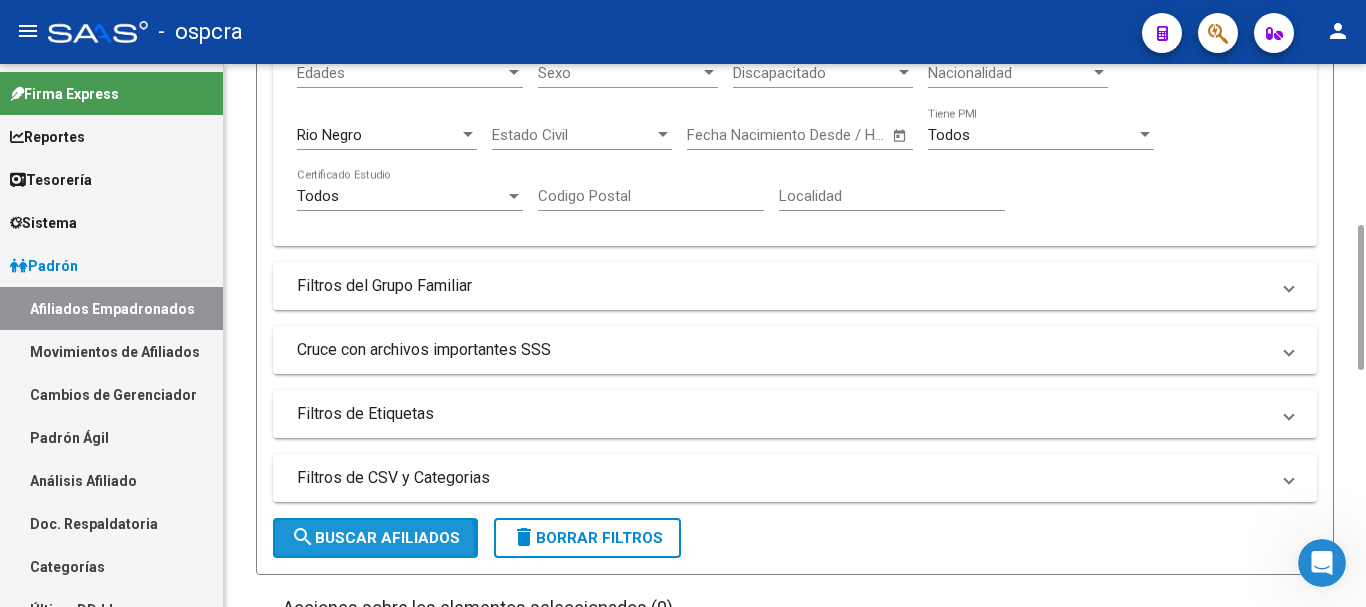 click on "search  Buscar Afiliados" 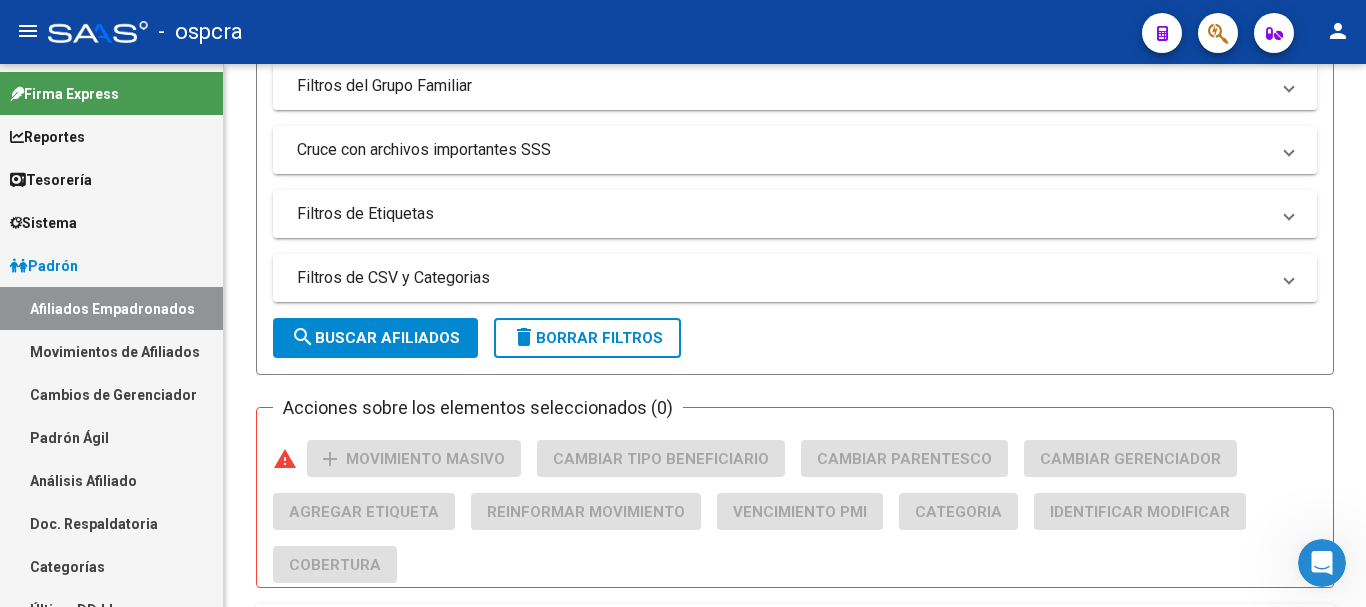 scroll, scrollTop: 0, scrollLeft: 0, axis: both 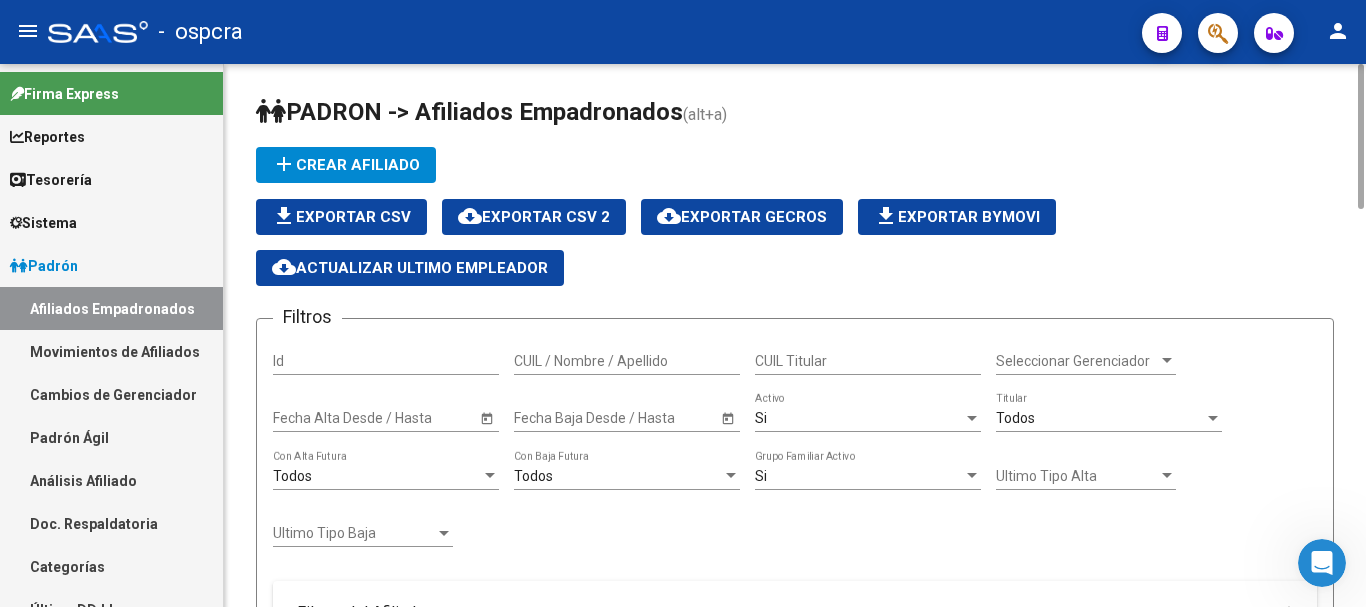 click on "cloud_download  Exportar CSV 2" 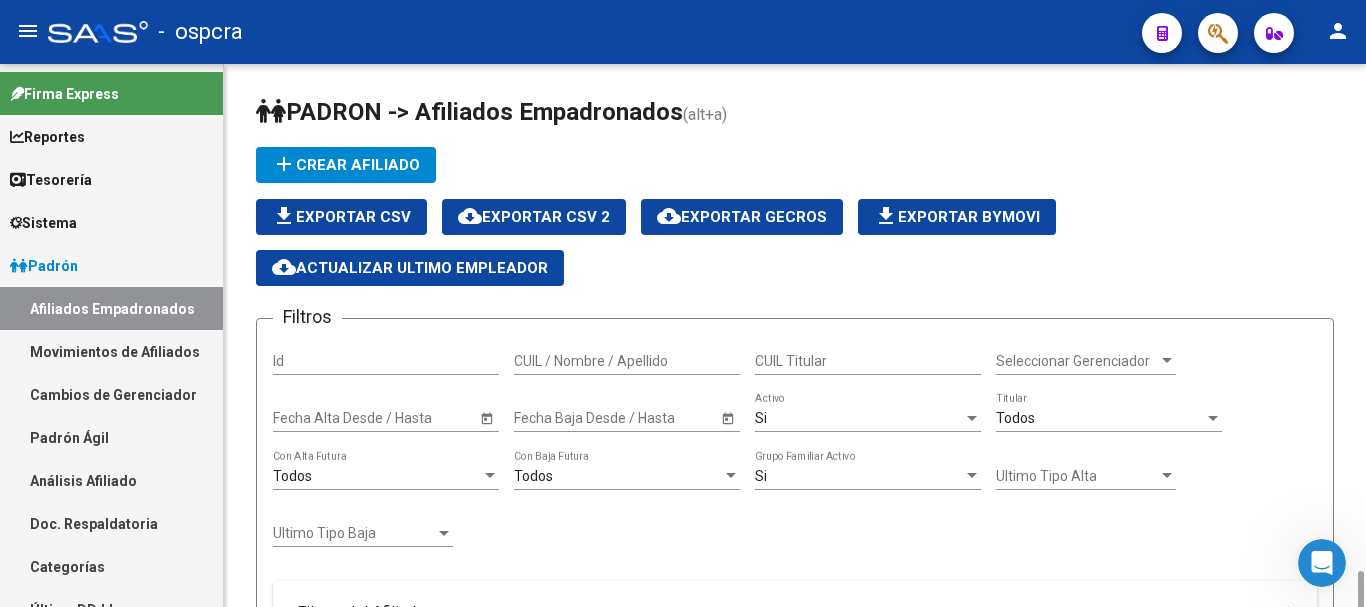 scroll, scrollTop: 600, scrollLeft: 0, axis: vertical 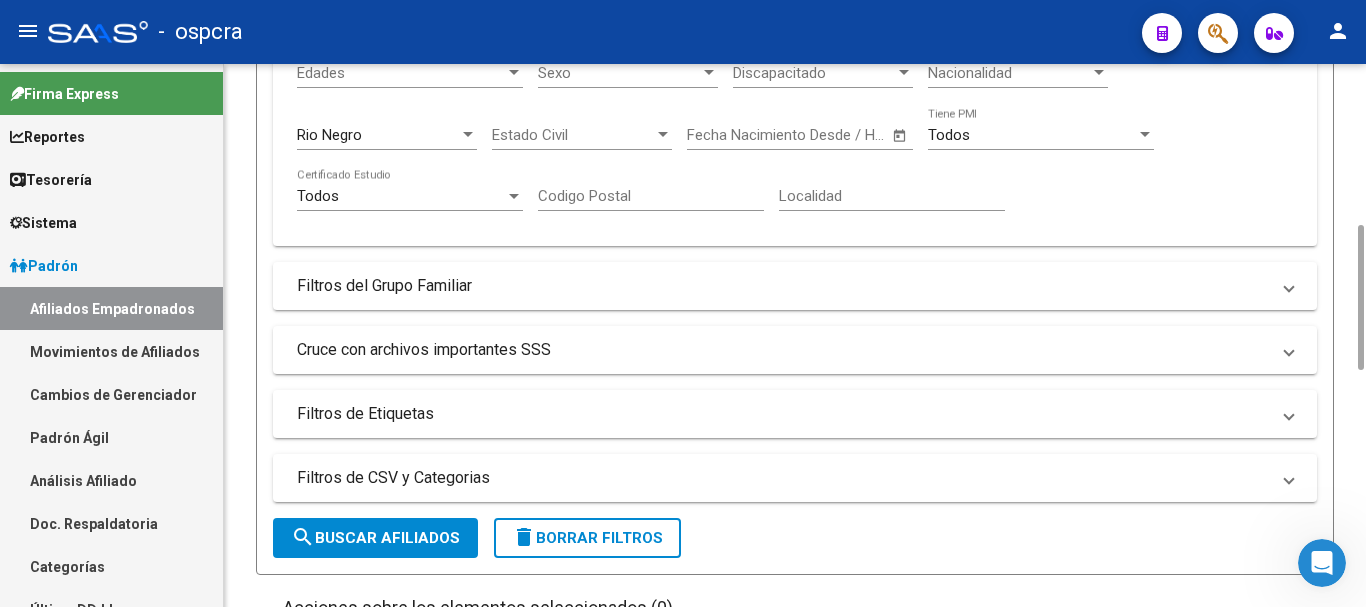 click at bounding box center [468, 135] 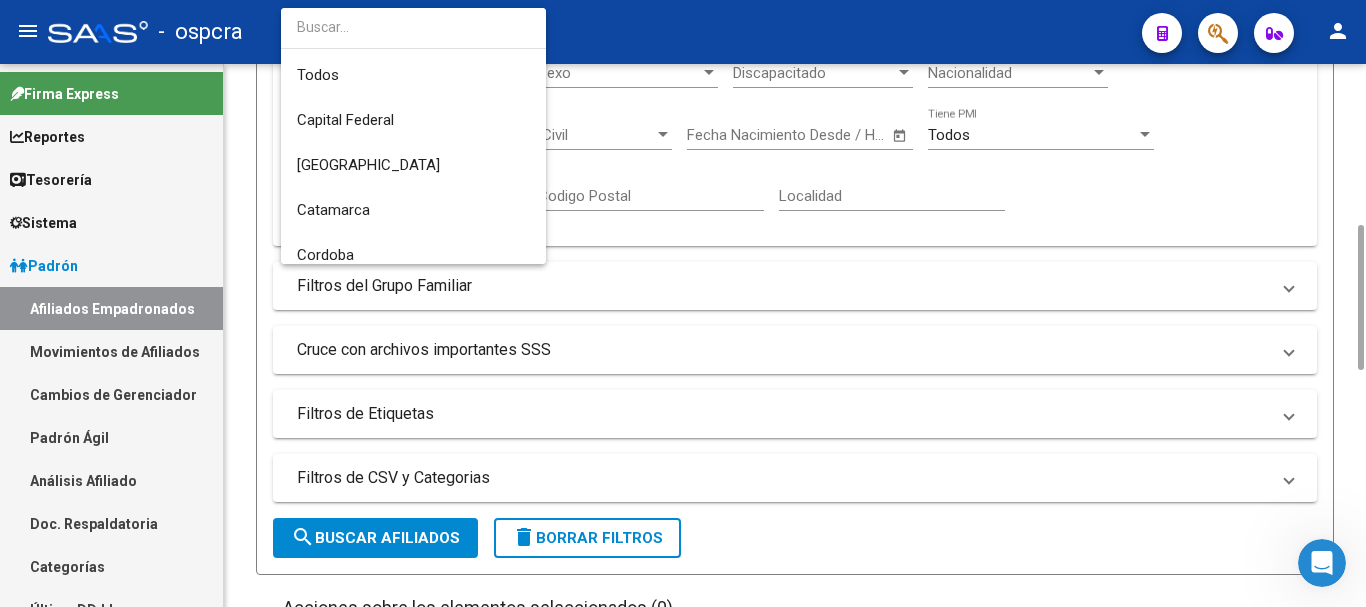scroll, scrollTop: 931, scrollLeft: 0, axis: vertical 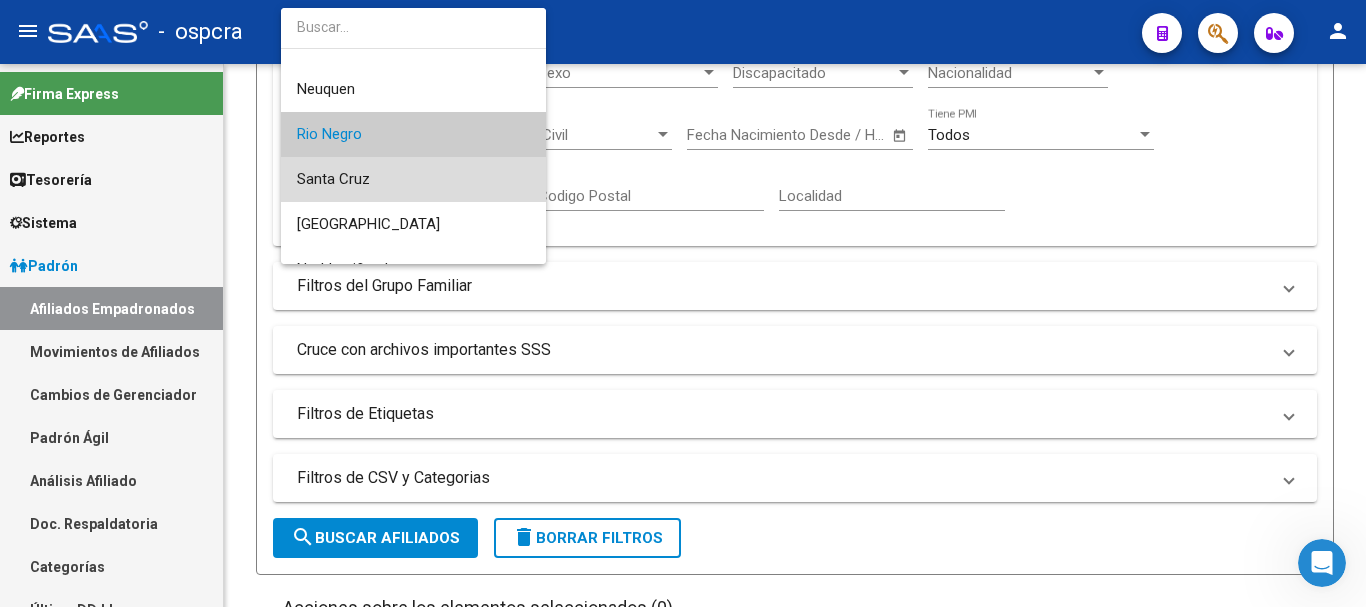 click on "Santa Cruz" at bounding box center [413, 179] 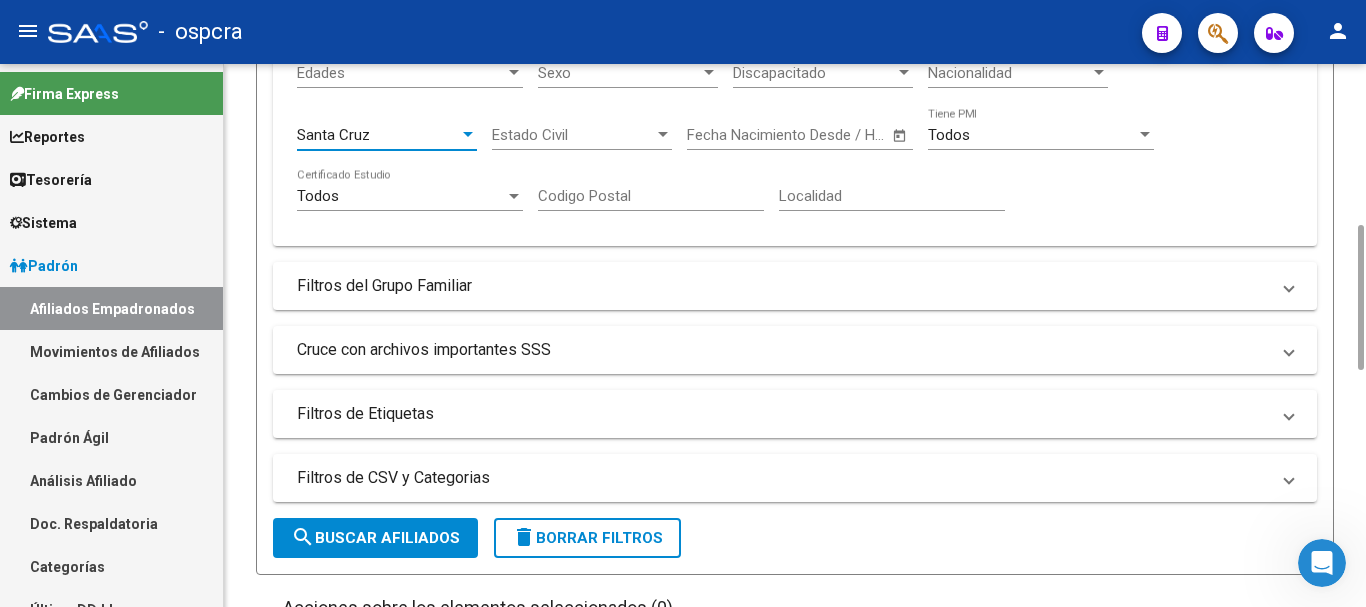 click on "search  Buscar Afiliados" 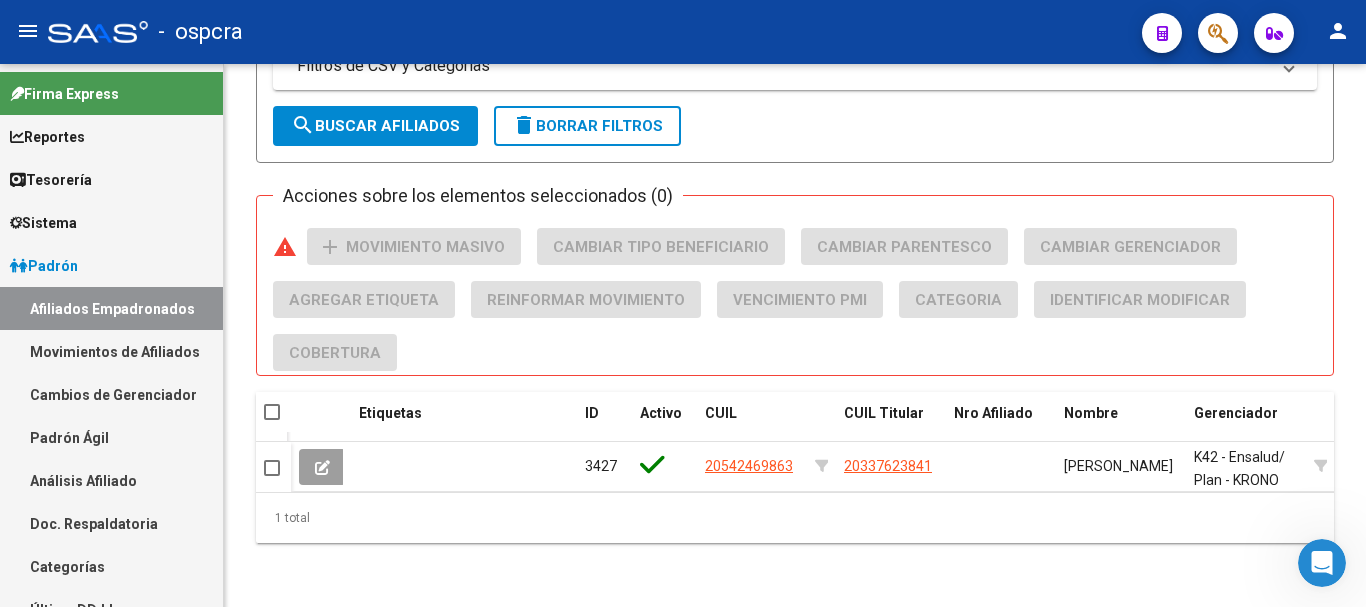 scroll, scrollTop: 27, scrollLeft: 0, axis: vertical 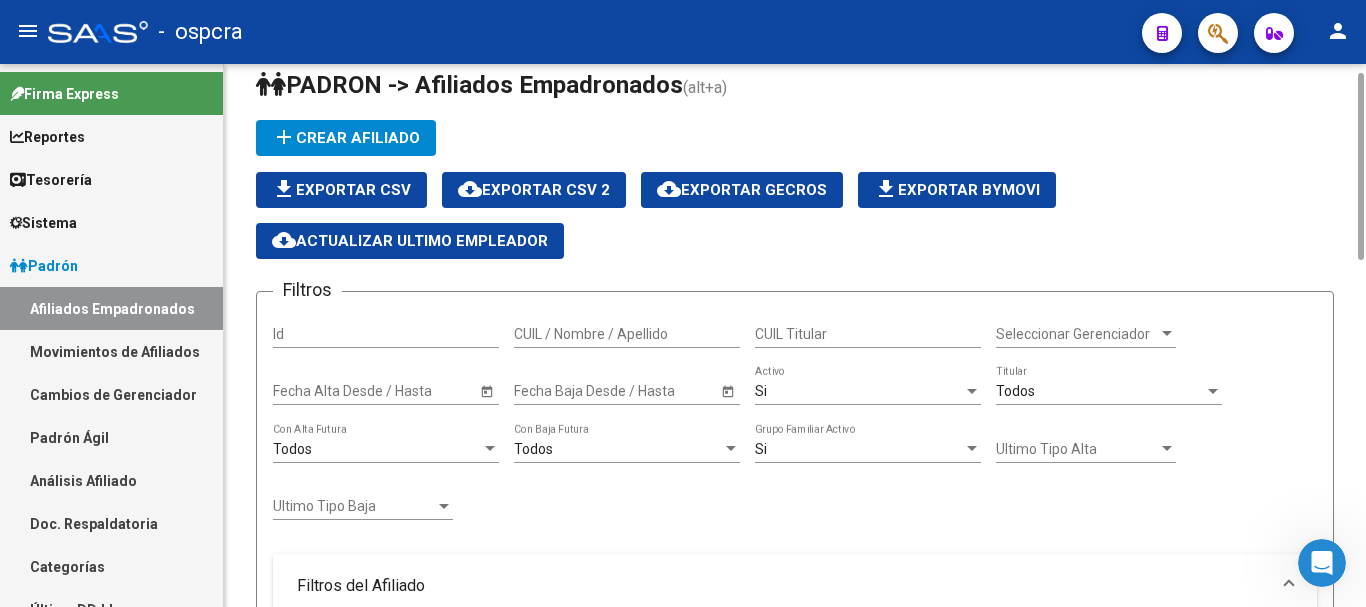 click on "cloud_download  Exportar CSV 2" 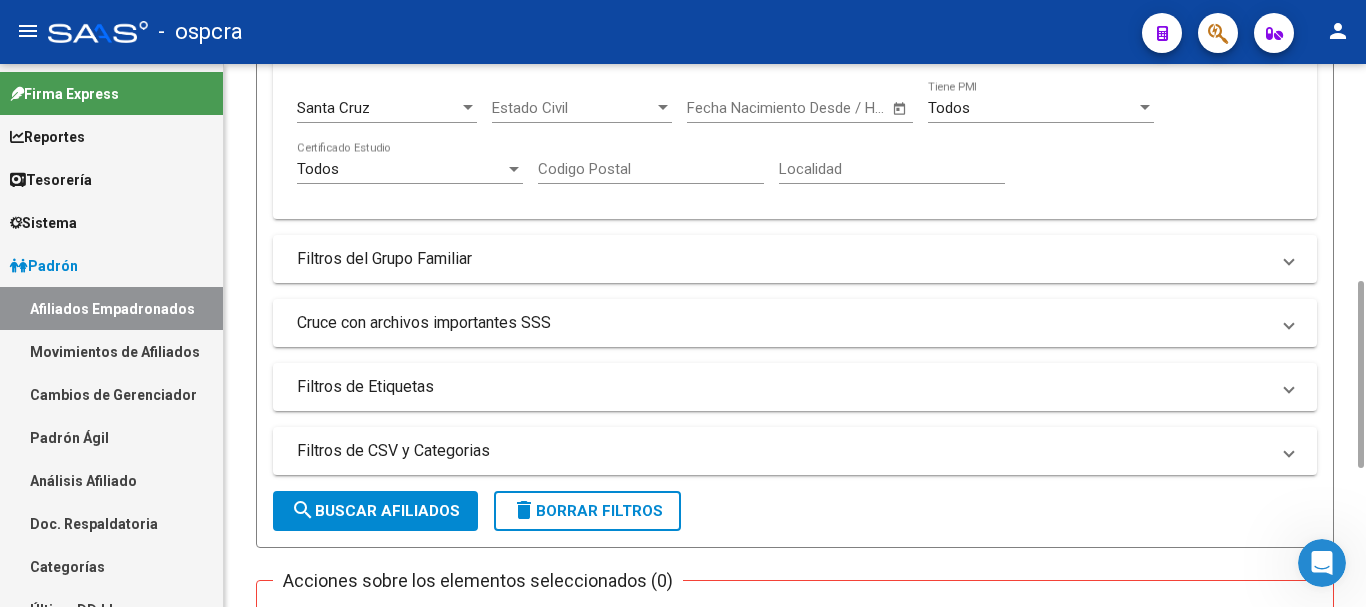click on "Santa Cruz Provincia" 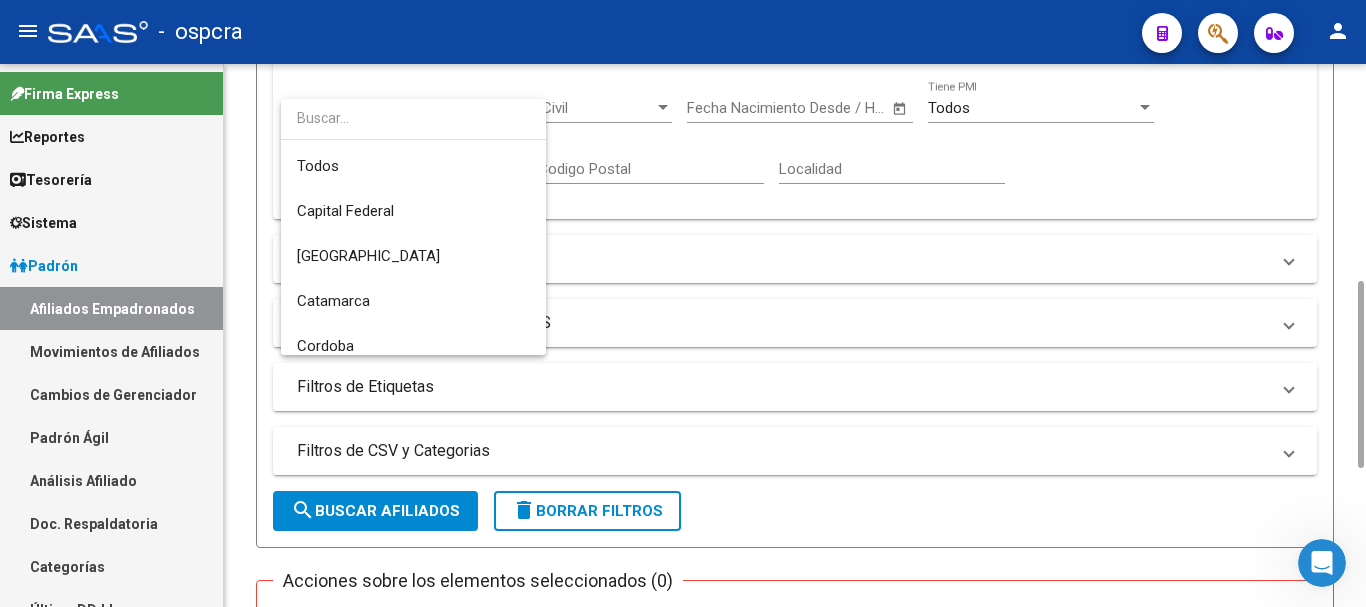 scroll, scrollTop: 959, scrollLeft: 0, axis: vertical 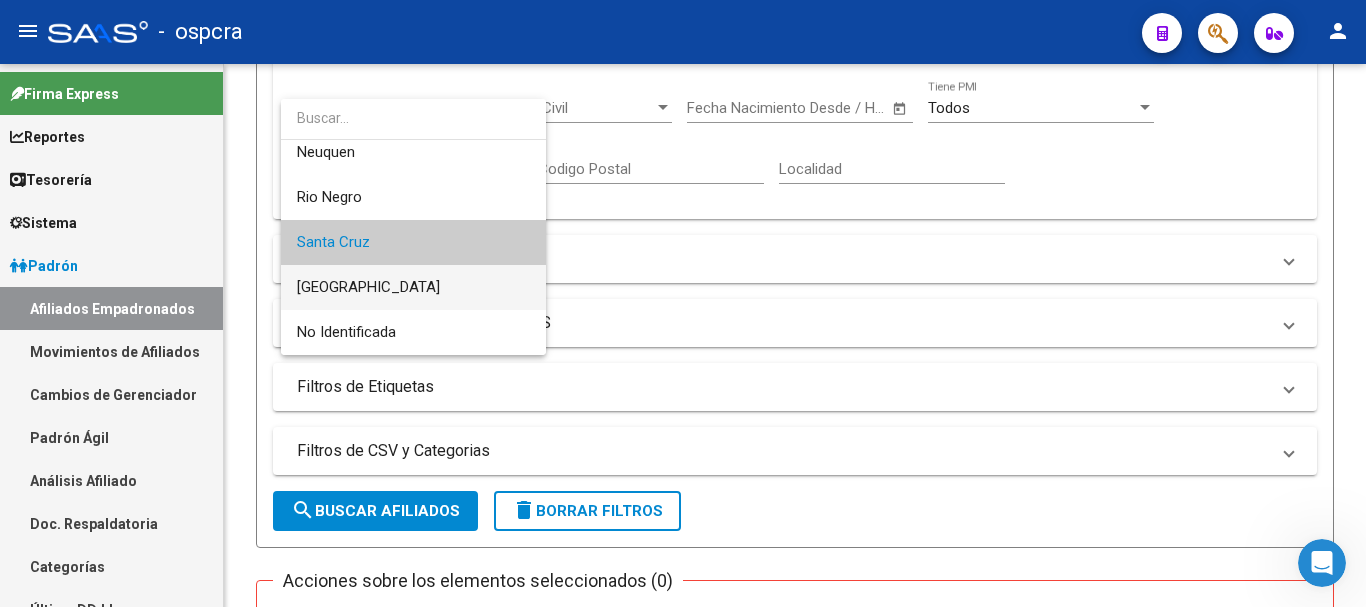 click on "[GEOGRAPHIC_DATA]" at bounding box center (413, 287) 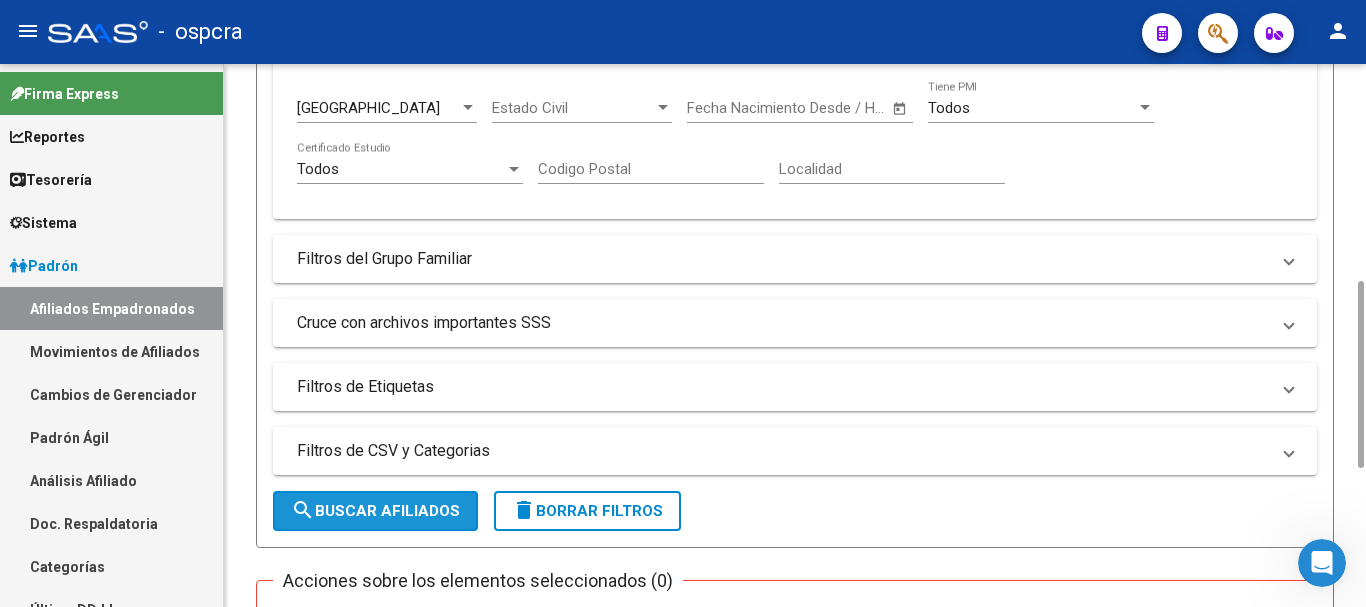 click on "search  Buscar Afiliados" 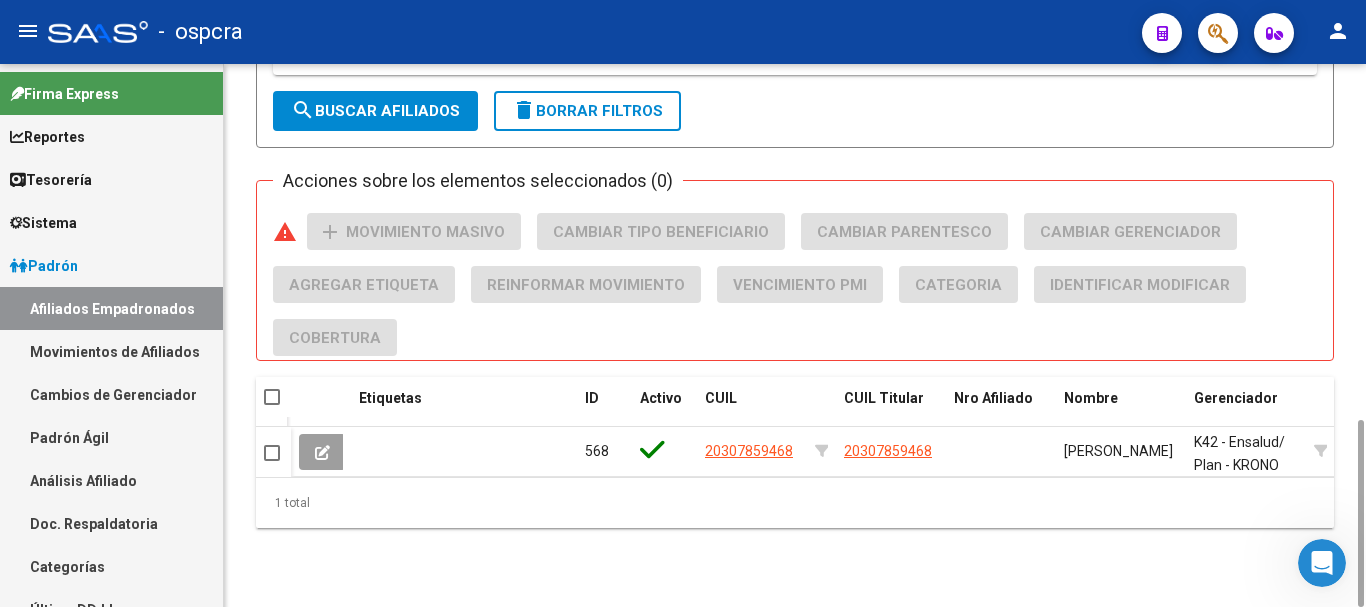 scroll, scrollTop: 27, scrollLeft: 0, axis: vertical 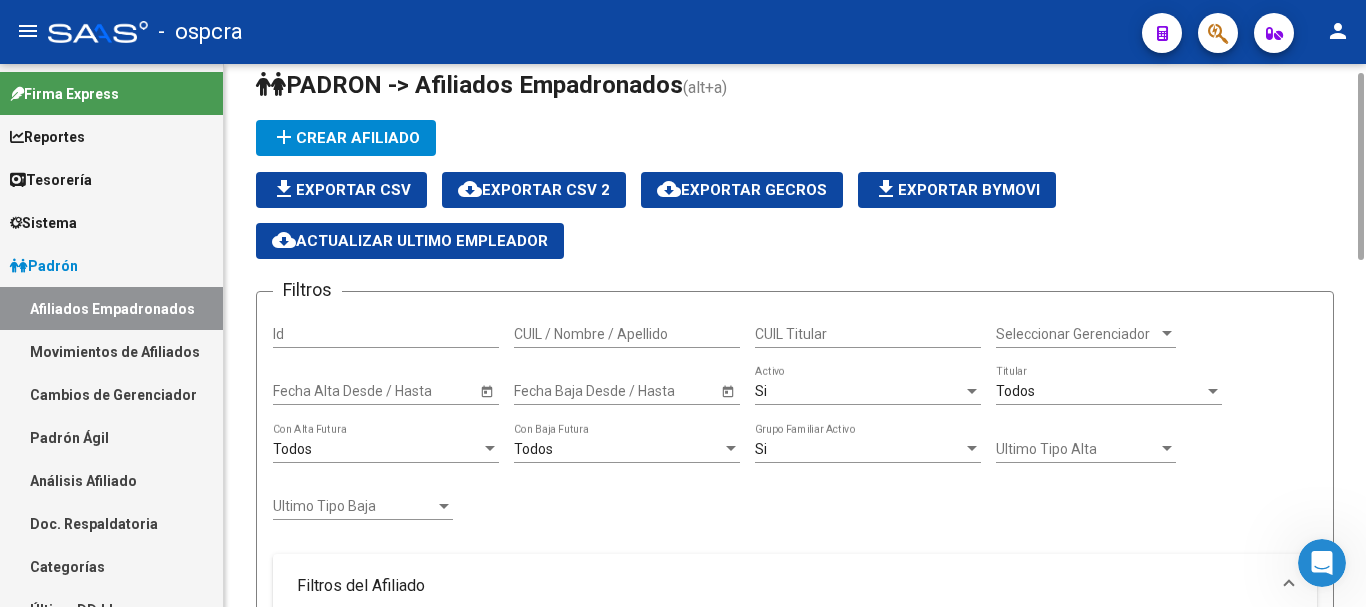 click on "cloud_download  Exportar CSV 2" 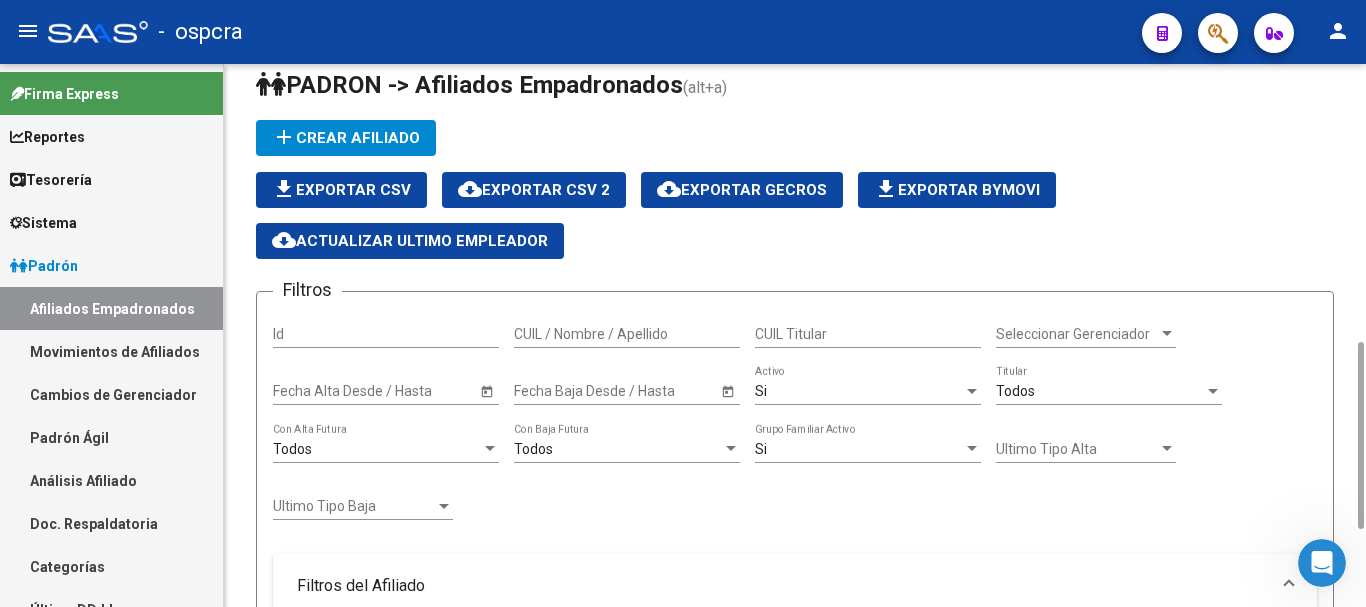 scroll, scrollTop: 427, scrollLeft: 0, axis: vertical 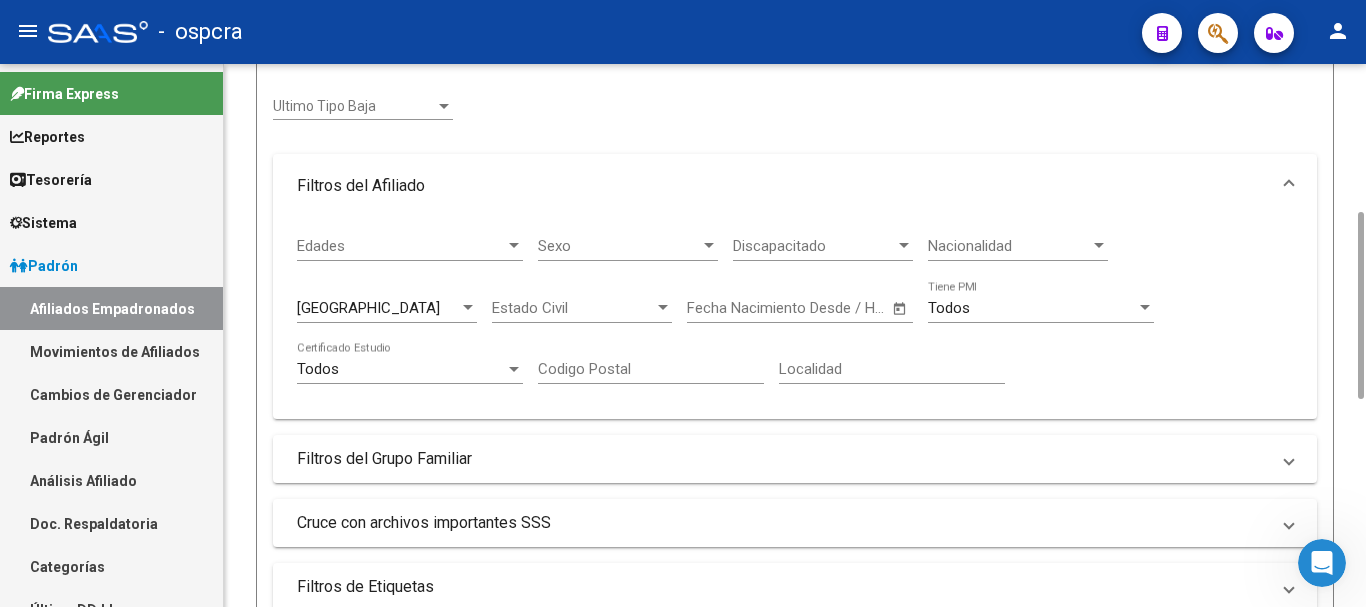 click on "[GEOGRAPHIC_DATA]" at bounding box center (378, 308) 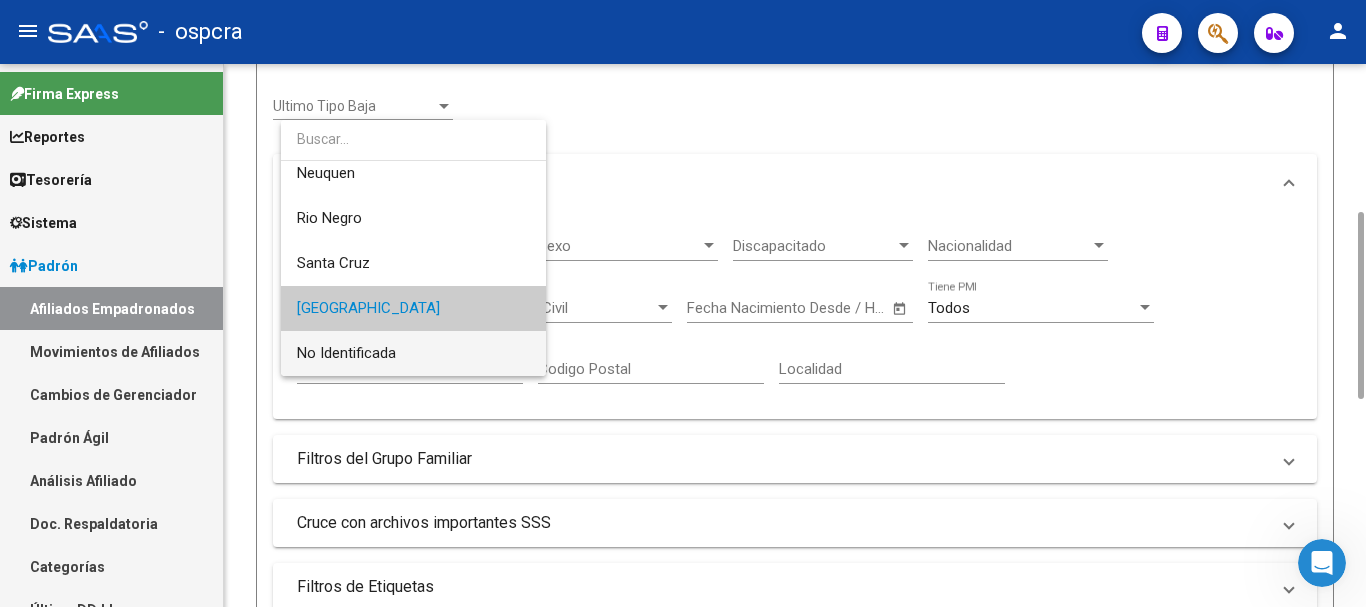 click on "No Identificada" at bounding box center (413, 353) 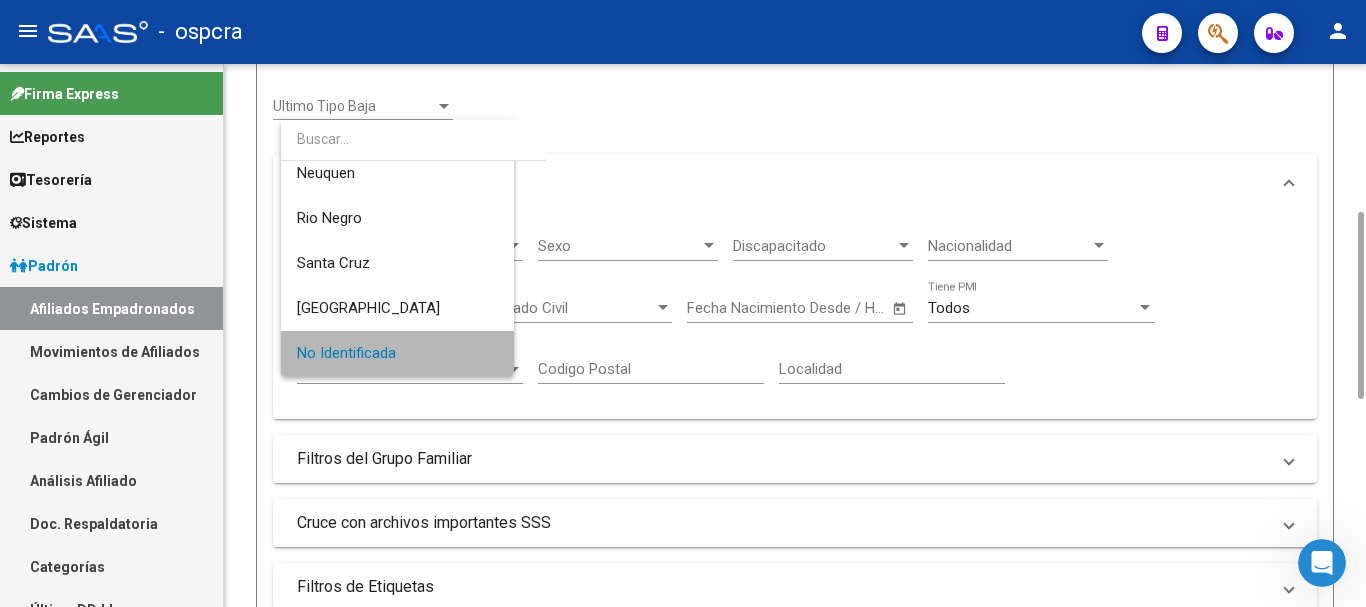scroll, scrollTop: 956, scrollLeft: 0, axis: vertical 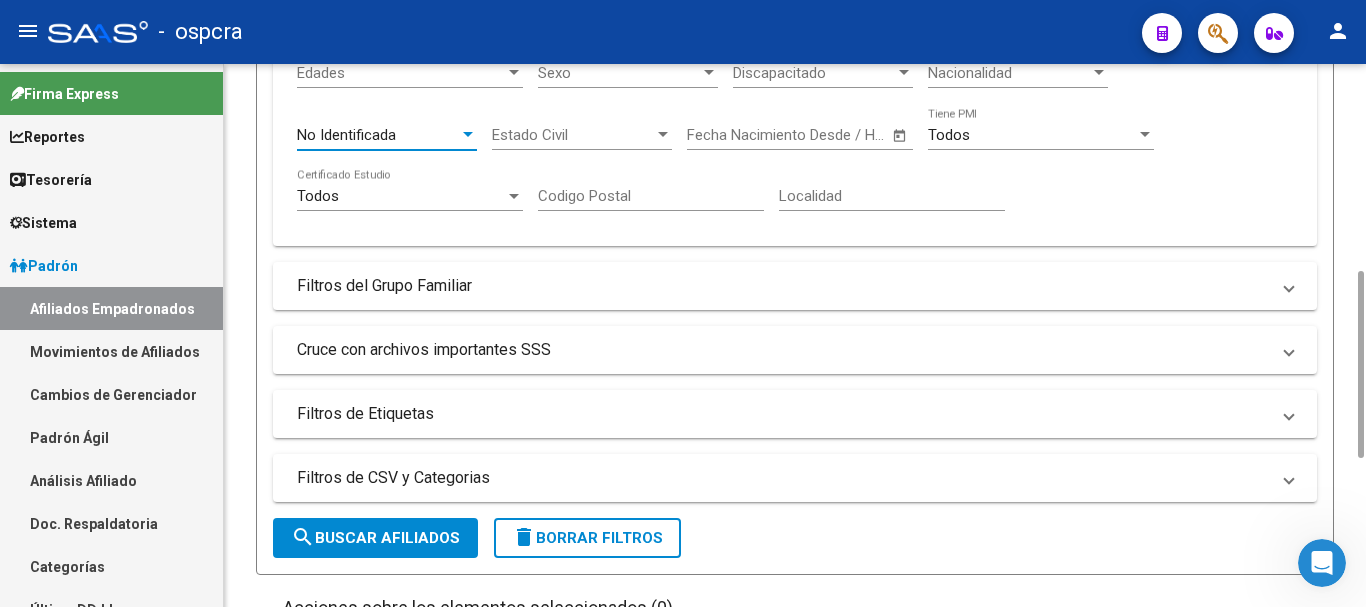 click on "search" 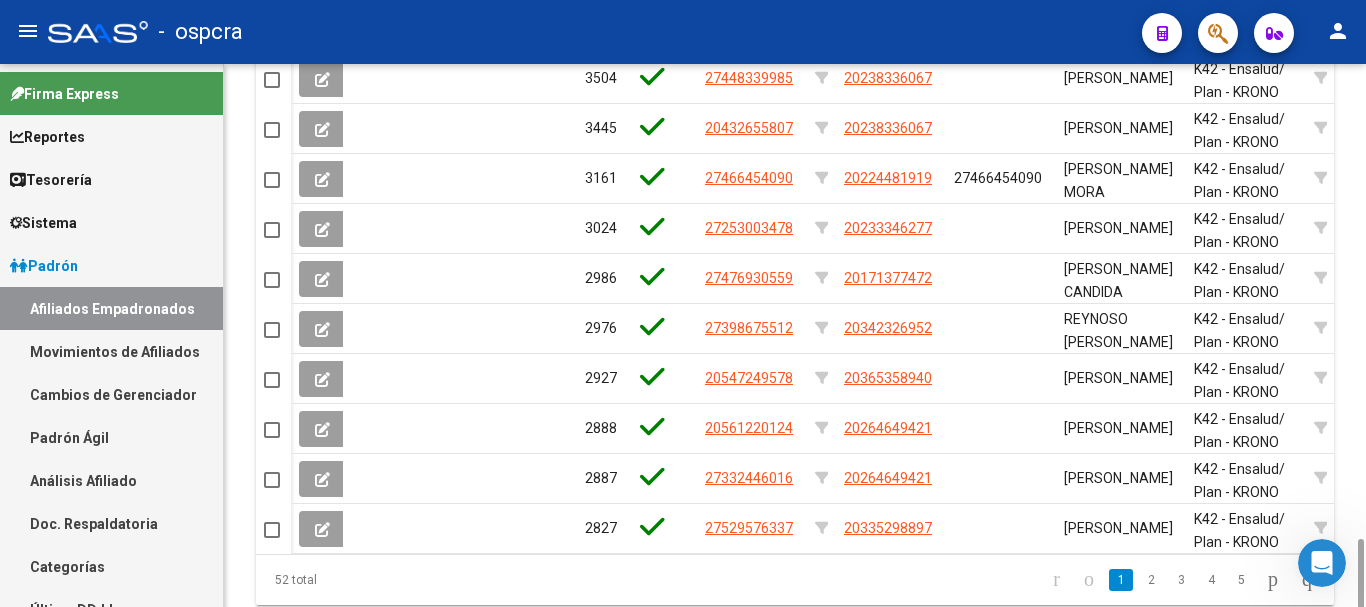 scroll, scrollTop: 1477, scrollLeft: 0, axis: vertical 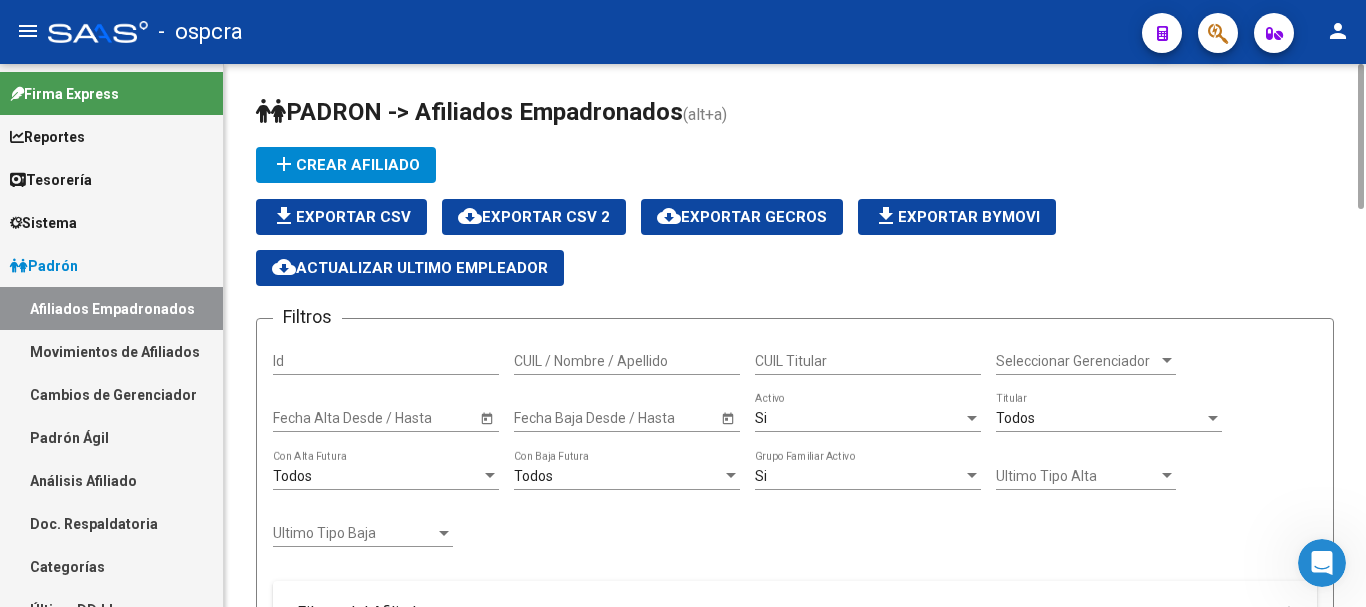 click on "cloud_download  Exportar CSV 2" 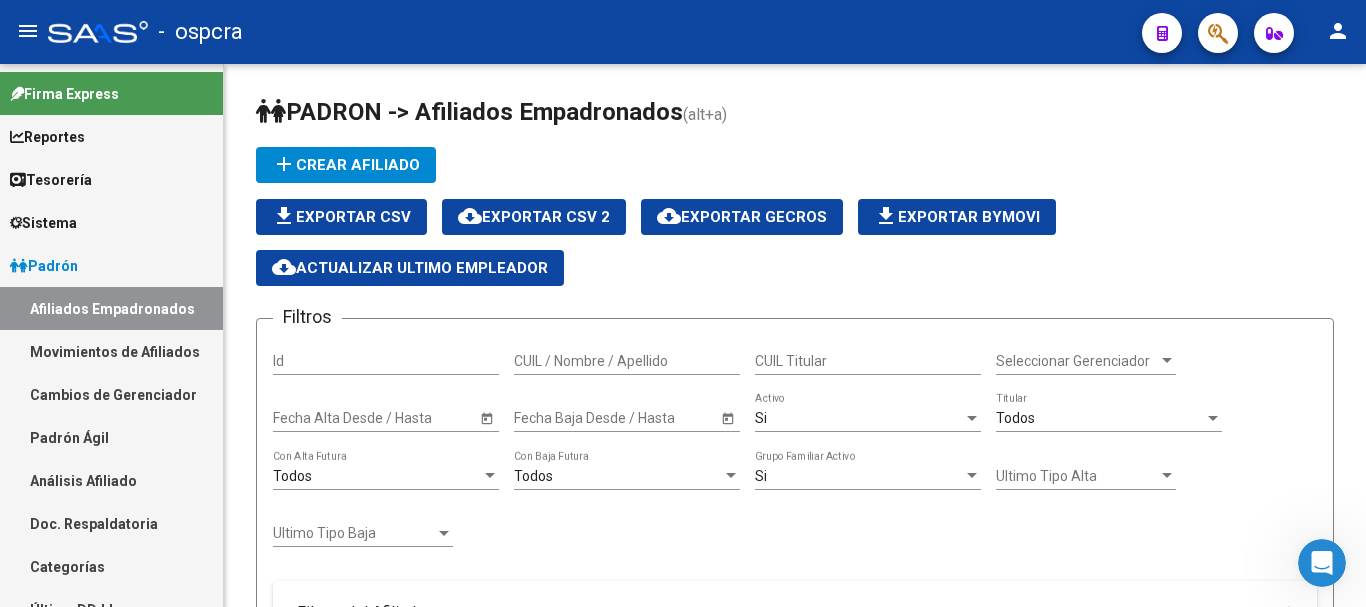 scroll, scrollTop: 763, scrollLeft: 0, axis: vertical 